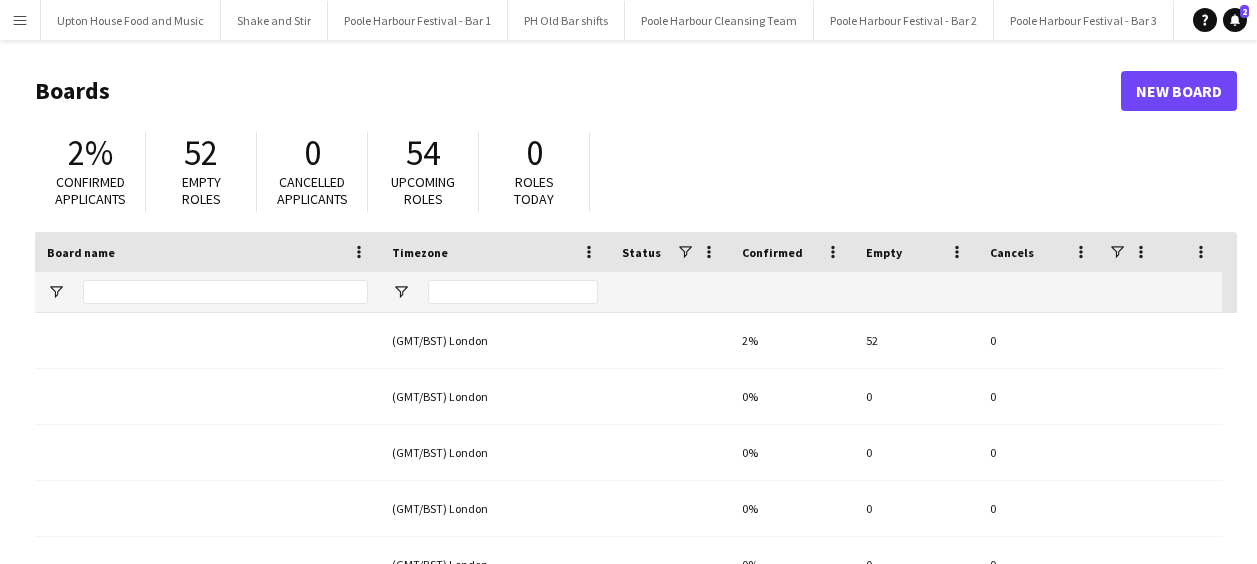 scroll, scrollTop: 0, scrollLeft: 0, axis: both 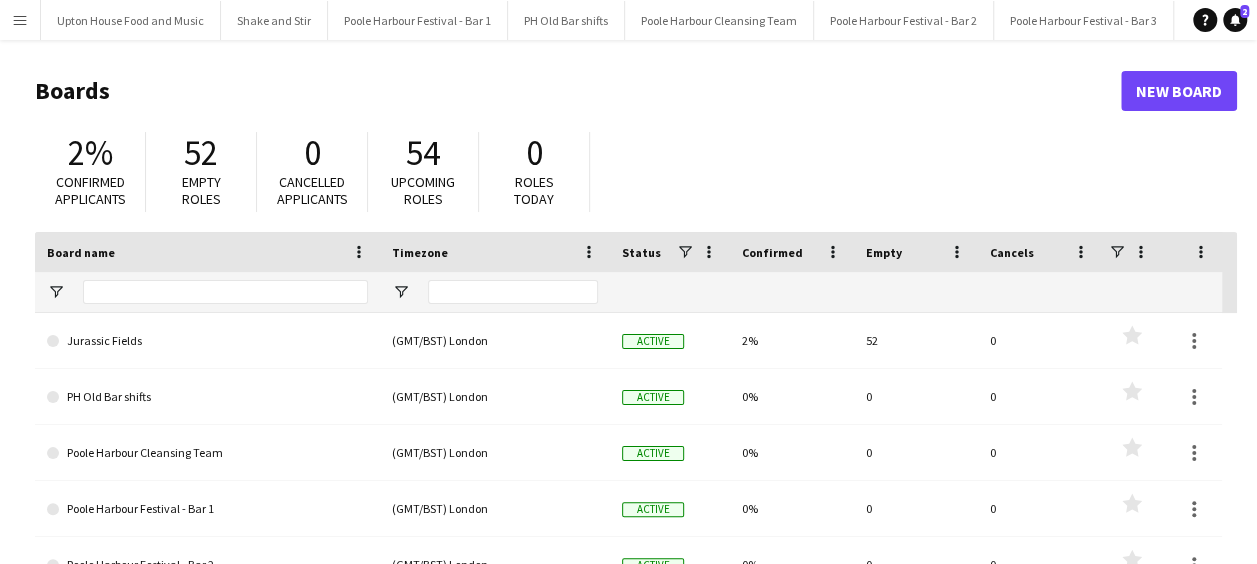 click on "Menu" at bounding box center [20, 20] 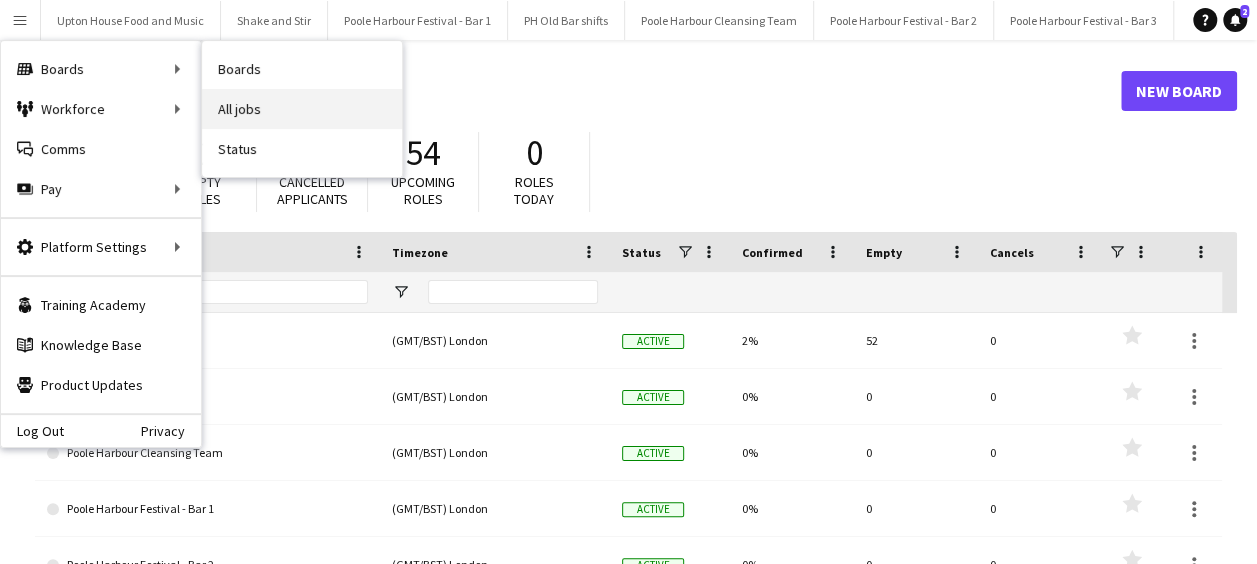click on "All jobs" at bounding box center [302, 109] 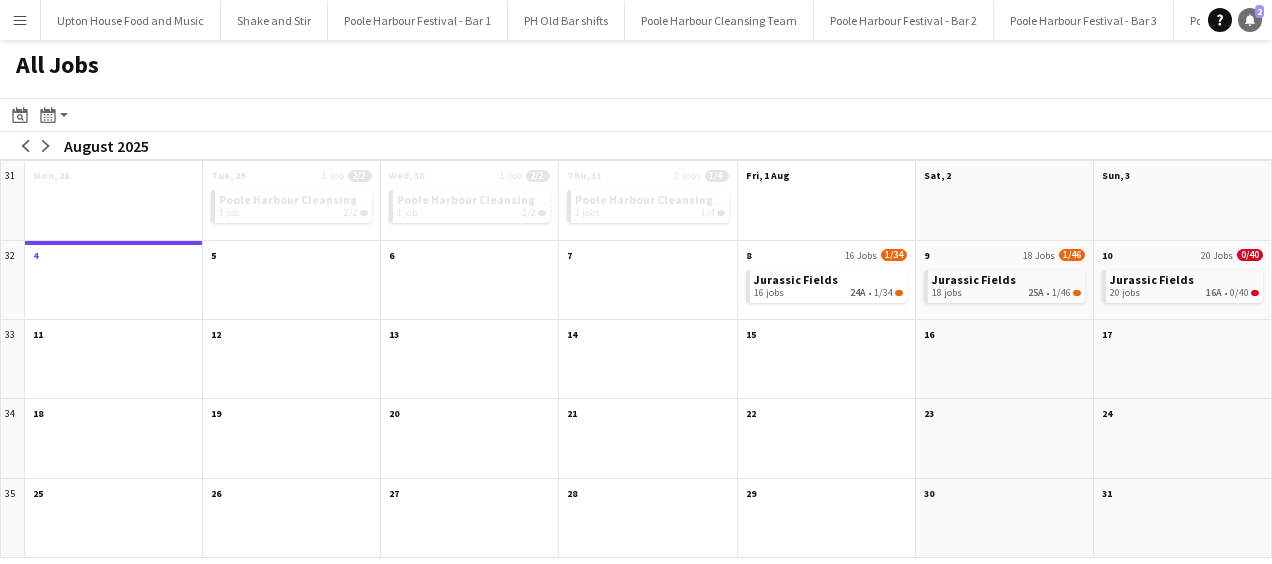 click on "Notifications
2" at bounding box center (1250, 20) 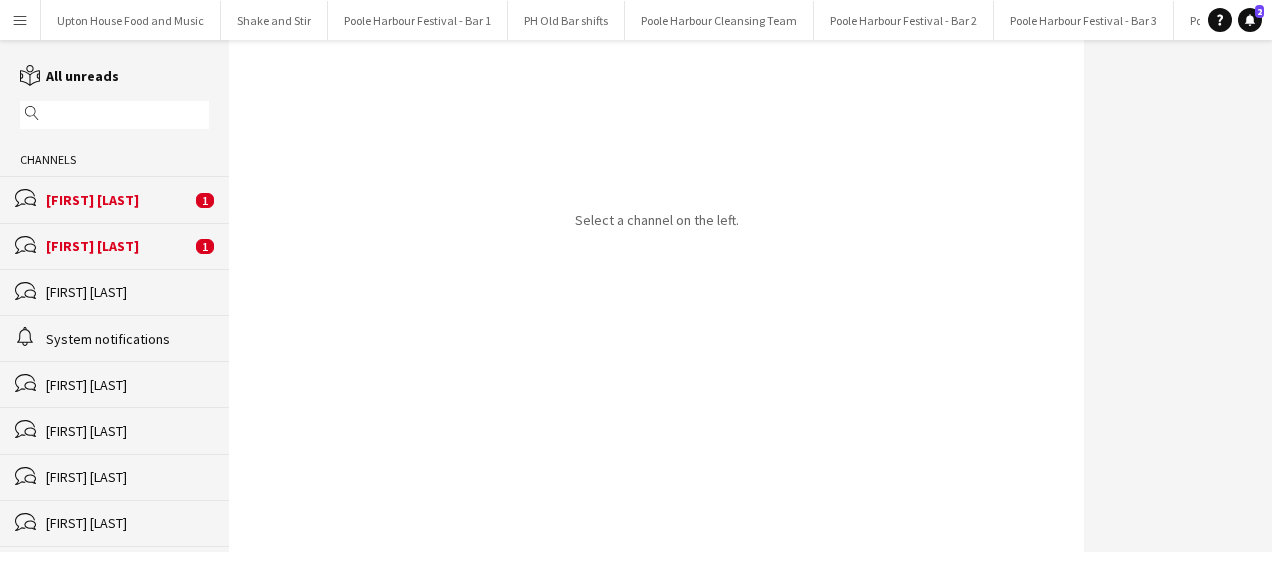 click on "[FIRST] [LAST]" 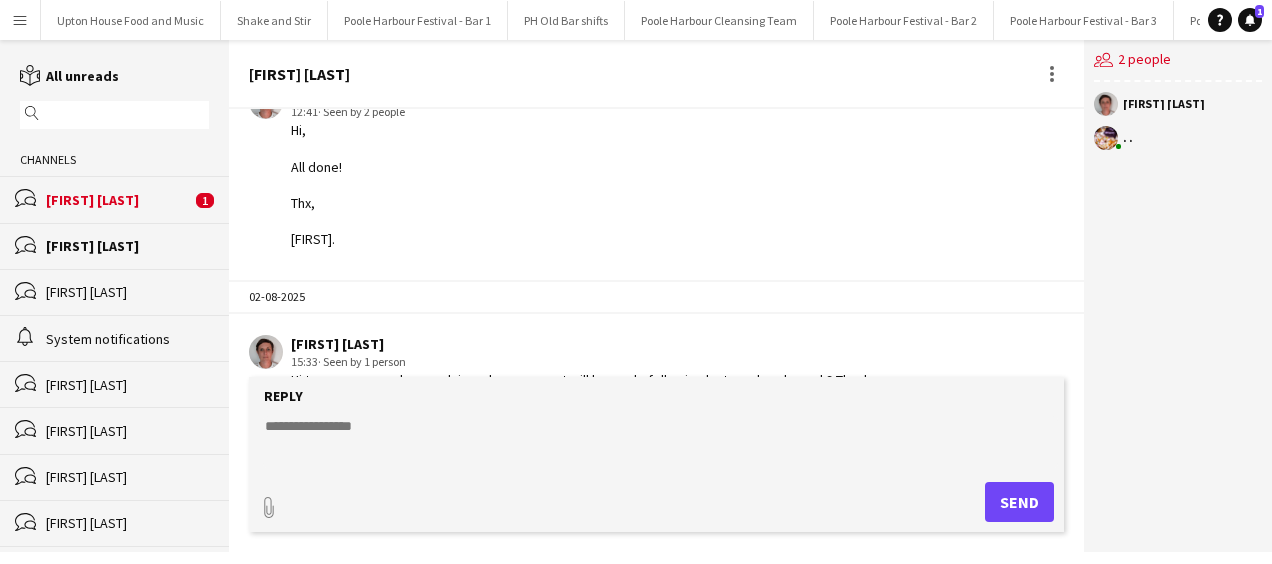 scroll, scrollTop: 419, scrollLeft: 0, axis: vertical 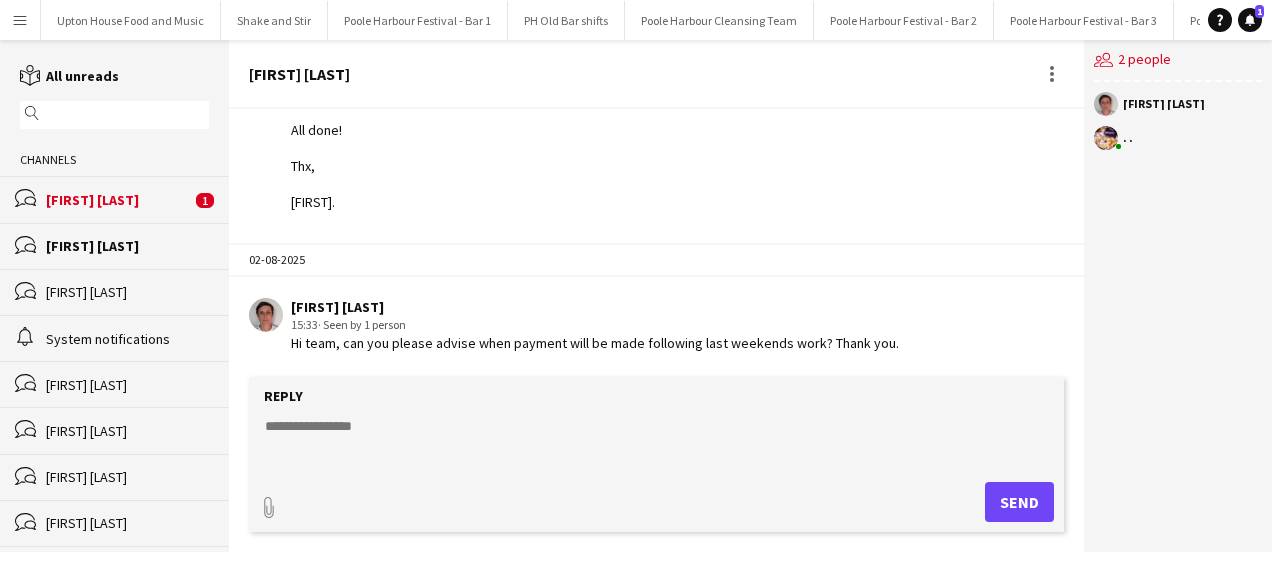click 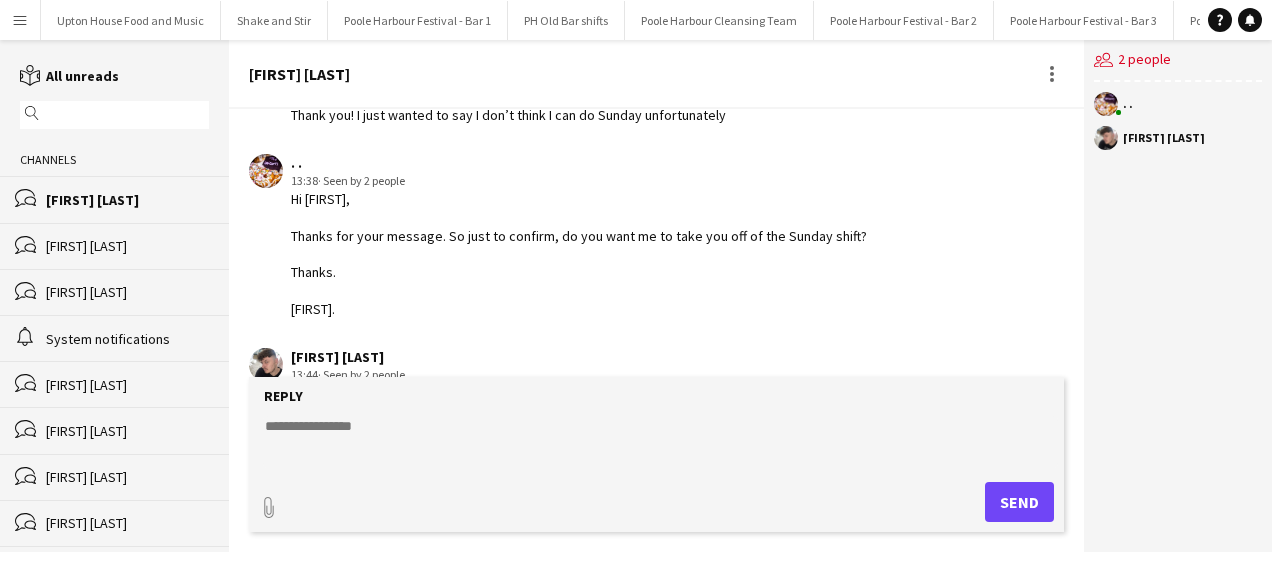scroll, scrollTop: 1826, scrollLeft: 0, axis: vertical 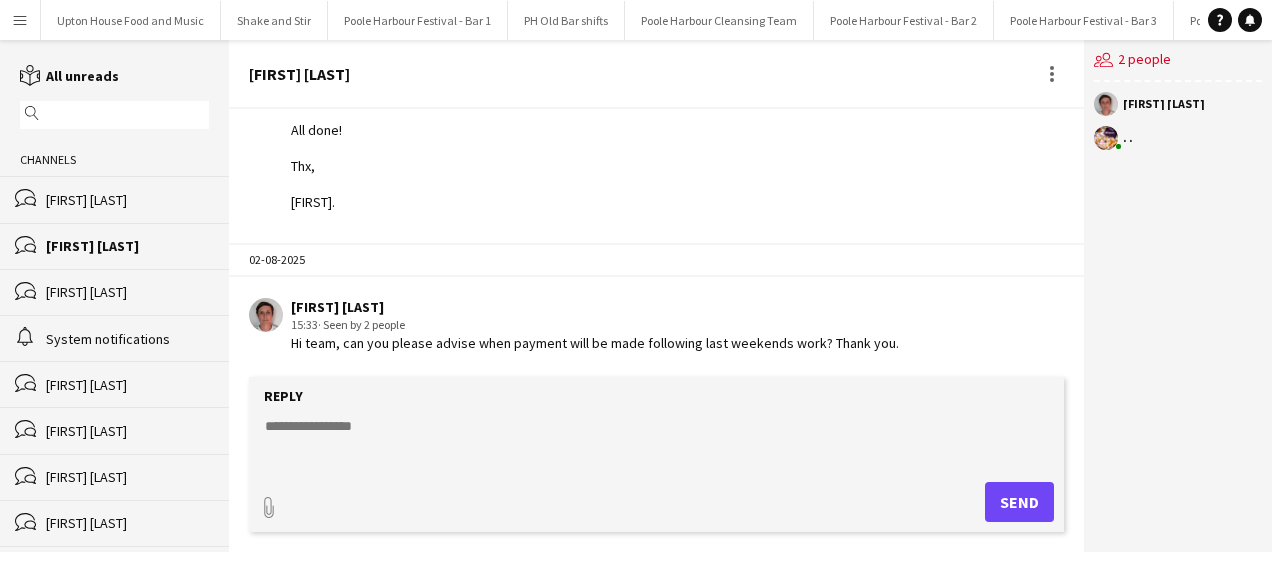 click on "Menu" at bounding box center (20, 20) 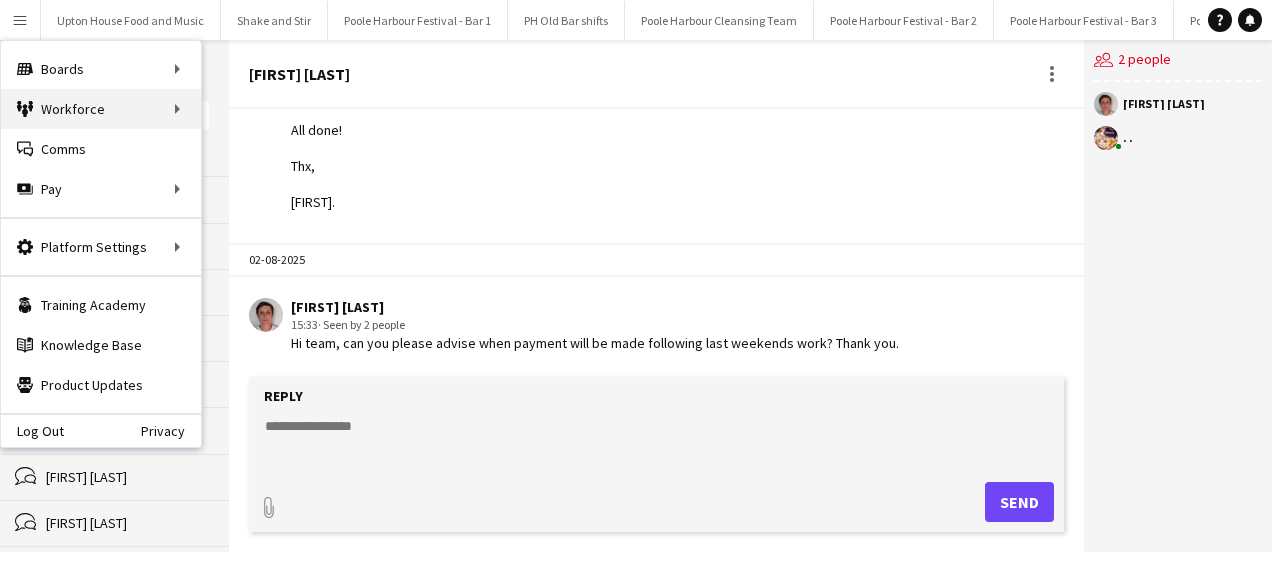 click on "Workforce
Workforce" at bounding box center (101, 109) 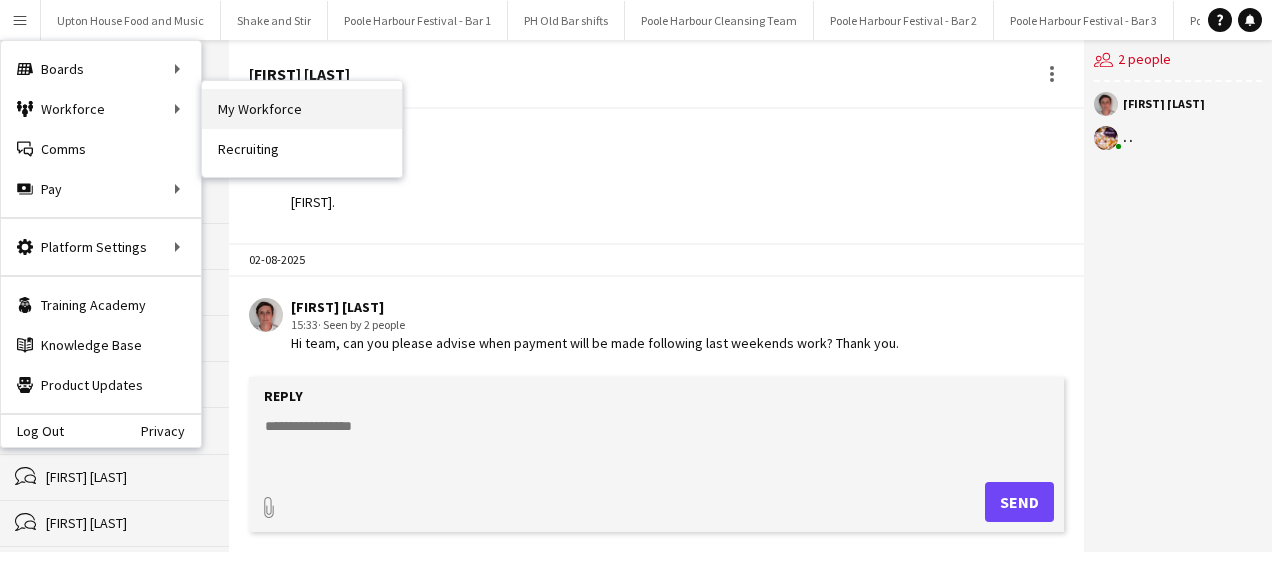 click on "My Workforce" at bounding box center (302, 109) 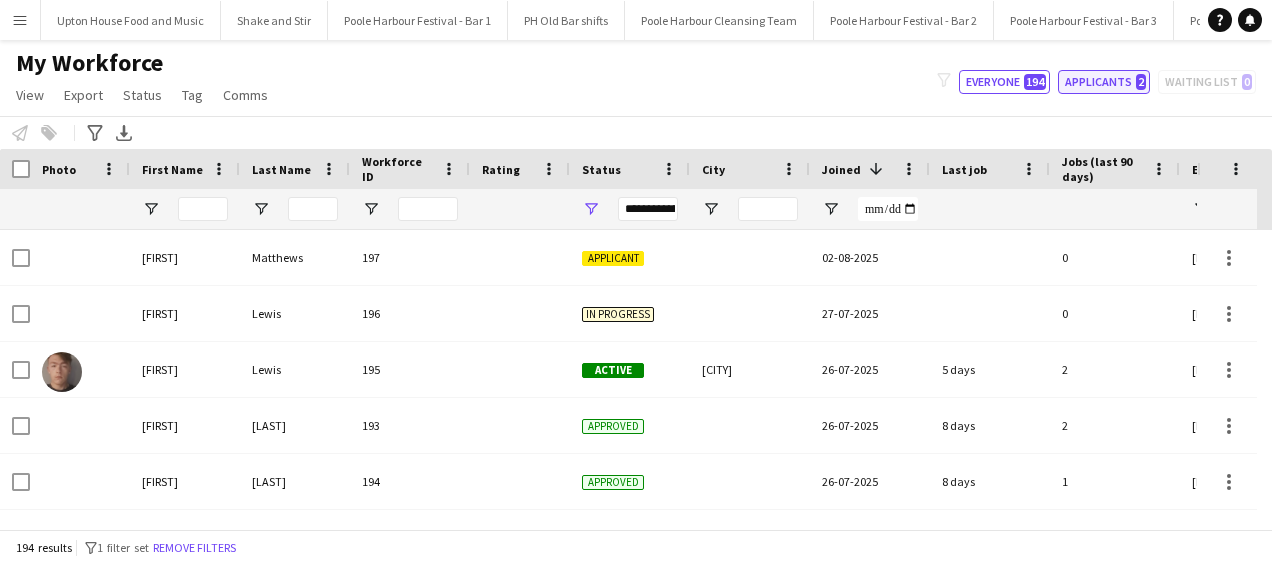click on "Applicants   2" 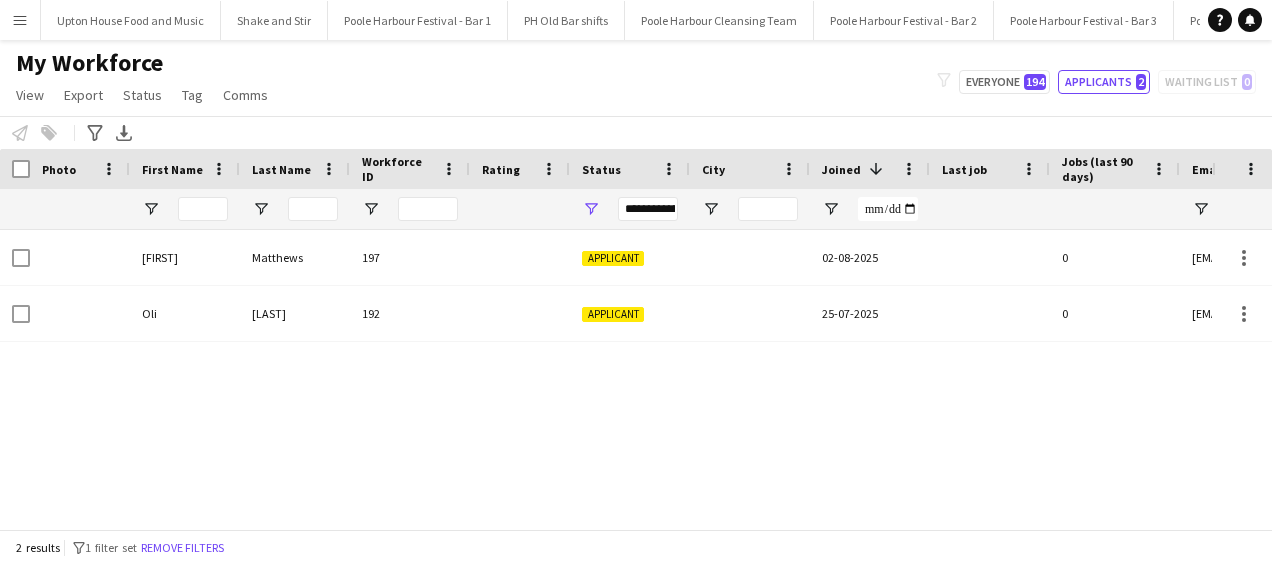 click at bounding box center (80, 313) 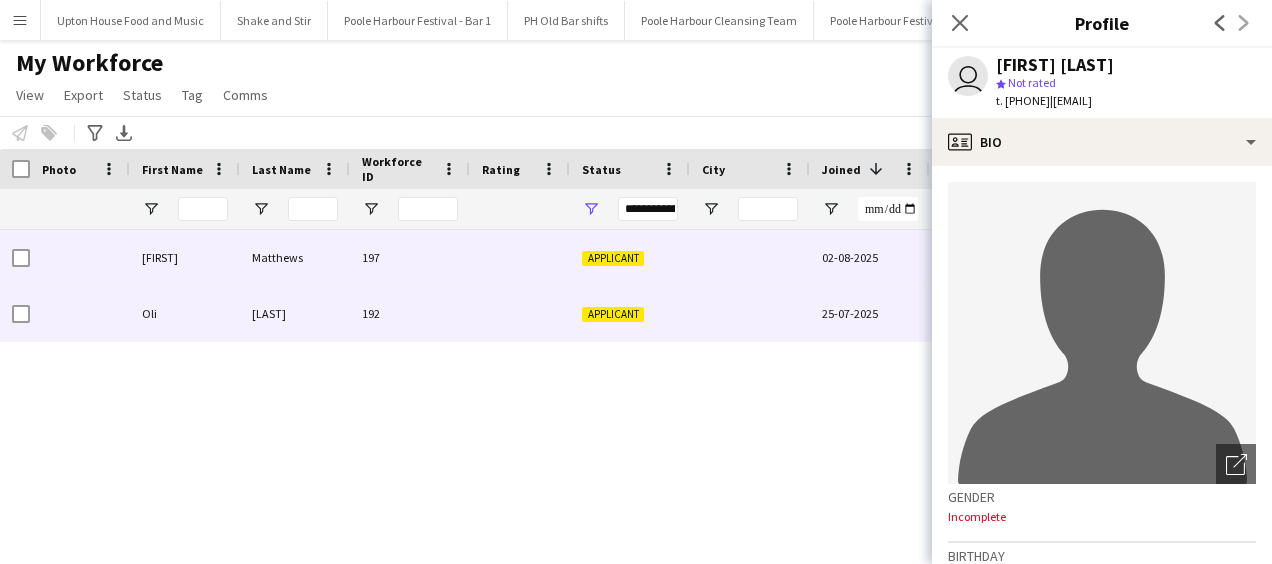 click on "[FIRST]" at bounding box center (185, 257) 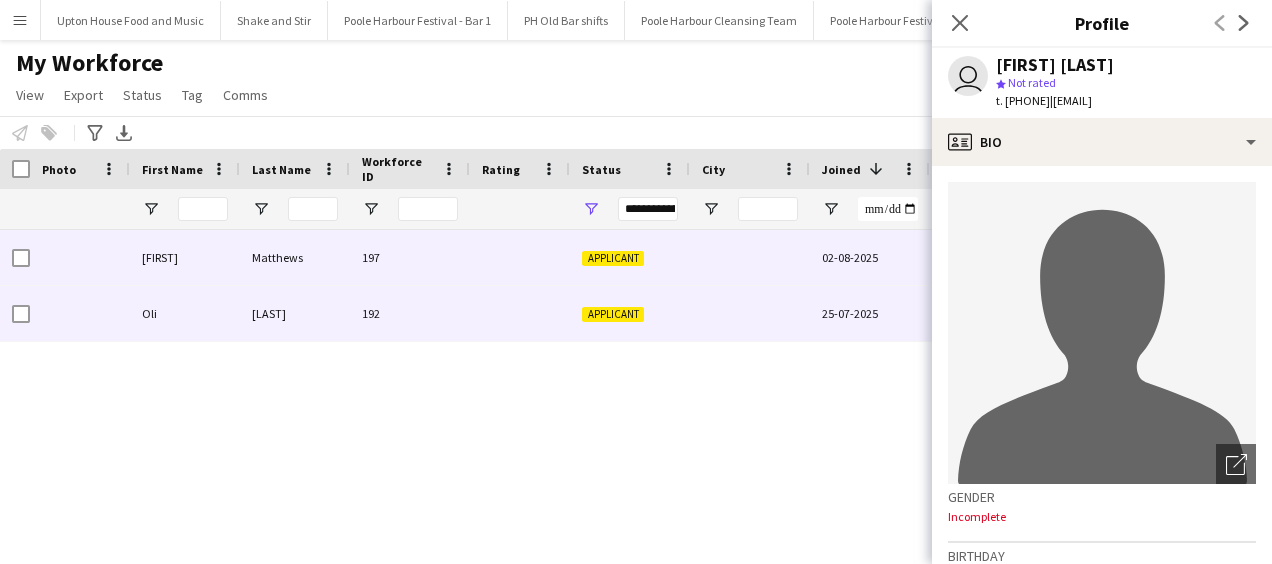 click on "25-07-2025" at bounding box center [870, 313] 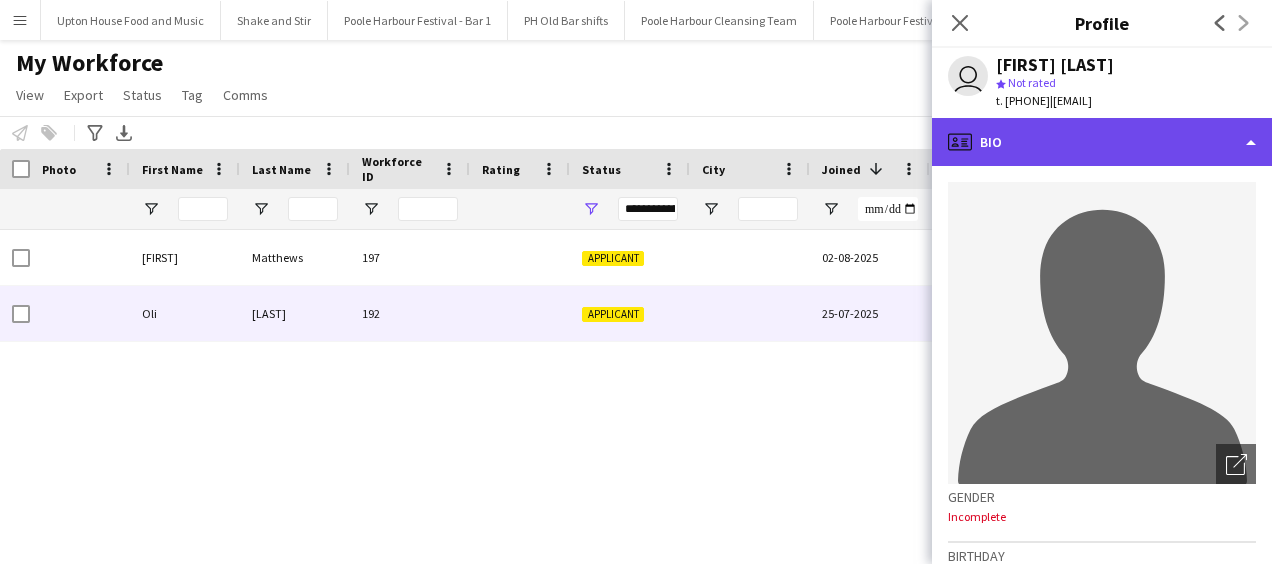 click on "profile
Bio" 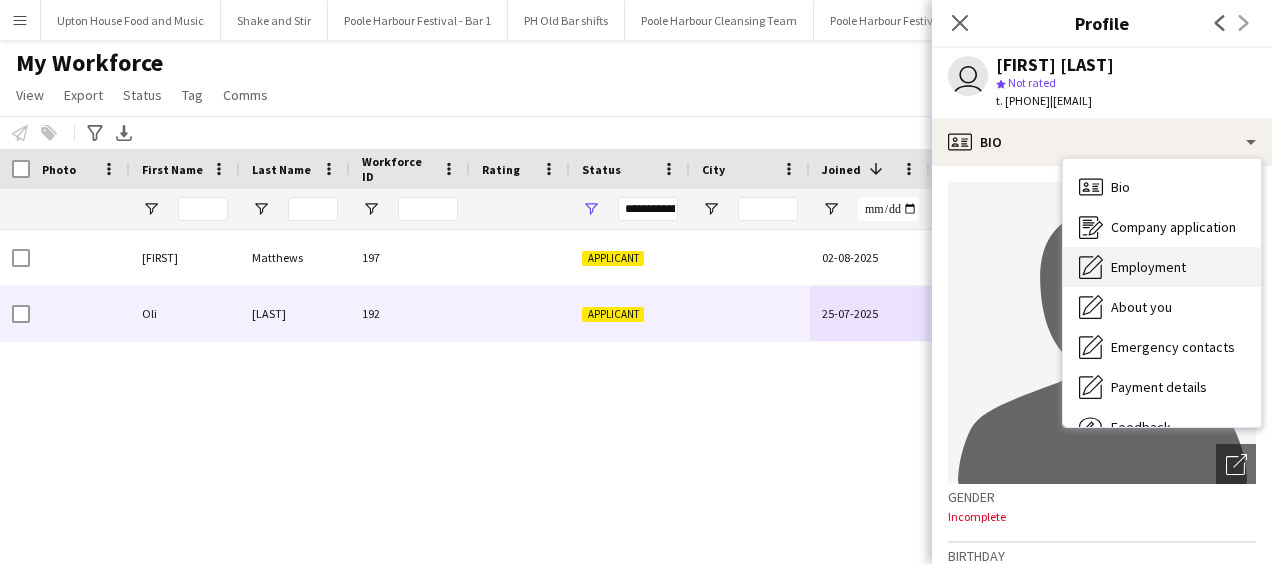 click on "Employment
Employment" at bounding box center (1162, 267) 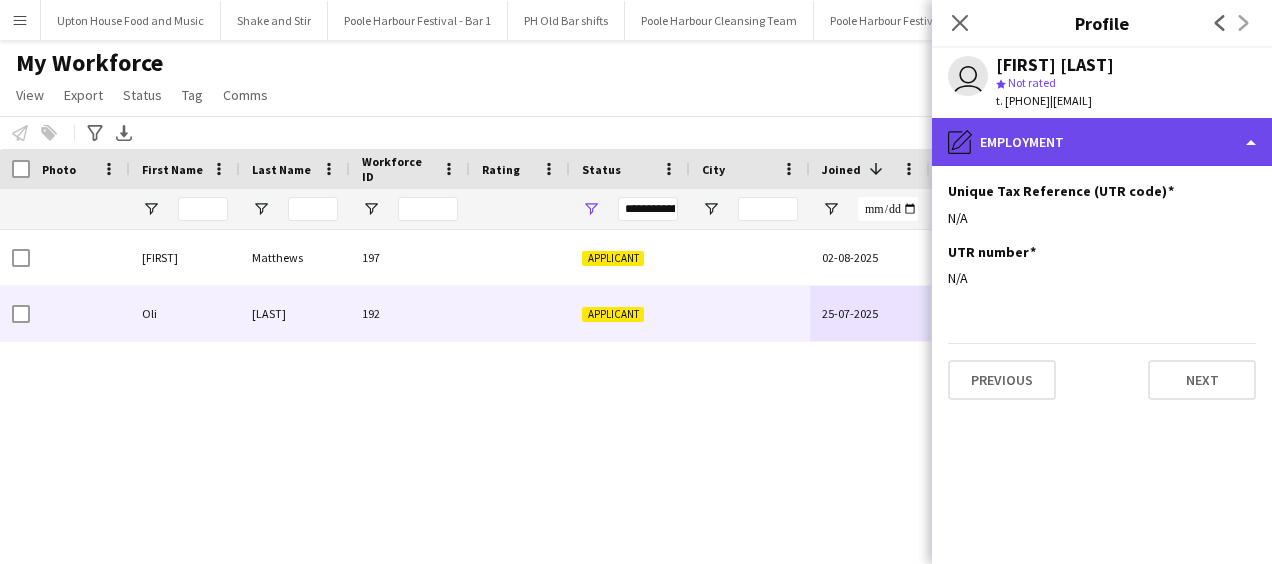 click on "pencil4
Employment" 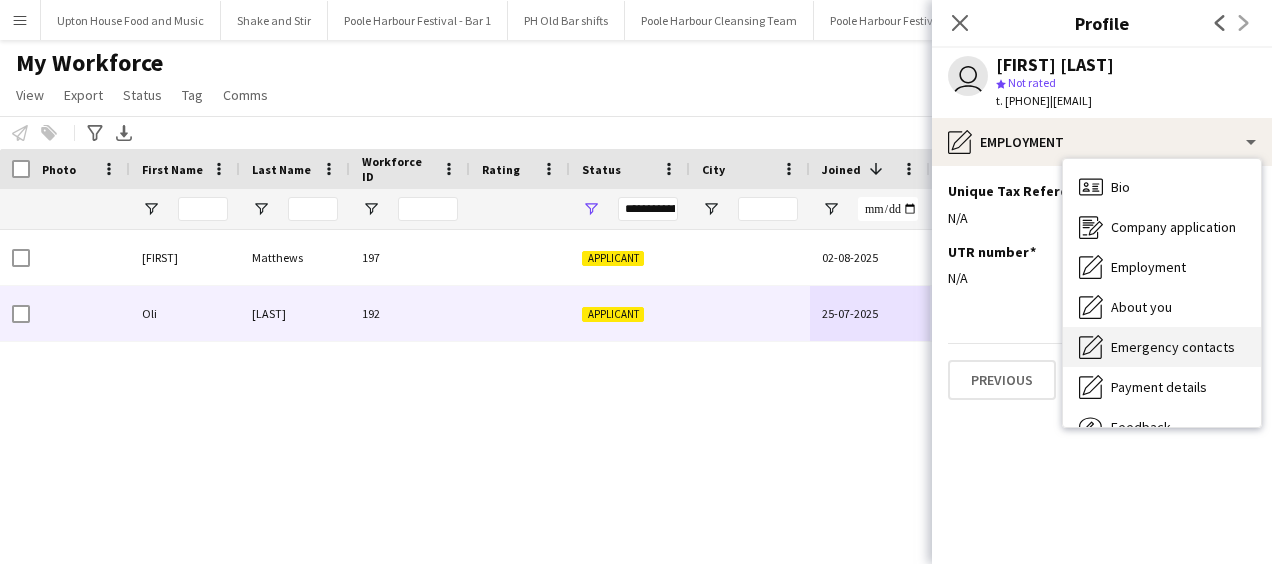 click on "Emergency contacts
Emergency contacts" at bounding box center (1162, 347) 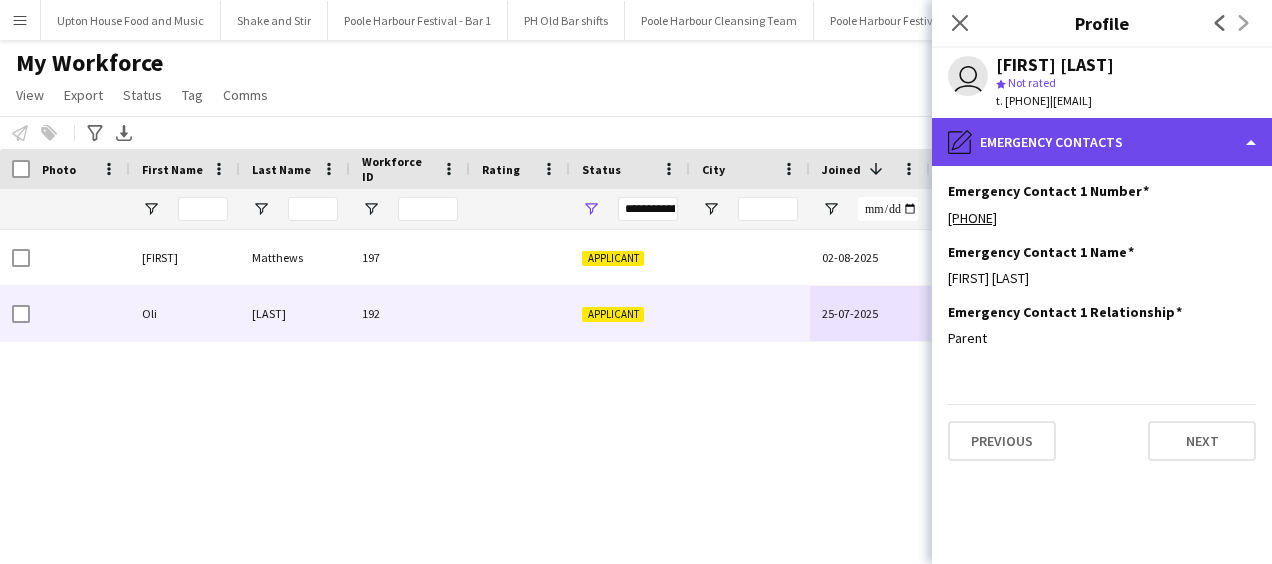click on "pencil4
Emergency contacts" 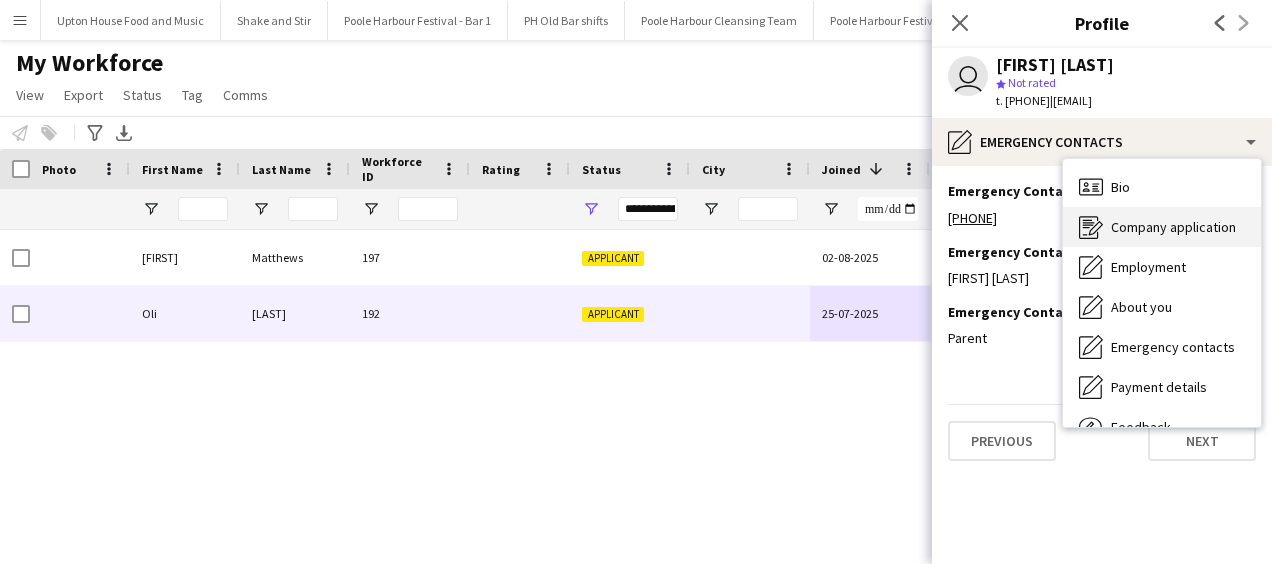 click on "Company application
Company application" at bounding box center (1162, 227) 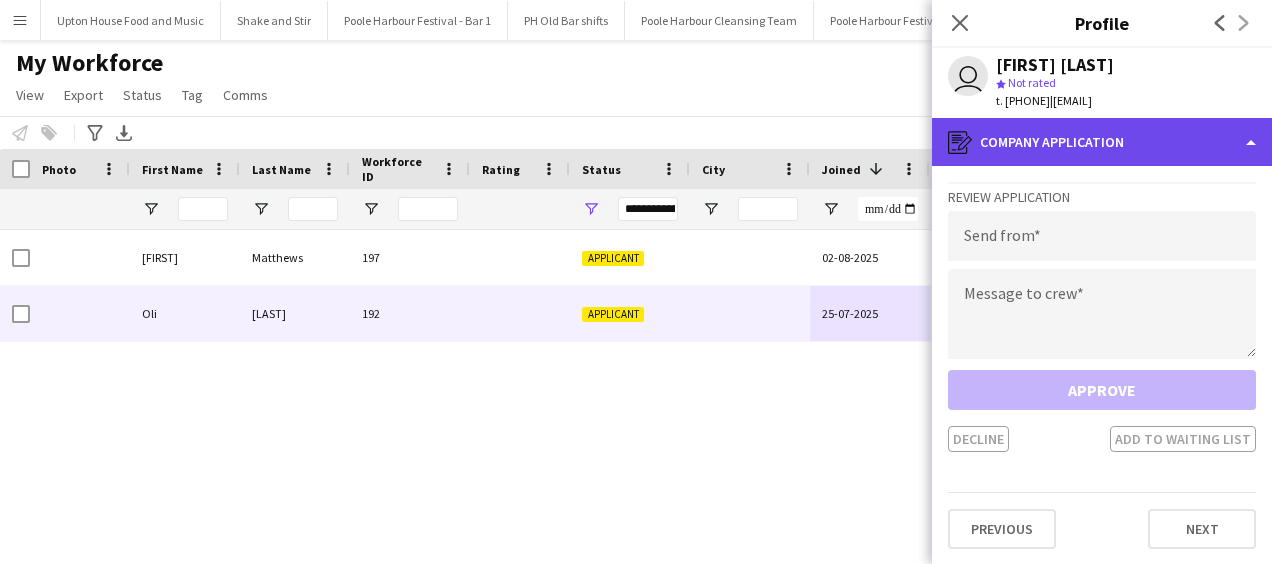 click on "register
Company application" 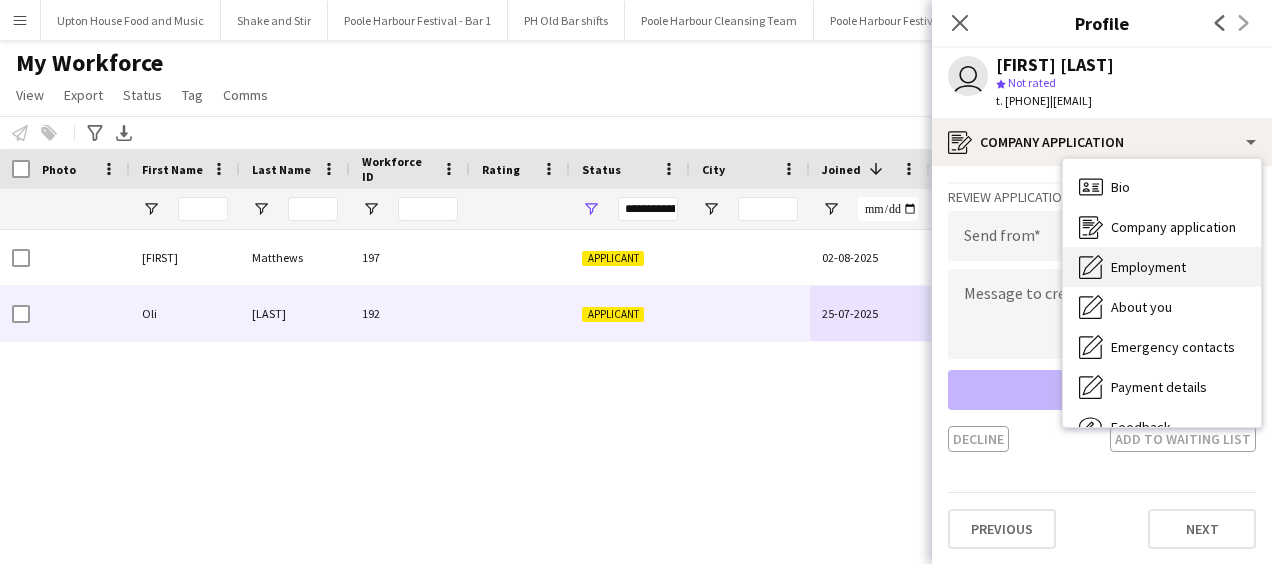 click on "Employment" at bounding box center [1148, 267] 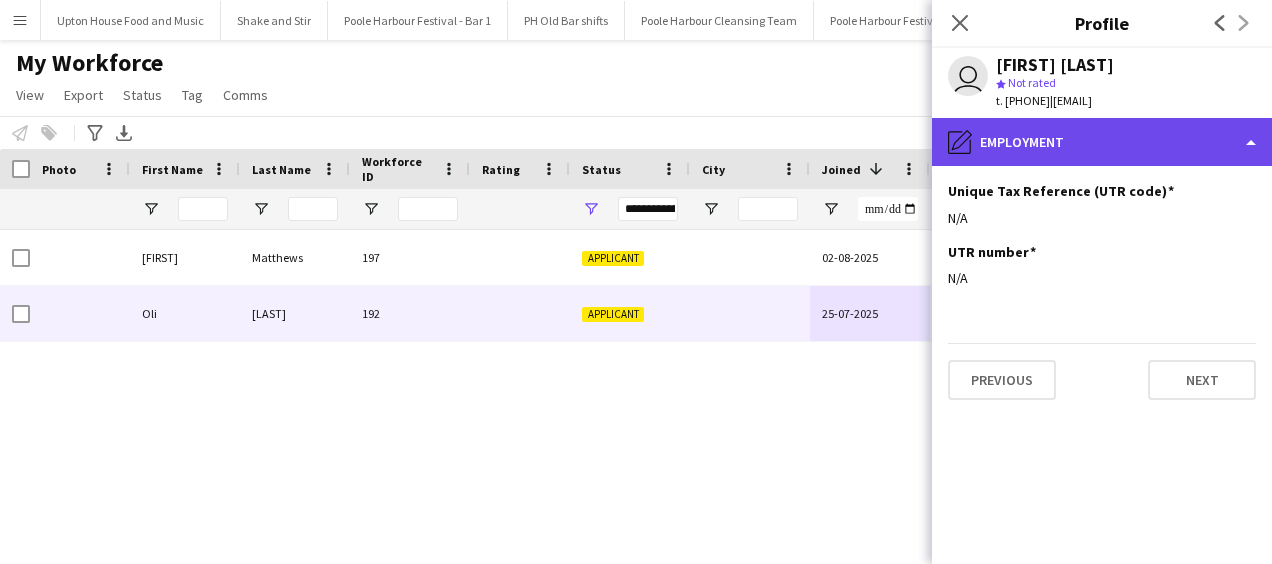 click on "pencil4
Employment" 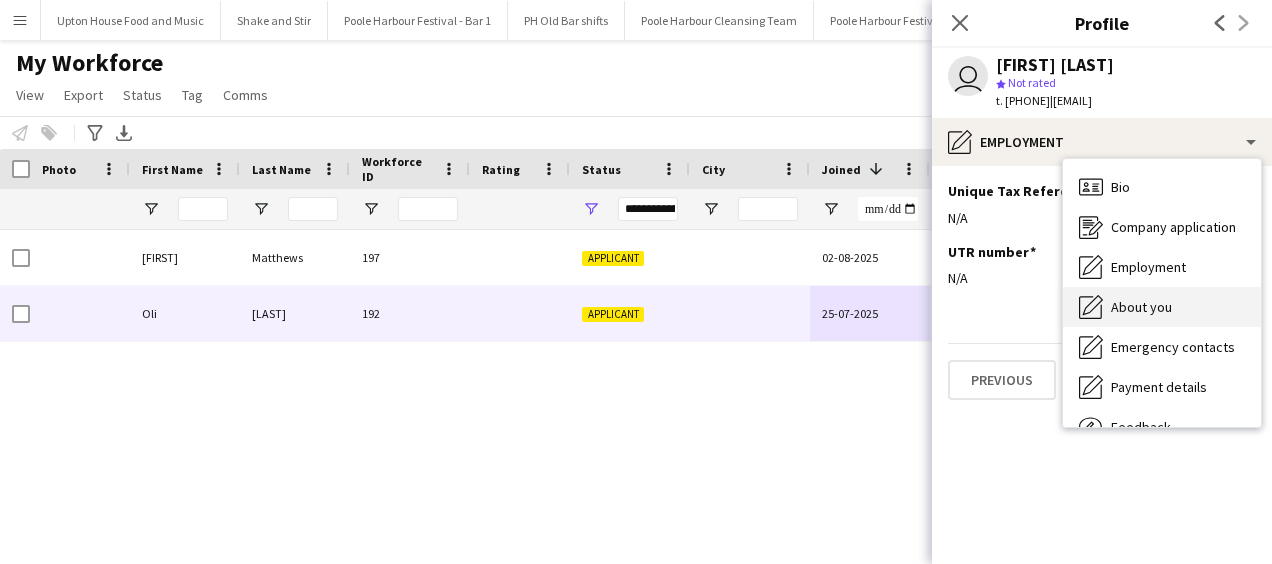 click on "About you" at bounding box center (1141, 307) 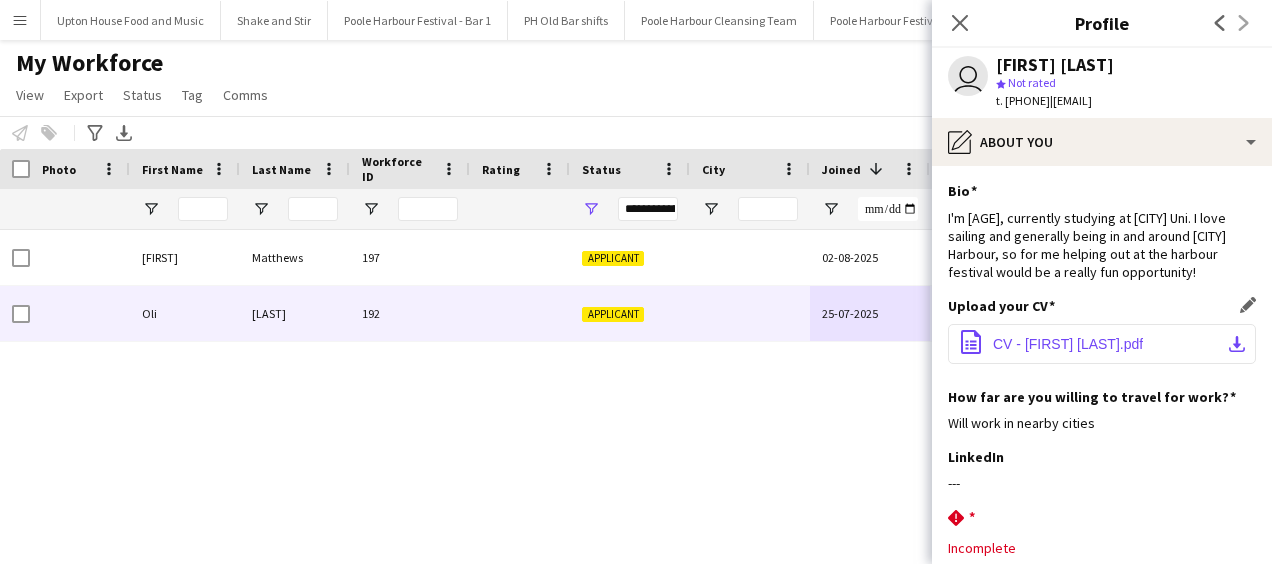 click on "CV - Oliver Hale.pdf" 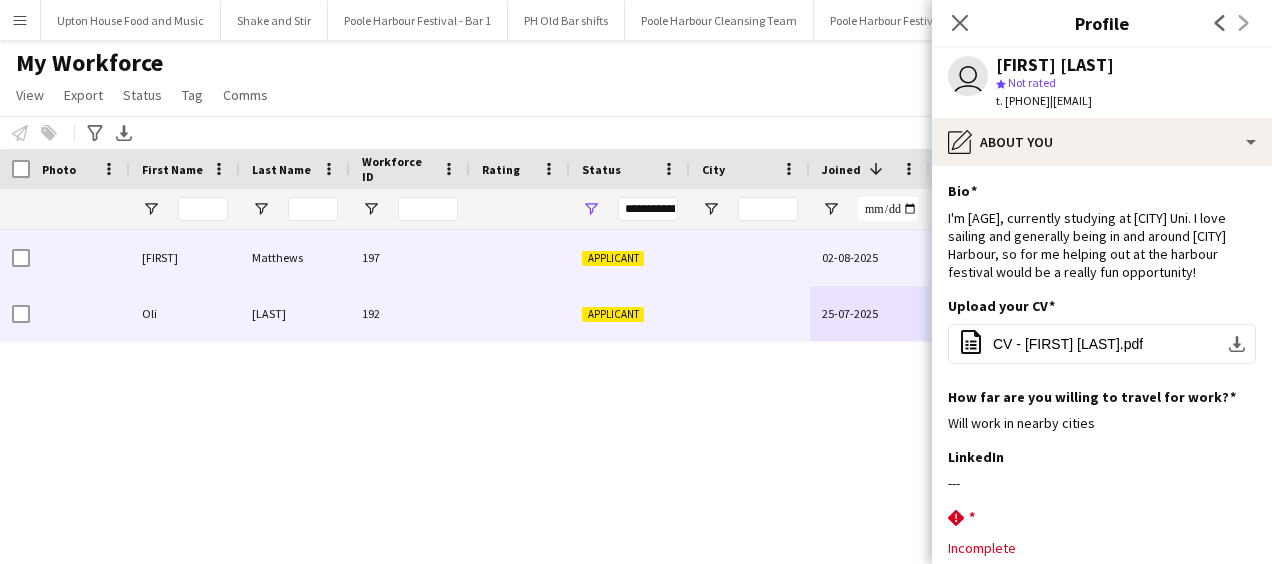 click on "[FIRST]" at bounding box center [185, 257] 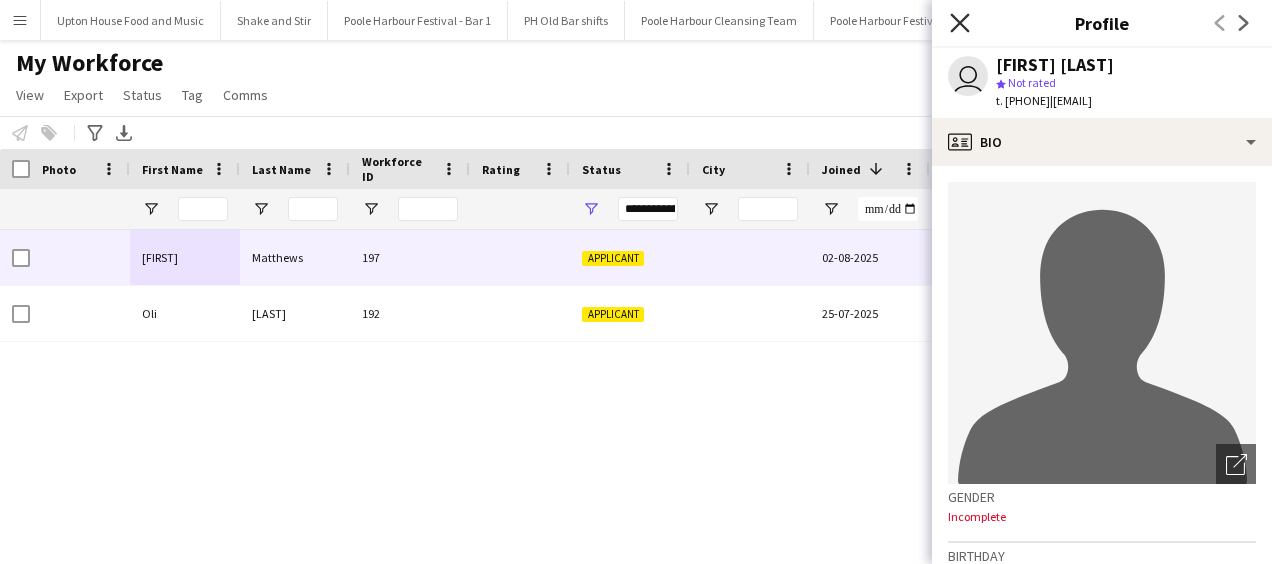 click on "Close pop-in" 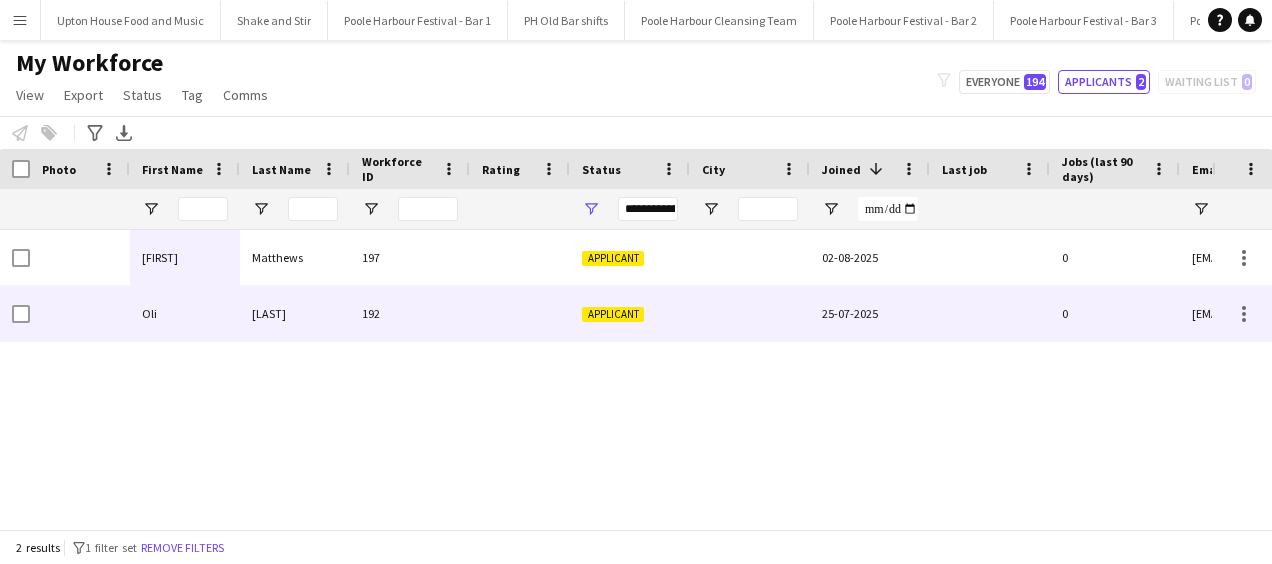 click on "192" at bounding box center [410, 313] 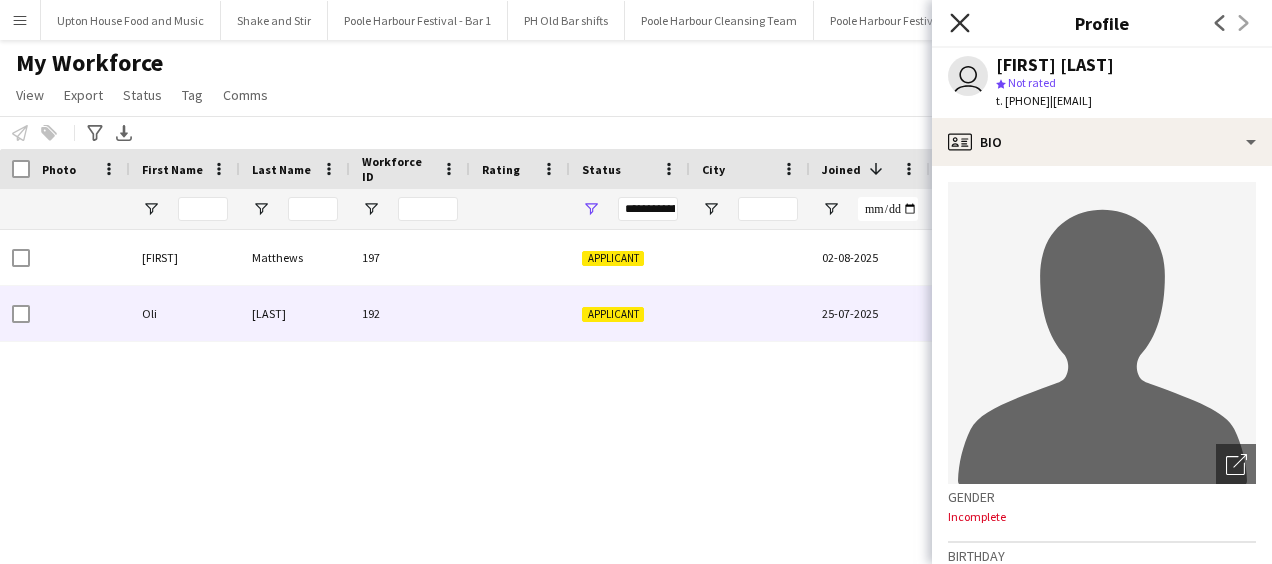 click on "Close pop-in" 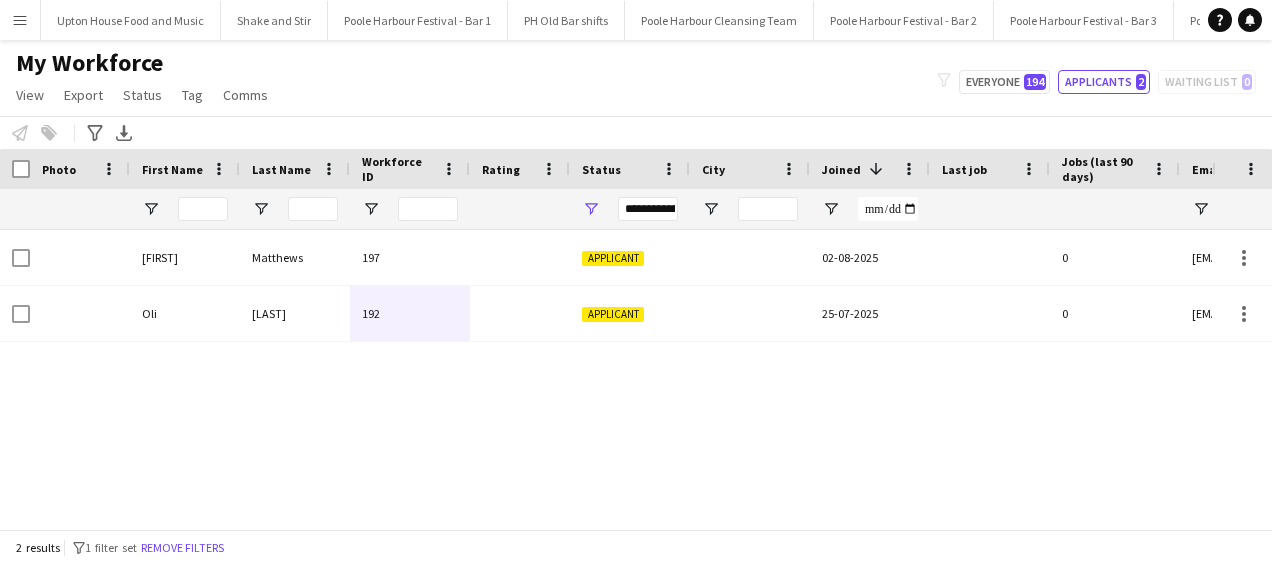 click on "Menu" at bounding box center [20, 20] 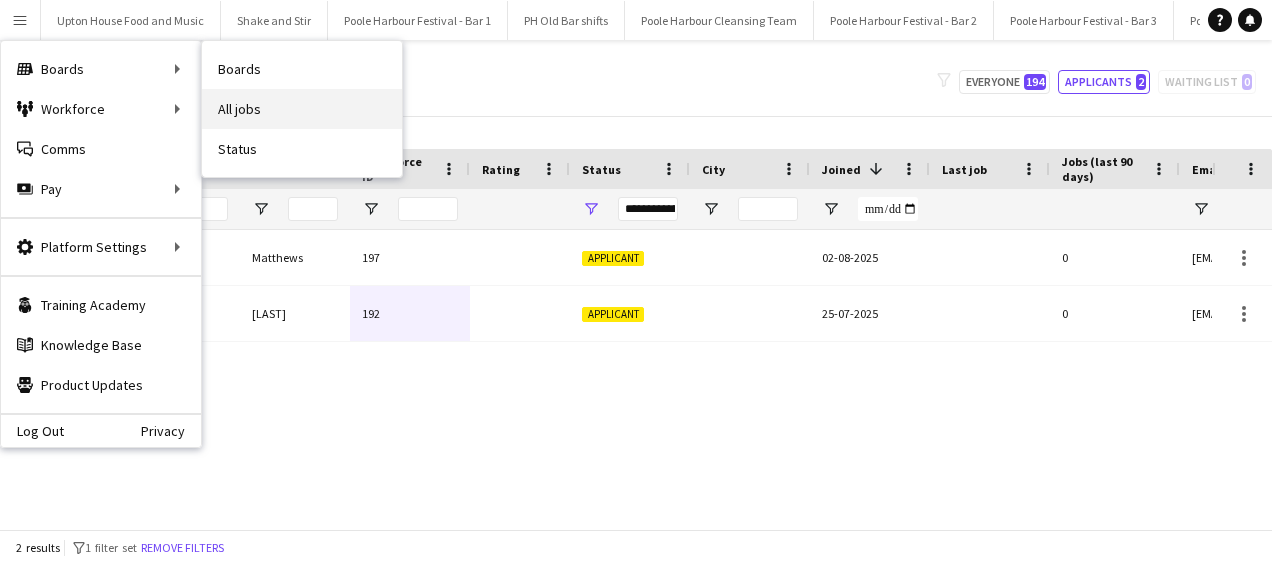 click on "All jobs" at bounding box center [302, 109] 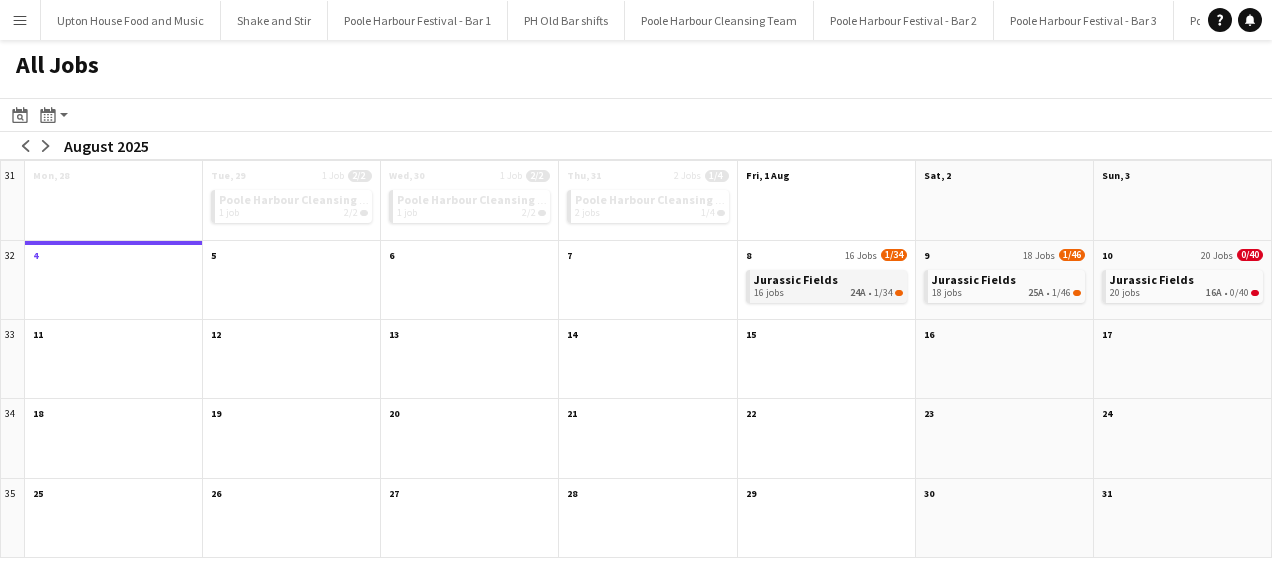 click on "Jurassic Fields   16 jobs   24A   •   1/34" 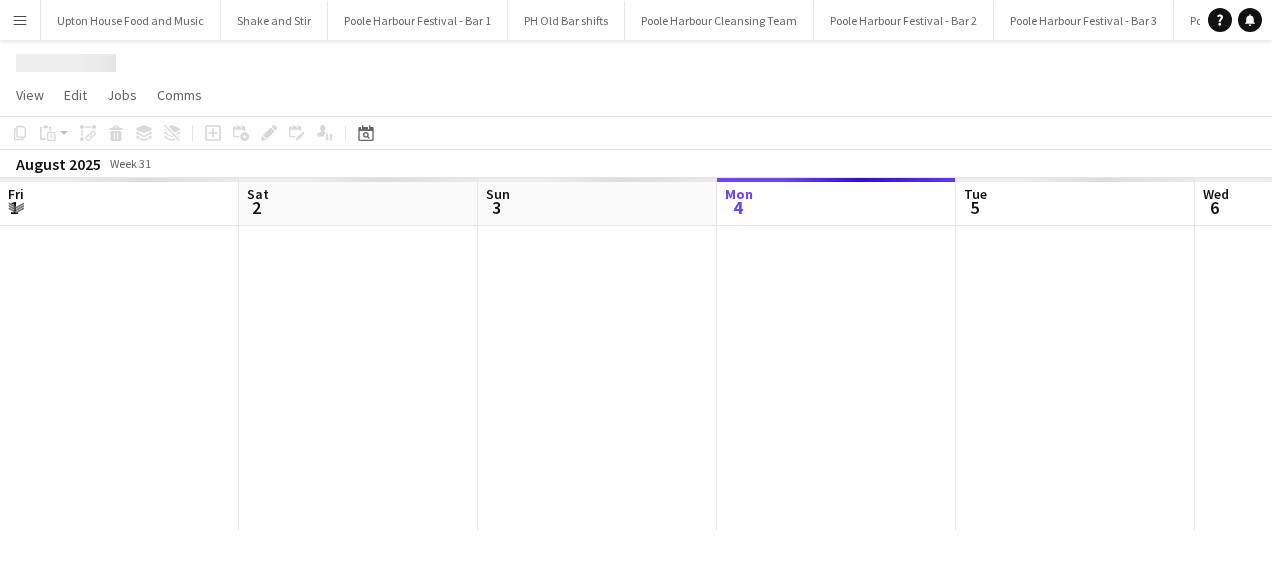 scroll, scrollTop: 0, scrollLeft: 0, axis: both 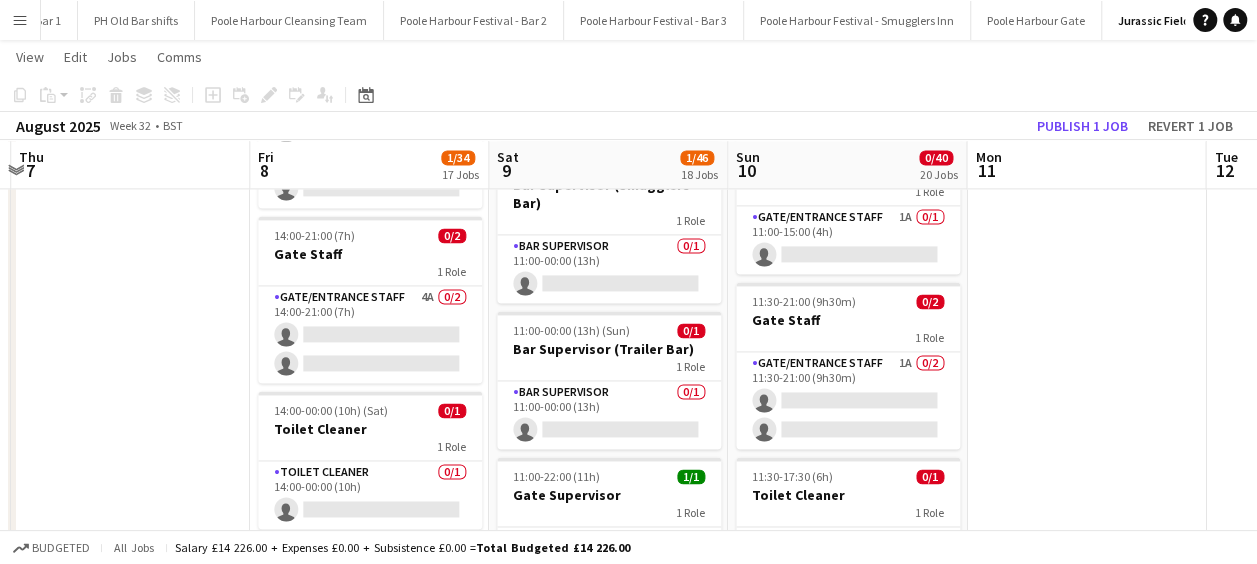 click at bounding box center (130, 695) 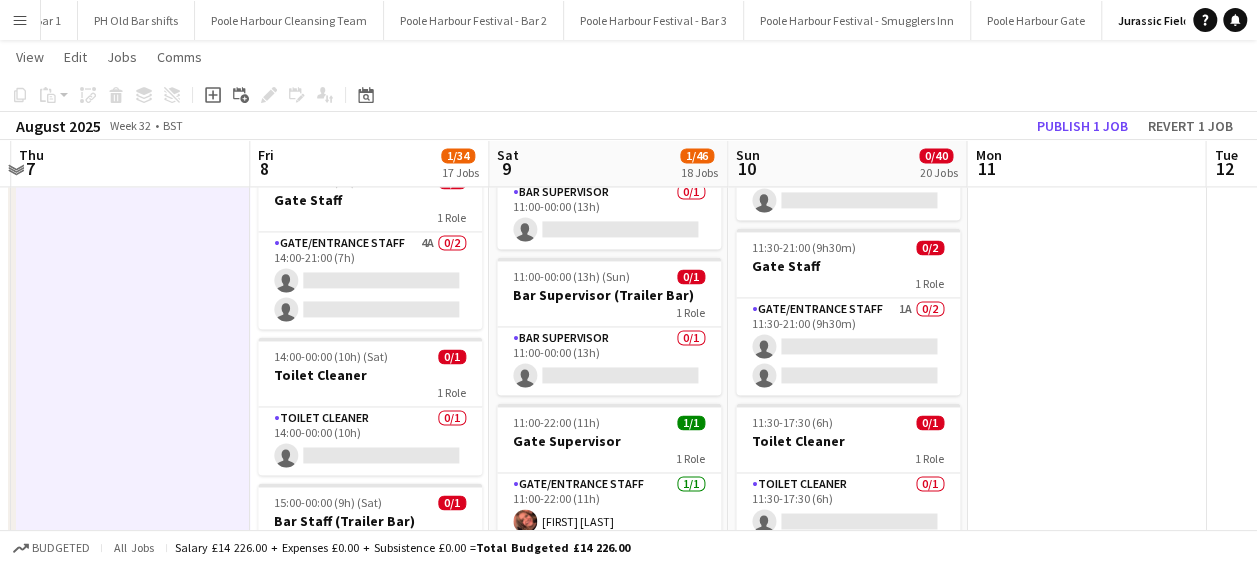 scroll, scrollTop: 1432, scrollLeft: 0, axis: vertical 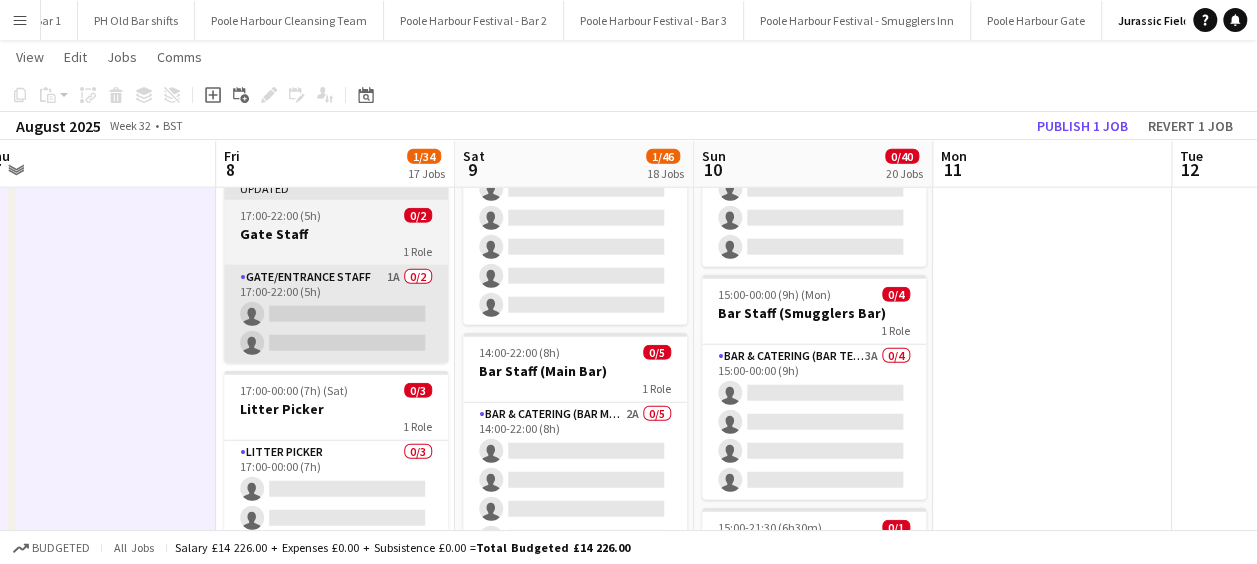 click on "Gate/Entrance staff   1A   0/2   17:00-22:00 (5h)
single-neutral-actions
single-neutral-actions" at bounding box center [336, 314] 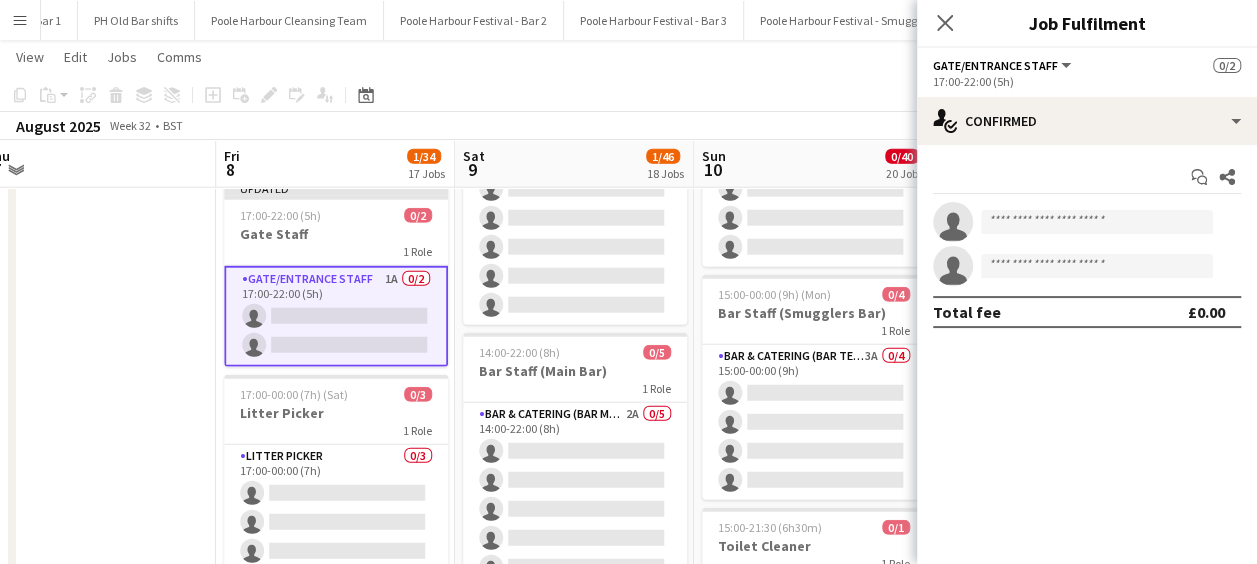 click at bounding box center [96, -391] 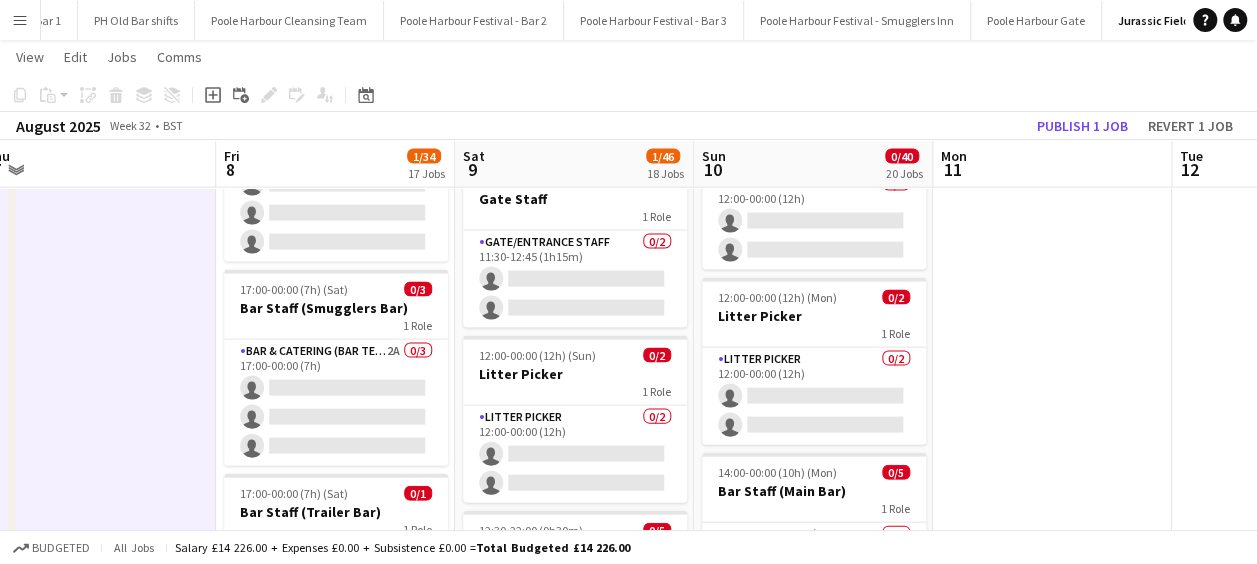scroll, scrollTop: 2016, scrollLeft: 0, axis: vertical 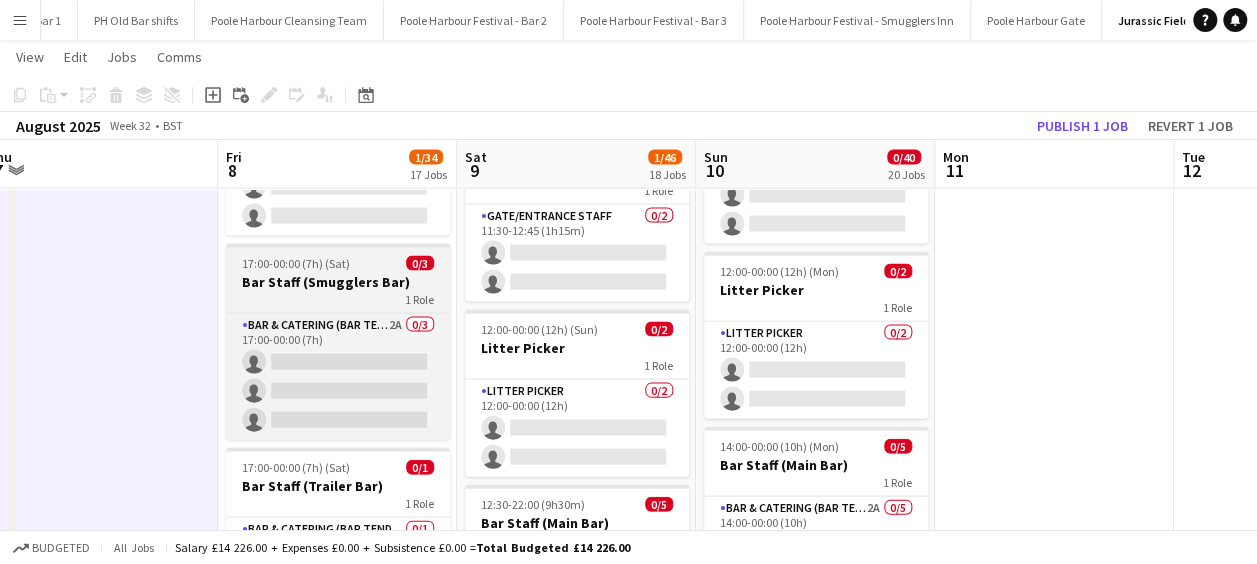 click on "1 Role" at bounding box center (338, 299) 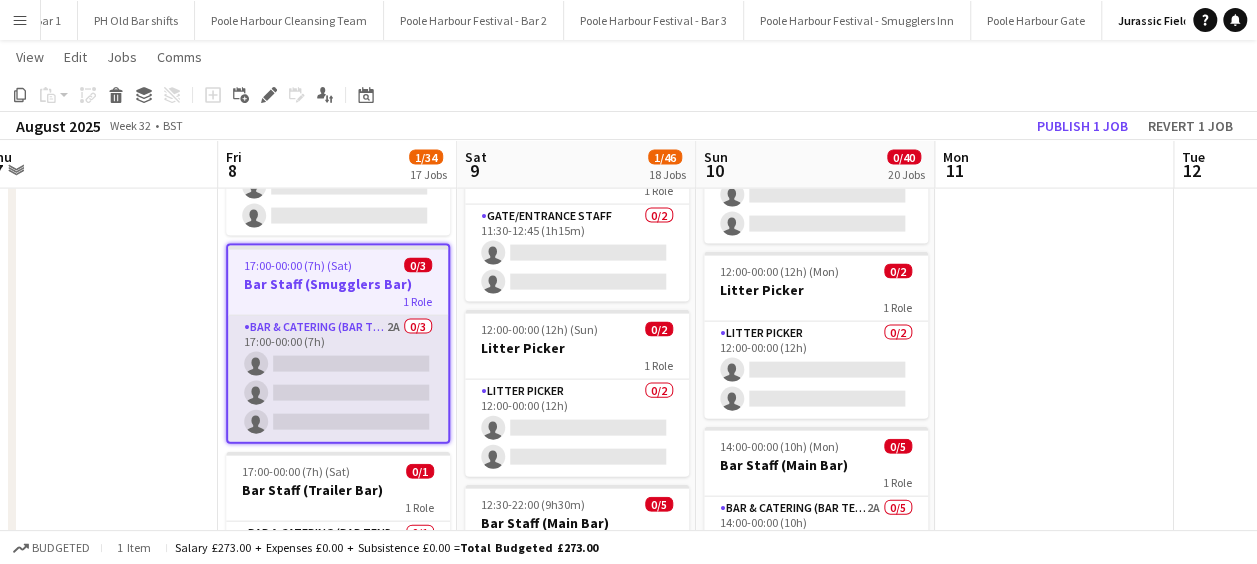 click on "Bar & Catering (Bar Tender)   2A   0/3   17:00-00:00 (7h)
single-neutral-actions
single-neutral-actions
single-neutral-actions" at bounding box center [338, 379] 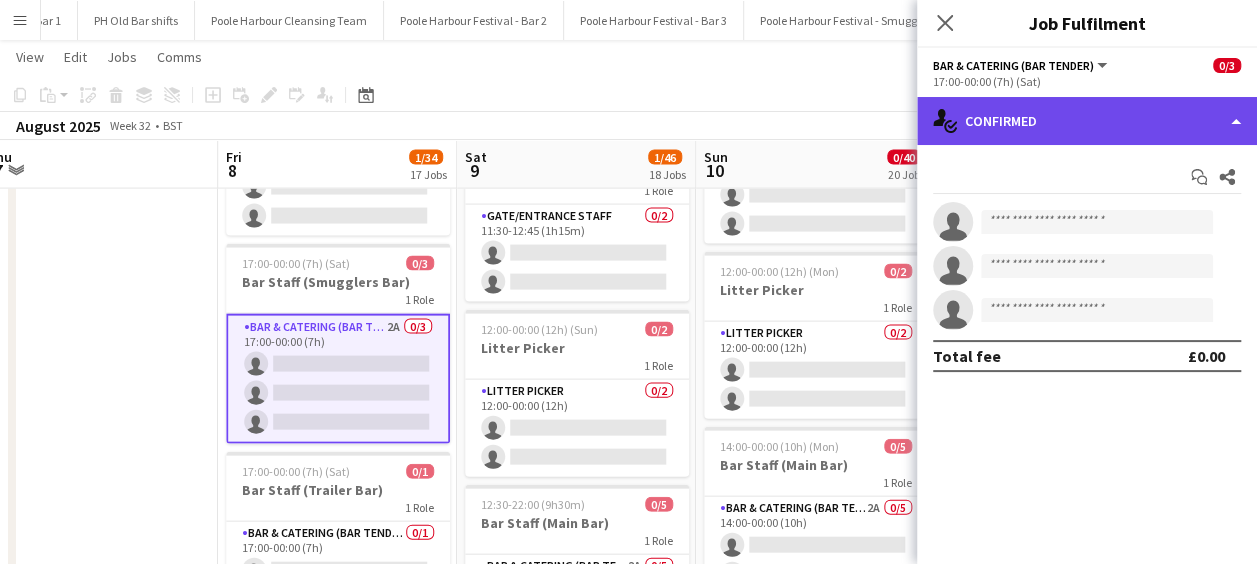 click on "single-neutral-actions-check-2
Confirmed" 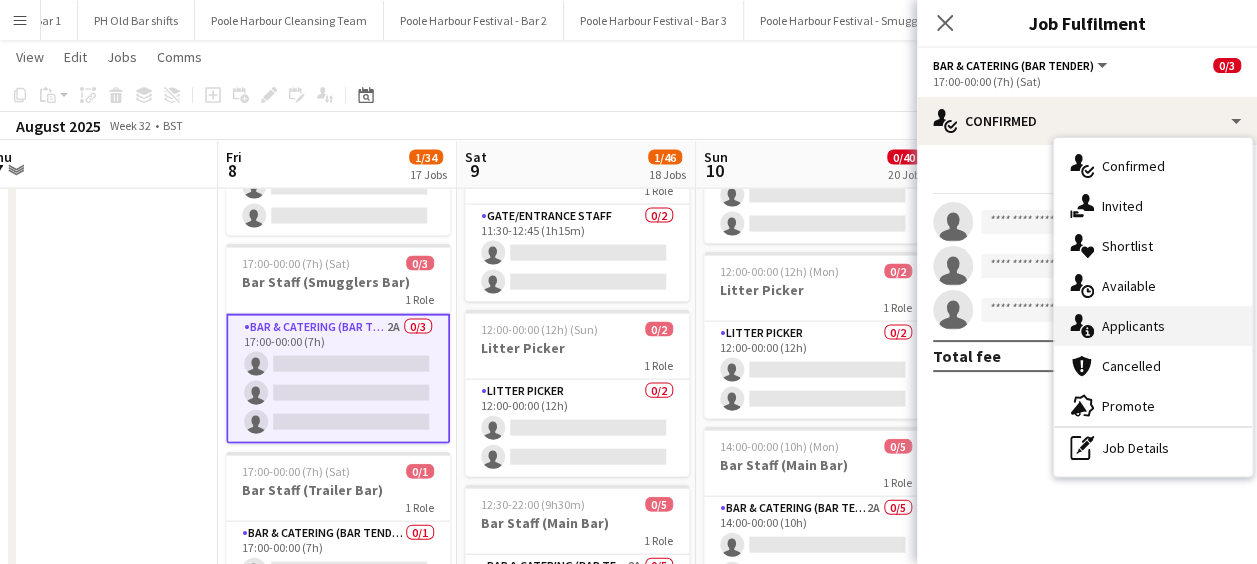 click on "single-neutral-actions-information
Applicants" at bounding box center [1153, 326] 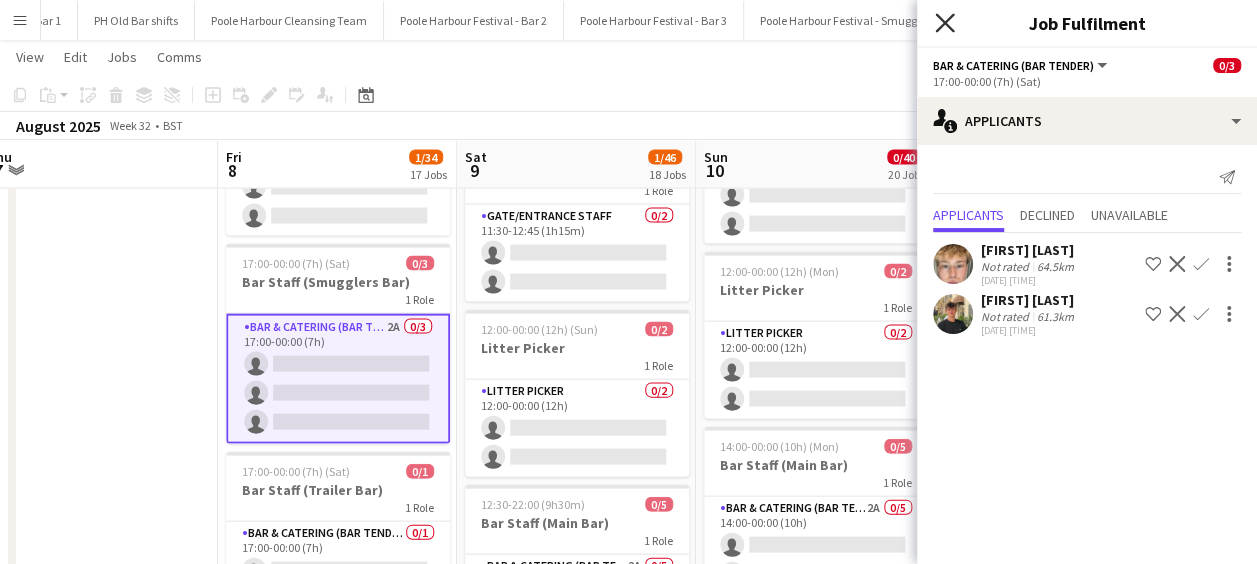 click on "Close pop-in" 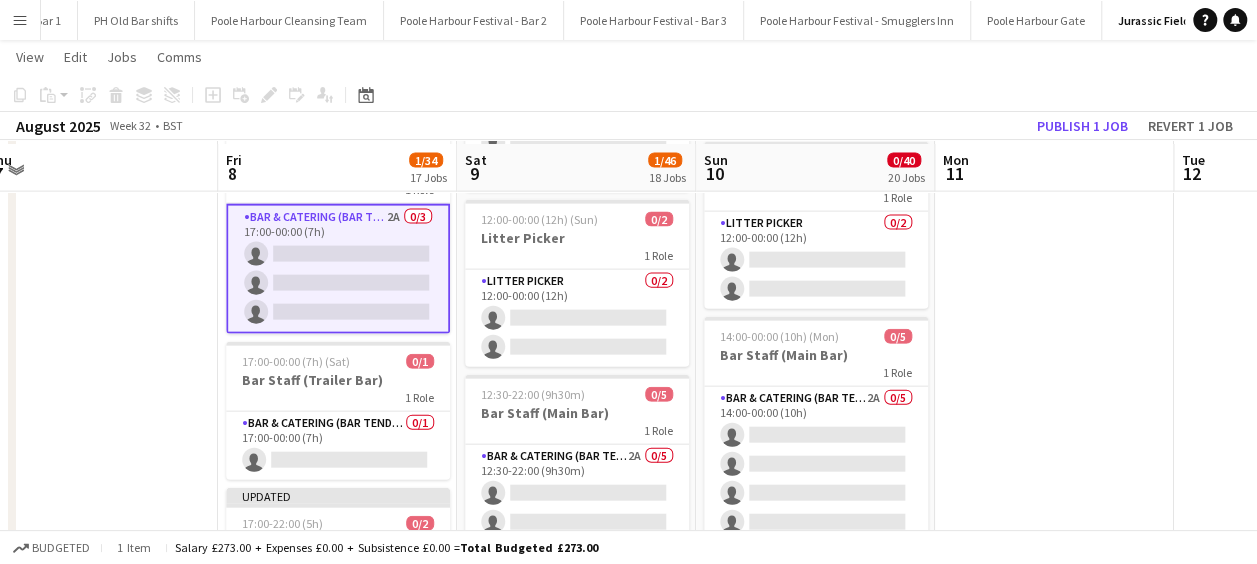 scroll, scrollTop: 2149, scrollLeft: 0, axis: vertical 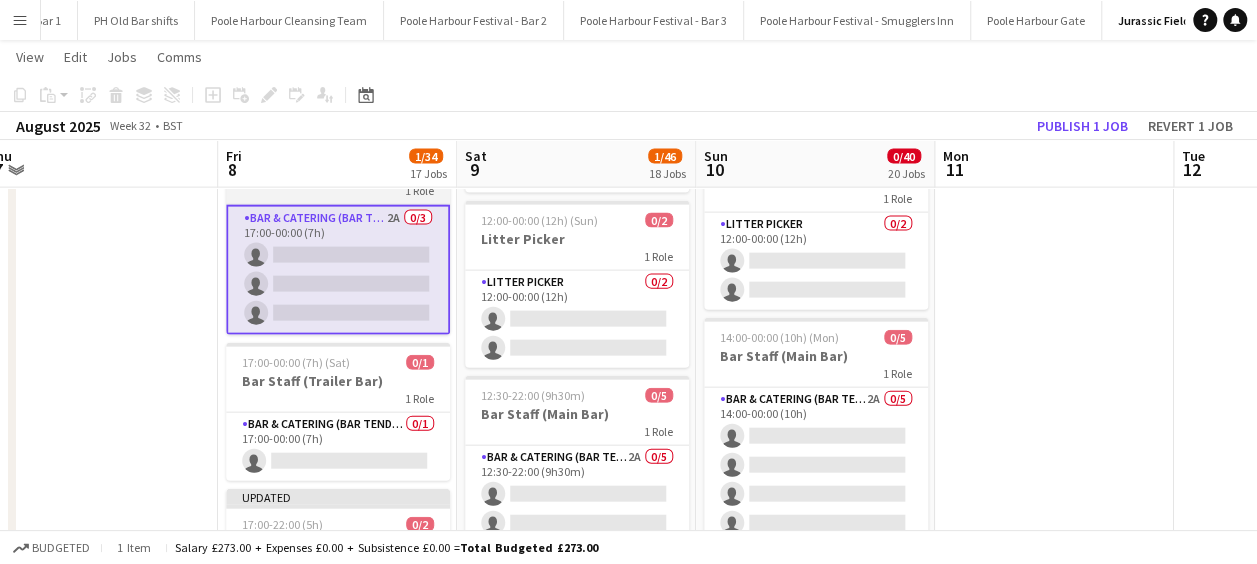 click on "Bar & Catering (Bar Tender)   2A   0/3   17:00-00:00 (7h)
single-neutral-actions
single-neutral-actions
single-neutral-actions" at bounding box center [338, 270] 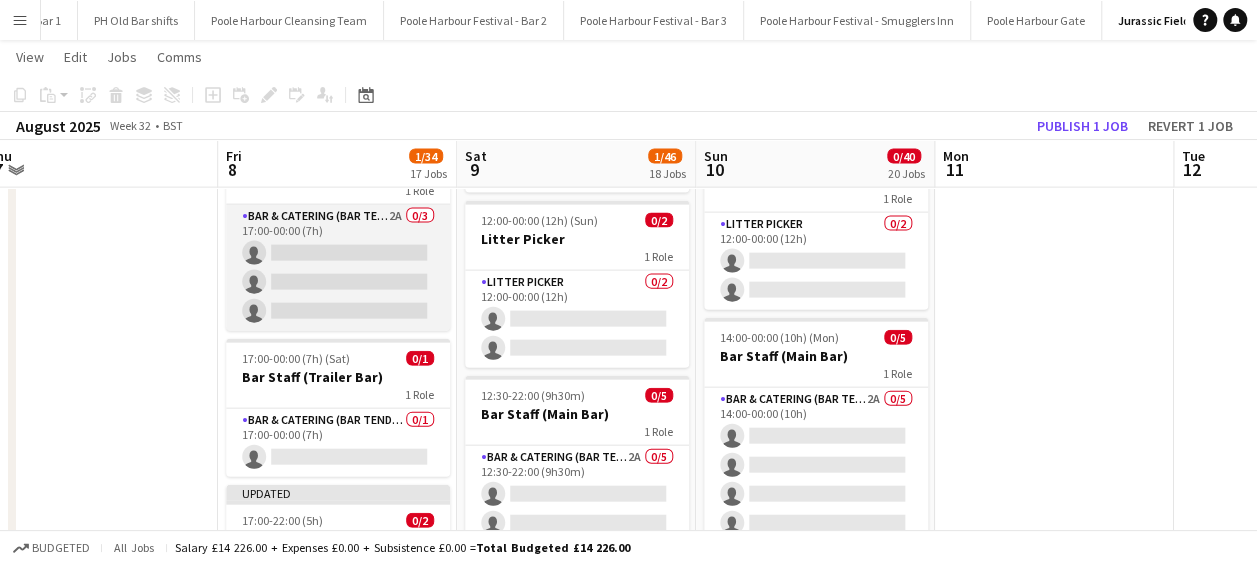 click on "Bar & Catering (Bar Tender)   2A   0/3   17:00-00:00 (7h)
single-neutral-actions
single-neutral-actions
single-neutral-actions" at bounding box center [338, 268] 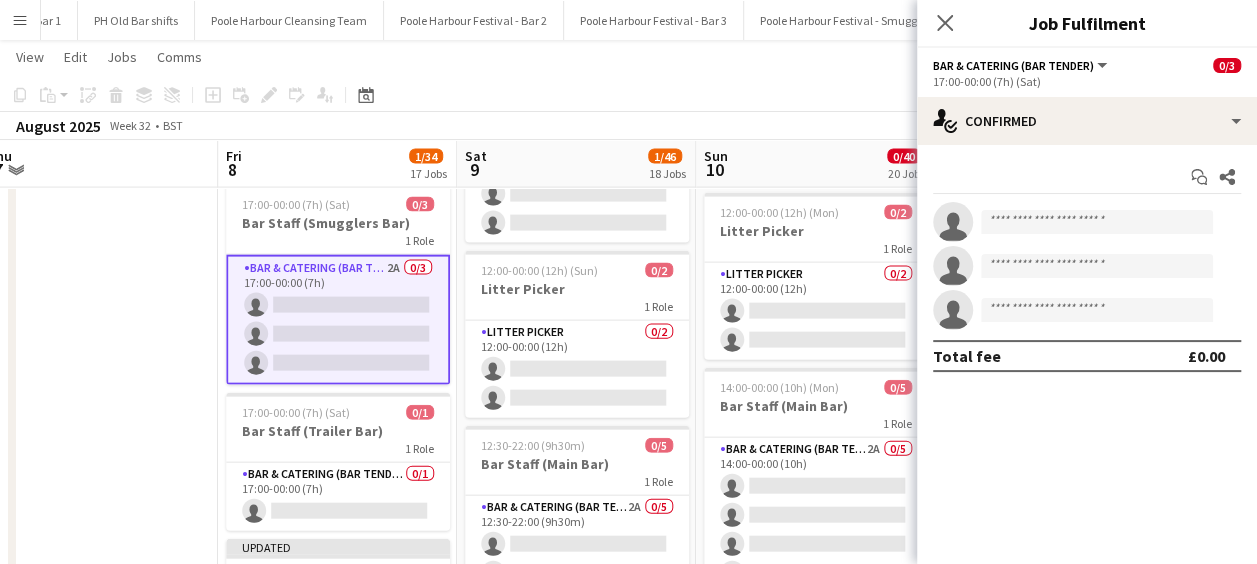 scroll, scrollTop: 2093, scrollLeft: 0, axis: vertical 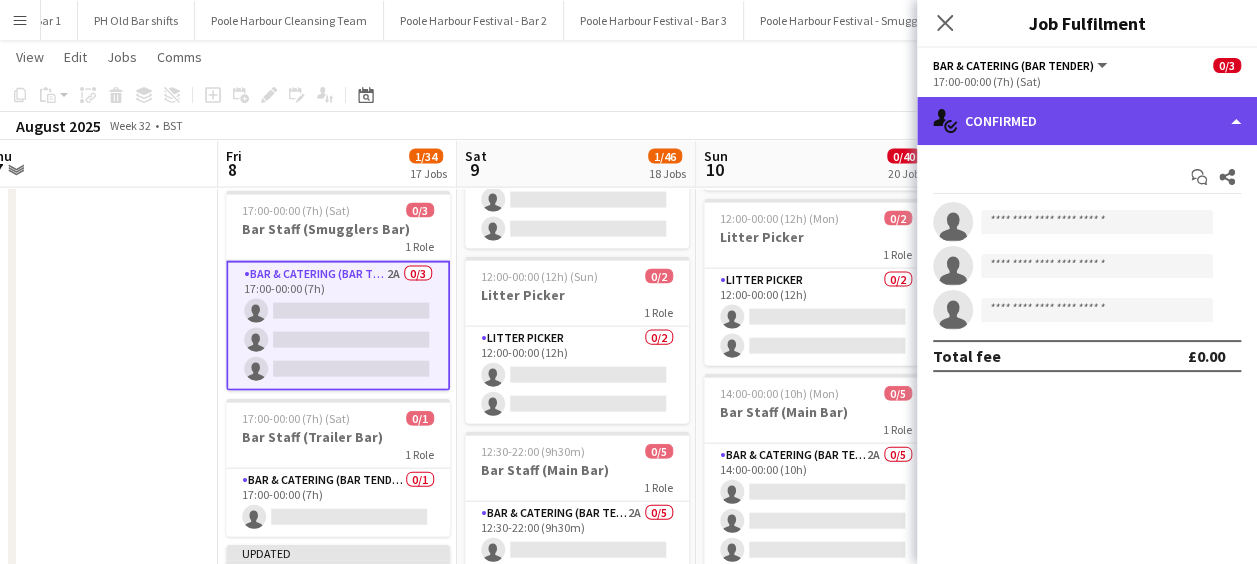 click on "single-neutral-actions-check-2
Confirmed" 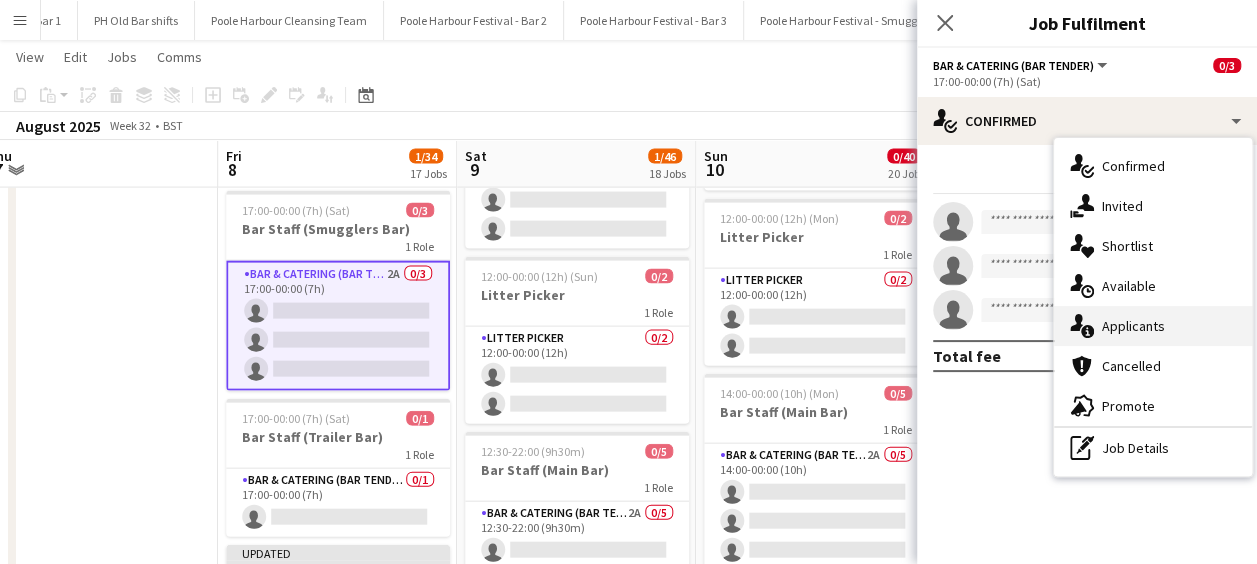 click on "single-neutral-actions-information
Applicants" at bounding box center (1153, 326) 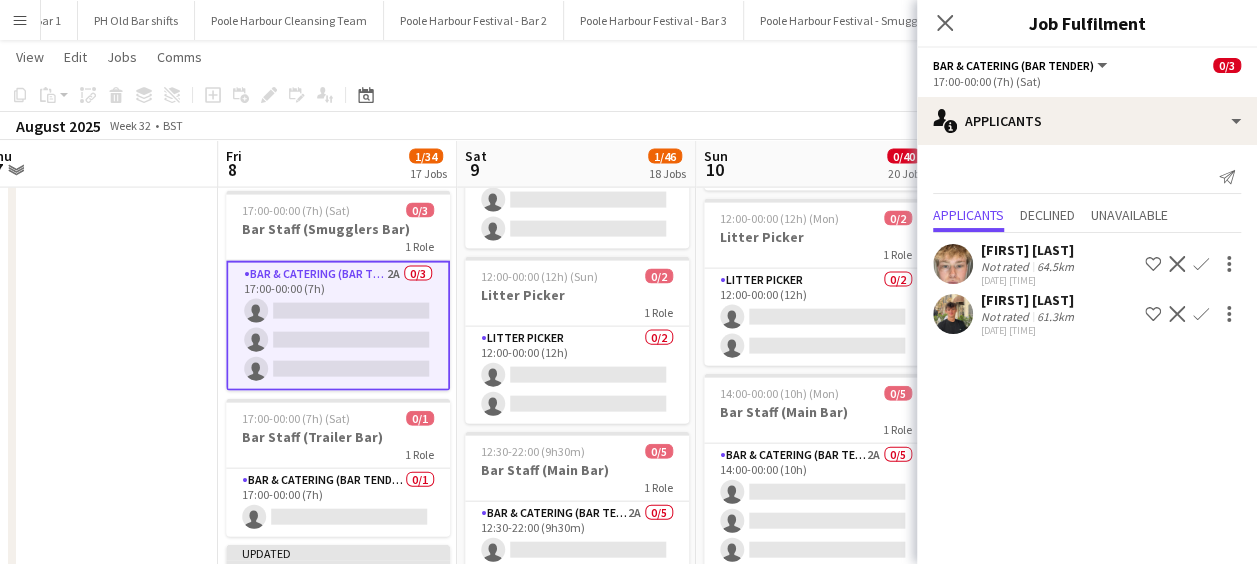 click on "[FIRST] [LAST]" at bounding box center [1029, 300] 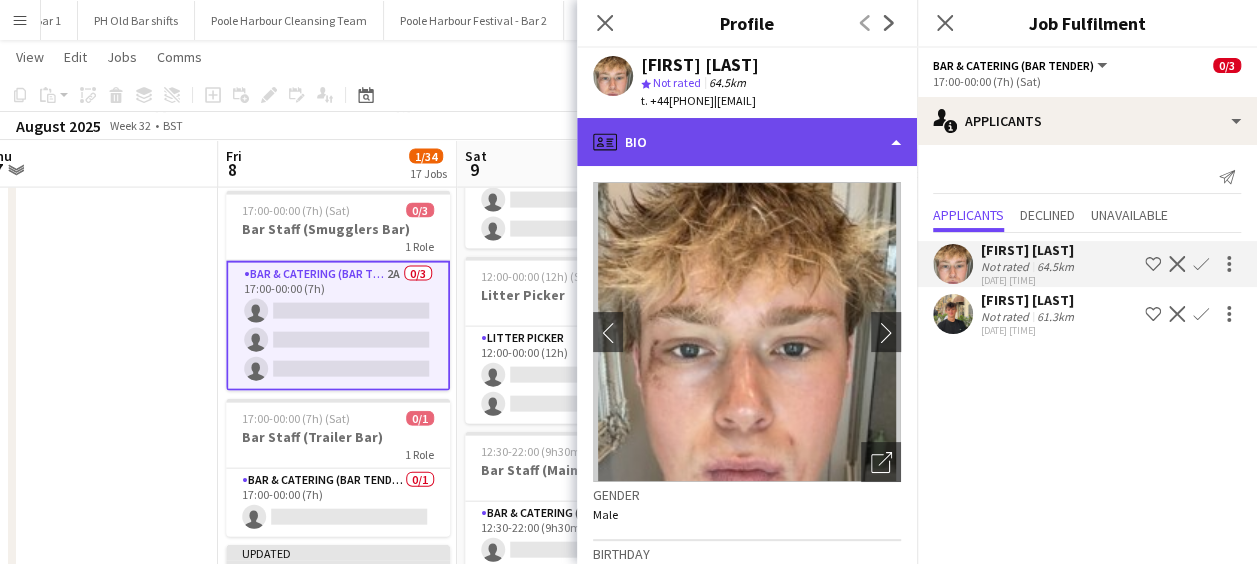 click on "profile
Bio" 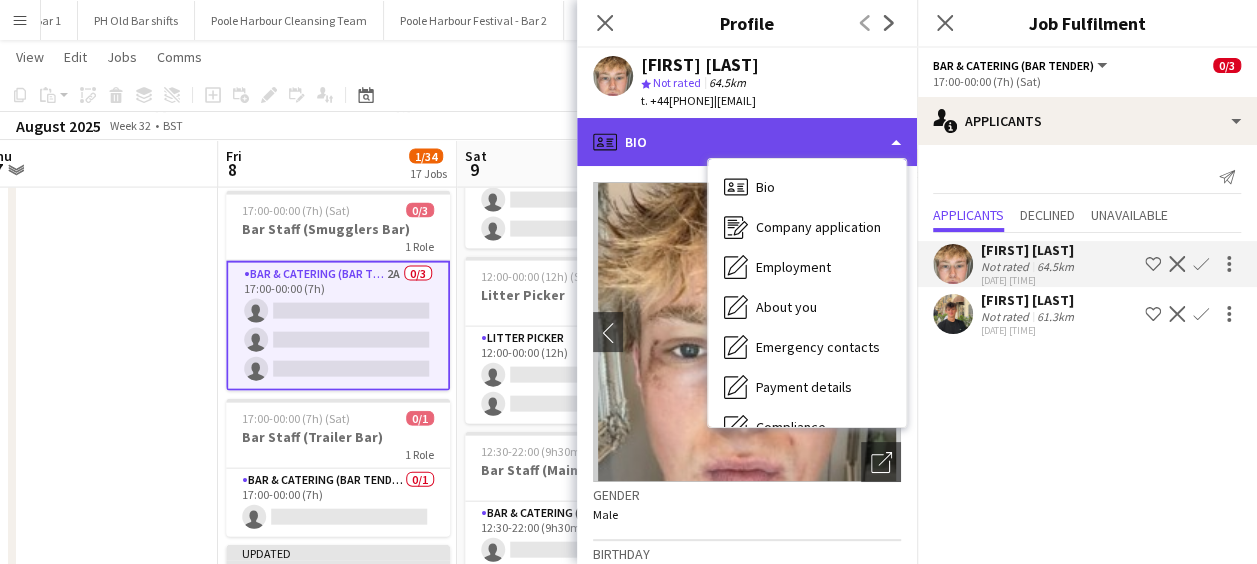 scroll, scrollTop: 148, scrollLeft: 0, axis: vertical 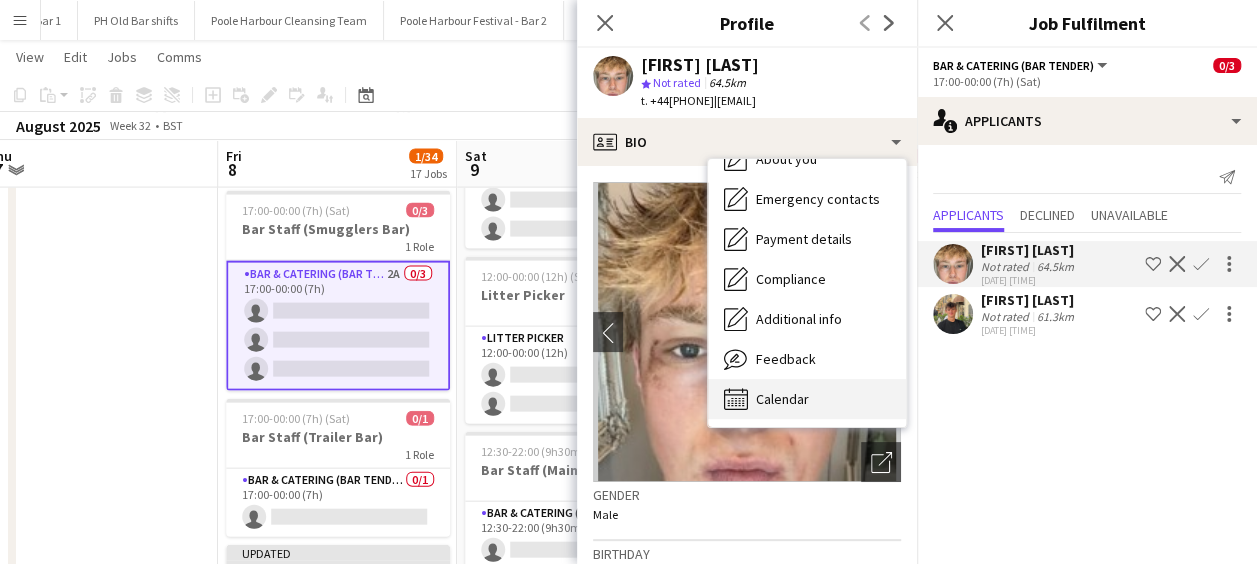 click on "Calendar
Calendar" at bounding box center (807, 399) 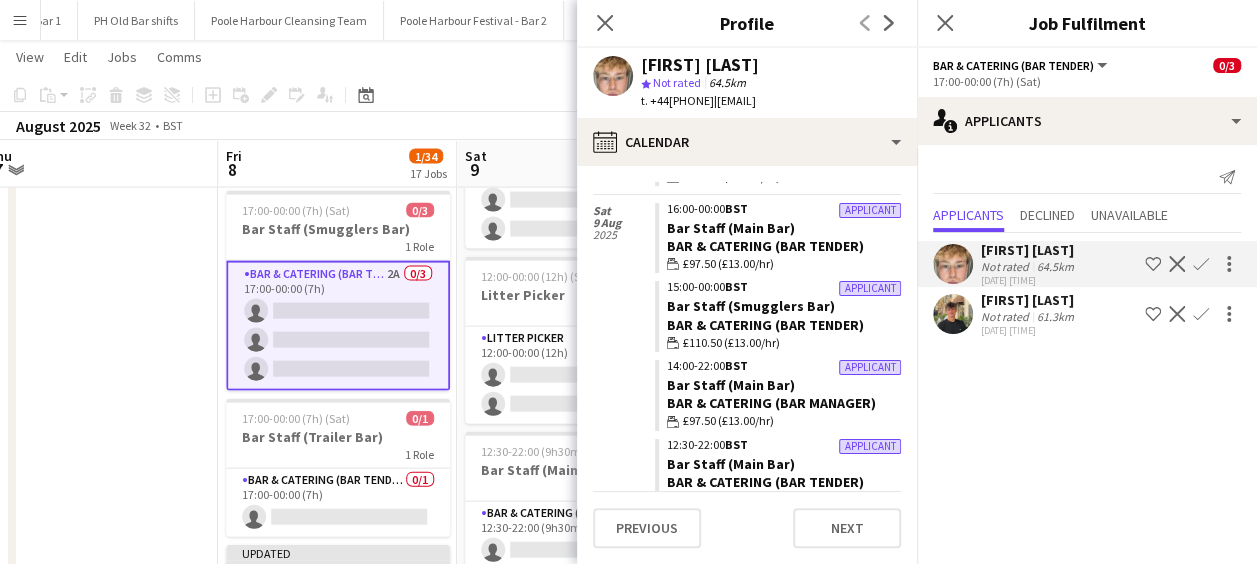 scroll, scrollTop: 374, scrollLeft: 0, axis: vertical 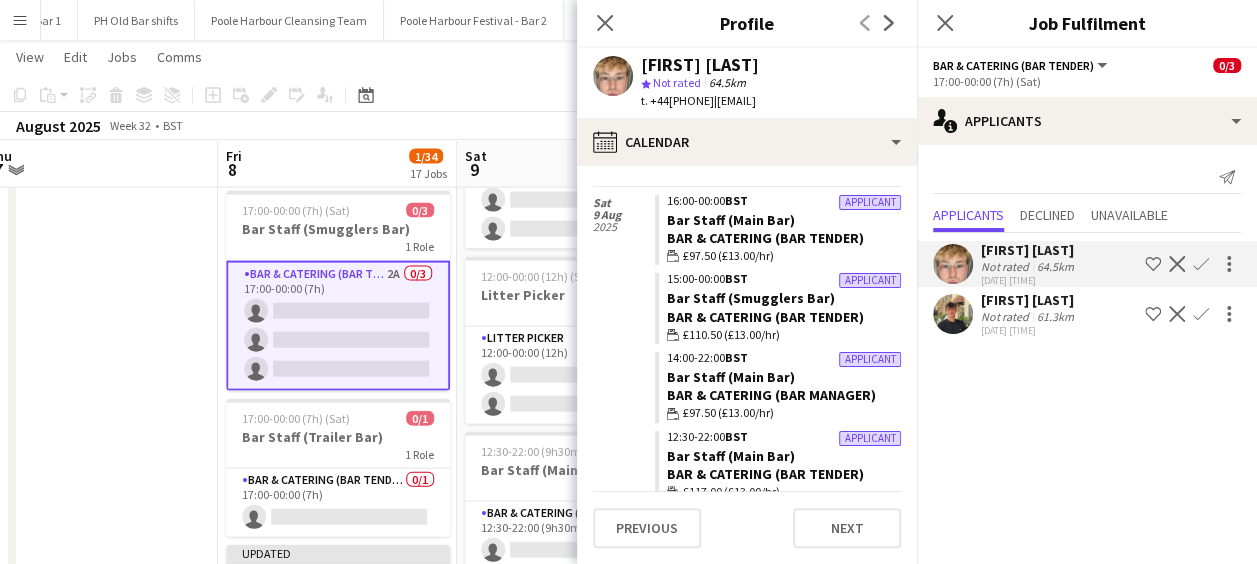 click on "Close pop-in" 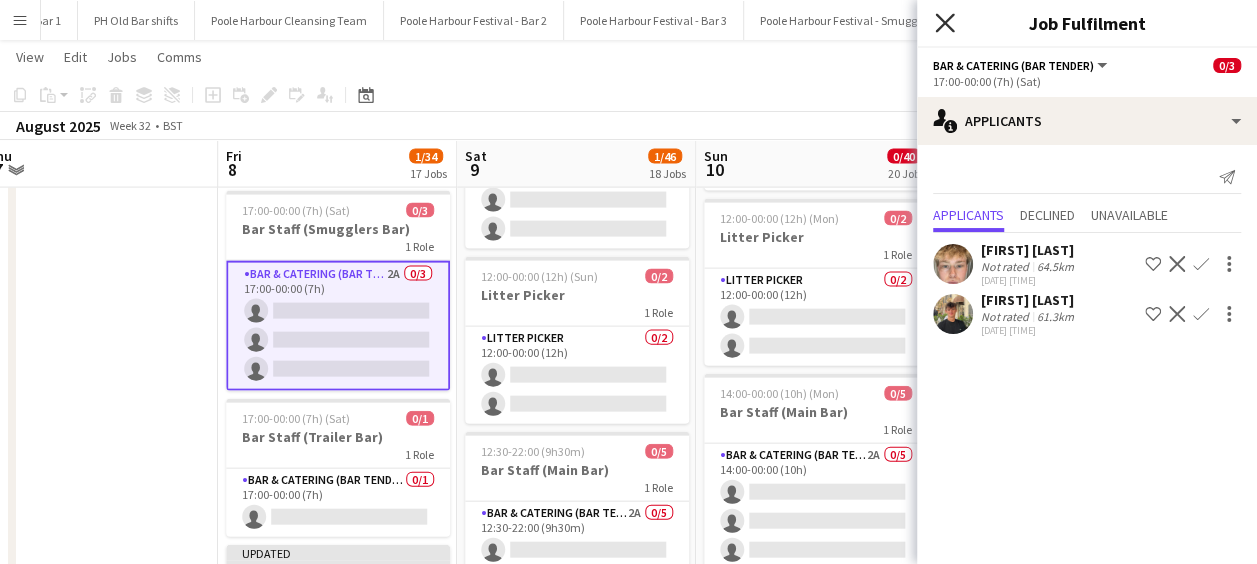 click 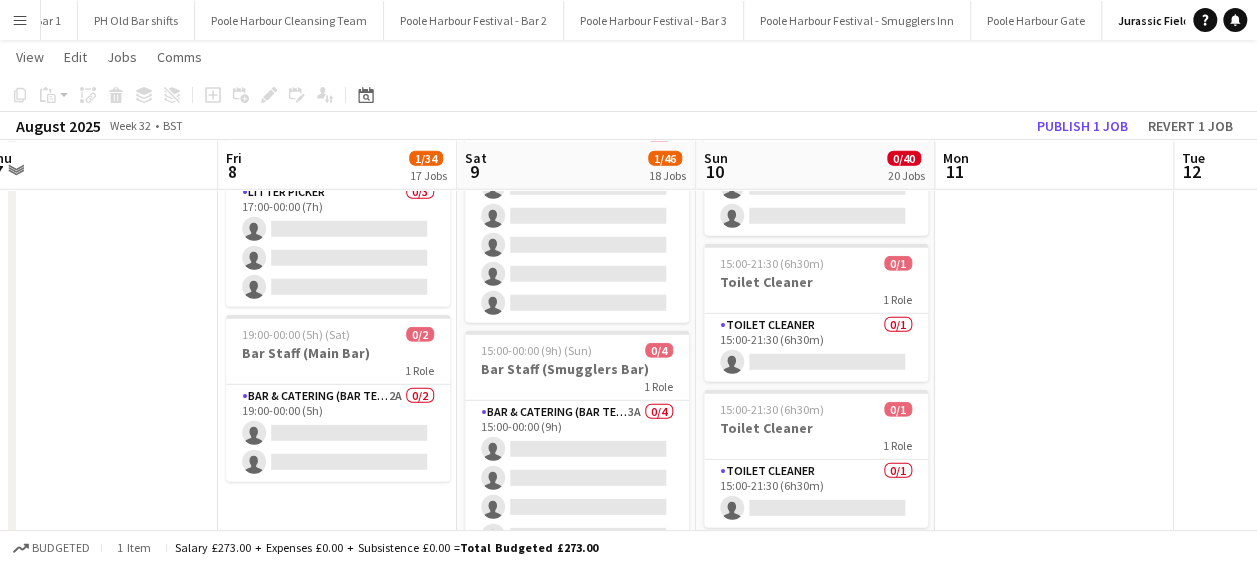 scroll, scrollTop: 2720, scrollLeft: 0, axis: vertical 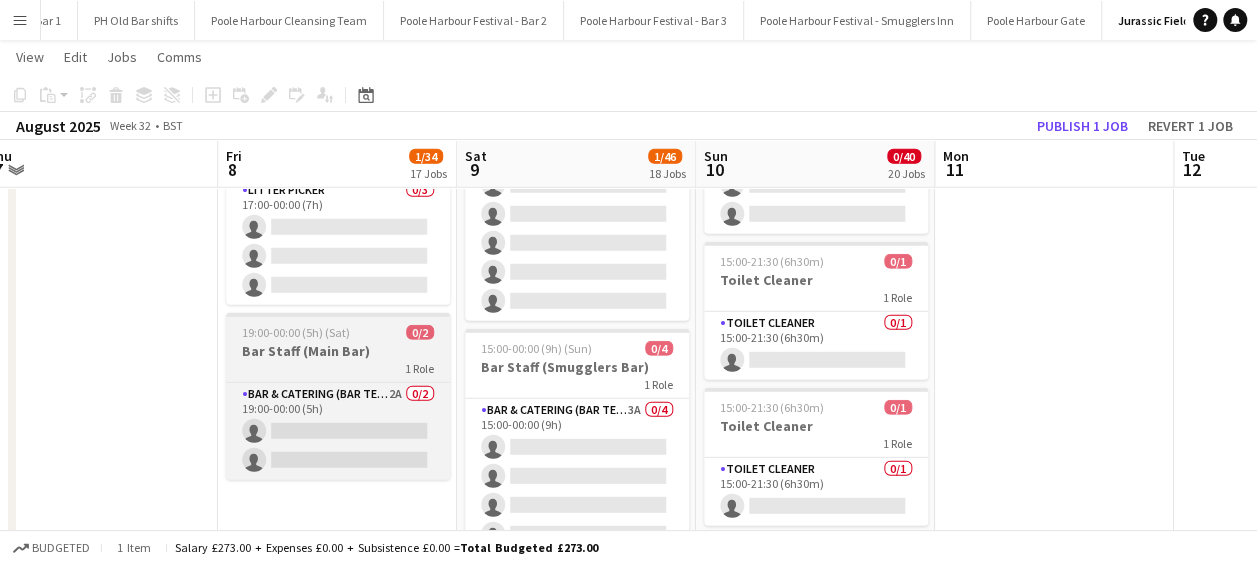 click on "Bar Staff (Main Bar)" at bounding box center (338, 351) 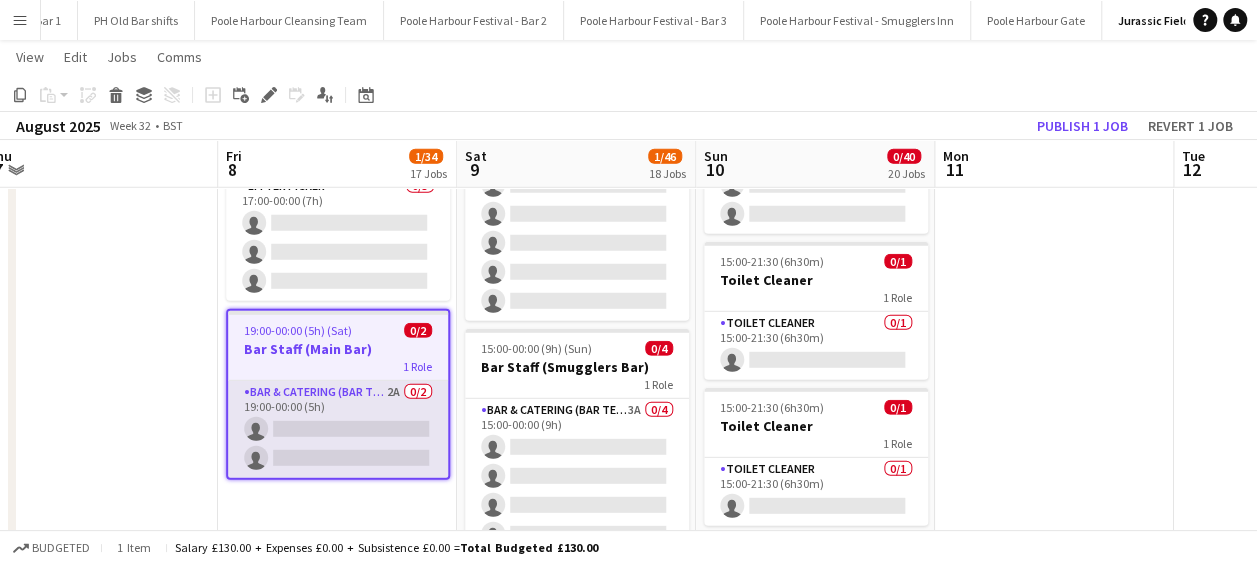click on "Bar & Catering (Bar Tender)   2A   0/2   19:00-00:00 (5h)
single-neutral-actions
single-neutral-actions" at bounding box center (338, 429) 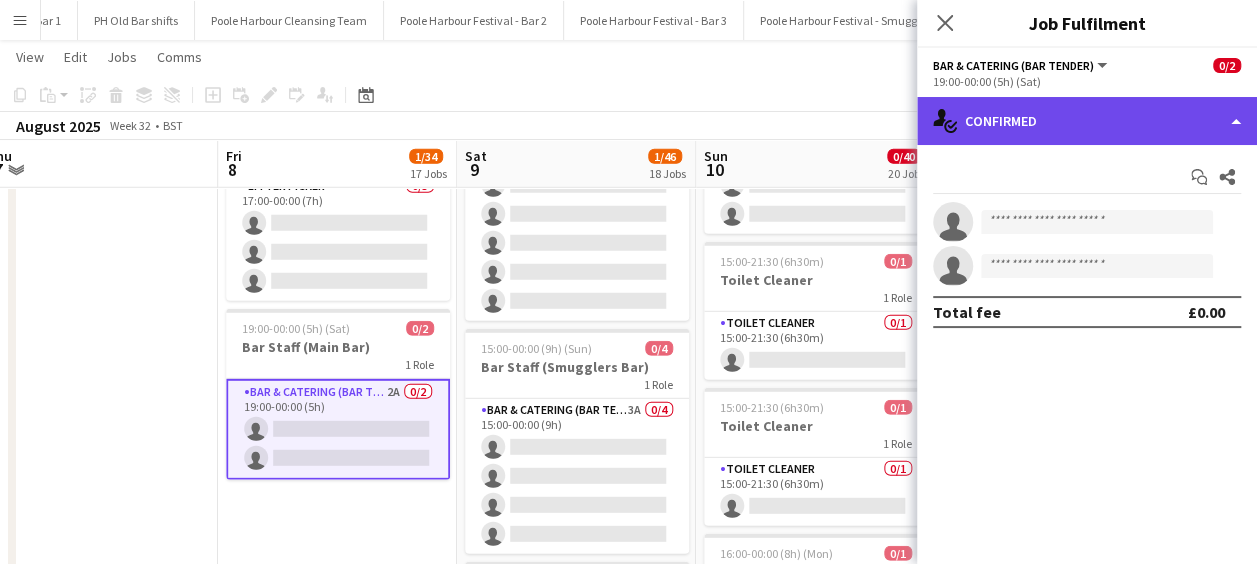 click on "single-neutral-actions-check-2
Confirmed" 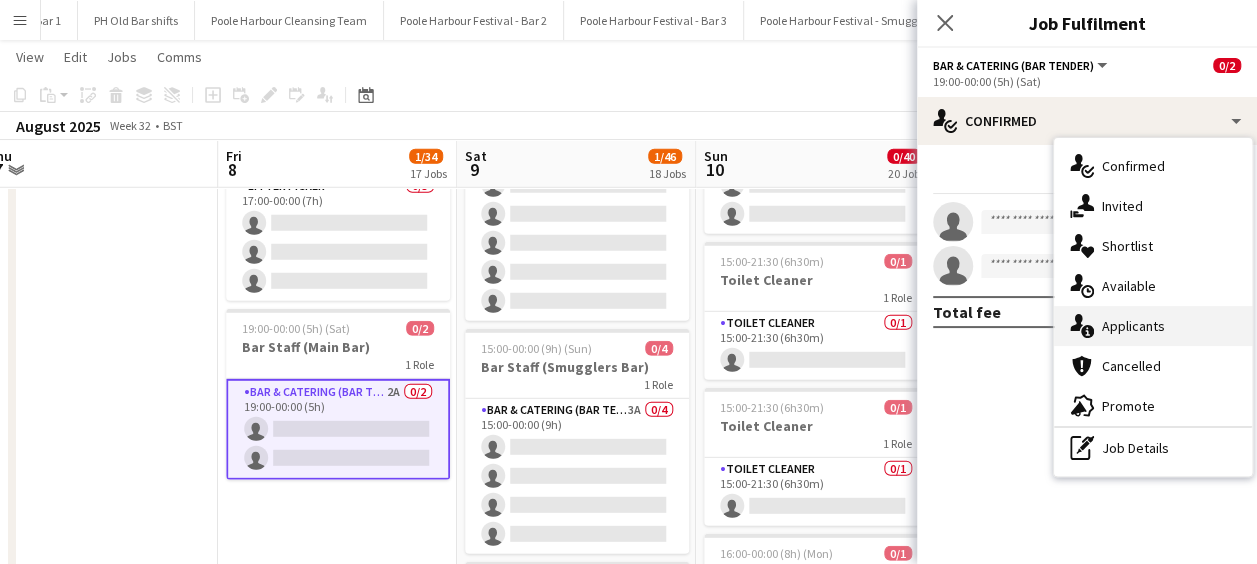 click on "single-neutral-actions-information
Applicants" at bounding box center (1153, 326) 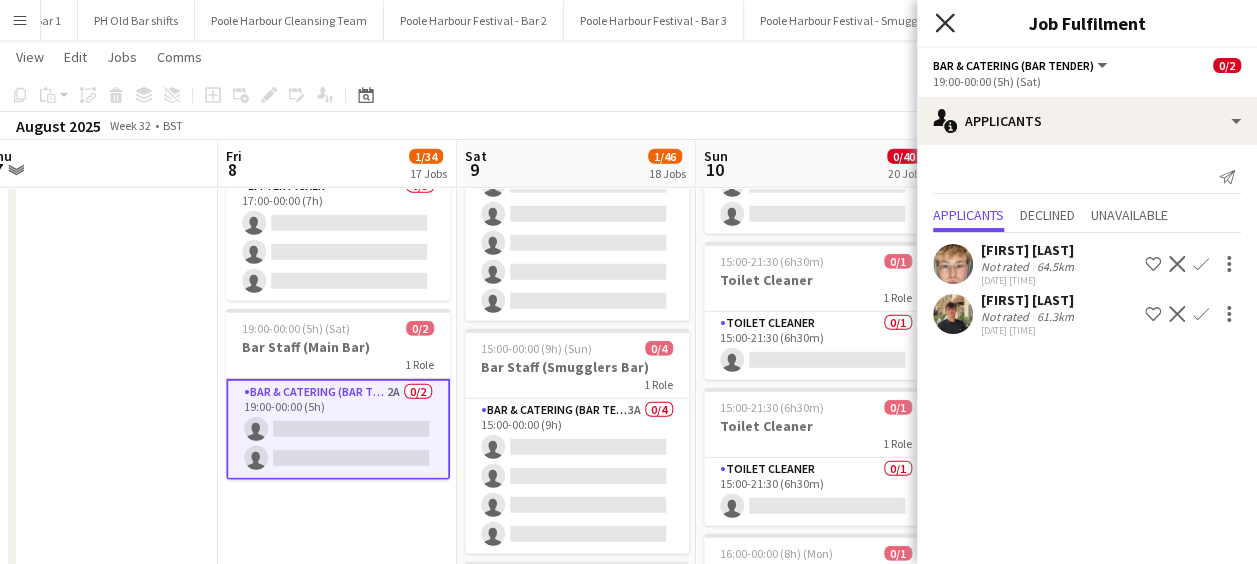 click on "Close pop-in" 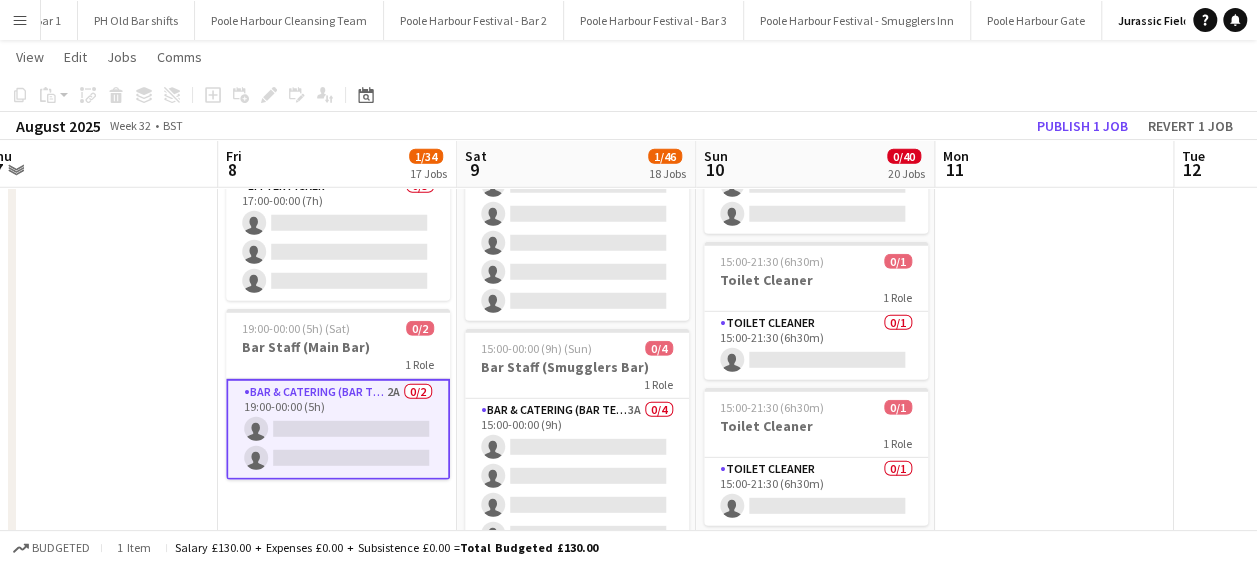 scroll, scrollTop: 0, scrollLeft: 498, axis: horizontal 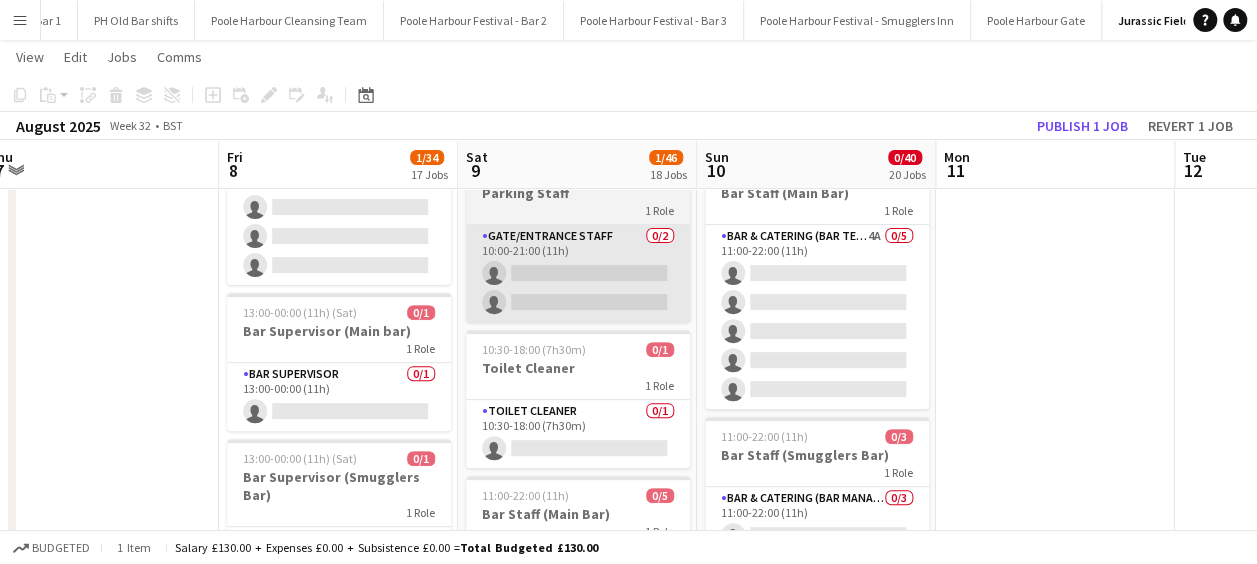 click on "Gate/Entrance staff   0/2   10:00-21:00 (11h)
single-neutral-actions
single-neutral-actions" at bounding box center (578, 273) 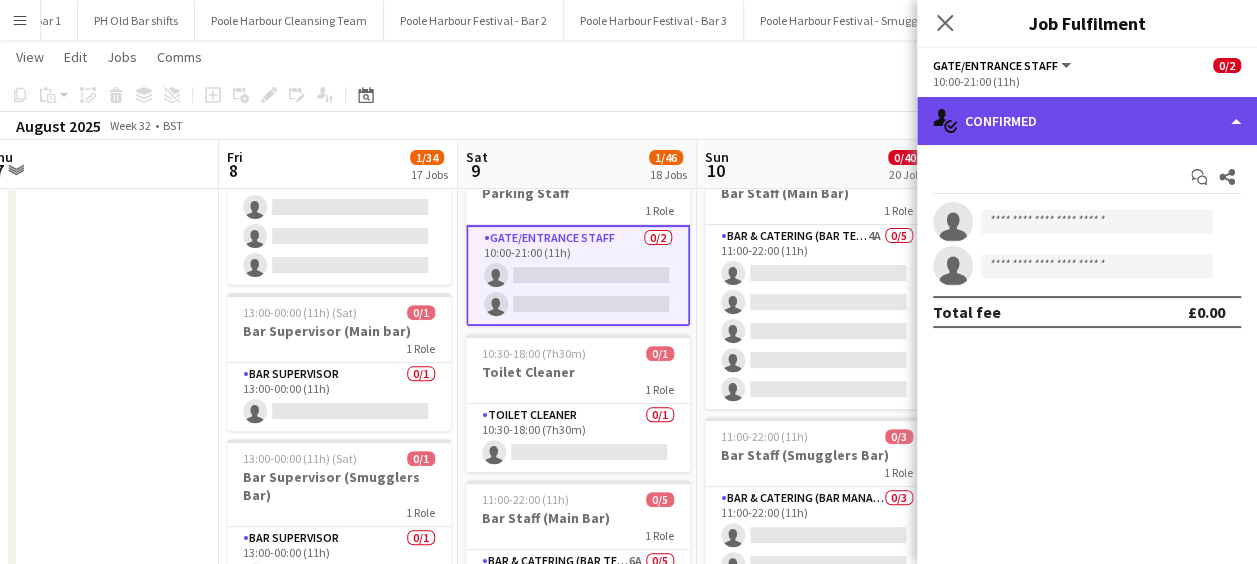 click on "single-neutral-actions-check-2
Confirmed" 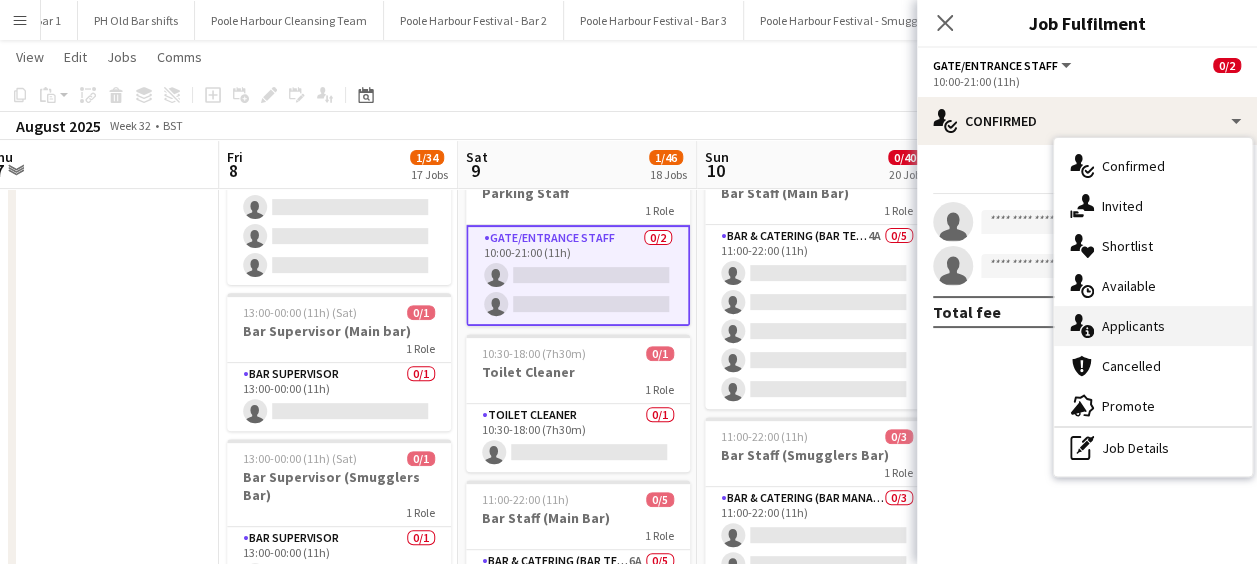 click on "single-neutral-actions-information
Applicants" at bounding box center [1153, 326] 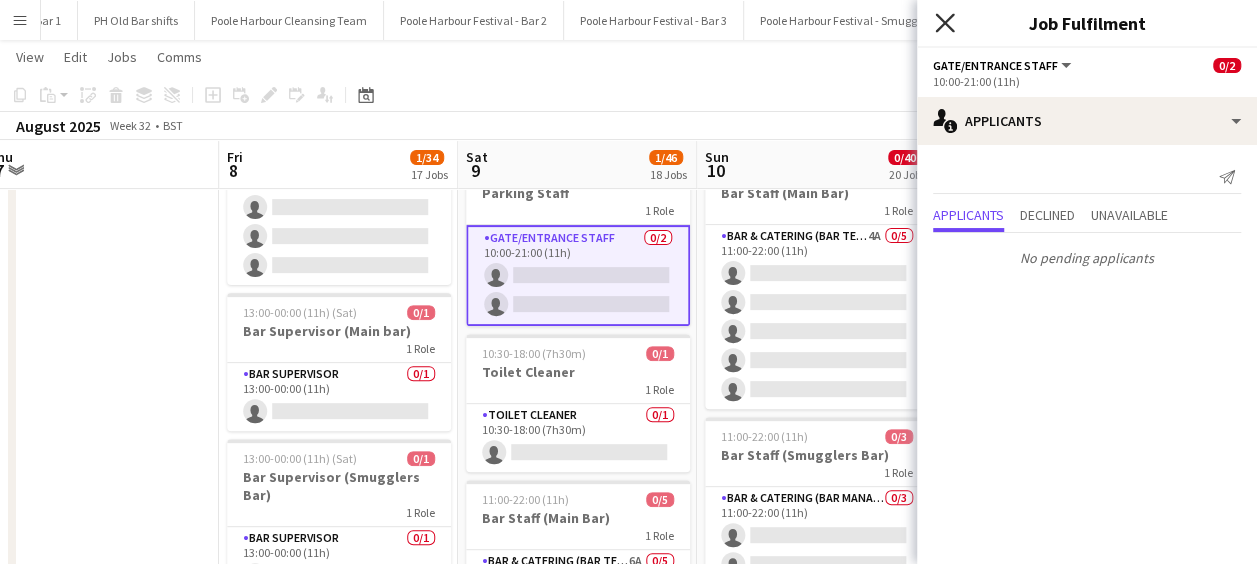 click 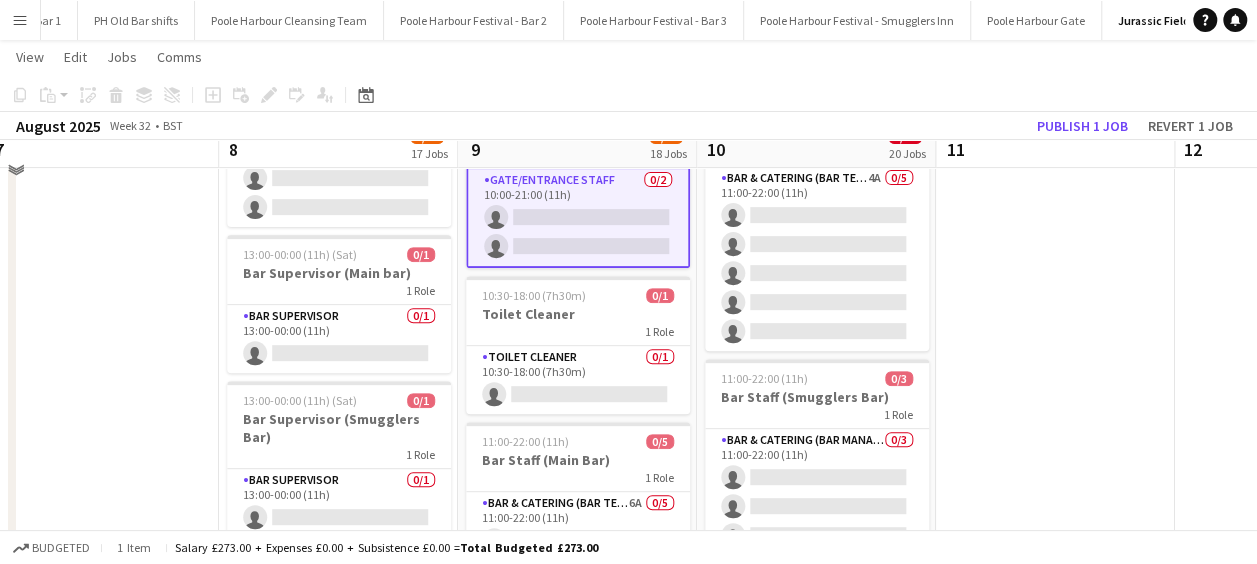 scroll, scrollTop: 322, scrollLeft: 0, axis: vertical 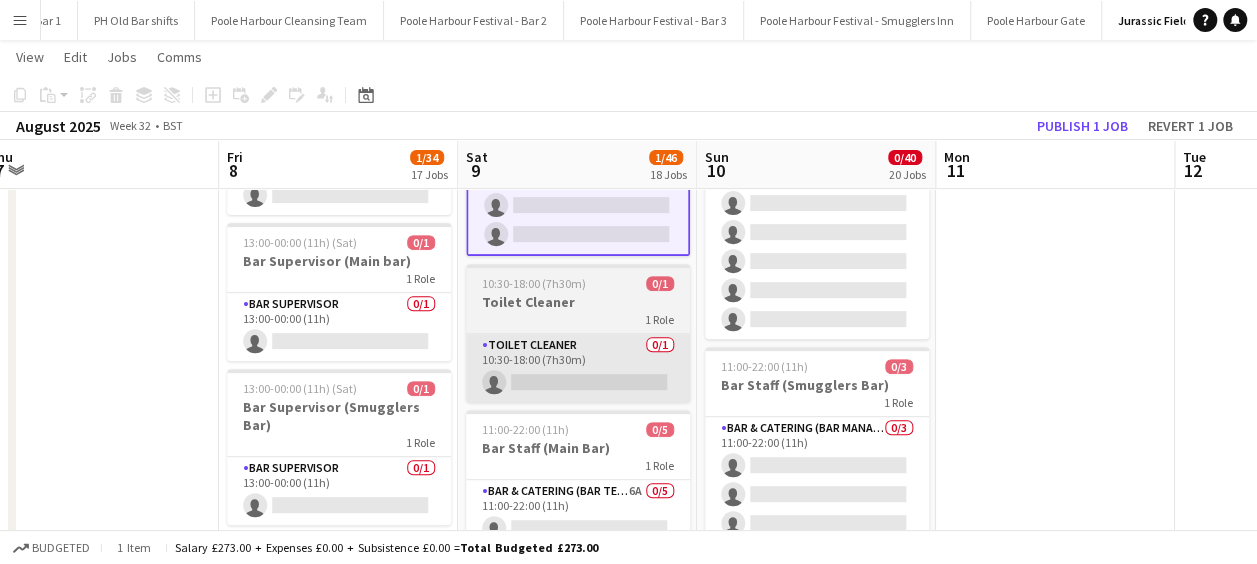 click on "Toilet Cleaner   0/1   10:30-18:00 (7h30m)
single-neutral-actions" at bounding box center (578, 368) 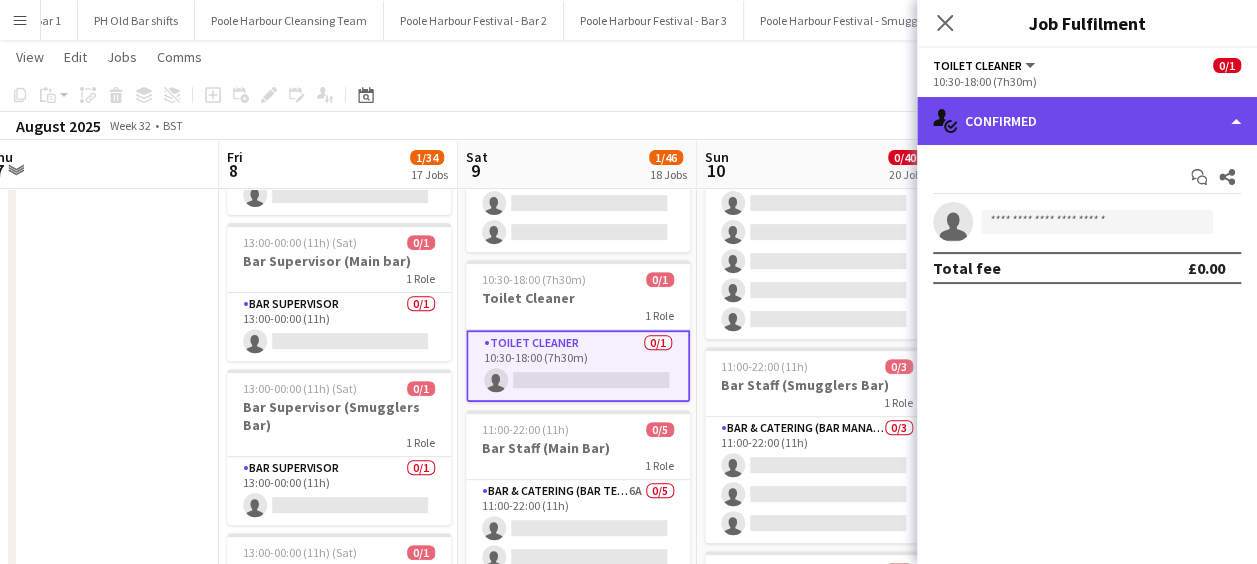 click on "single-neutral-actions-check-2
Confirmed" 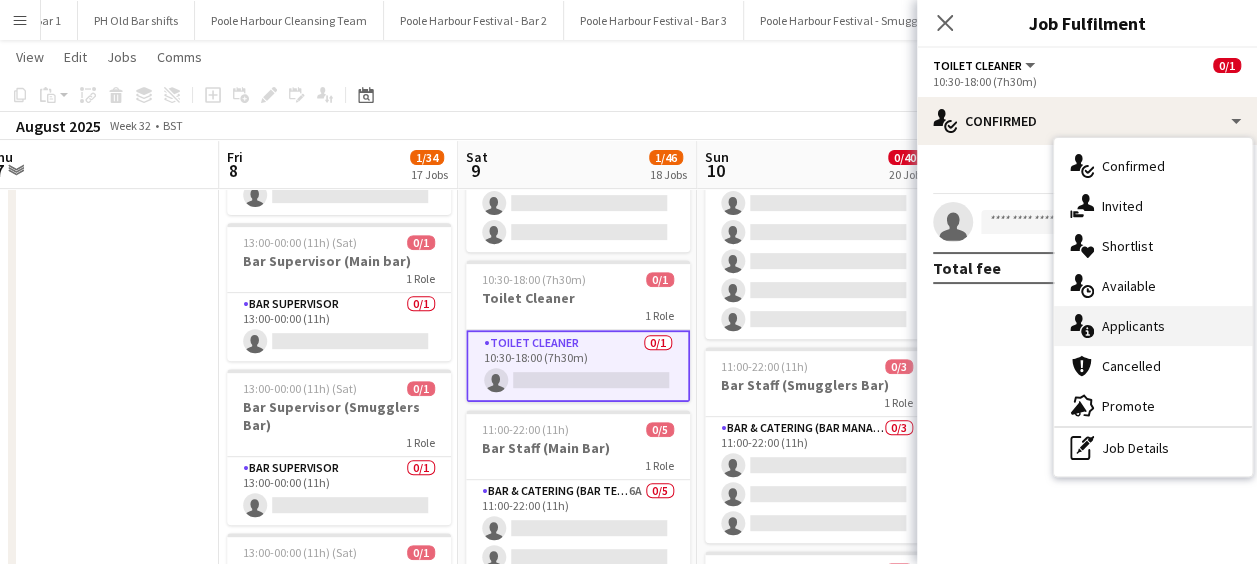 click on "single-neutral-actions-information
Applicants" at bounding box center [1153, 326] 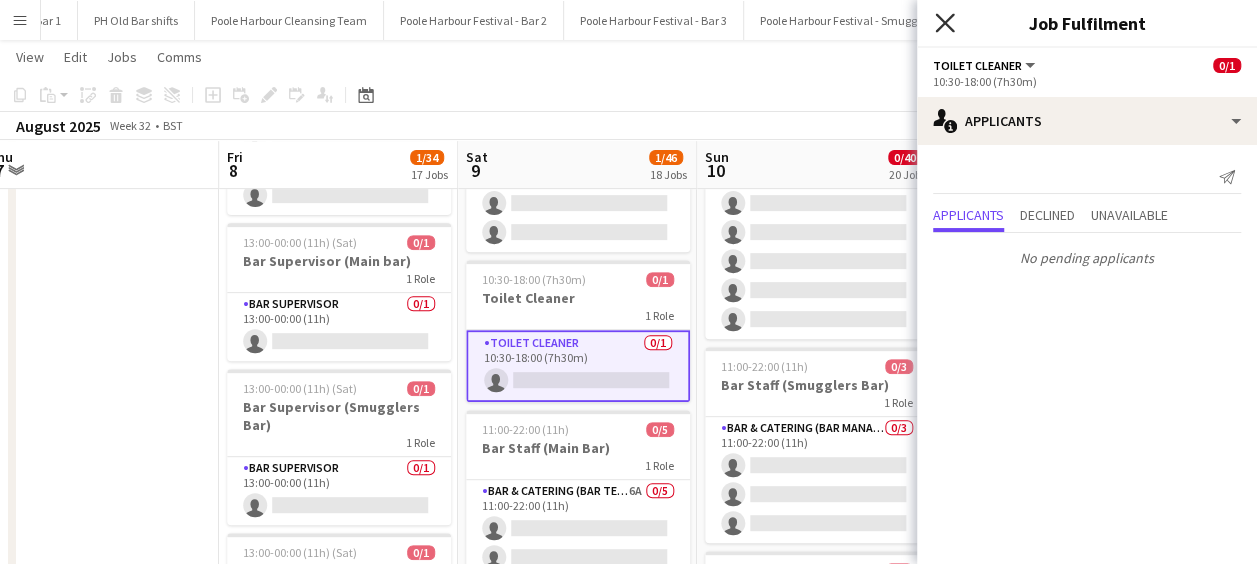 click on "Close pop-in" 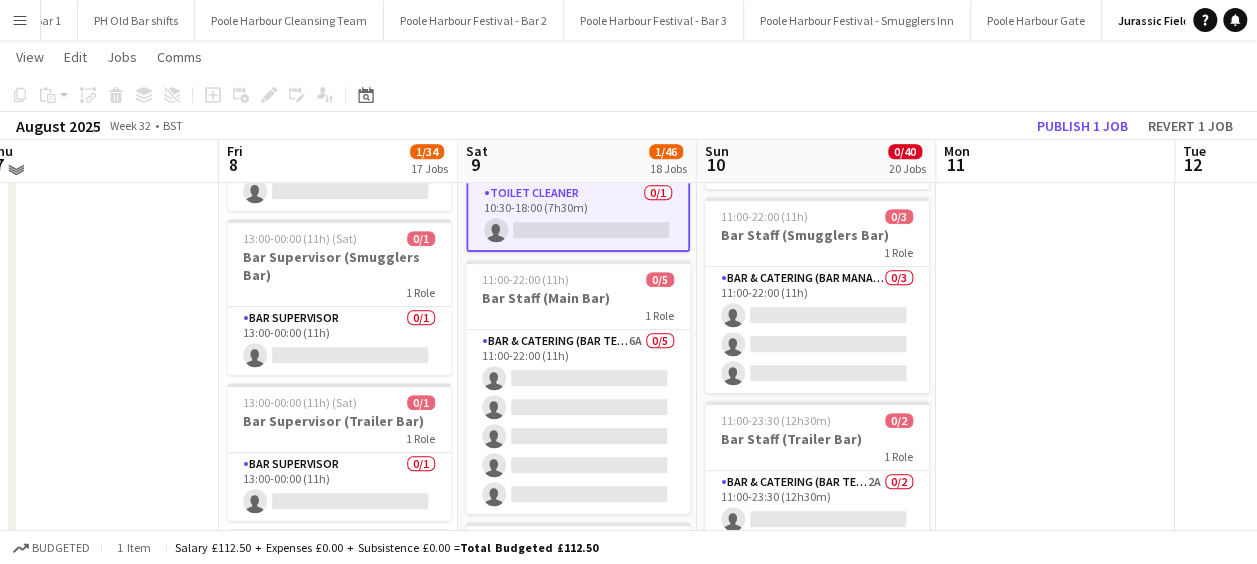 scroll, scrollTop: 490, scrollLeft: 0, axis: vertical 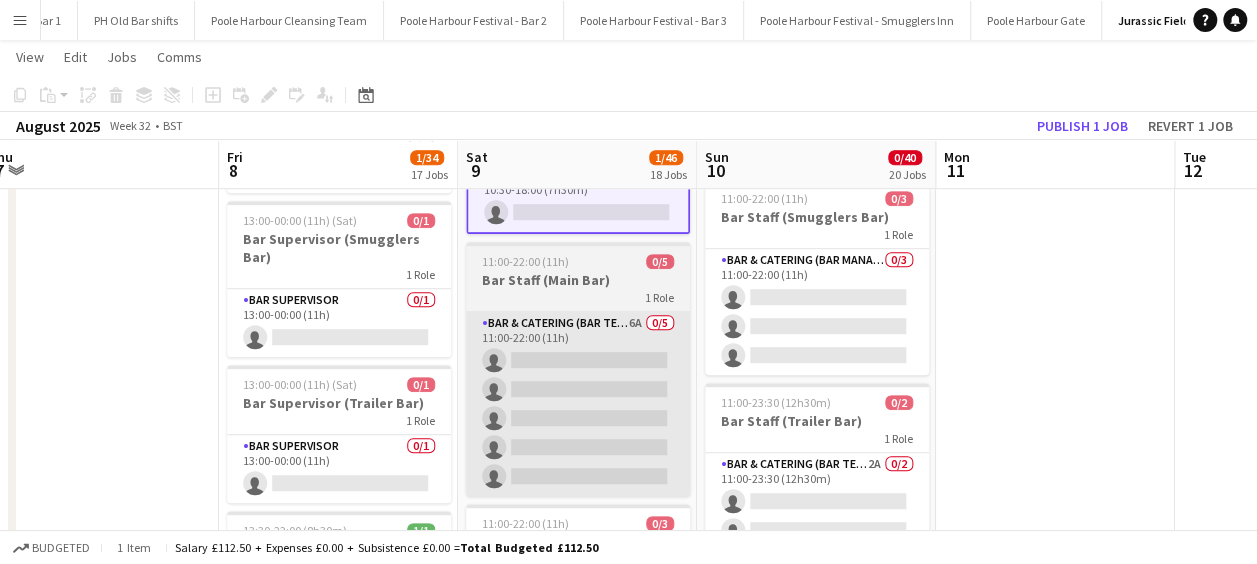 click on "Bar & Catering (Bar Tender)   6A   0/5   11:00-22:00 (11h)
single-neutral-actions
single-neutral-actions
single-neutral-actions
single-neutral-actions
single-neutral-actions" at bounding box center [578, 404] 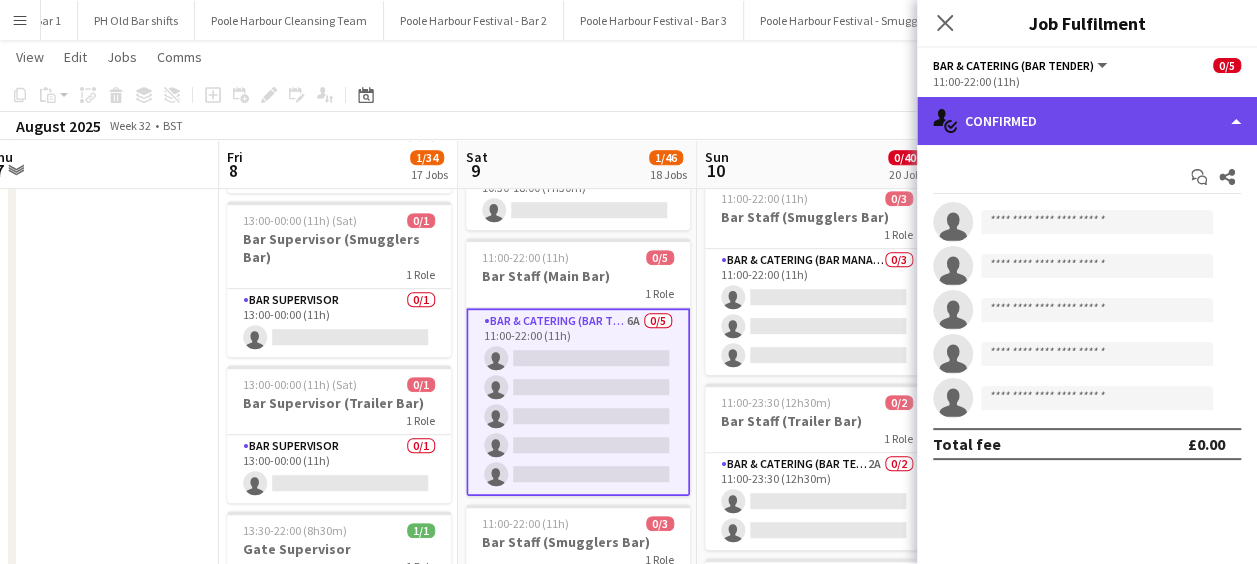 click on "single-neutral-actions-check-2
Confirmed" 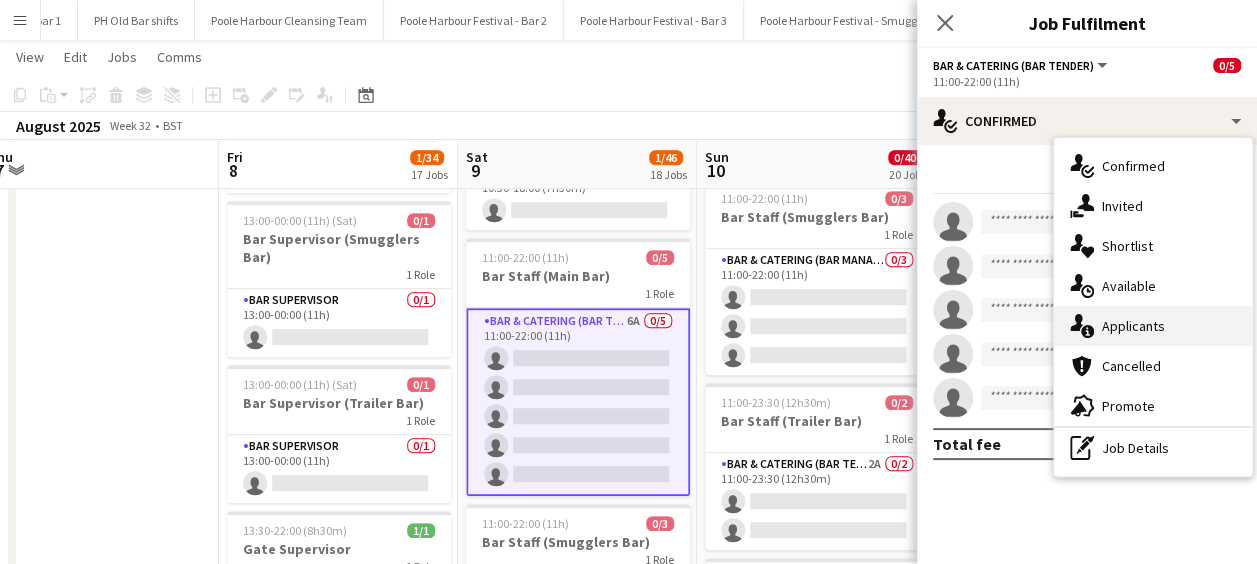 click on "single-neutral-actions-information
Applicants" at bounding box center [1153, 326] 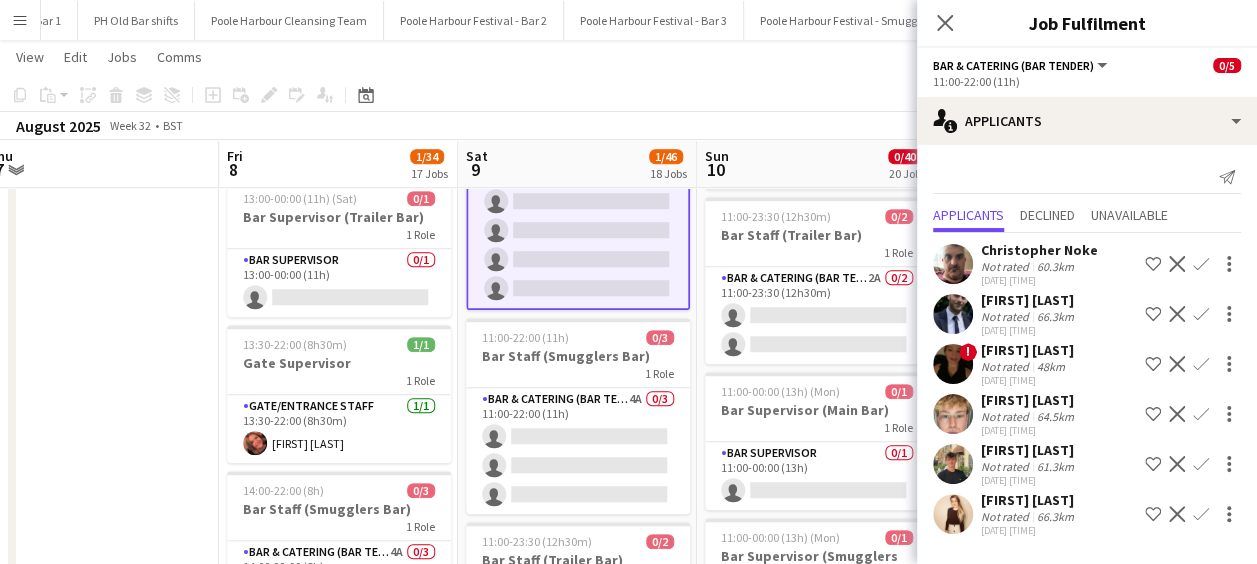 scroll, scrollTop: 693, scrollLeft: 0, axis: vertical 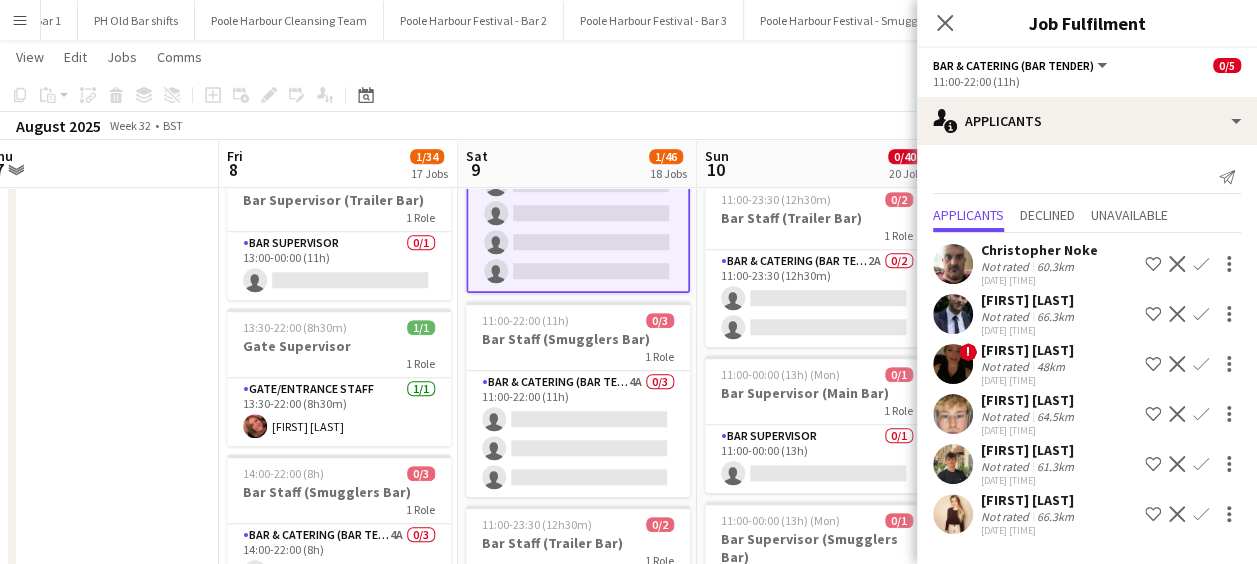 click on "[FIRST] [LAST]   Not rated   66.3km   [DATE] [TIME]
Shortlist crew
Decline
Confirm" 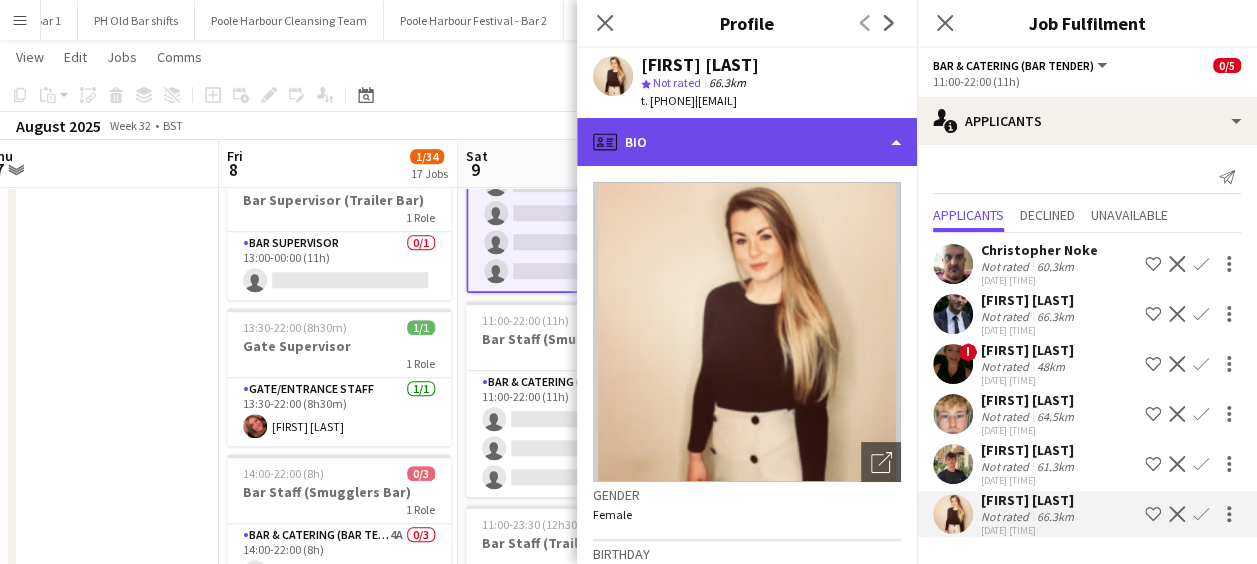 click on "profile
Bio" 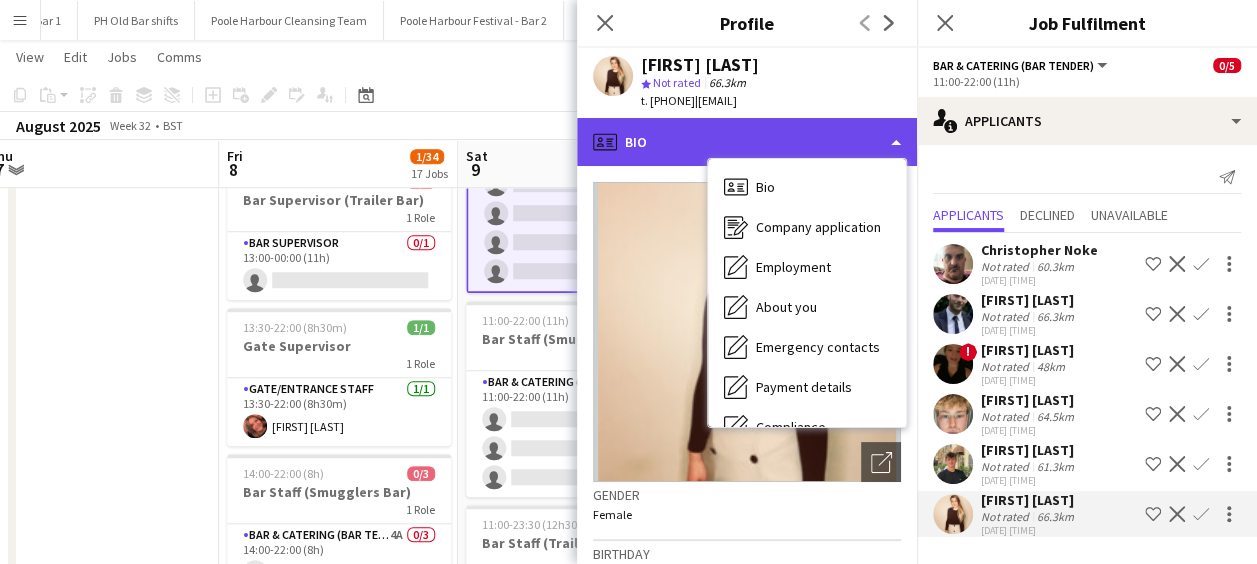 scroll, scrollTop: 148, scrollLeft: 0, axis: vertical 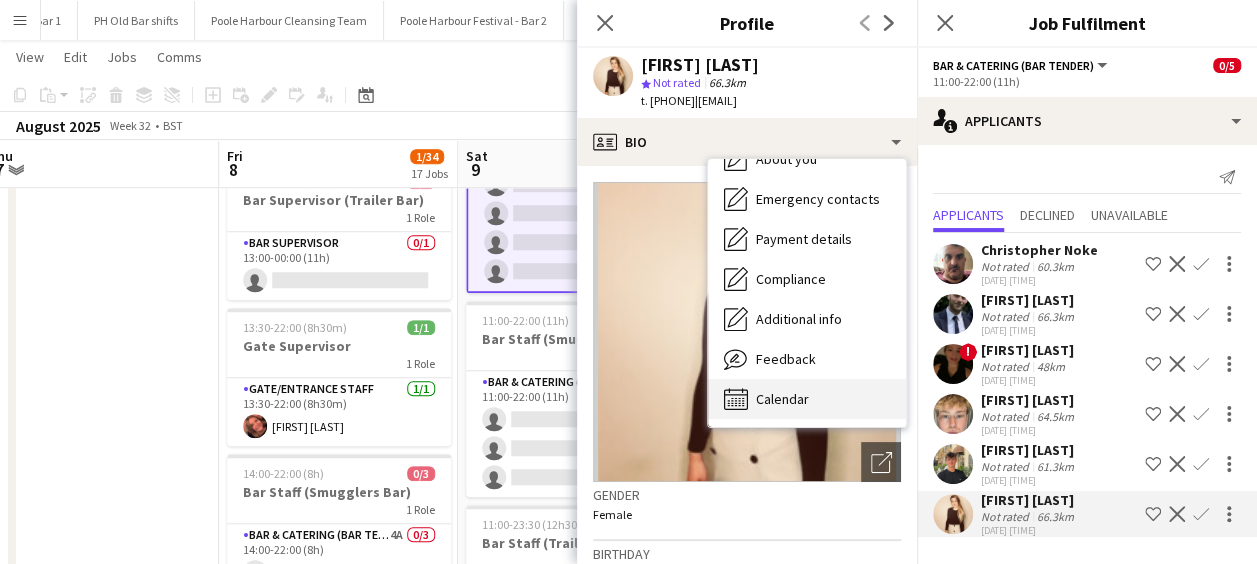 click on "Calendar
Calendar" at bounding box center (807, 399) 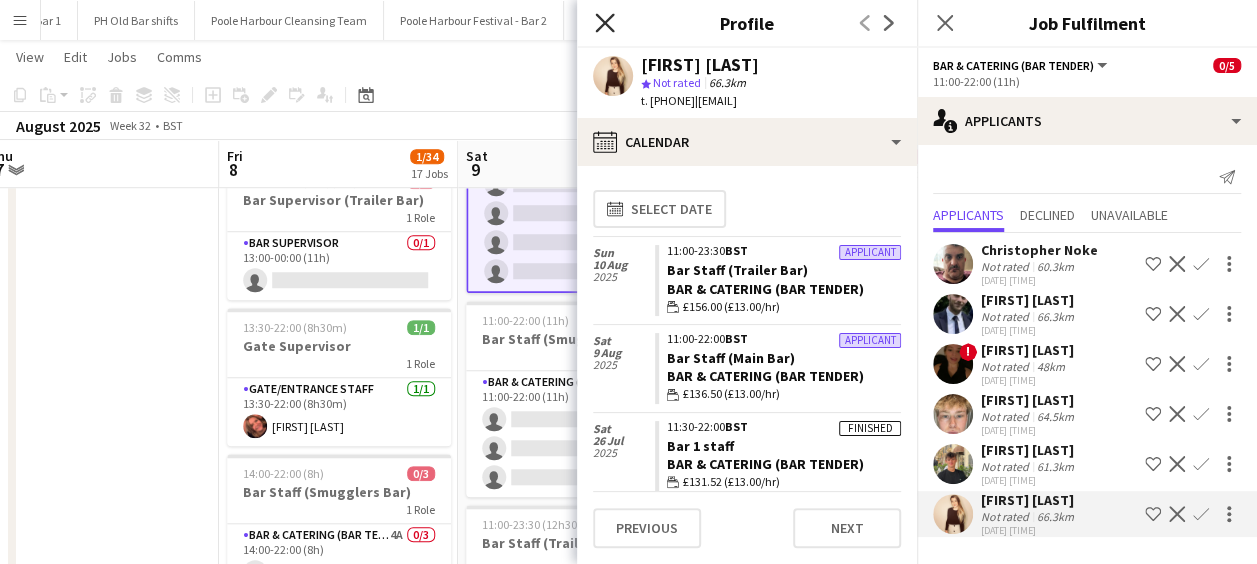 click 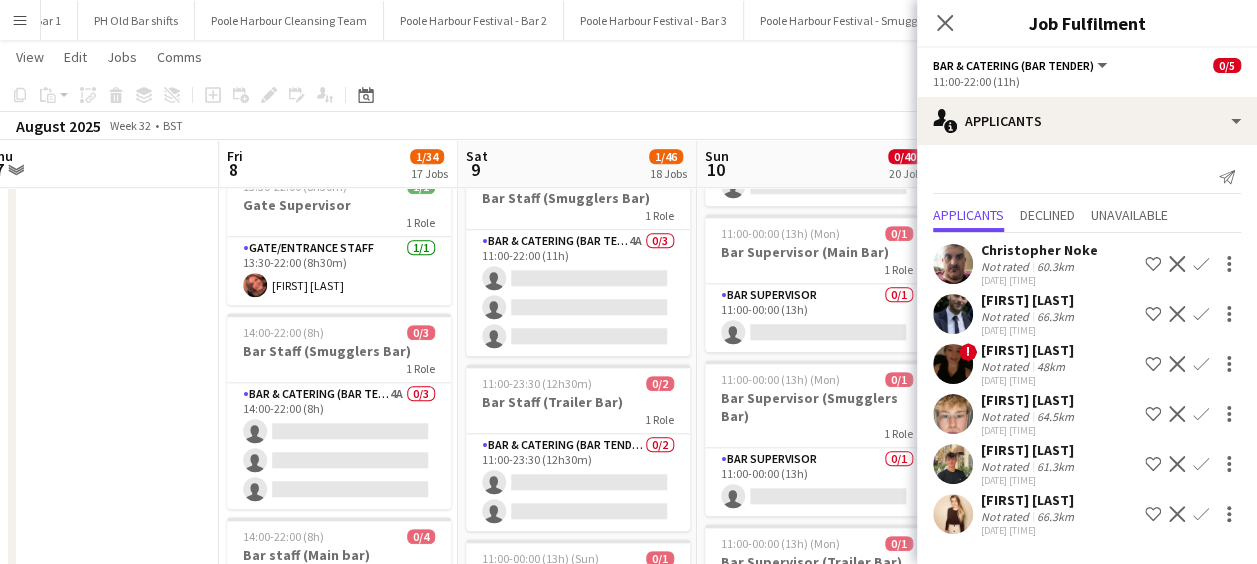 click on "Close pop-in" 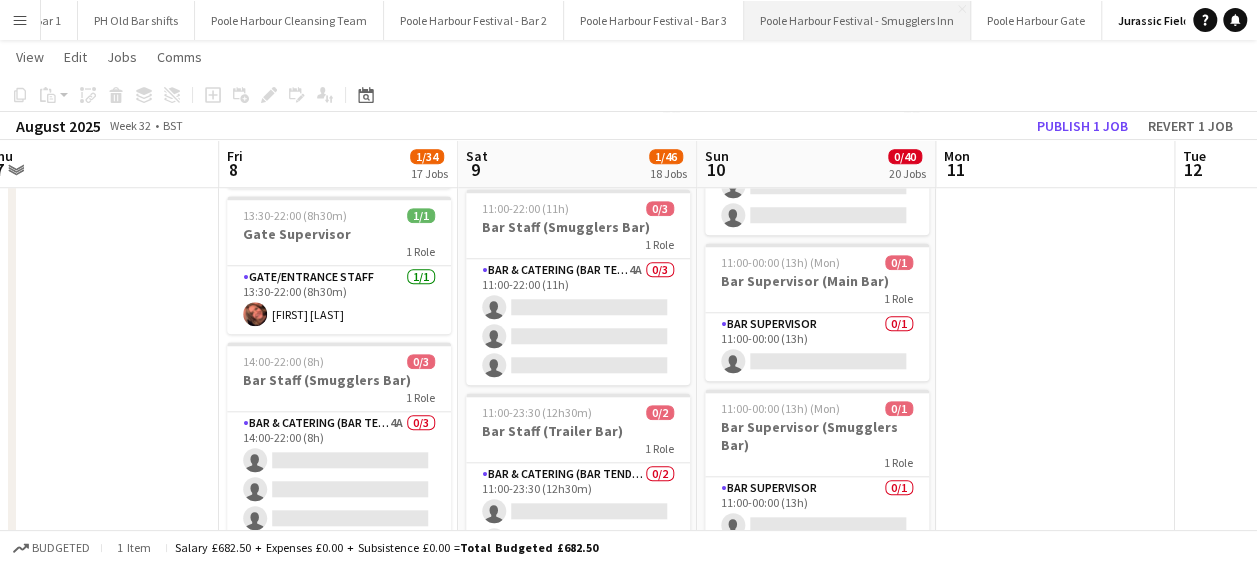 scroll, scrollTop: 806, scrollLeft: 0, axis: vertical 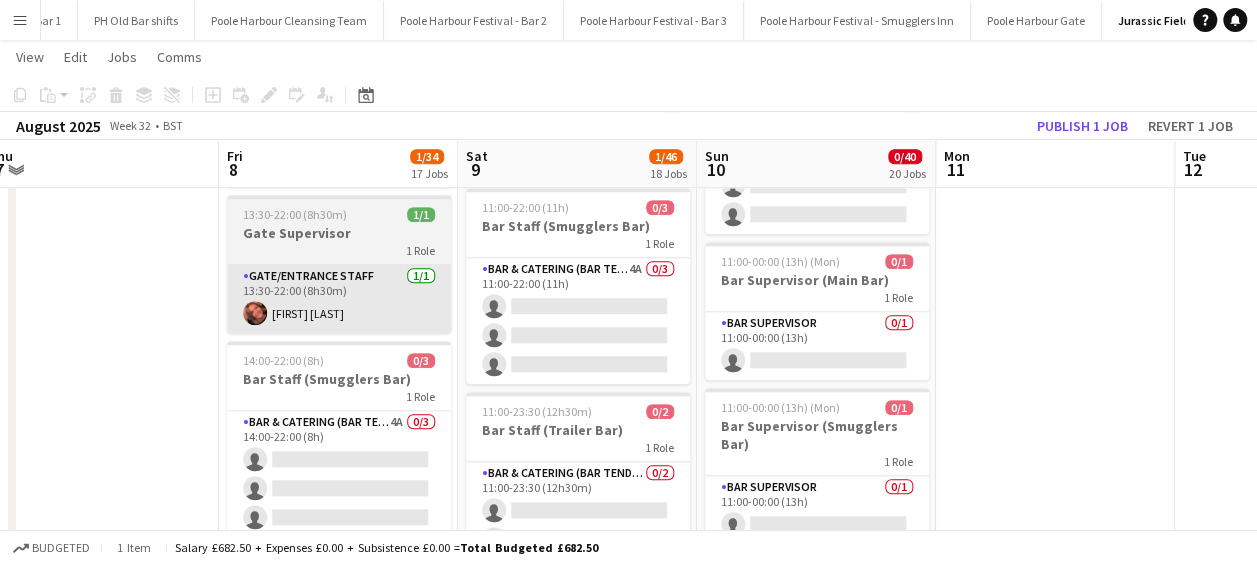 click on "Gate/Entrance staff   1/1   13:30-22:00 (8h30m)
[FIRST] [LAST]" at bounding box center [339, 299] 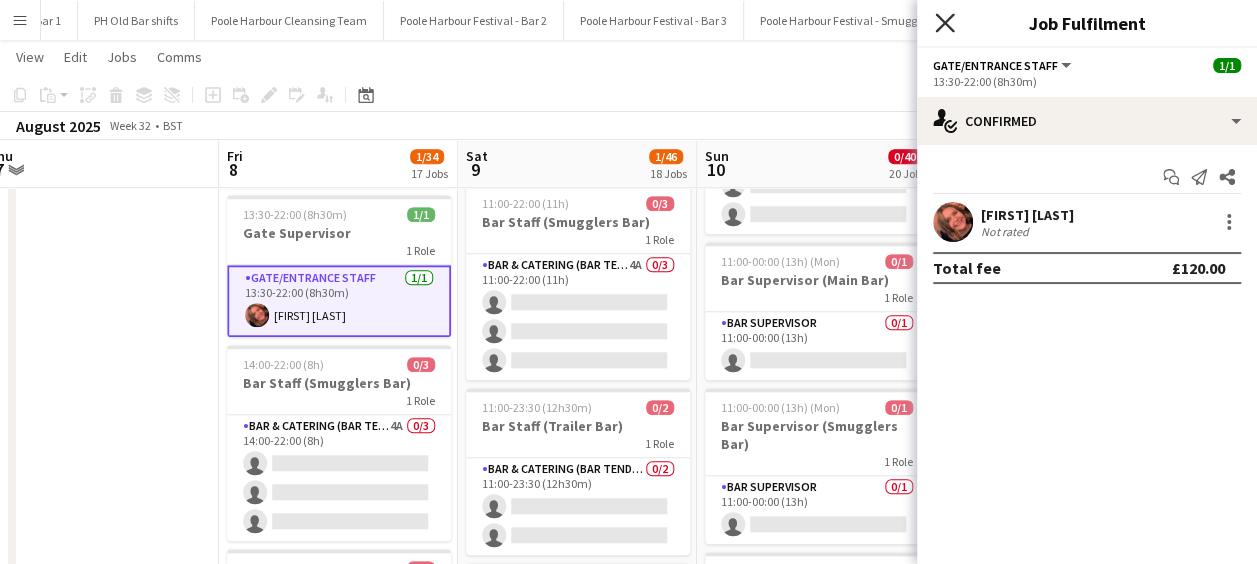 click on "Close pop-in" 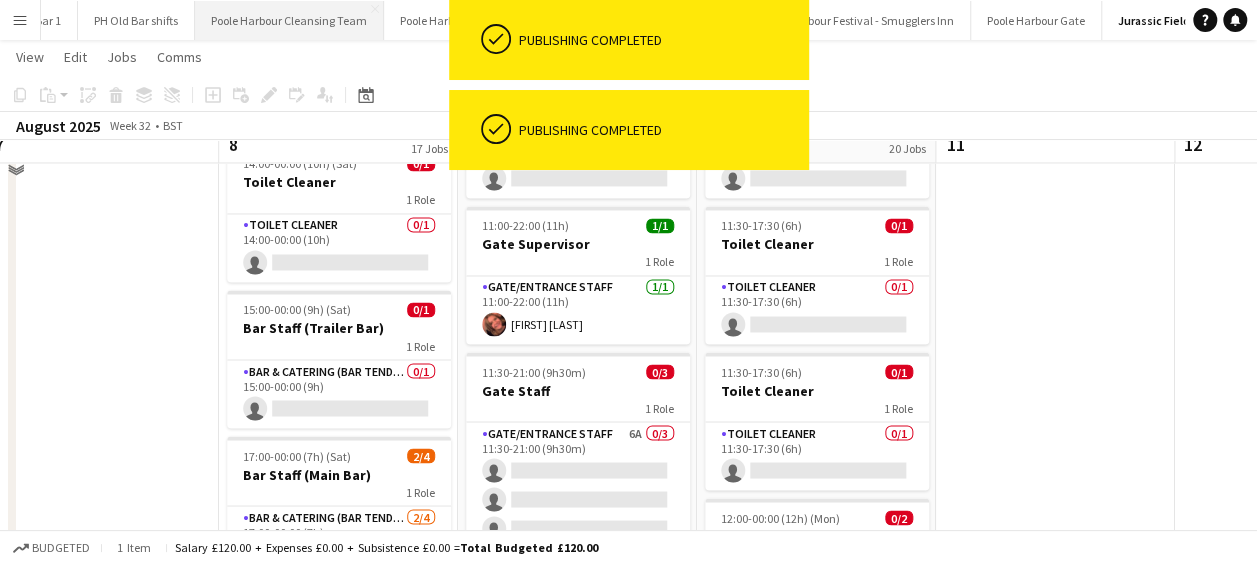 scroll, scrollTop: 1622, scrollLeft: 0, axis: vertical 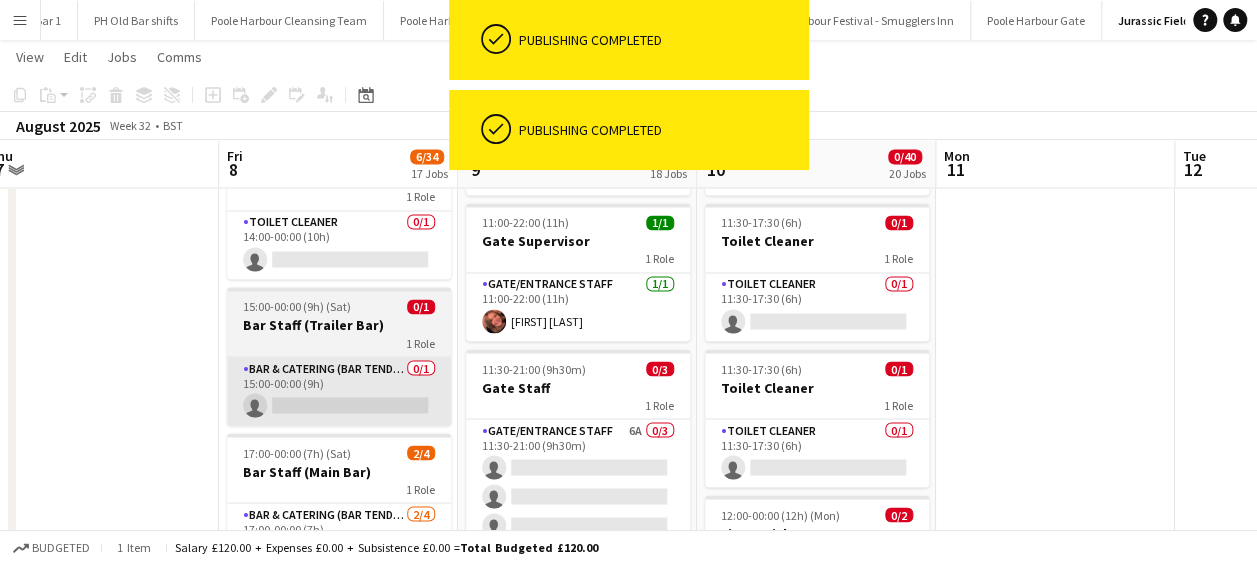 click on "Bar & Catering (Bar Tender)   0/1   15:00-00:00 (9h)
single-neutral-actions" at bounding box center (339, 391) 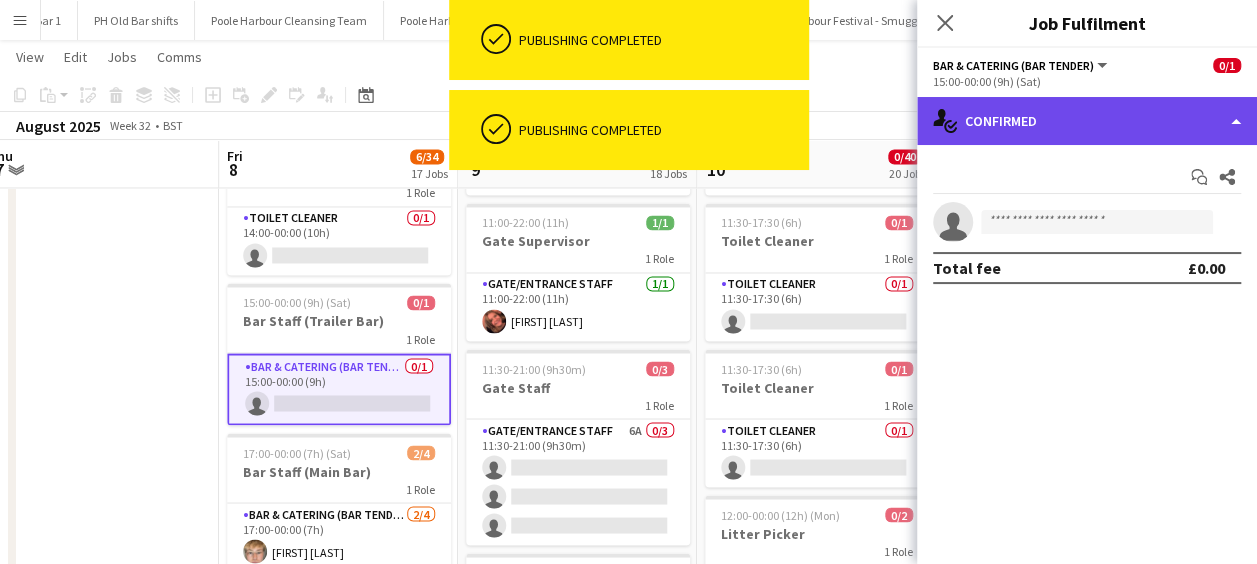 click on "single-neutral-actions-check-2
Confirmed" 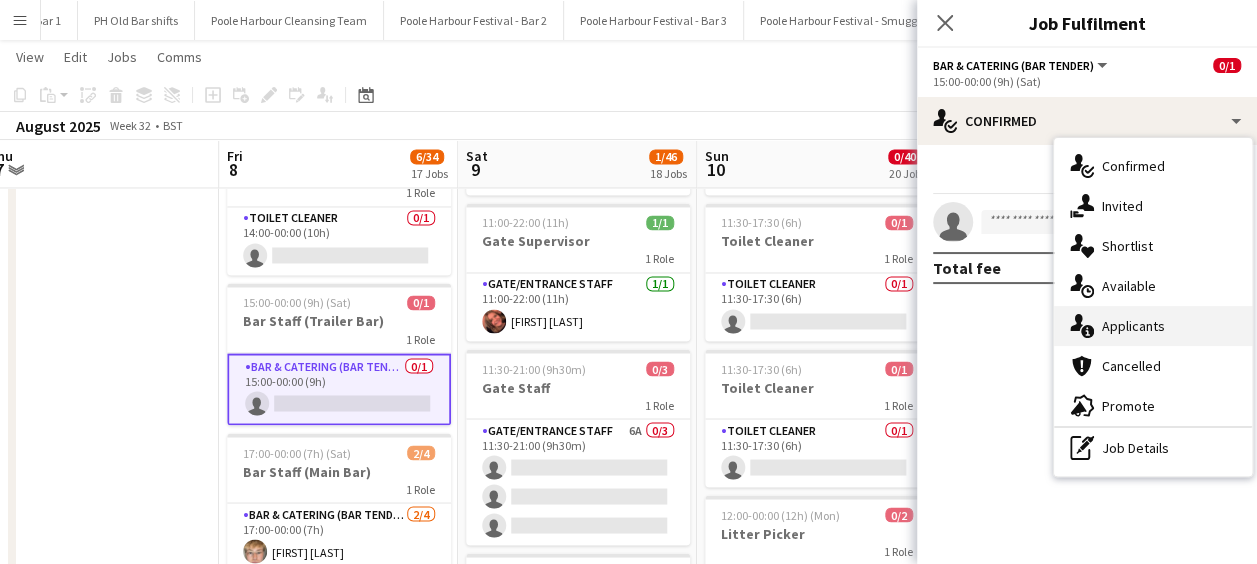 click on "single-neutral-actions-information
Applicants" at bounding box center [1153, 326] 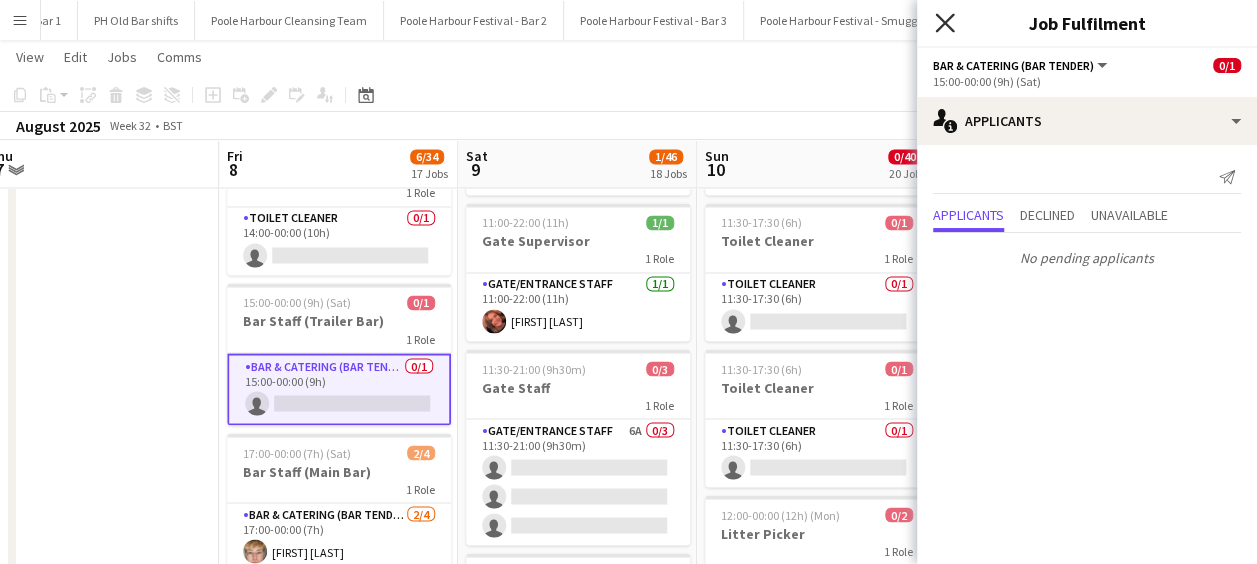 click 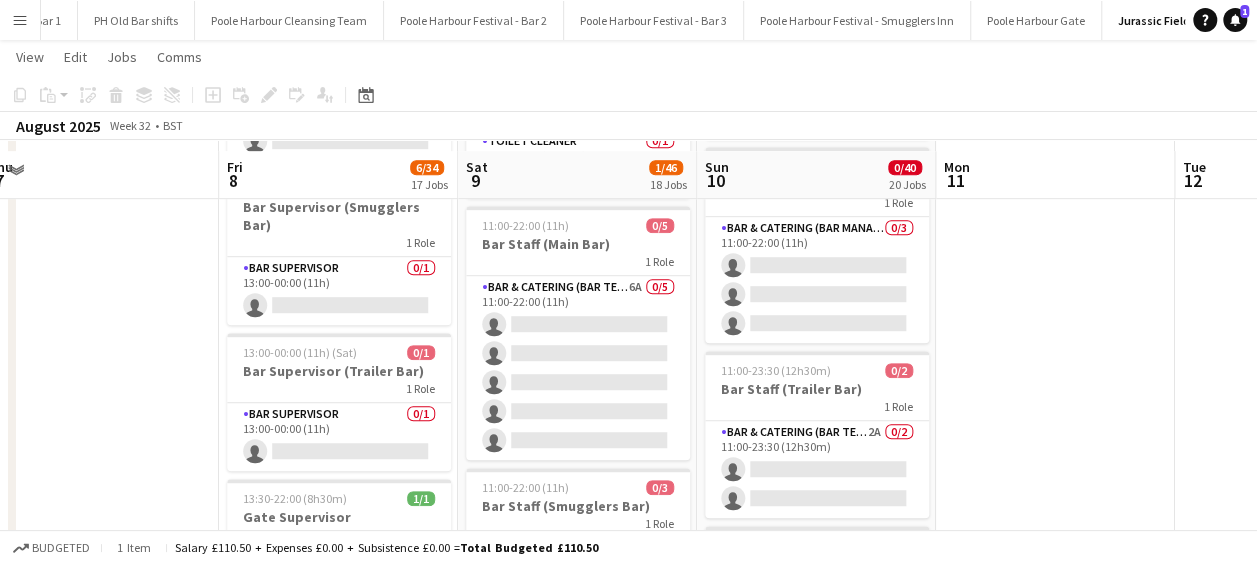 scroll, scrollTop: 537, scrollLeft: 0, axis: vertical 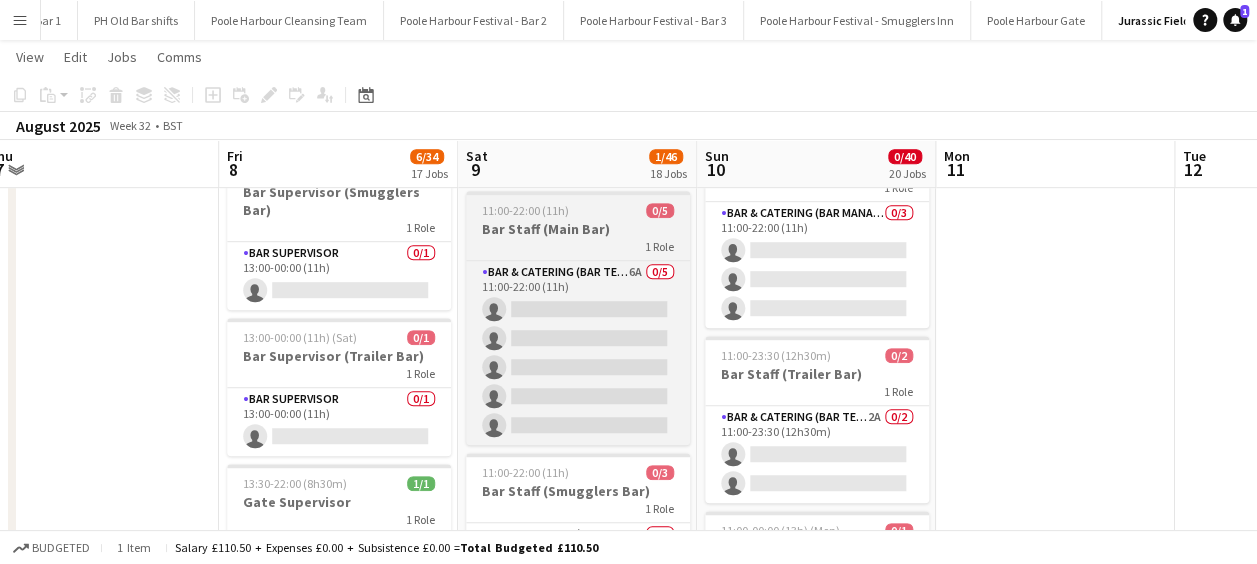 click on "1 Role" at bounding box center [578, 246] 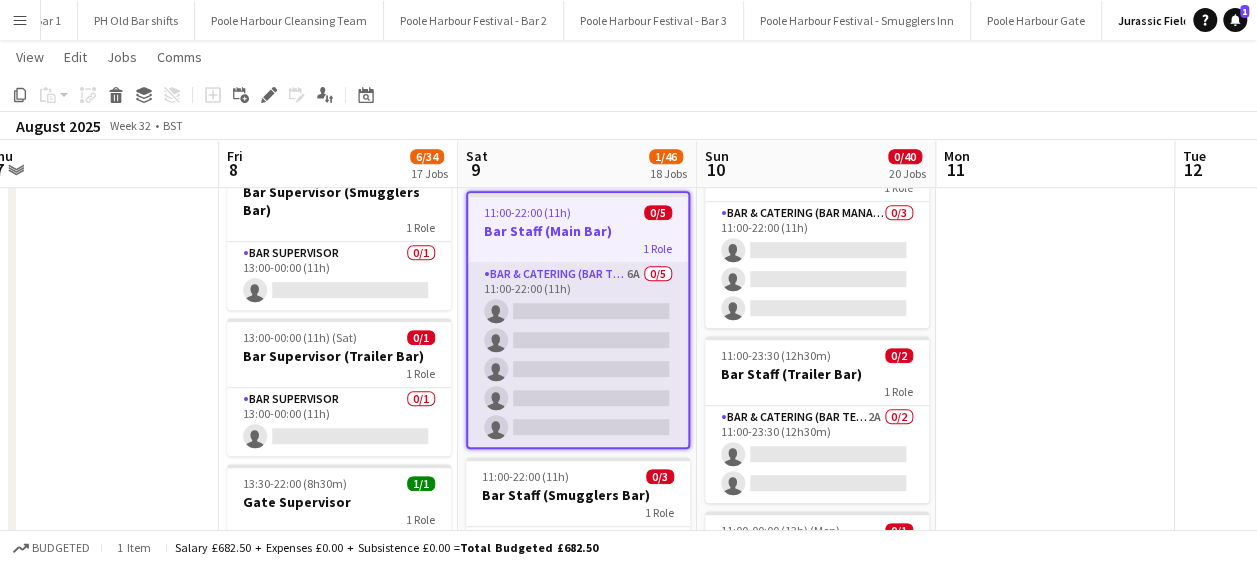 click on "Bar & Catering (Bar Tender)   6A   0/5   11:00-22:00 (11h)
single-neutral-actions
single-neutral-actions
single-neutral-actions
single-neutral-actions
single-neutral-actions" at bounding box center (578, 355) 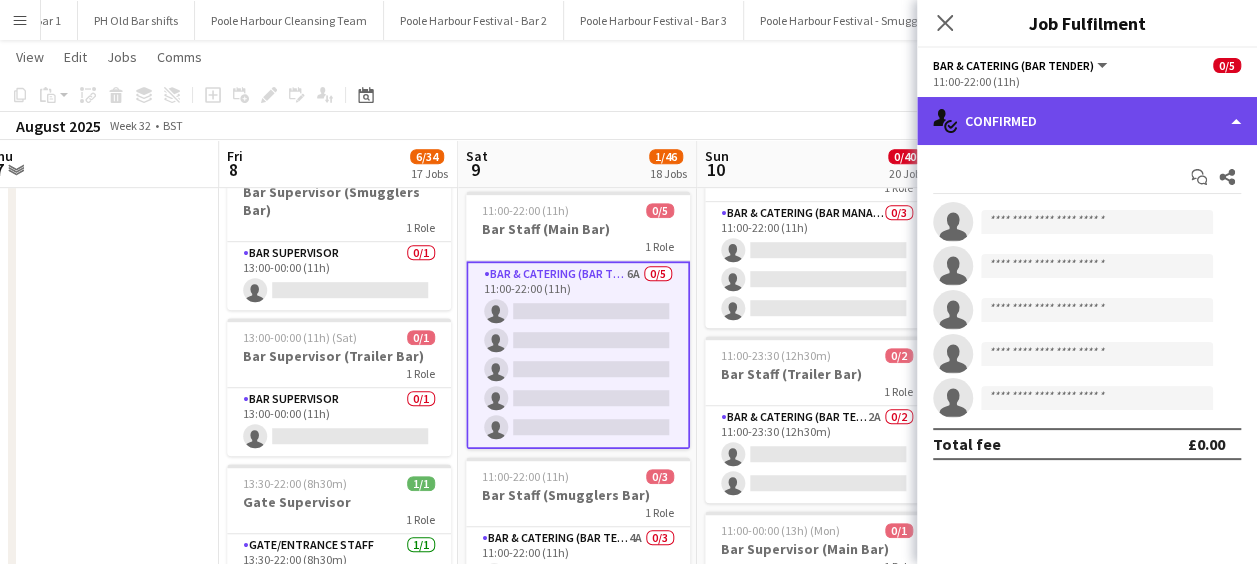 click on "single-neutral-actions-check-2
Confirmed" 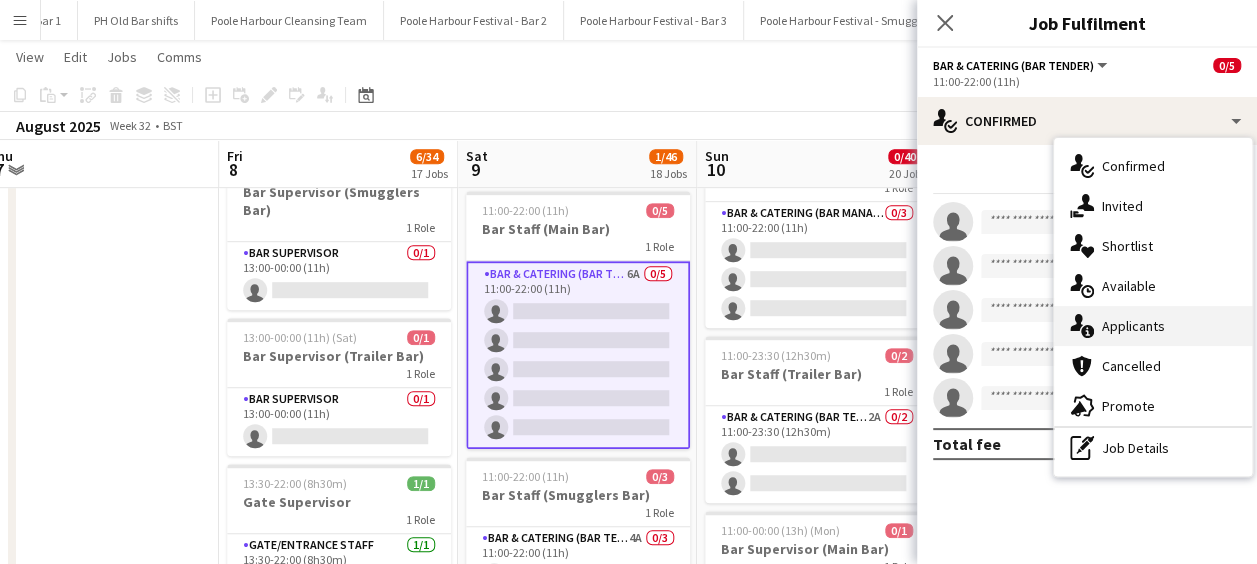 click on "single-neutral-actions-information
Applicants" at bounding box center [1153, 326] 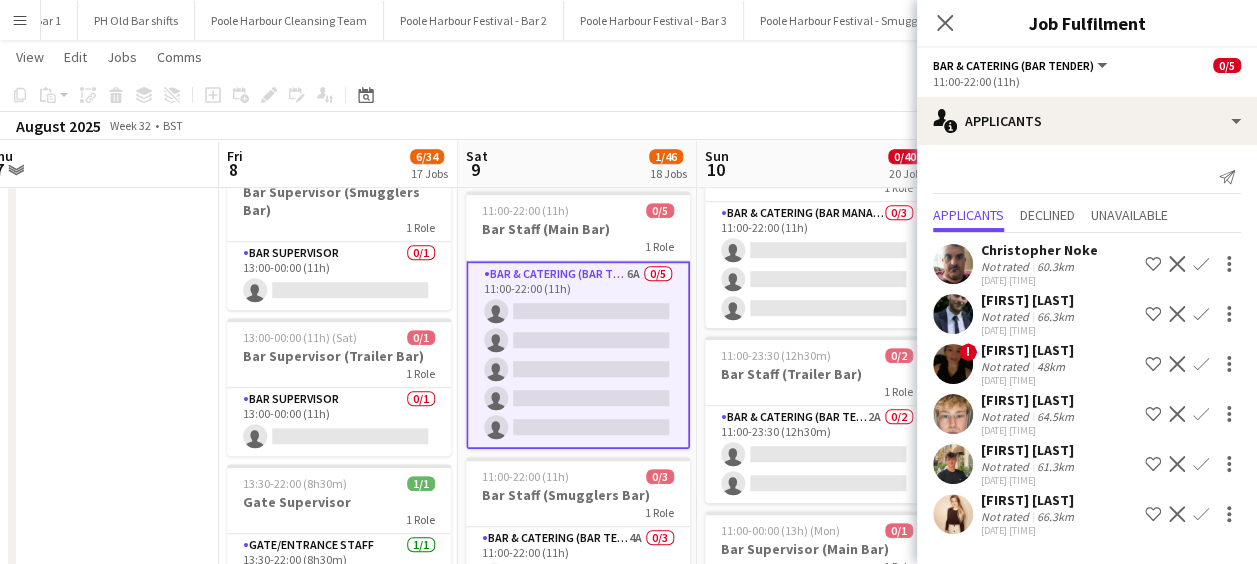 click on "Confirm" at bounding box center [1201, 364] 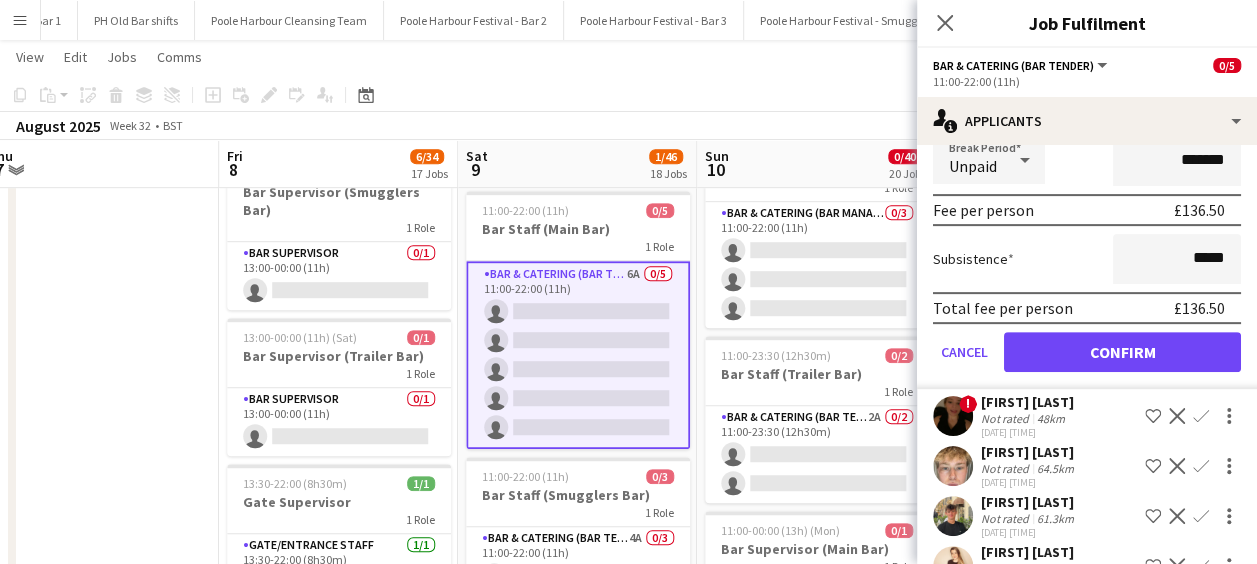 scroll, scrollTop: 388, scrollLeft: 0, axis: vertical 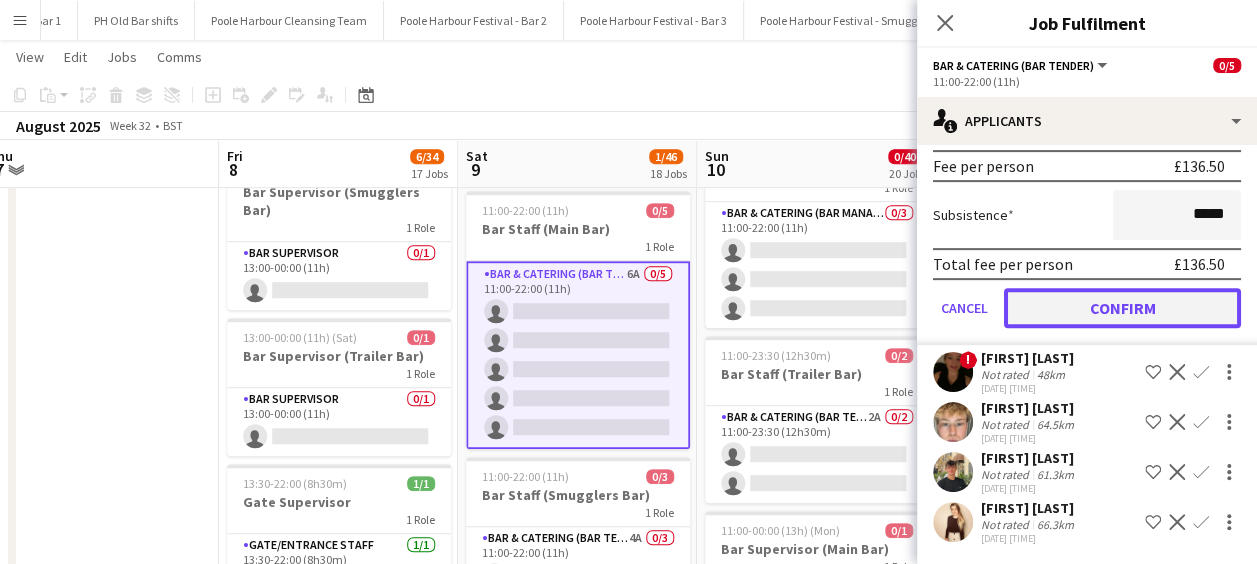 click on "Confirm" 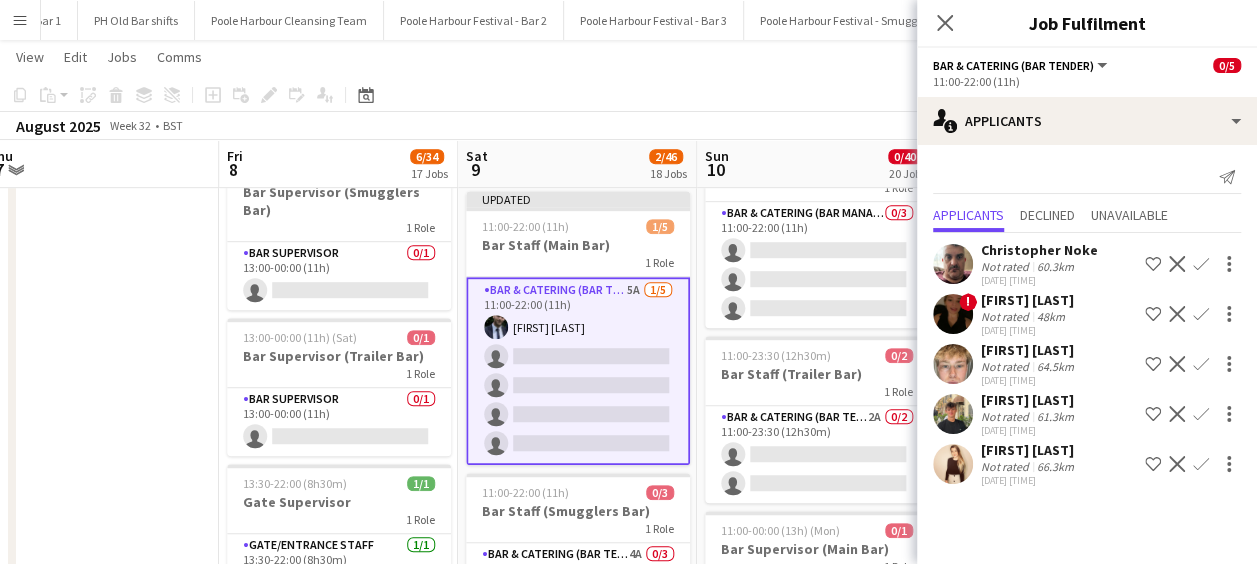 scroll, scrollTop: 0, scrollLeft: 0, axis: both 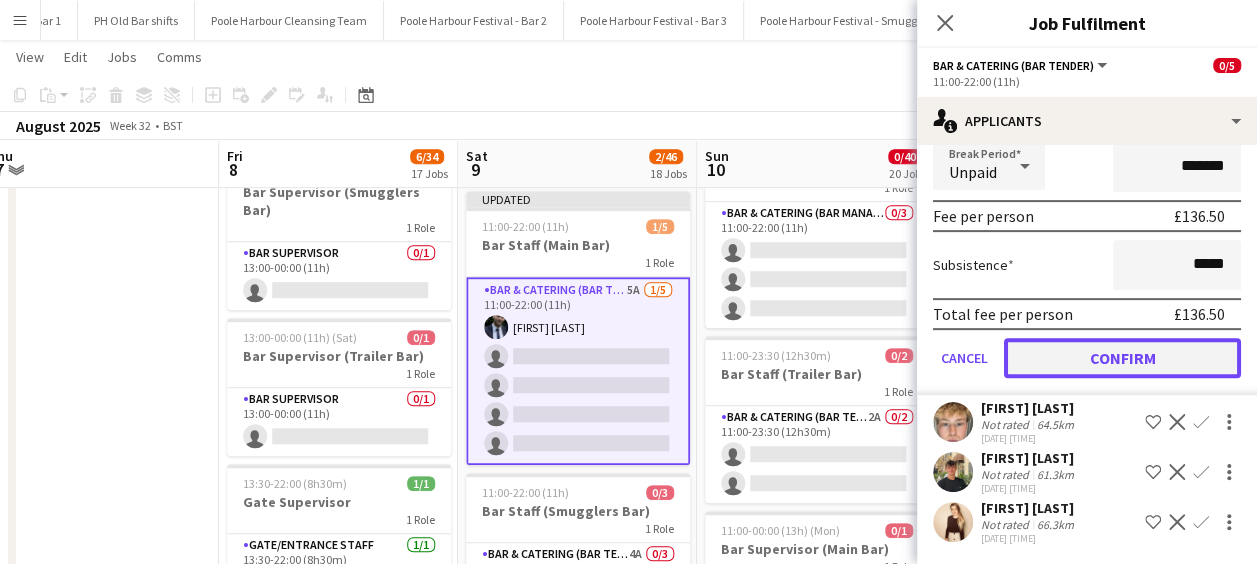 click on "Confirm" 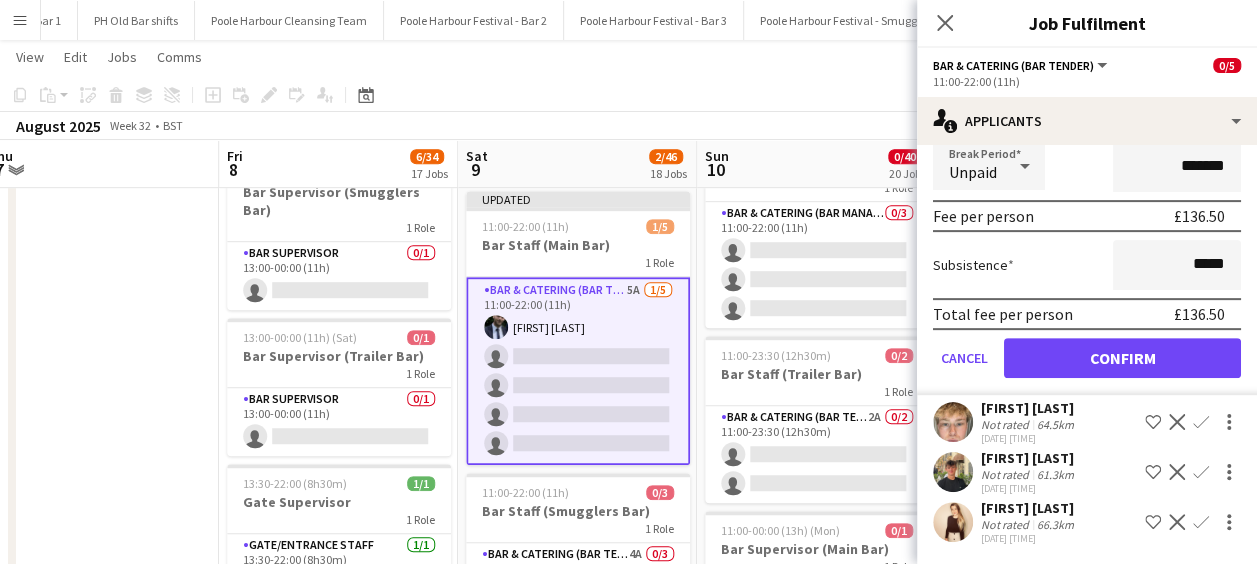 scroll, scrollTop: 0, scrollLeft: 0, axis: both 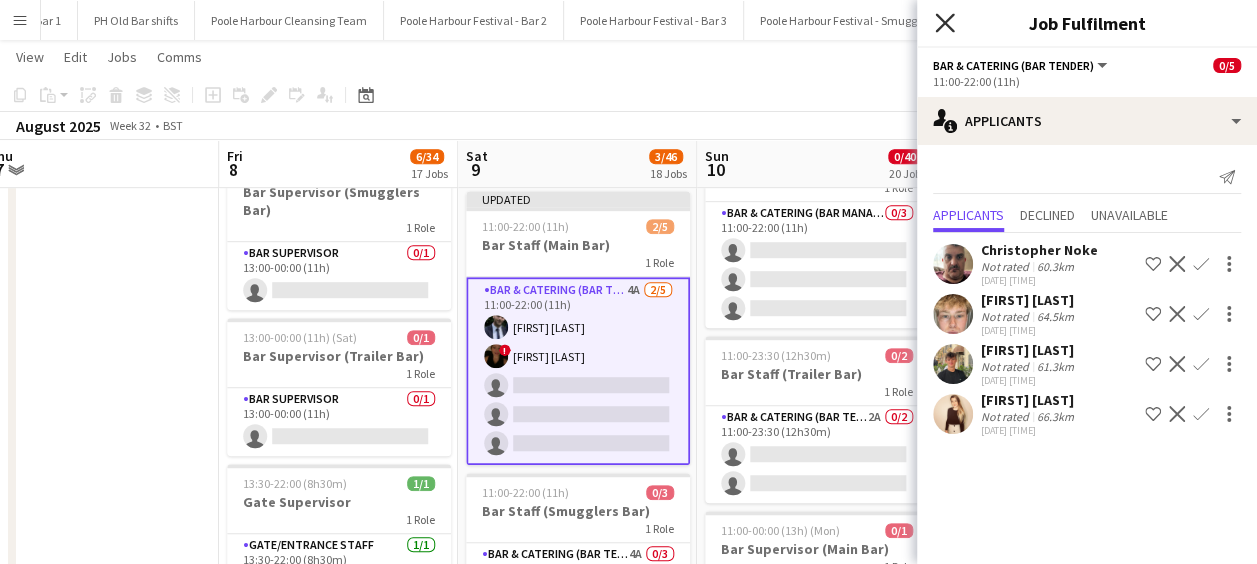 click on "Close pop-in" 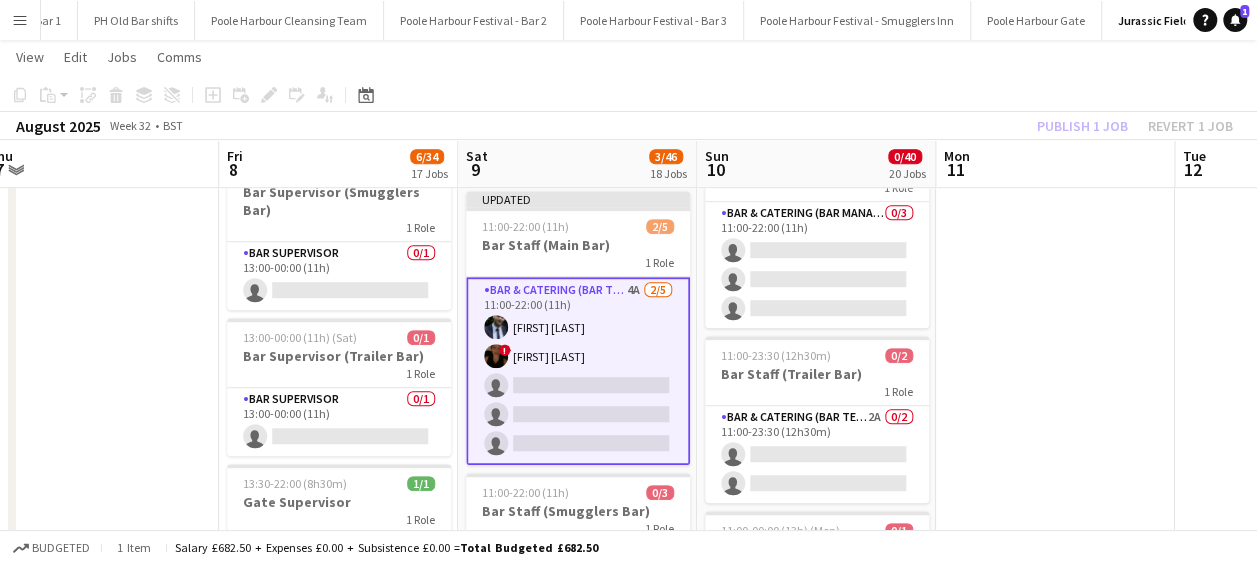 click on "Publish 1 job   Revert 1 job" 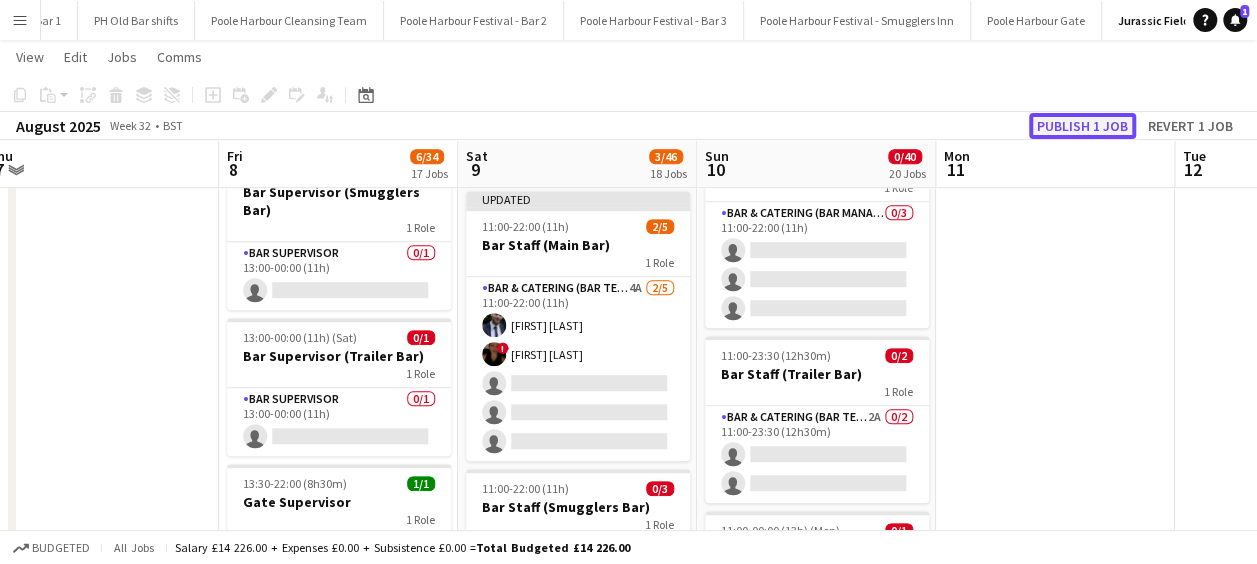 click on "Publish 1 job" 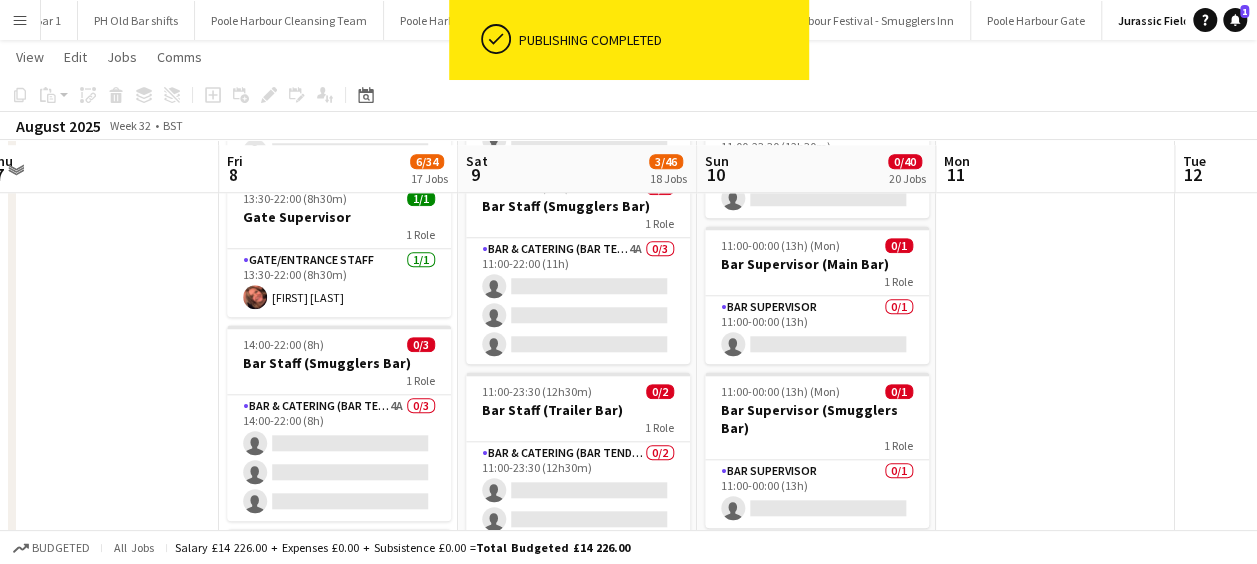scroll, scrollTop: 827, scrollLeft: 0, axis: vertical 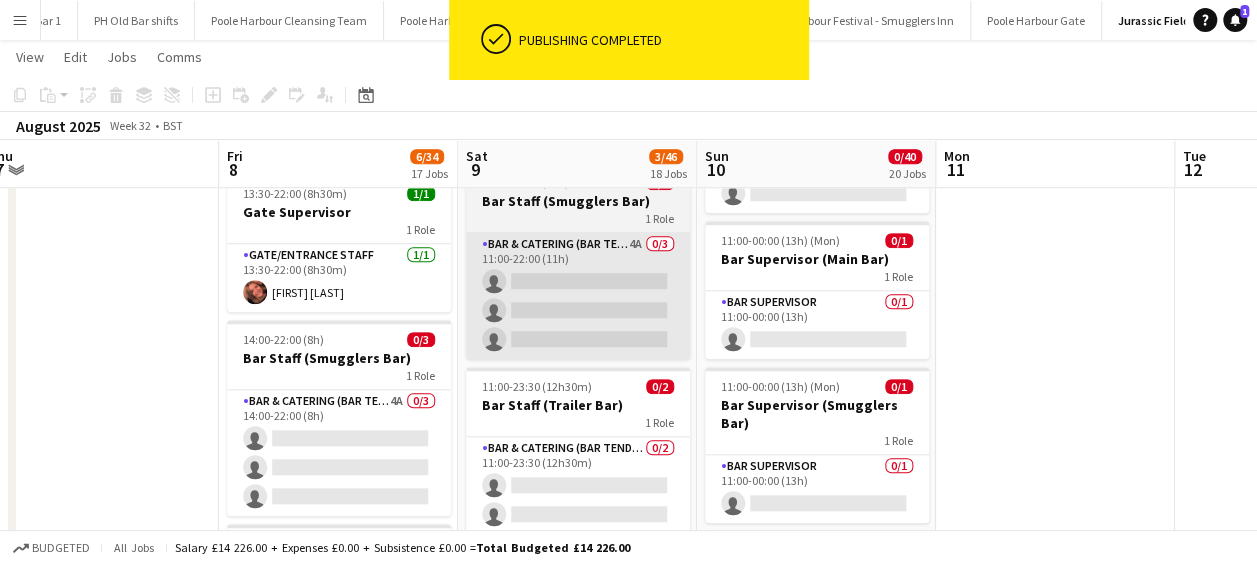 click on "Bar & Catering (Bar Tender)   4A   0/3   11:00-22:00 (11h)
single-neutral-actions
single-neutral-actions
single-neutral-actions" at bounding box center (578, 296) 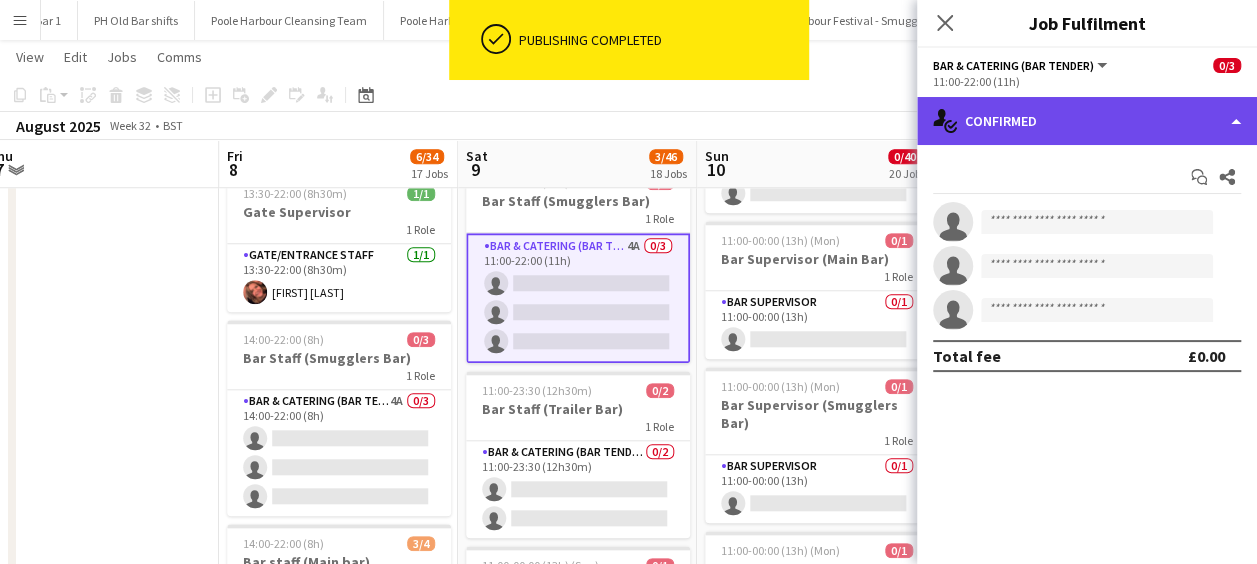 click on "single-neutral-actions-check-2
Confirmed" 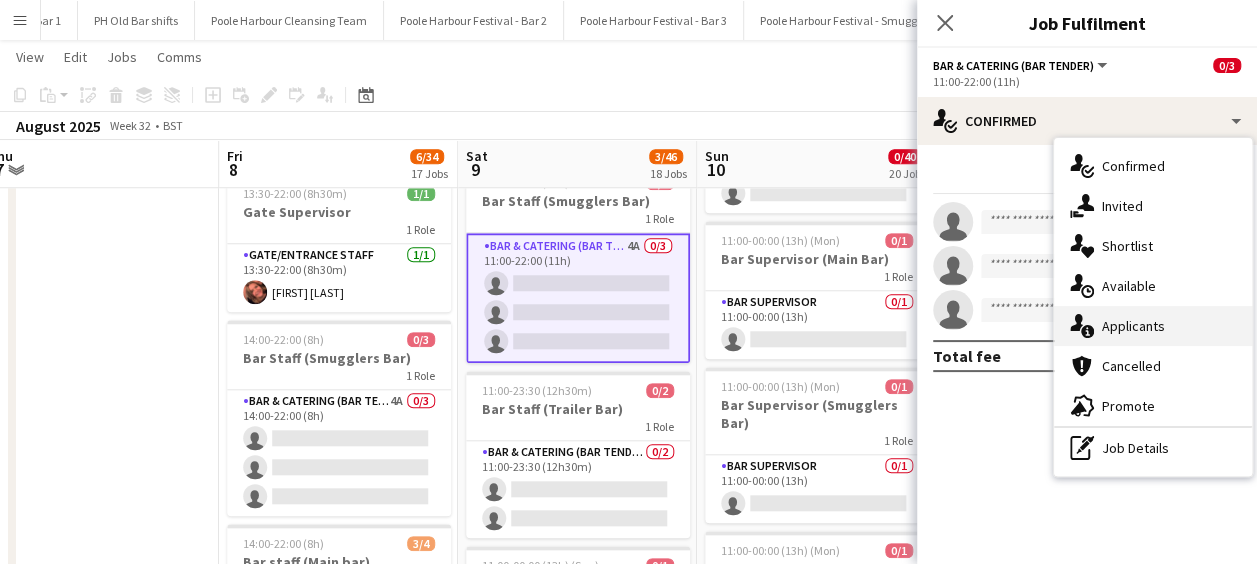 click on "single-neutral-actions-information
Applicants" at bounding box center (1153, 326) 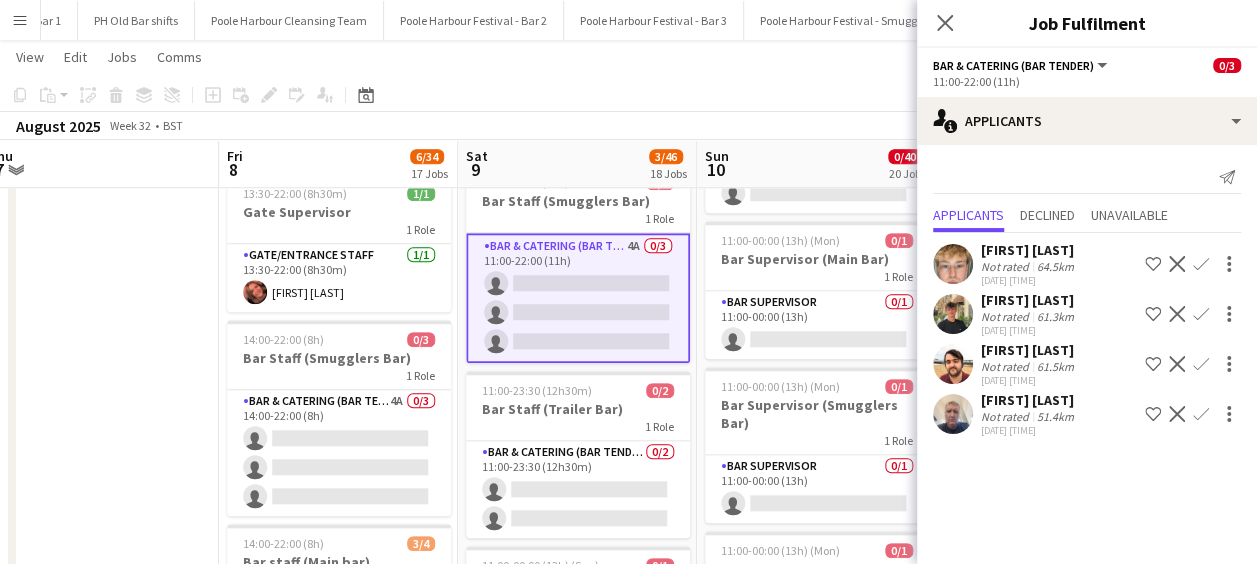 click on "[FIRST] [LAST]" at bounding box center [1029, 400] 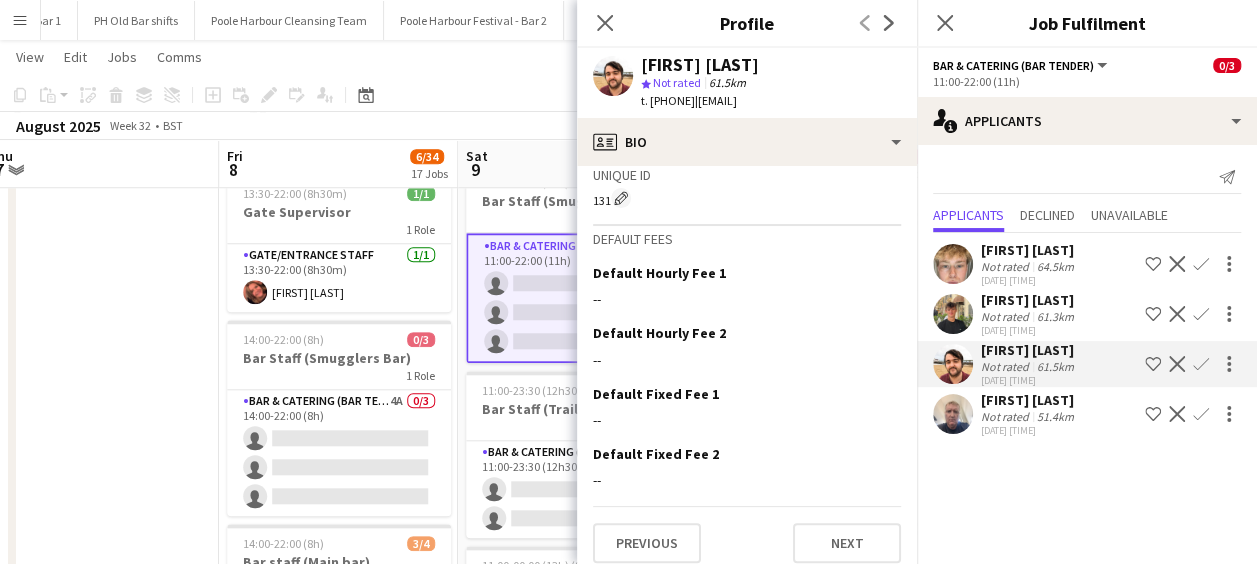 scroll, scrollTop: 920, scrollLeft: 0, axis: vertical 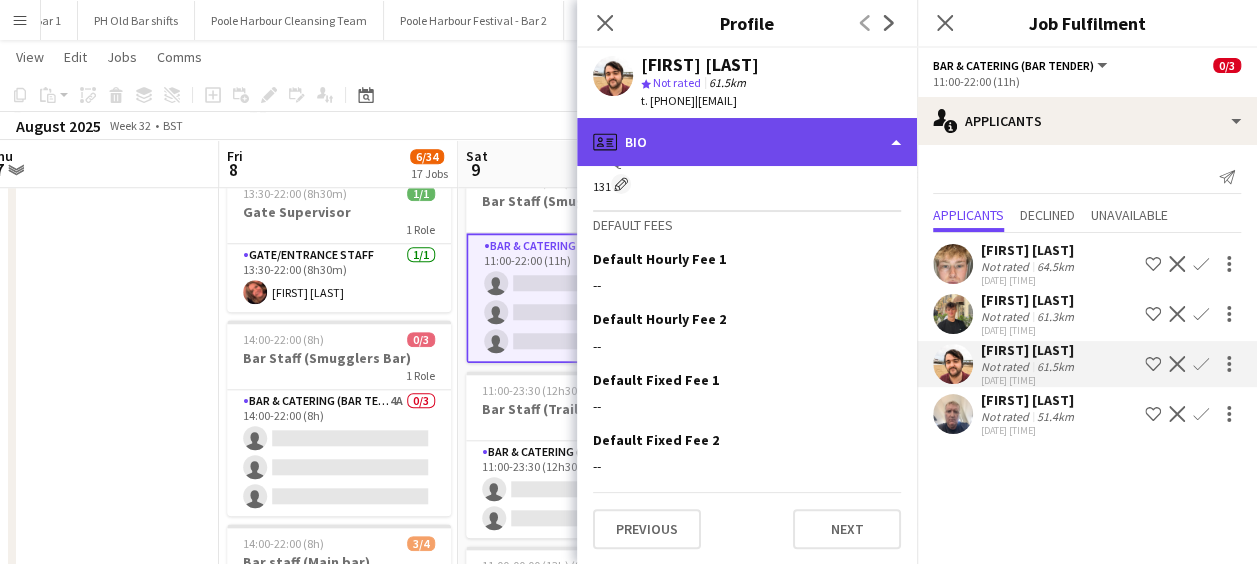 click on "profile
Bio" 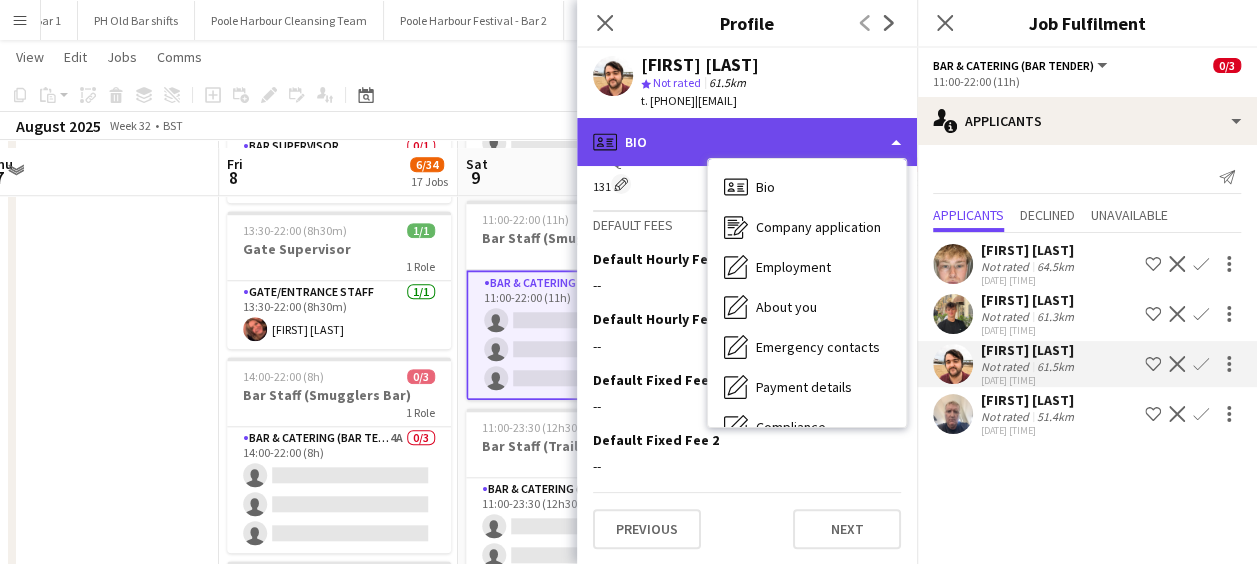 scroll, scrollTop: 789, scrollLeft: 0, axis: vertical 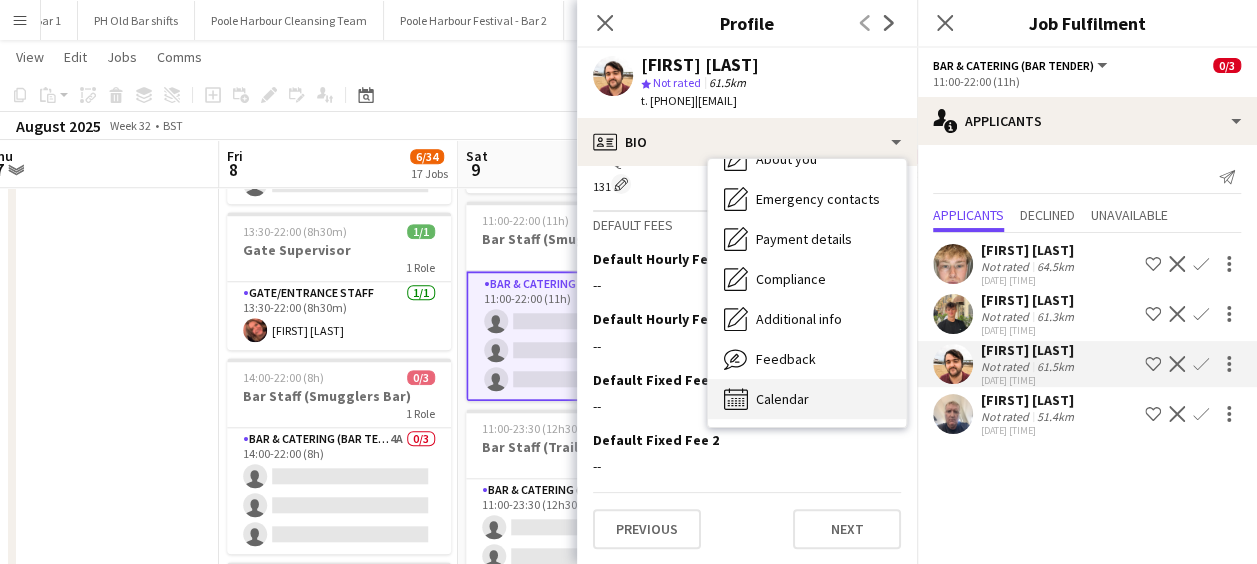 click on "Calendar
Calendar" at bounding box center [807, 399] 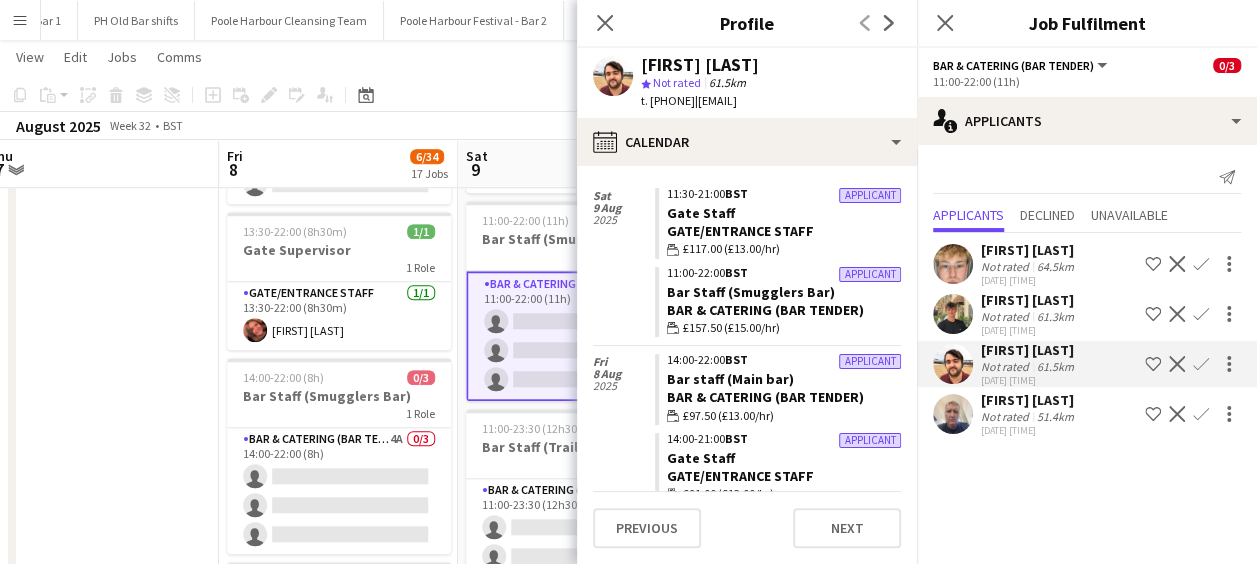 scroll, scrollTop: 251, scrollLeft: 0, axis: vertical 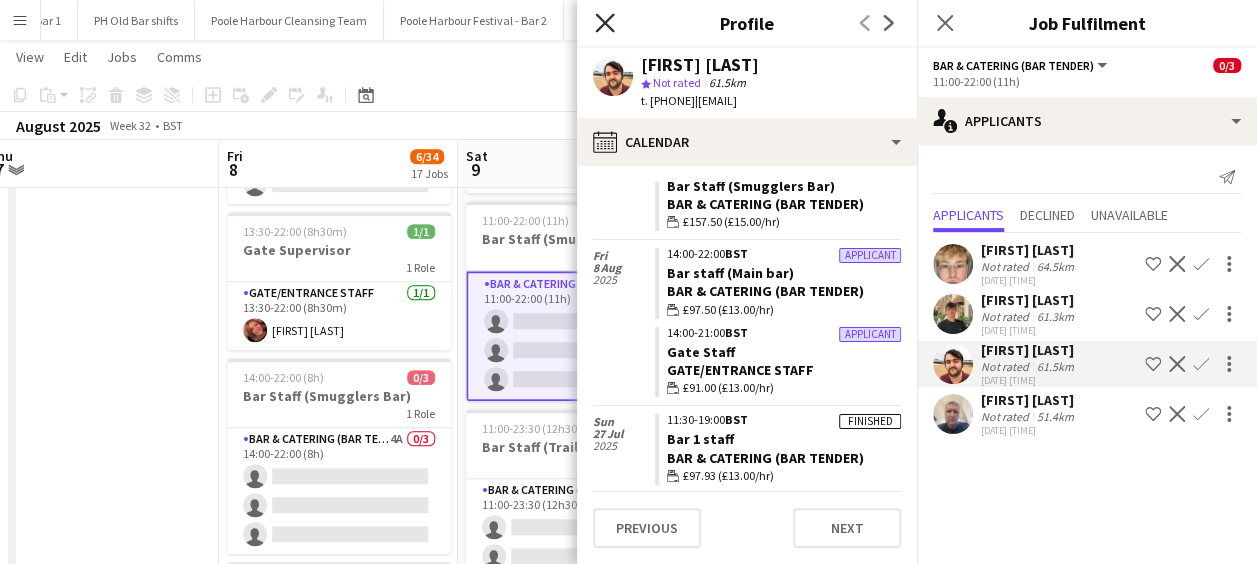 click 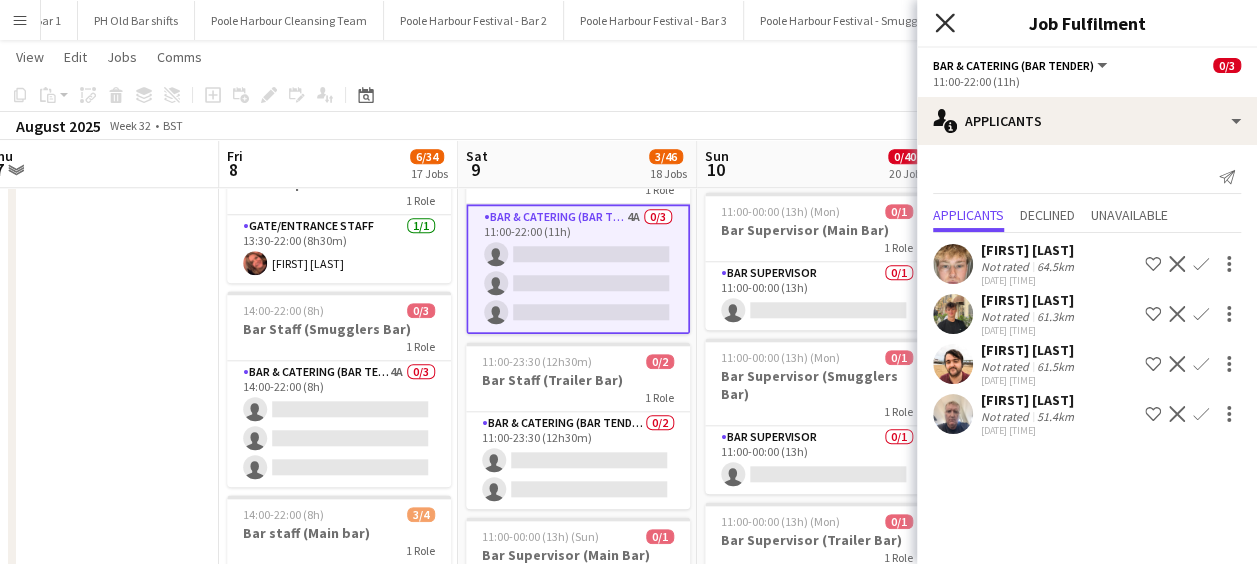 click 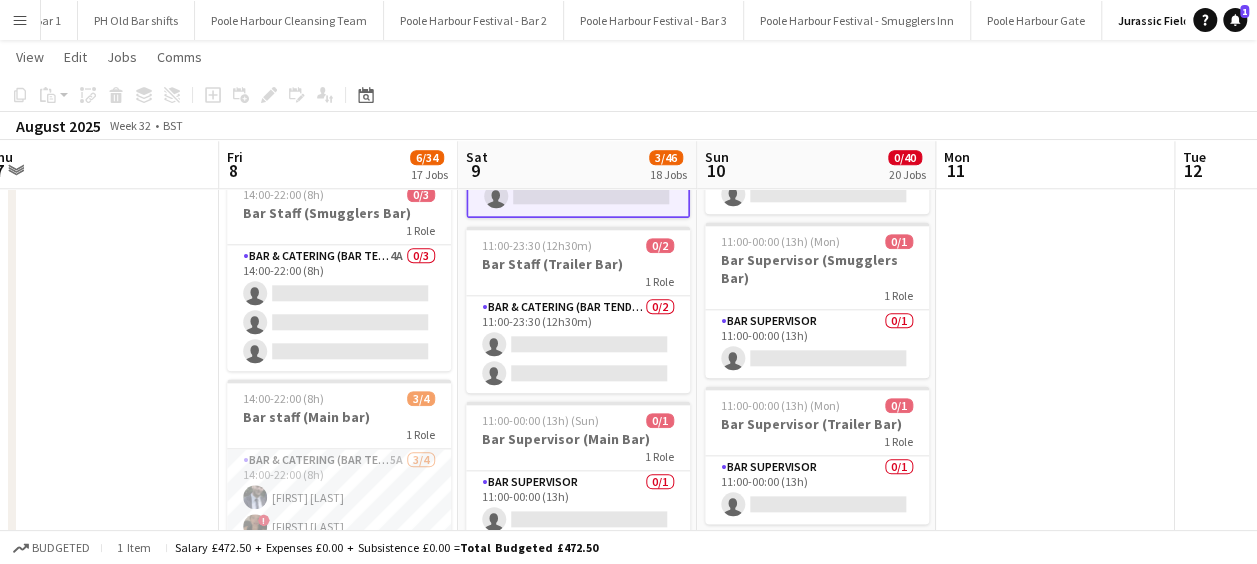 scroll, scrollTop: 972, scrollLeft: 0, axis: vertical 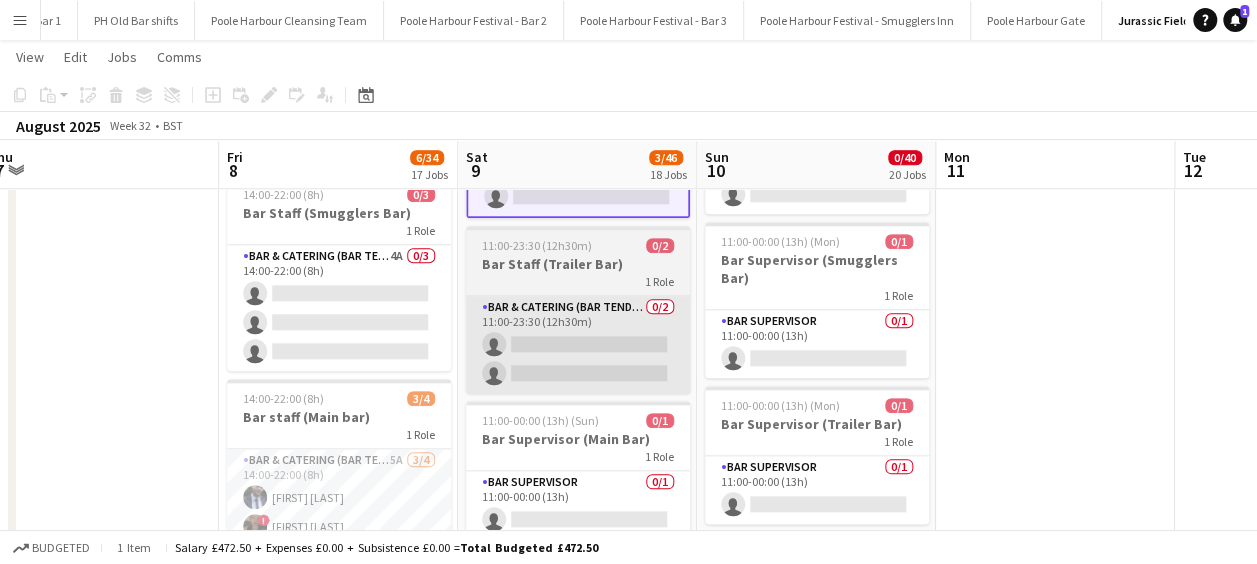 click on "Bar & Catering (Bar Tender)   0/2   11:00-23:30 (12h30m)
single-neutral-actions
single-neutral-actions" at bounding box center [578, 344] 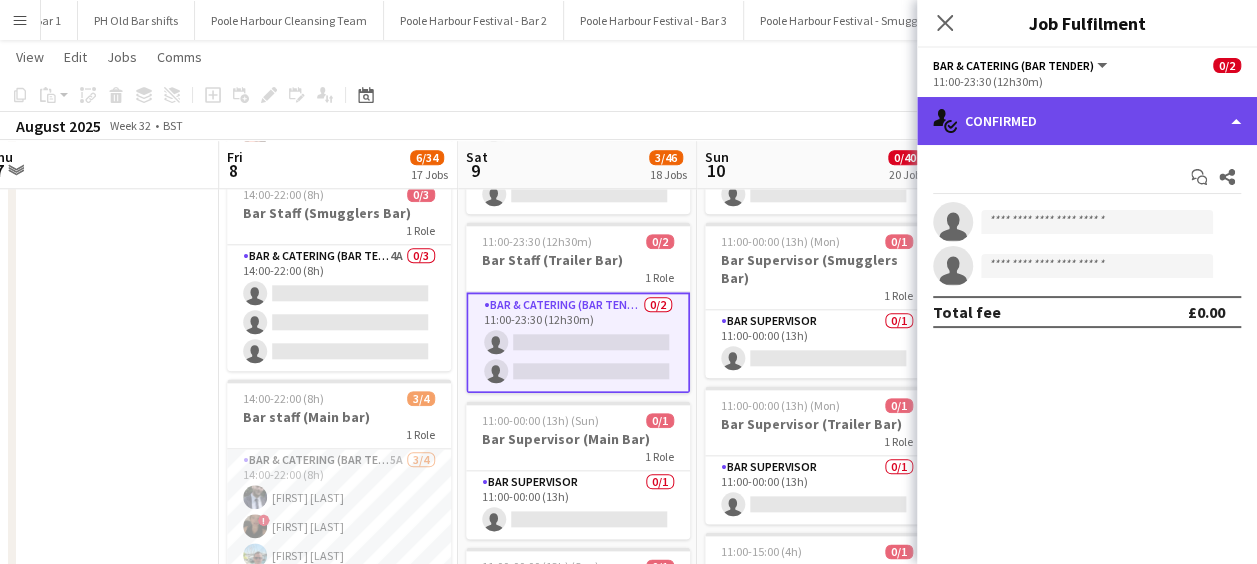 click on "single-neutral-actions-check-2
Confirmed" 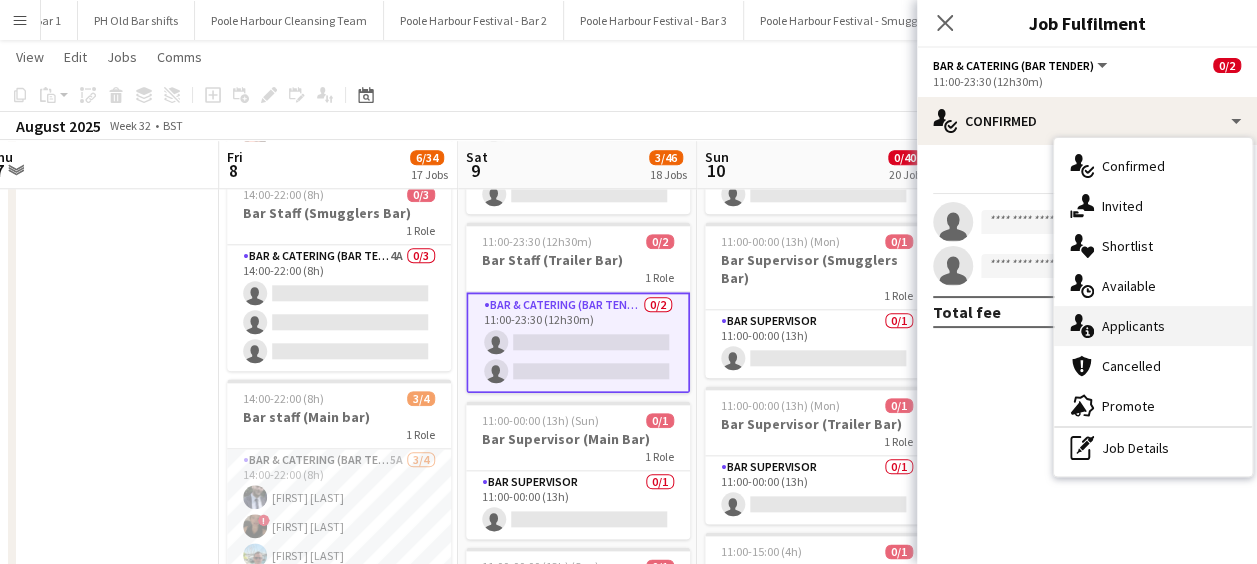 click on "single-neutral-actions-information
Applicants" at bounding box center [1153, 326] 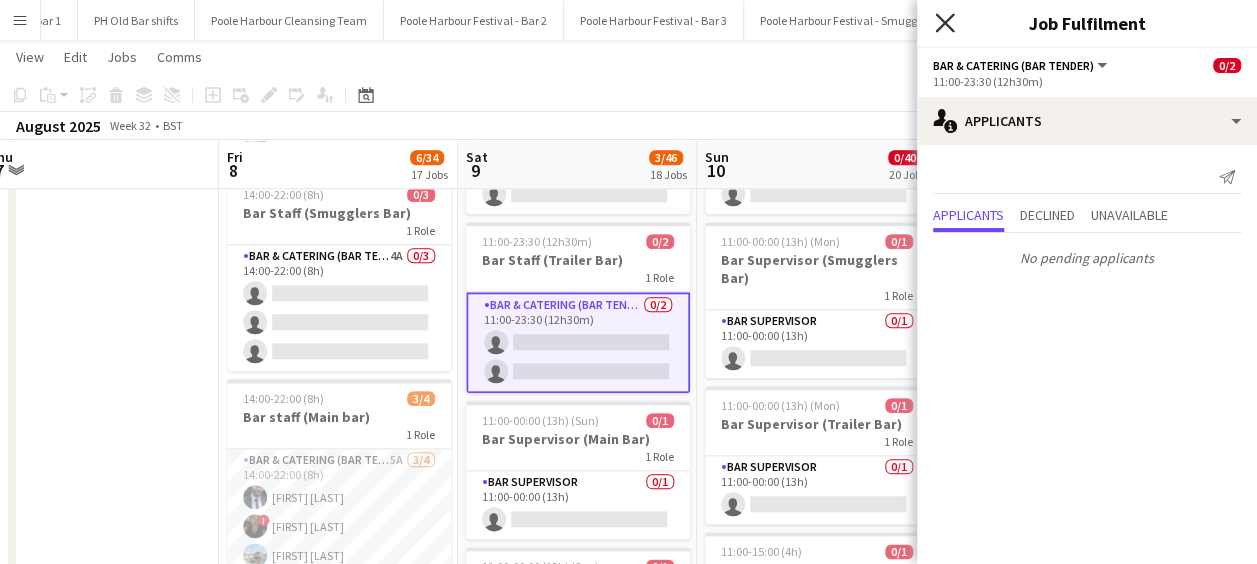 click on "Close pop-in" 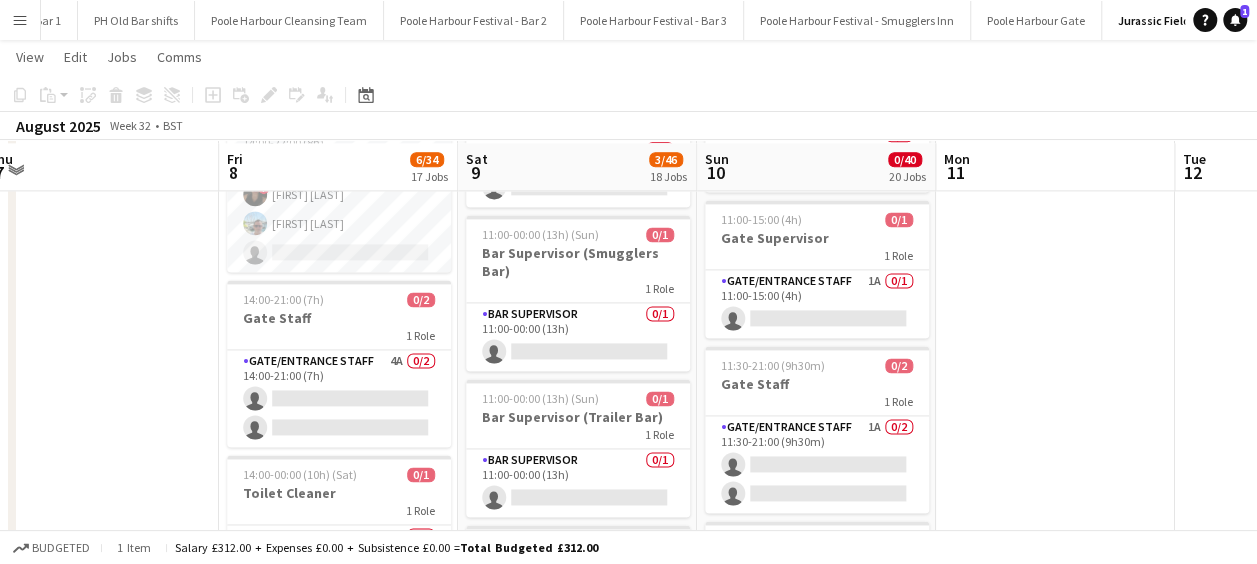 scroll, scrollTop: 1306, scrollLeft: 0, axis: vertical 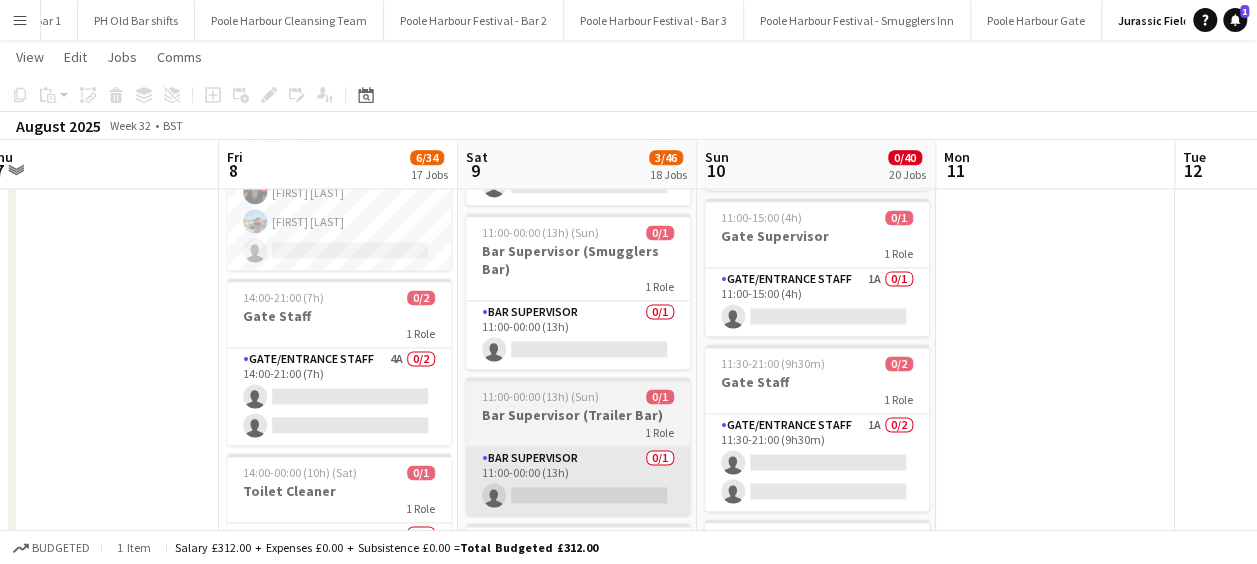 click on "Bar Supervisor   0/1   11:00-00:00 (13h)
single-neutral-actions" at bounding box center (578, 481) 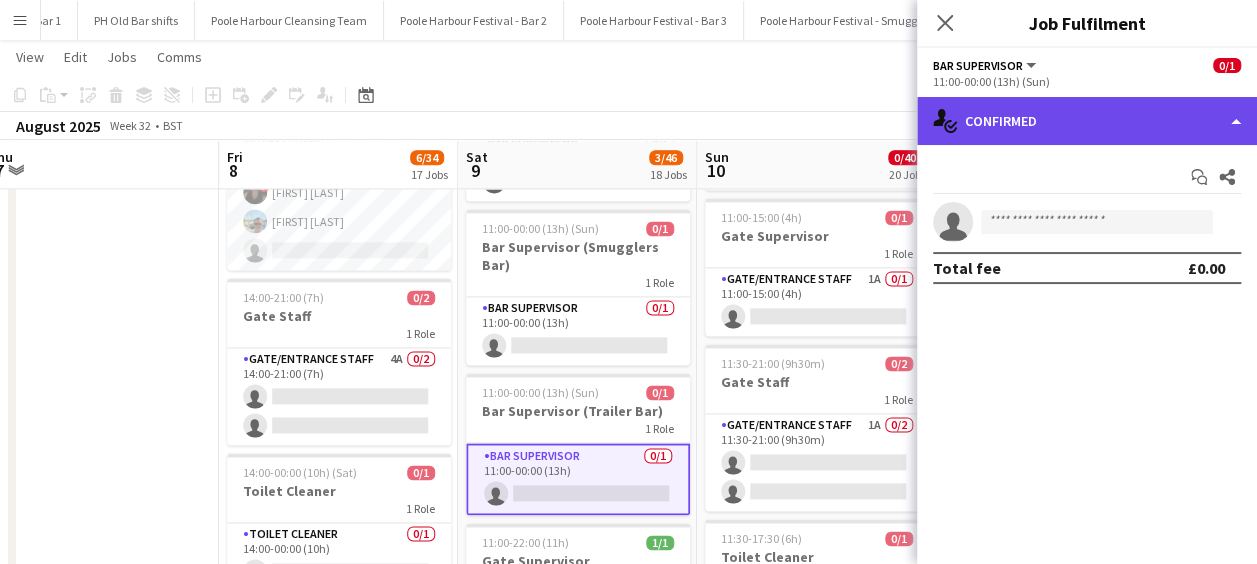 click on "single-neutral-actions-check-2
Confirmed" 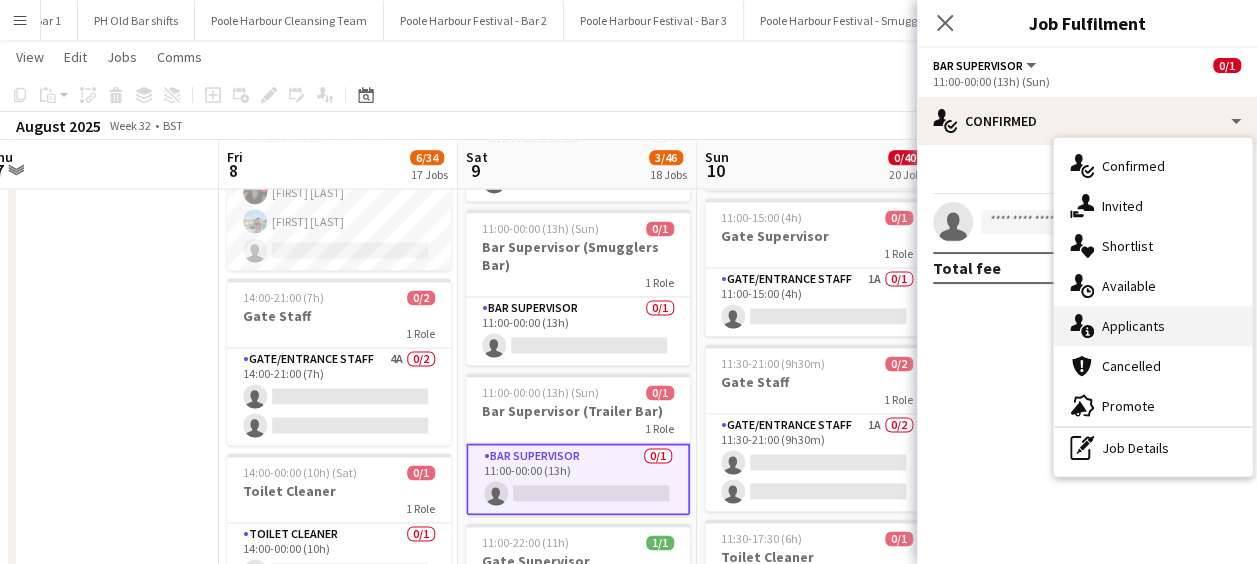 click on "single-neutral-actions-information
Applicants" at bounding box center (1153, 326) 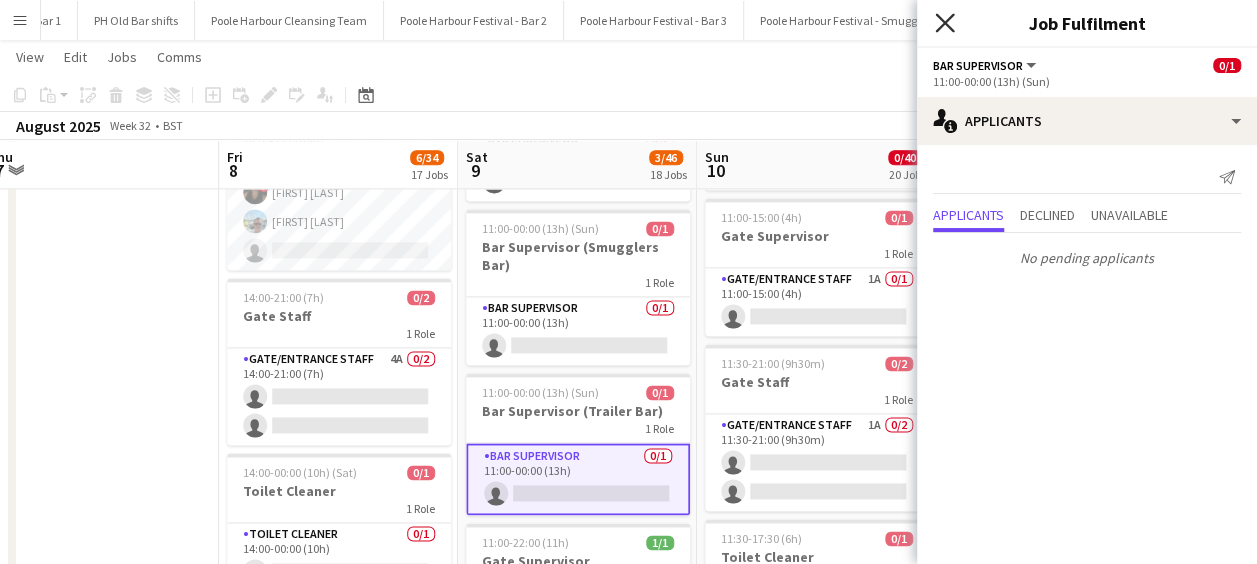 click on "Close pop-in" 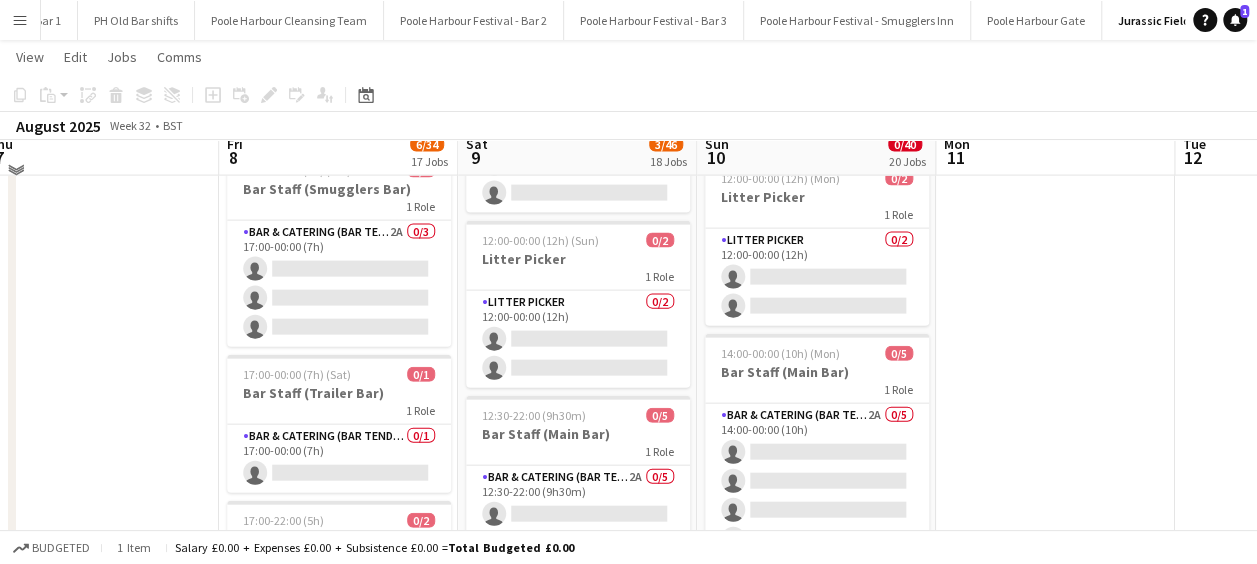 scroll, scrollTop: 2156, scrollLeft: 0, axis: vertical 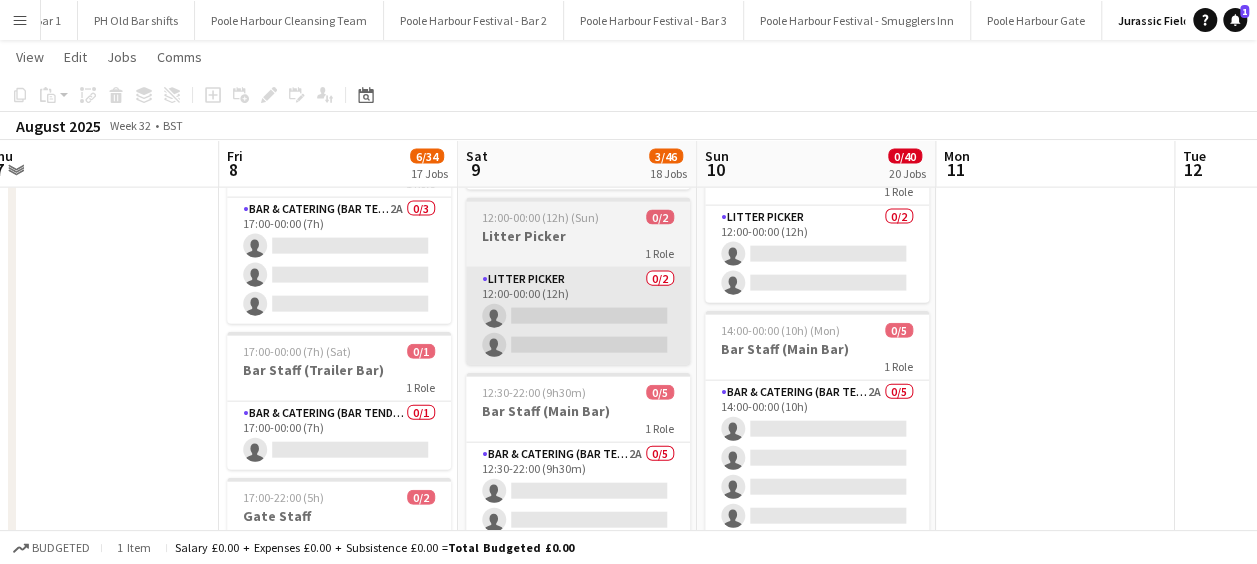 click on "Litter Picker   0/2   12:00-00:00 (12h)
single-neutral-actions
single-neutral-actions" at bounding box center [578, 316] 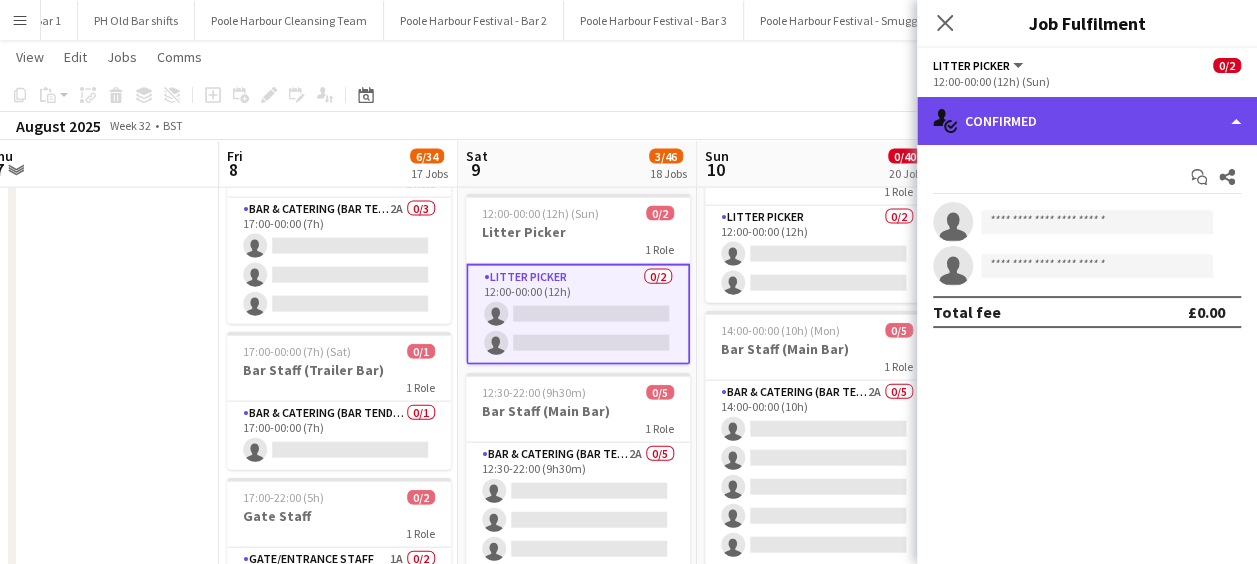 click on "single-neutral-actions-check-2
Confirmed" 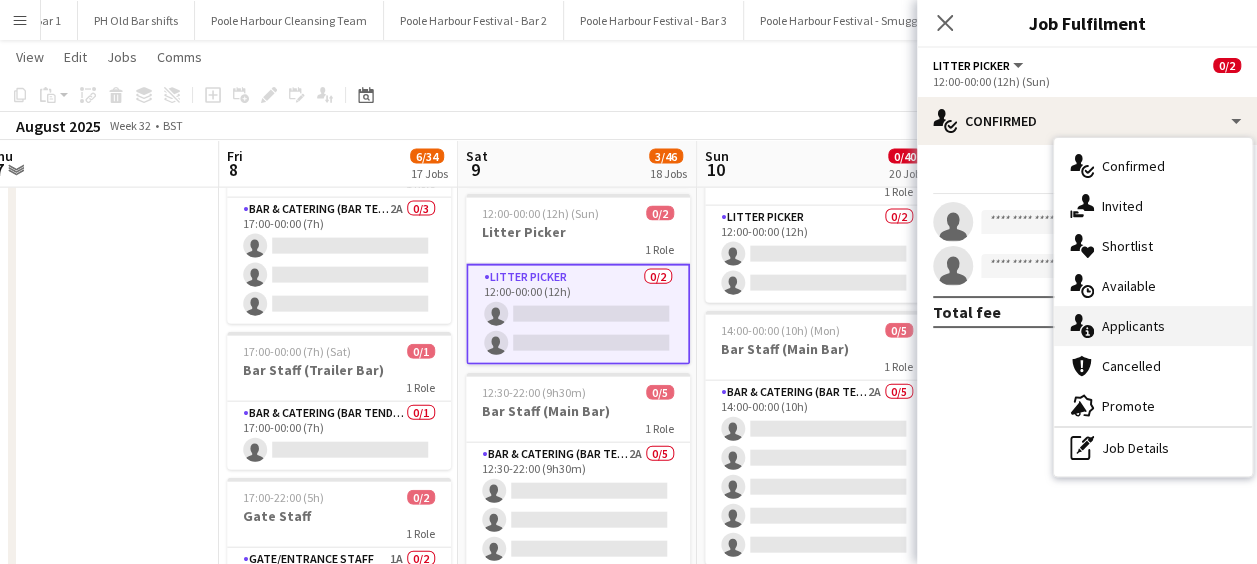 click on "single-neutral-actions-information
Applicants" at bounding box center [1153, 326] 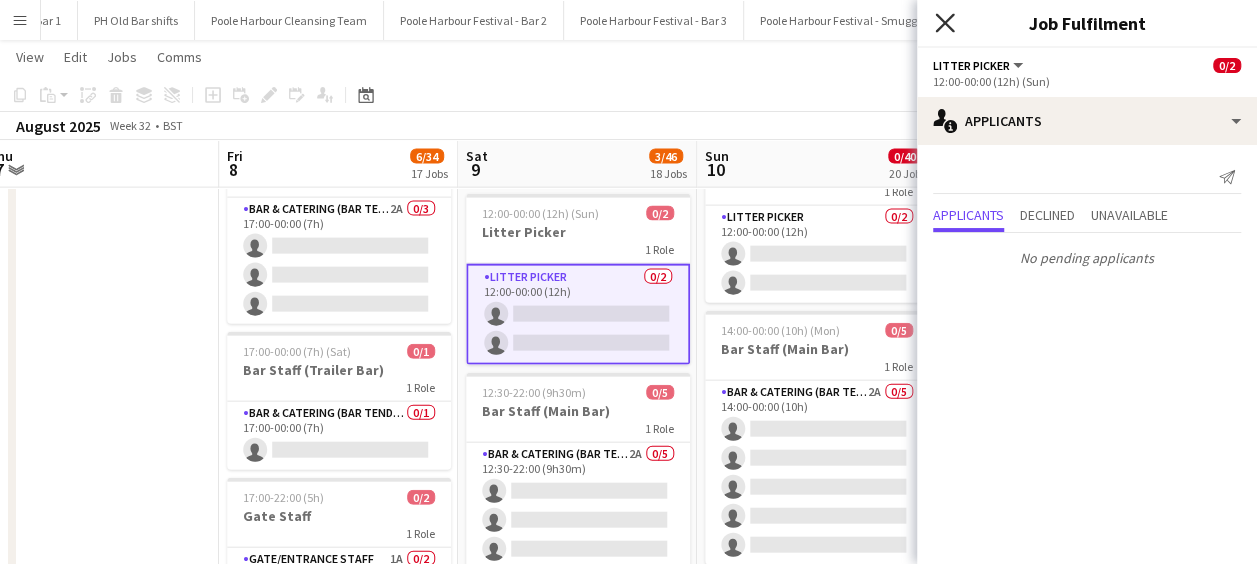 click on "Close pop-in" 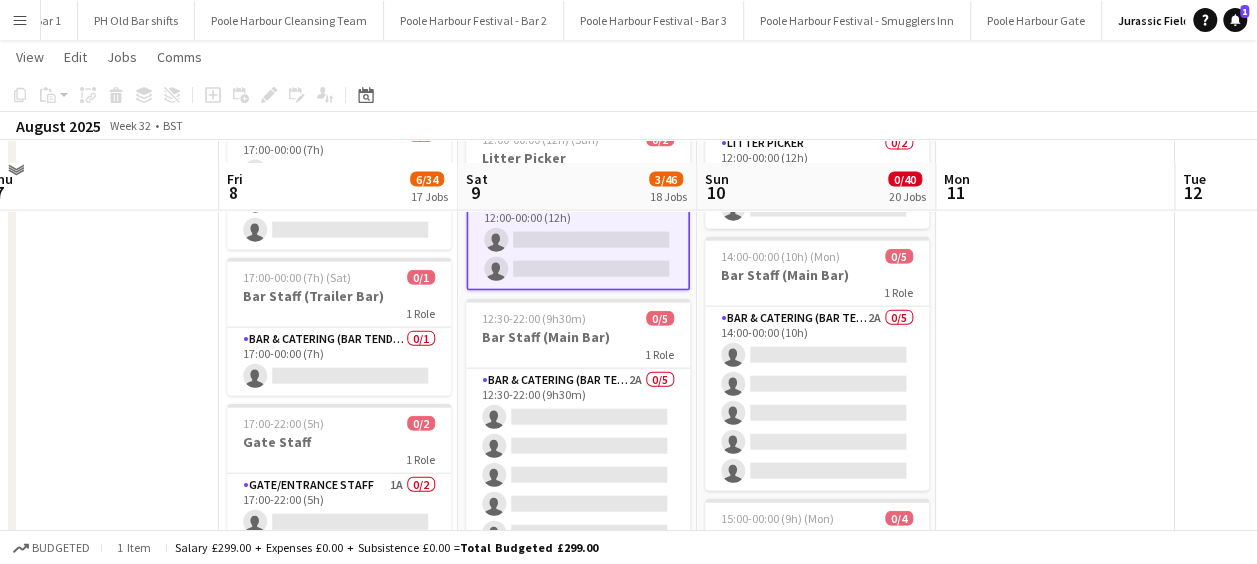 scroll, scrollTop: 2252, scrollLeft: 0, axis: vertical 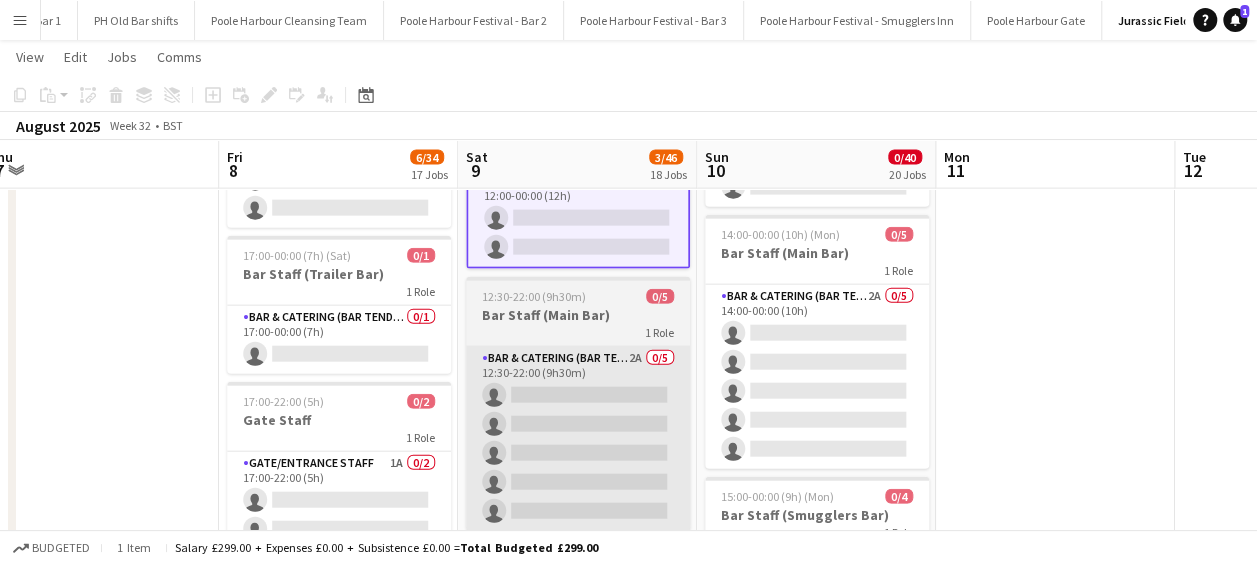 click on "Bar & Catering (Bar Tender)   2A   0/5   12:30-22:00 (9h30m)
single-neutral-actions
single-neutral-actions
single-neutral-actions
single-neutral-actions
single-neutral-actions" at bounding box center (578, 439) 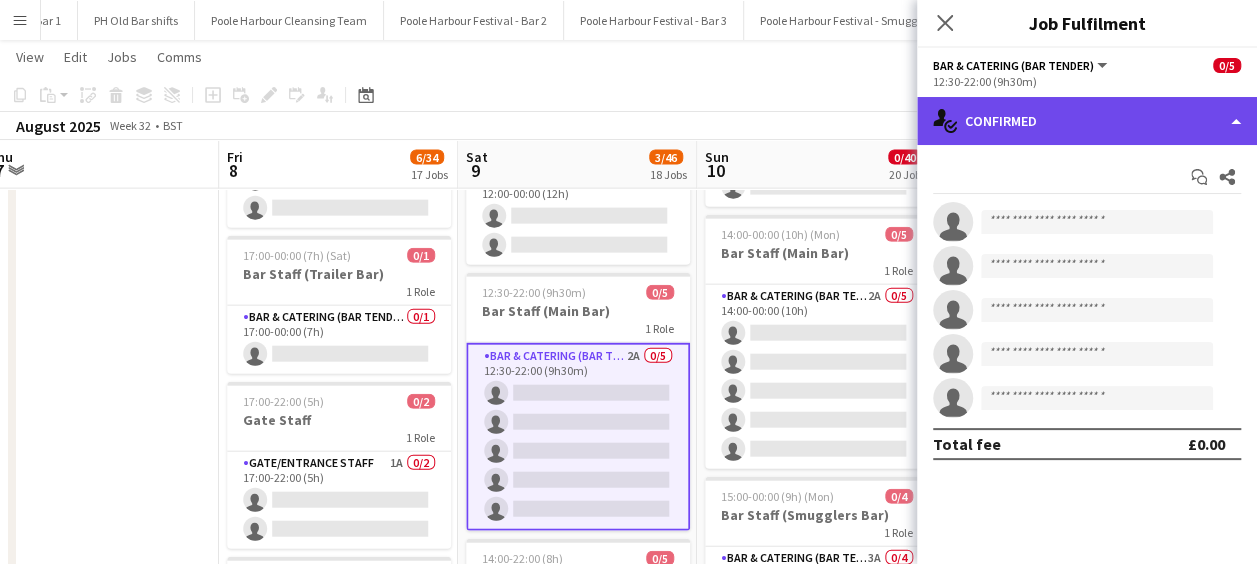 click on "single-neutral-actions-check-2
Confirmed" 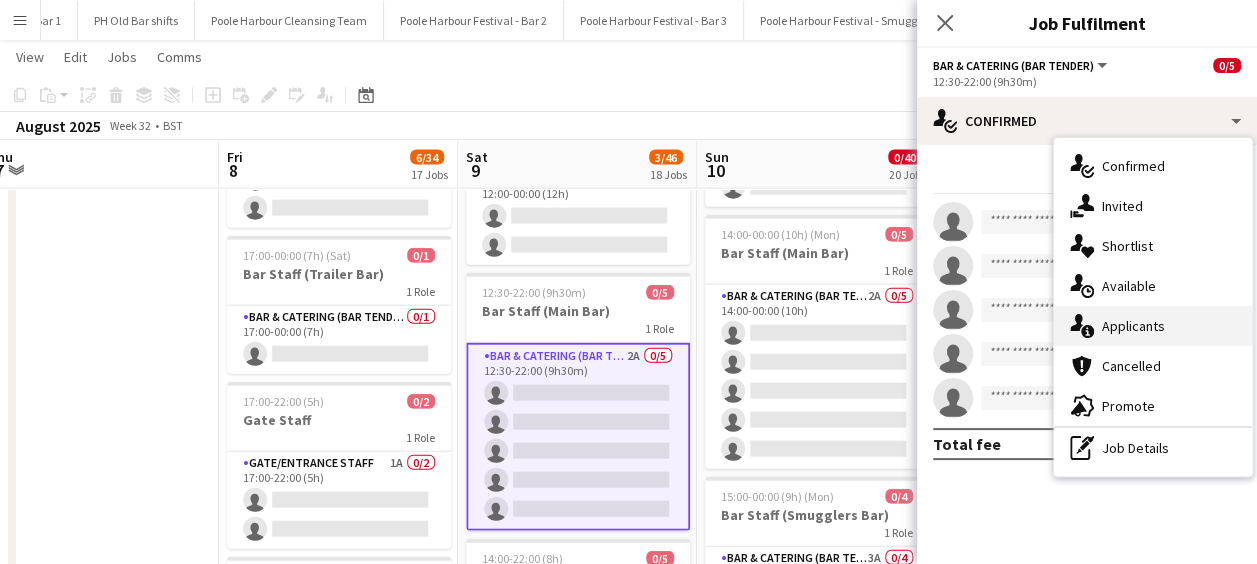click on "single-neutral-actions-information
Applicants" at bounding box center [1153, 326] 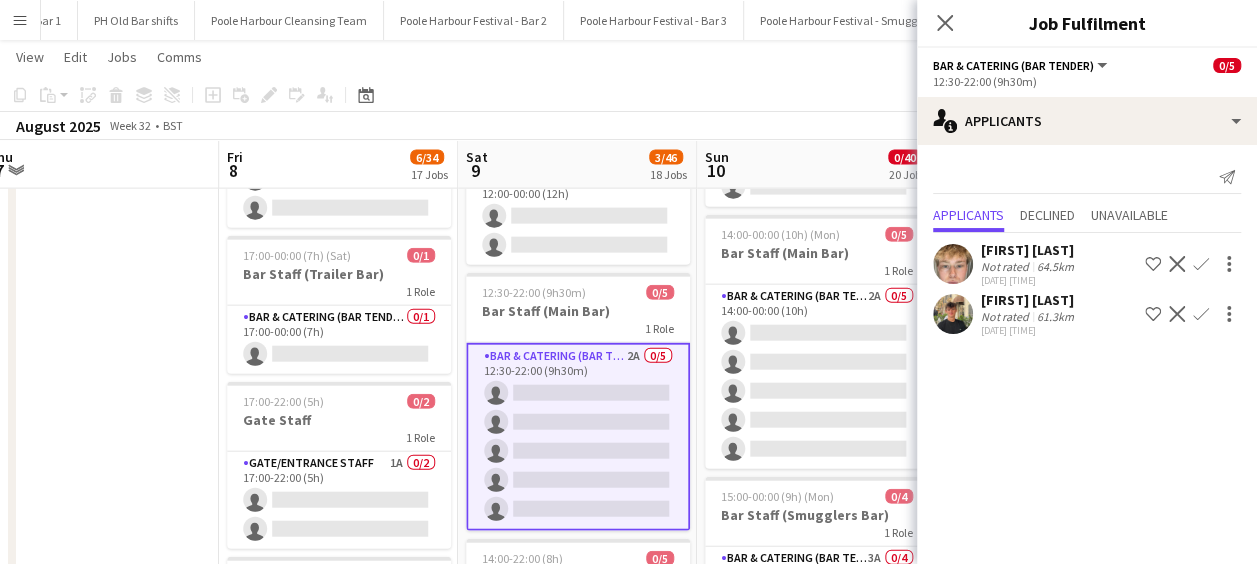 click on "Confirm" at bounding box center [1201, 314] 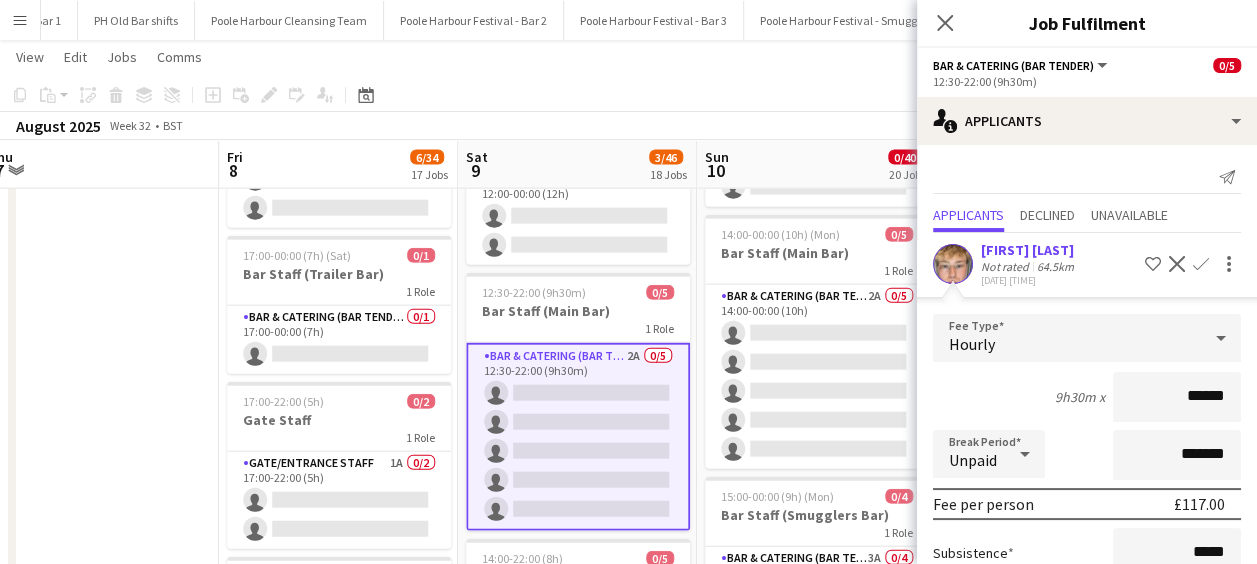scroll, scrollTop: 188, scrollLeft: 0, axis: vertical 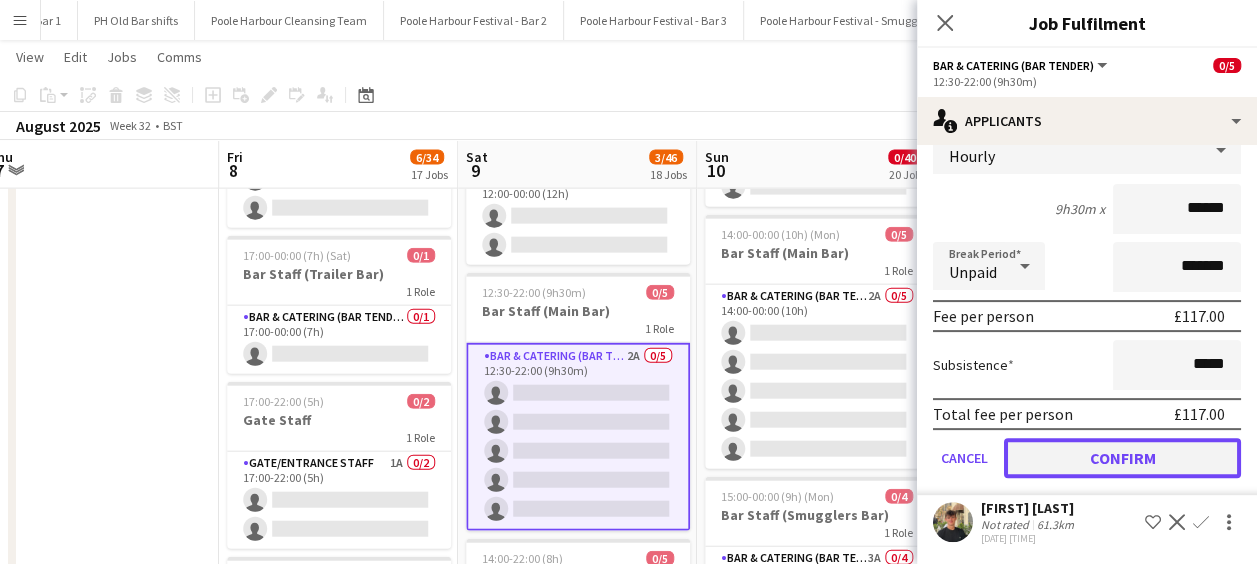 click on "Confirm" 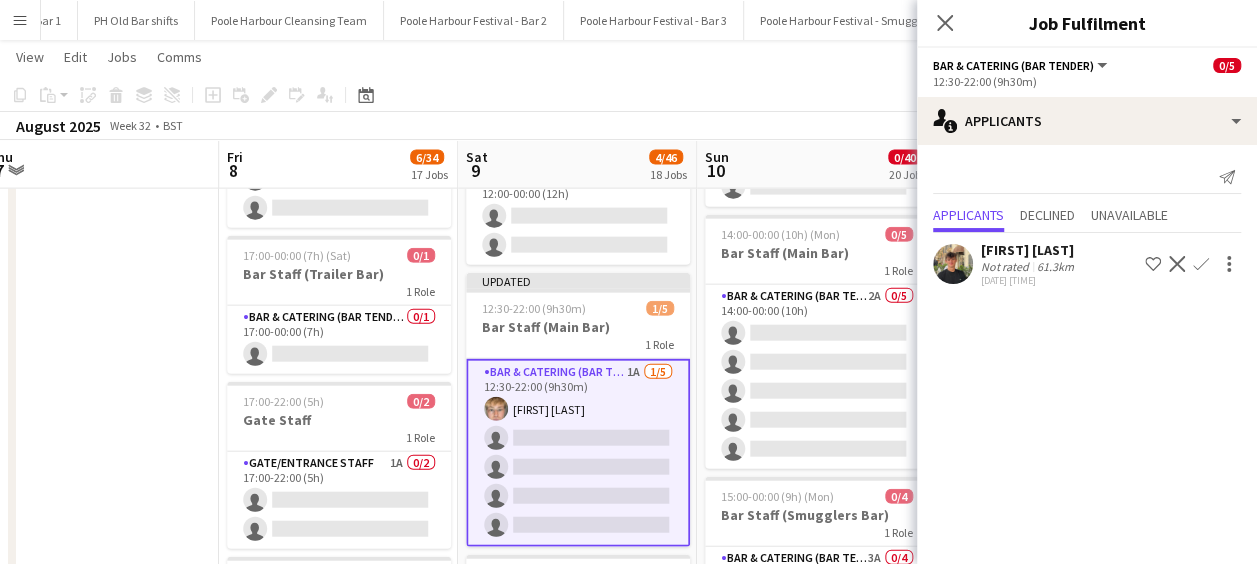 scroll, scrollTop: 0, scrollLeft: 0, axis: both 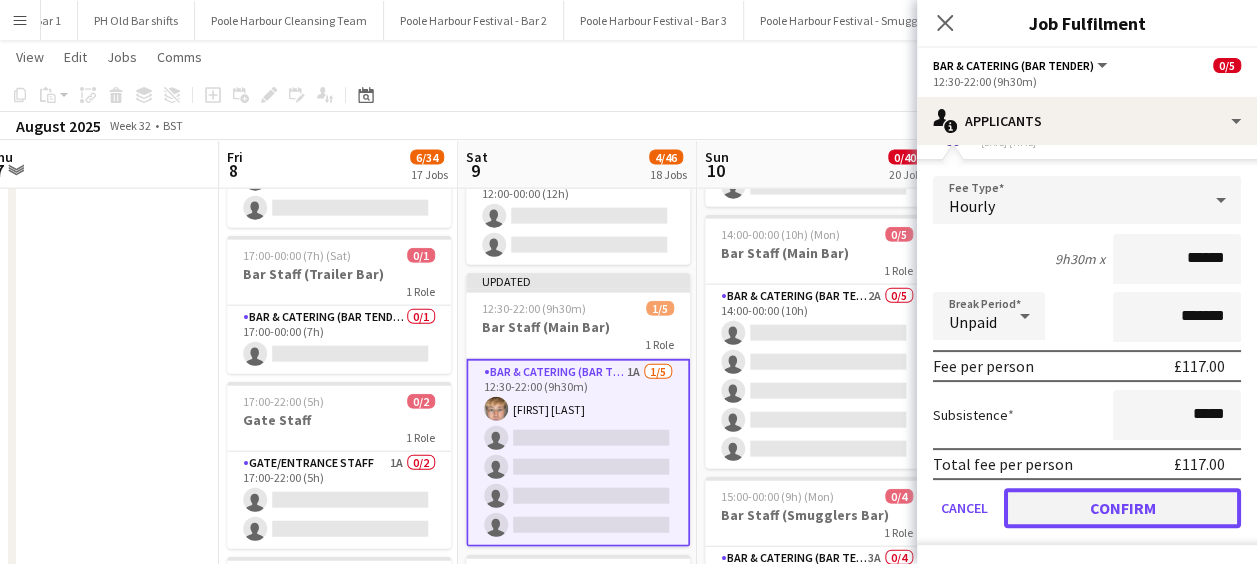 click on "Confirm" 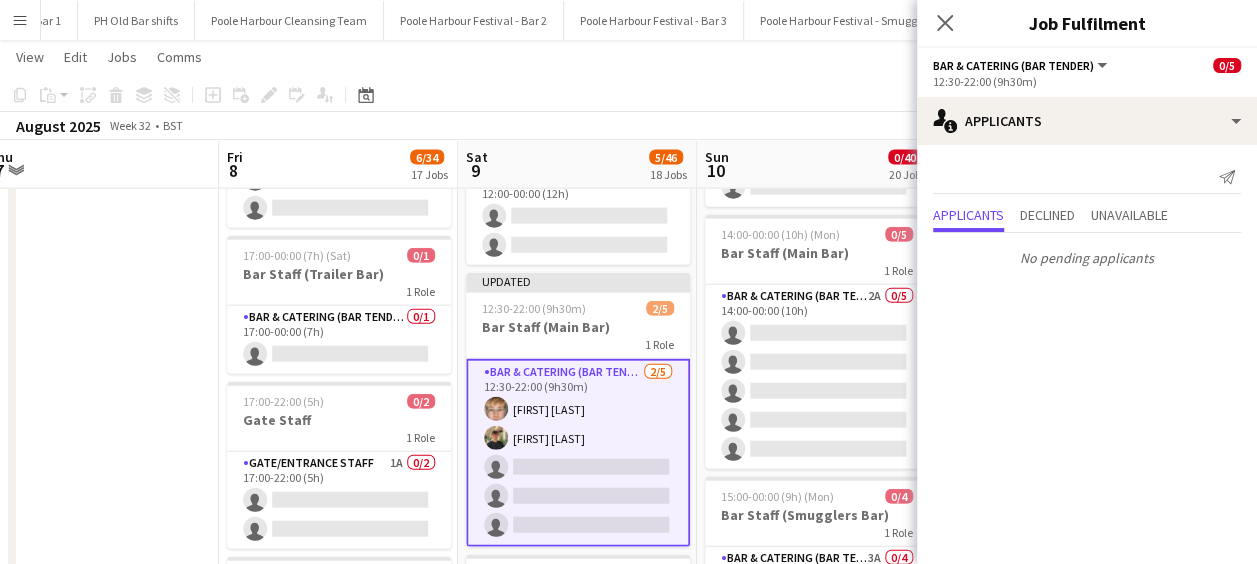 scroll, scrollTop: 0, scrollLeft: 0, axis: both 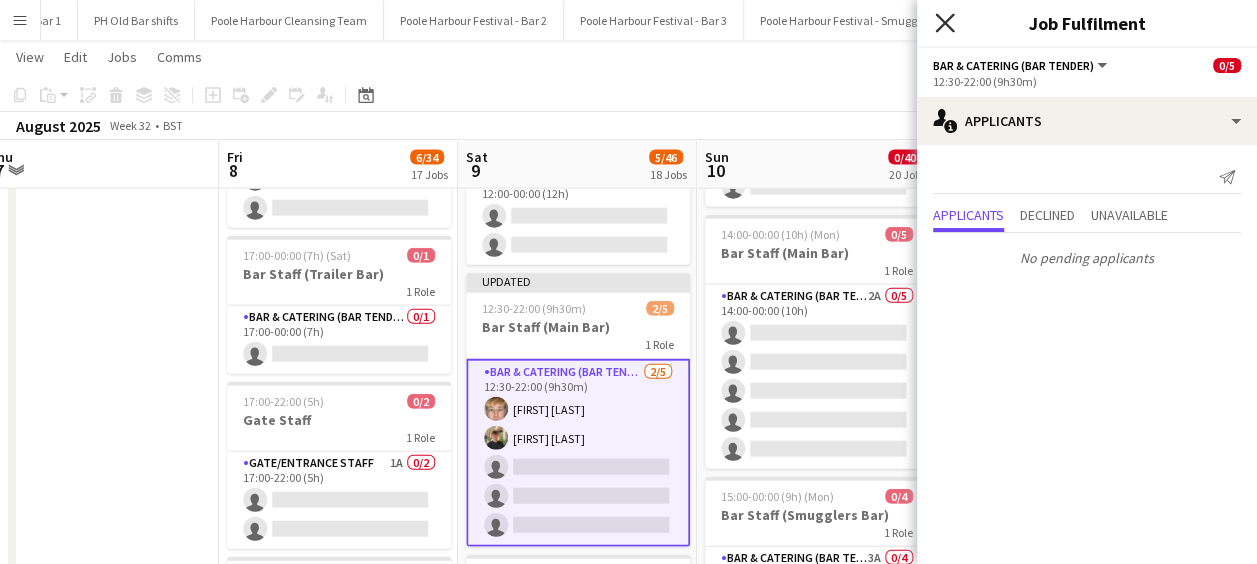 click on "Close pop-in" 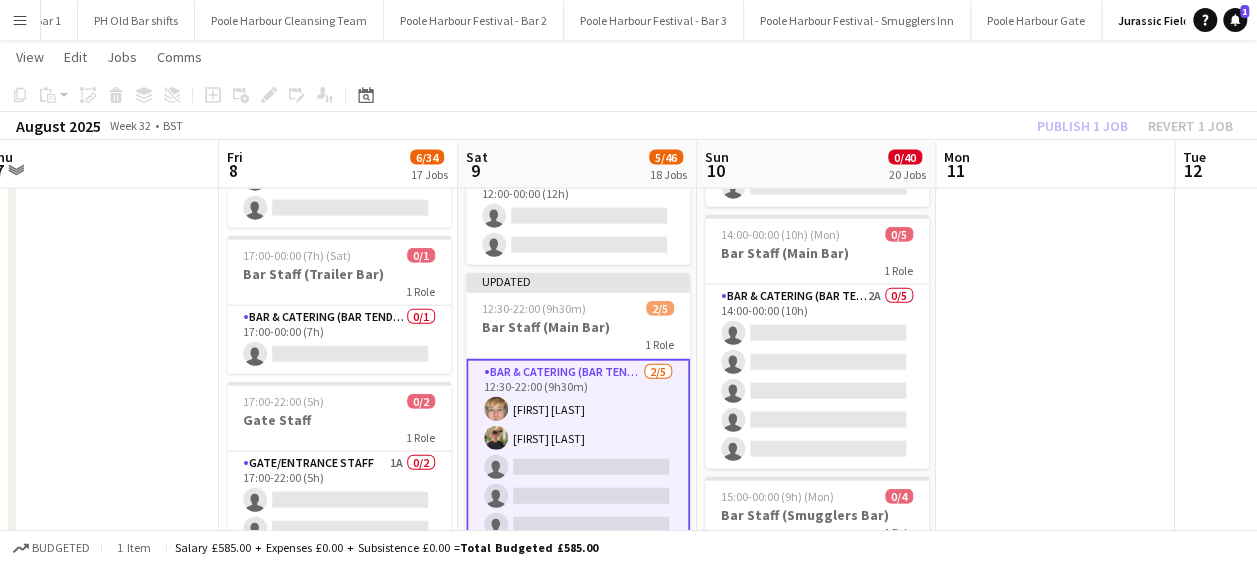 click on "Publish 1 job   Revert 1 job" 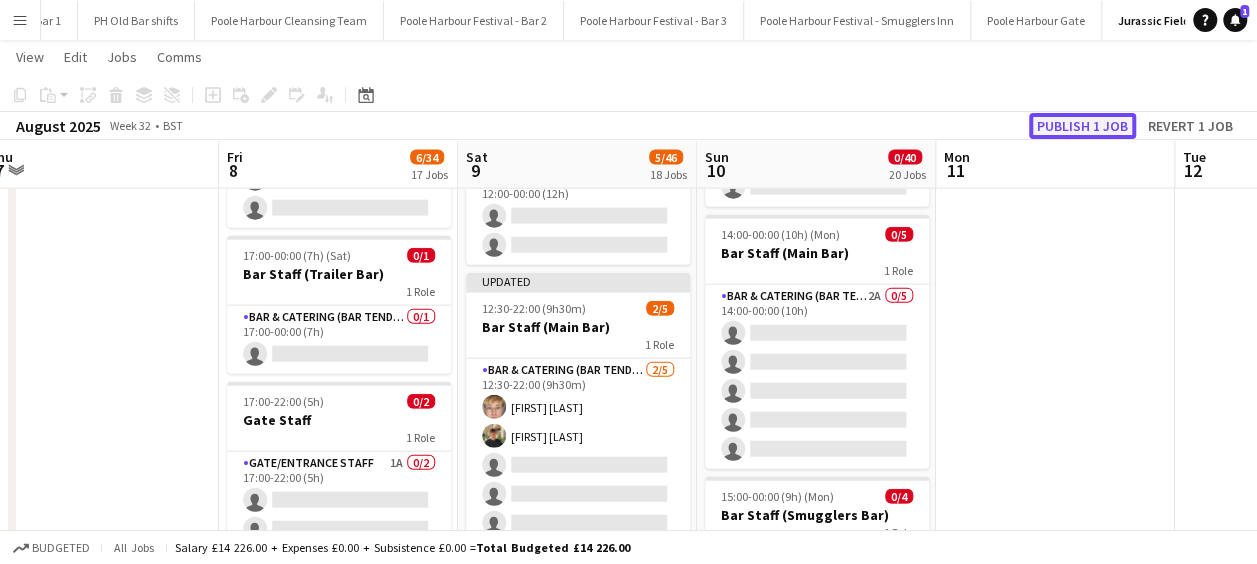 click on "Publish 1 job" 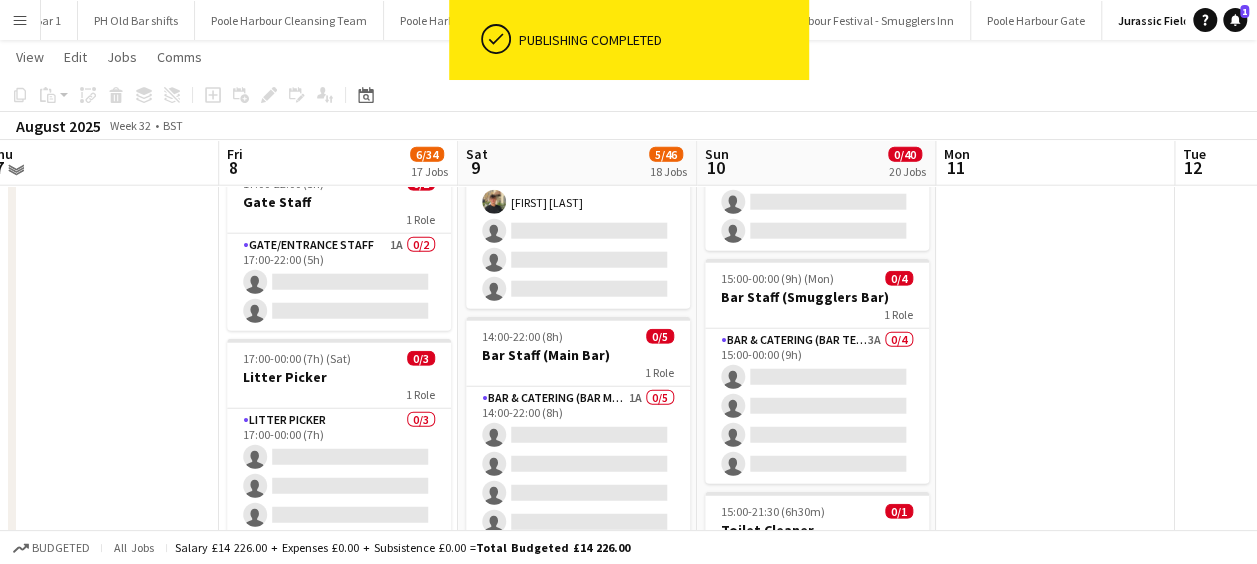 scroll, scrollTop: 2470, scrollLeft: 0, axis: vertical 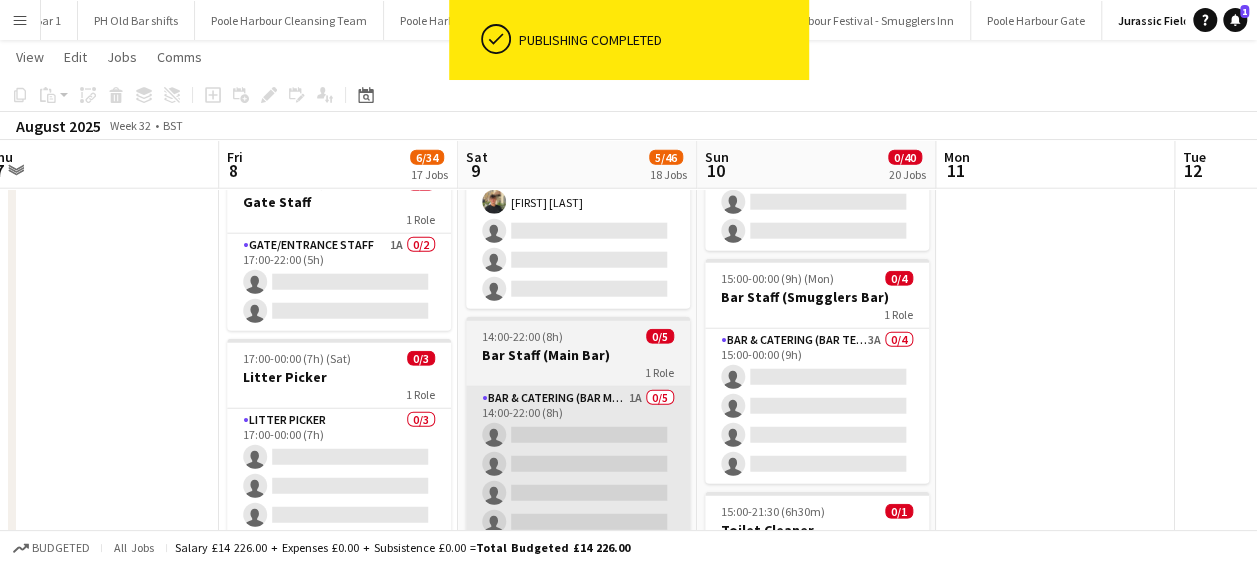 click on "Bar & Catering (Bar Manager)   1A   0/5   14:00-22:00 (8h)
single-neutral-actions
single-neutral-actions
single-neutral-actions
single-neutral-actions
single-neutral-actions" at bounding box center (578, 479) 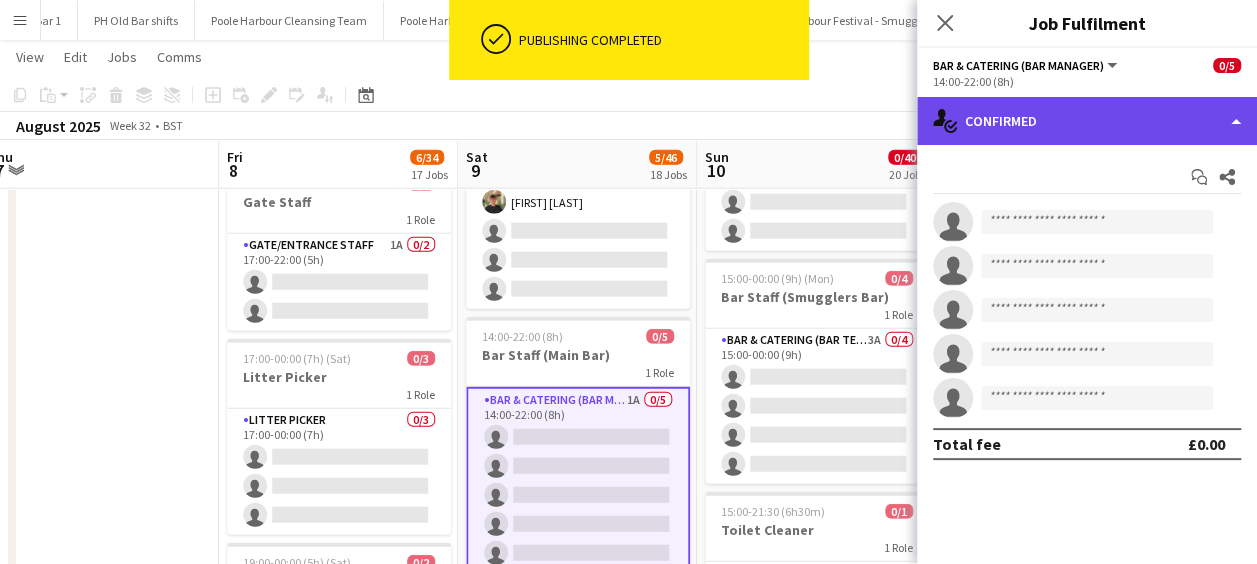 click on "single-neutral-actions-check-2
Confirmed" 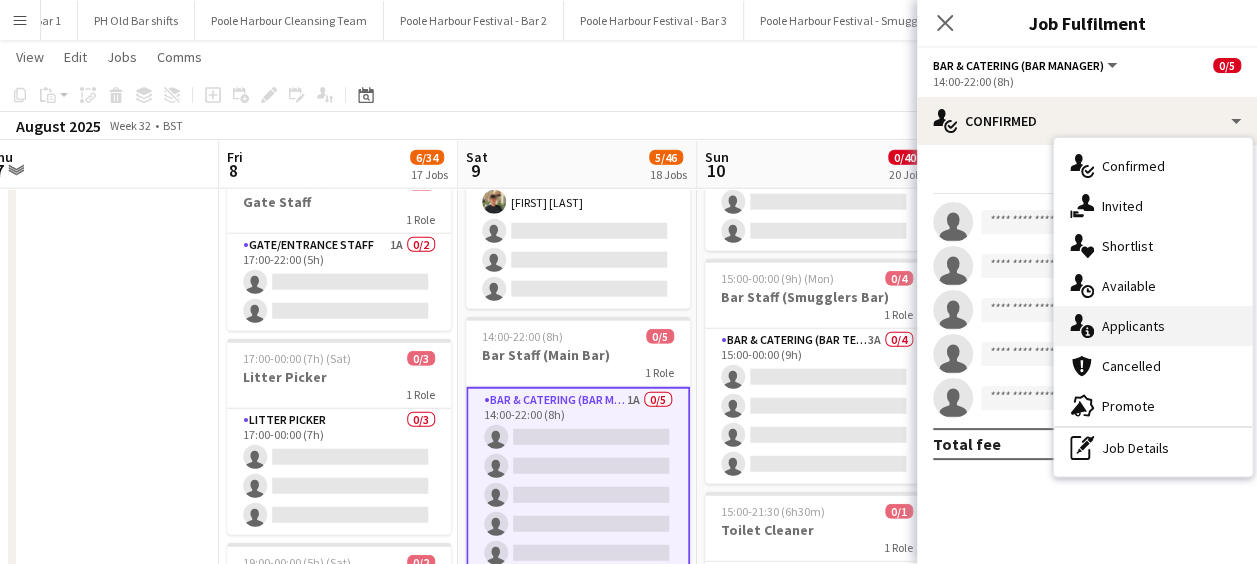 click on "single-neutral-actions-information
Applicants" at bounding box center (1153, 326) 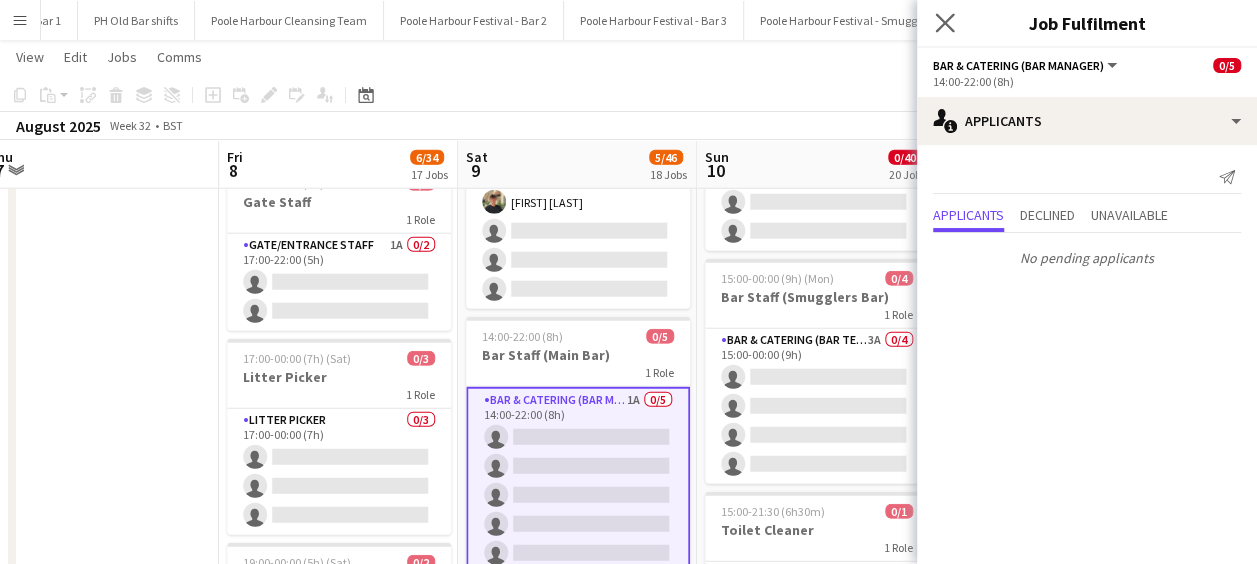 click on "Close pop-in" 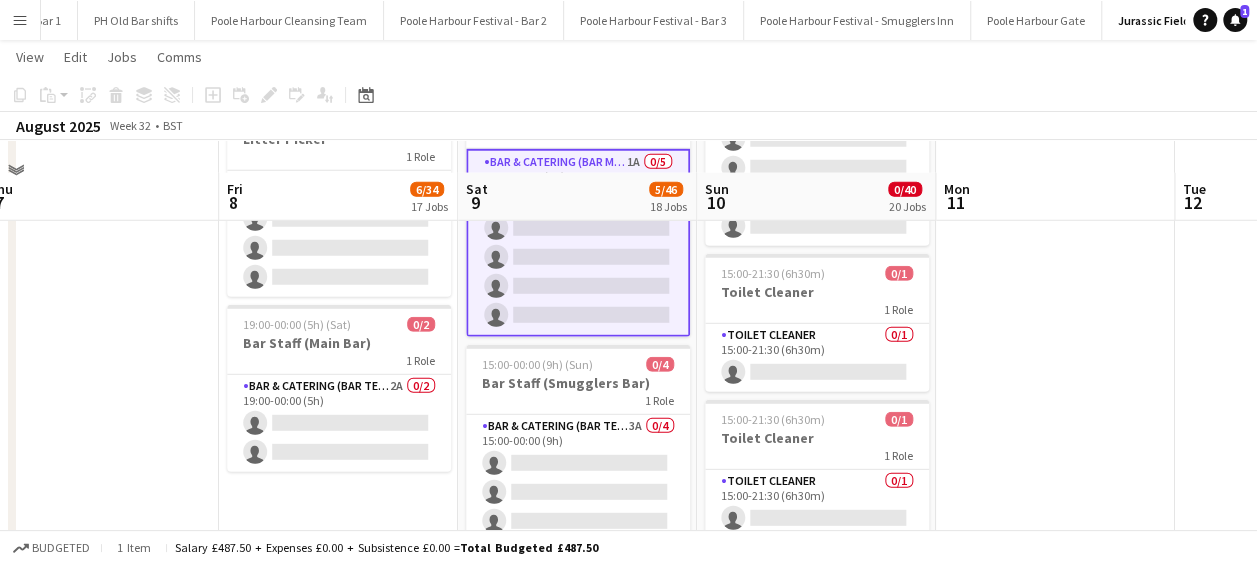 scroll, scrollTop: 2742, scrollLeft: 0, axis: vertical 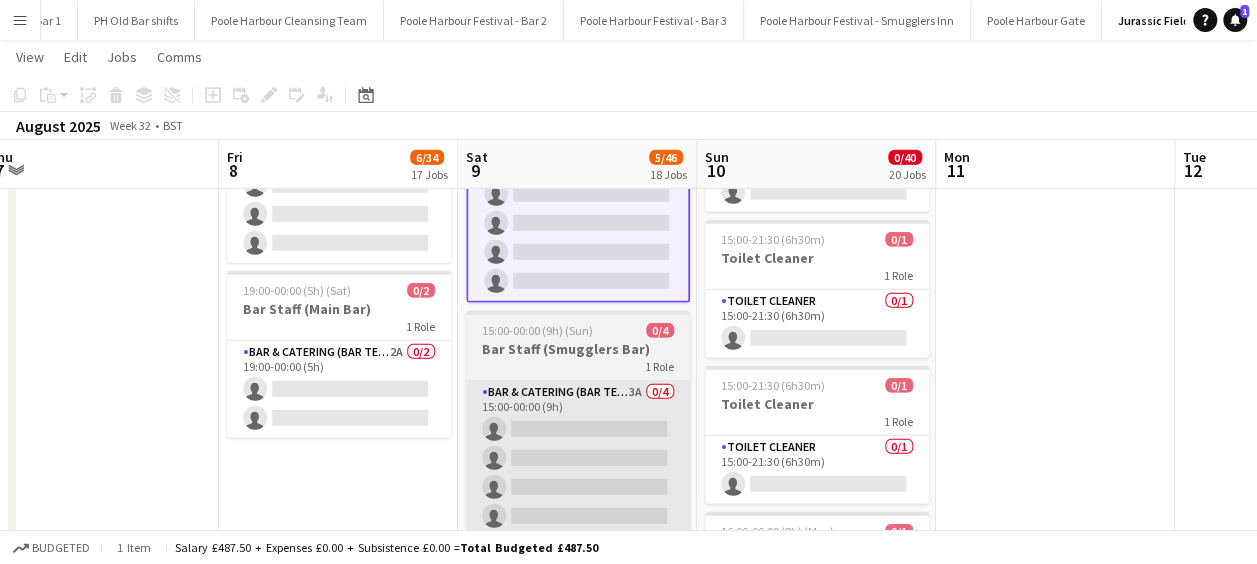 click on "Bar & Catering (Bar Tender)   3A   0/4   15:00-00:00 (9h)
single-neutral-actions
single-neutral-actions
single-neutral-actions
single-neutral-actions" at bounding box center (578, 458) 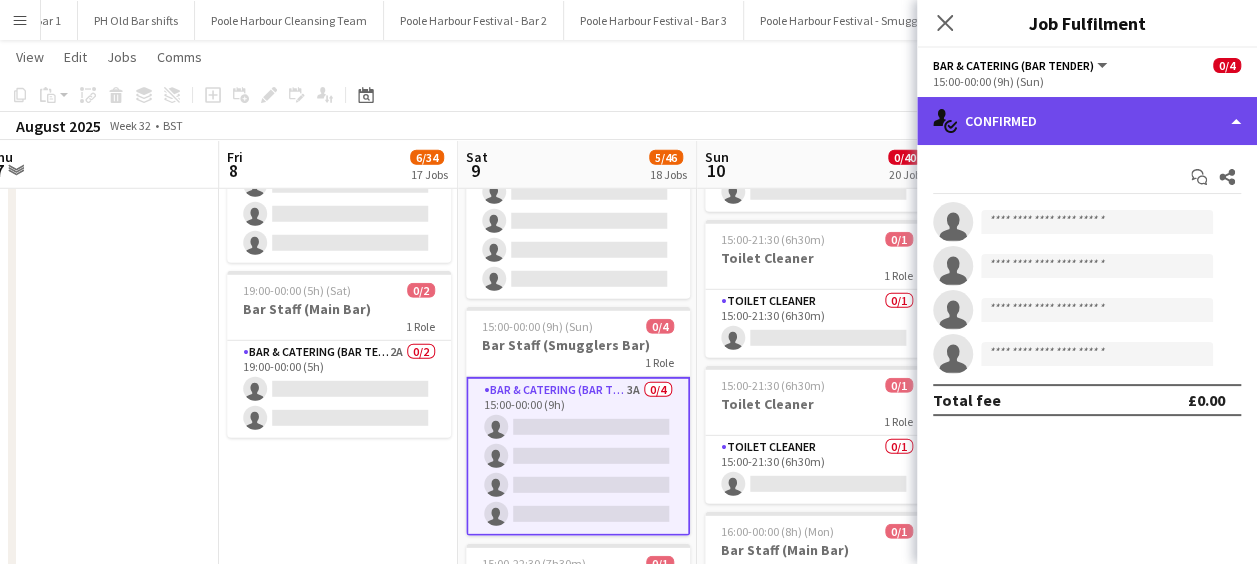 click on "single-neutral-actions-check-2
Confirmed" 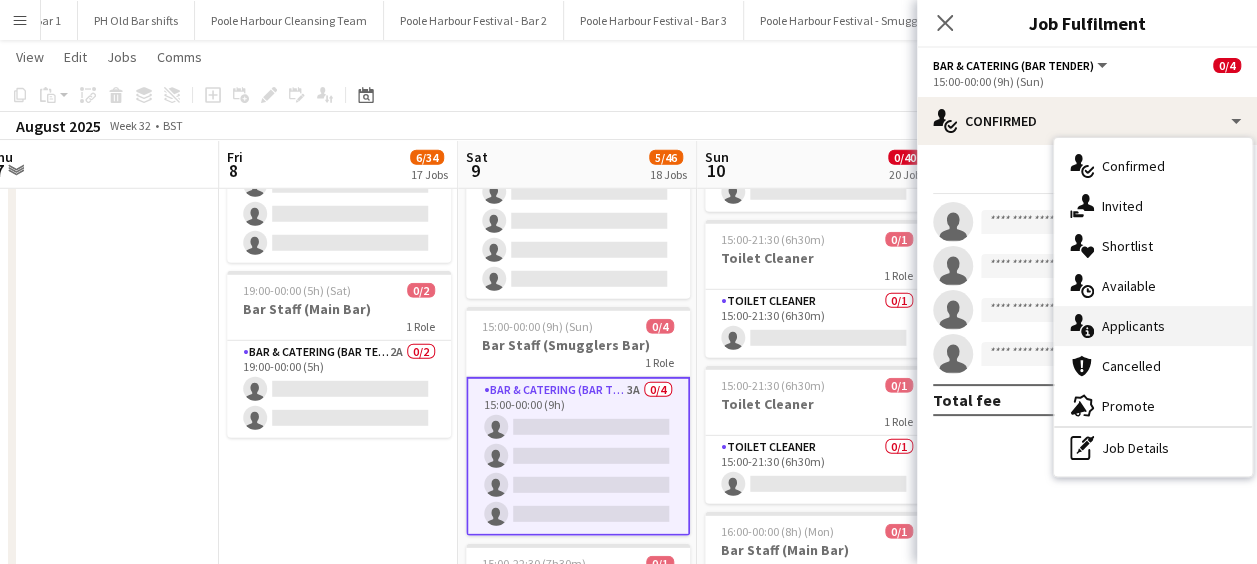 click on "single-neutral-actions-information
Applicants" at bounding box center [1153, 326] 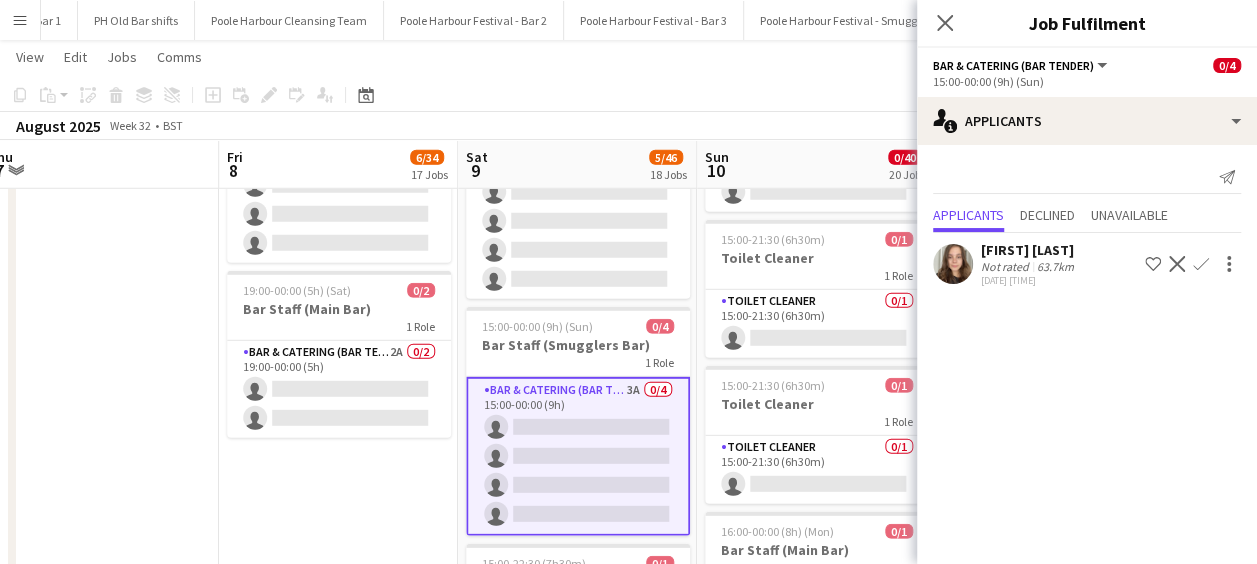 click on "63.7km" 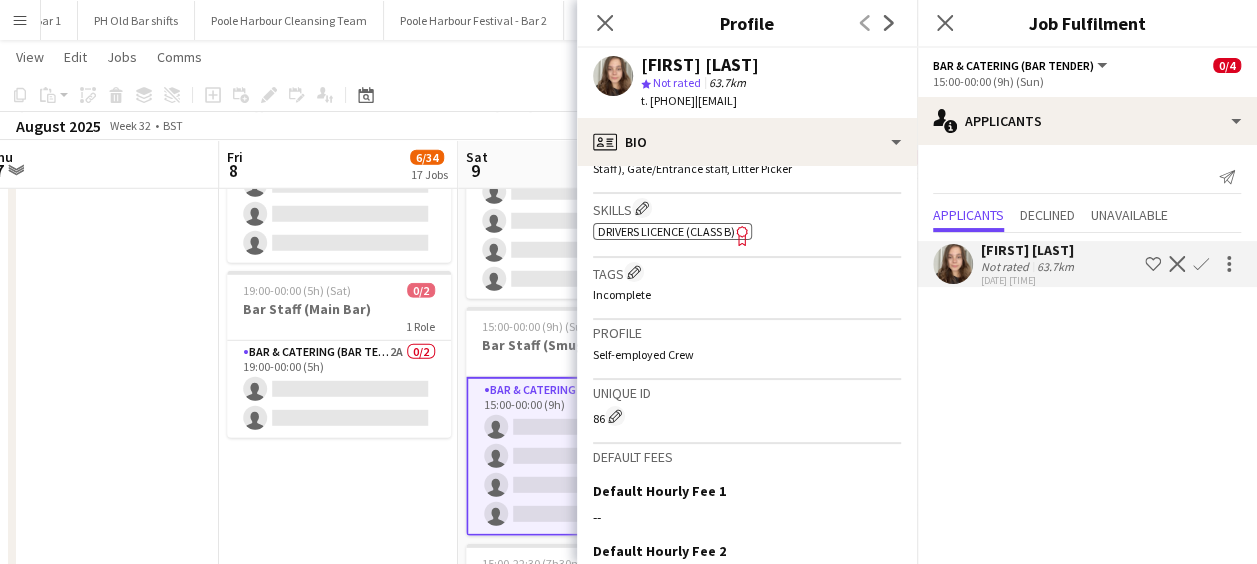 scroll, scrollTop: 938, scrollLeft: 0, axis: vertical 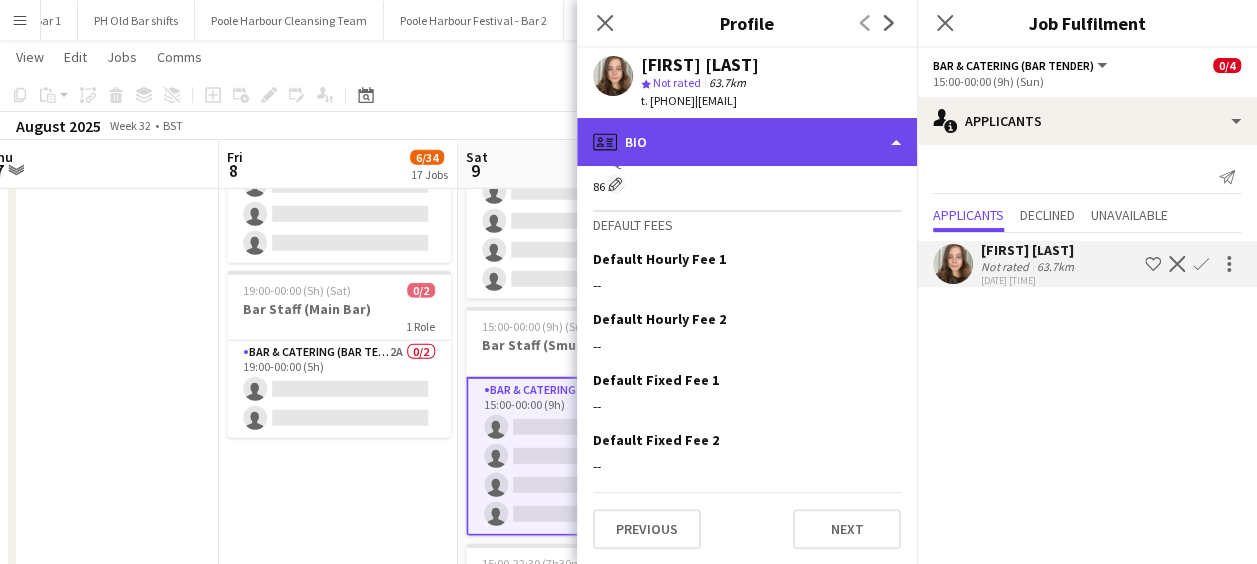 click on "profile
Bio" 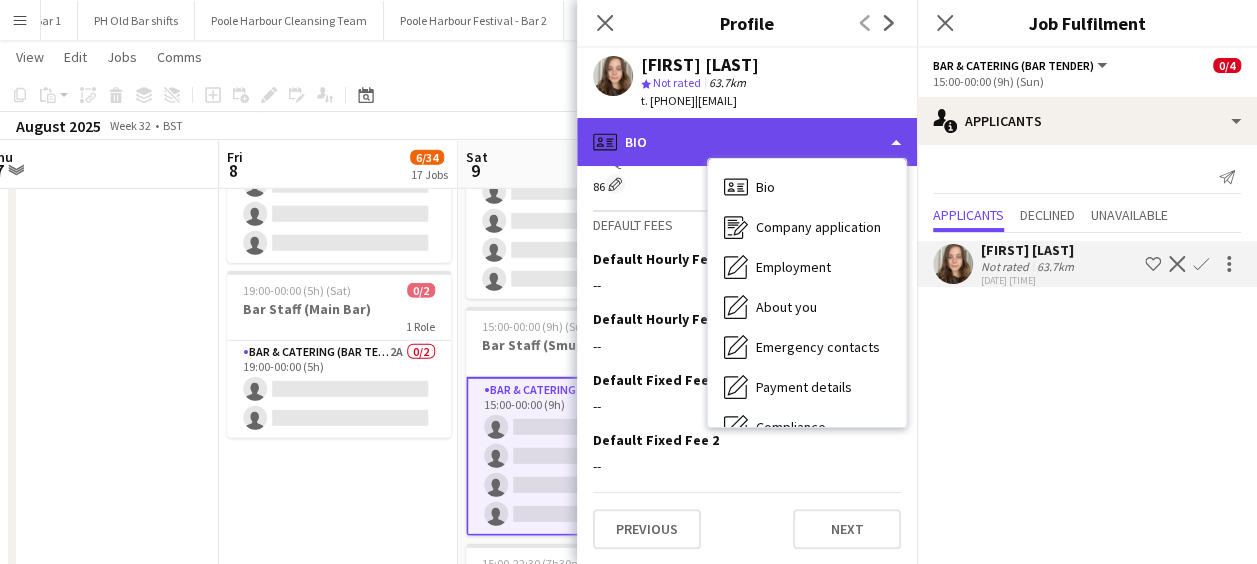 scroll, scrollTop: 148, scrollLeft: 0, axis: vertical 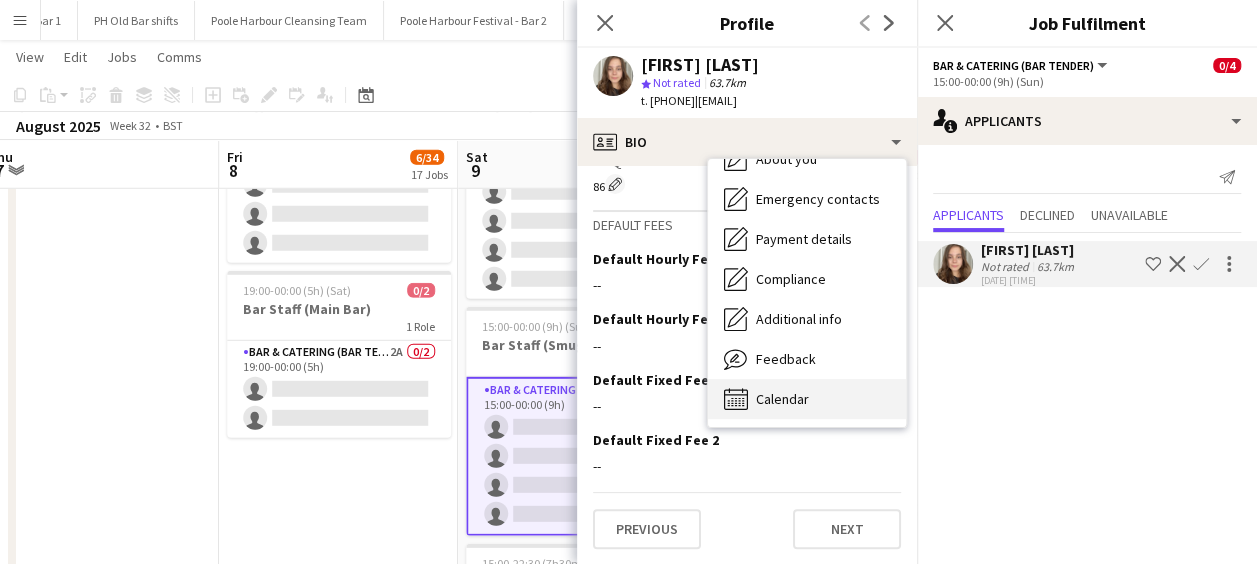 click on "Calendar
Calendar" at bounding box center [807, 399] 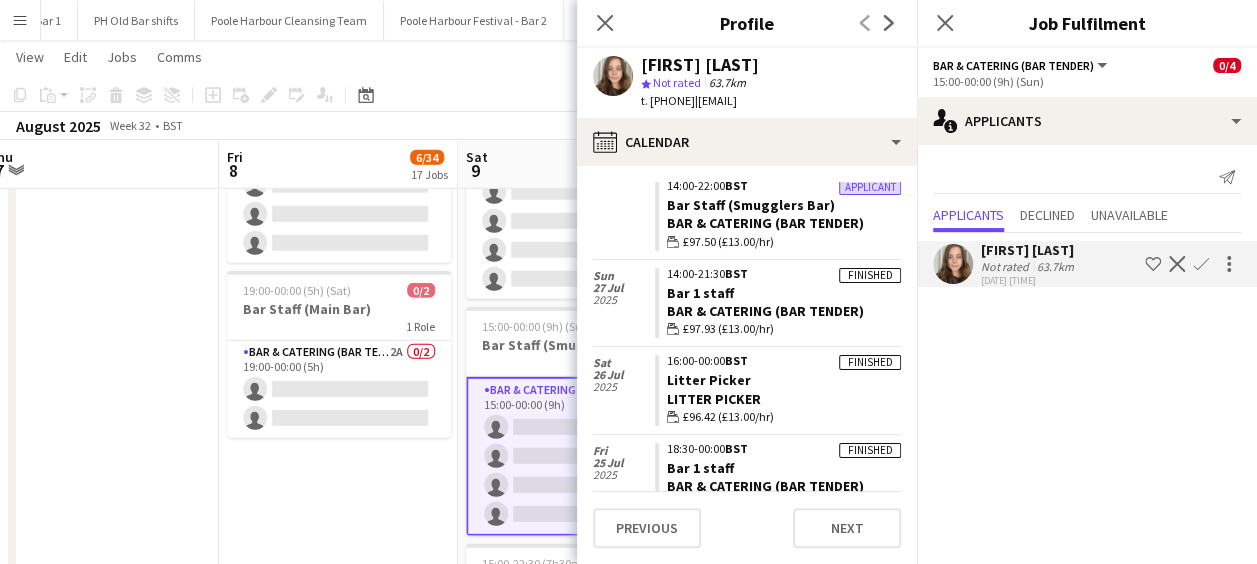 scroll, scrollTop: 338, scrollLeft: 0, axis: vertical 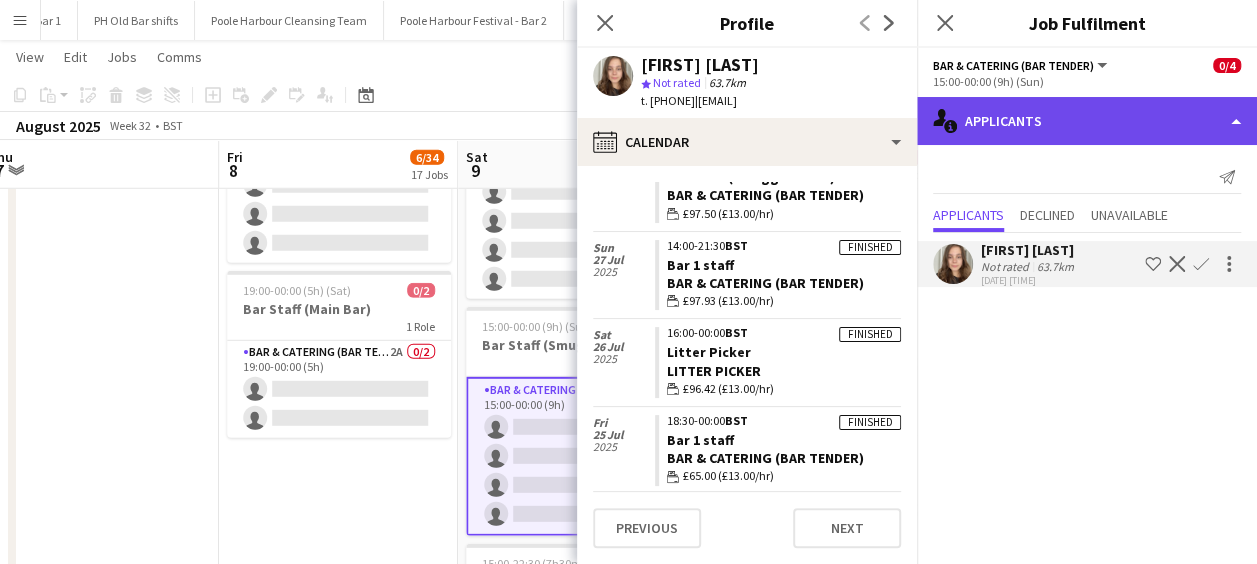 click on "single-neutral-actions-information
Applicants" 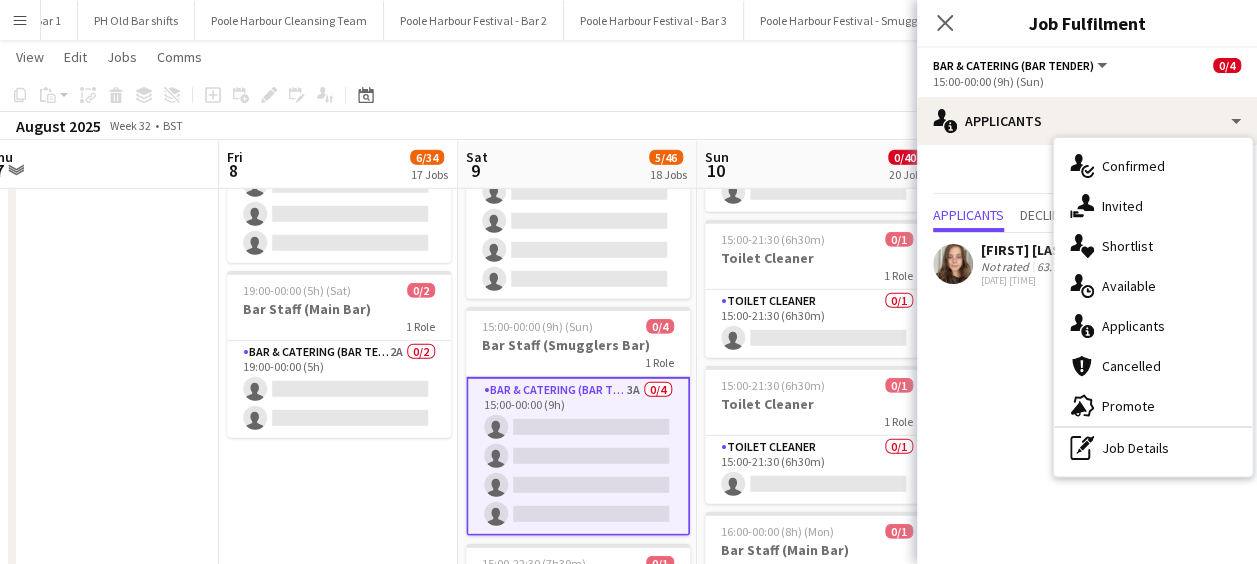 click on "[FIRST] [LAST]" 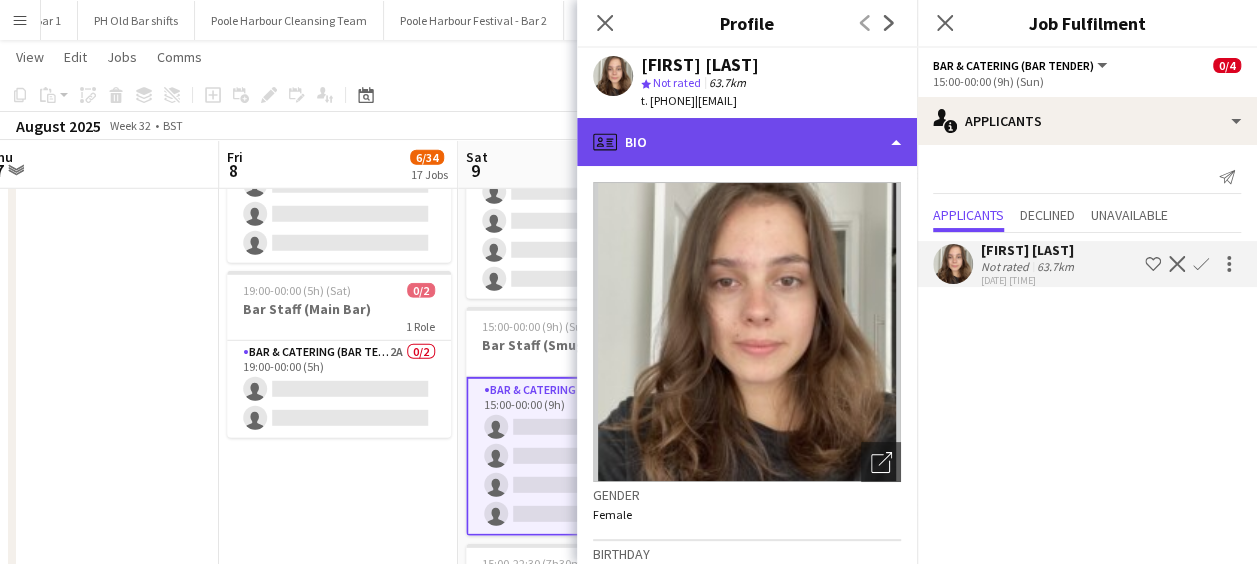 click on "profile
Bio" 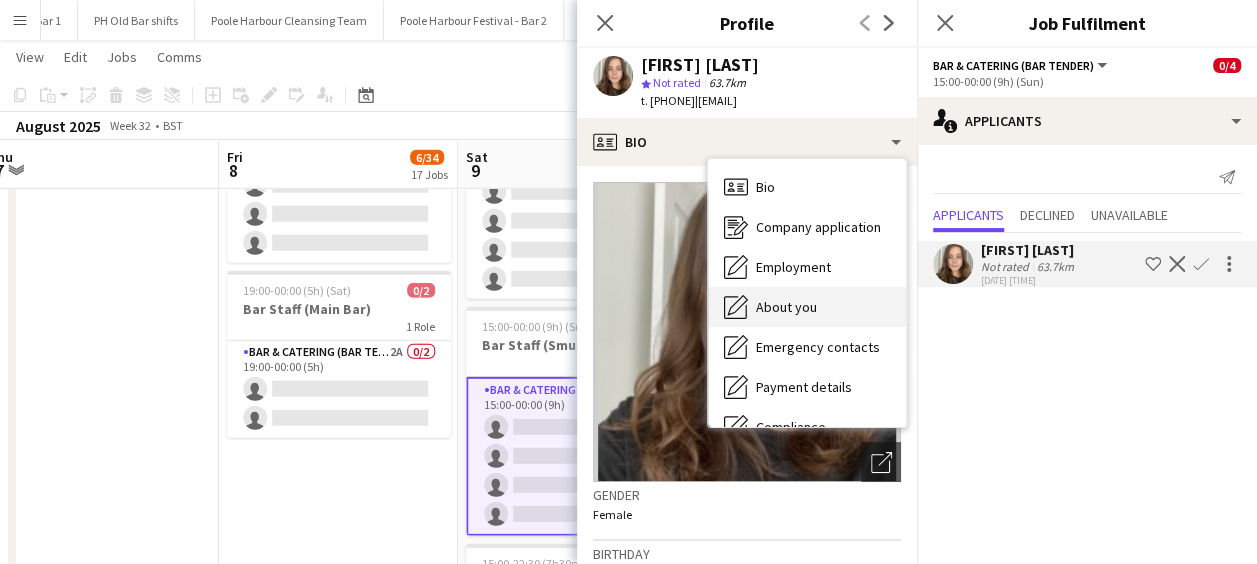 click on "About you
About you" at bounding box center (807, 307) 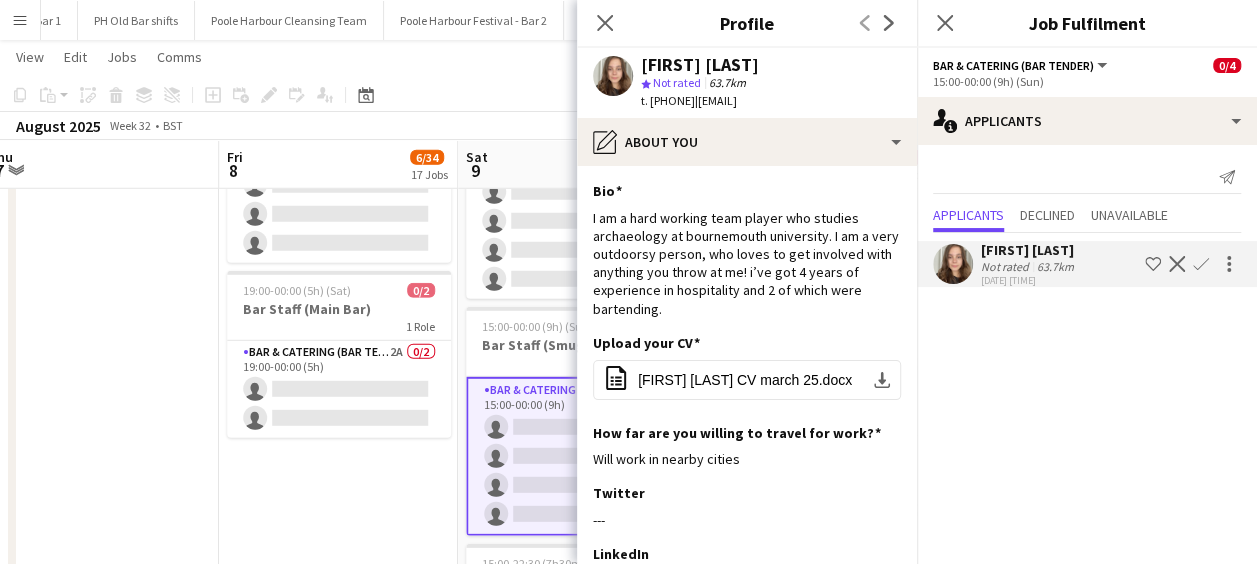 click on "Confirm" 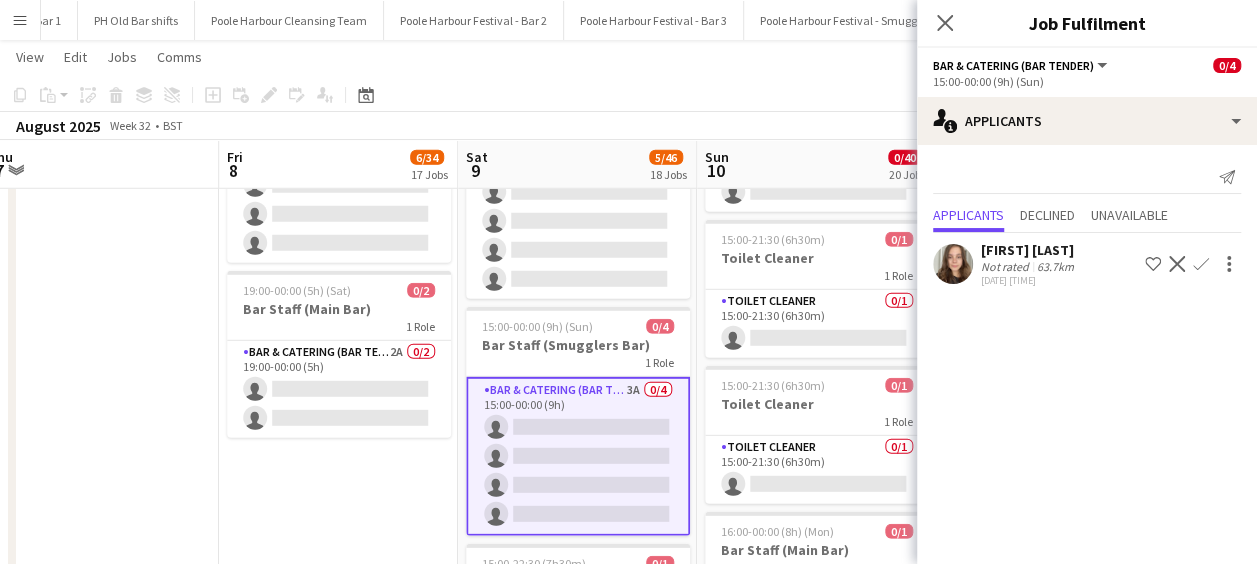 click on "Confirm" 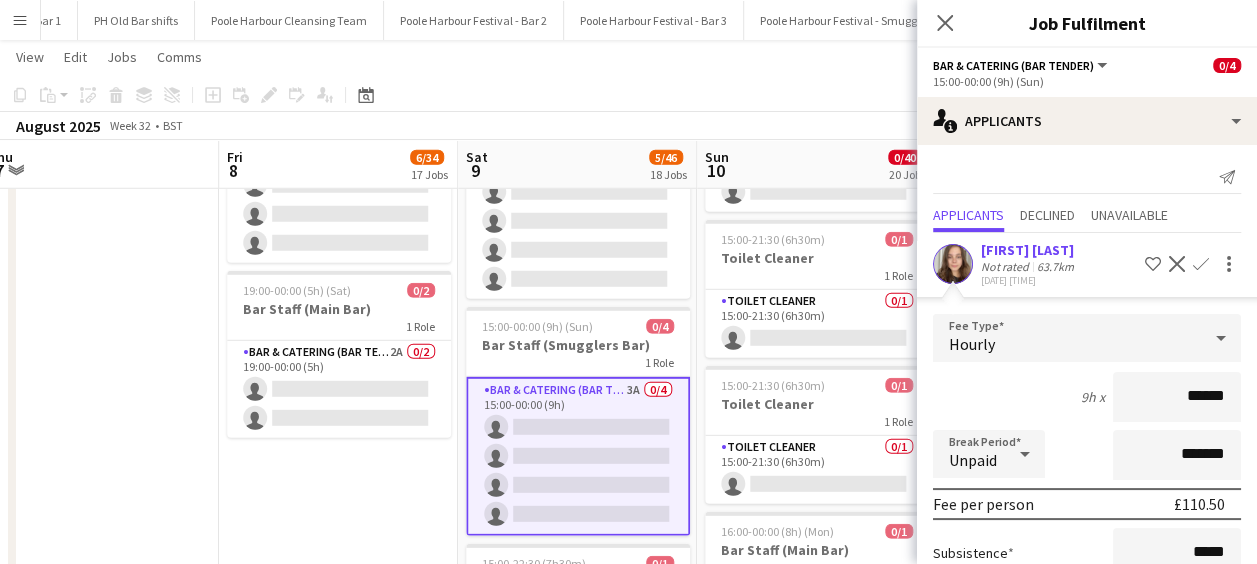 scroll, scrollTop: 138, scrollLeft: 0, axis: vertical 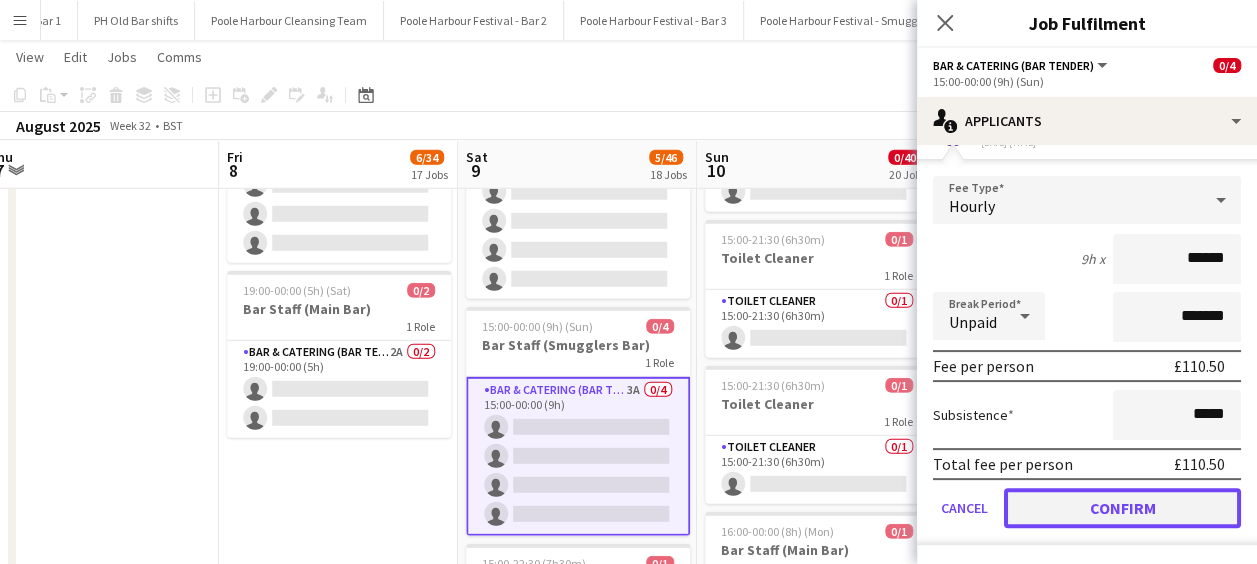 click on "Confirm" 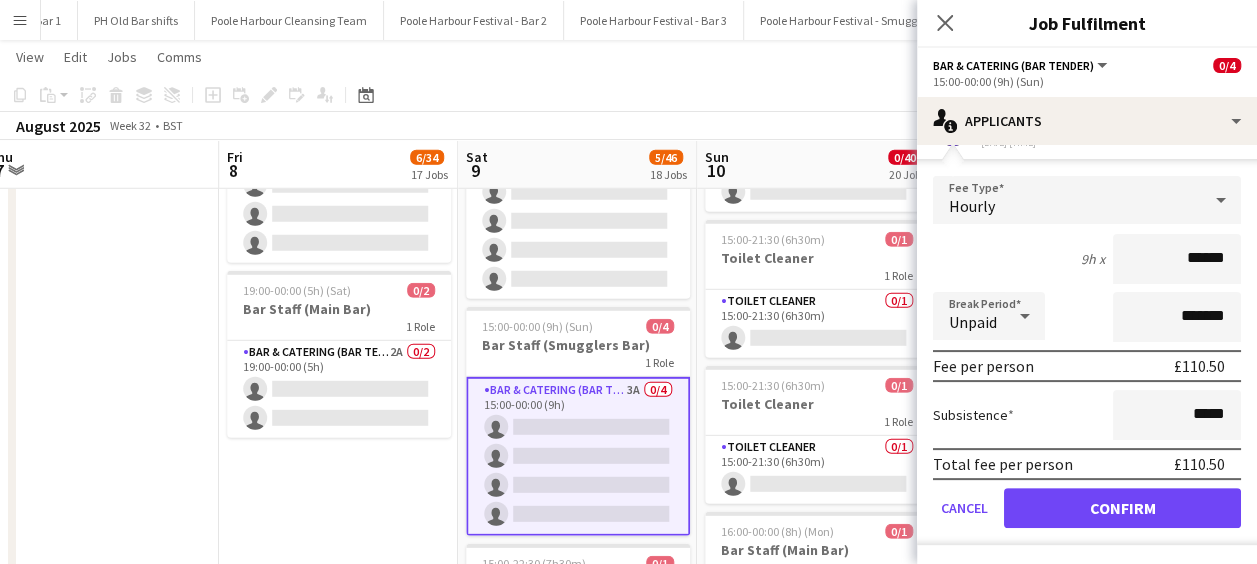 scroll, scrollTop: 0, scrollLeft: 0, axis: both 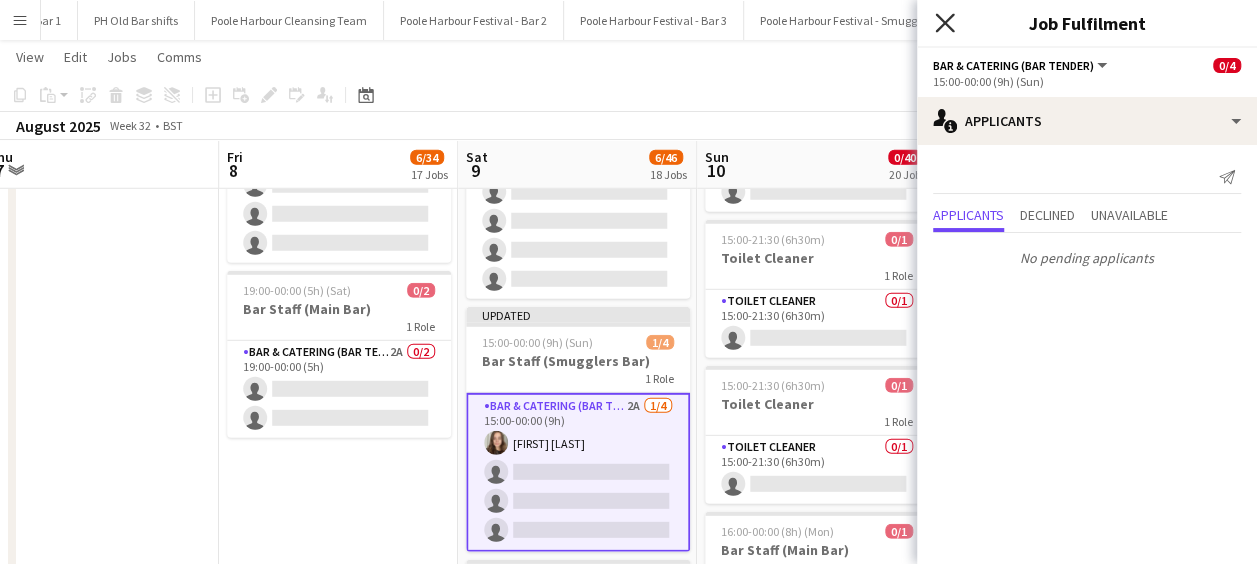 click on "Close pop-in" 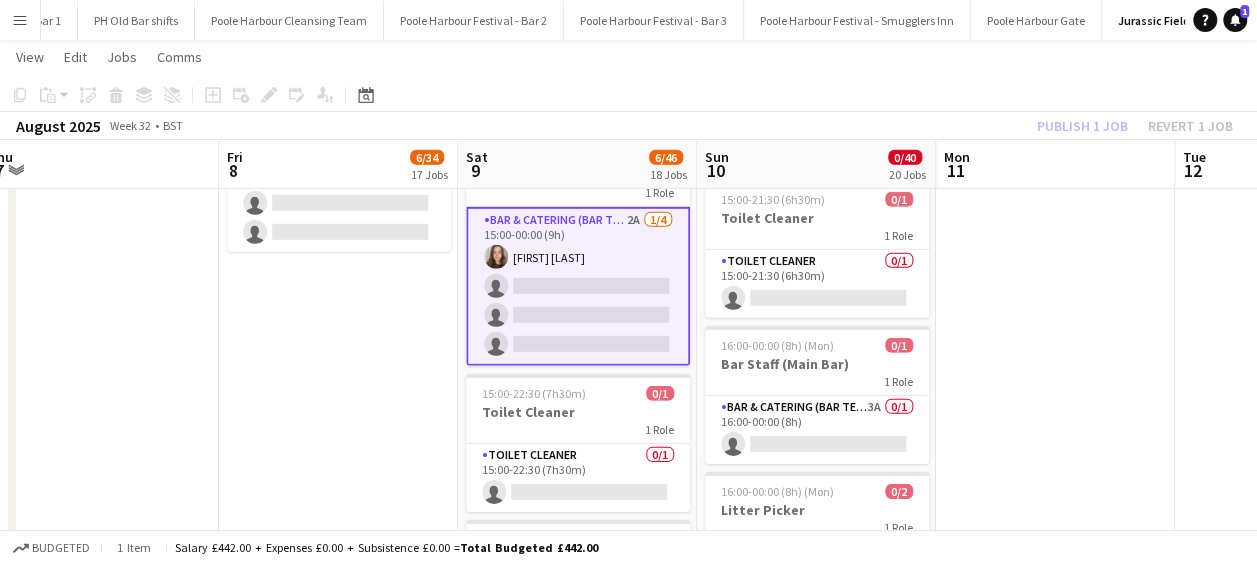 scroll, scrollTop: 2929, scrollLeft: 0, axis: vertical 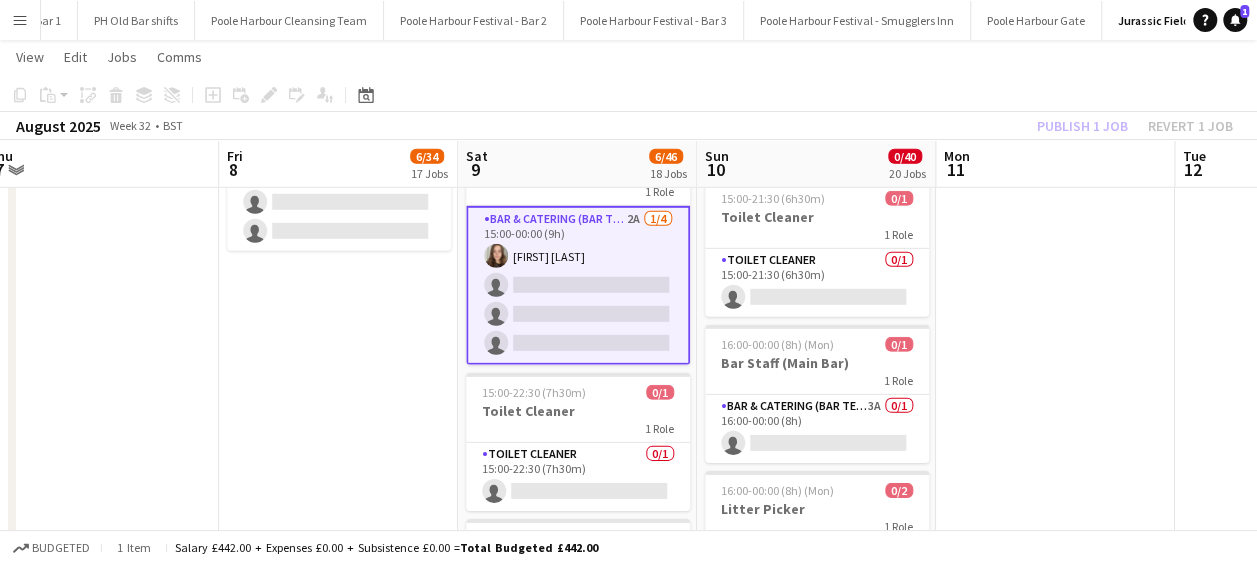 click on "Publish 1 job   Revert 1 job" 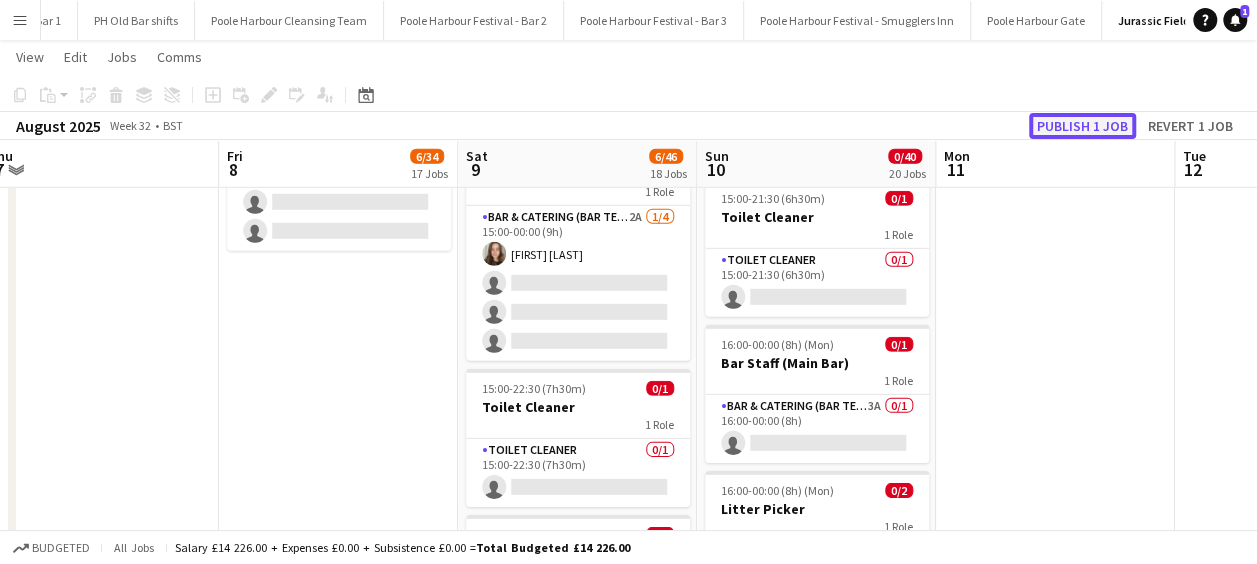 click on "Publish 1 job" 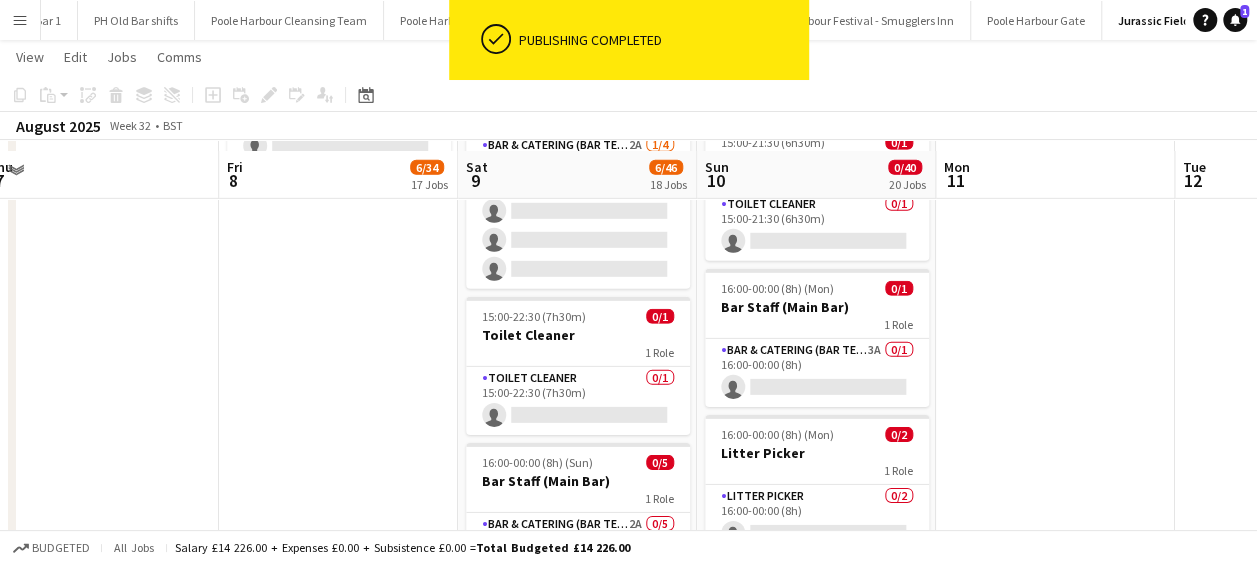 scroll, scrollTop: 2998, scrollLeft: 0, axis: vertical 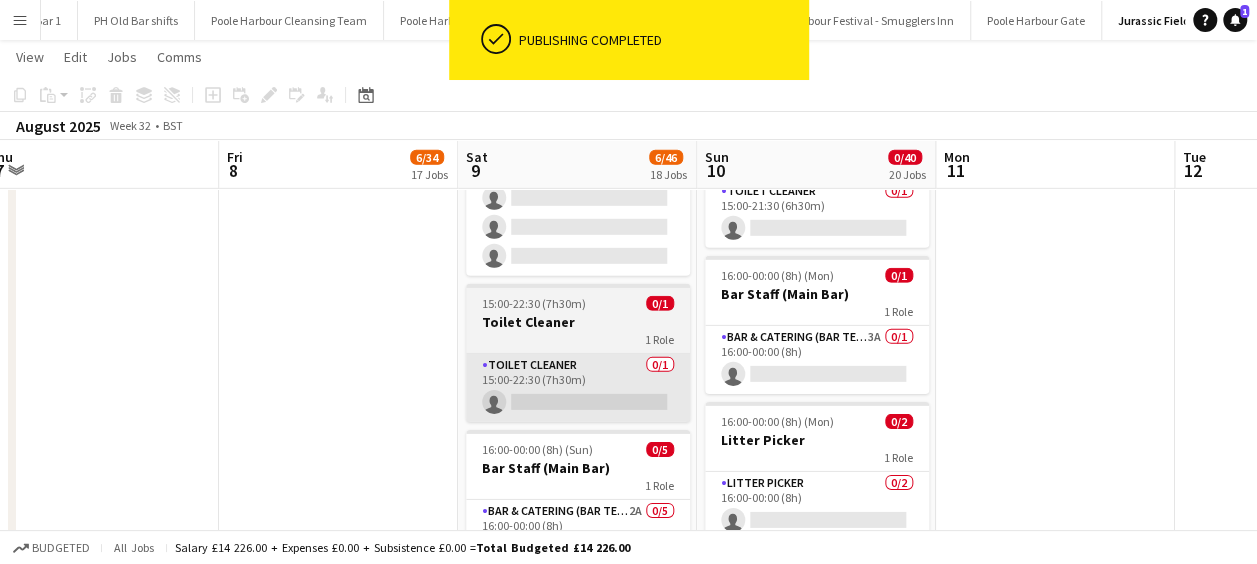 click on "Toilet Cleaner   0/1   15:00-22:30 (7h30m)
single-neutral-actions" at bounding box center (578, 388) 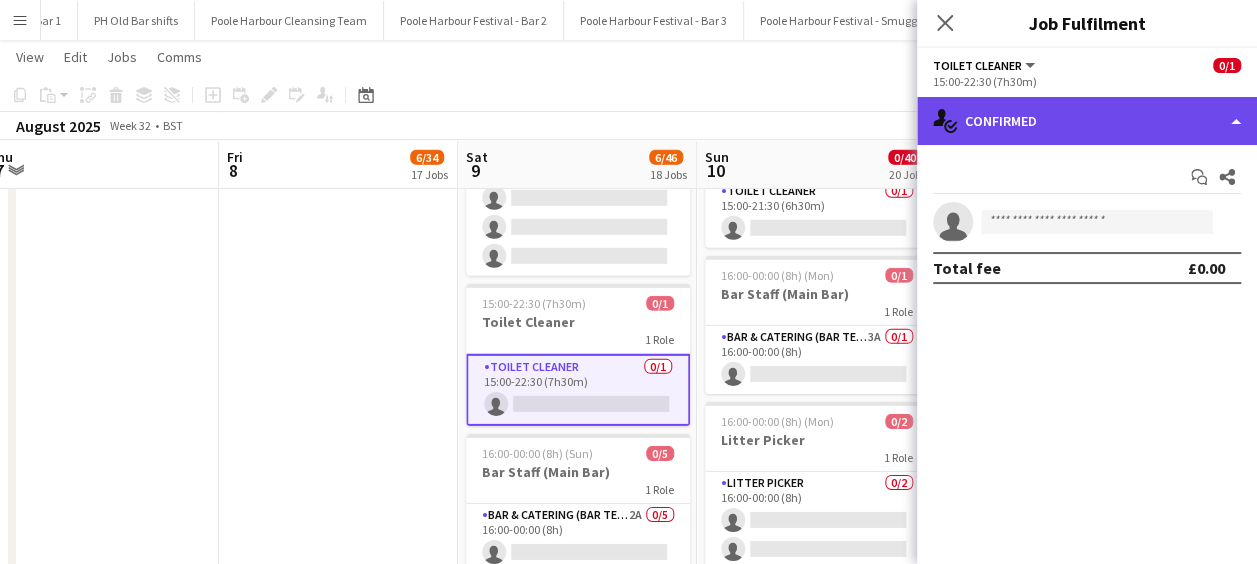 click on "single-neutral-actions-check-2
Confirmed" 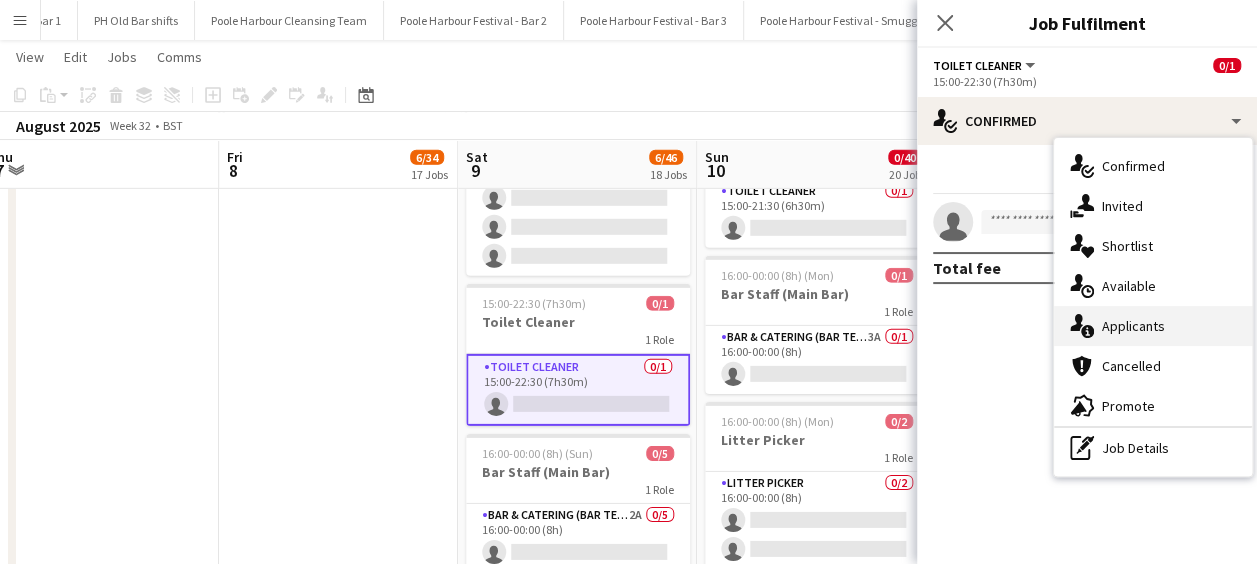 click on "single-neutral-actions-information
Applicants" at bounding box center [1153, 326] 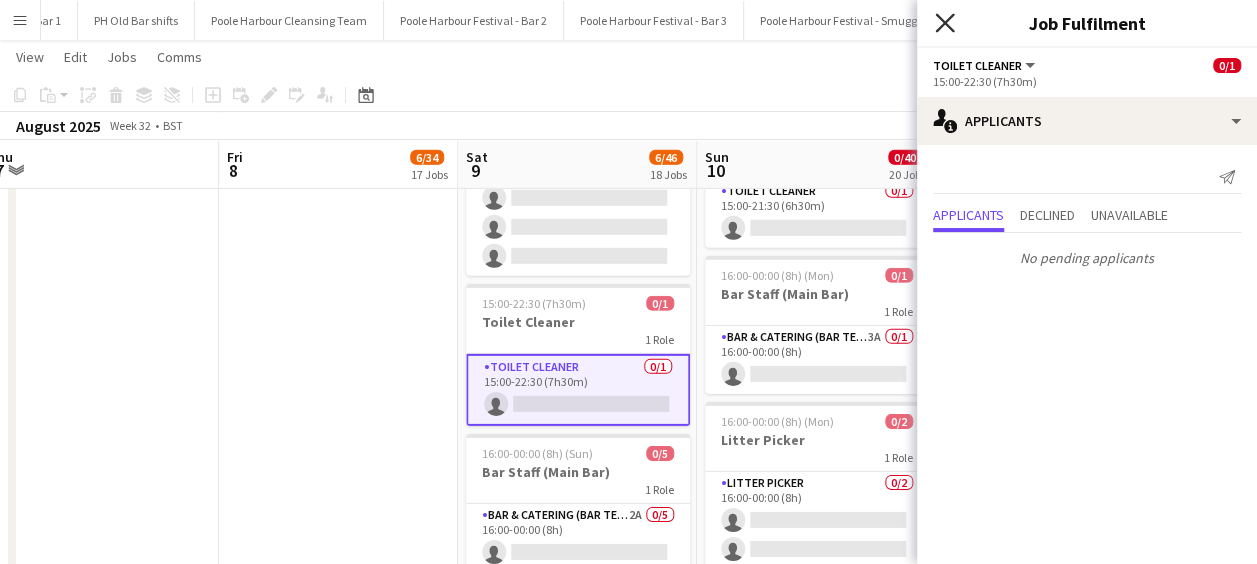 click on "Close pop-in" 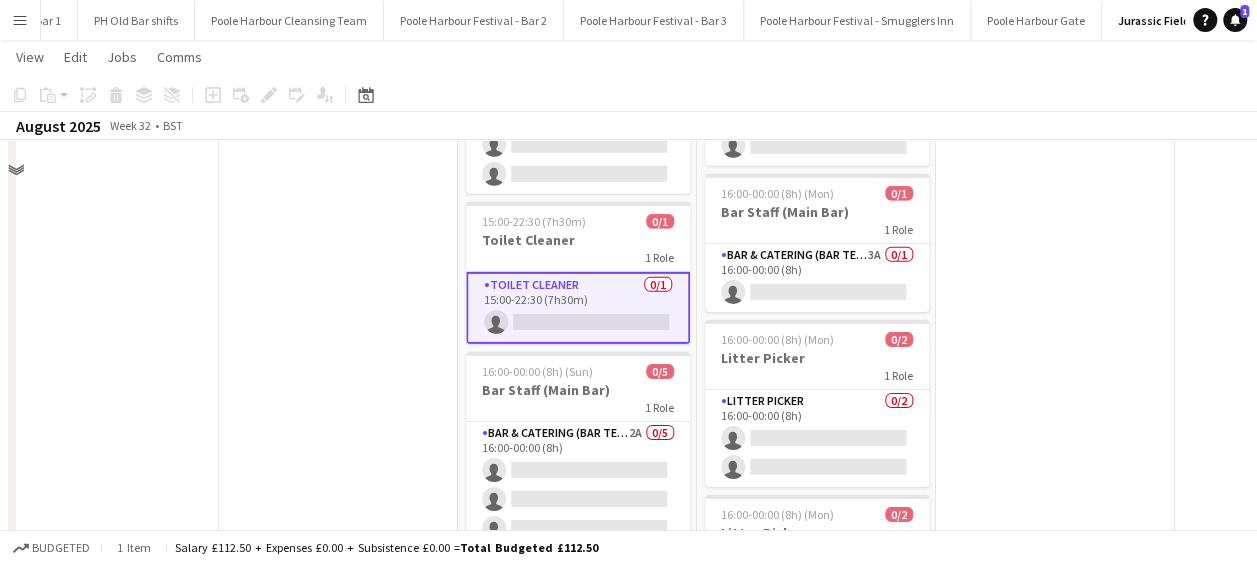 scroll, scrollTop: 3167, scrollLeft: 0, axis: vertical 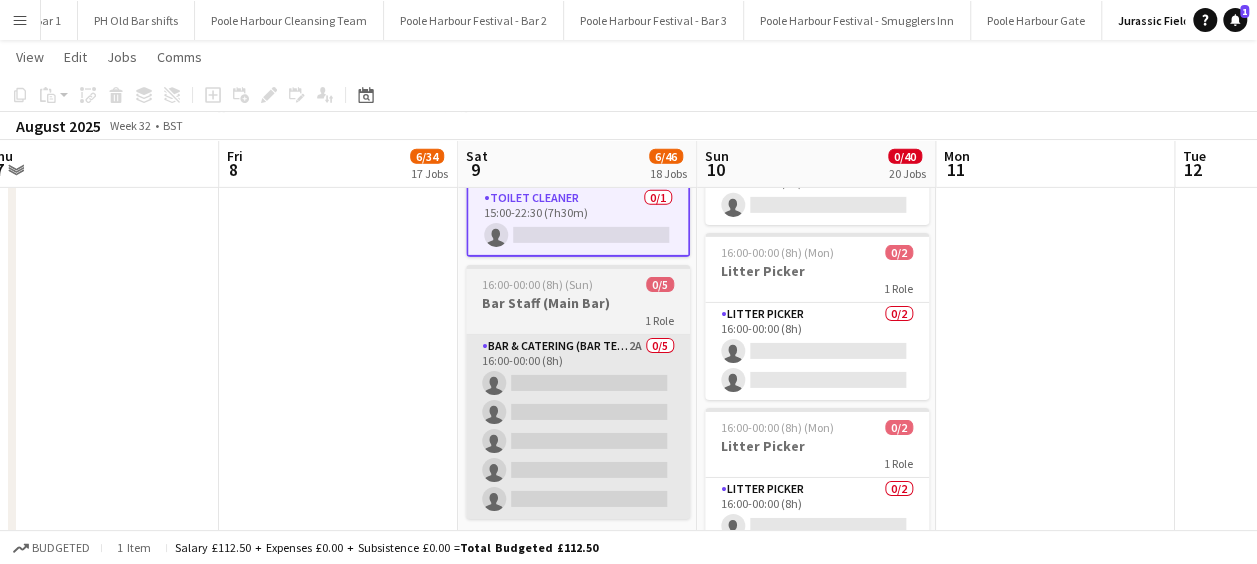 click on "Bar & Catering (Bar Tender)   2A   0/5   16:00-00:00 (8h)
single-neutral-actions
single-neutral-actions
single-neutral-actions
single-neutral-actions
single-neutral-actions" at bounding box center (578, 427) 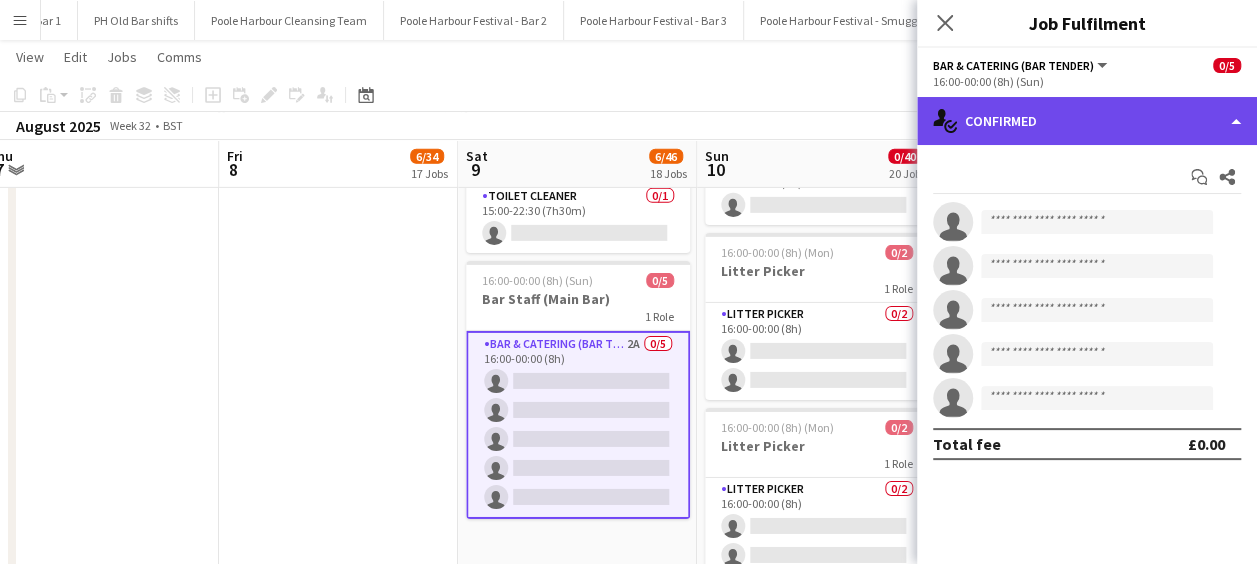 click on "single-neutral-actions-check-2
Confirmed" 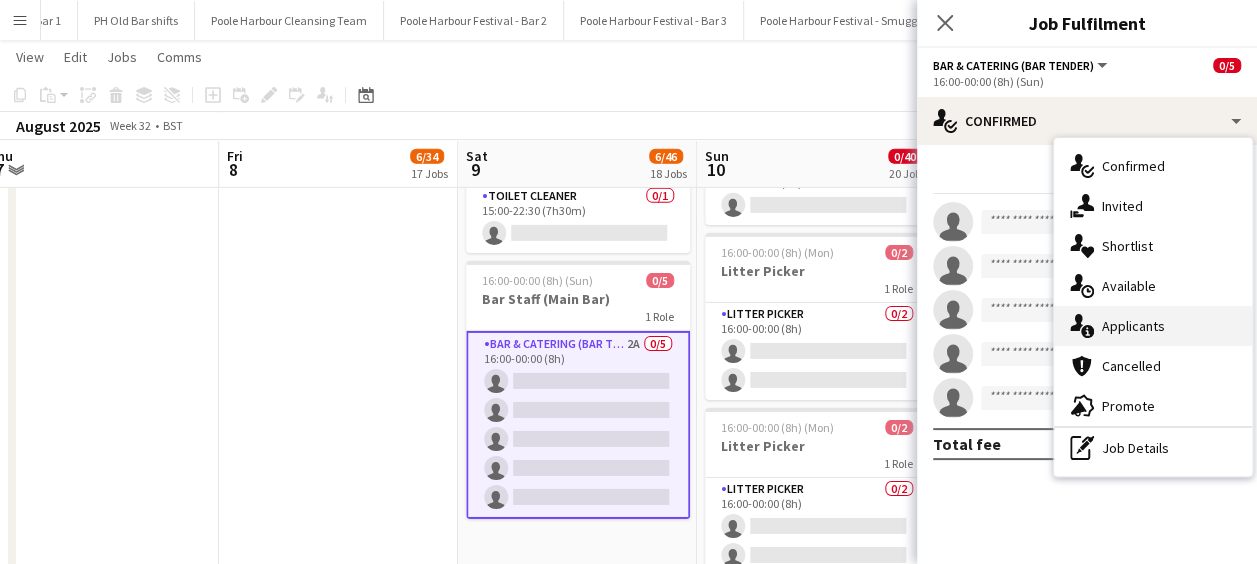 click on "single-neutral-actions-information
Applicants" at bounding box center [1153, 326] 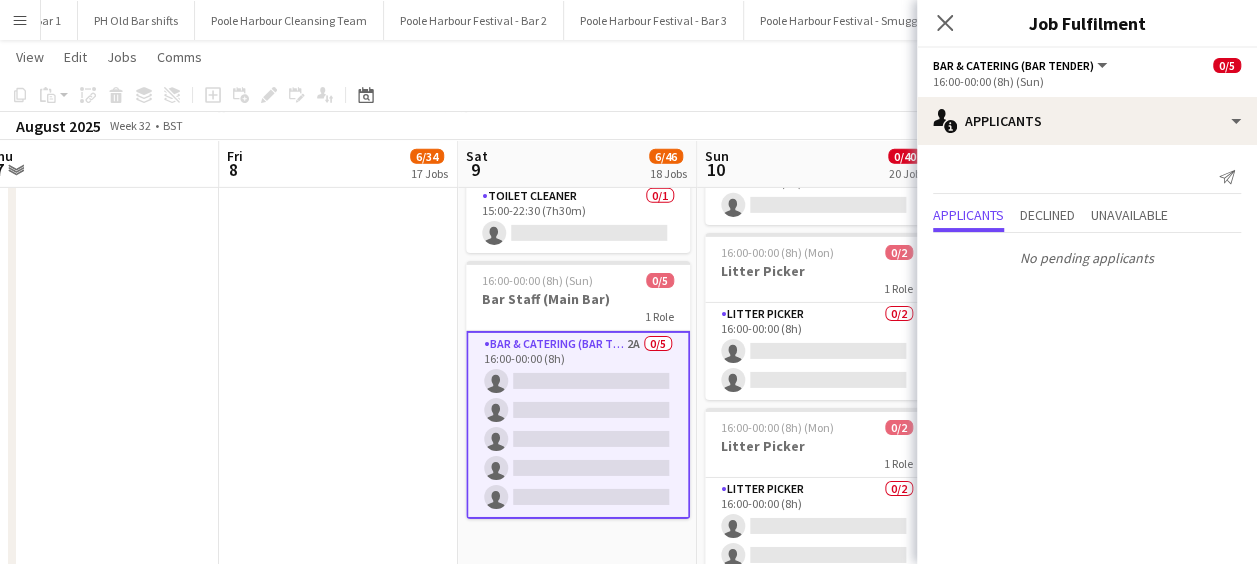 click on "Close pop-in" 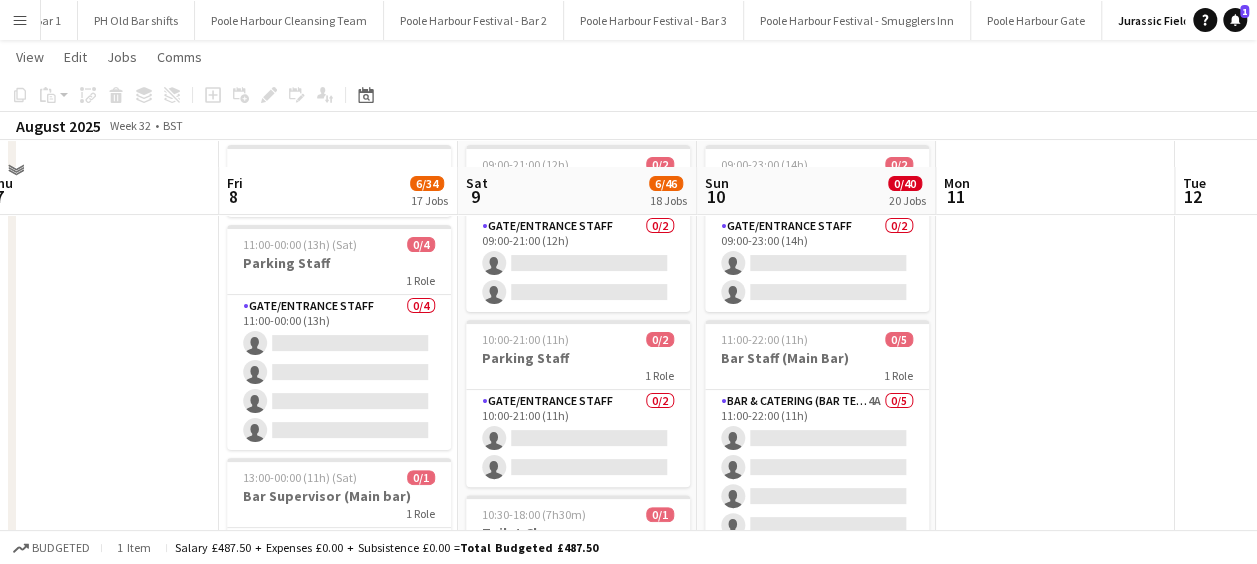 scroll, scrollTop: 132, scrollLeft: 0, axis: vertical 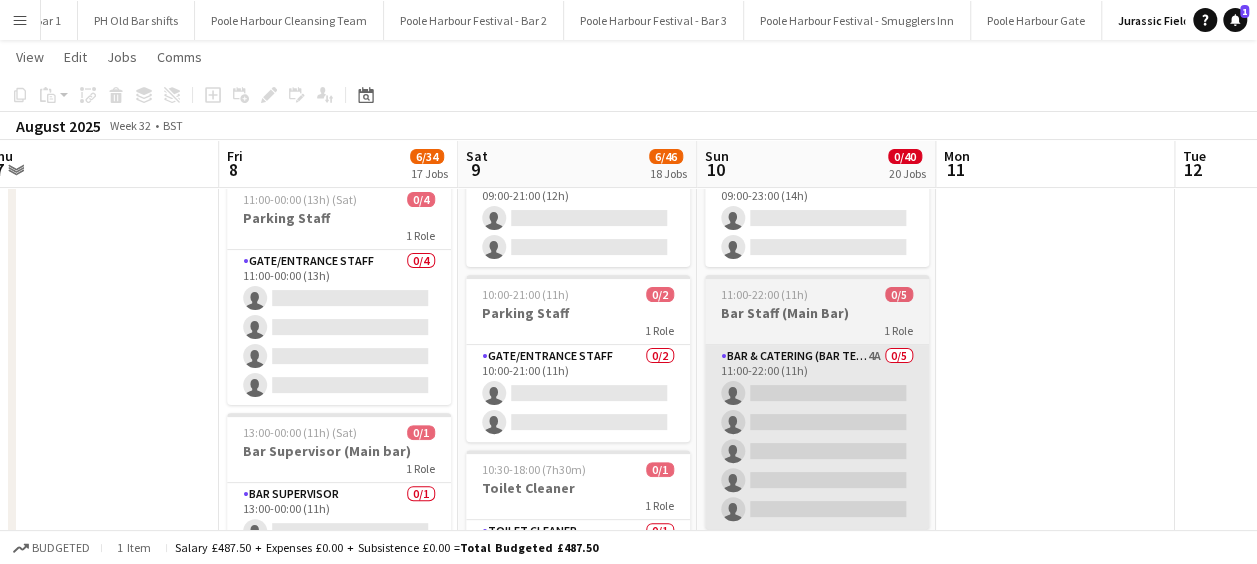 click on "Bar & Catering (Bar Tender)   4A   0/5   11:00-22:00 (11h)
single-neutral-actions
single-neutral-actions
single-neutral-actions
single-neutral-actions
single-neutral-actions" at bounding box center [817, 437] 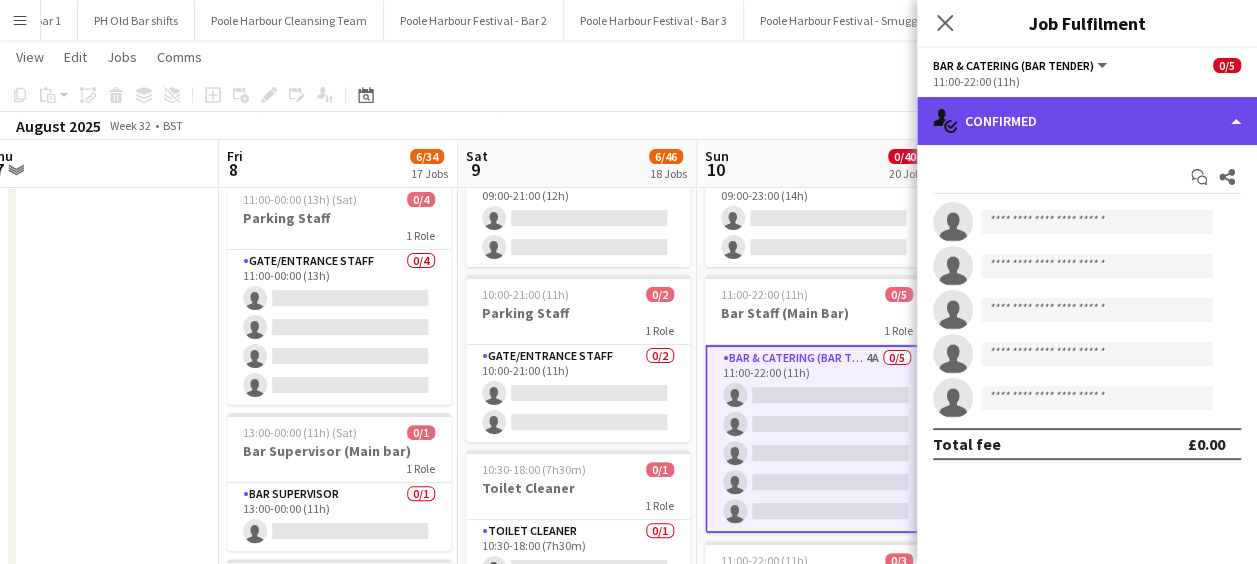 click on "single-neutral-actions-check-2
Confirmed" 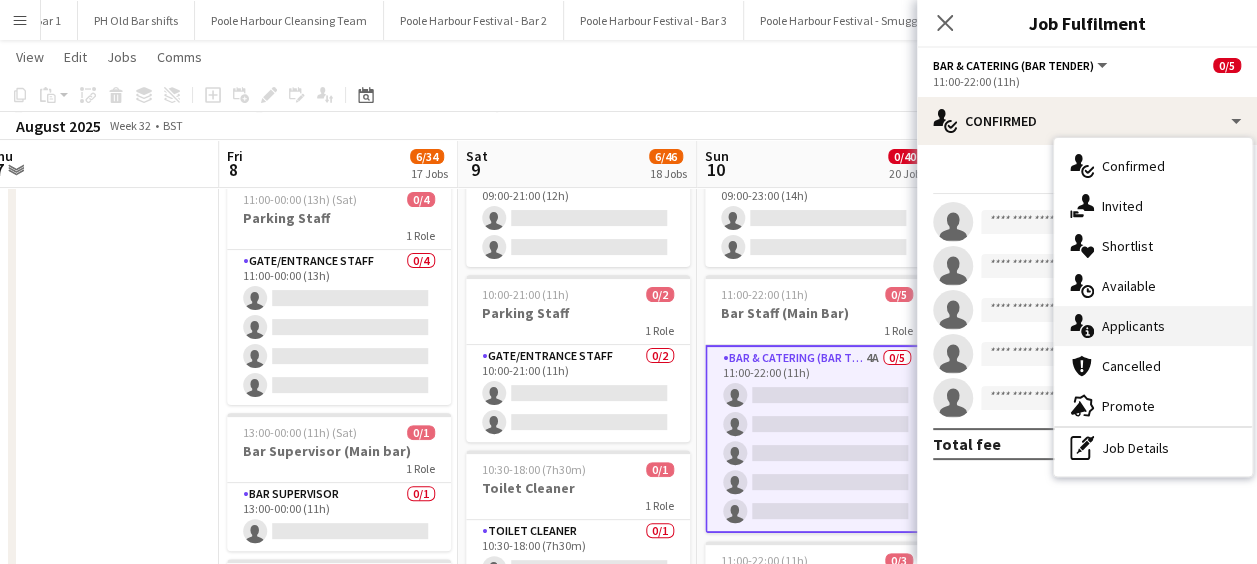 click on "single-neutral-actions-information
Applicants" at bounding box center (1153, 326) 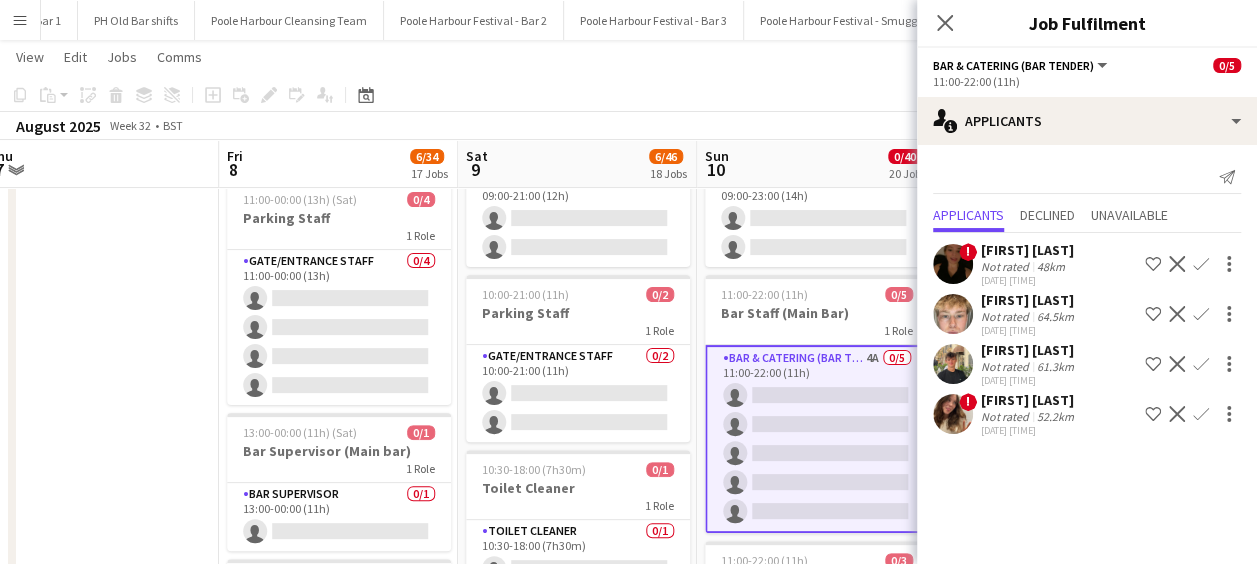 click on "Confirm" at bounding box center [1201, 314] 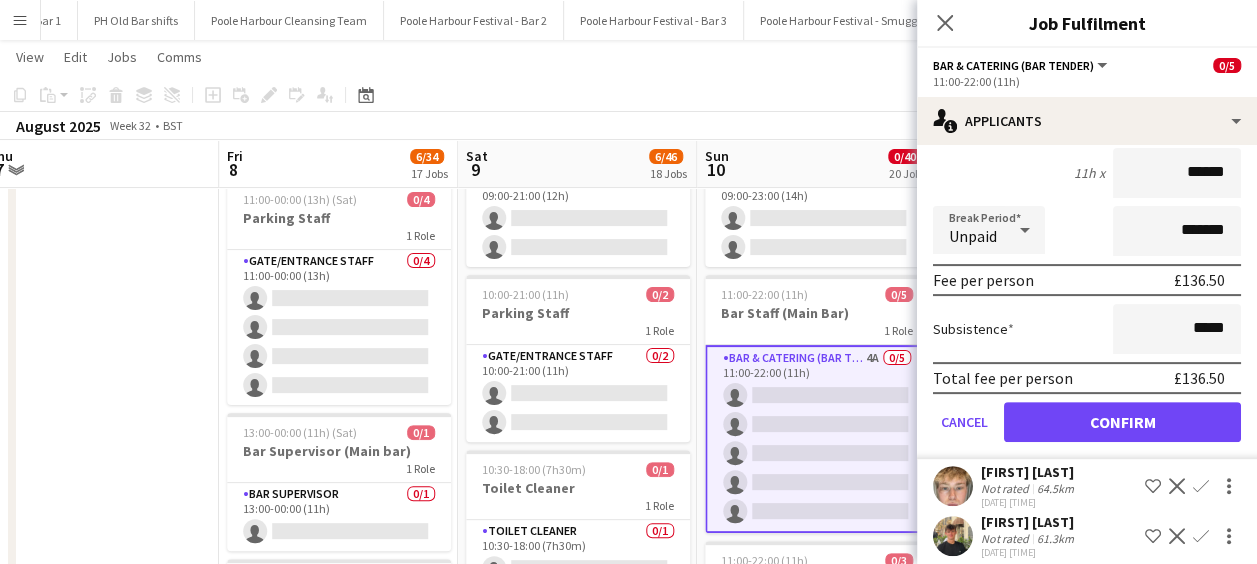 scroll, scrollTop: 288, scrollLeft: 0, axis: vertical 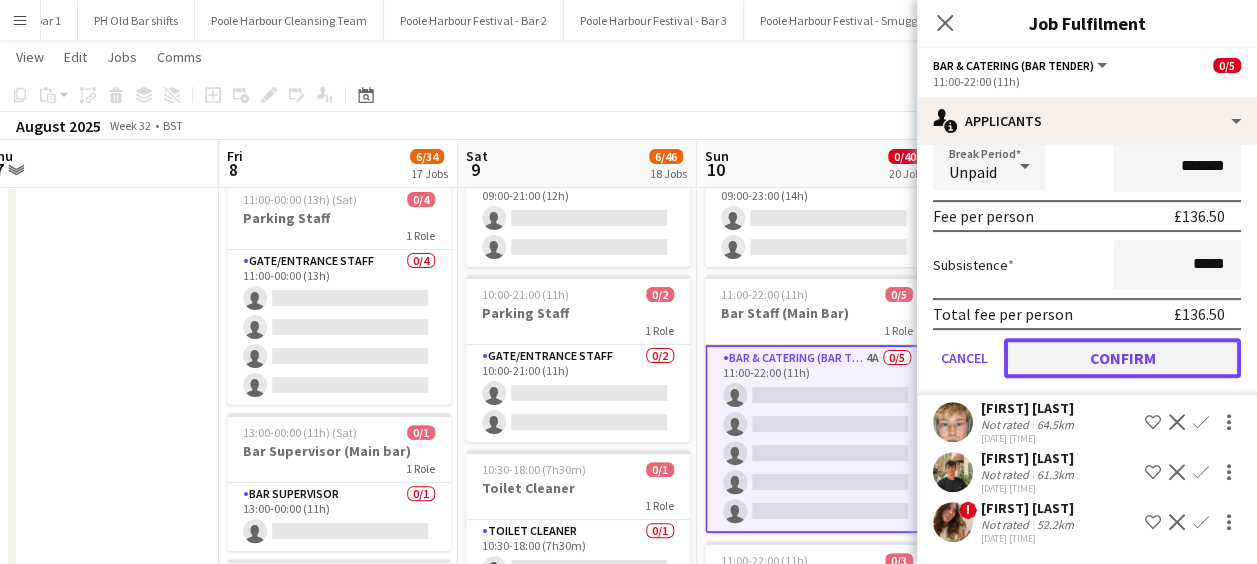 click on "Confirm" 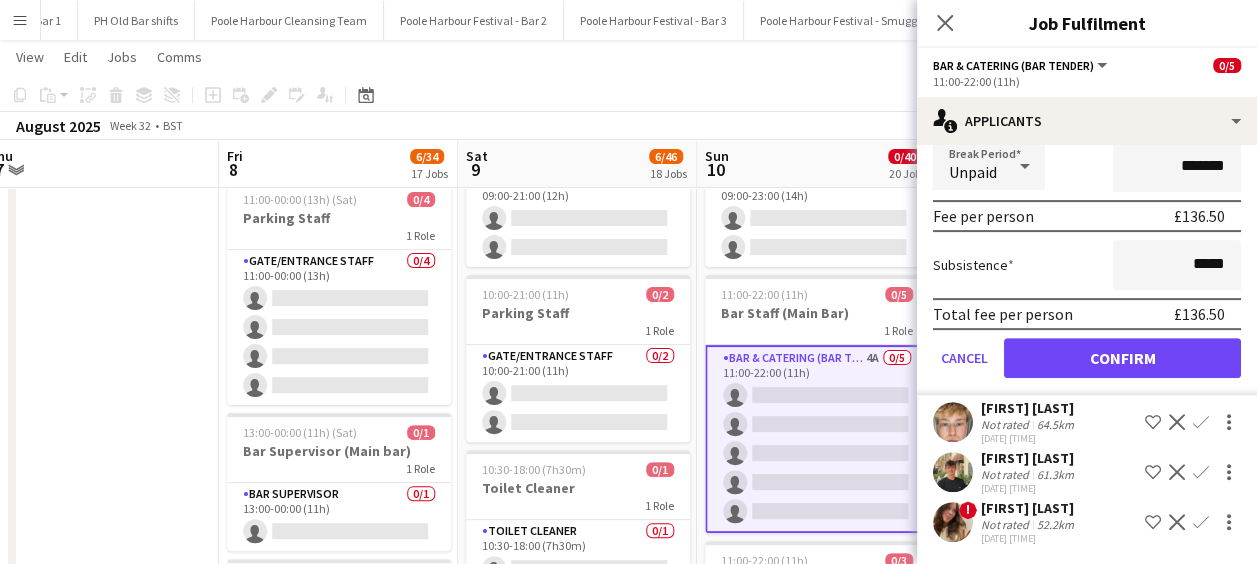 scroll, scrollTop: 0, scrollLeft: 0, axis: both 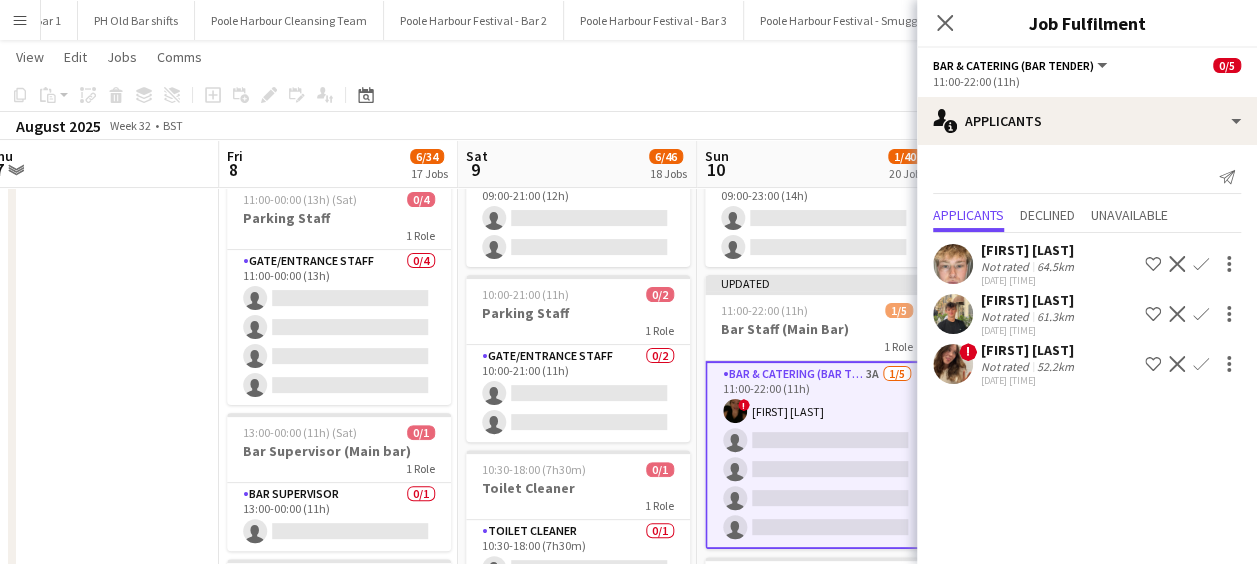 click on "Confirm" at bounding box center (1201, 314) 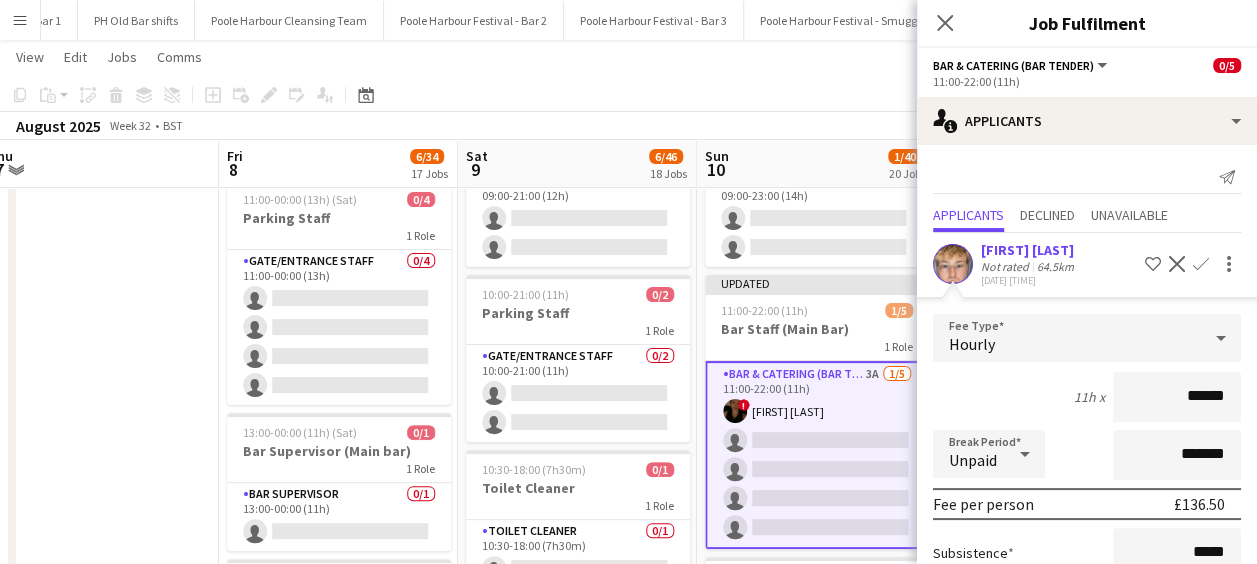 scroll, scrollTop: 238, scrollLeft: 0, axis: vertical 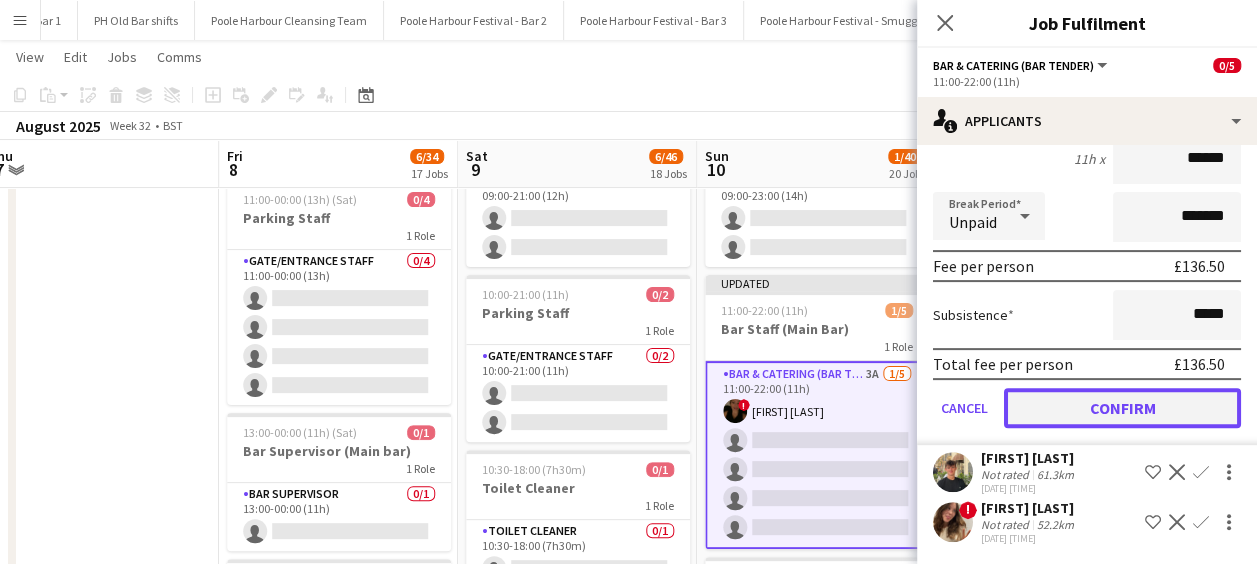 click on "Confirm" 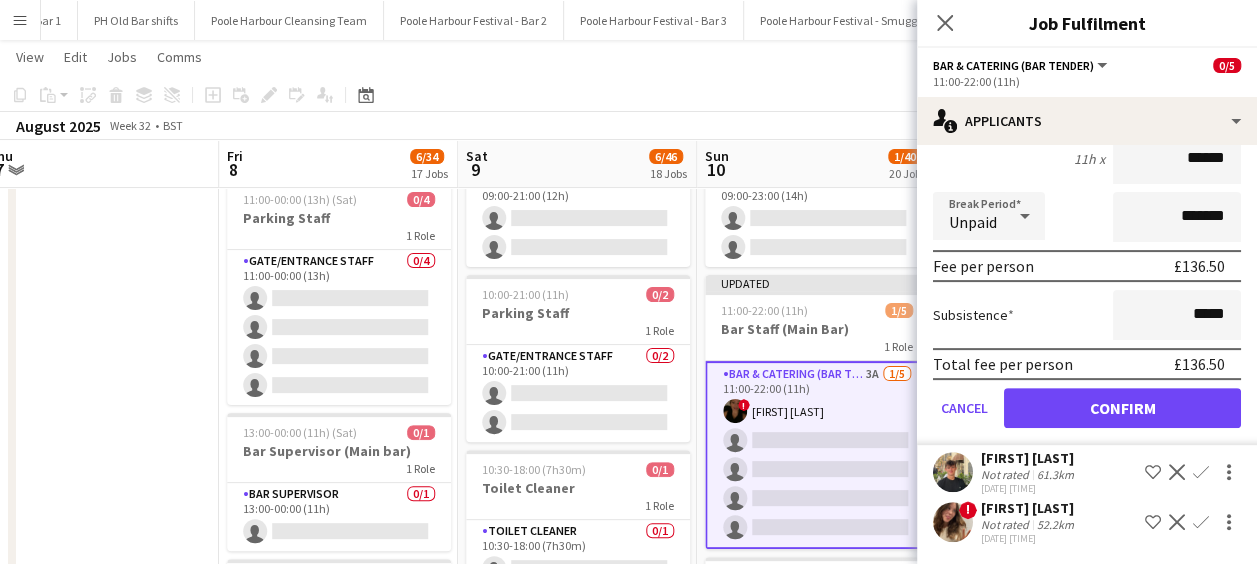 scroll, scrollTop: 0, scrollLeft: 0, axis: both 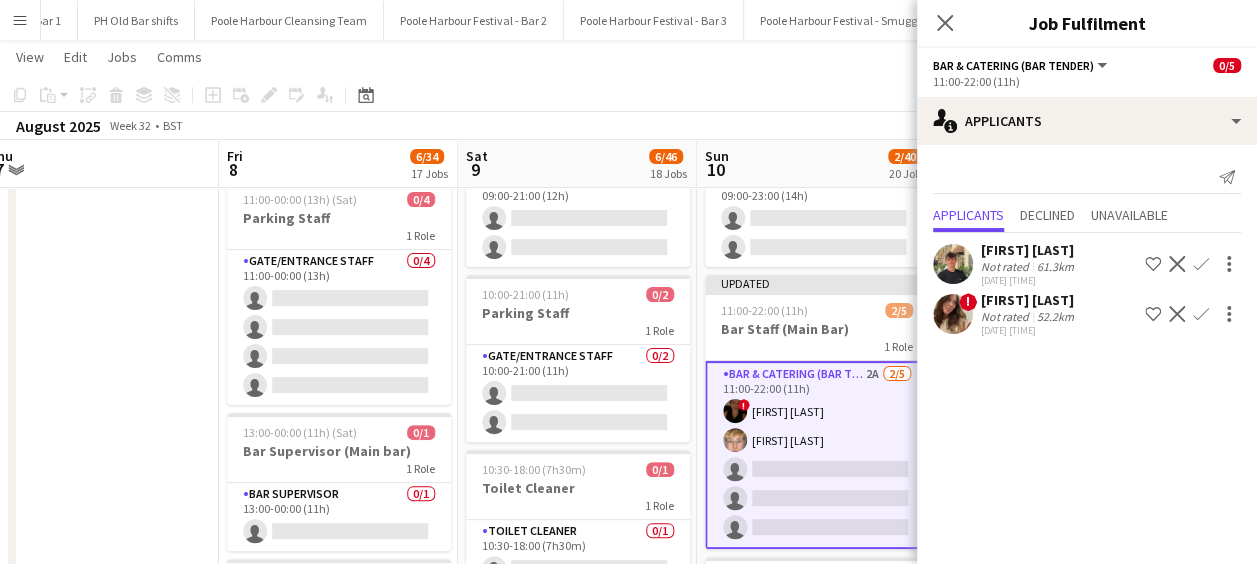 click on "Confirm" at bounding box center [1201, 314] 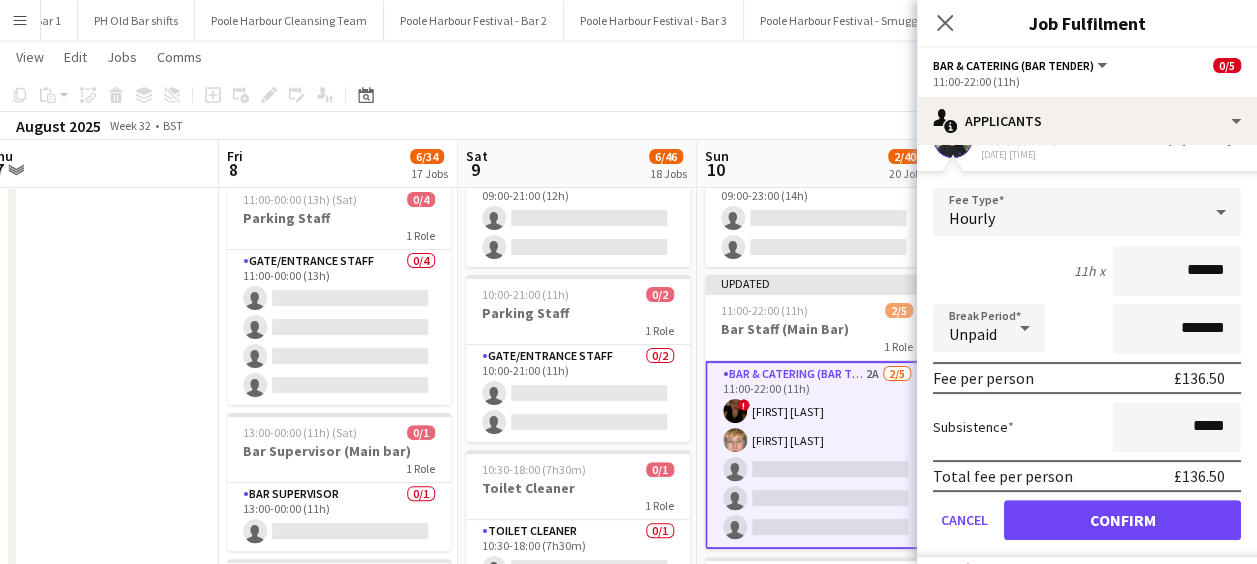 scroll, scrollTop: 188, scrollLeft: 0, axis: vertical 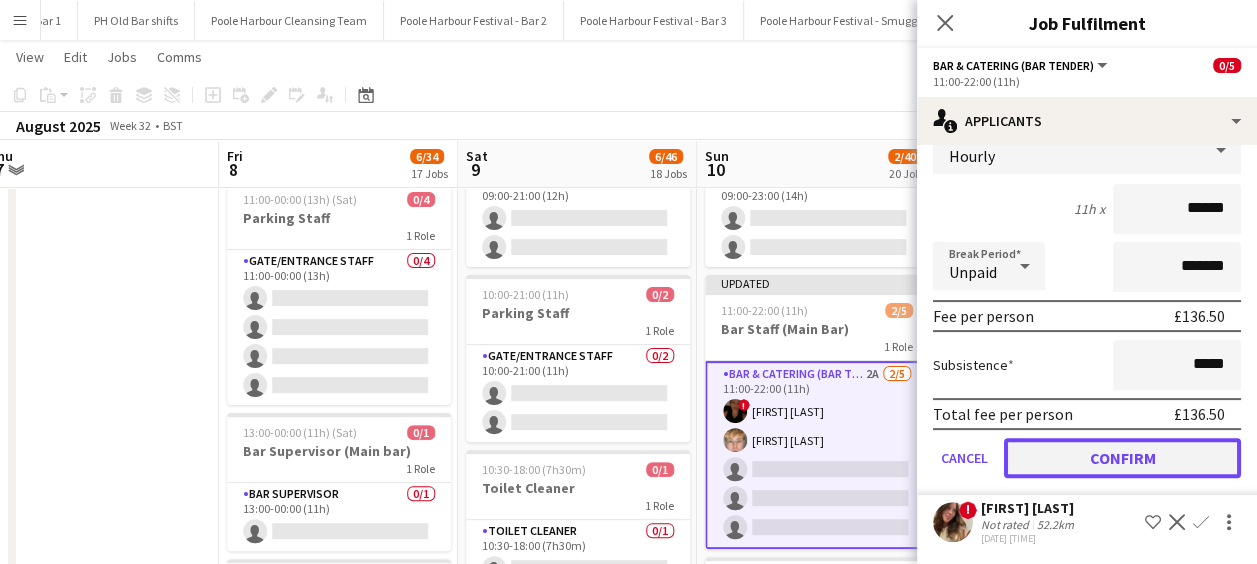 click on "Confirm" 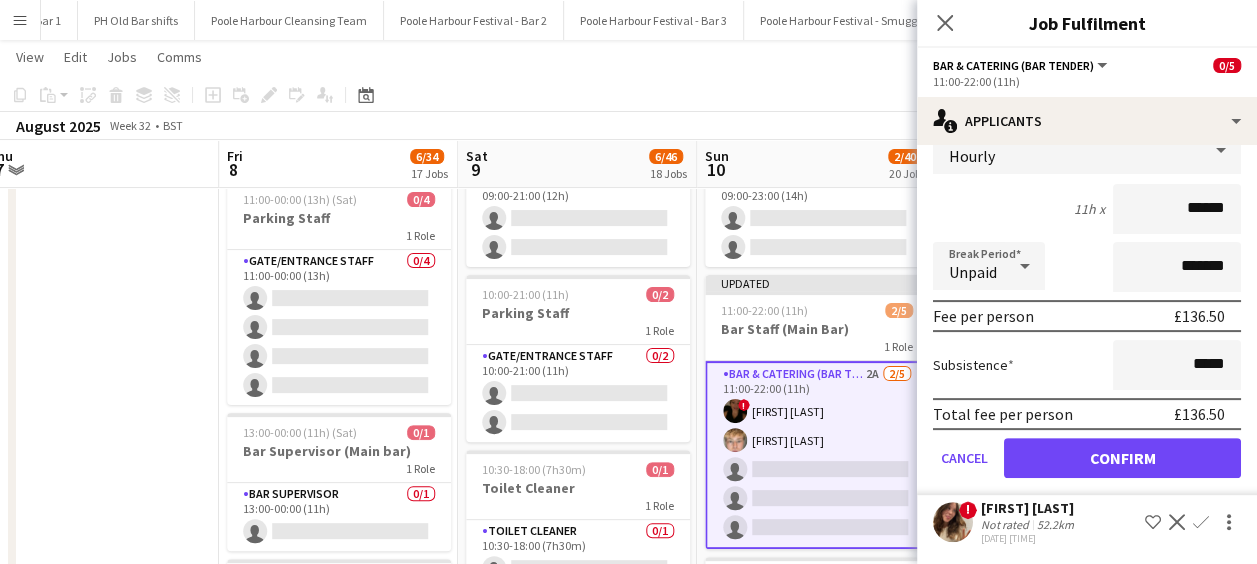 scroll, scrollTop: 0, scrollLeft: 0, axis: both 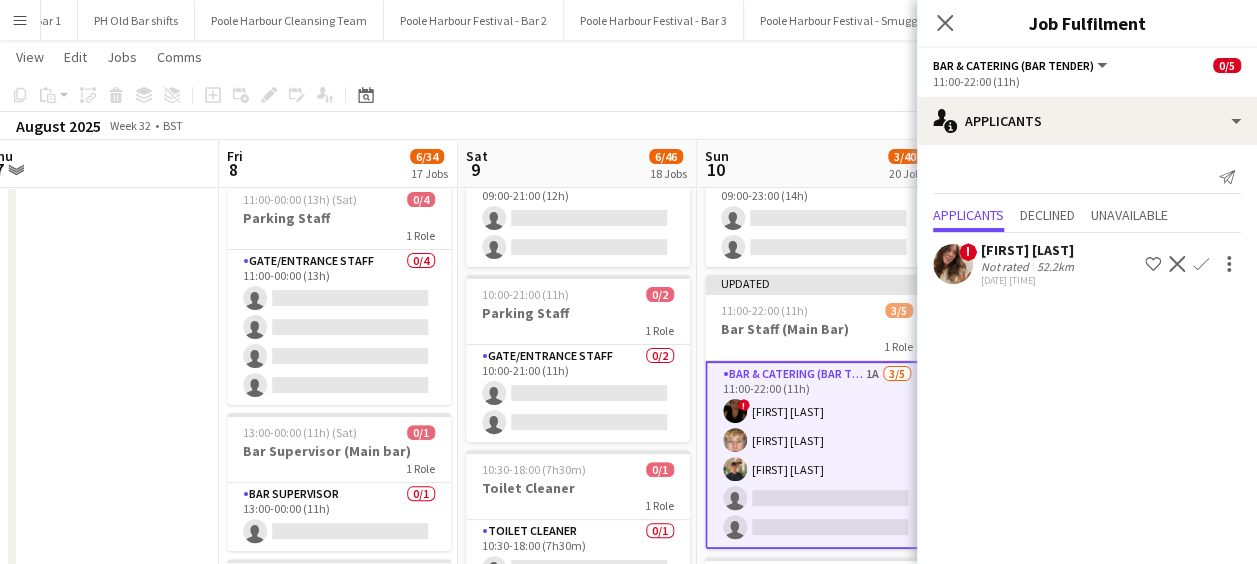 click on "Confirm" 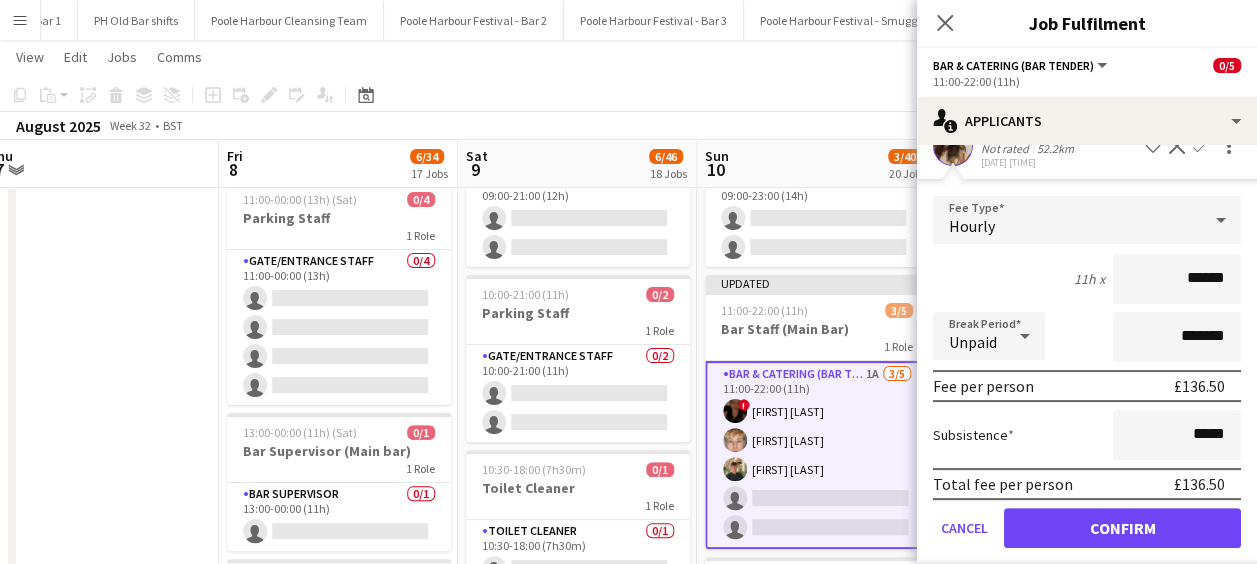 scroll, scrollTop: 138, scrollLeft: 0, axis: vertical 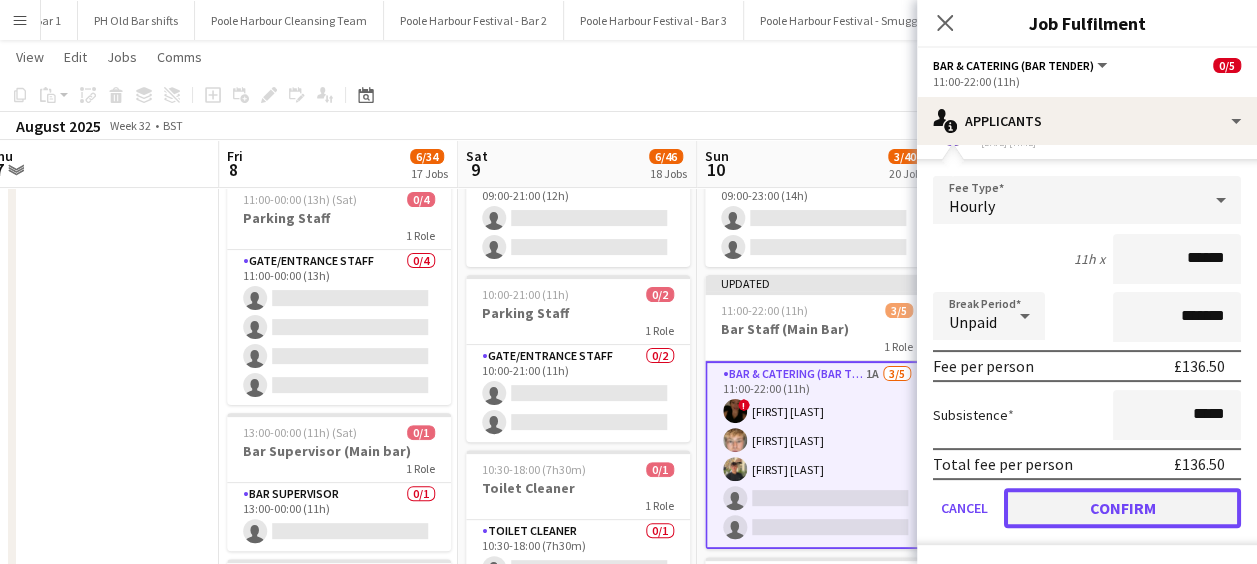 click on "Confirm" 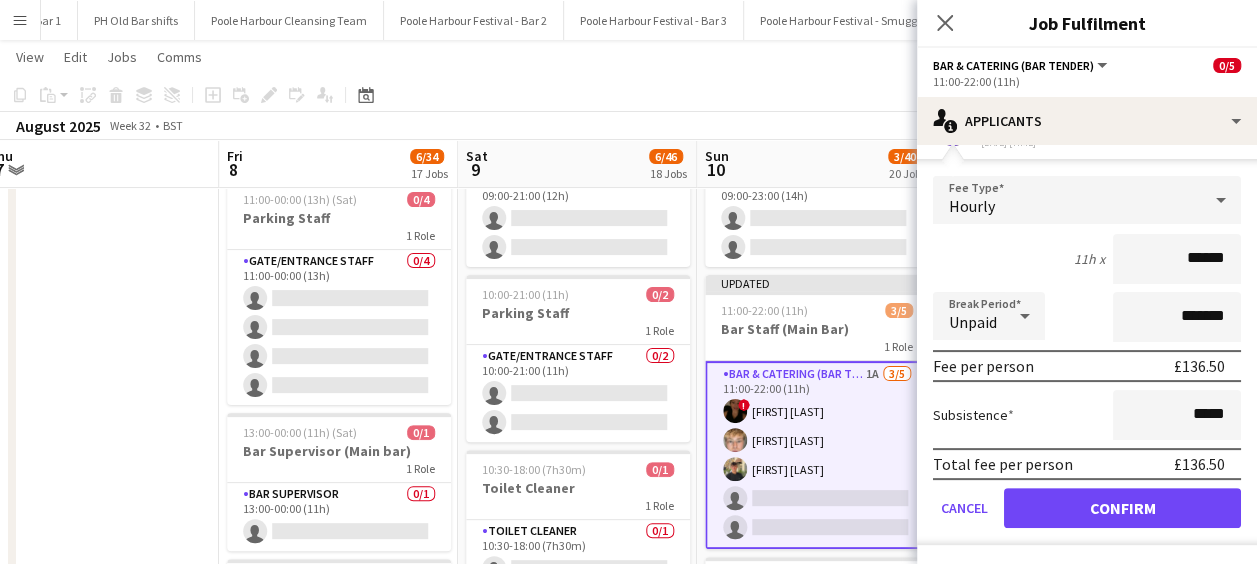 scroll, scrollTop: 0, scrollLeft: 0, axis: both 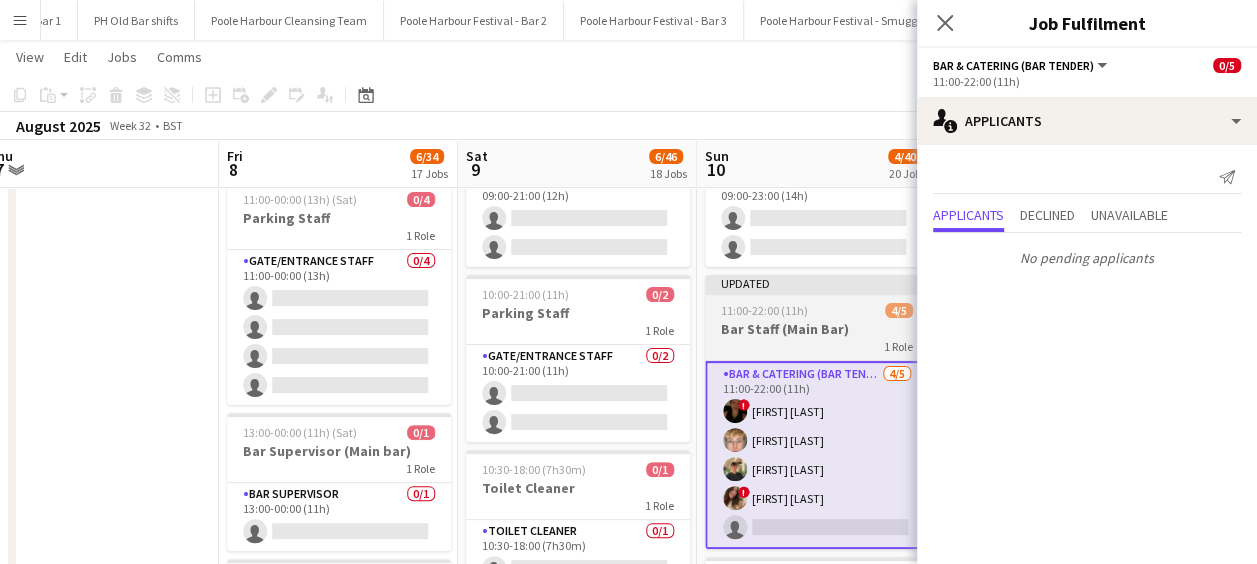 click on "Bar & Catering (Bar Tender)   4/5   11:00-22:00 (11h)
! [FIRST] [LAST] [FIRST] [LAST] ! [FIRST] [LAST]
single-neutral-actions" at bounding box center (817, 455) 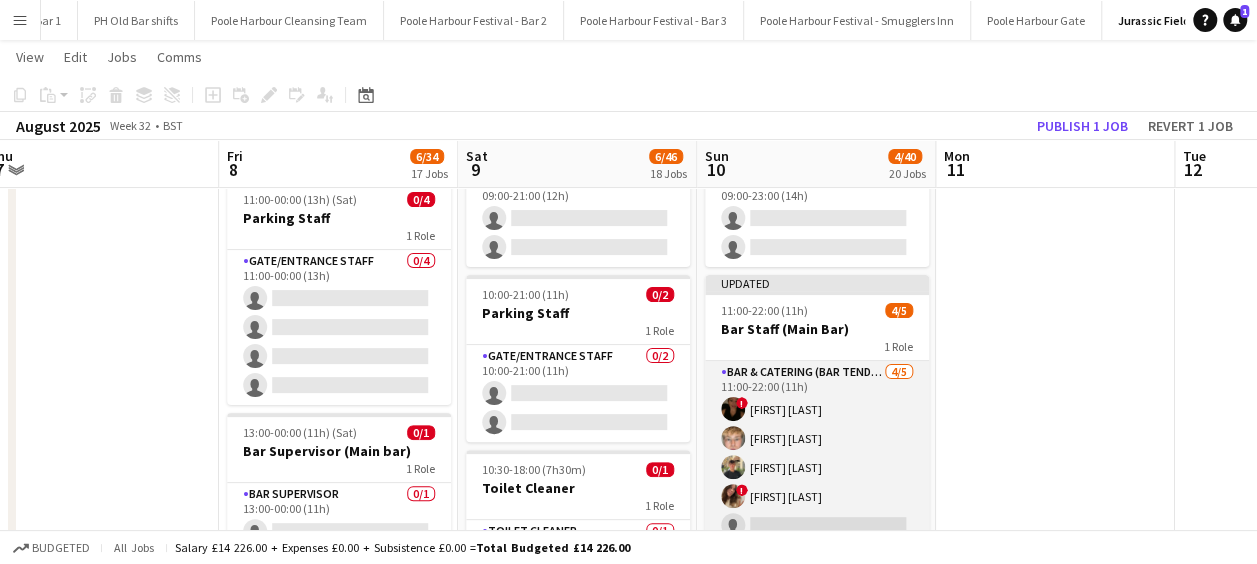 click on "Bar & Catering (Bar Tender)   4/5   11:00-22:00 (11h)
! [FIRST] [LAST] [FIRST] [LAST] ! [FIRST] [LAST]
single-neutral-actions" at bounding box center [817, 453] 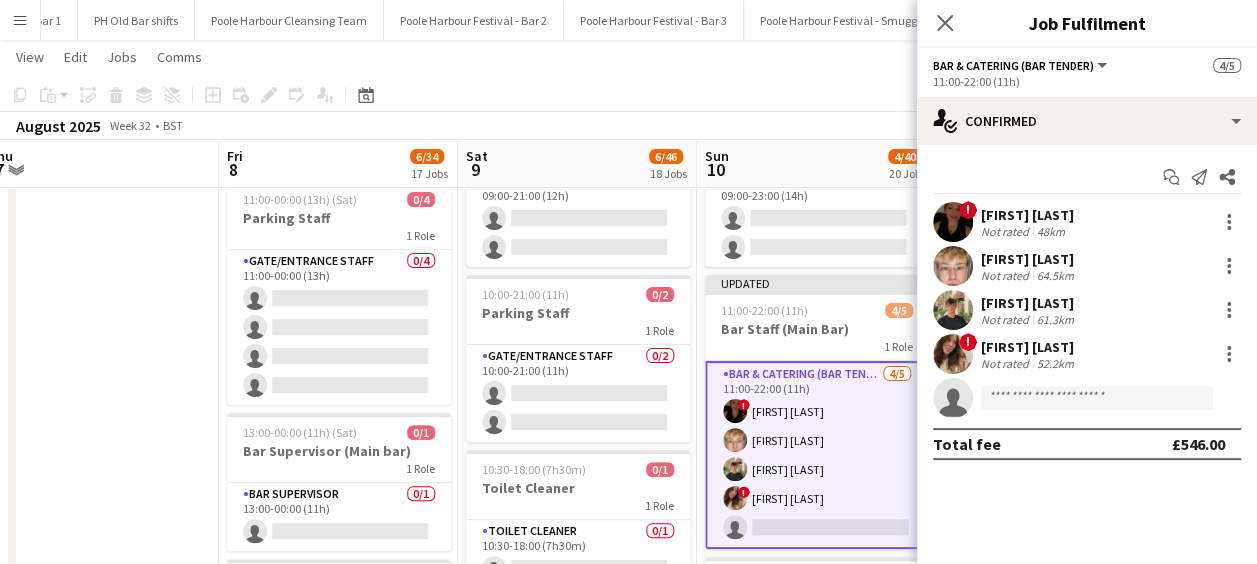 click on "[FIRST] [LAST]" at bounding box center [1029, 347] 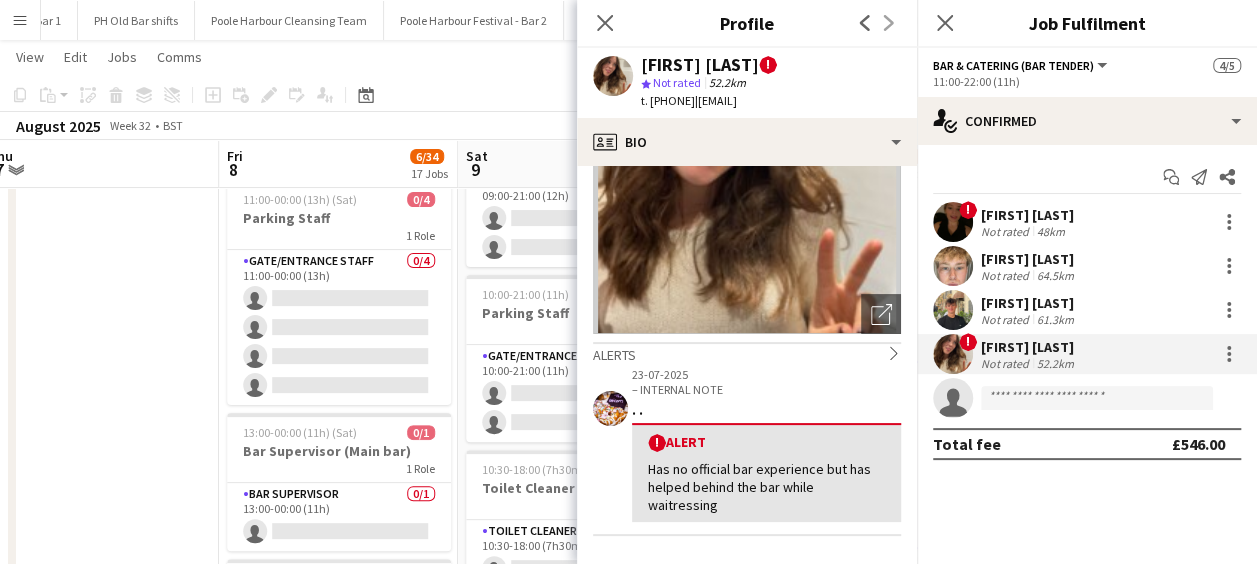 scroll, scrollTop: 150, scrollLeft: 0, axis: vertical 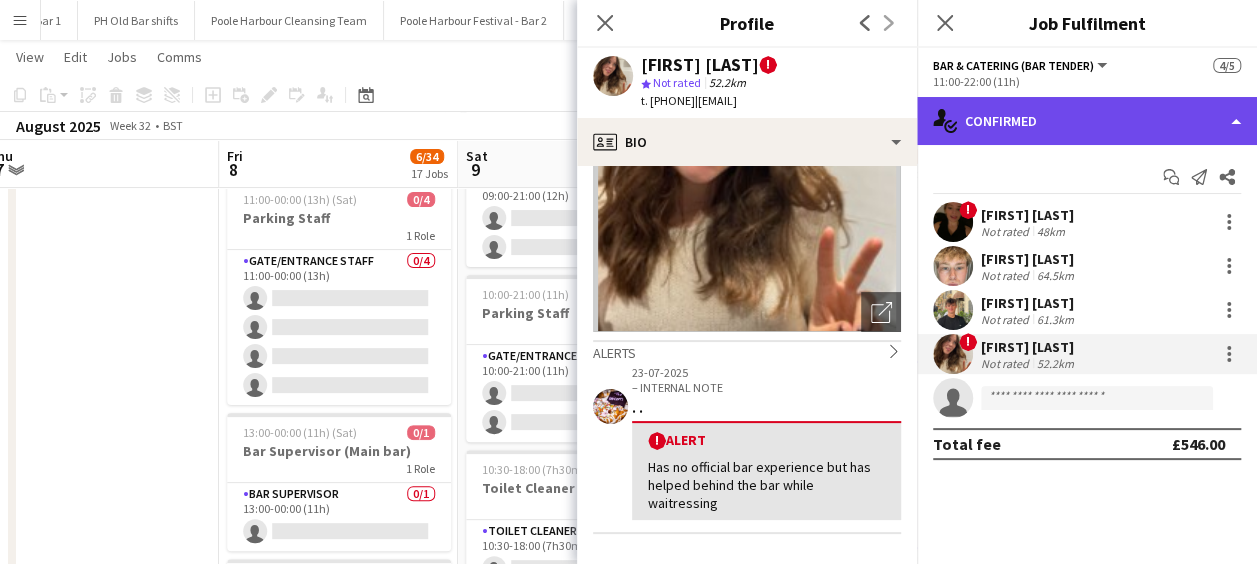 click on "single-neutral-actions-check-2
Confirmed" 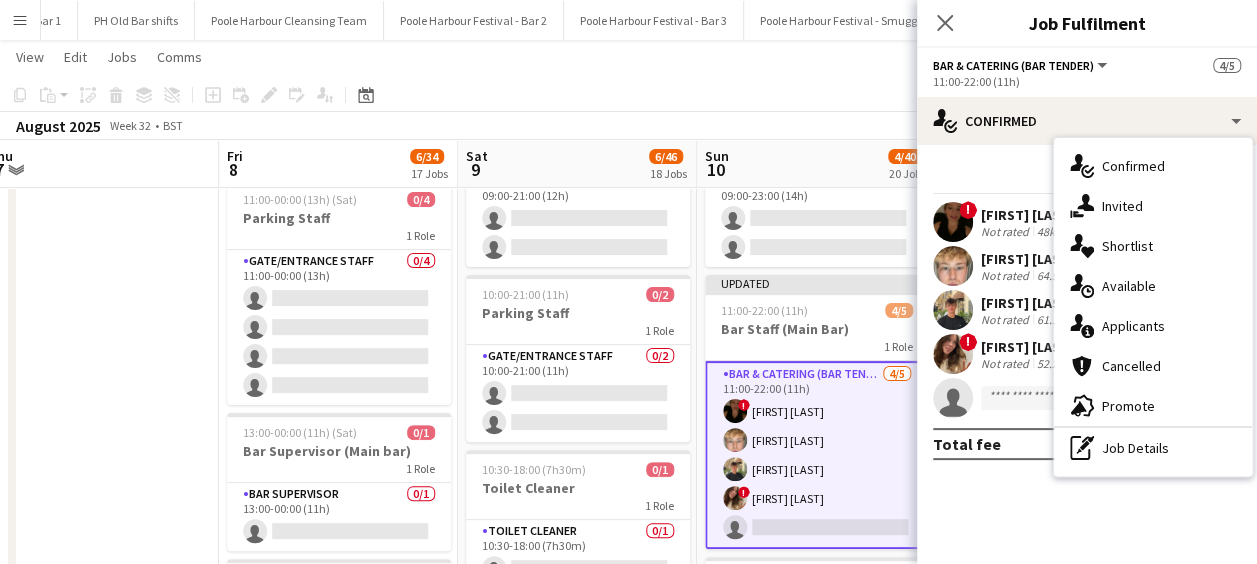 click on "Not rated" at bounding box center (1007, 363) 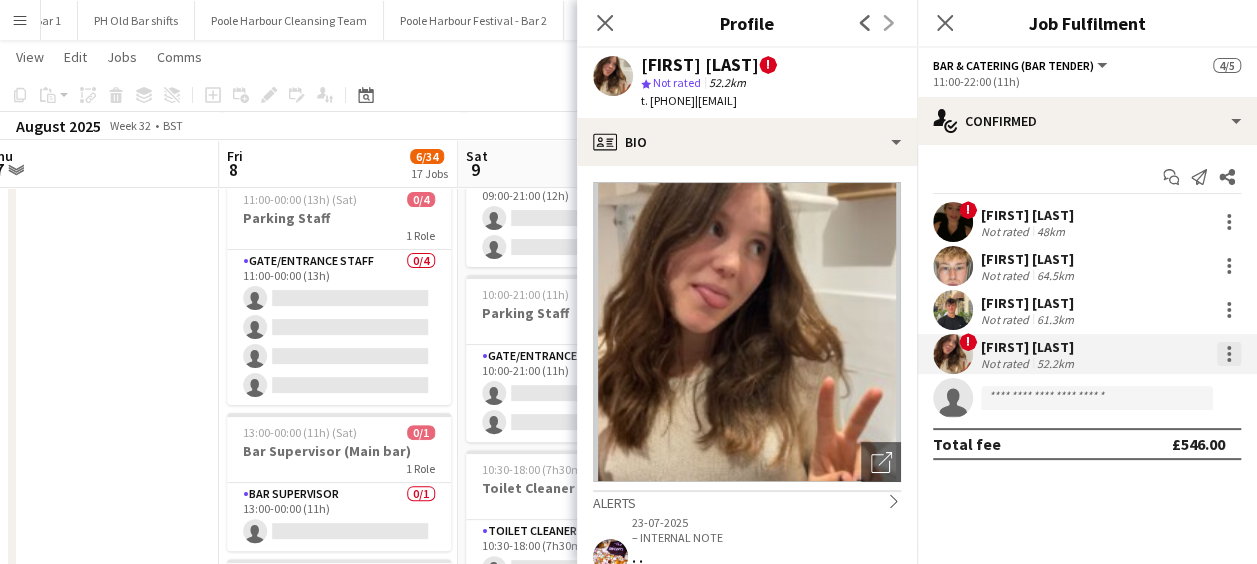 click at bounding box center [1229, 354] 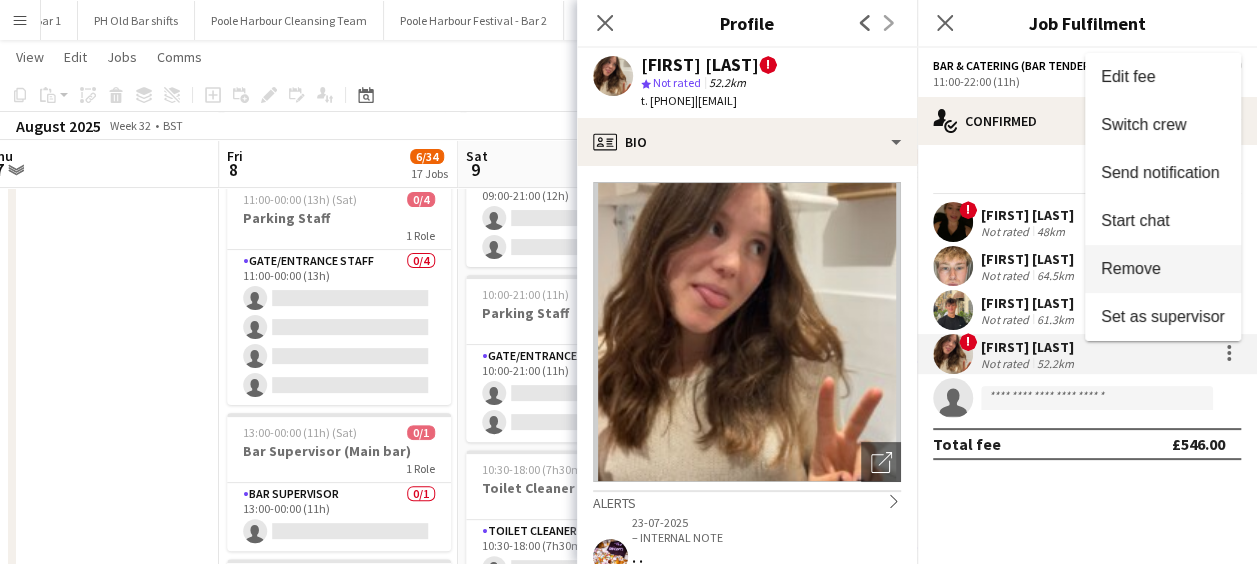 click on "Remove" at bounding box center (1163, 269) 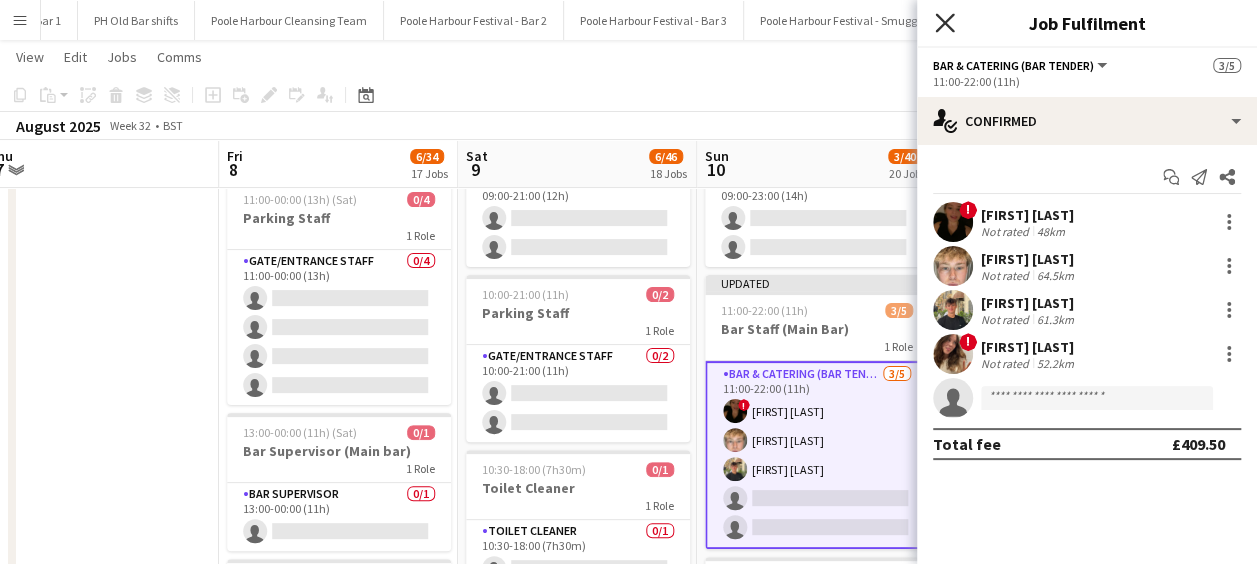 click on "Close pop-in" 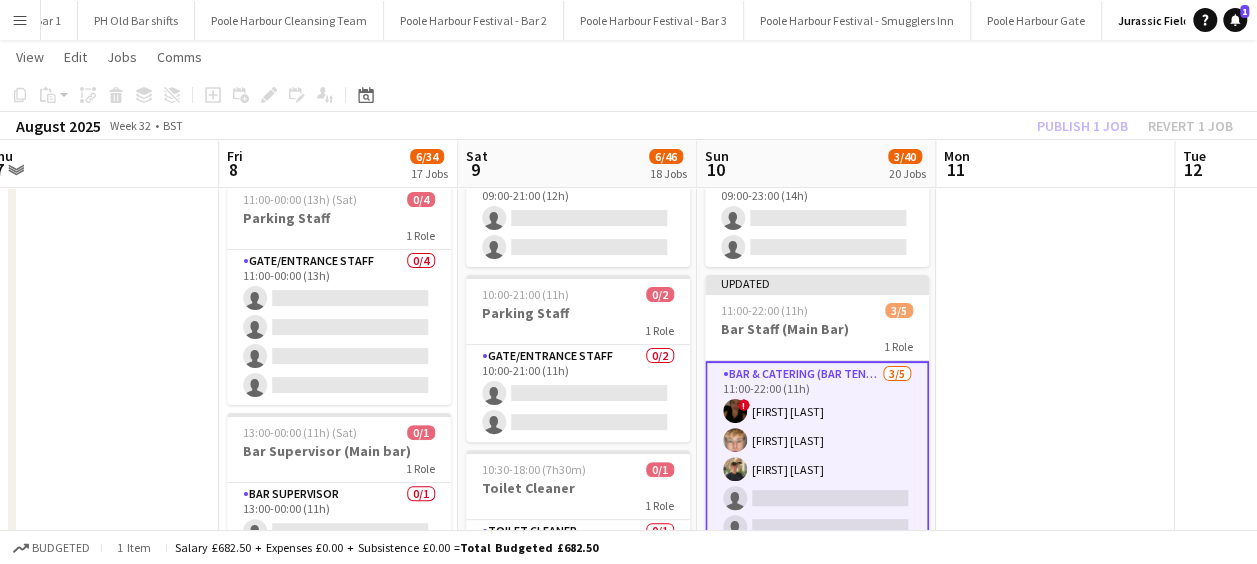 click on "Publish 1 job   Revert 1 job" 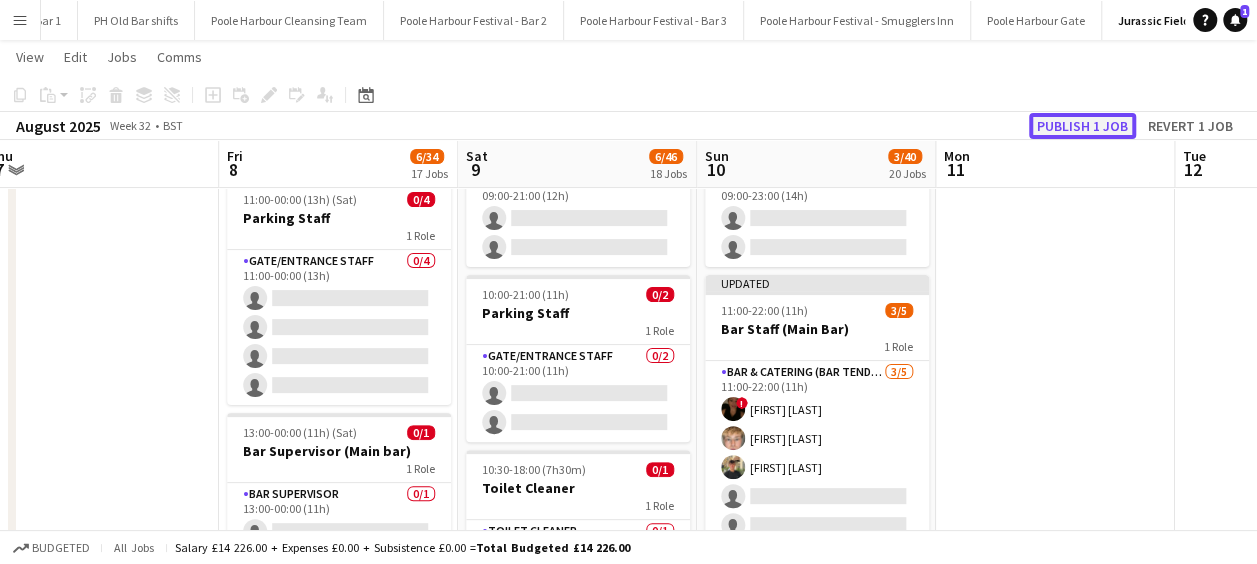 click on "Publish 1 job" 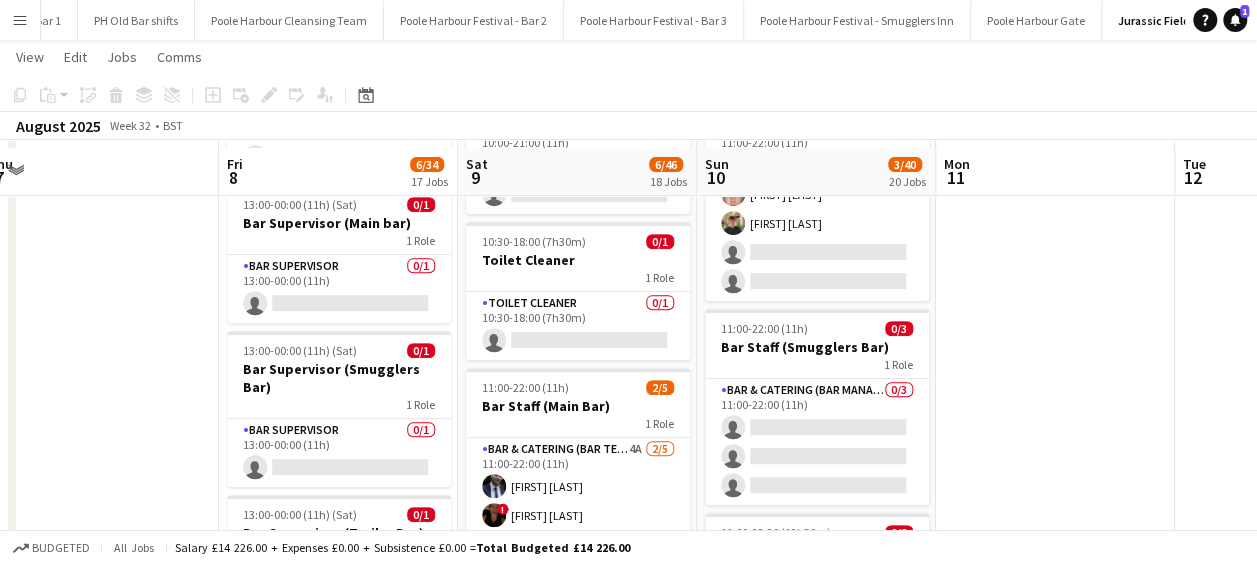 scroll, scrollTop: 368, scrollLeft: 0, axis: vertical 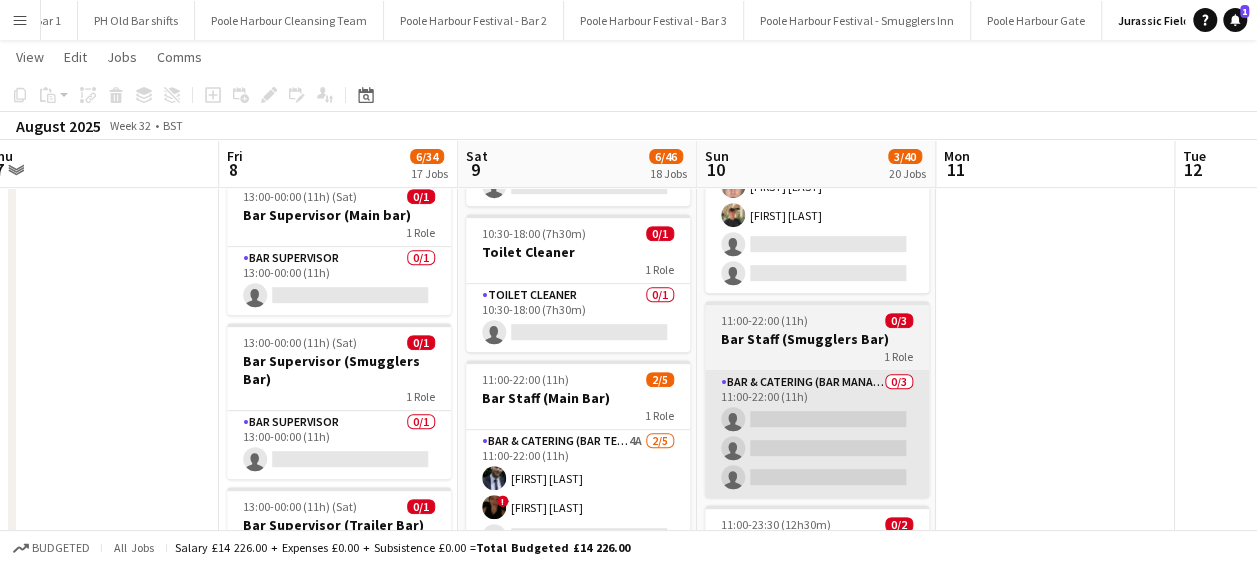 click on "Bar & Catering (Bar Manager)   0/3   11:00-22:00 (11h)
single-neutral-actions
single-neutral-actions
single-neutral-actions" at bounding box center [817, 434] 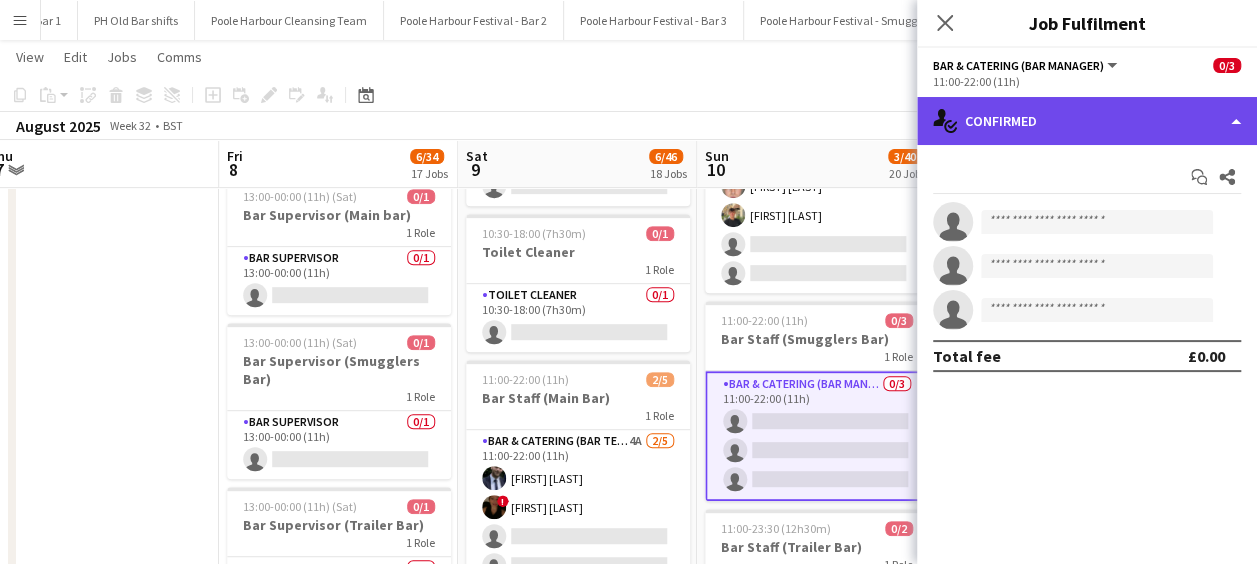 click on "single-neutral-actions-check-2
Confirmed" 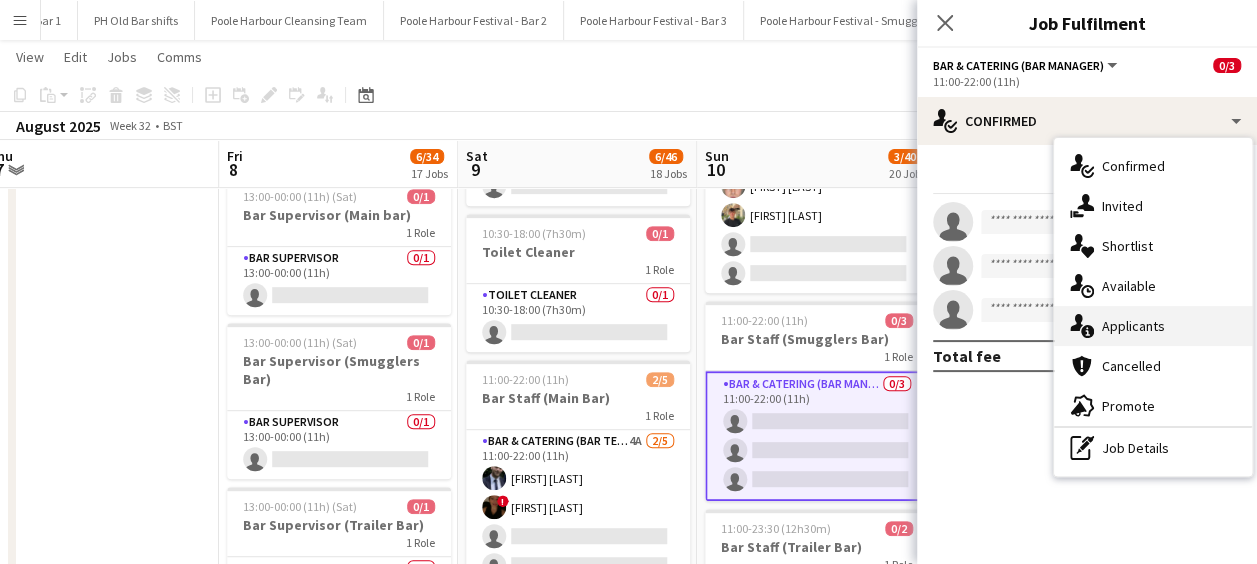 click on "single-neutral-actions-information
Applicants" at bounding box center (1153, 326) 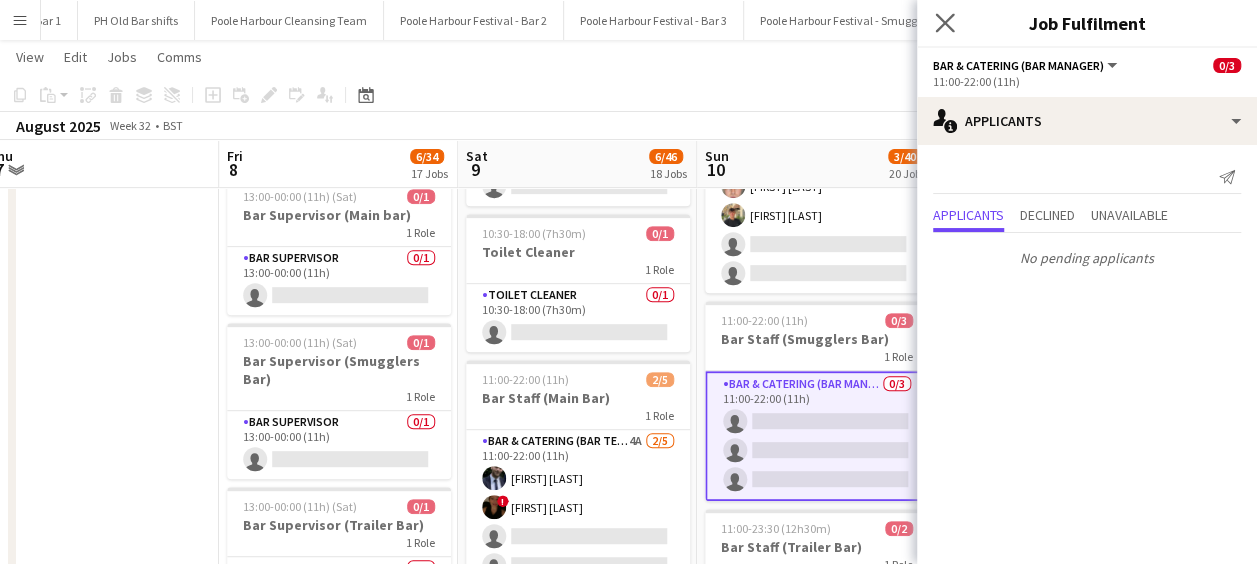 click on "Close pop-in" 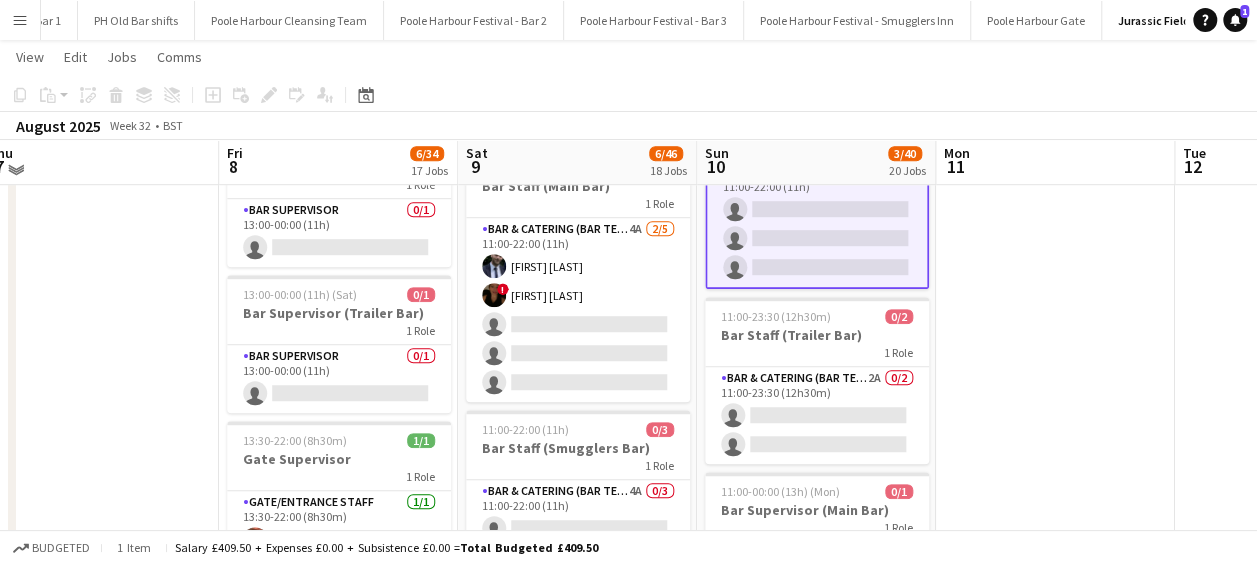scroll, scrollTop: 601, scrollLeft: 0, axis: vertical 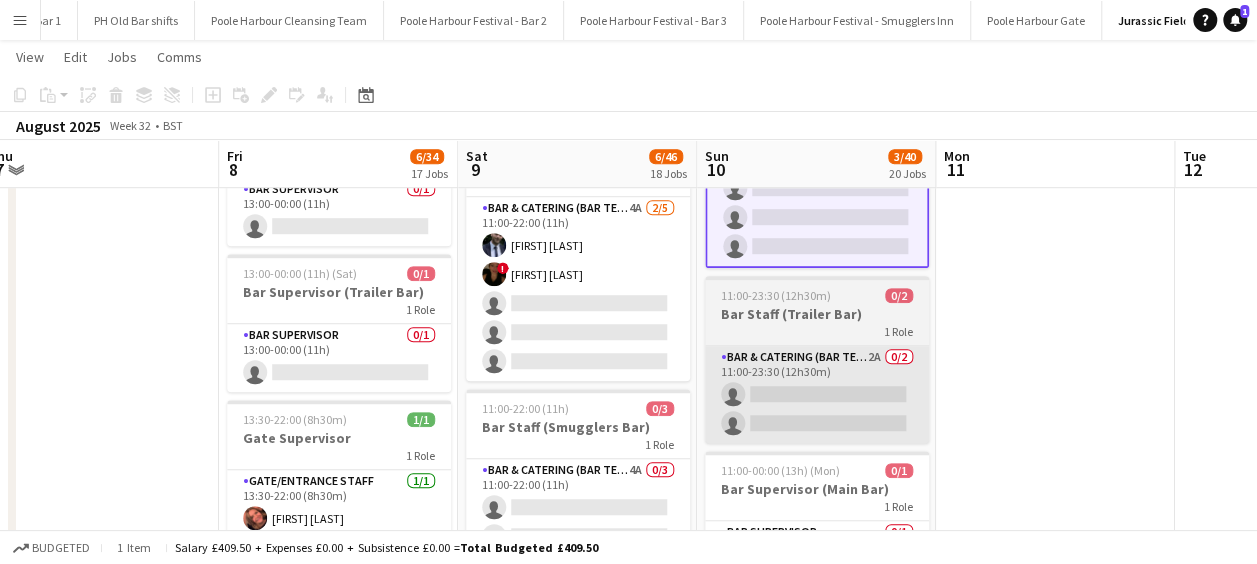 click on "Bar & Catering (Bar Tender)   2A   0/2   11:00-23:30 (12h30m)
single-neutral-actions
single-neutral-actions" at bounding box center (817, 394) 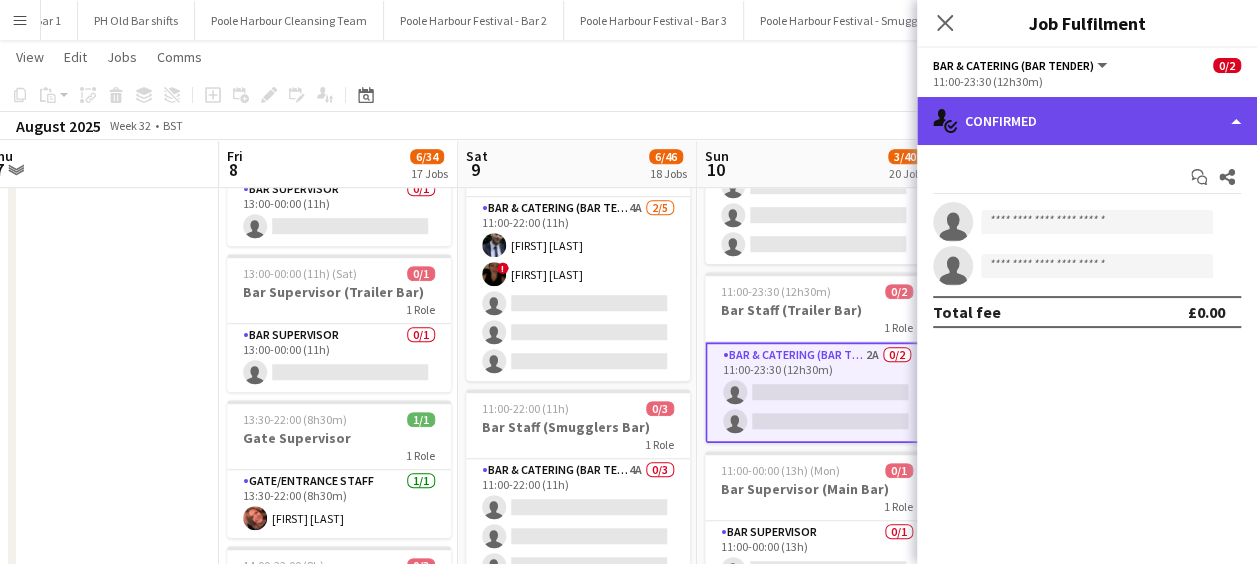 click on "single-neutral-actions-check-2
Confirmed" 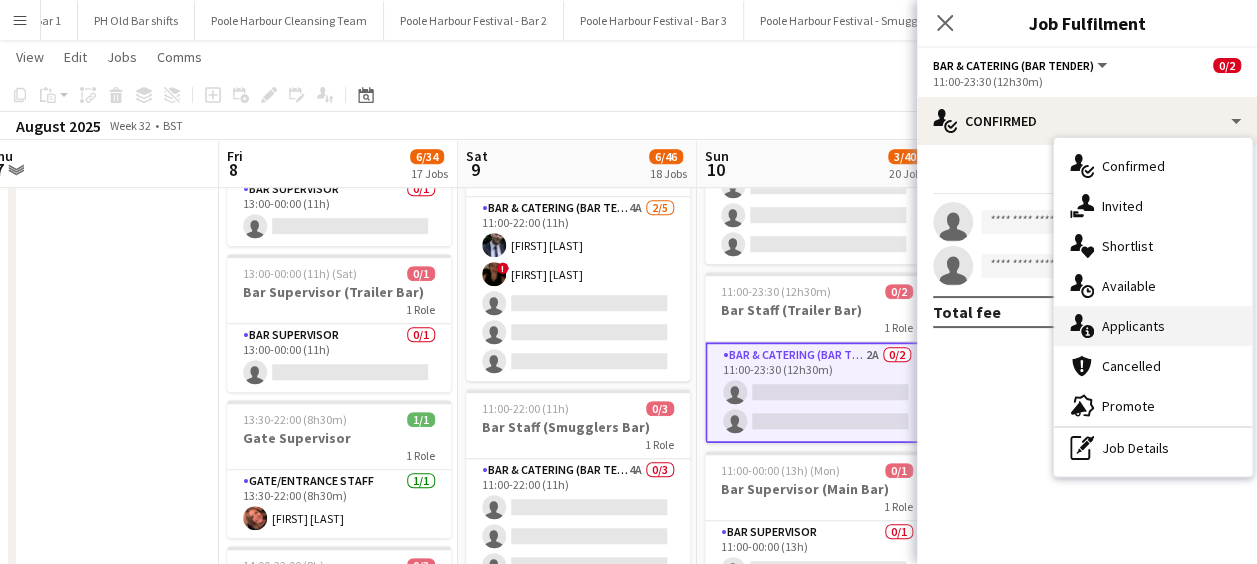 click on "single-neutral-actions-information
Applicants" at bounding box center (1153, 326) 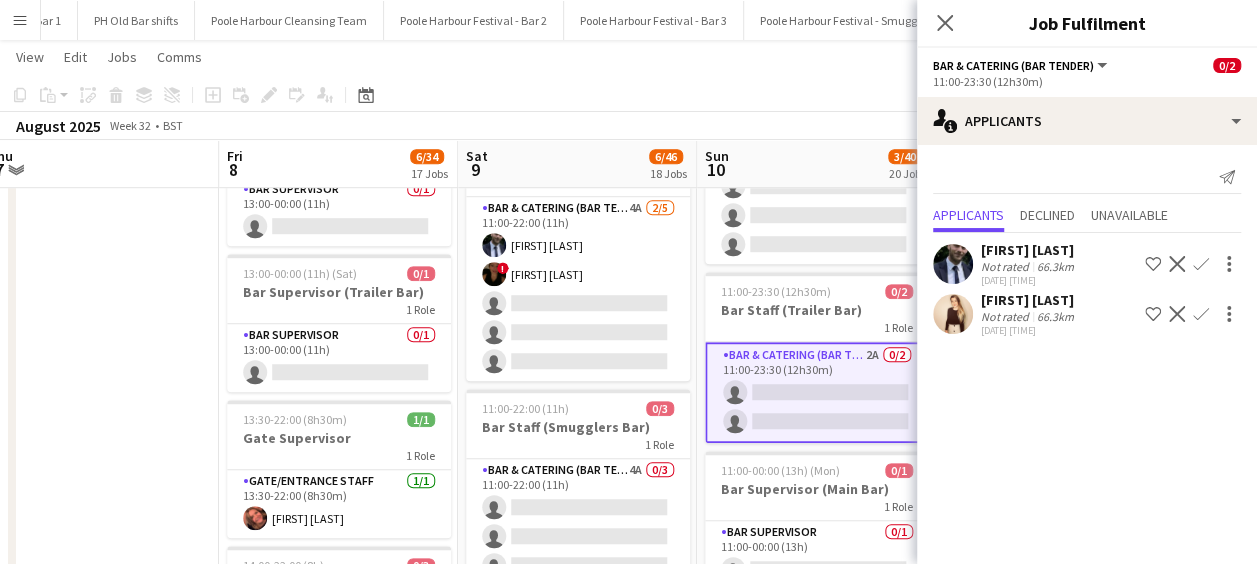 click on "Confirm" at bounding box center [1201, 314] 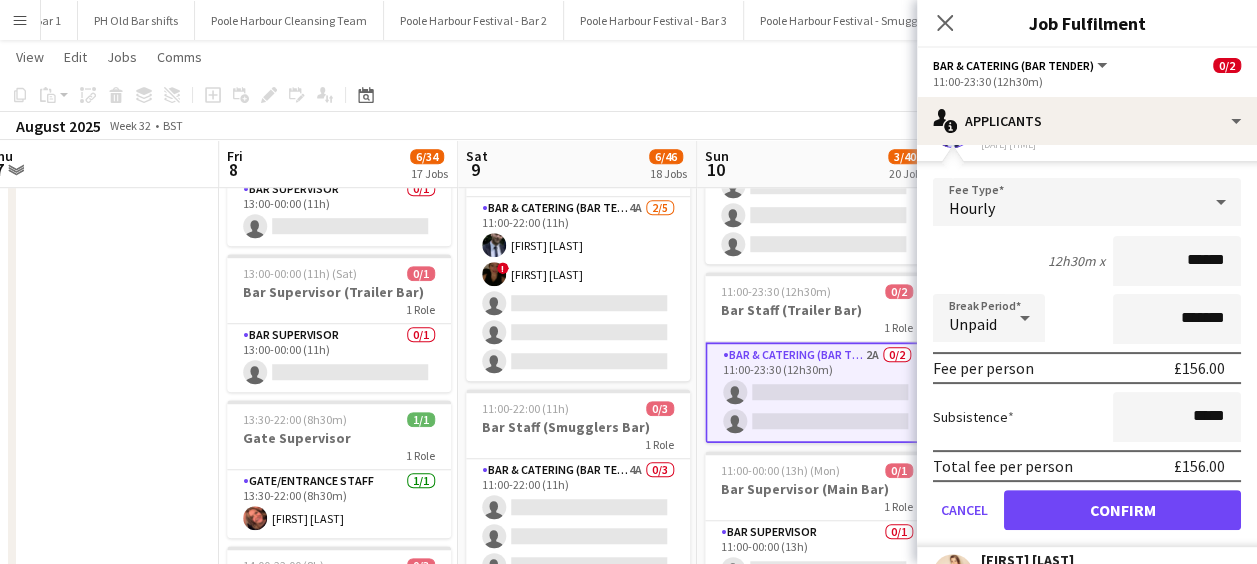 scroll, scrollTop: 188, scrollLeft: 0, axis: vertical 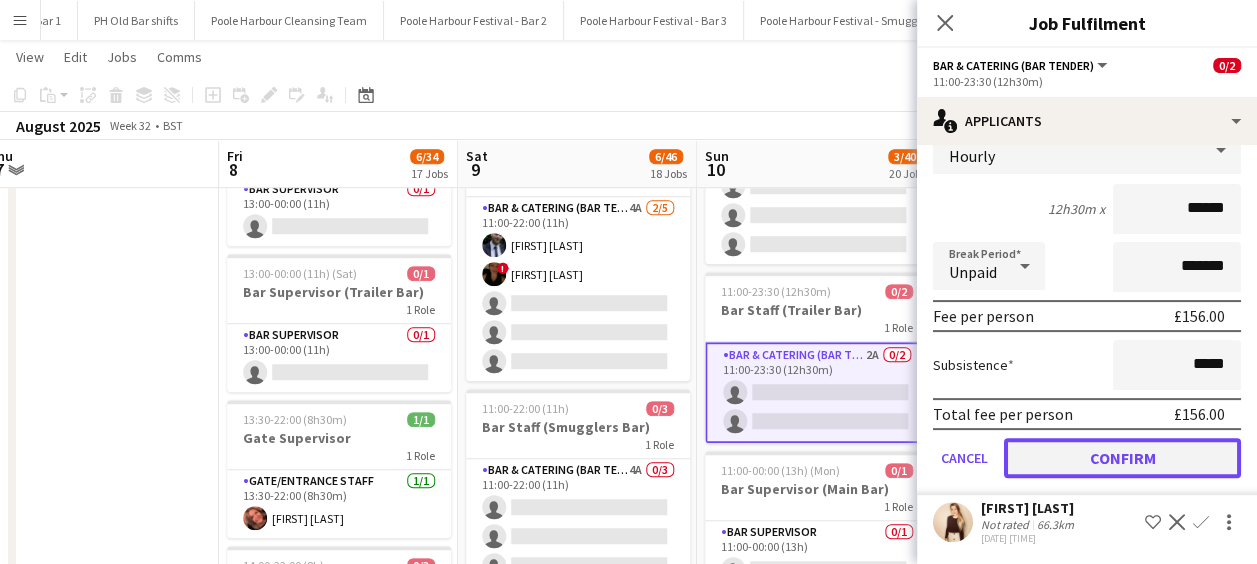 click on "Confirm" 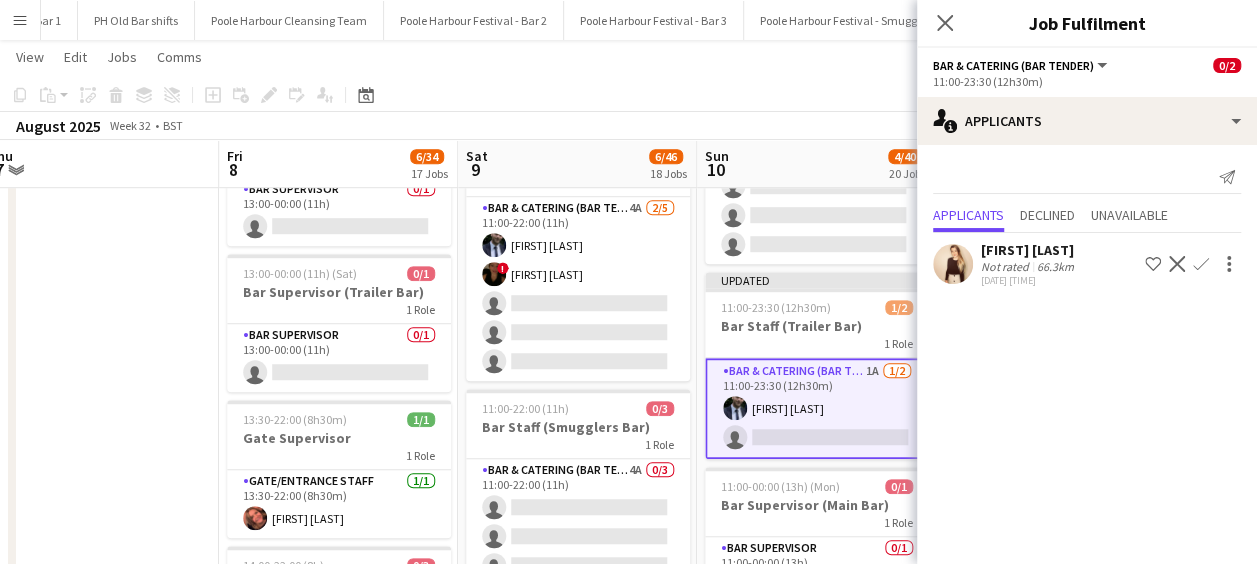 scroll, scrollTop: 0, scrollLeft: 0, axis: both 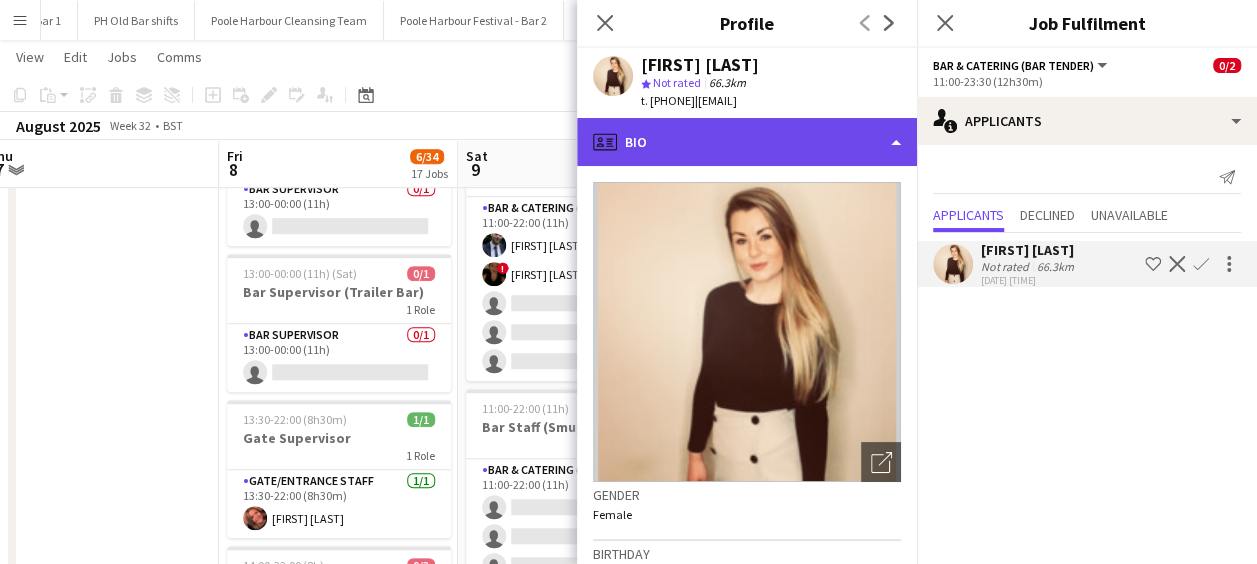 click on "profile
Bio" 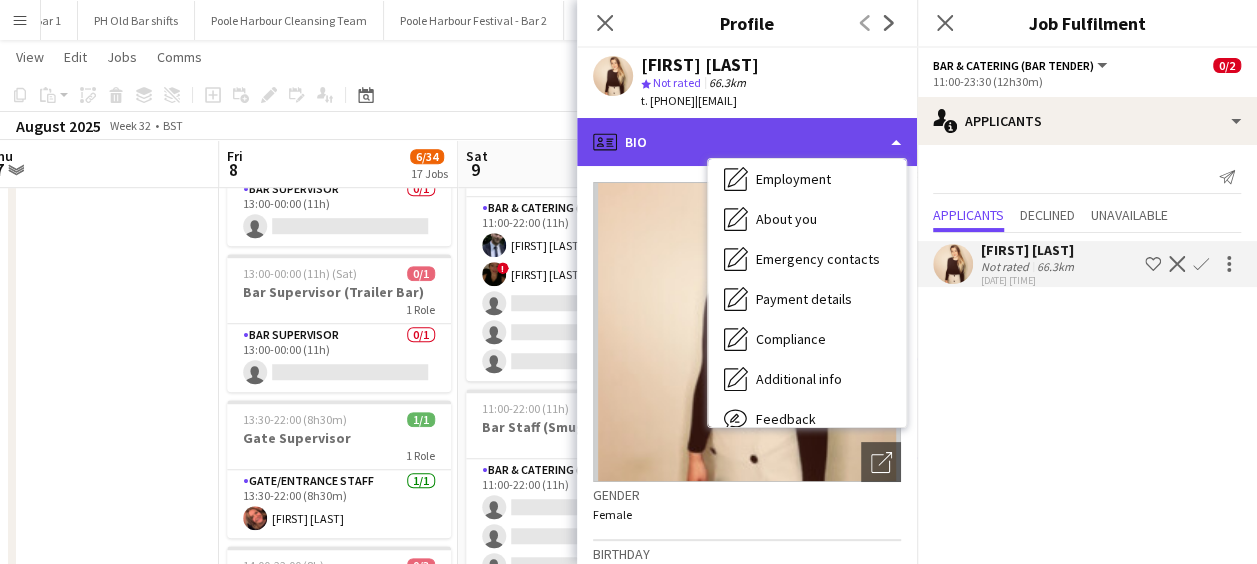 scroll, scrollTop: 148, scrollLeft: 0, axis: vertical 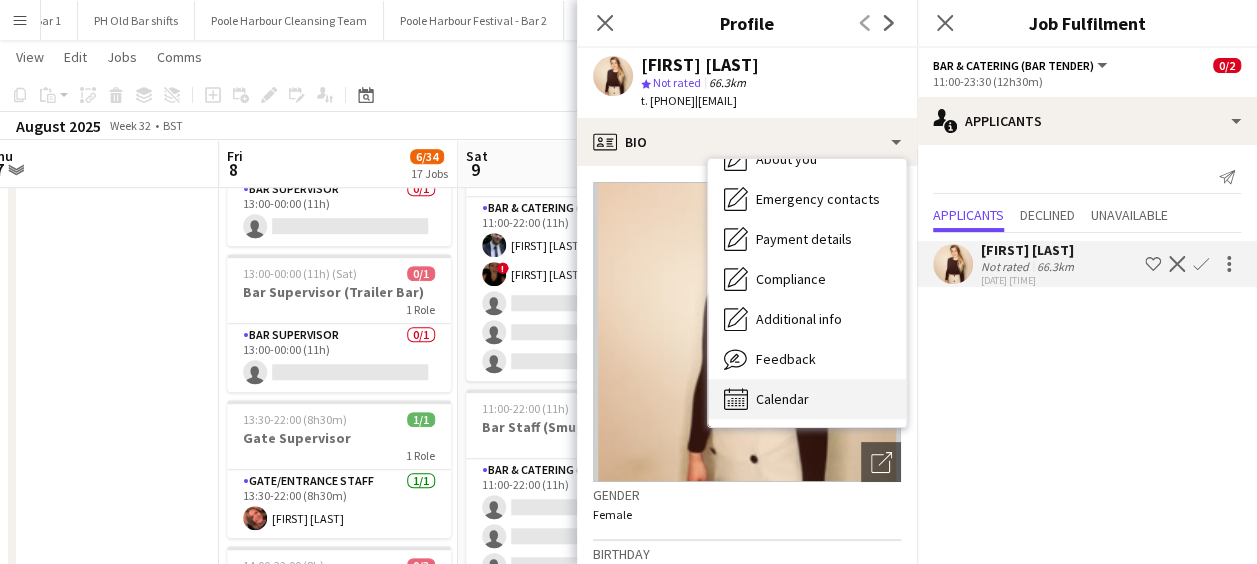 click on "Calendar
Calendar" at bounding box center [807, 399] 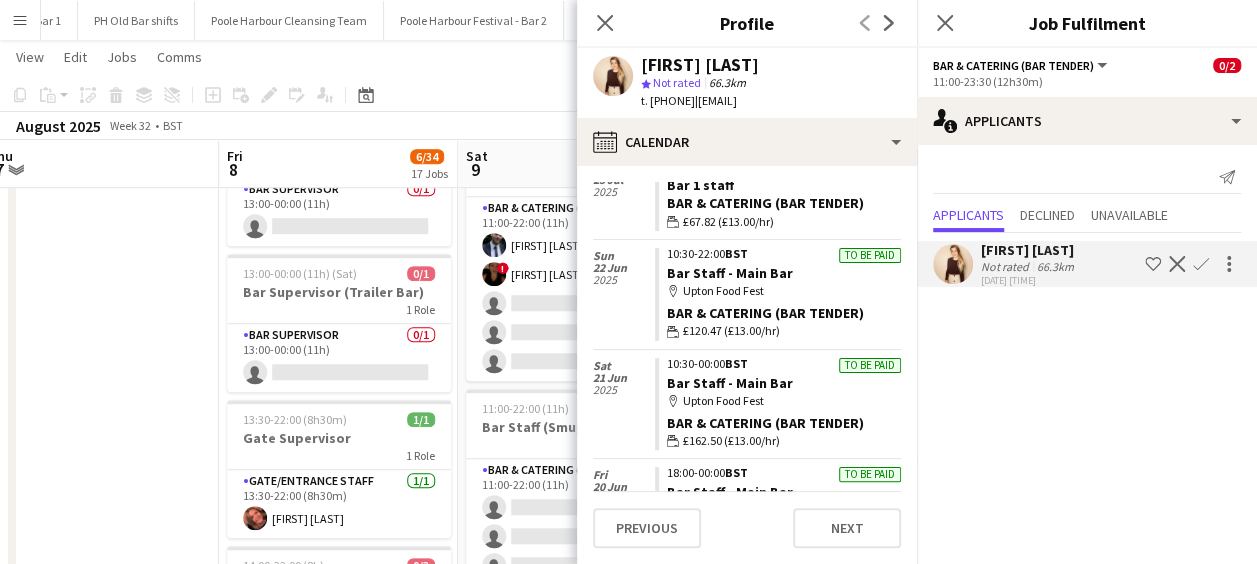 scroll, scrollTop: 364, scrollLeft: 0, axis: vertical 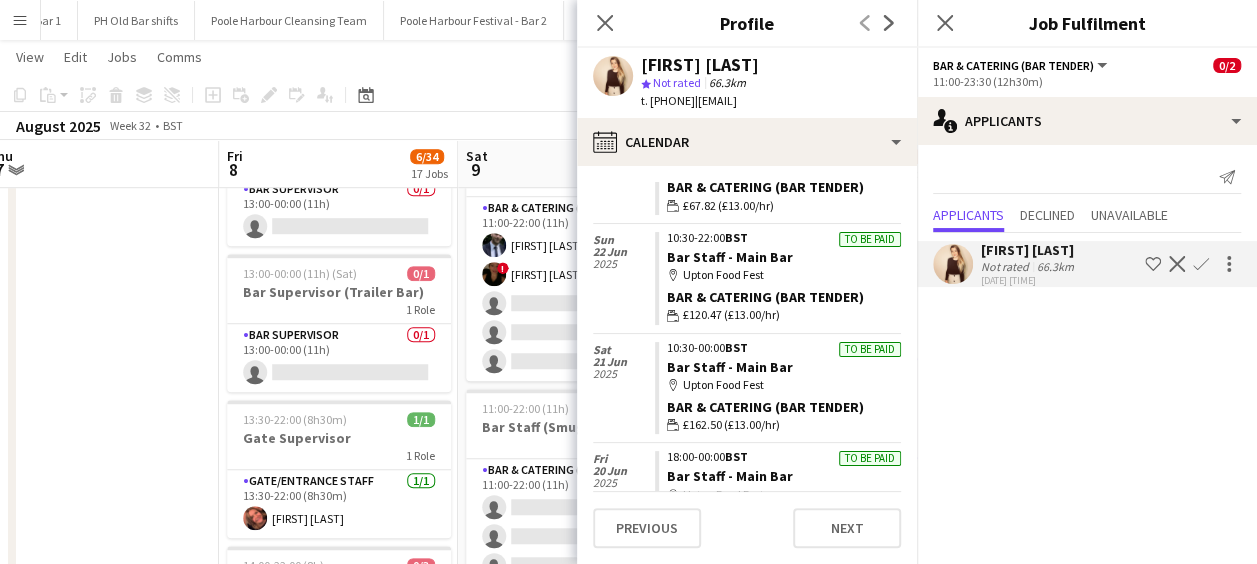 click on "Confirm" 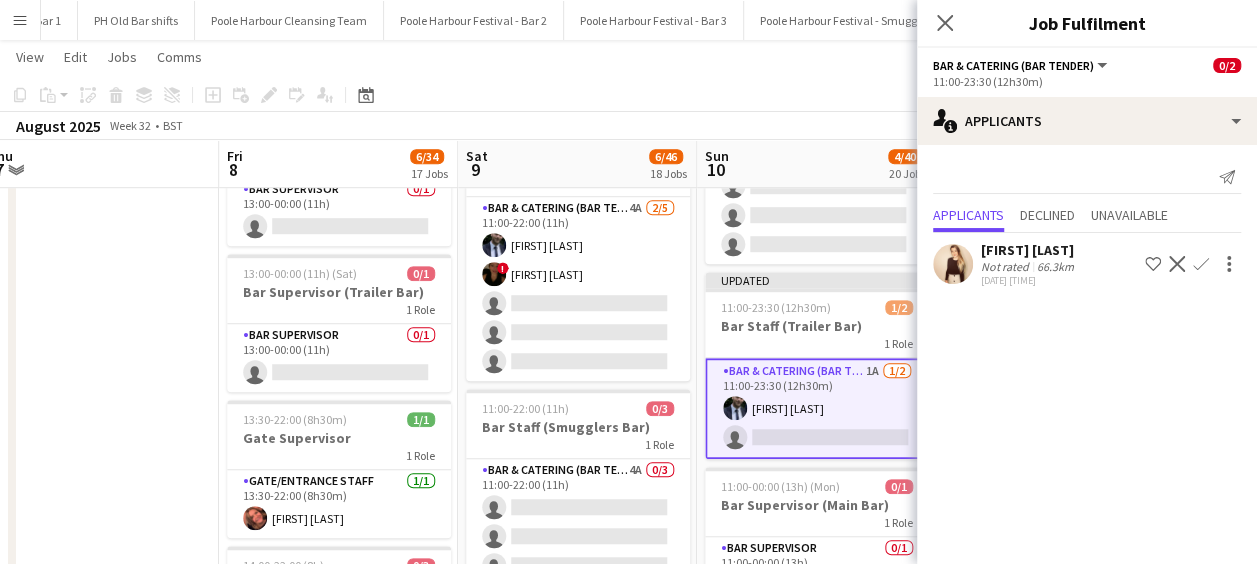 click on "Confirm" 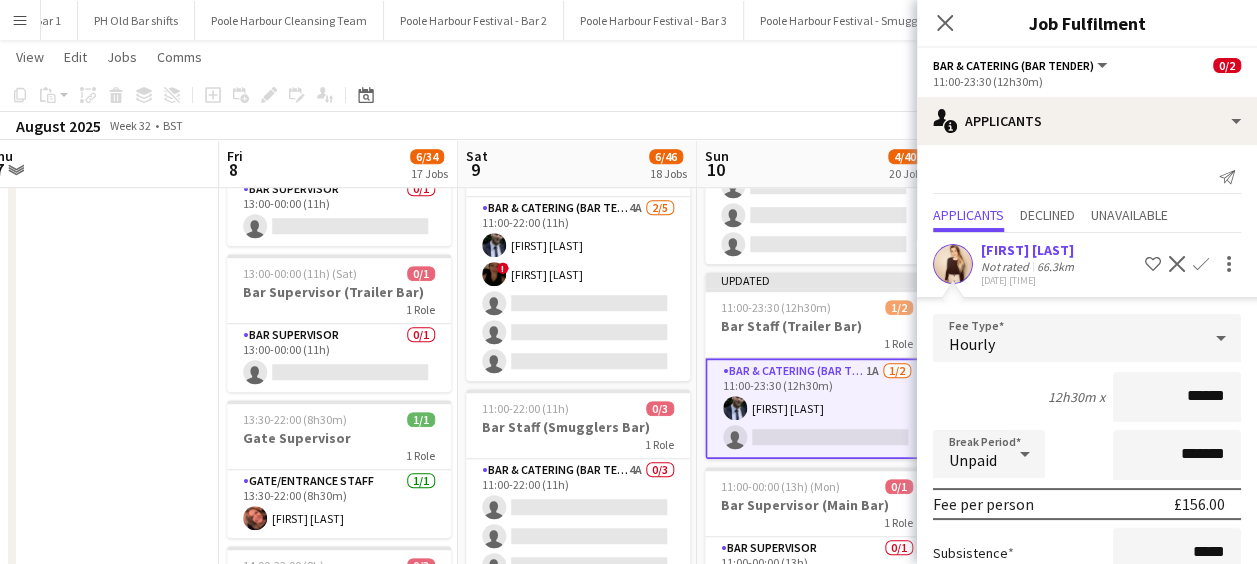 scroll, scrollTop: 138, scrollLeft: 0, axis: vertical 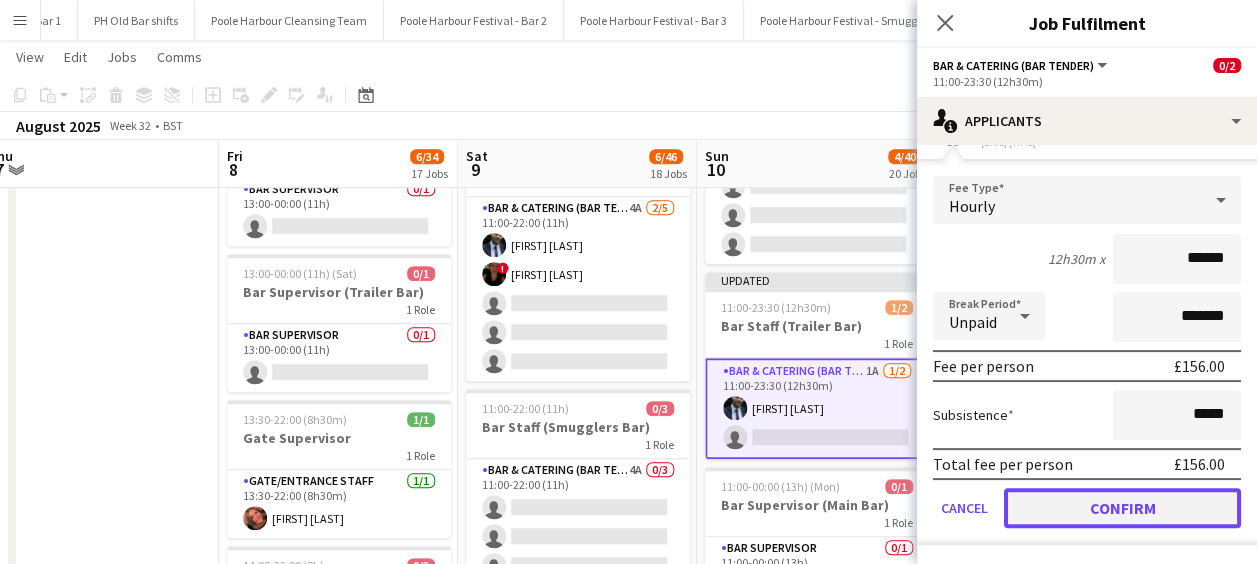 click on "Confirm" 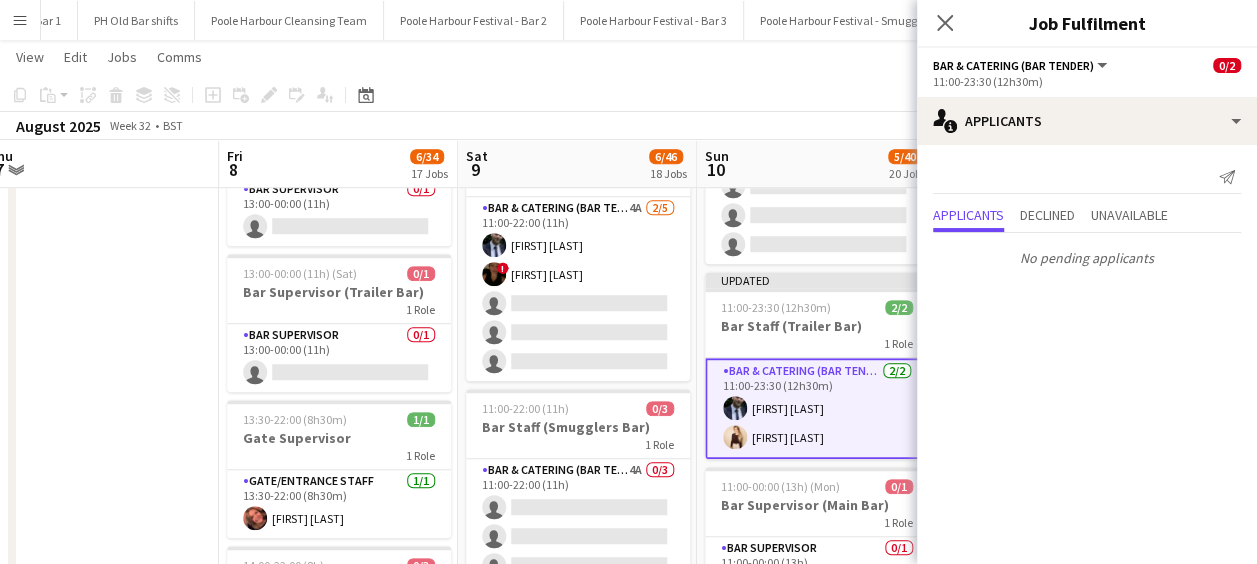 scroll, scrollTop: 0, scrollLeft: 0, axis: both 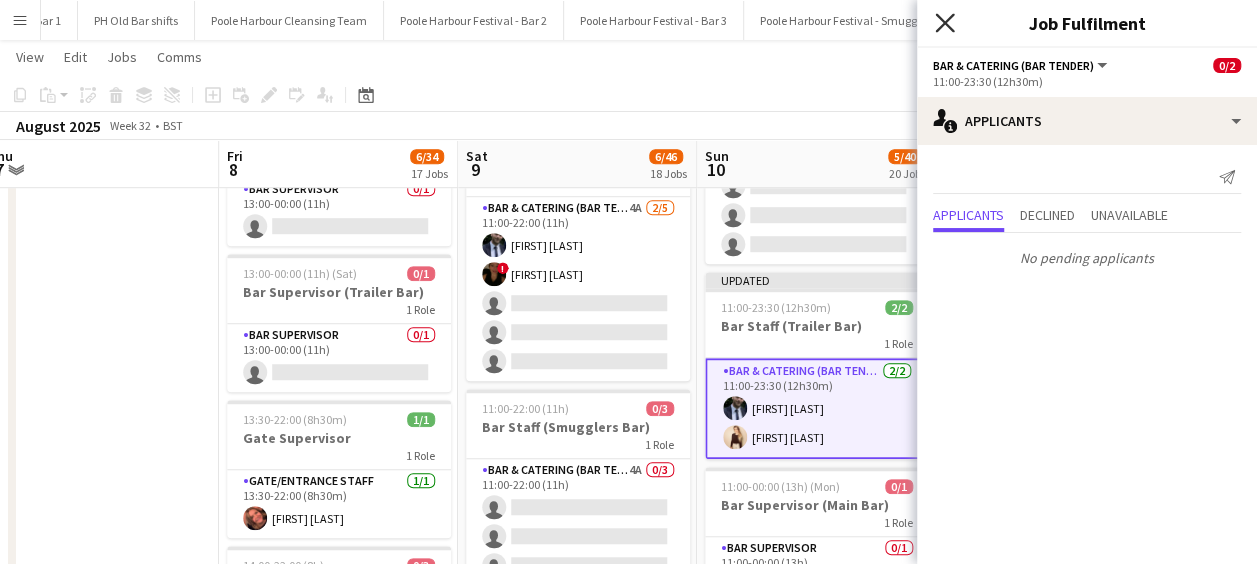 click on "Close pop-in" 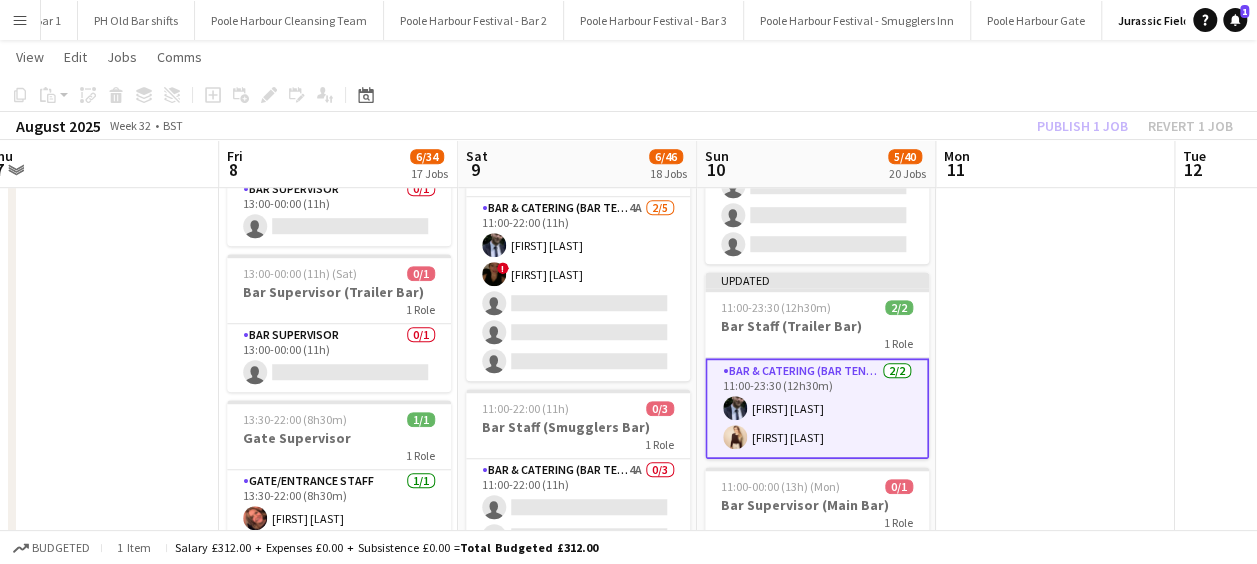 click on "Publish 1 job   Revert 1 job" 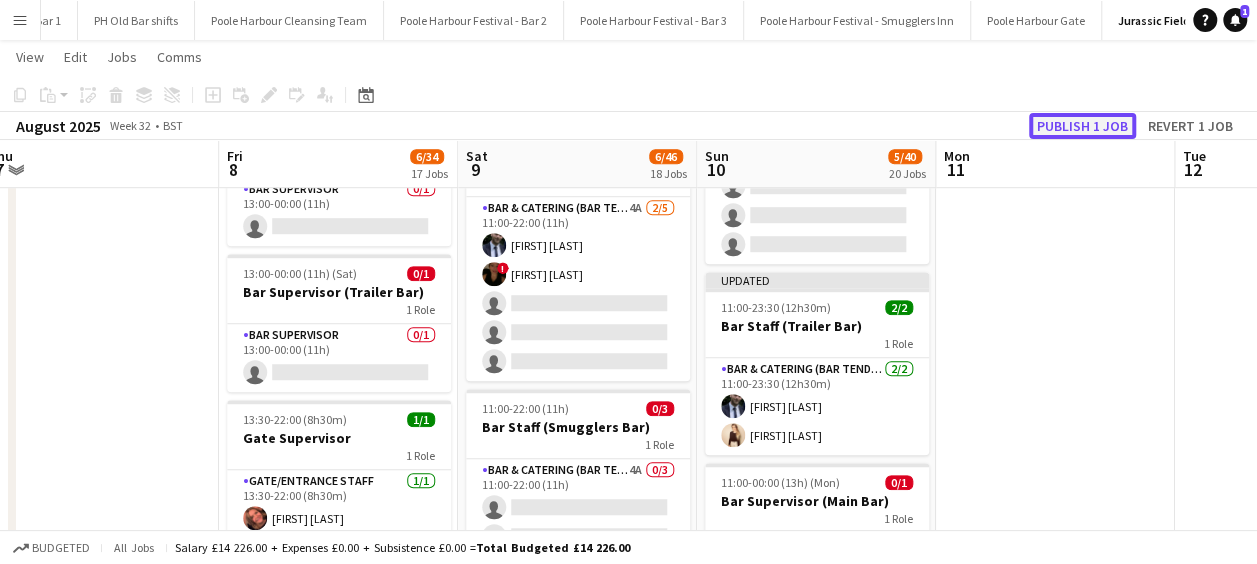 click on "Publish 1 job" 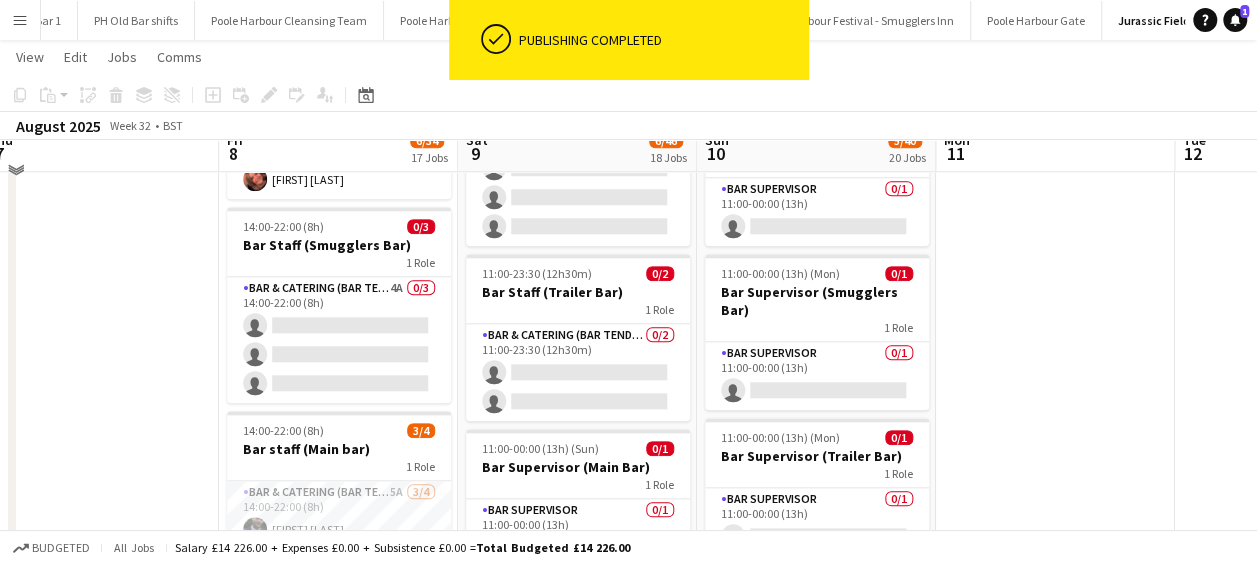 scroll, scrollTop: 942, scrollLeft: 0, axis: vertical 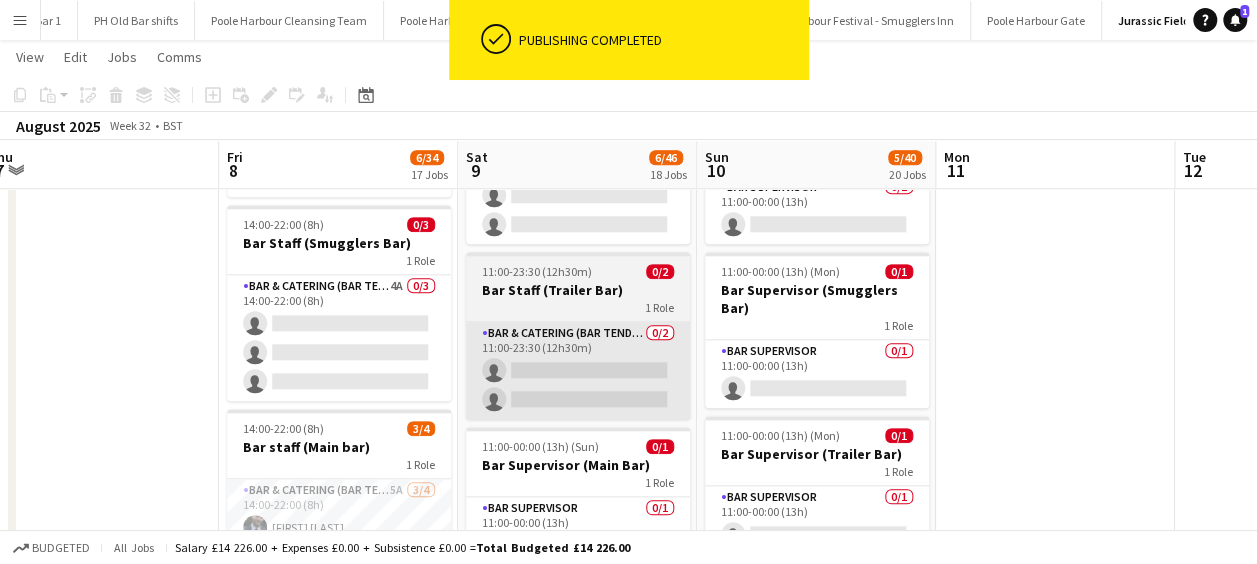 click on "Bar & Catering (Bar Tender)   0/2   11:00-23:30 (12h30m)
single-neutral-actions
single-neutral-actions" at bounding box center [578, 370] 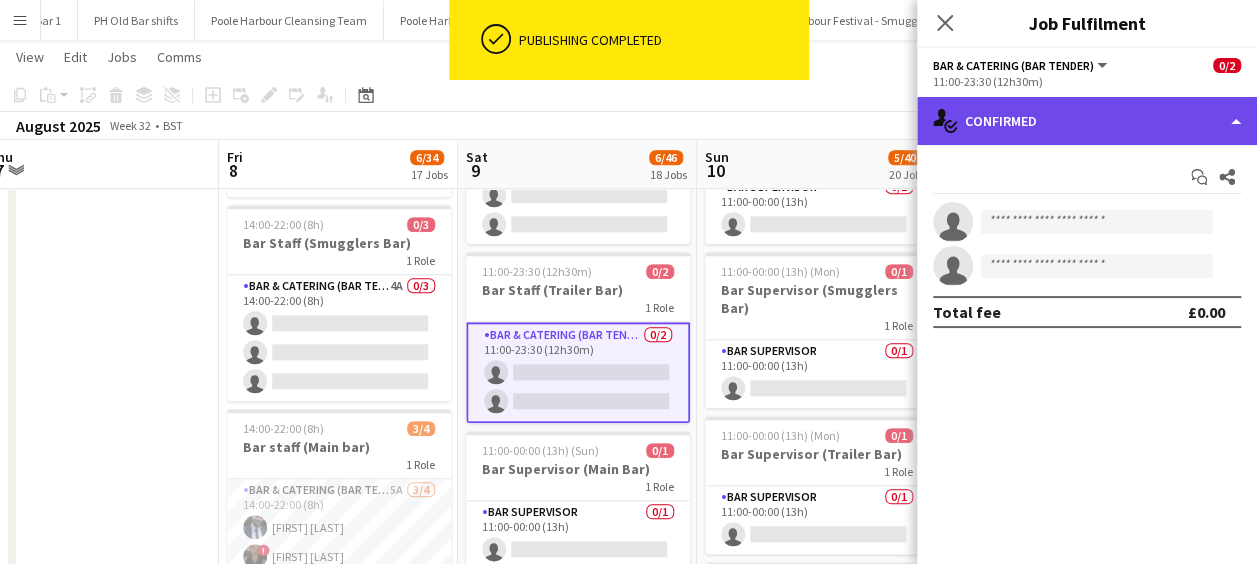 click on "single-neutral-actions-check-2
Confirmed" 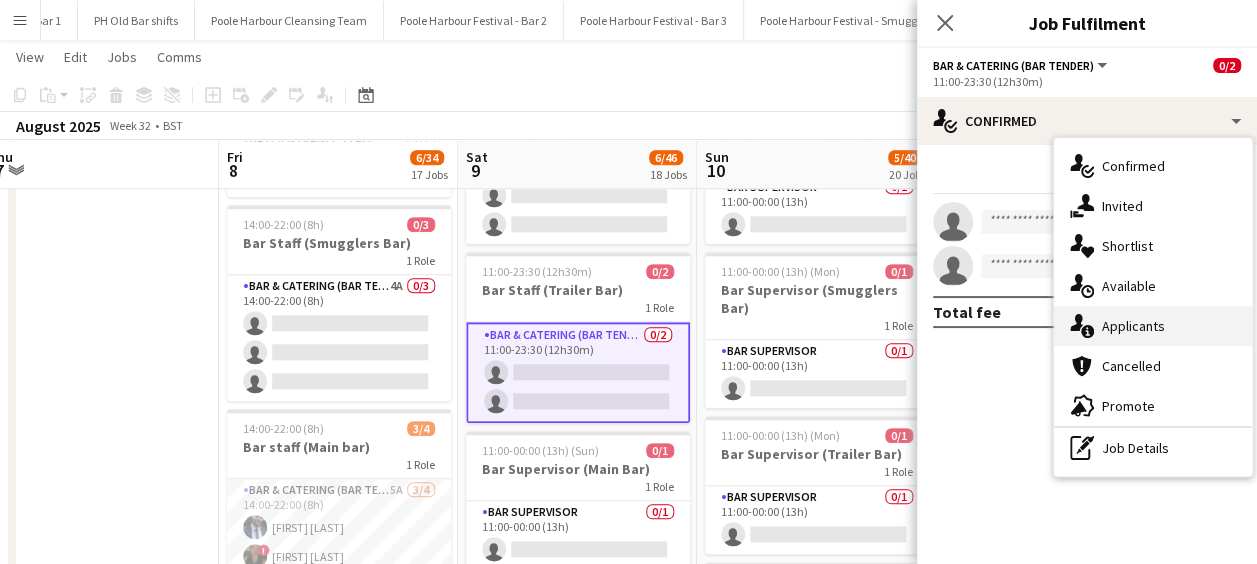 click on "single-neutral-actions-information
Applicants" at bounding box center (1153, 326) 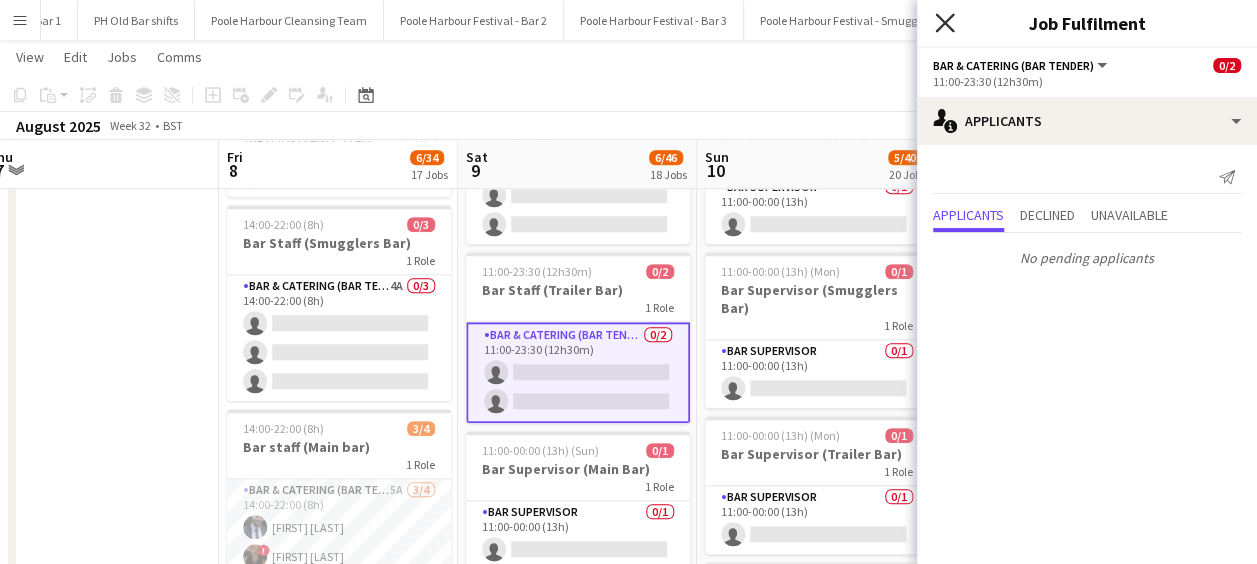 click on "Close pop-in" 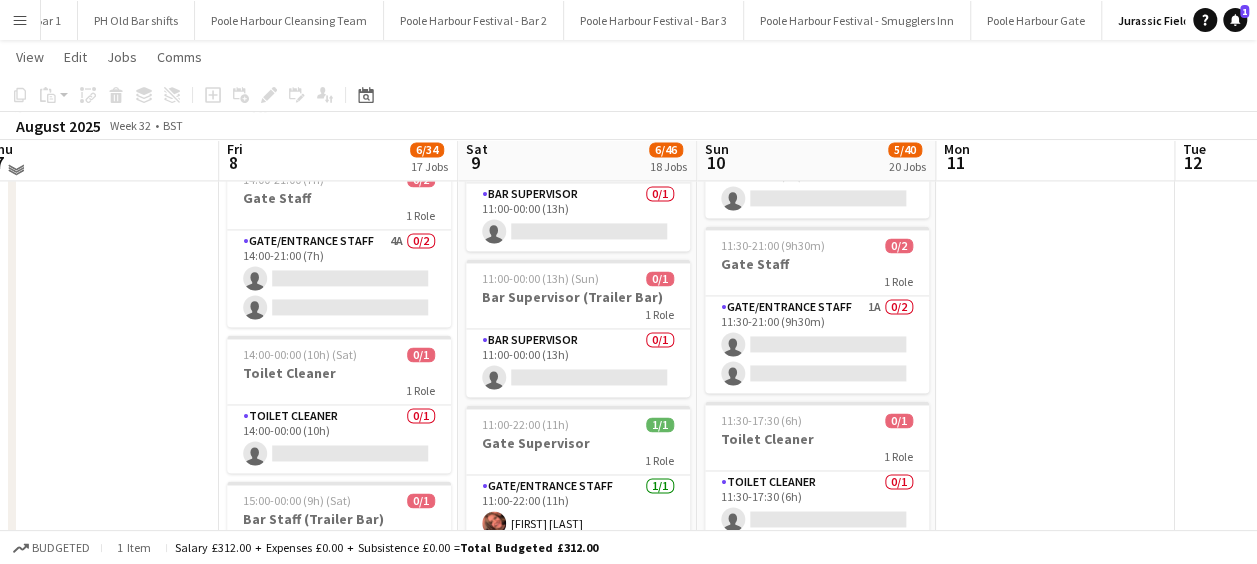 scroll, scrollTop: 1417, scrollLeft: 0, axis: vertical 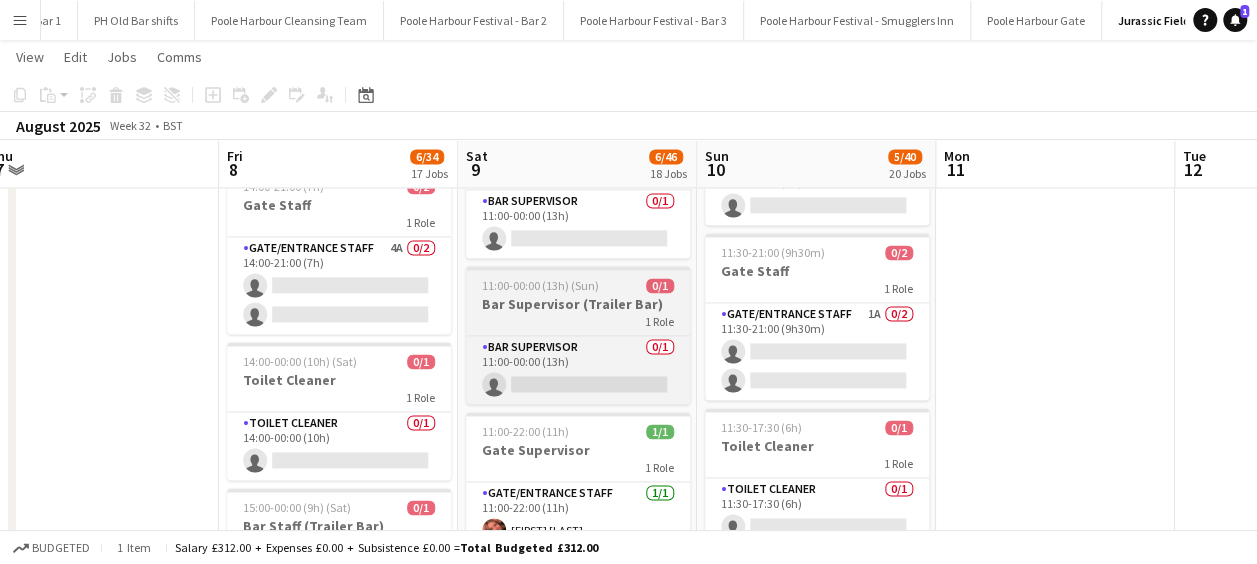 click on "1 Role" at bounding box center (578, 321) 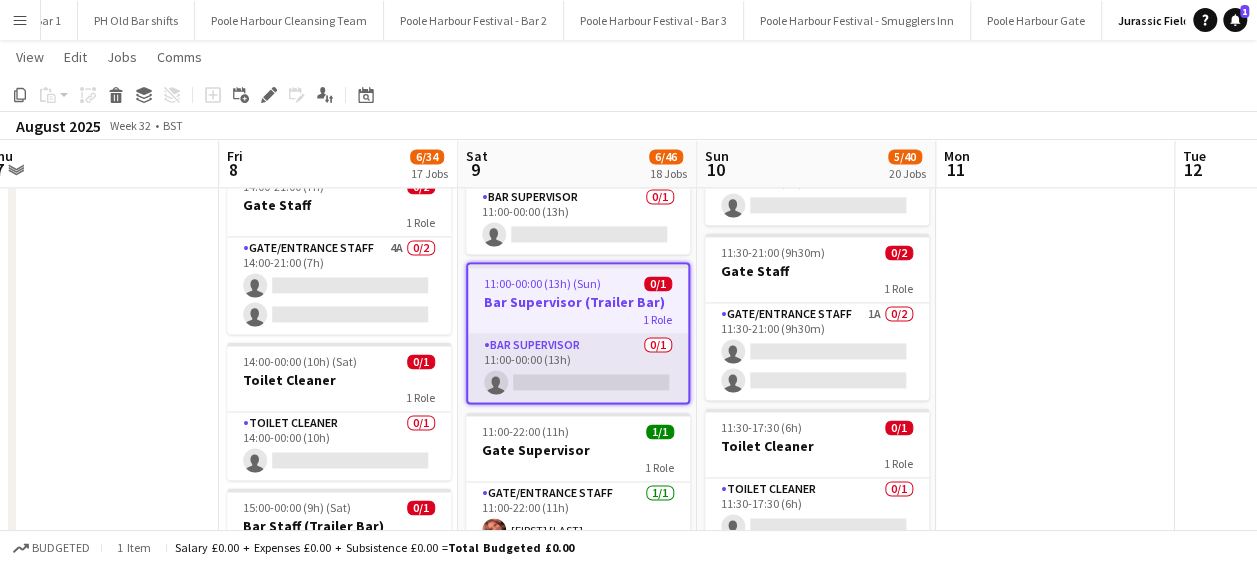 click on "Bar Supervisor   0/1   11:00-00:00 (13h)
single-neutral-actions" at bounding box center (578, 368) 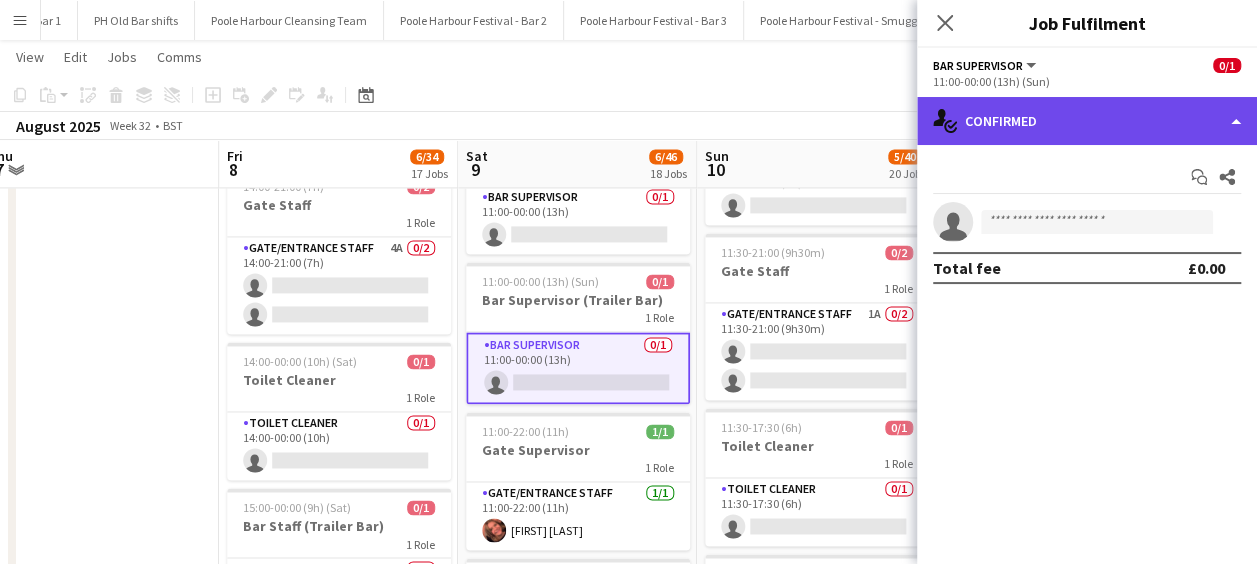 click on "single-neutral-actions-check-2
Confirmed" 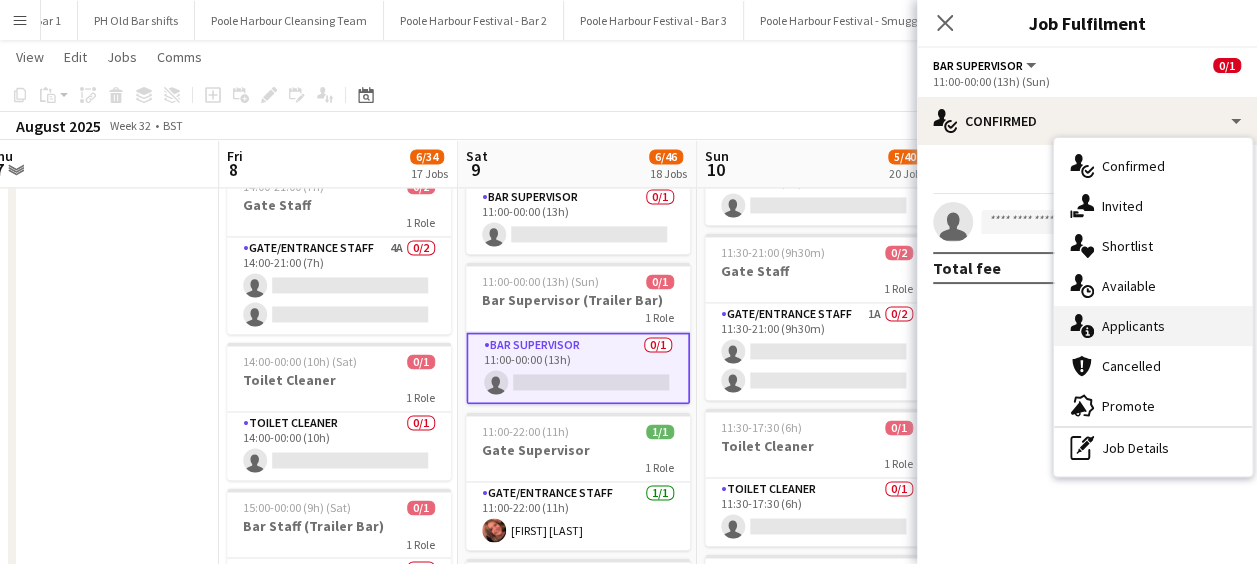 click on "single-neutral-actions-information
Applicants" at bounding box center (1153, 326) 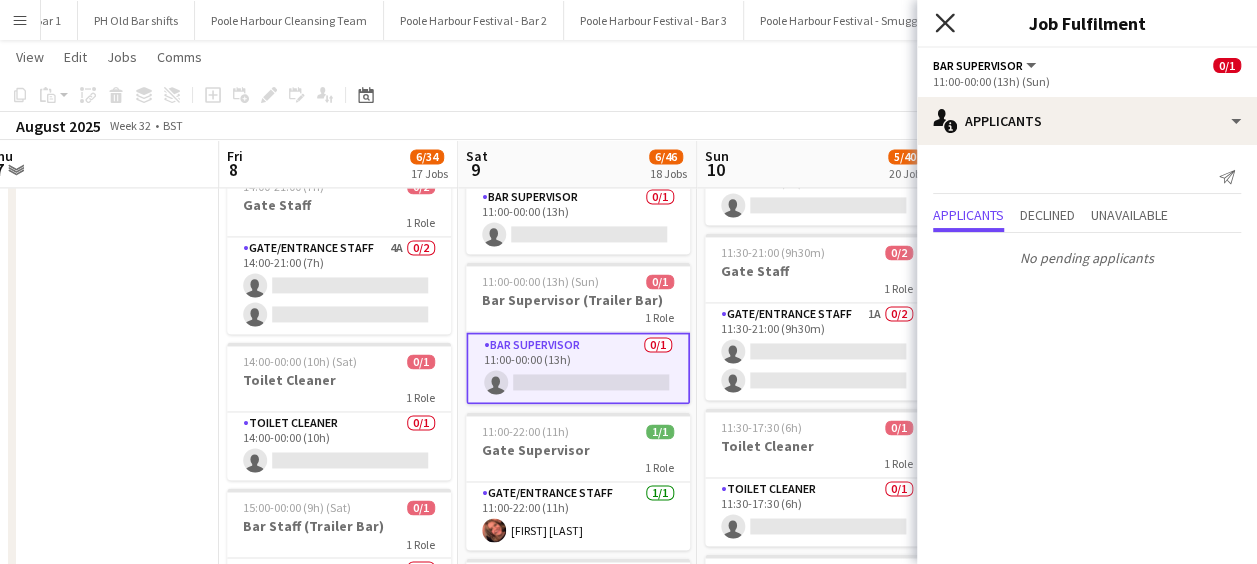 click on "Close pop-in" 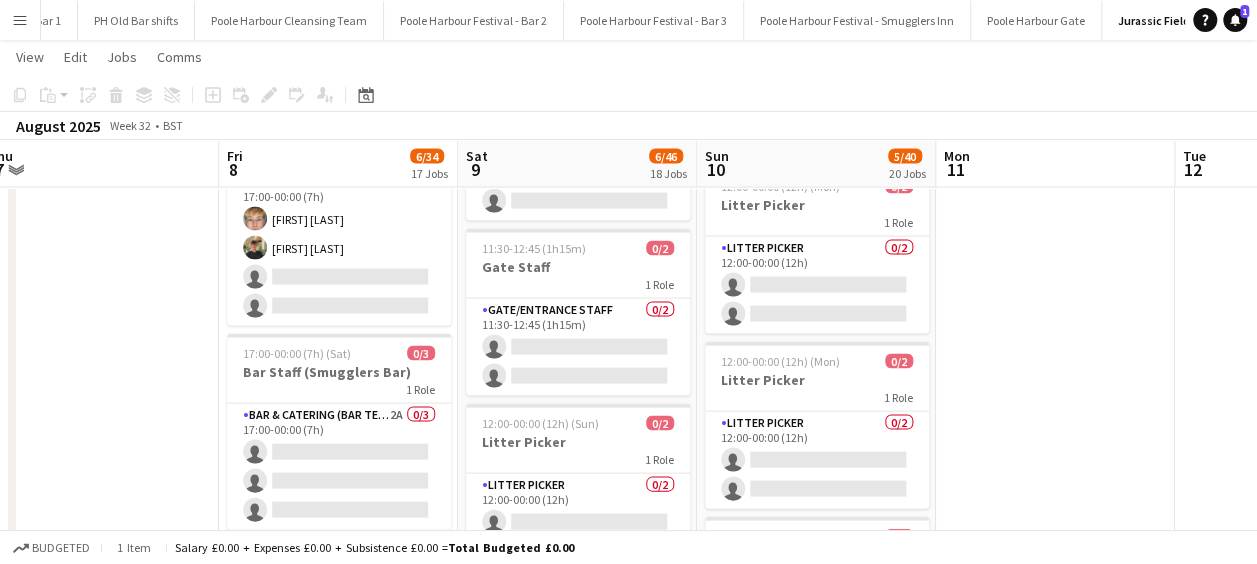 scroll, scrollTop: 1954, scrollLeft: 0, axis: vertical 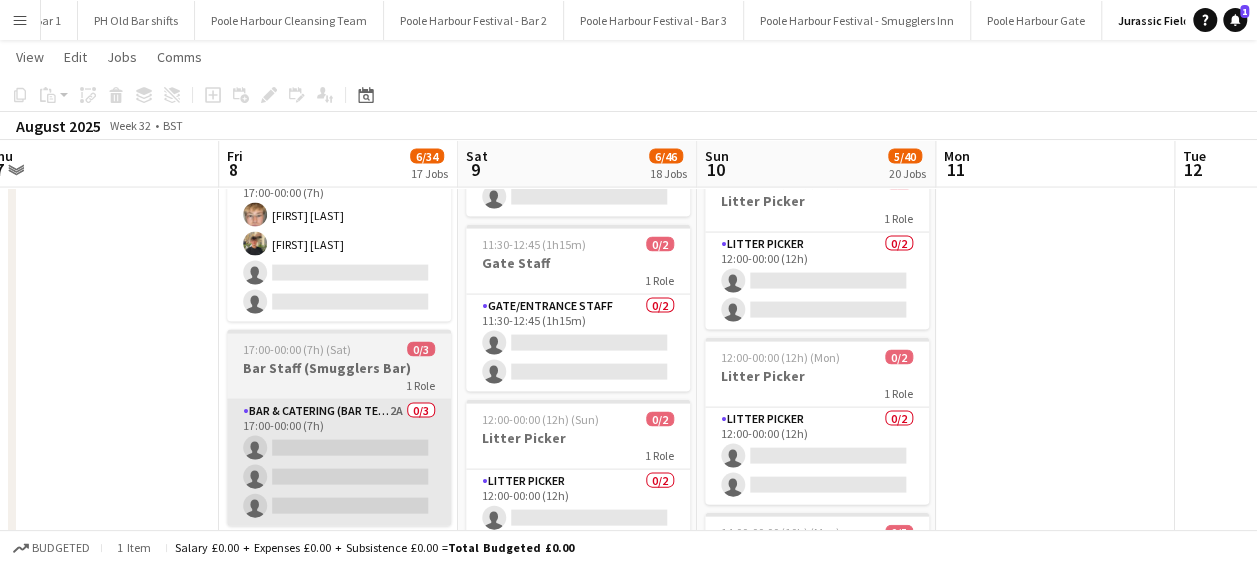 click on "Bar & Catering (Bar Tender)   2A   0/3   17:00-00:00 (7h)
single-neutral-actions
single-neutral-actions
single-neutral-actions" at bounding box center (339, 463) 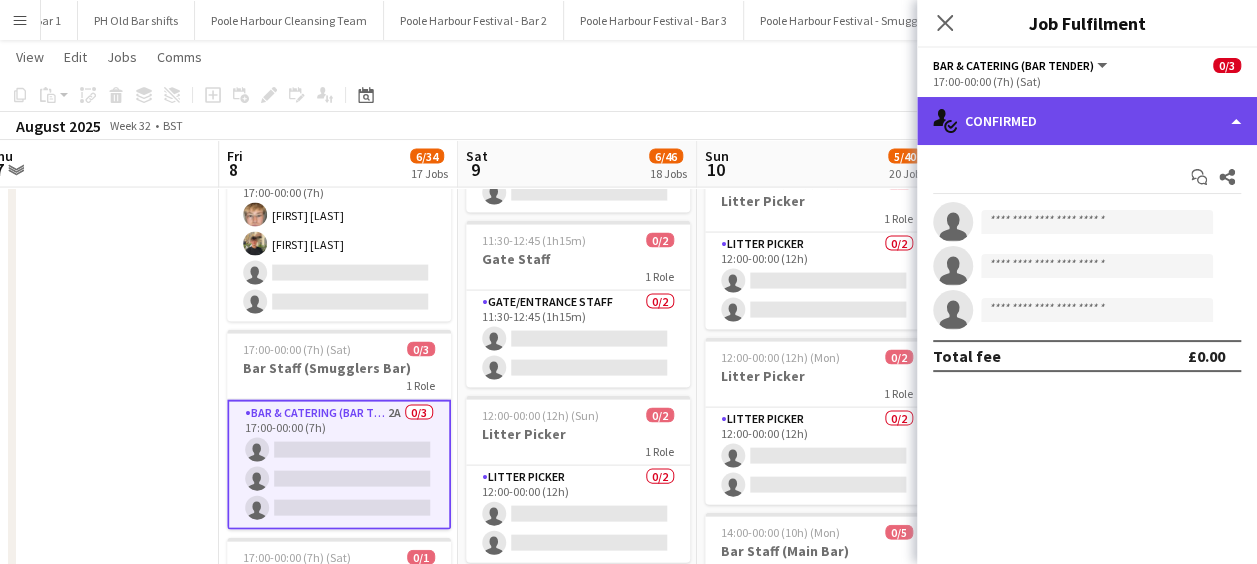 click on "single-neutral-actions-check-2
Confirmed" 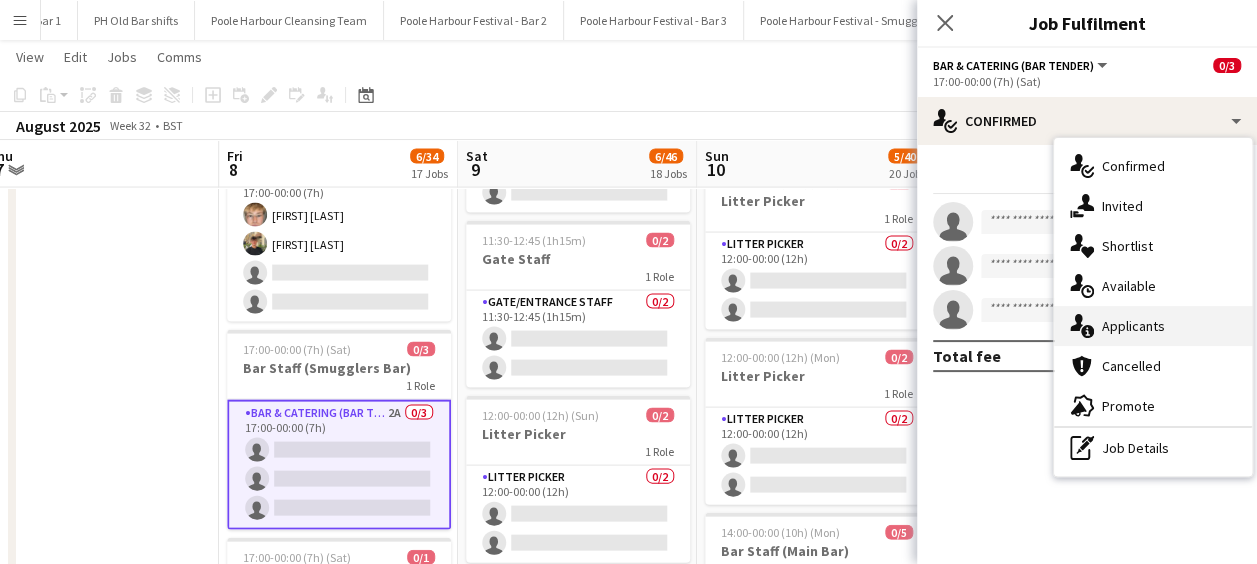 click on "single-neutral-actions-information
Applicants" at bounding box center (1153, 326) 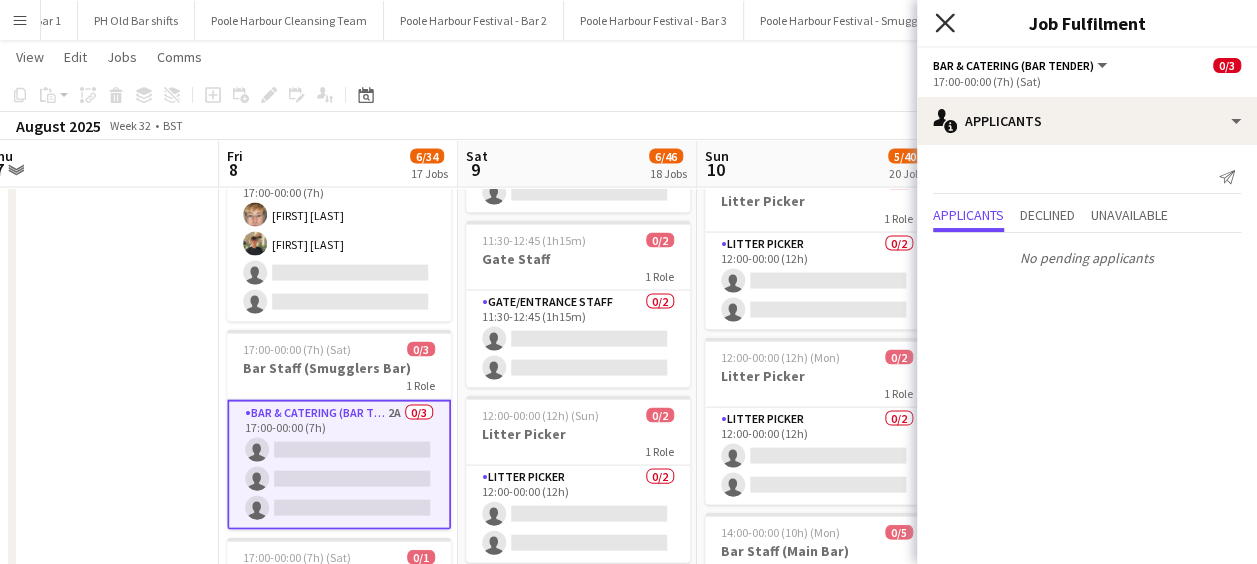 click on "Close pop-in" 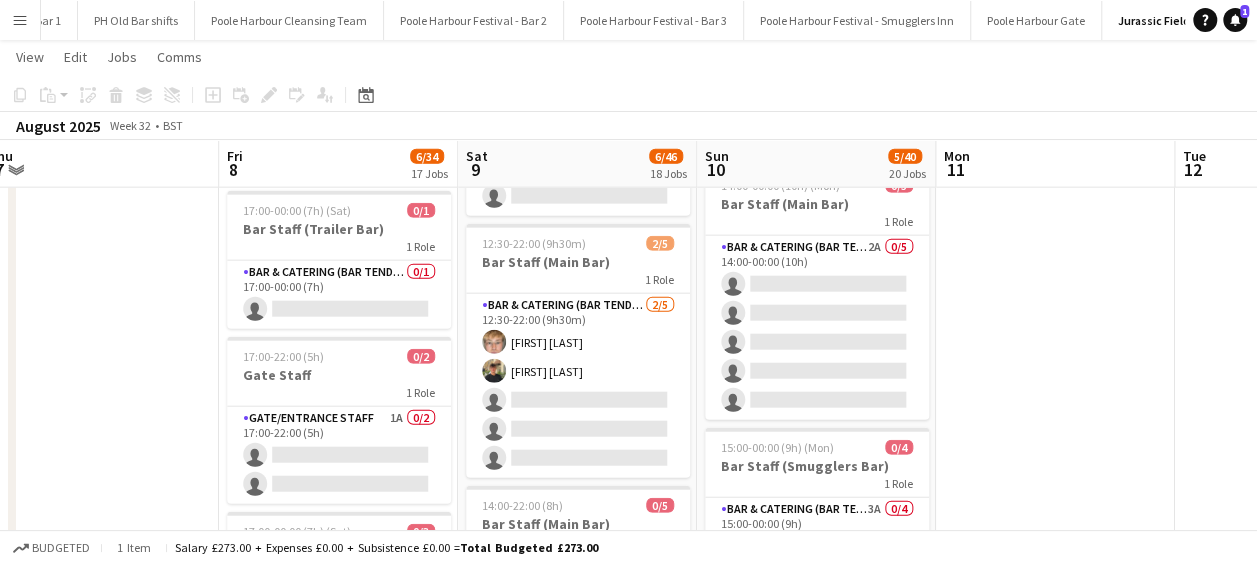 scroll, scrollTop: 2302, scrollLeft: 0, axis: vertical 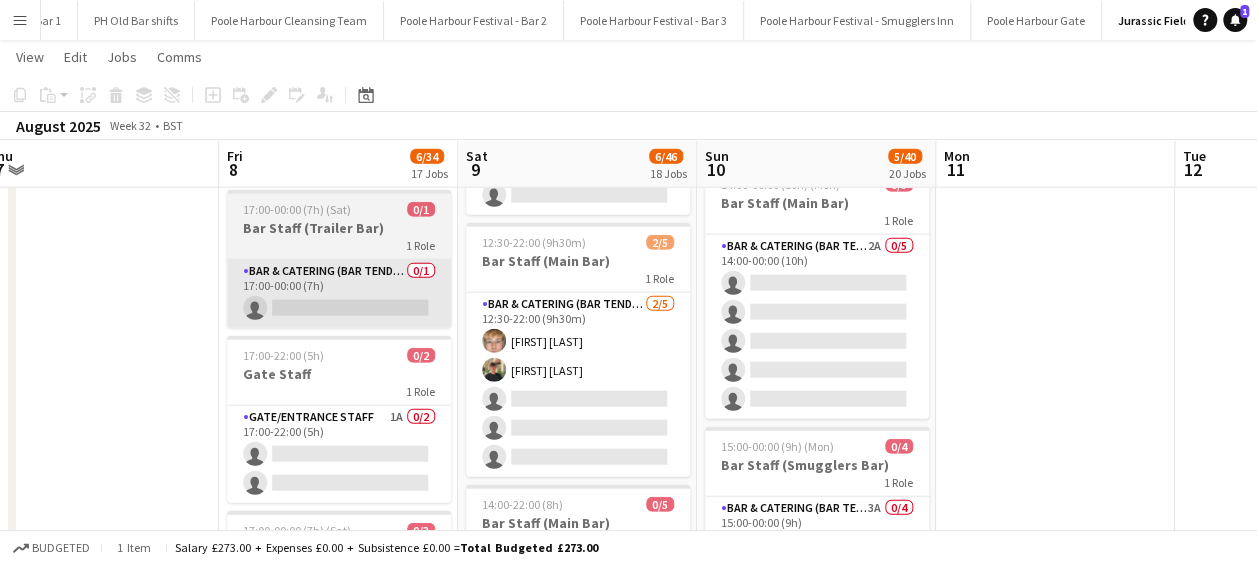 click on "Bar & Catering (Bar Tender)   0/1   17:00-00:00 (7h)
single-neutral-actions" at bounding box center [339, 294] 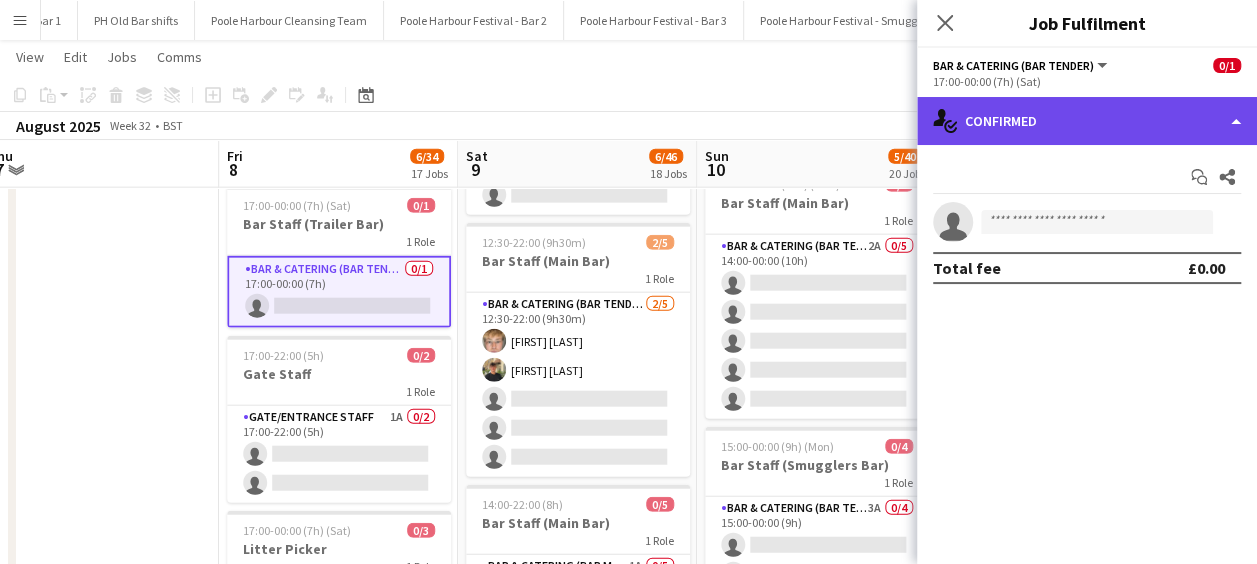 click on "single-neutral-actions-check-2
Confirmed" 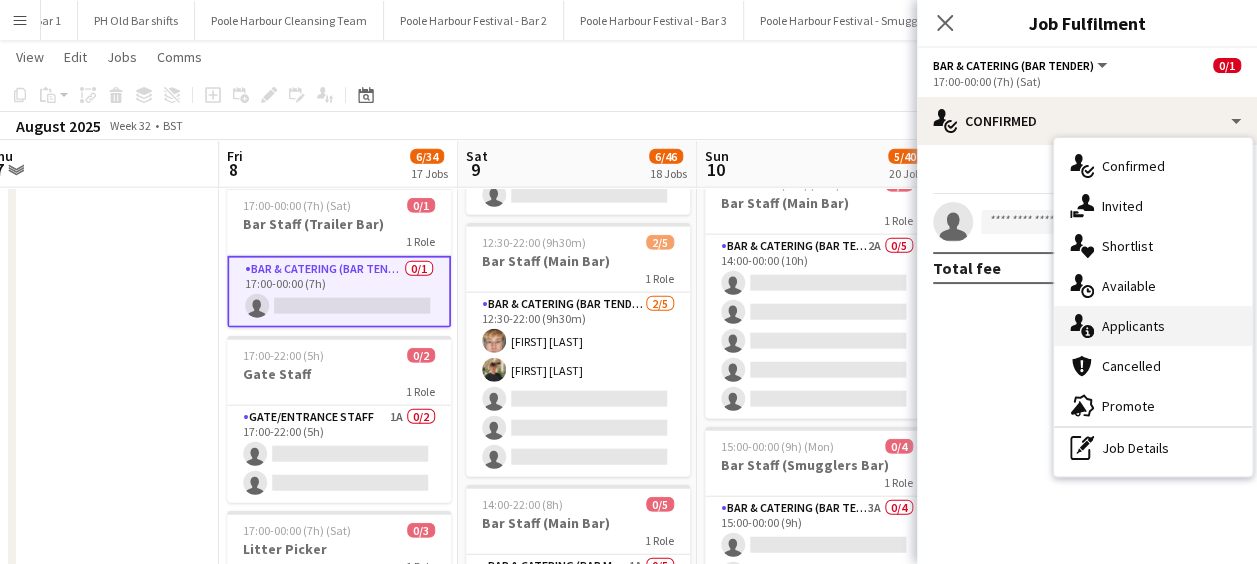 click on "single-neutral-actions-information
Applicants" at bounding box center [1153, 326] 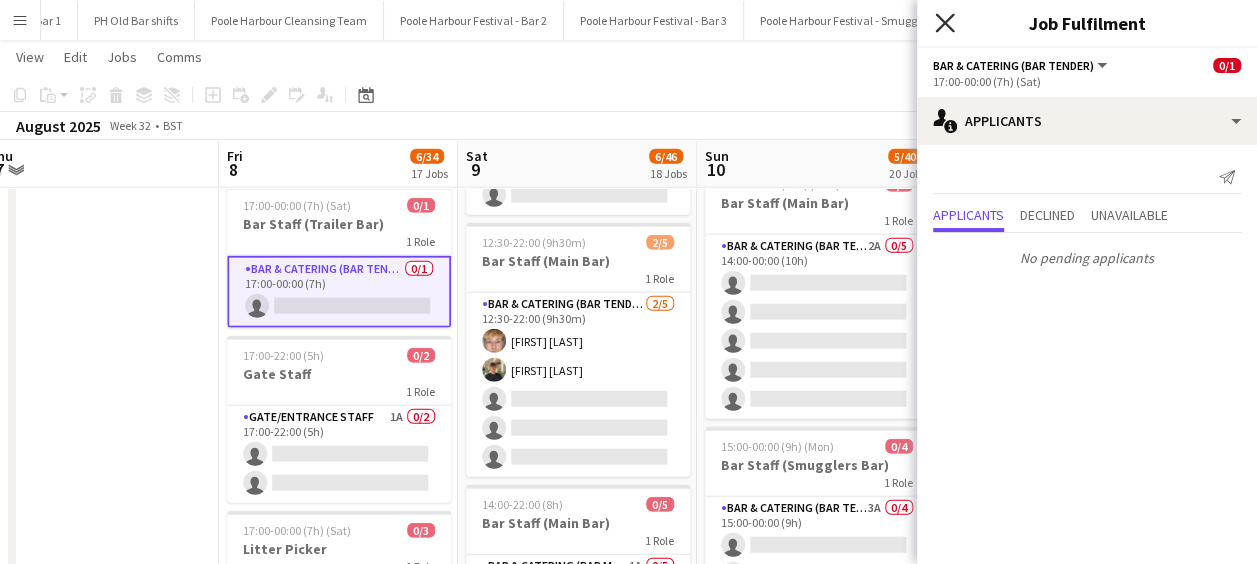 click 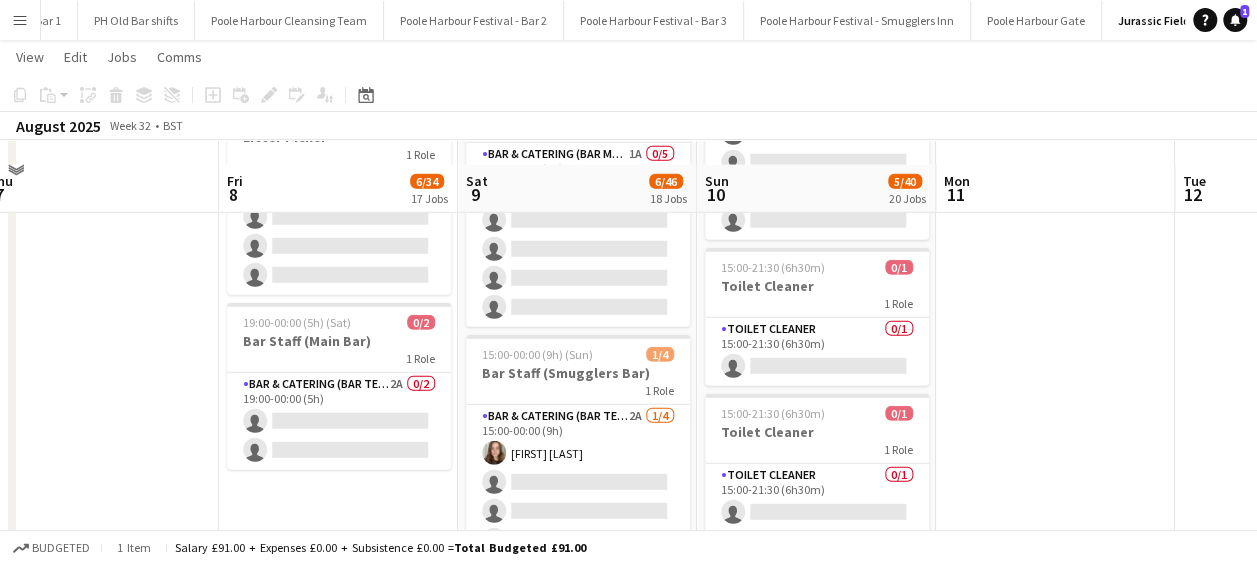 scroll, scrollTop: 2748, scrollLeft: 0, axis: vertical 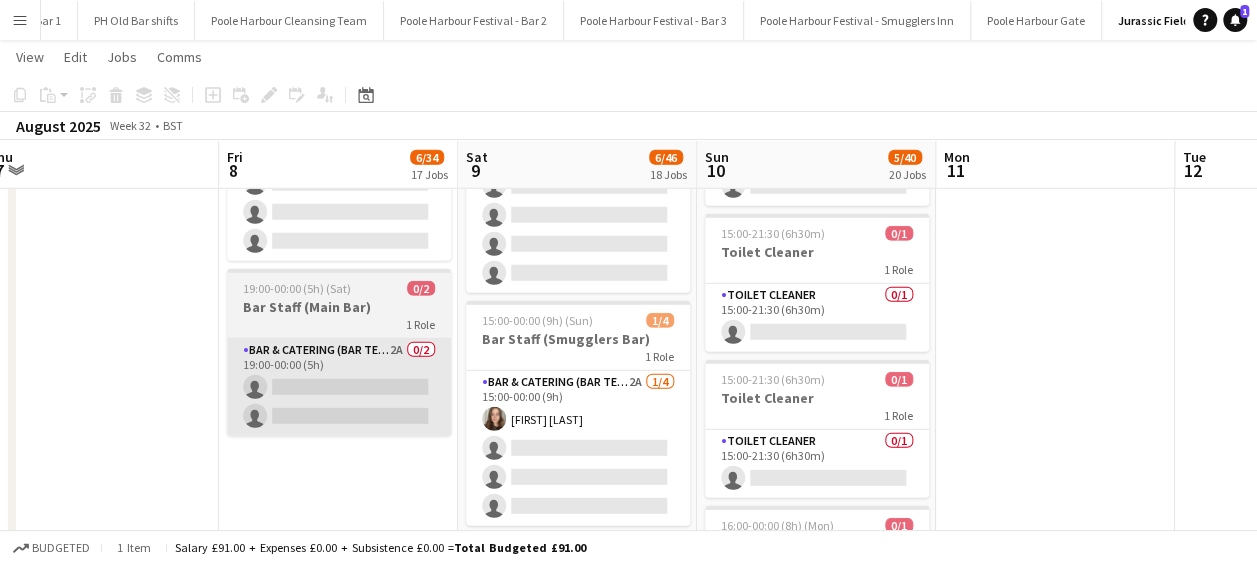 click on "Bar & Catering (Bar Tender)   2A   0/2   19:00-00:00 (5h)
single-neutral-actions
single-neutral-actions" at bounding box center [339, 387] 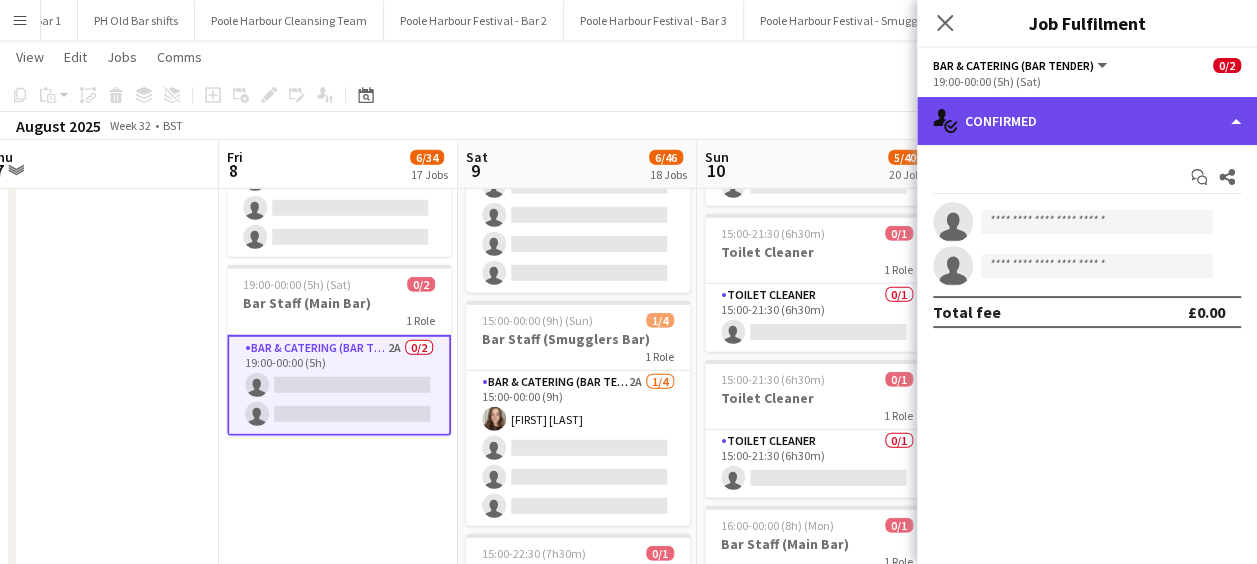 click on "single-neutral-actions-check-2
Confirmed" 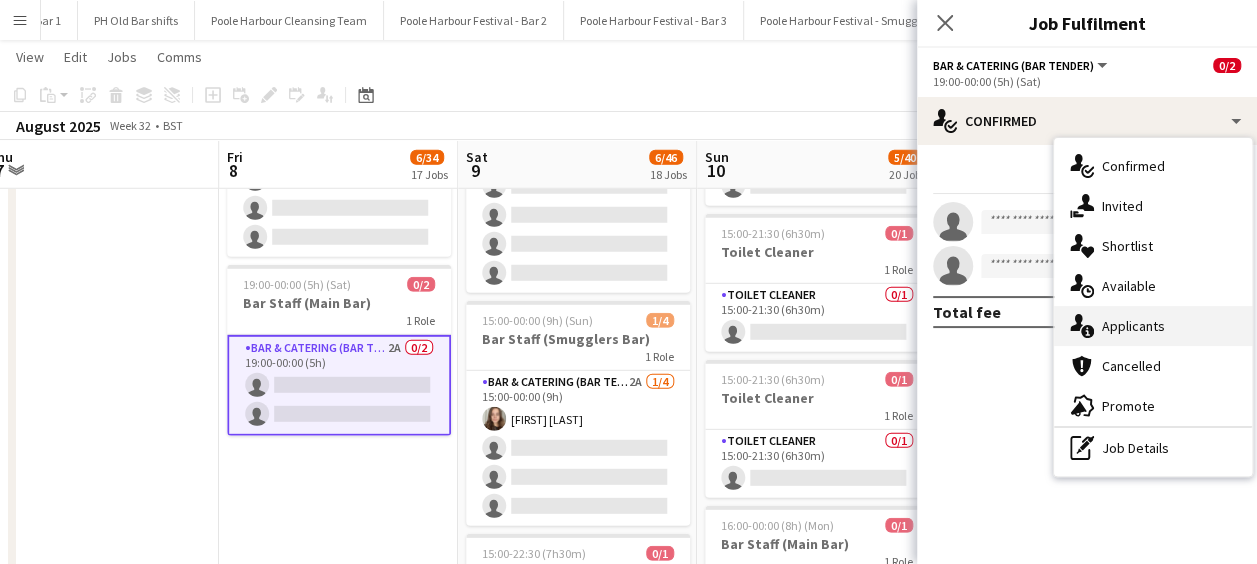 click on "single-neutral-actions-information
Applicants" at bounding box center (1153, 326) 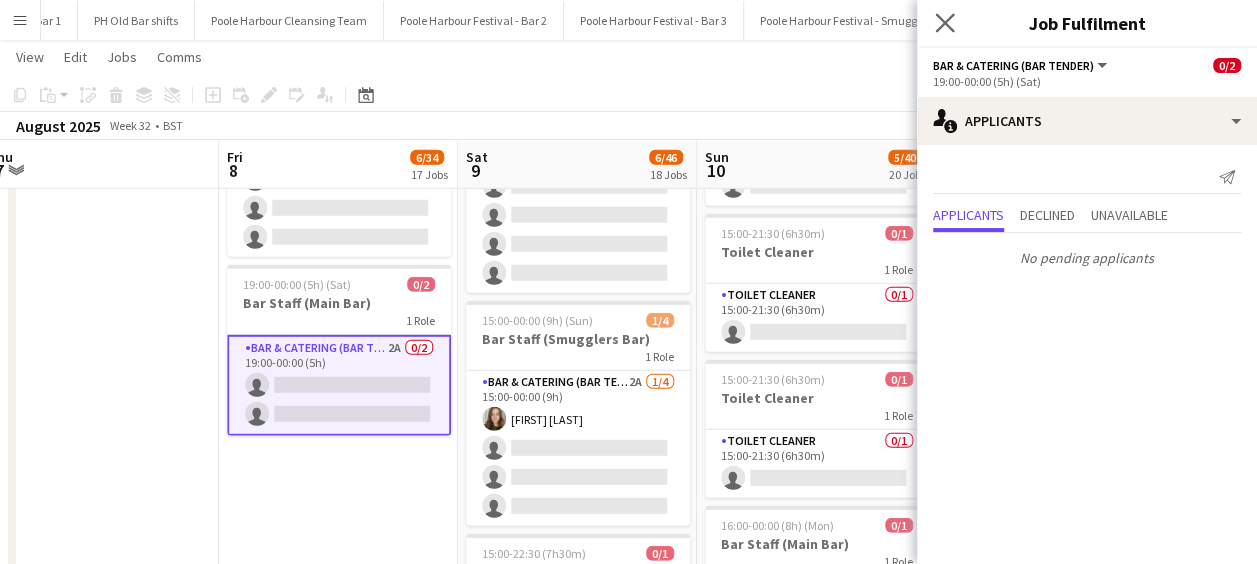 click on "Close pop-in" 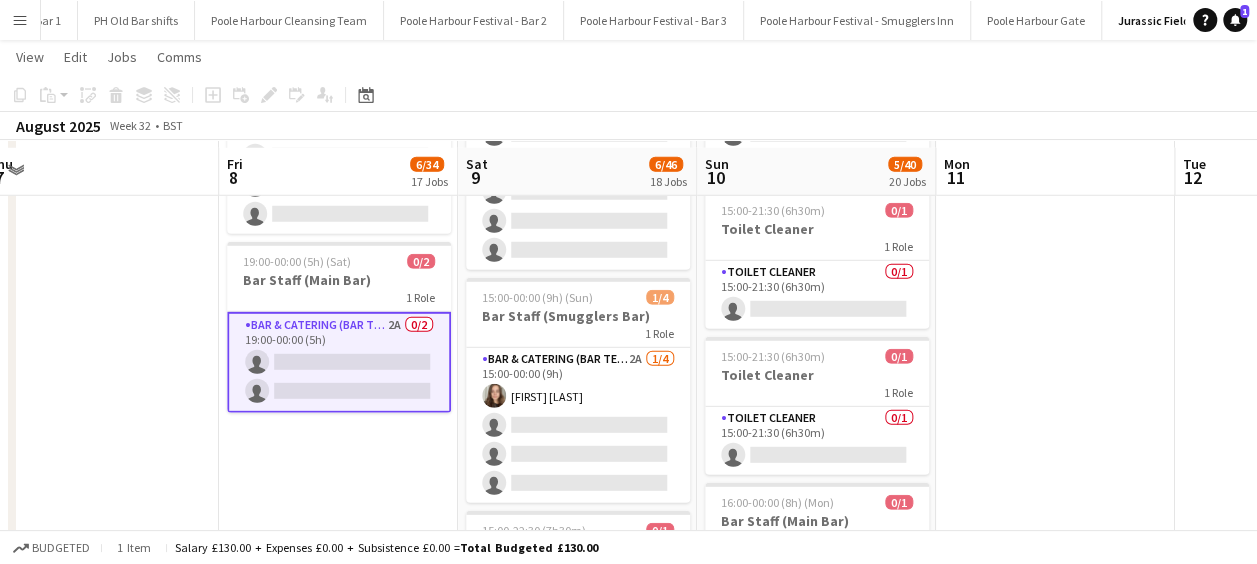 scroll, scrollTop: 2780, scrollLeft: 0, axis: vertical 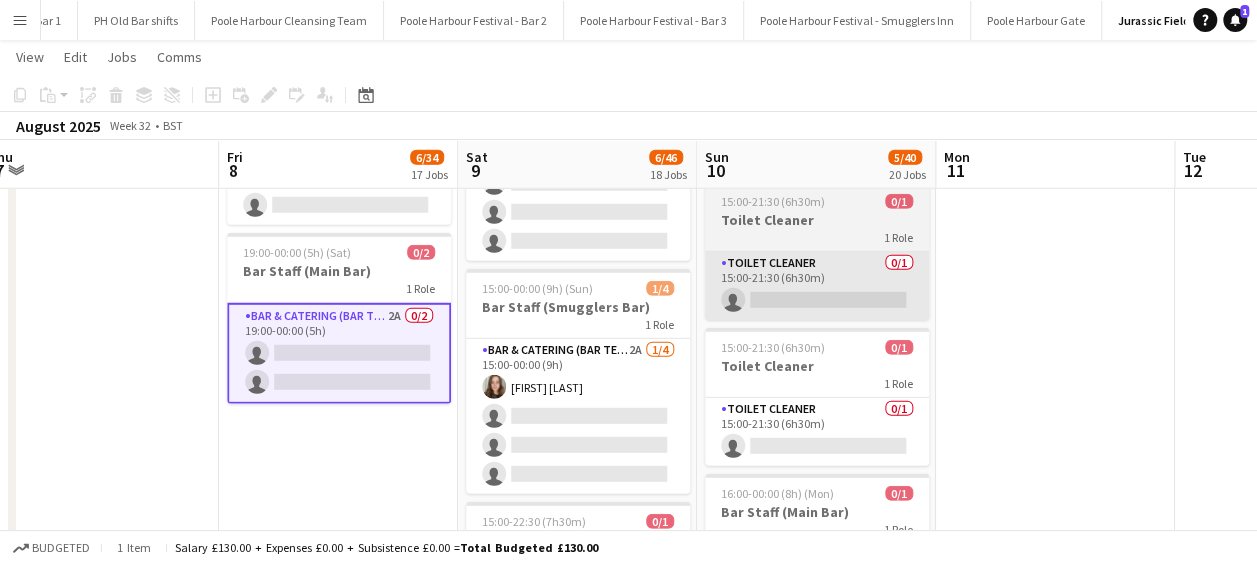 click on "Toilet Cleaner   0/1   15:00-21:30 (6h30m)
single-neutral-actions" at bounding box center [817, 286] 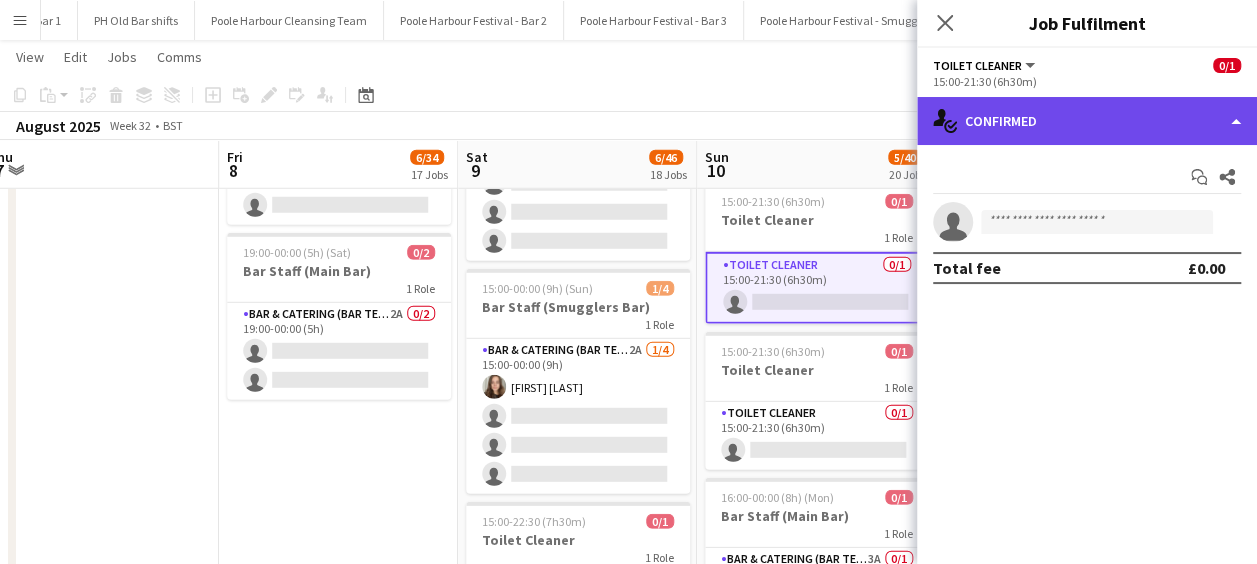 click on "single-neutral-actions-check-2
Confirmed" 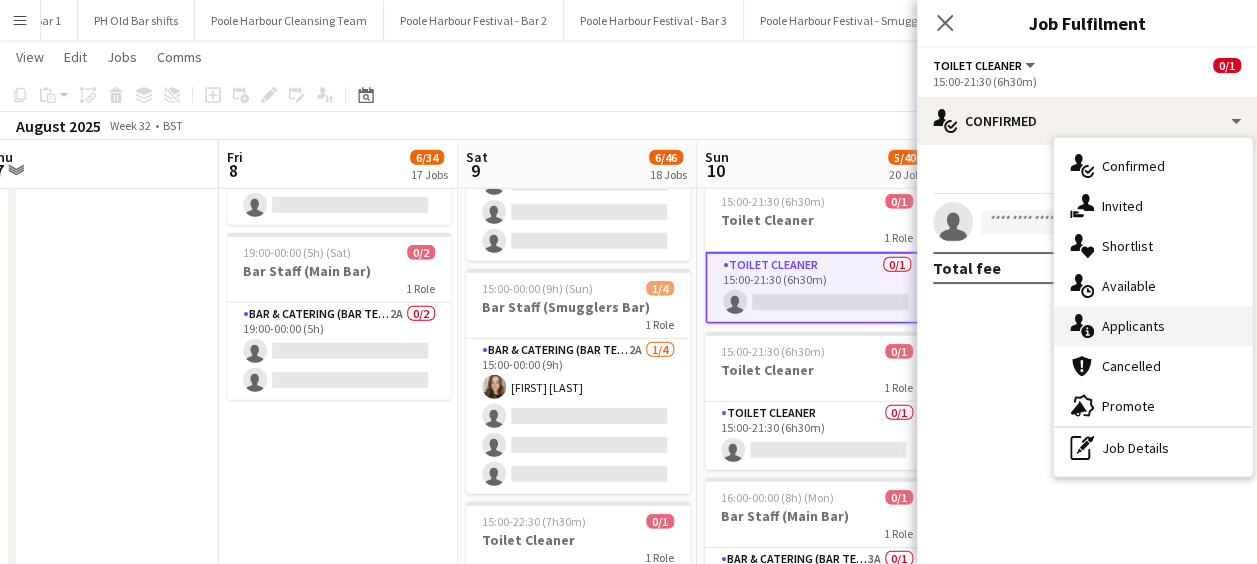 click on "single-neutral-actions-information
Applicants" at bounding box center (1153, 326) 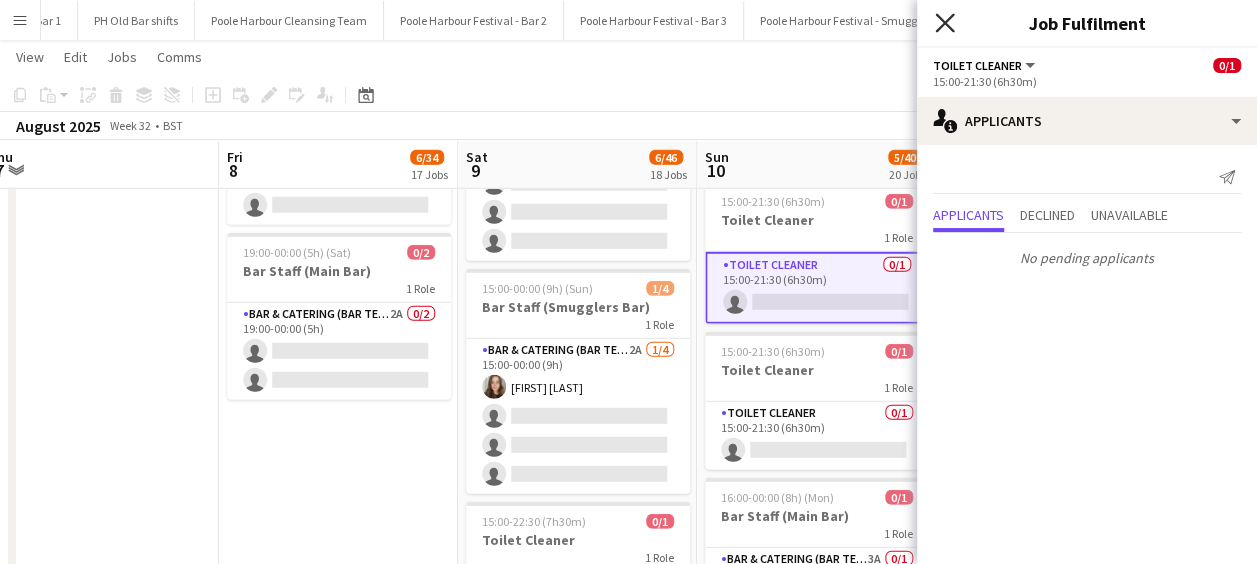 click on "Close pop-in" 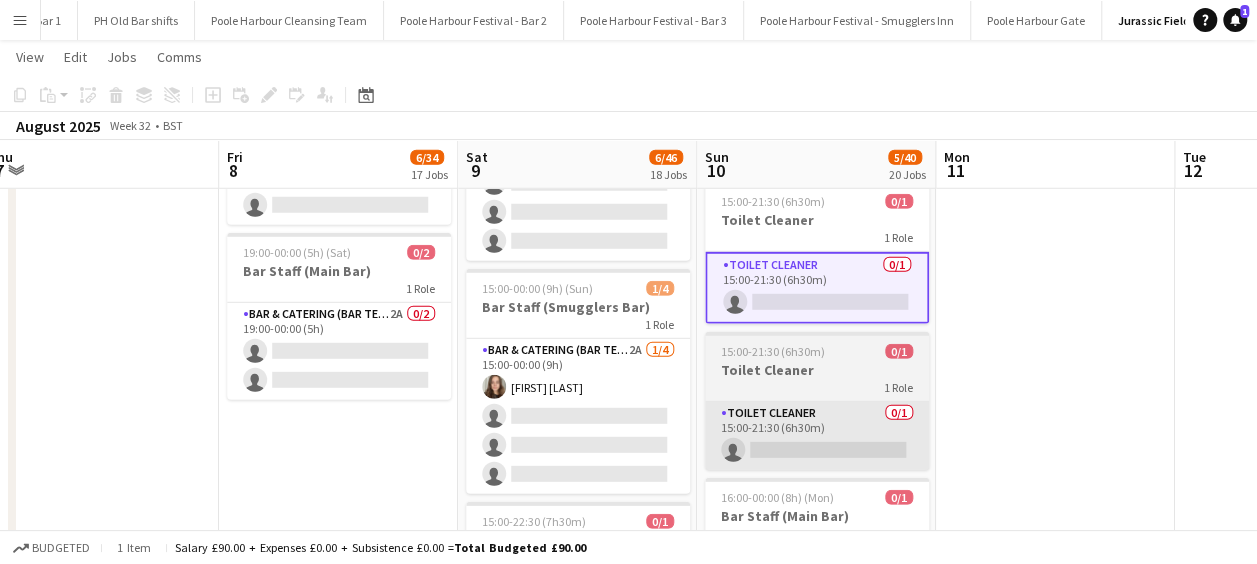 click on "Toilet Cleaner   0/1   15:00-21:30 (6h30m)
single-neutral-actions" at bounding box center (817, 436) 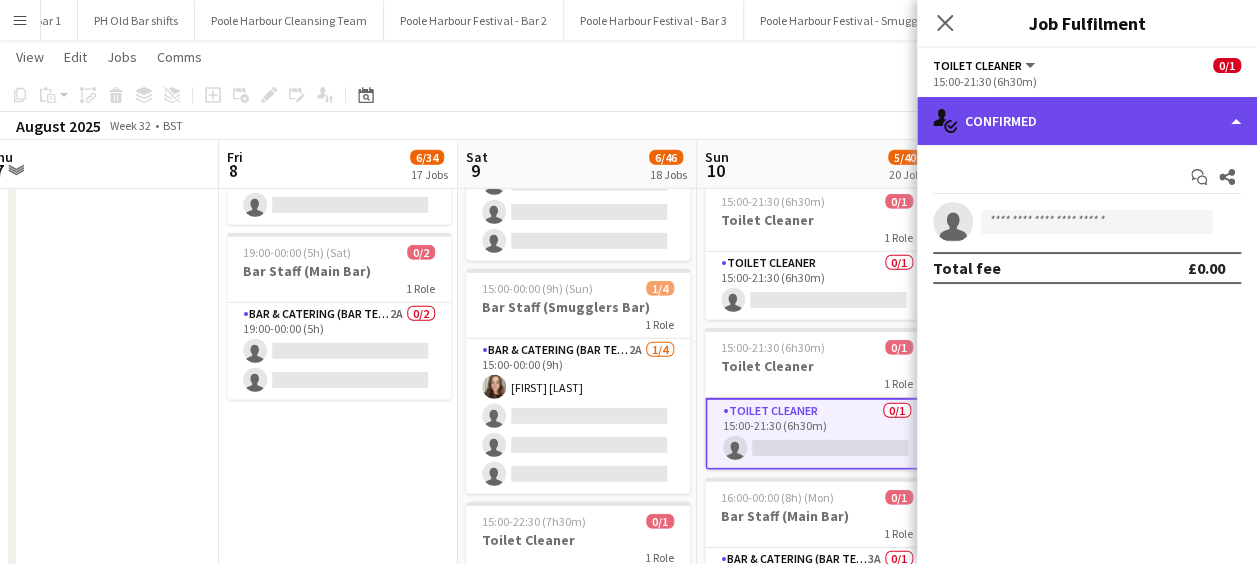 click on "single-neutral-actions-check-2
Confirmed" 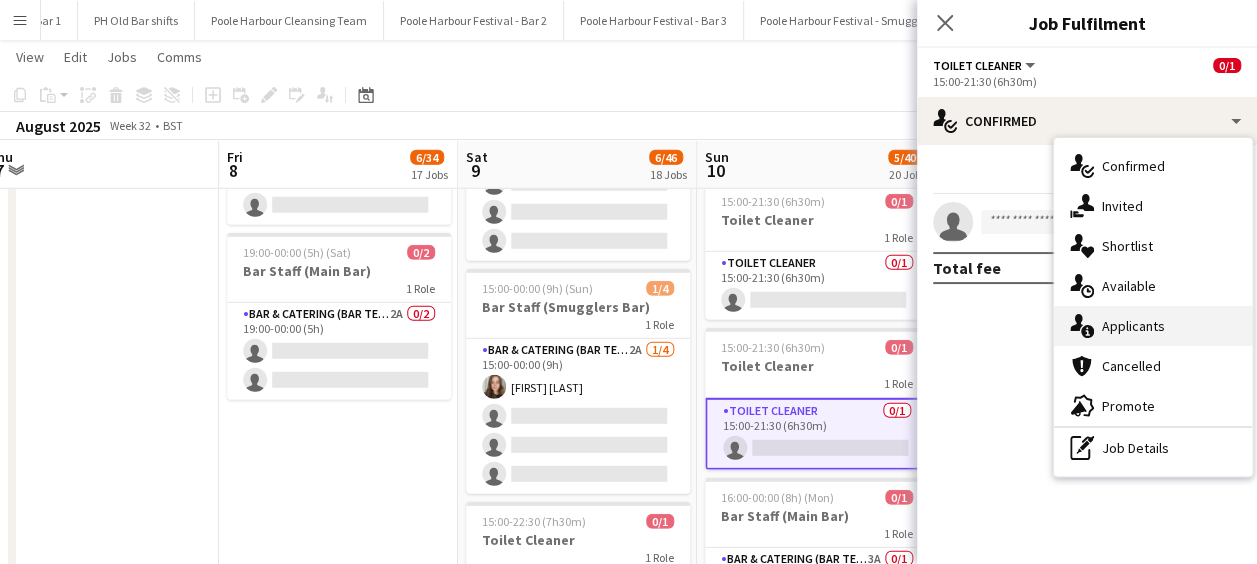 click on "single-neutral-actions-information
Applicants" at bounding box center [1153, 326] 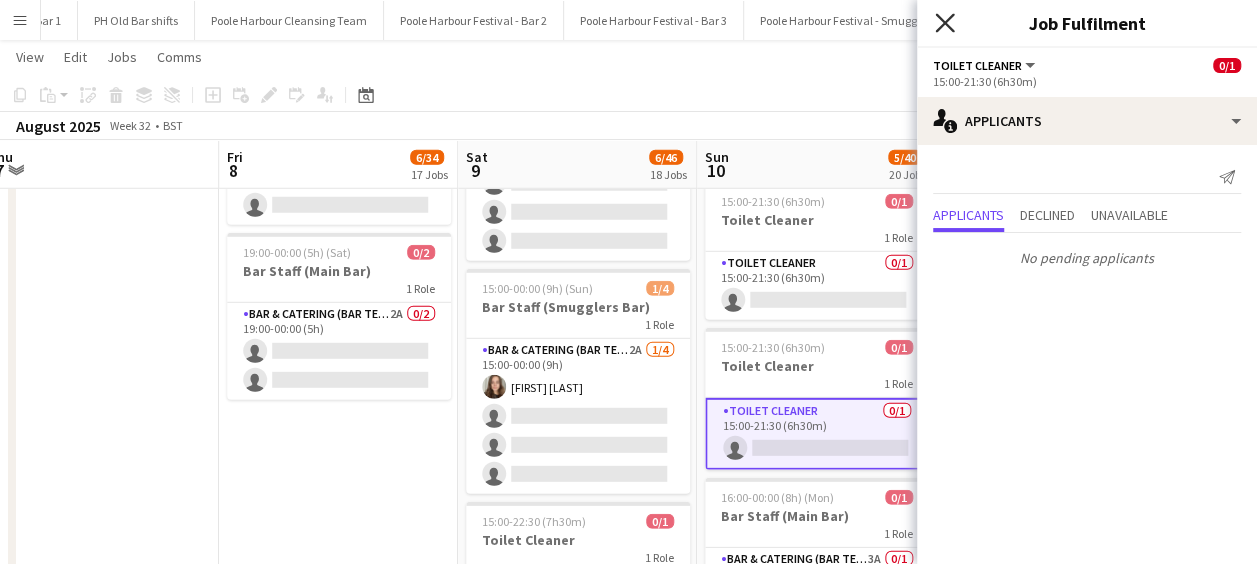 click on "Close pop-in" 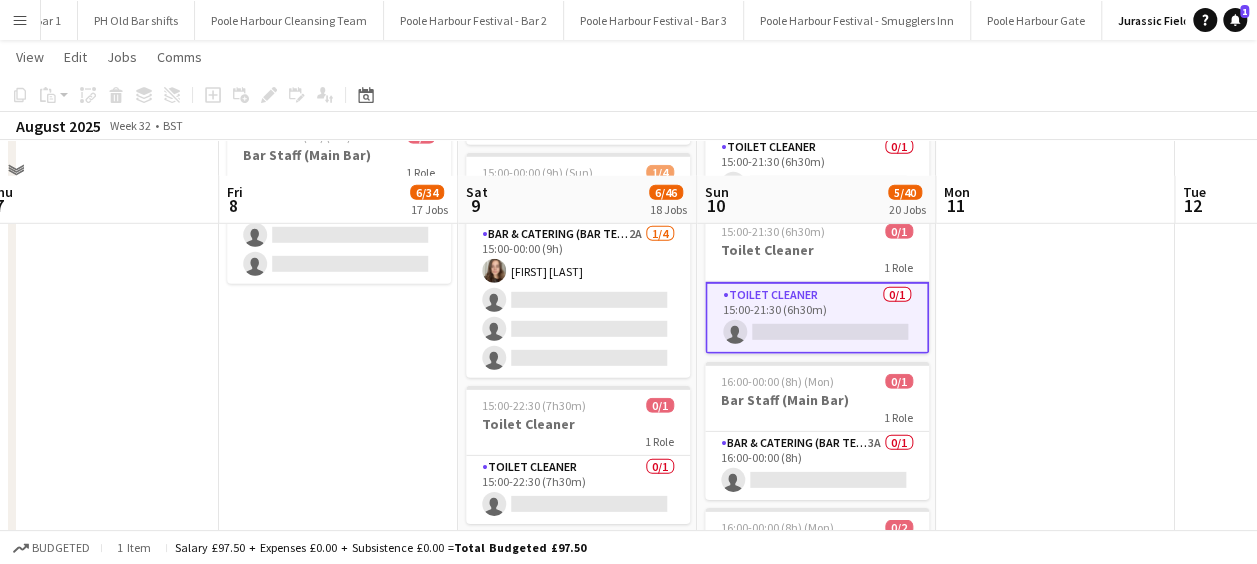 scroll, scrollTop: 2951, scrollLeft: 0, axis: vertical 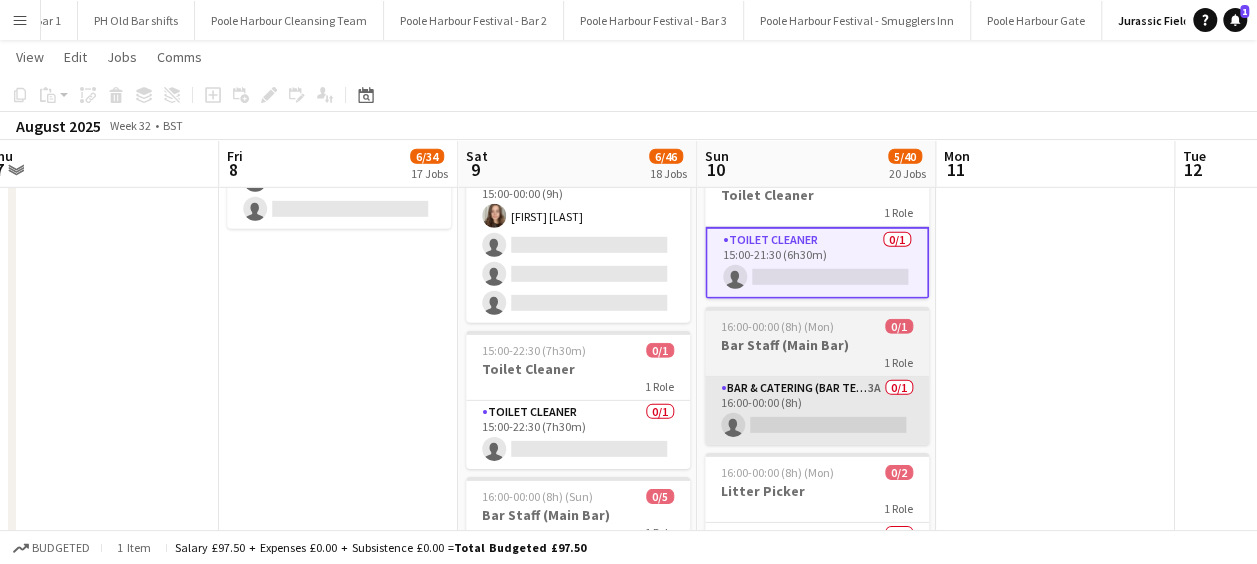 click on "Bar & Catering (Bar Tender)   3A   0/1   16:00-00:00 (8h)
single-neutral-actions" at bounding box center [817, 411] 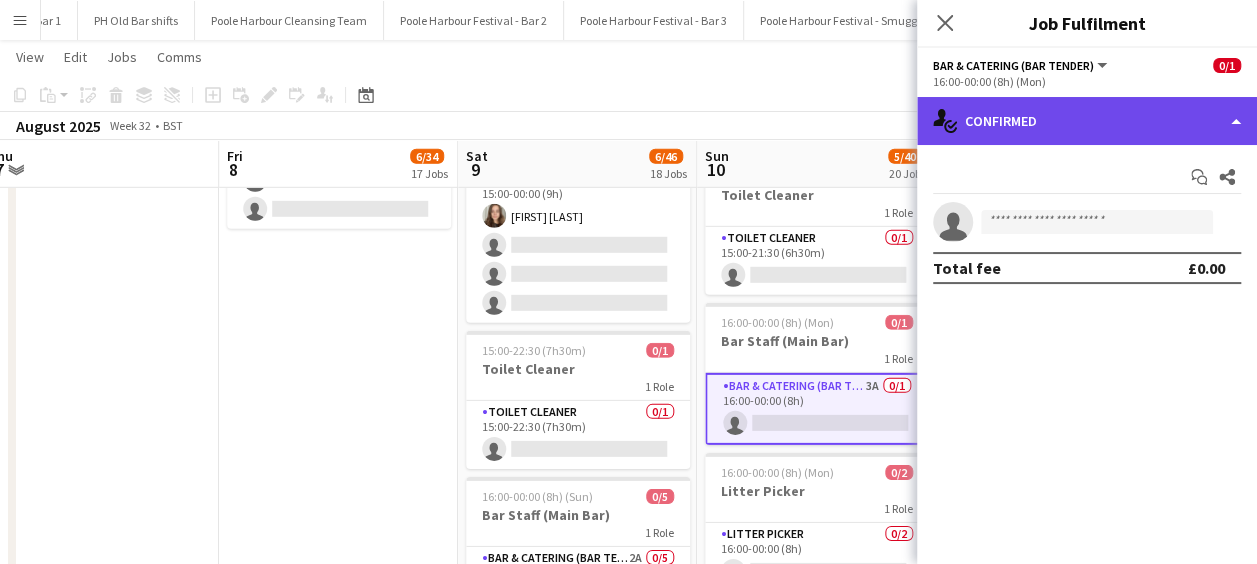 click on "single-neutral-actions-check-2
Confirmed" 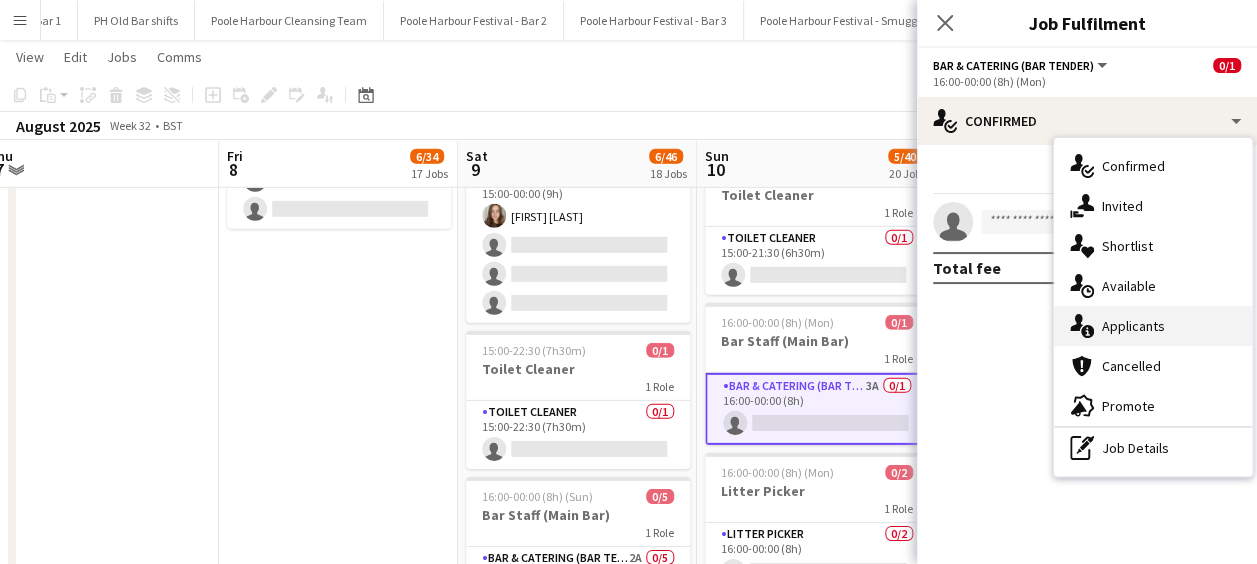 click on "single-neutral-actions-information
Applicants" at bounding box center [1153, 326] 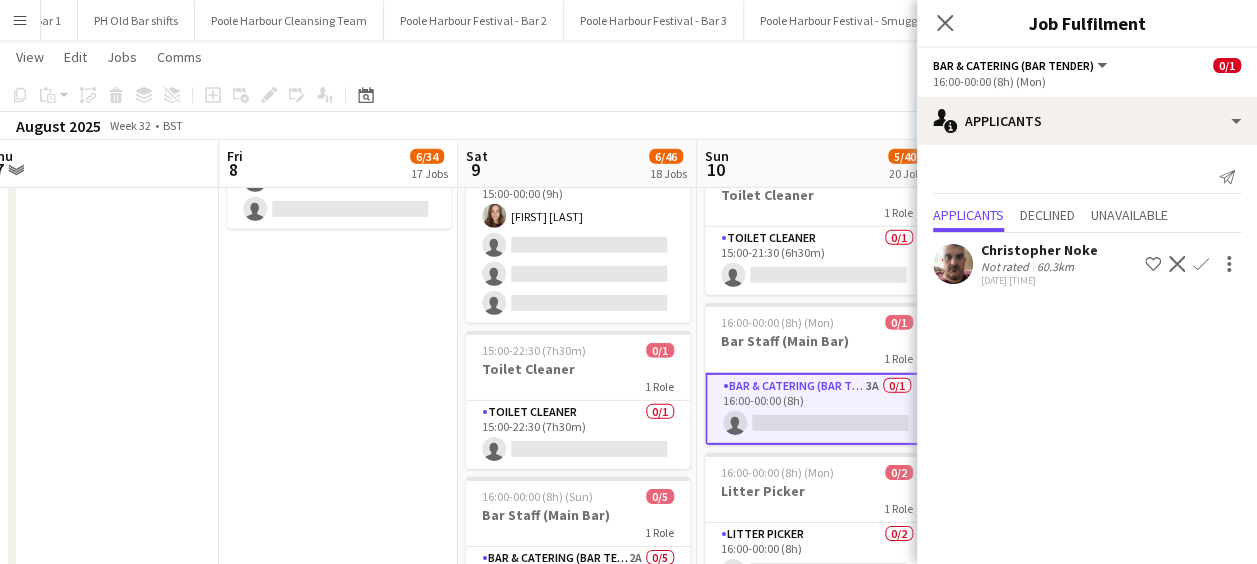 click on "60.3km" 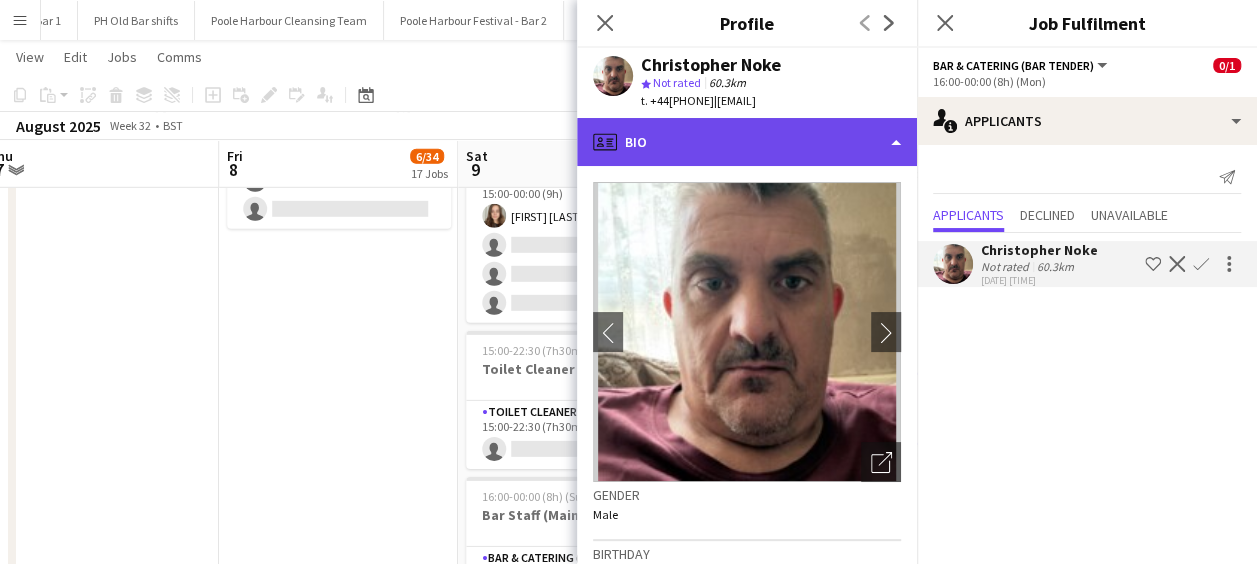 click on "profile
Bio" 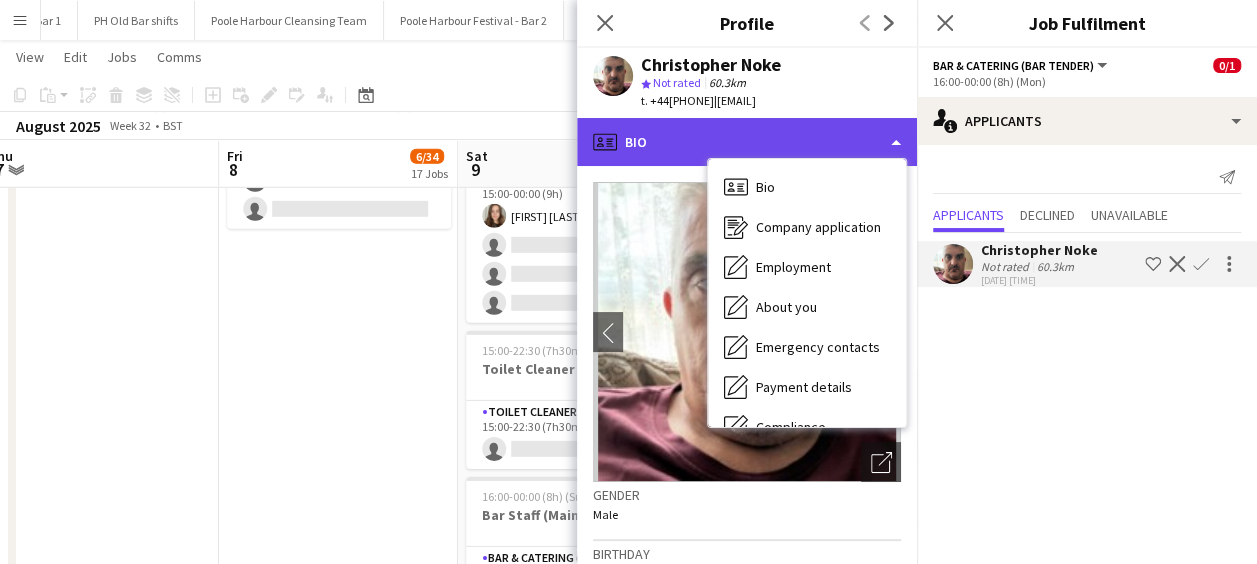 scroll, scrollTop: 148, scrollLeft: 0, axis: vertical 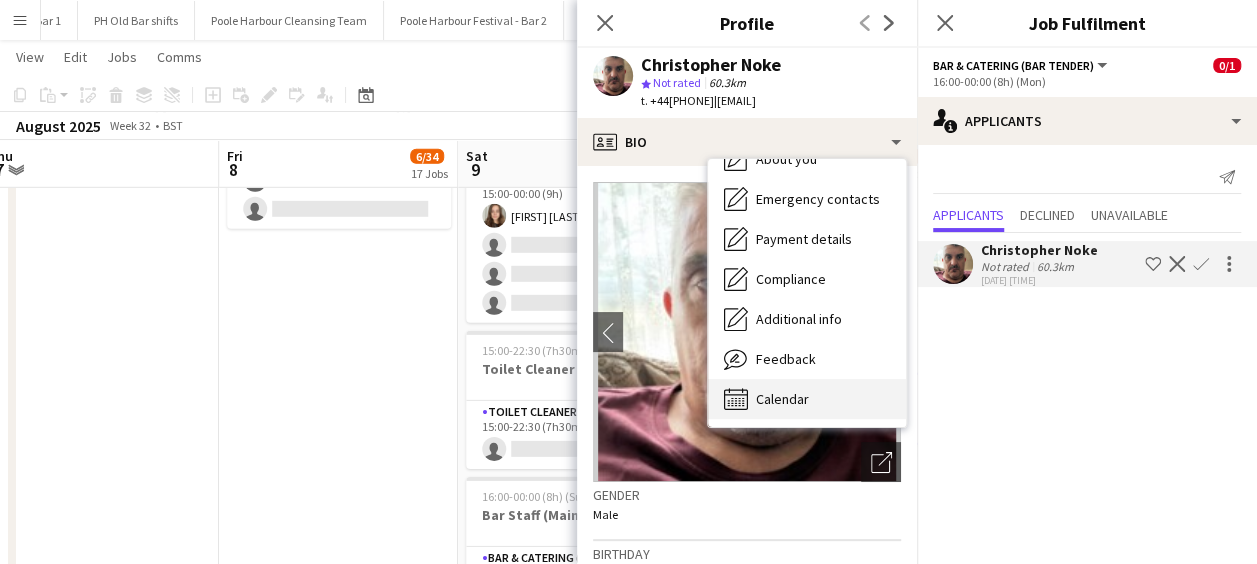click on "Calendar
Calendar" at bounding box center [807, 399] 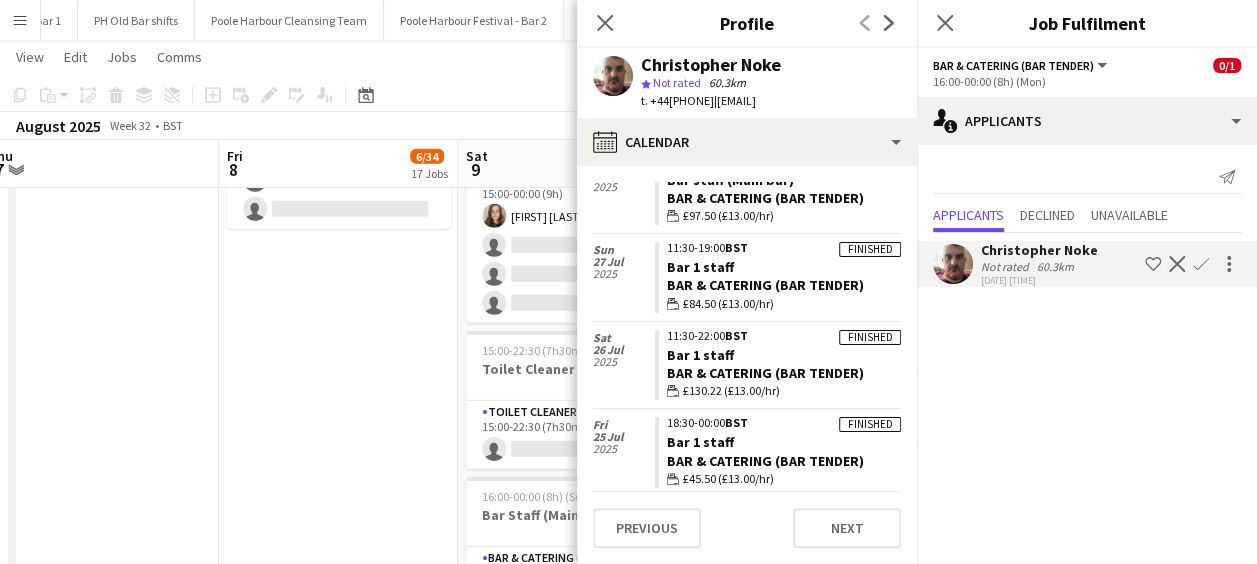scroll, scrollTop: 268, scrollLeft: 0, axis: vertical 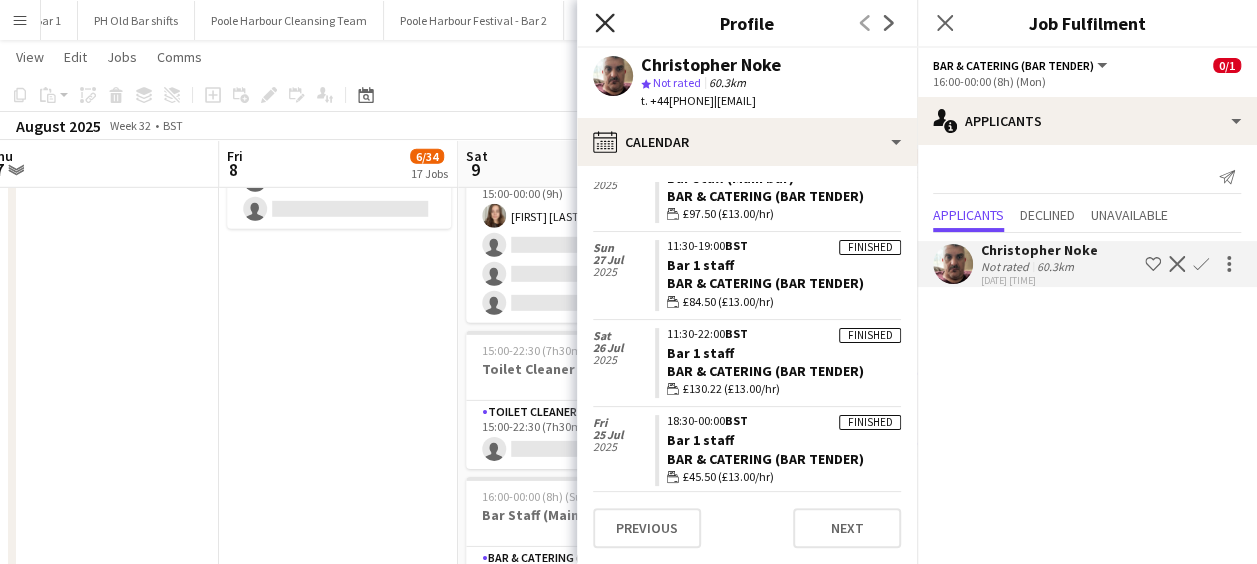 click 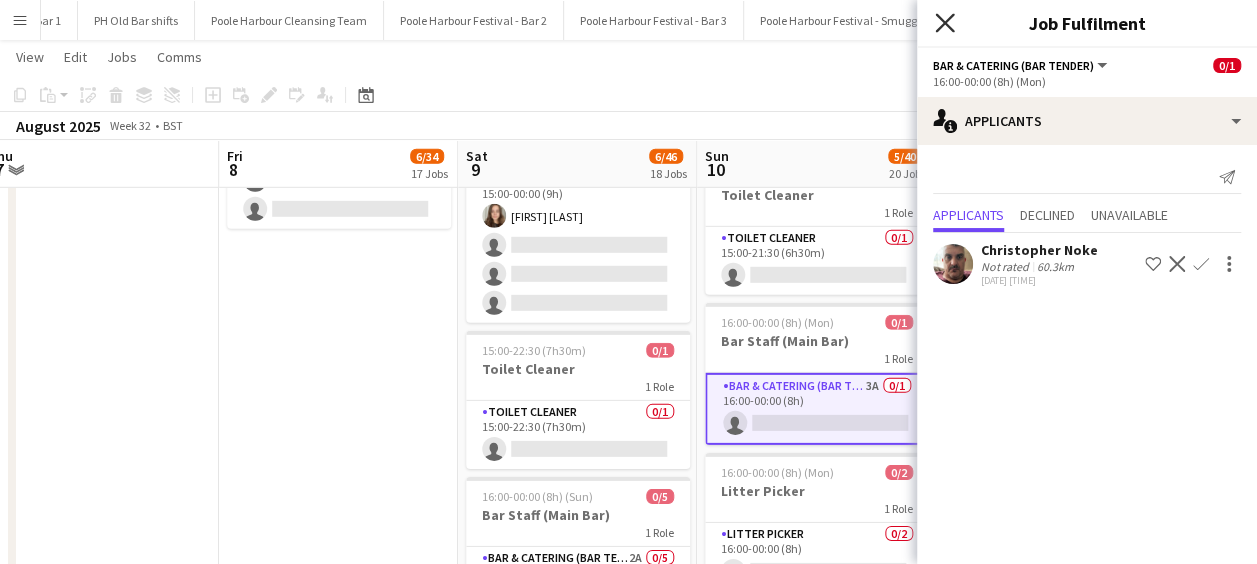 click 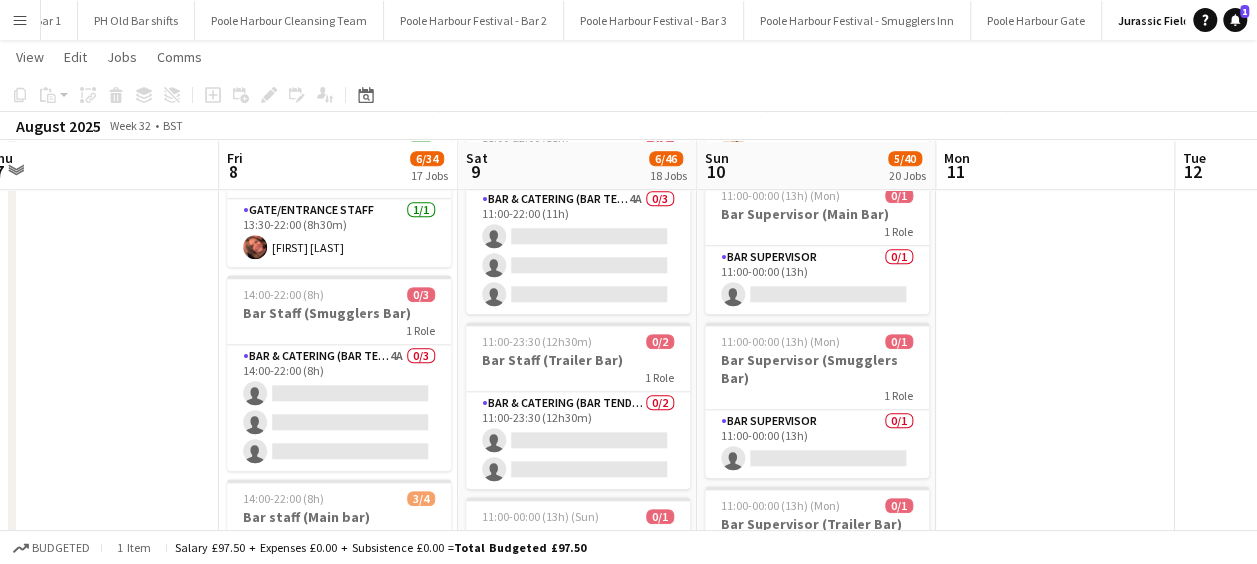 scroll, scrollTop: 874, scrollLeft: 0, axis: vertical 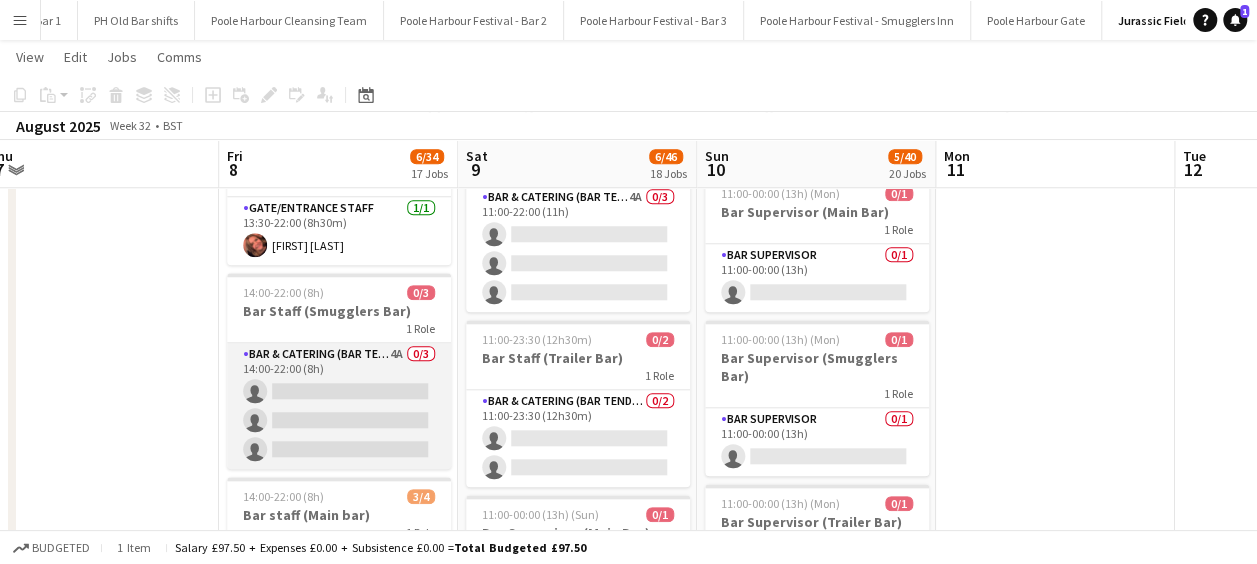 click on "Bar & Catering (Bar Tender)   4A   0/3   14:00-22:00 (8h)
single-neutral-actions
single-neutral-actions
single-neutral-actions" at bounding box center (339, 406) 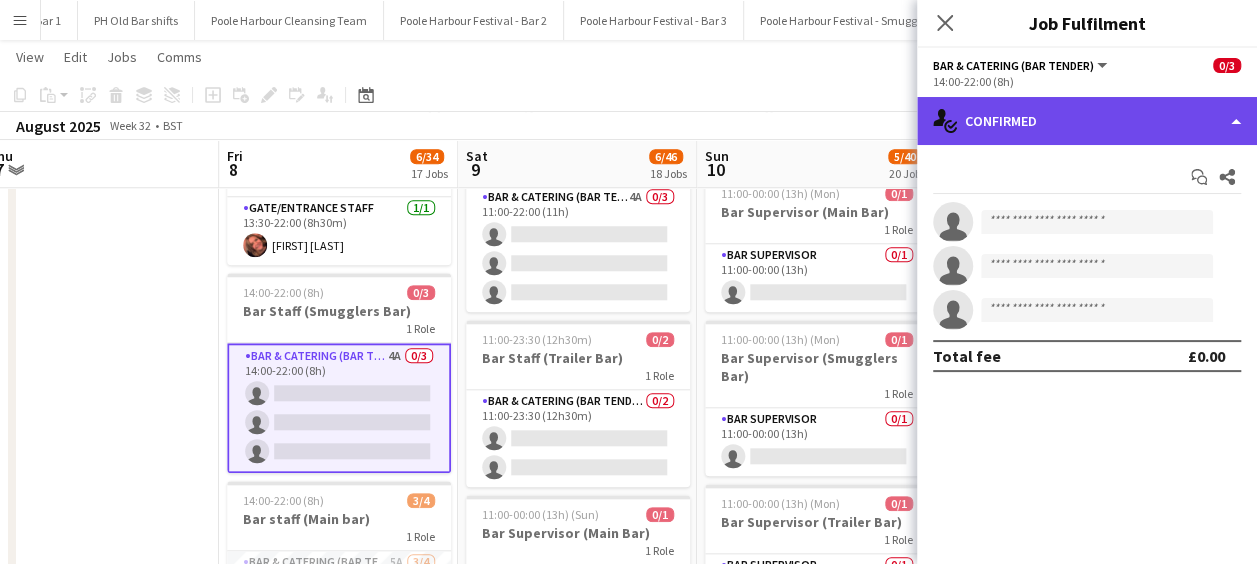 click on "single-neutral-actions-check-2
Confirmed" 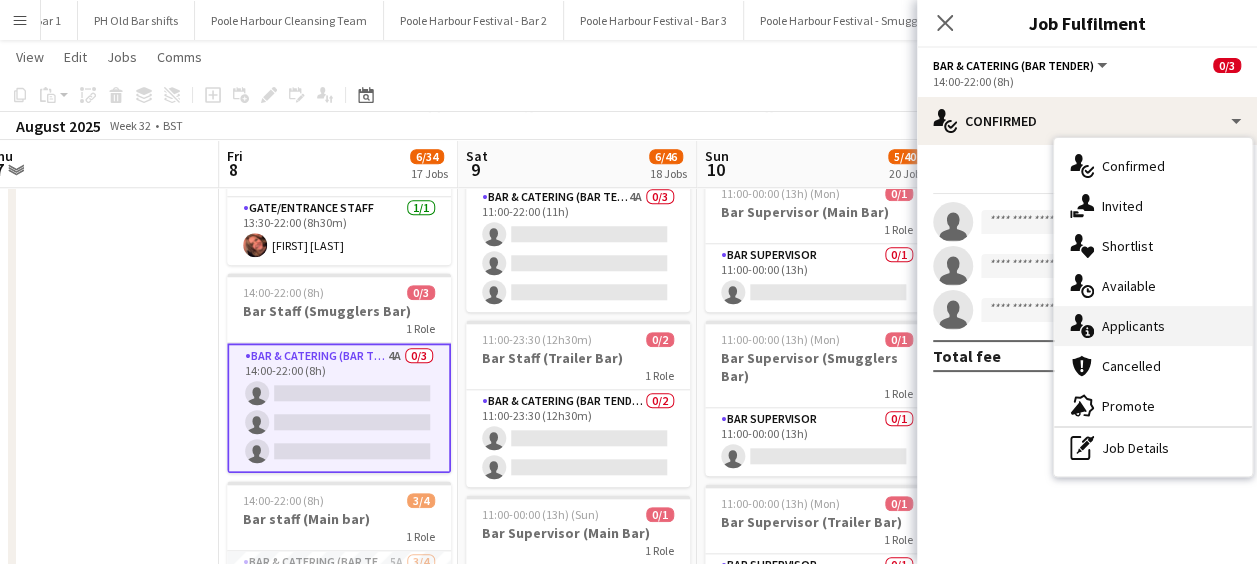 click on "single-neutral-actions-information
Applicants" at bounding box center [1153, 326] 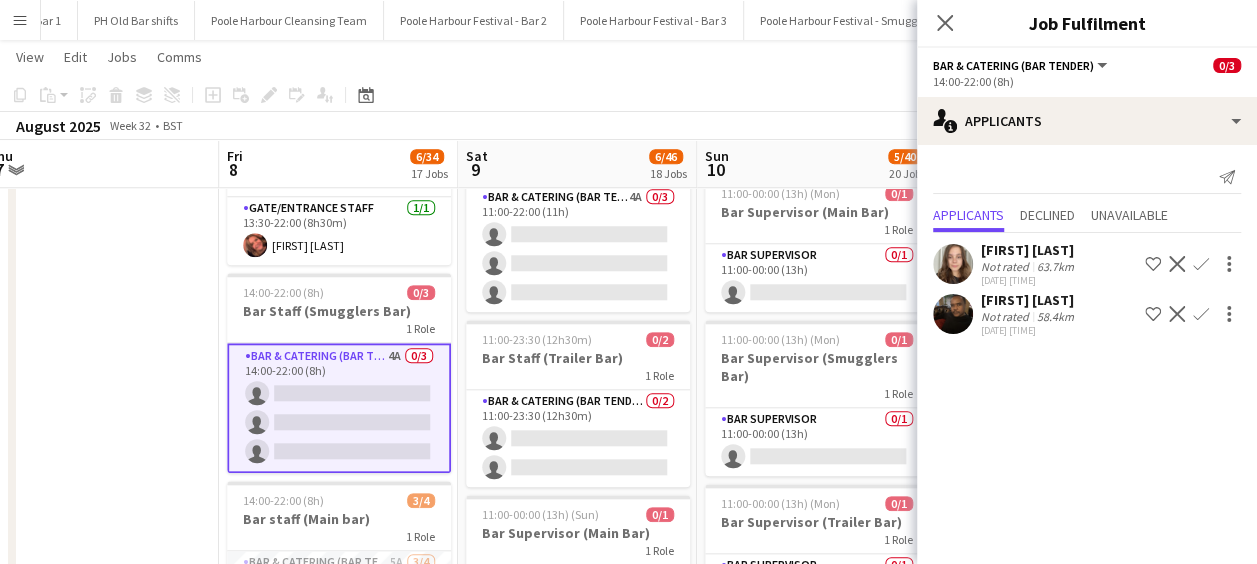 click on "Confirm" at bounding box center (1201, 314) 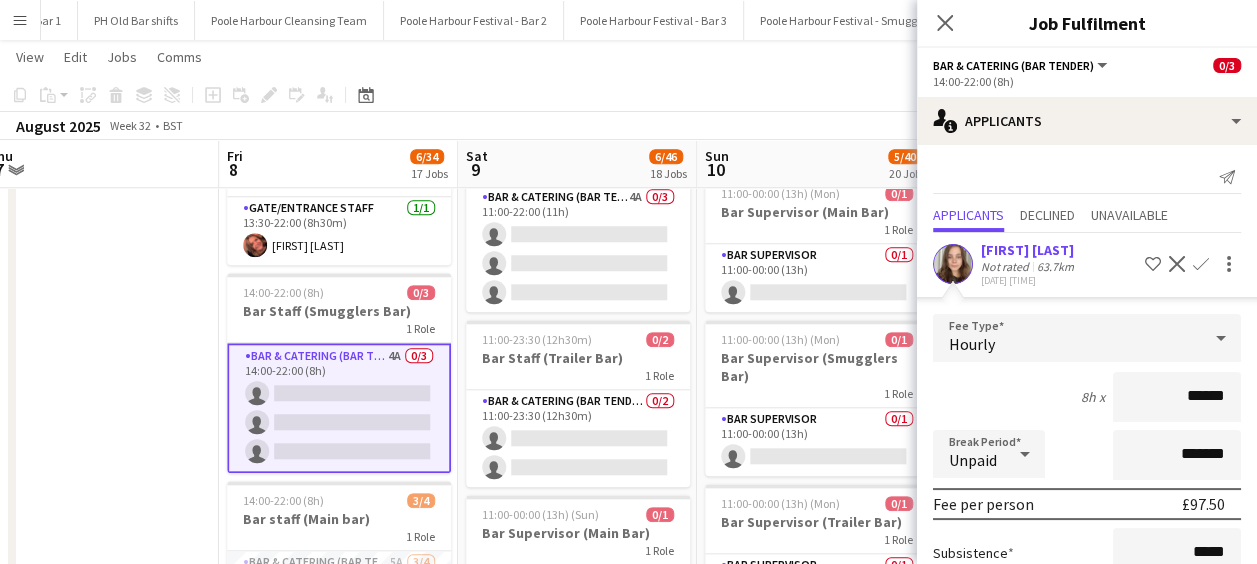 scroll, scrollTop: 188, scrollLeft: 0, axis: vertical 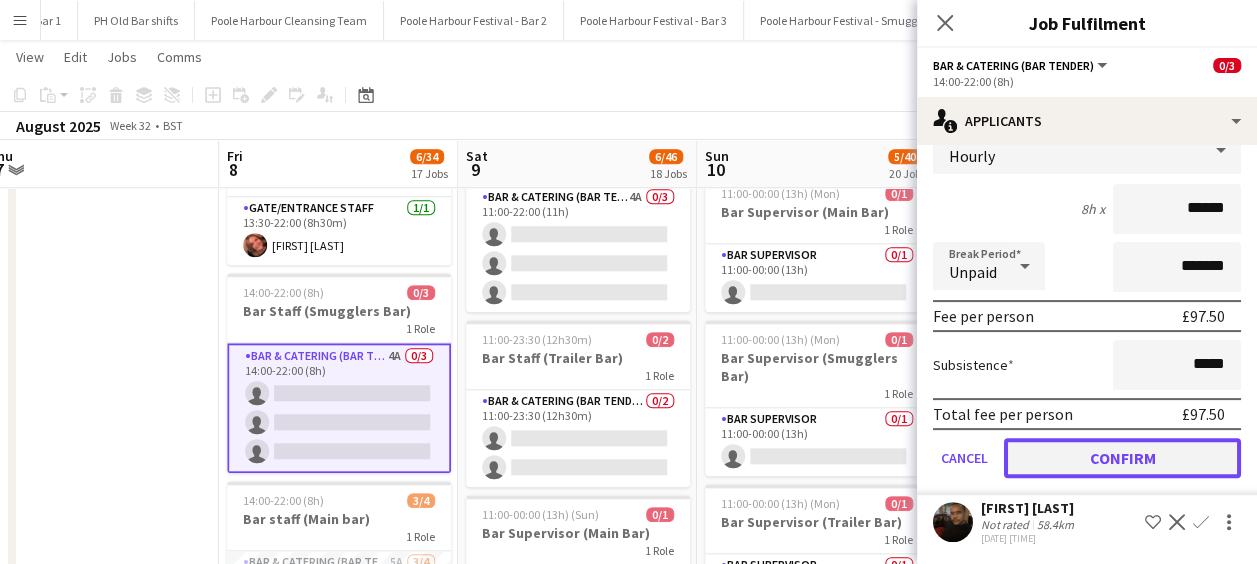 click on "Confirm" 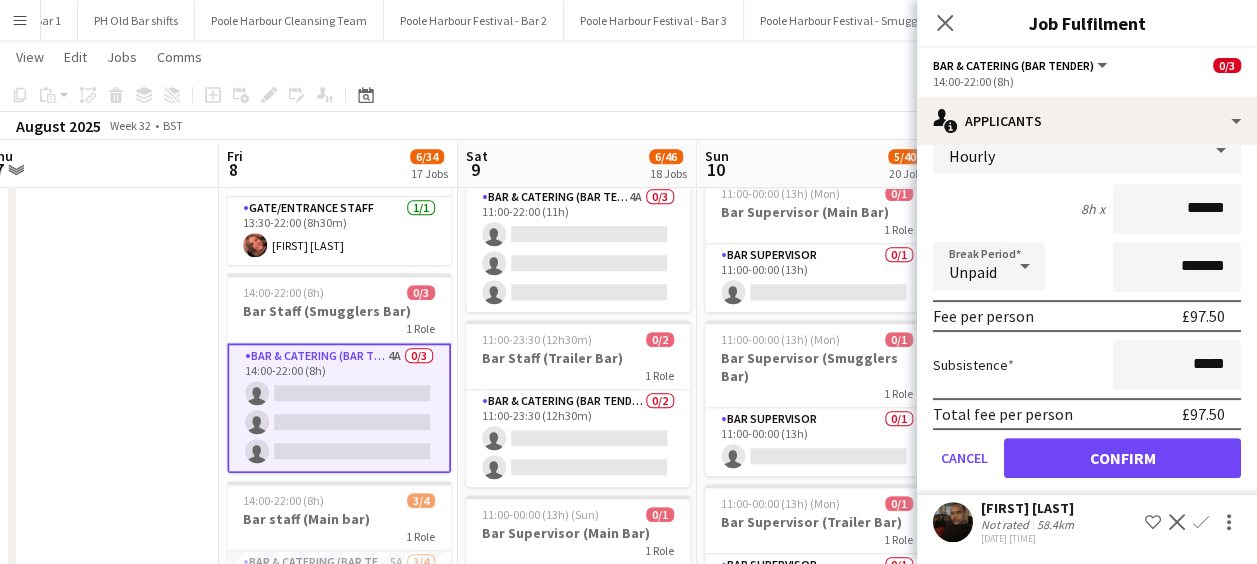 scroll, scrollTop: 0, scrollLeft: 0, axis: both 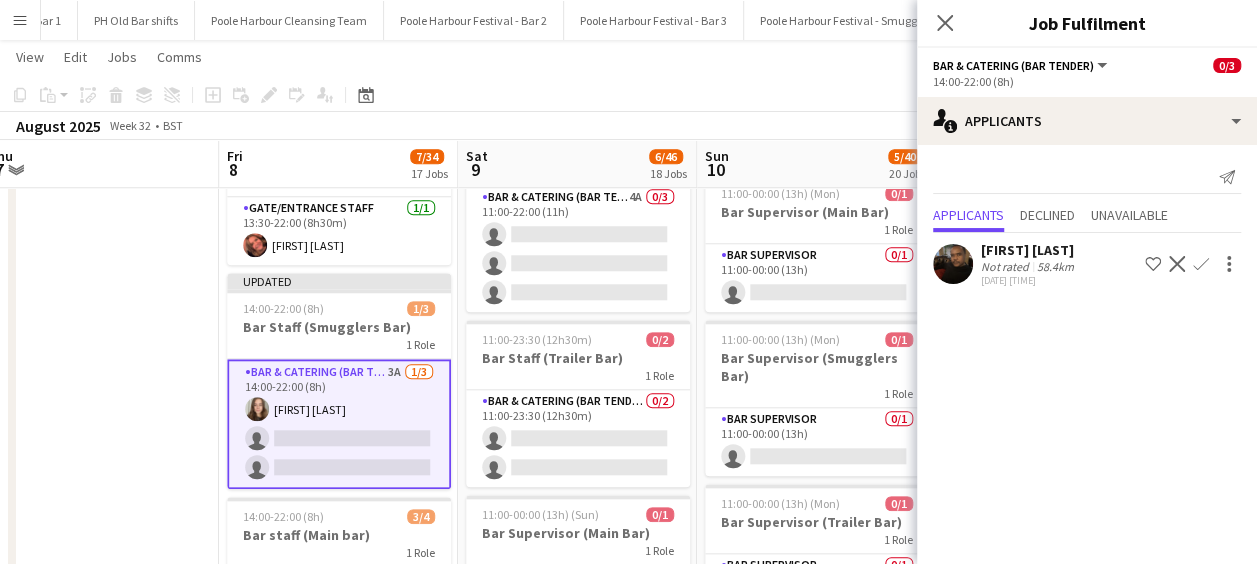click on "[FIRST] [LAST]" 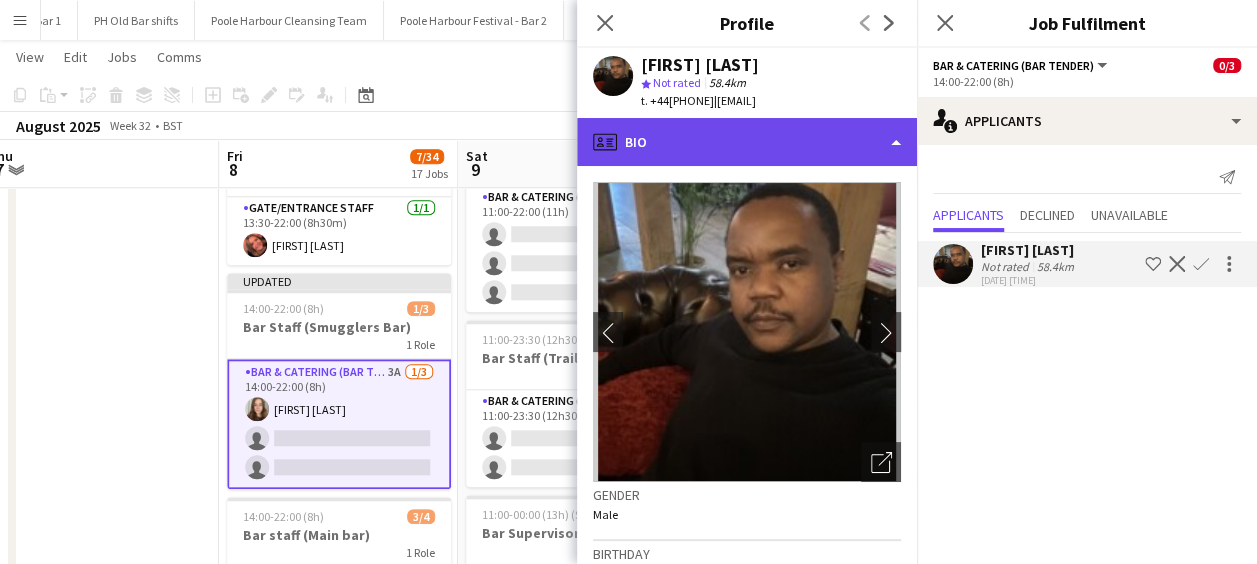 click on "profile
Bio" 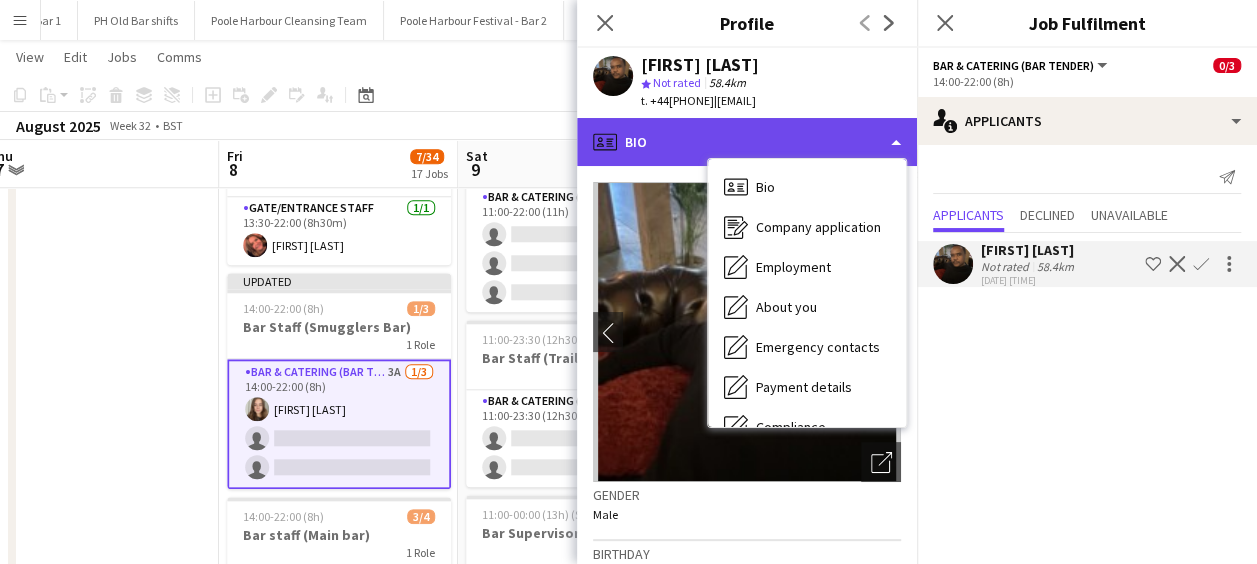 scroll, scrollTop: 148, scrollLeft: 0, axis: vertical 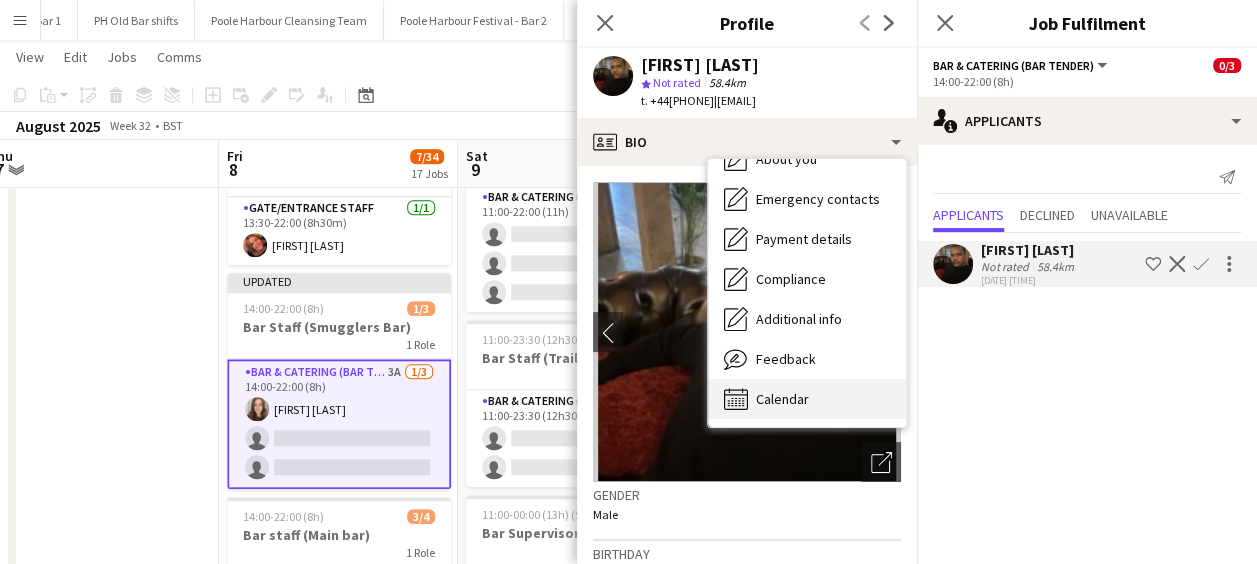 click on "Calendar
Calendar" at bounding box center (807, 399) 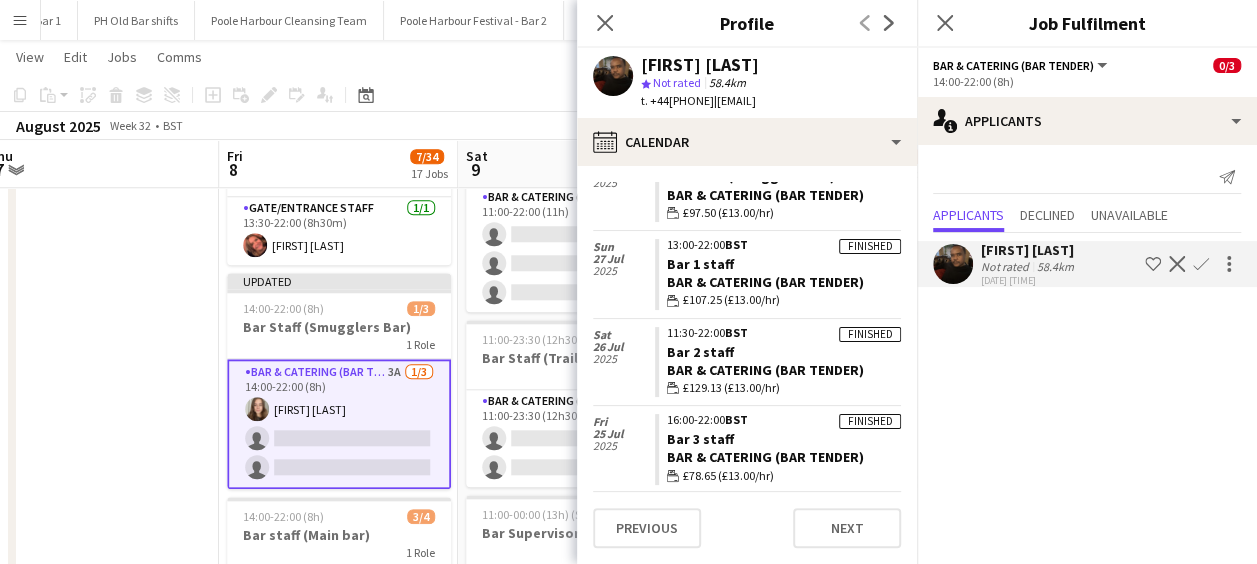 scroll, scrollTop: 0, scrollLeft: 0, axis: both 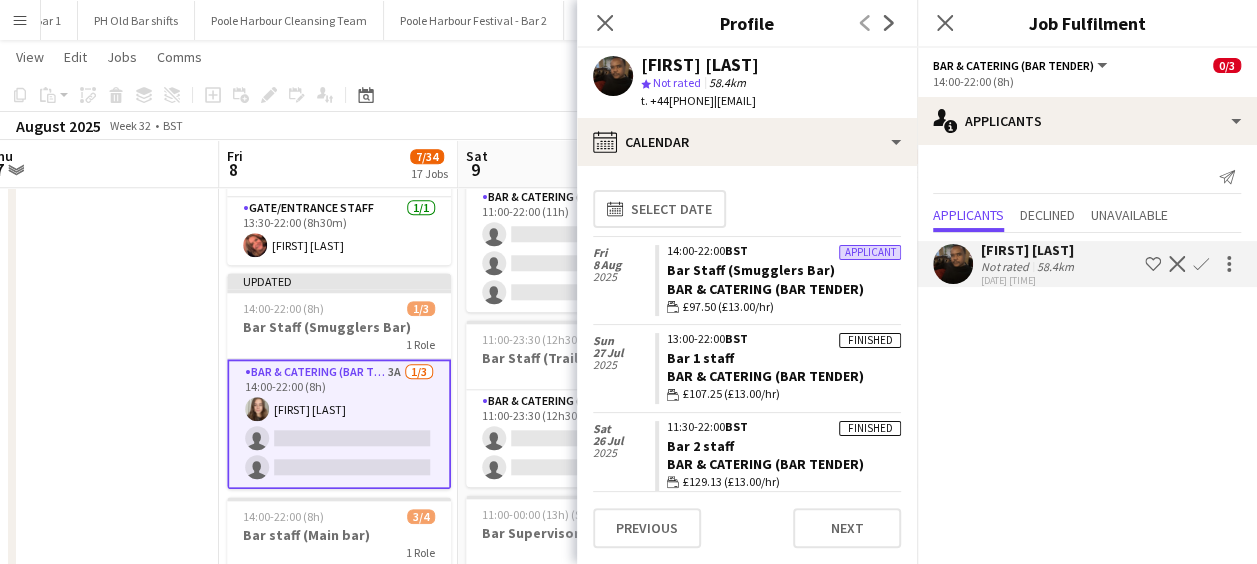 click on "Confirm" 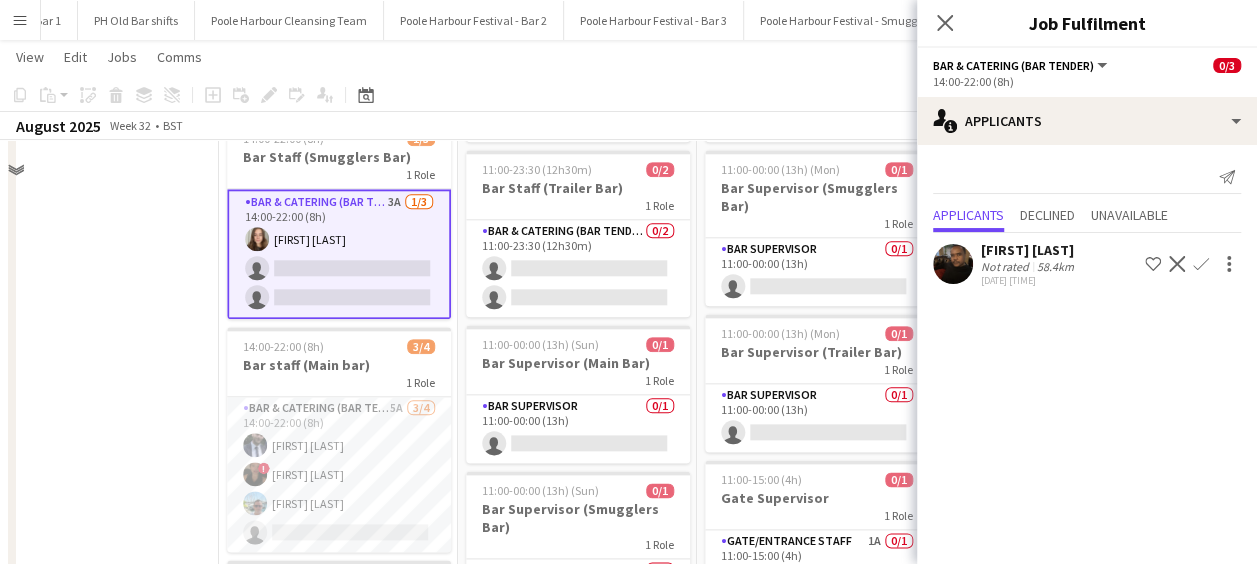 scroll, scrollTop: 1048, scrollLeft: 0, axis: vertical 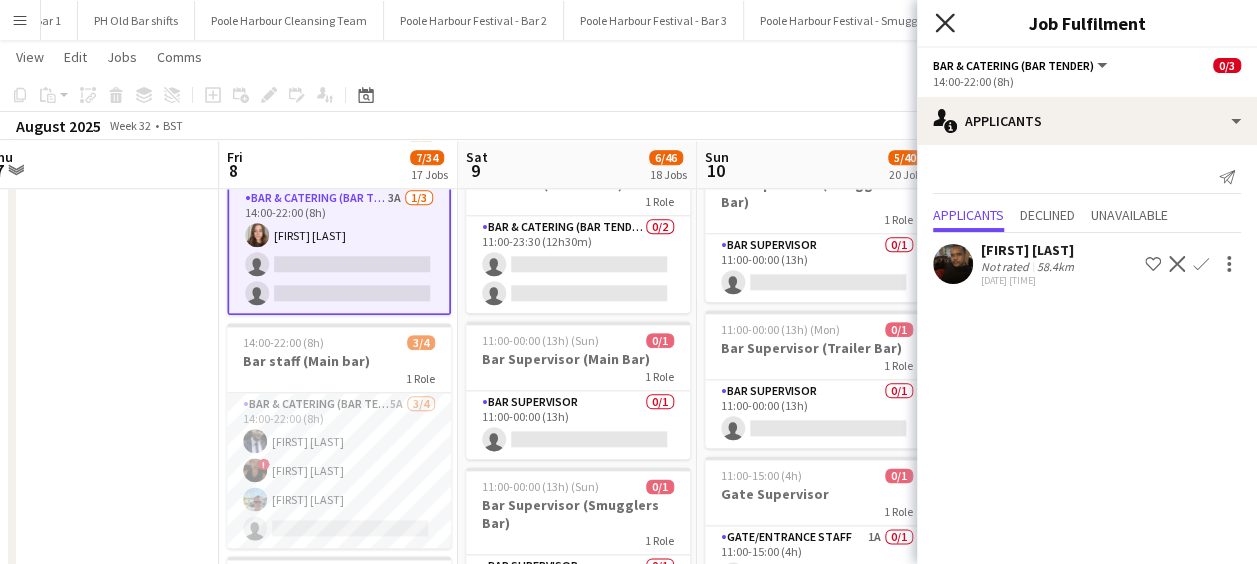 click on "Close pop-in" 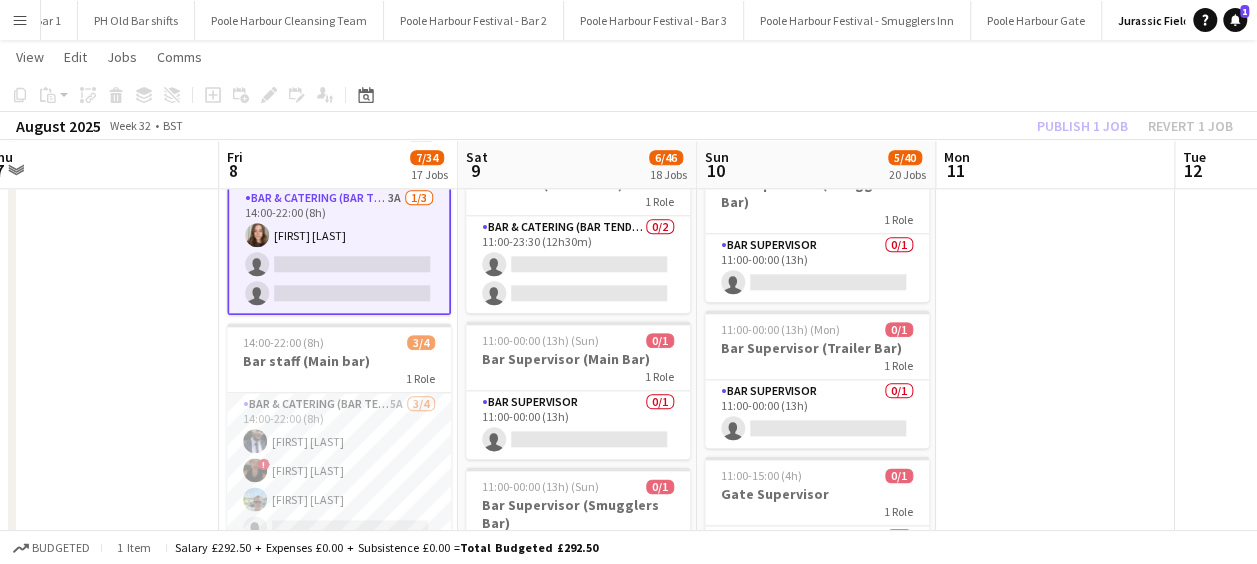 click at bounding box center [99, 1015] 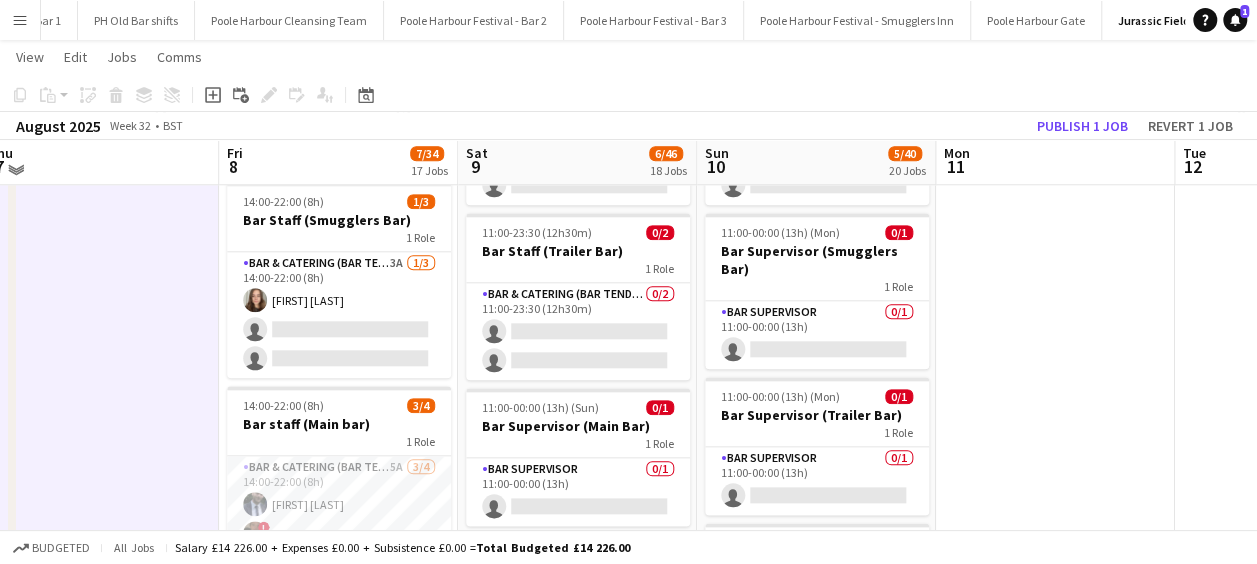scroll, scrollTop: 978, scrollLeft: 0, axis: vertical 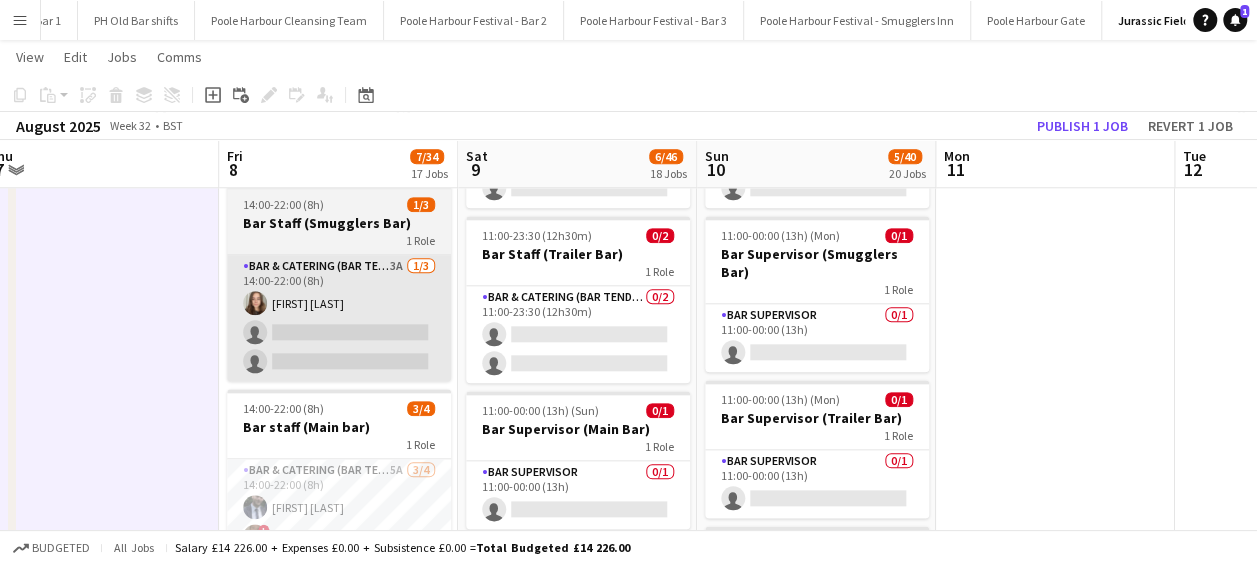 click on "Bar & Catering (Bar Tender)   3A   1/3   14:00-22:00 (8h)
[FIRST] [LAST]
single-neutral-actions
single-neutral-actions" at bounding box center (339, 318) 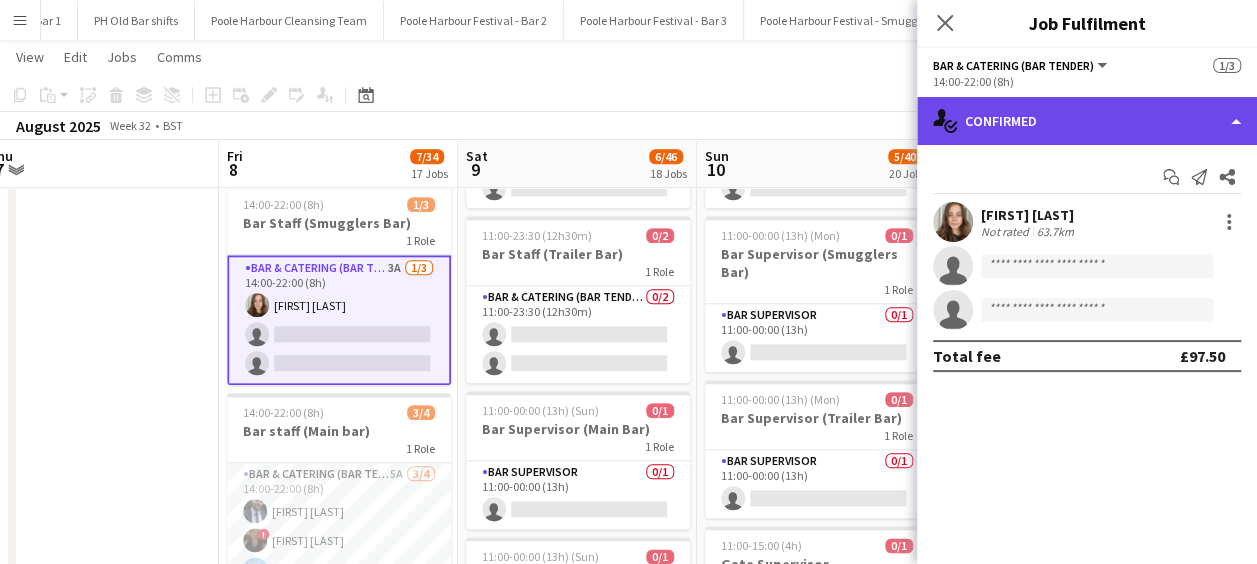 click on "single-neutral-actions-check-2
Confirmed" 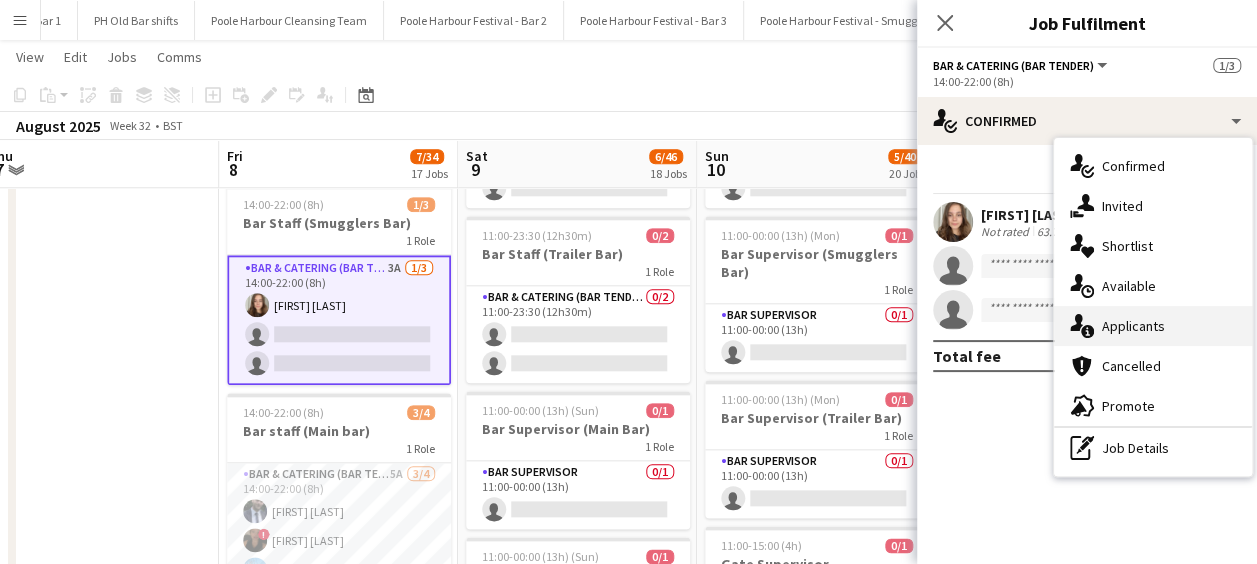click on "single-neutral-actions-information
Applicants" at bounding box center (1153, 326) 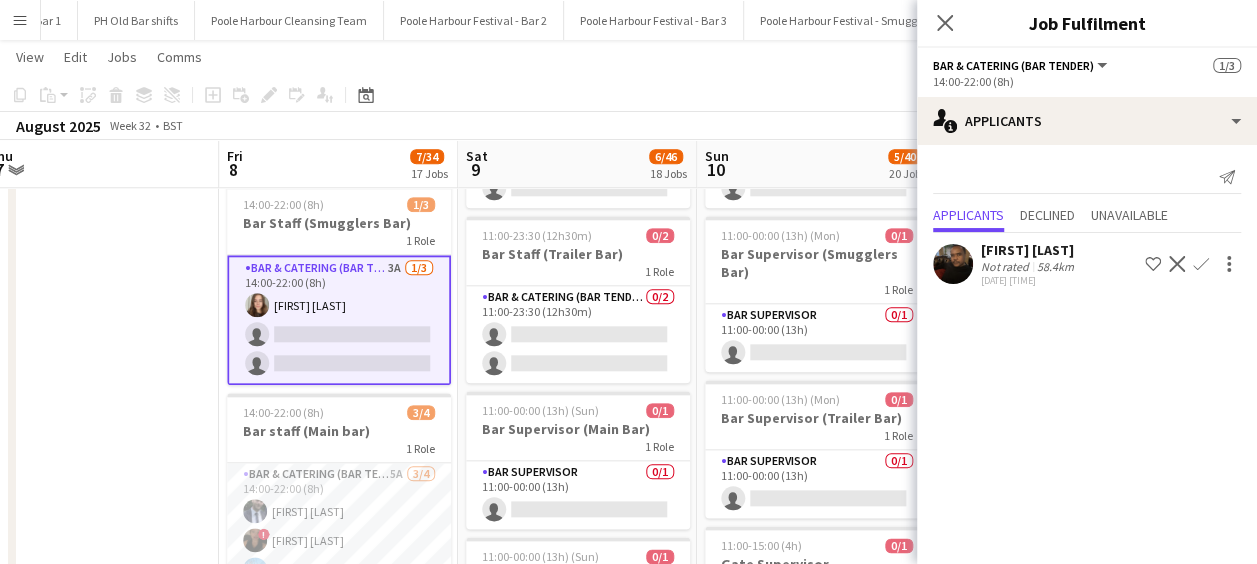 click on "Confirm" 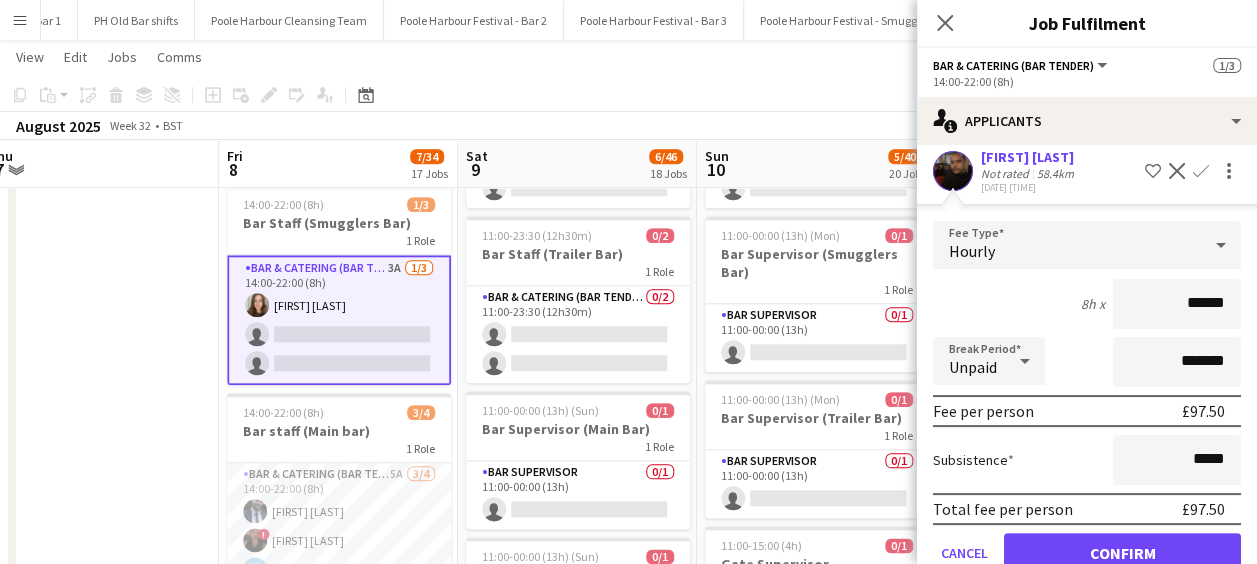 scroll, scrollTop: 138, scrollLeft: 0, axis: vertical 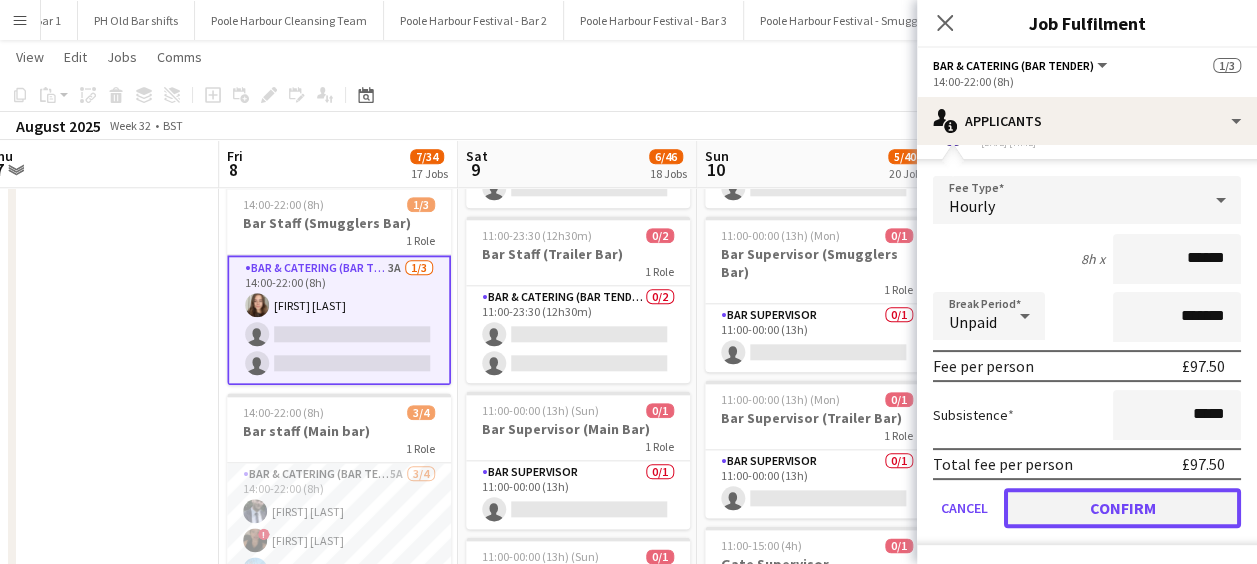 click on "Confirm" 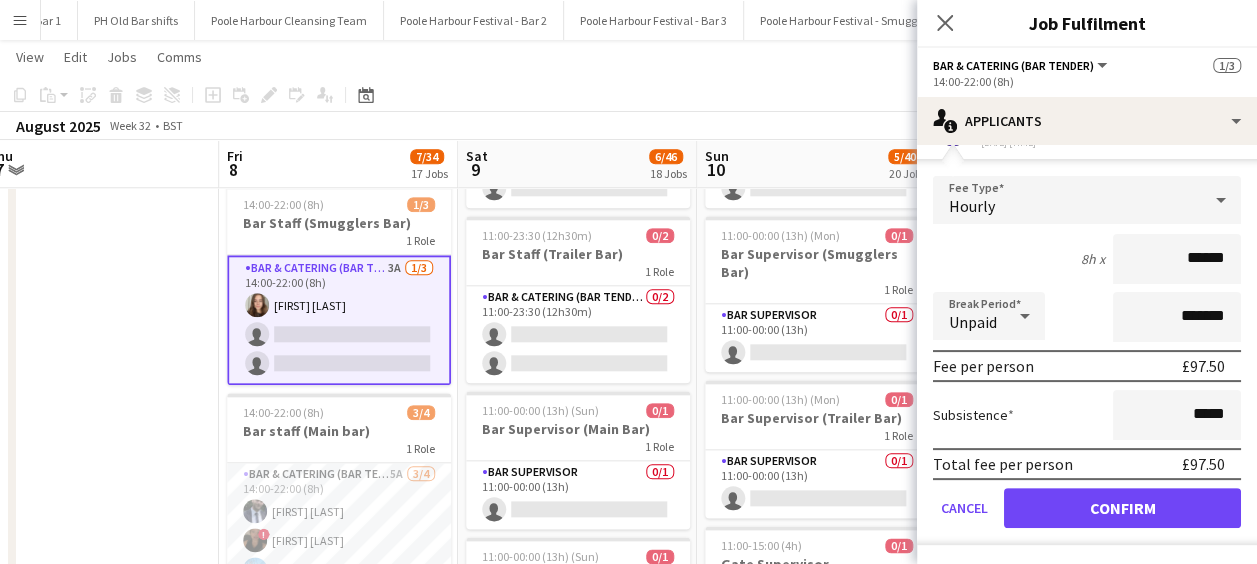scroll, scrollTop: 0, scrollLeft: 0, axis: both 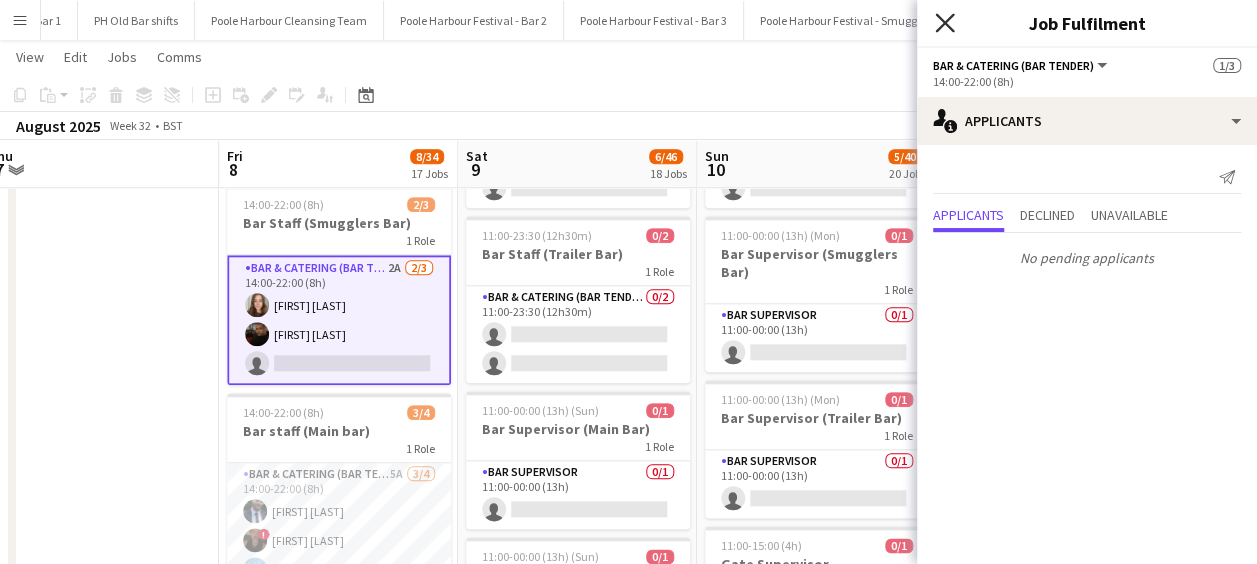 click on "Close pop-in" 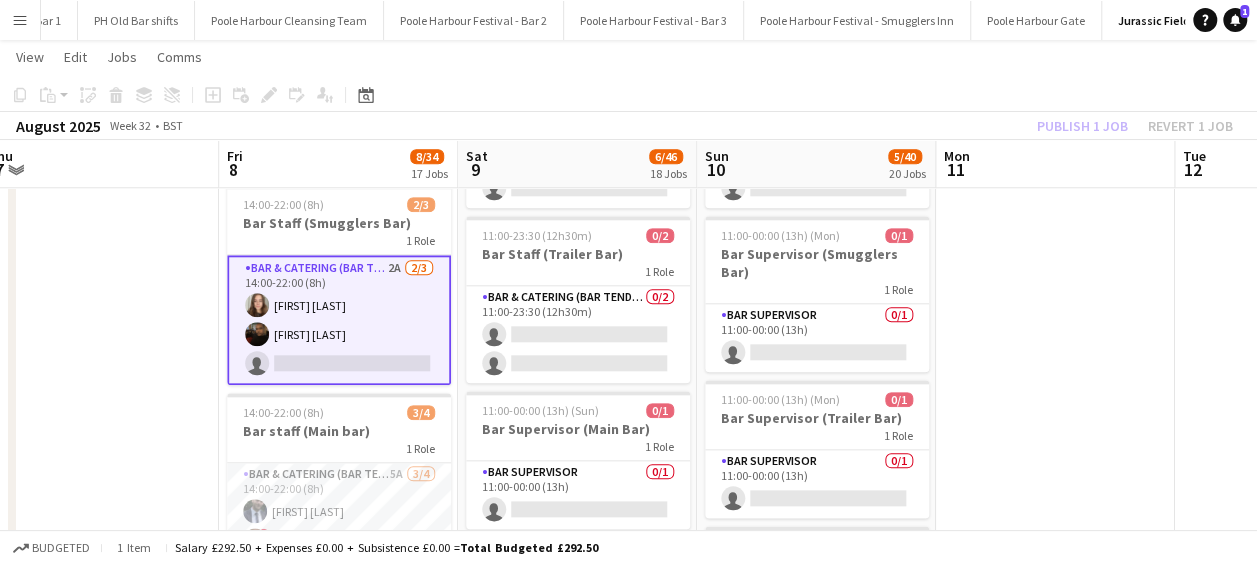 click on "Publish 1 job   Revert 1 job" 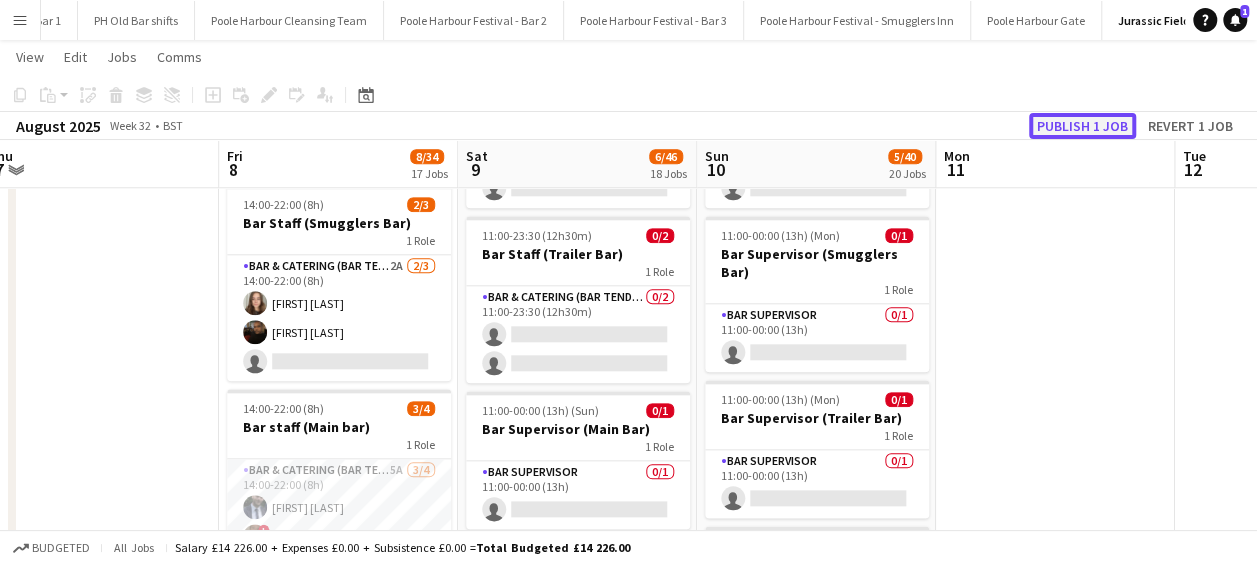 click on "Publish 1 job" 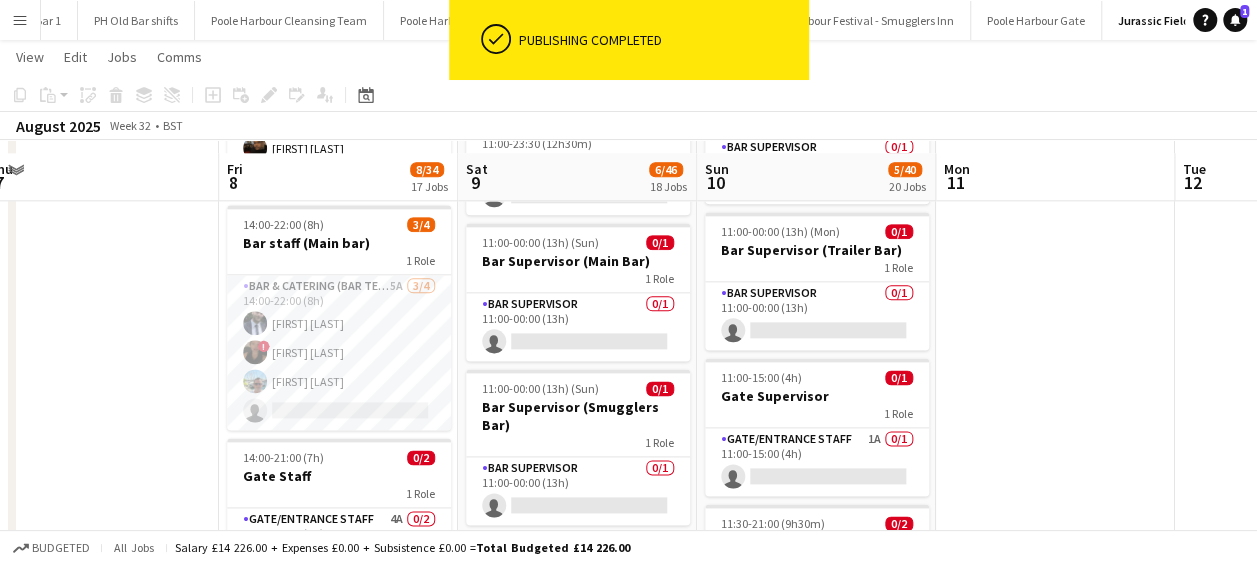 scroll, scrollTop: 1158, scrollLeft: 0, axis: vertical 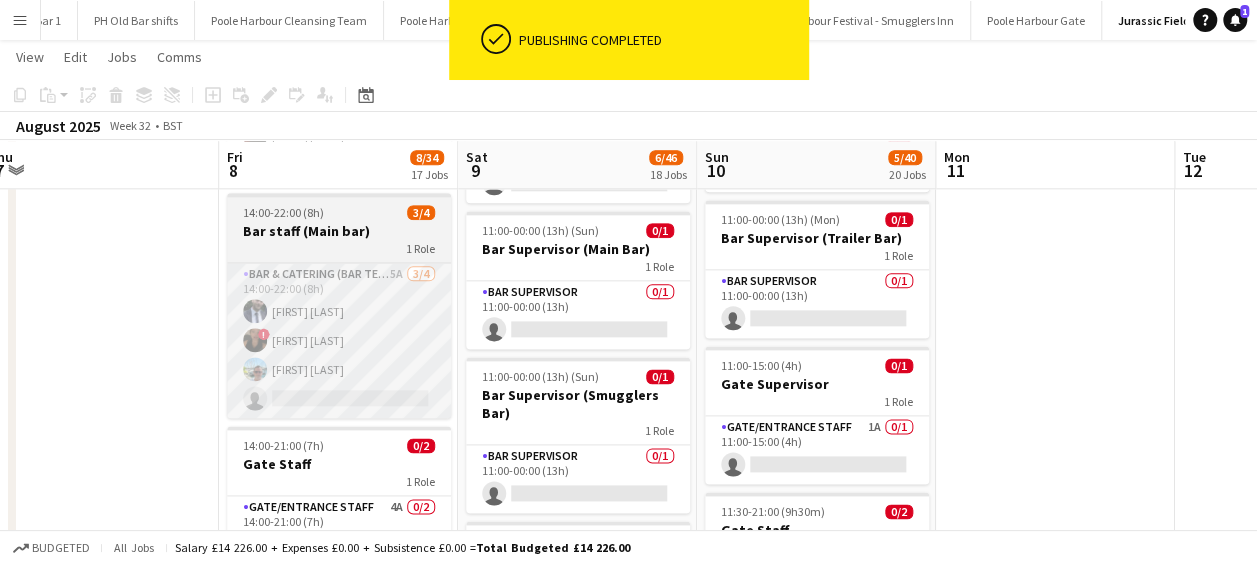 click on "Bar & Catering (Bar Tender)   5A   3/4   14:00-22:00 (8h)
[FIRST] [LAST] ! [FIRST] [LAST] [FIRST] [LAST]
single-neutral-actions" at bounding box center [339, 340] 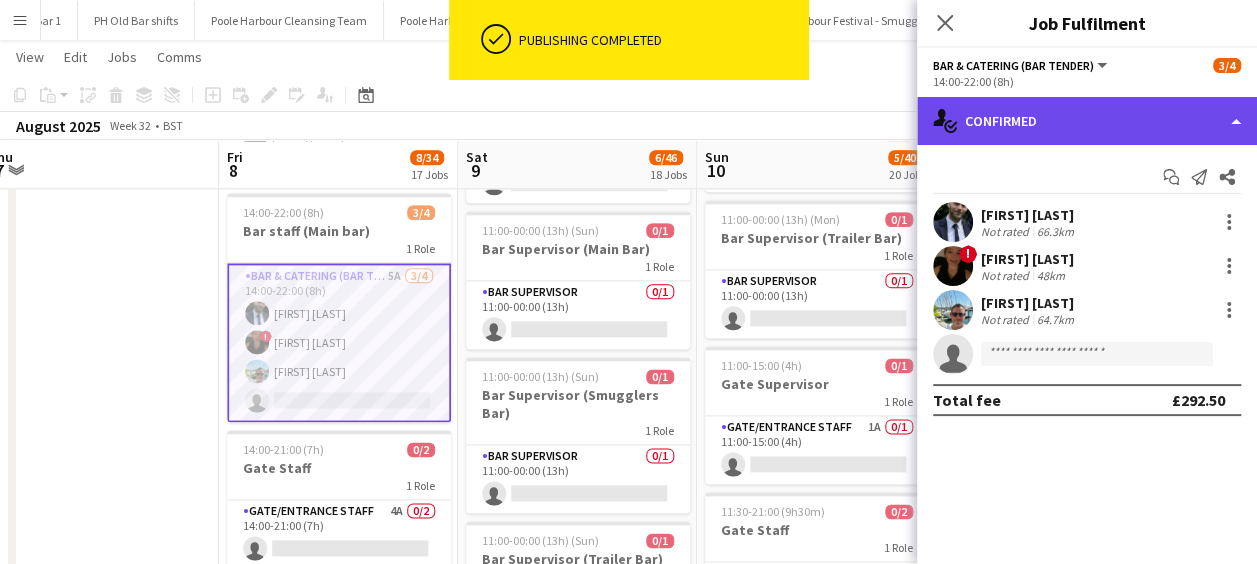 click on "single-neutral-actions-check-2
Confirmed" 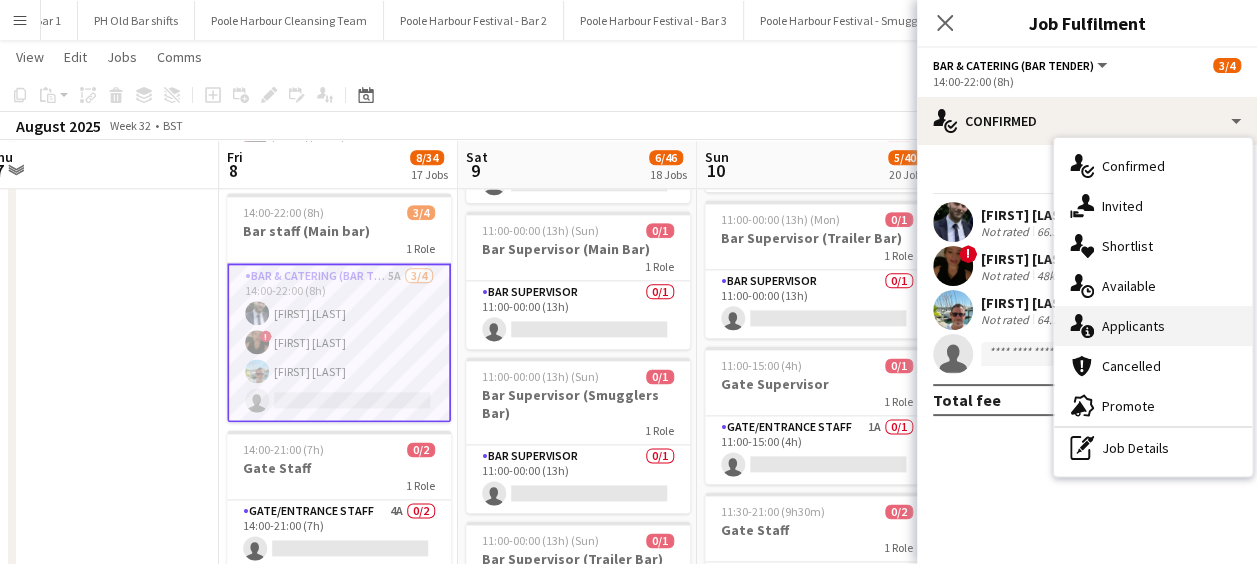 click on "single-neutral-actions-information
Applicants" at bounding box center (1153, 326) 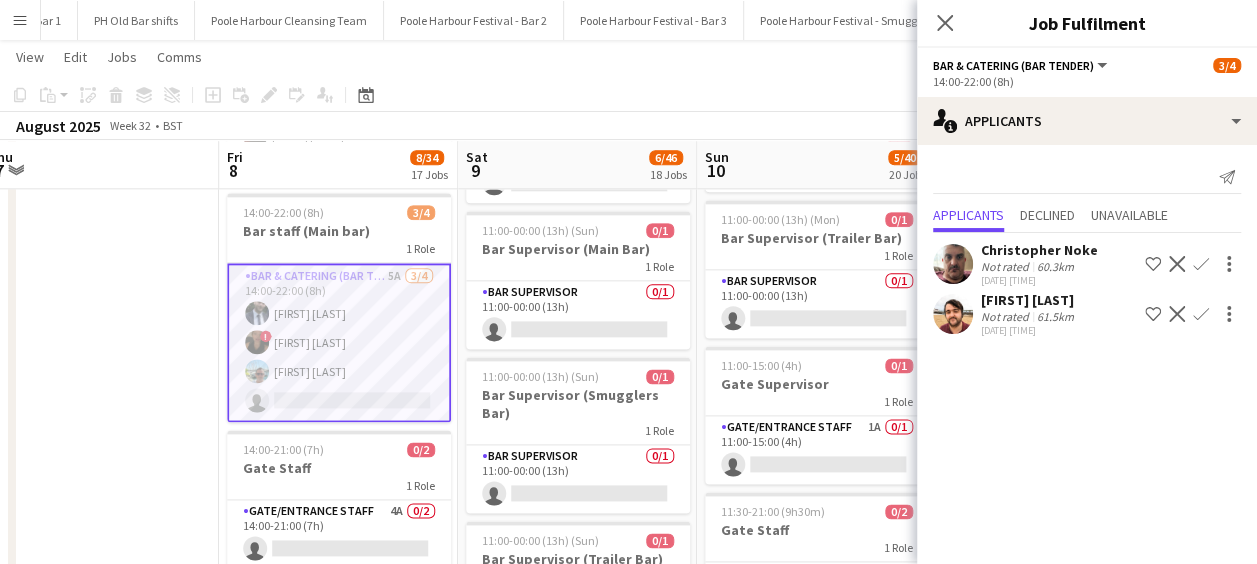 click on "Confirm" at bounding box center (1201, 314) 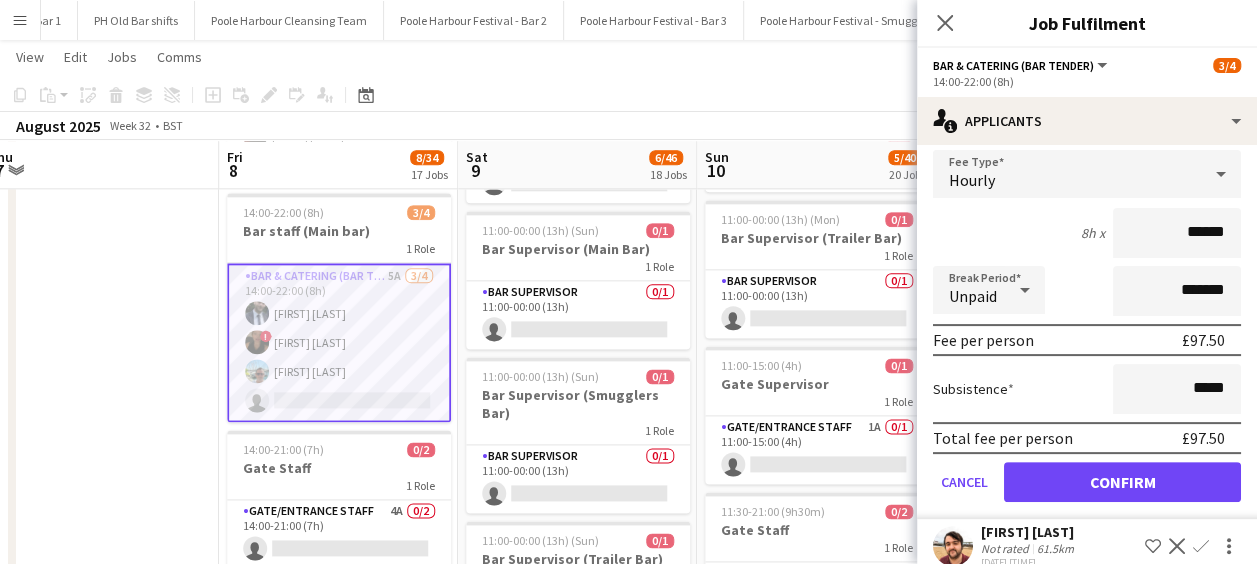 scroll, scrollTop: 188, scrollLeft: 0, axis: vertical 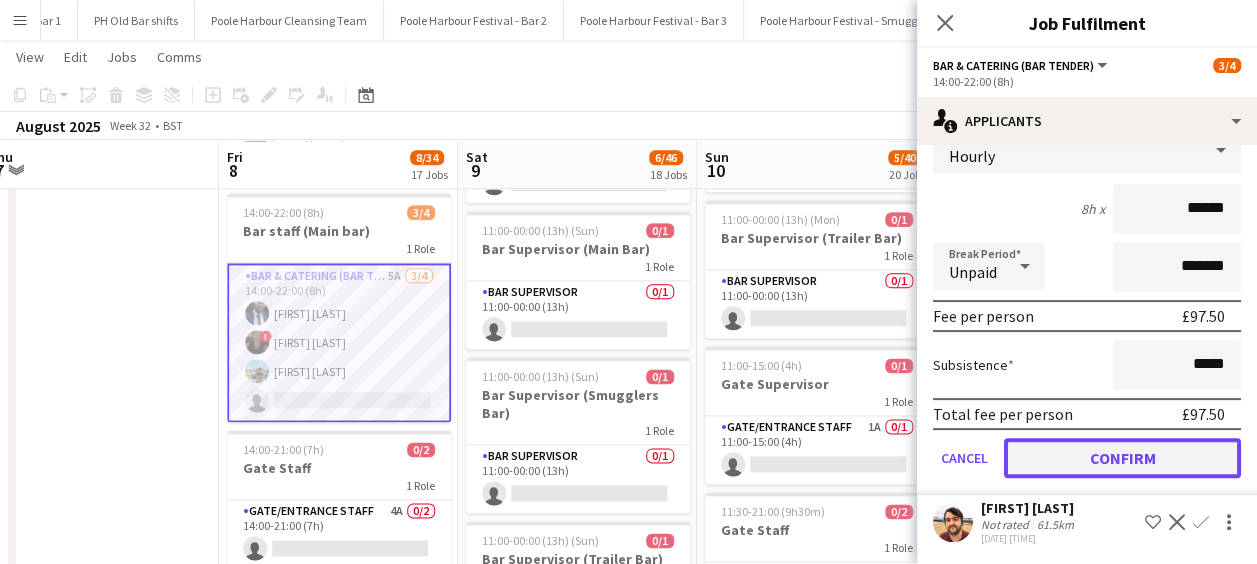 click on "Confirm" 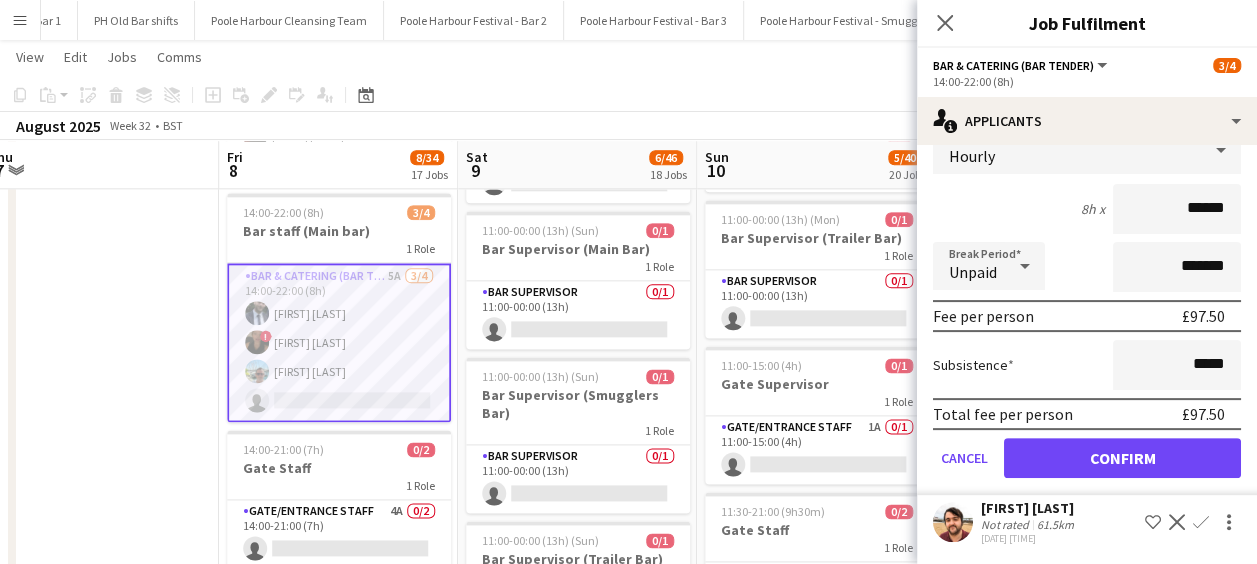 scroll, scrollTop: 0, scrollLeft: 0, axis: both 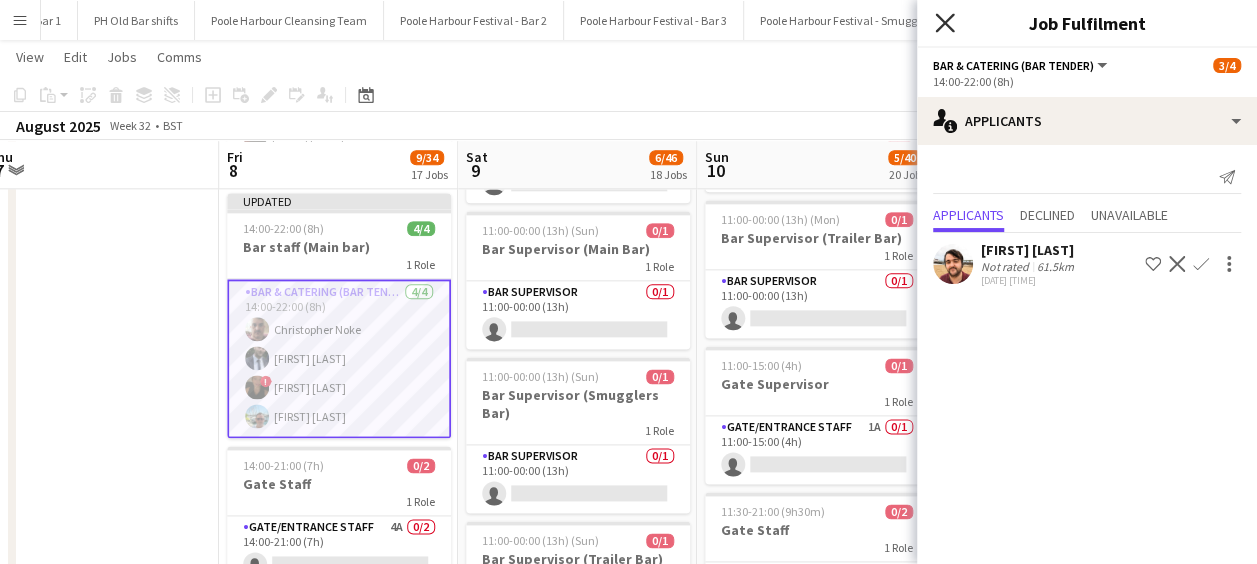 click on "Close pop-in" 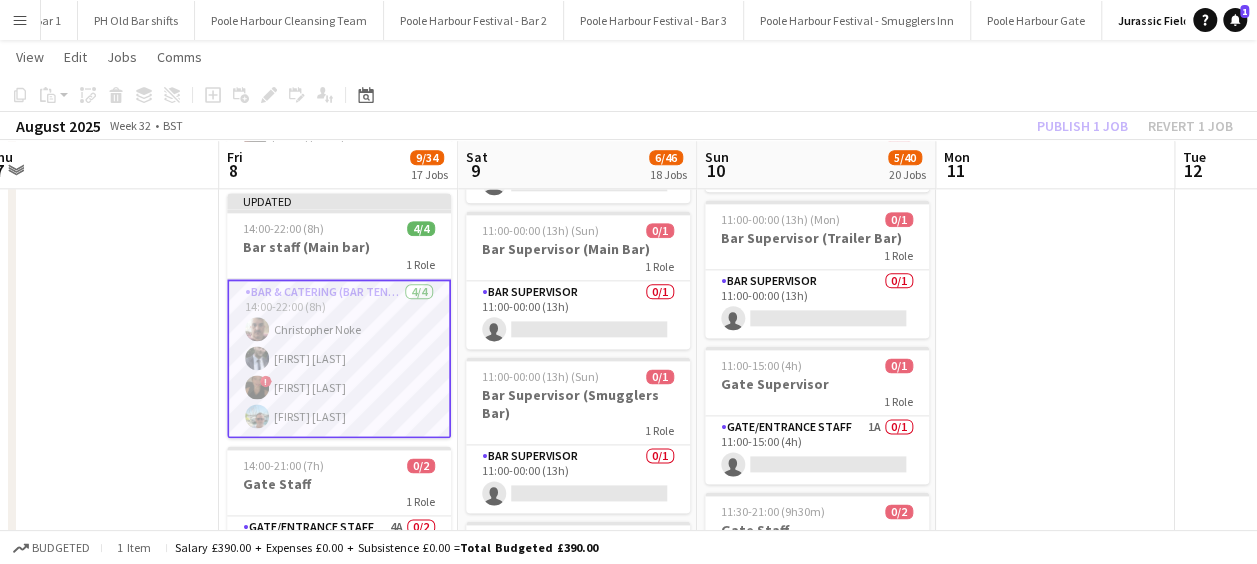 click on "Publish 1 job   Revert 1 job" 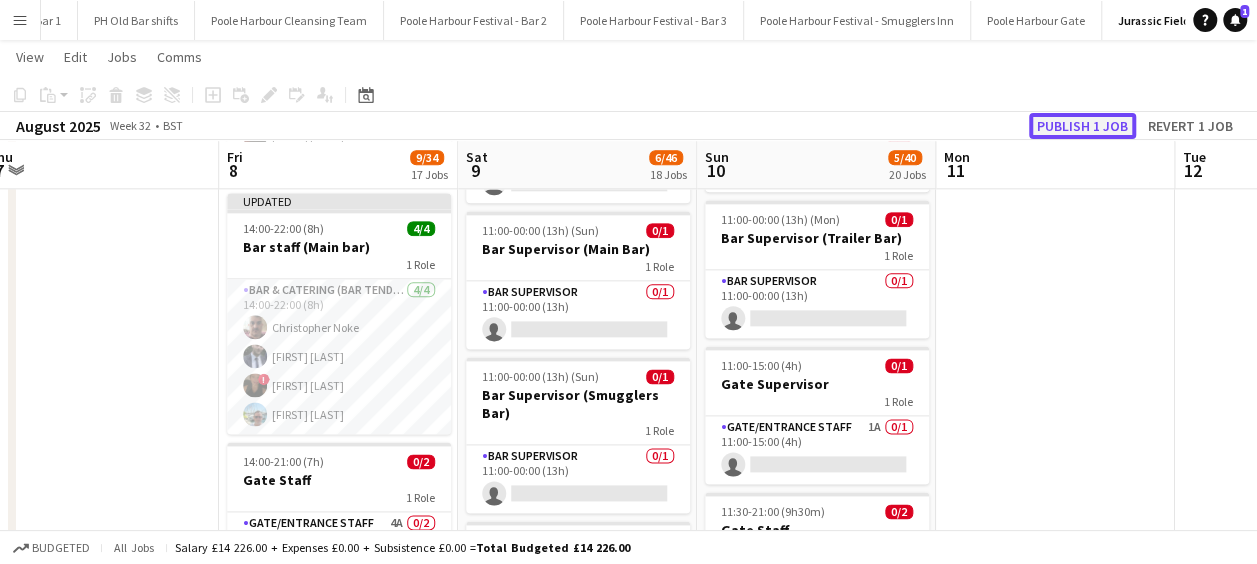 click on "Publish 1 job" 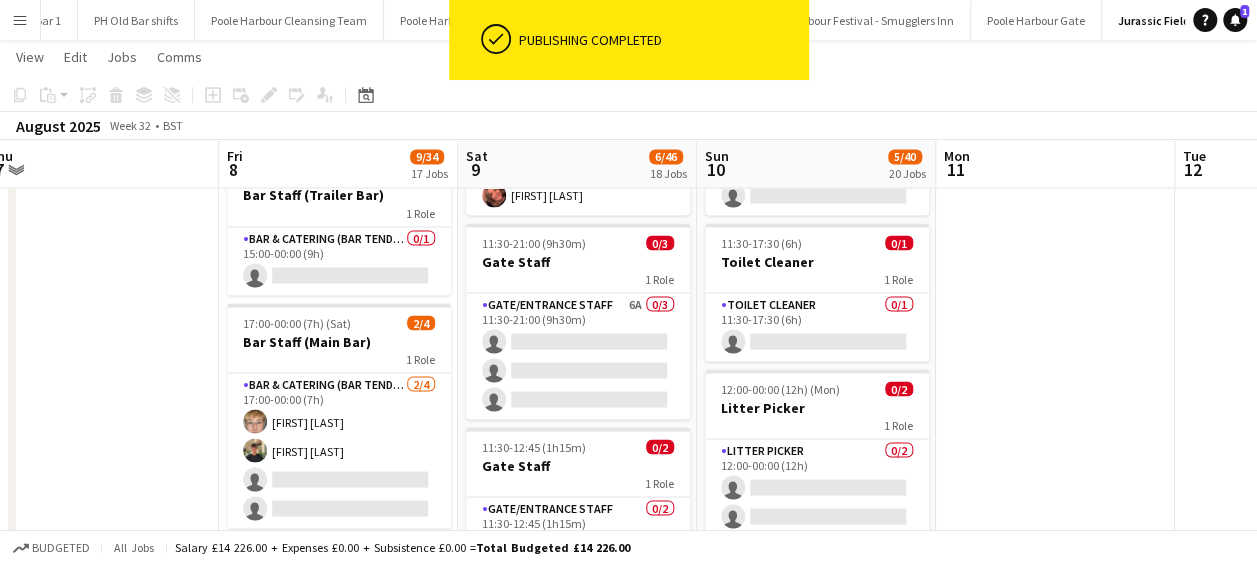 scroll, scrollTop: 1746, scrollLeft: 0, axis: vertical 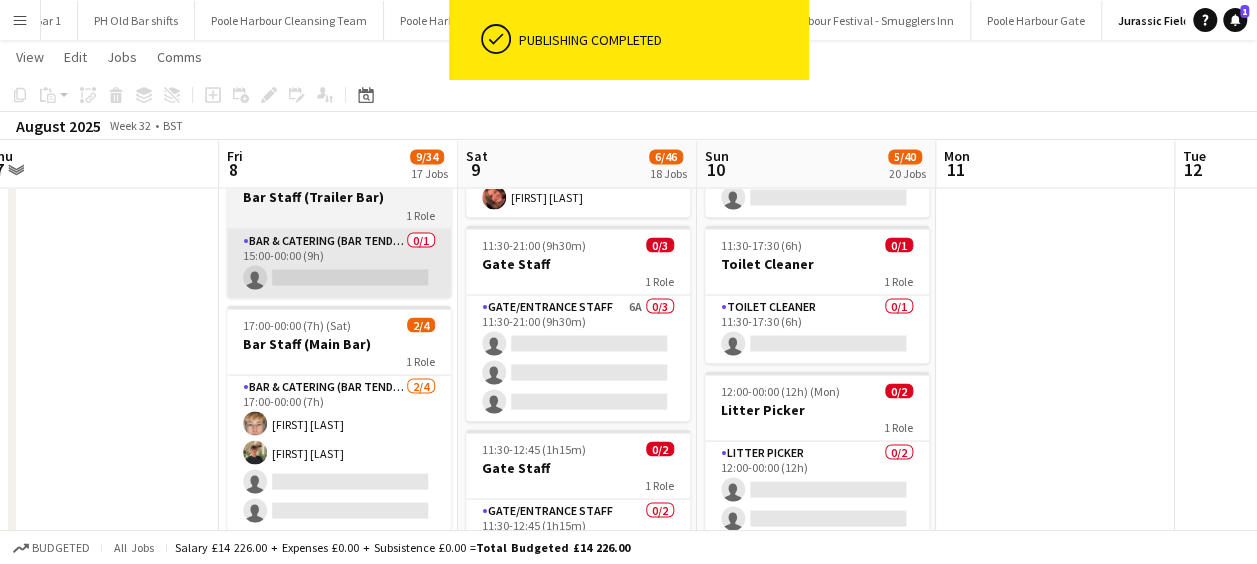 click on "Bar & Catering (Bar Tender)   0/1   15:00-00:00 (9h)
single-neutral-actions" at bounding box center [339, 263] 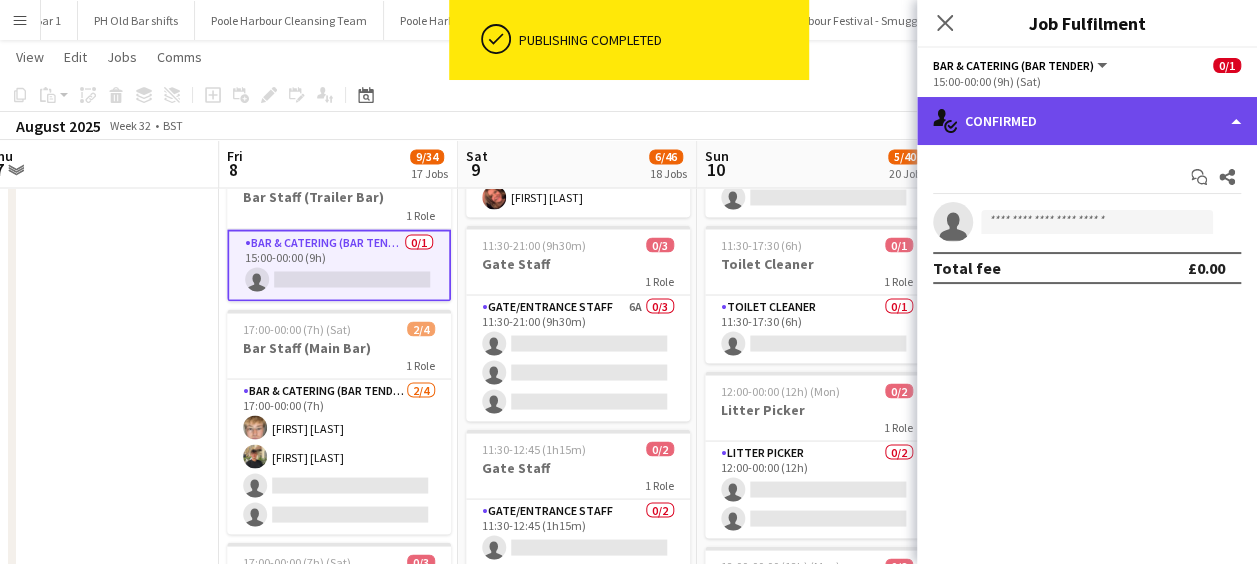 click on "single-neutral-actions-check-2
Confirmed" 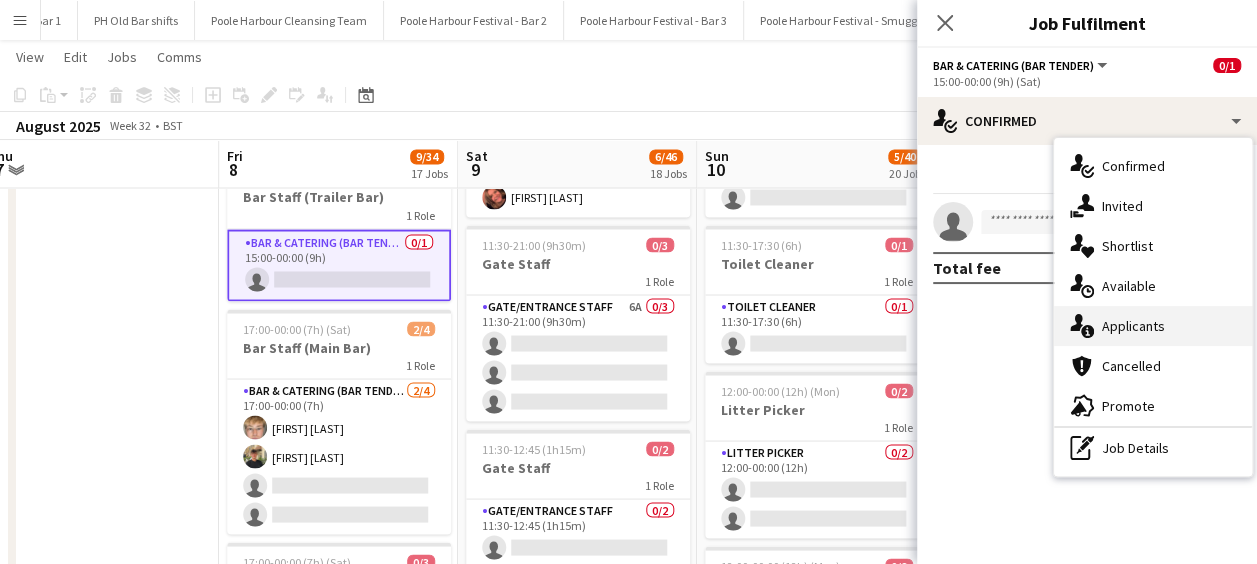 click on "single-neutral-actions-information
Applicants" at bounding box center [1153, 326] 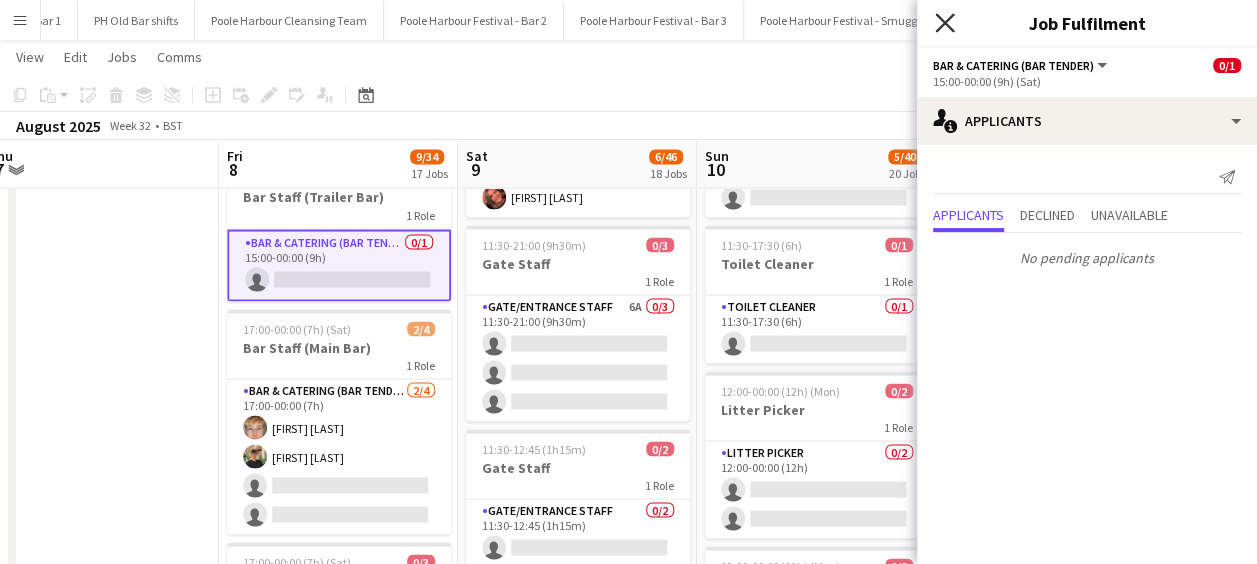 click 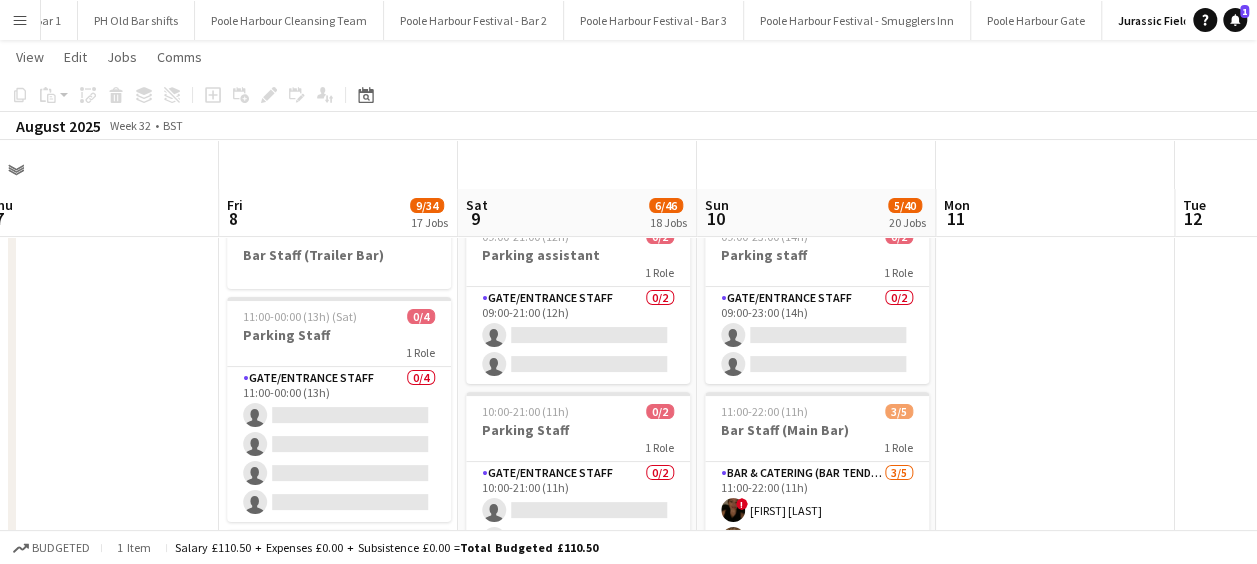 scroll, scrollTop: 0, scrollLeft: 0, axis: both 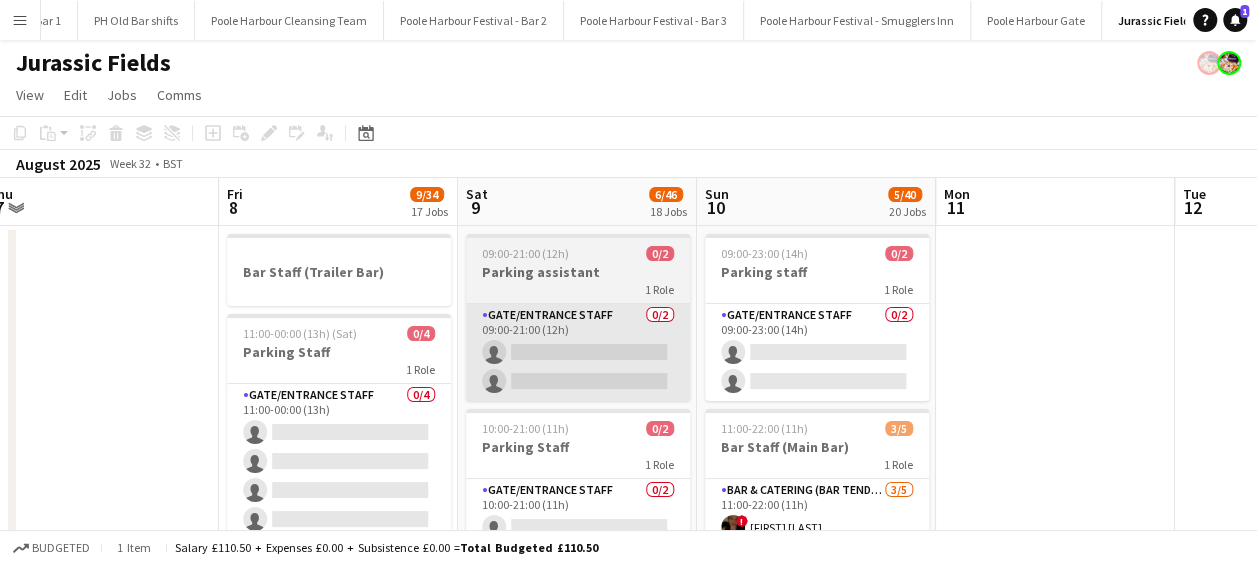 click on "Gate/Entrance staff   0/2   09:00-21:00 (12h)
single-neutral-actions
single-neutral-actions" at bounding box center [578, 352] 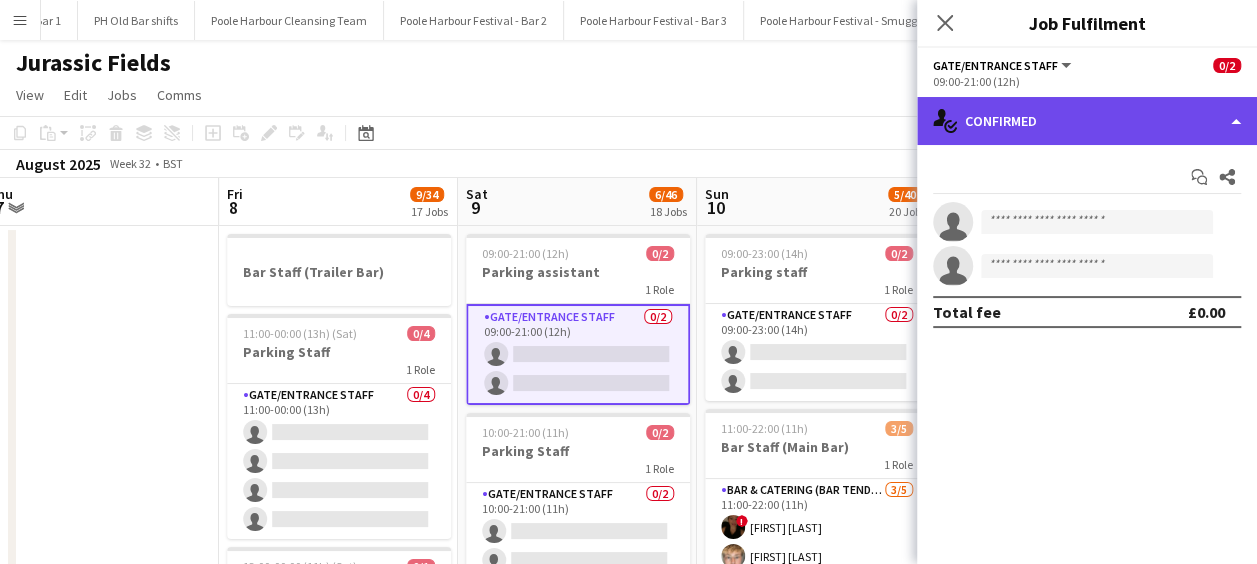 click on "single-neutral-actions-check-2
Confirmed" 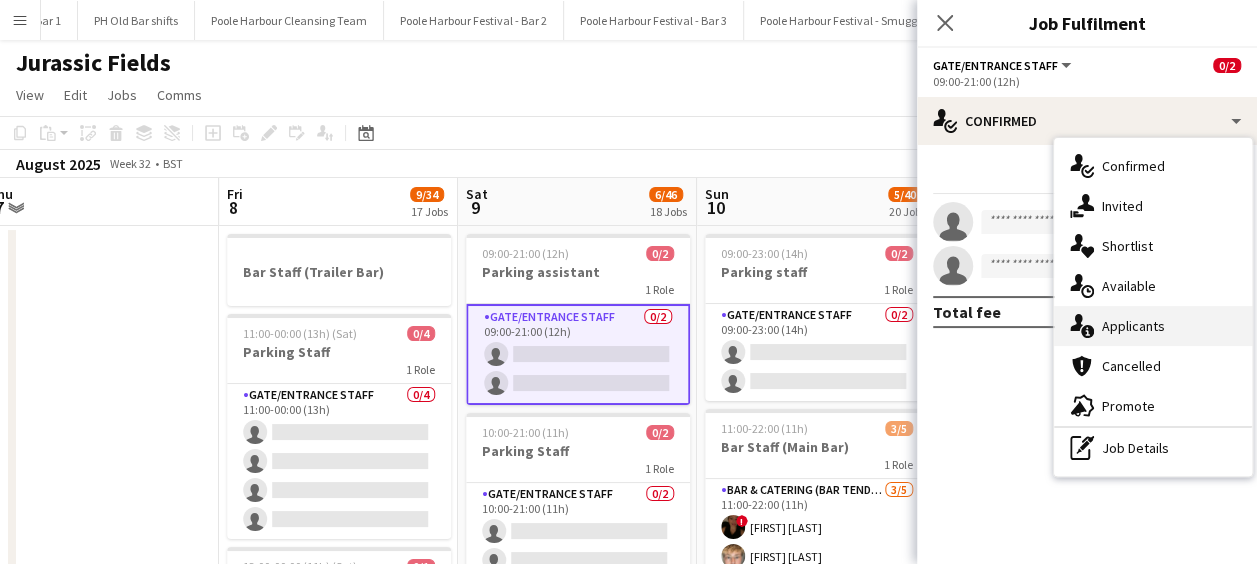 click on "single-neutral-actions-information
Applicants" at bounding box center (1153, 326) 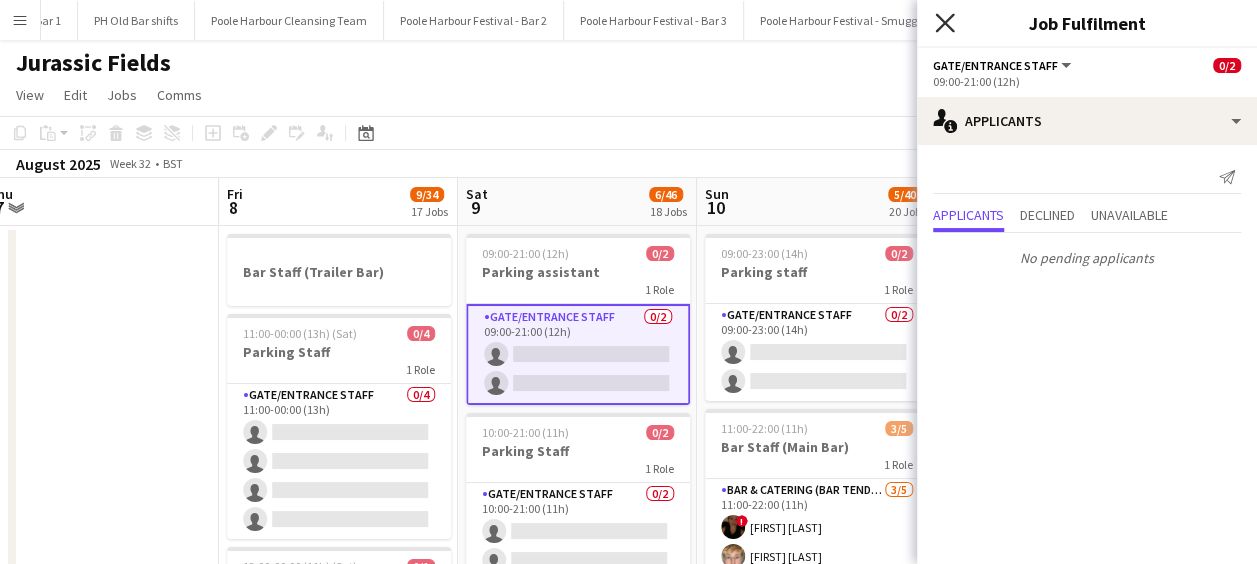 click on "Close pop-in" 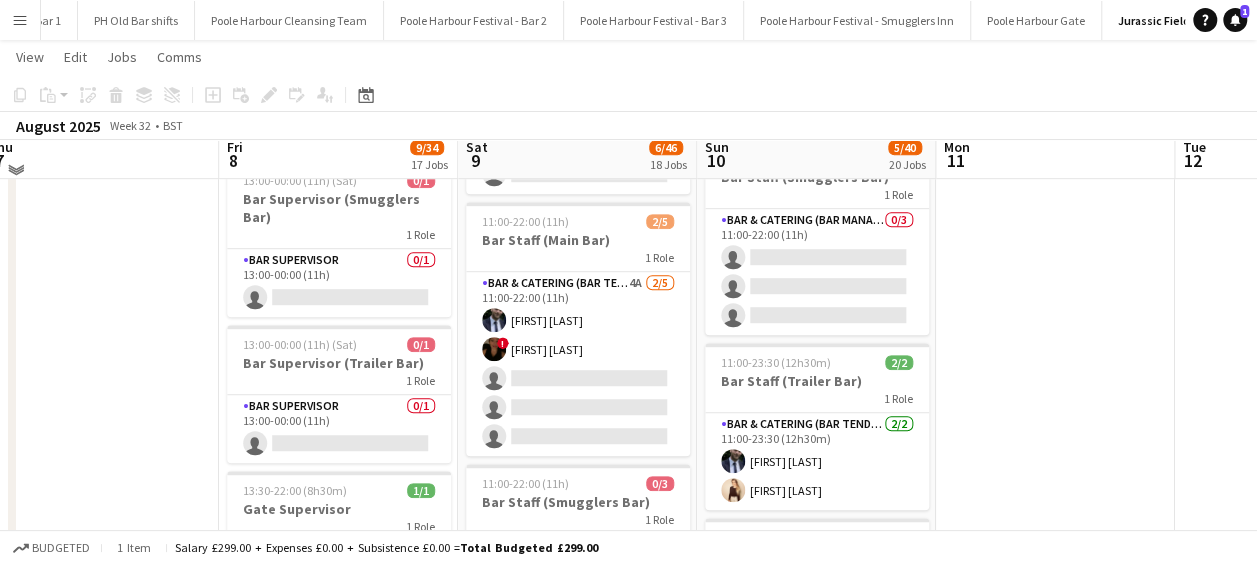 scroll, scrollTop: 533, scrollLeft: 0, axis: vertical 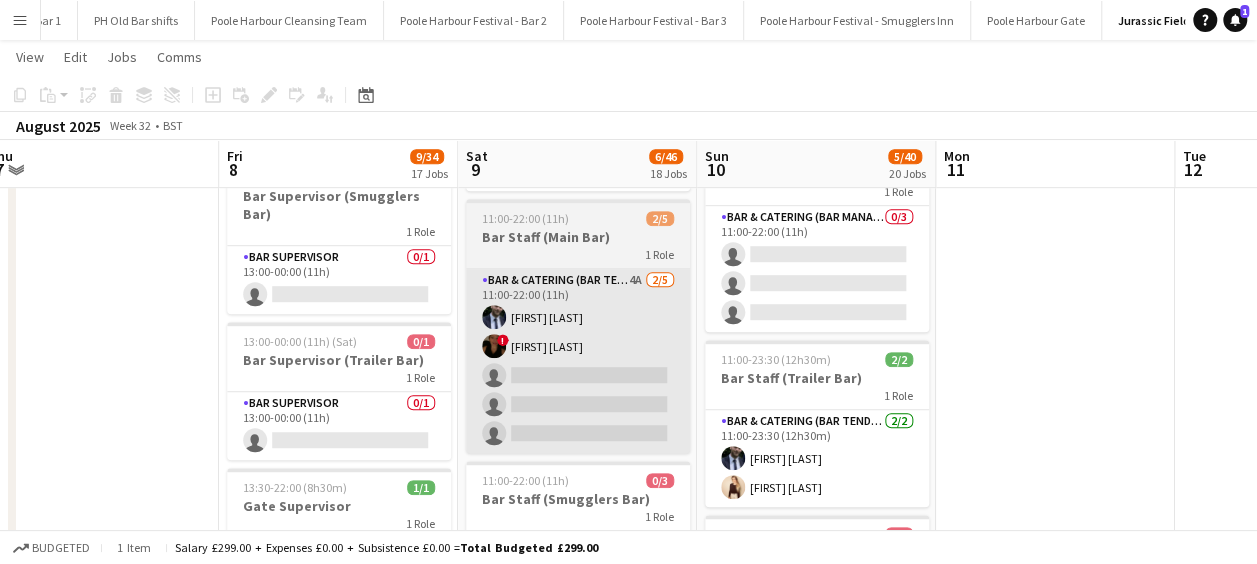 click on "Bar & Catering (Bar Tender)   4A   2/5   11:00-22:00 (11h)
[FIRST] [LAST] ! [FIRST] [LAST]
single-neutral-actions
single-neutral-actions
single-neutral-actions" at bounding box center (578, 361) 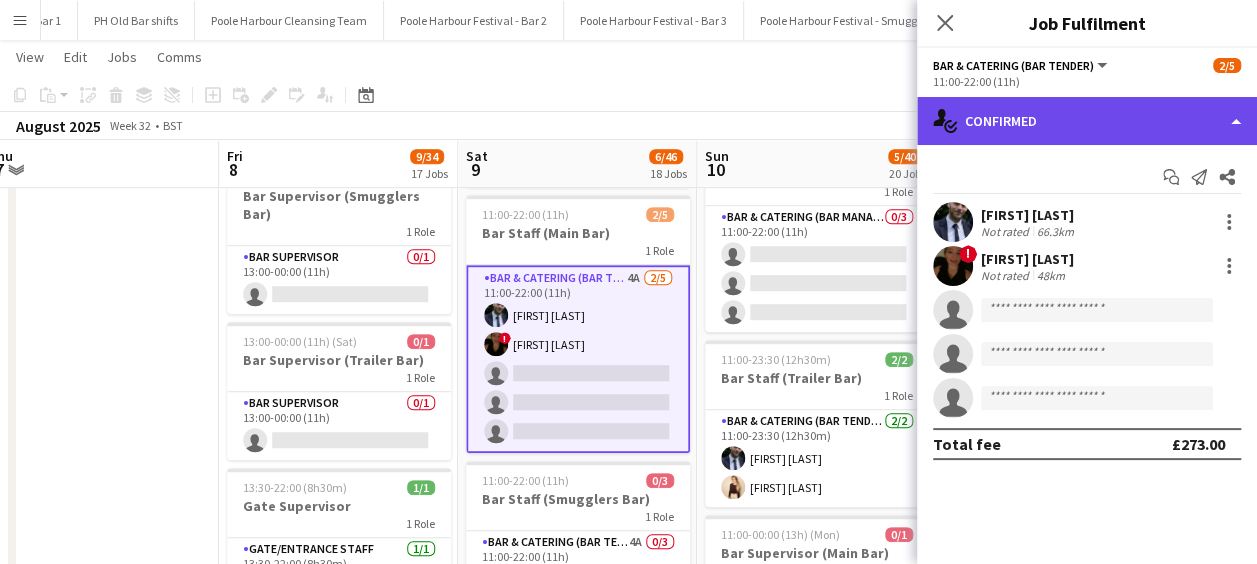 click on "single-neutral-actions-check-2
Confirmed" 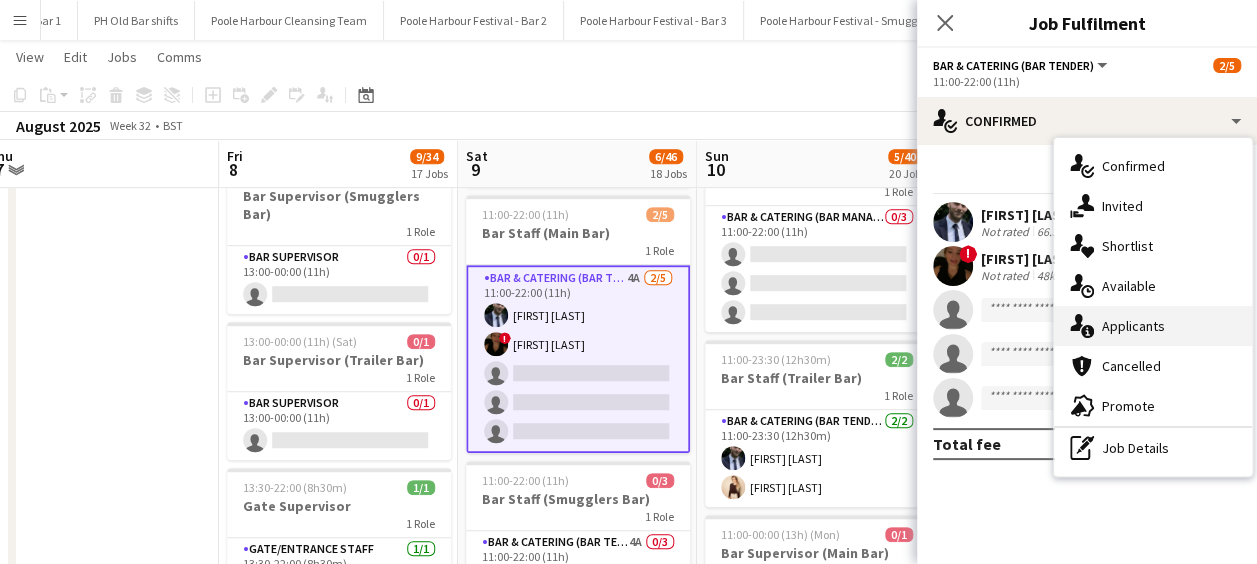 click on "single-neutral-actions-information
Applicants" at bounding box center [1153, 326] 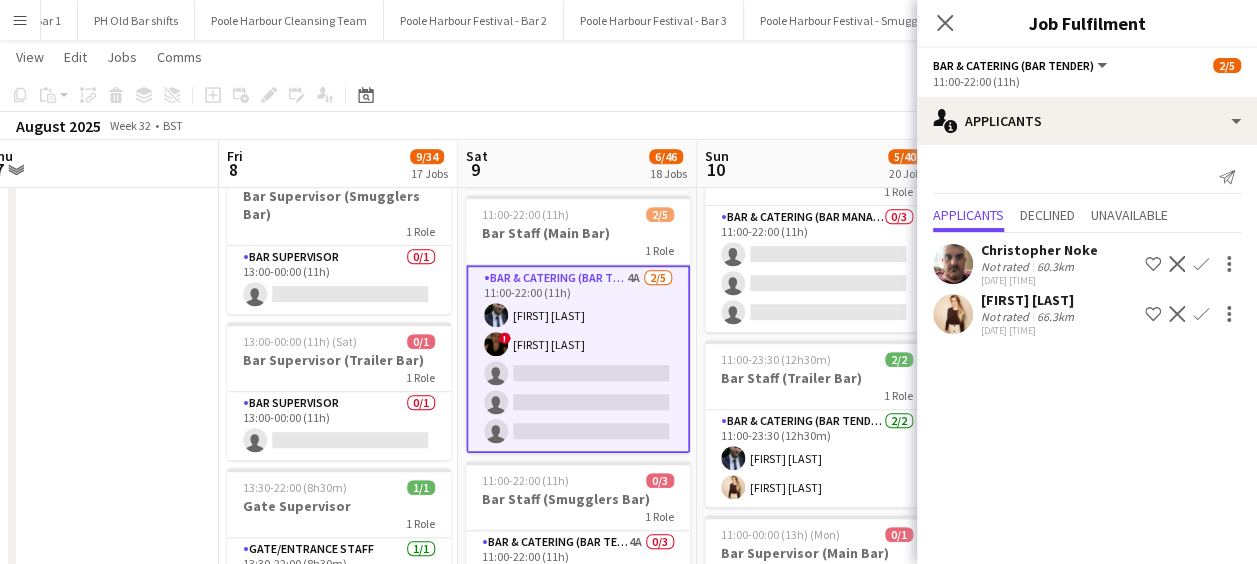 click on "Confirm" at bounding box center (1201, 314) 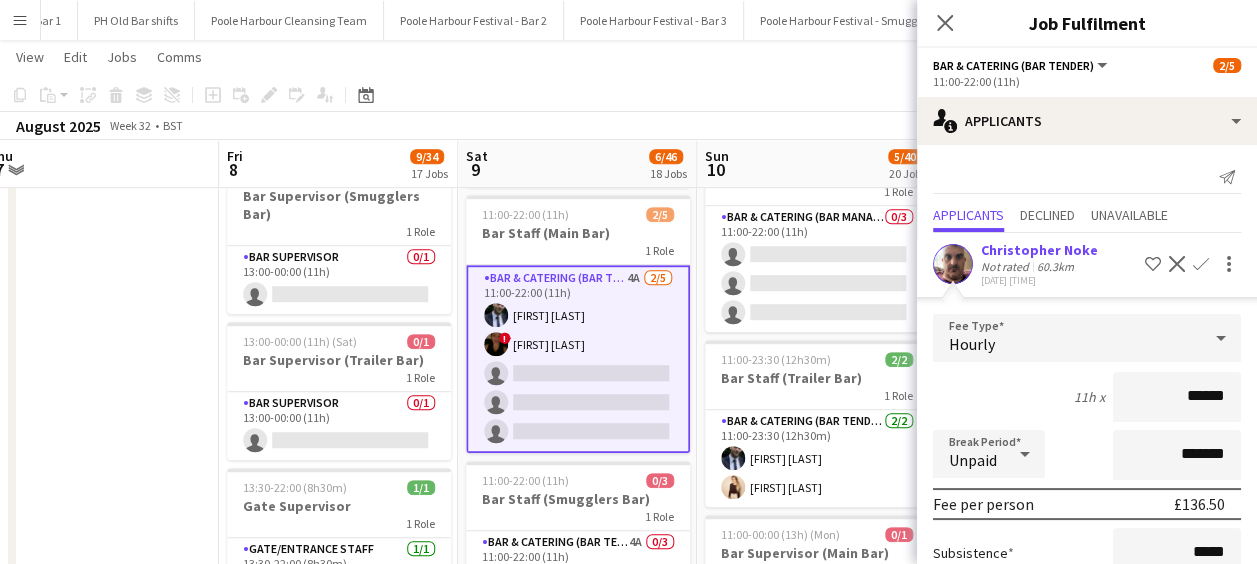 scroll, scrollTop: 188, scrollLeft: 0, axis: vertical 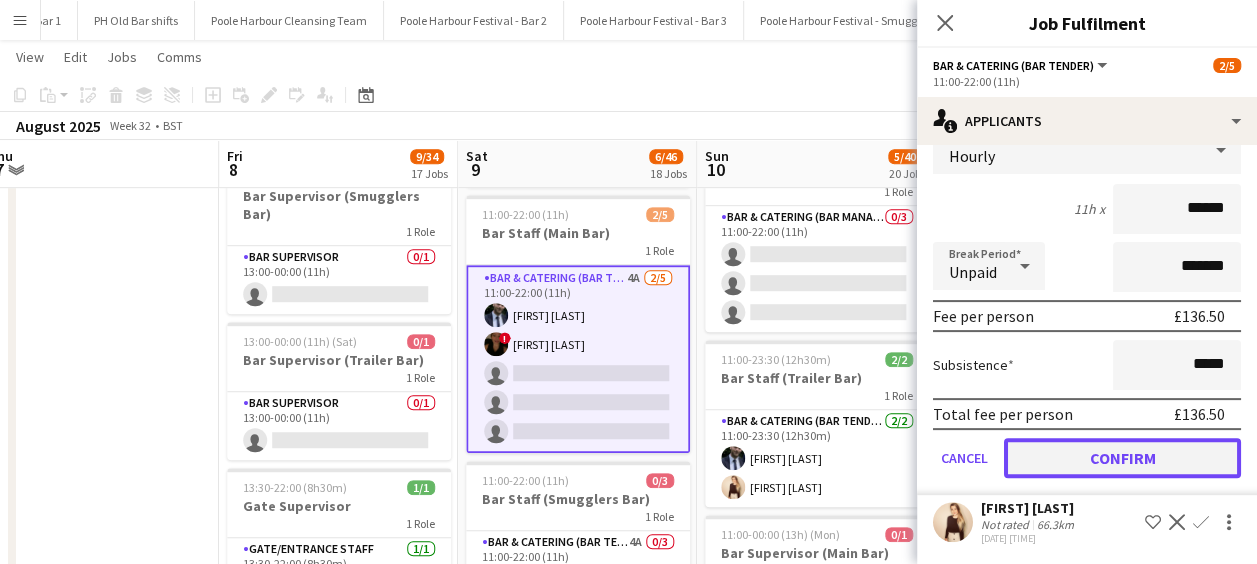 click on "Confirm" 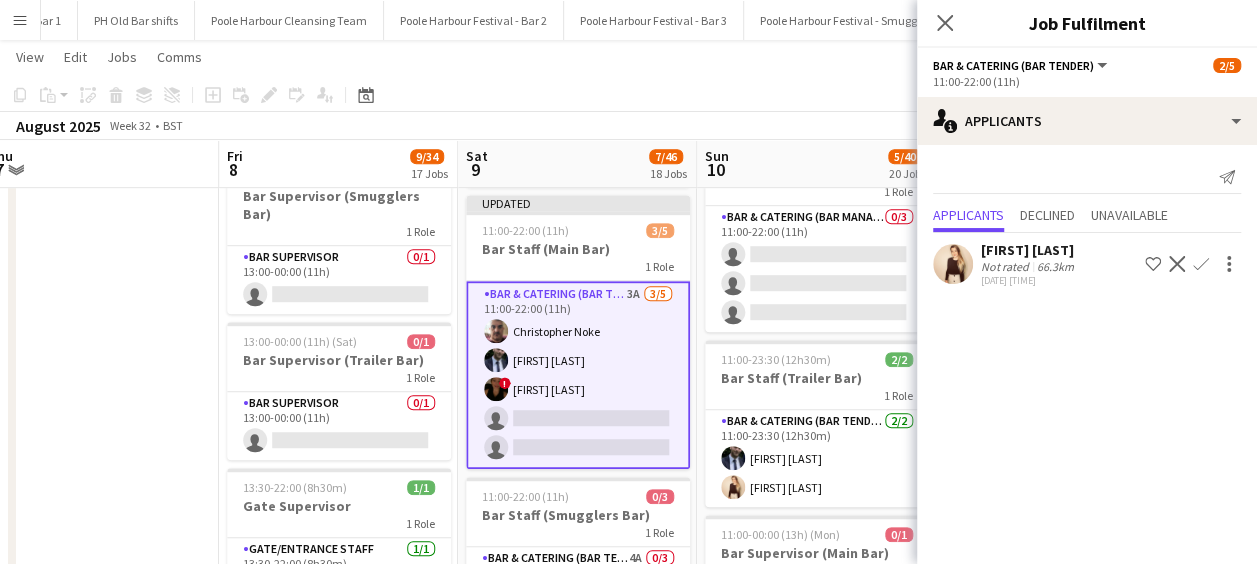 scroll, scrollTop: 0, scrollLeft: 0, axis: both 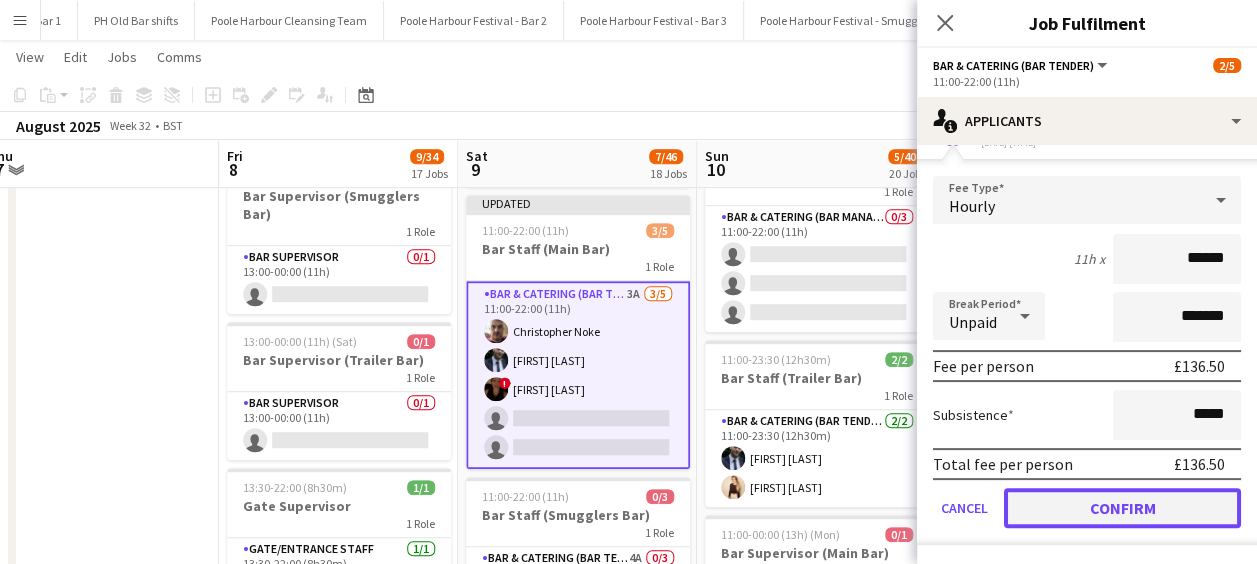 click on "Confirm" 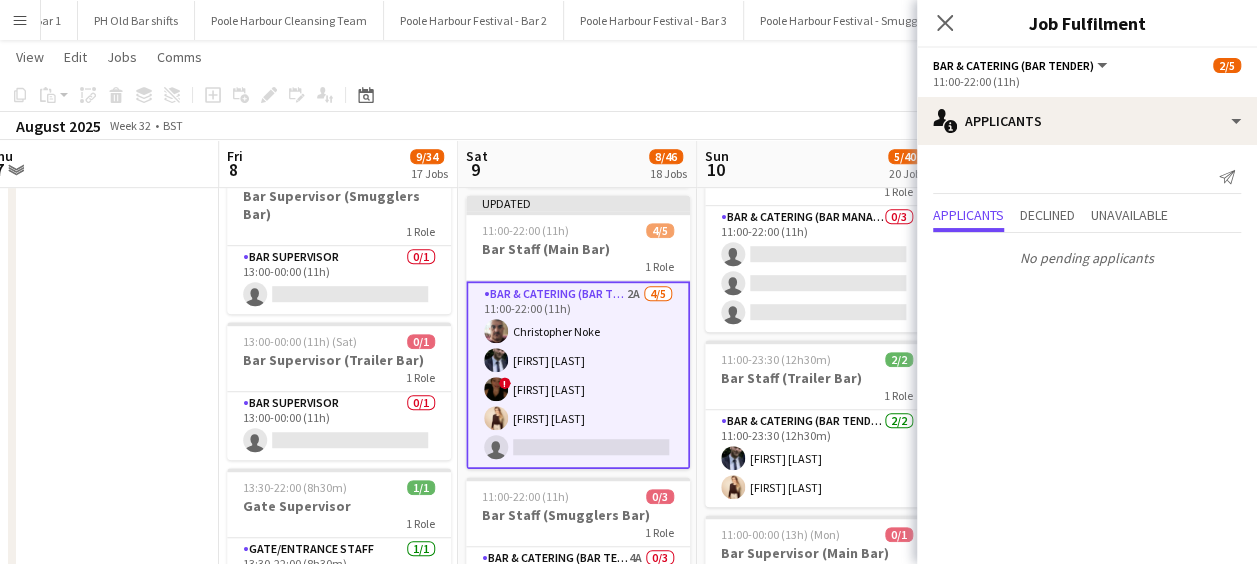 scroll, scrollTop: 0, scrollLeft: 0, axis: both 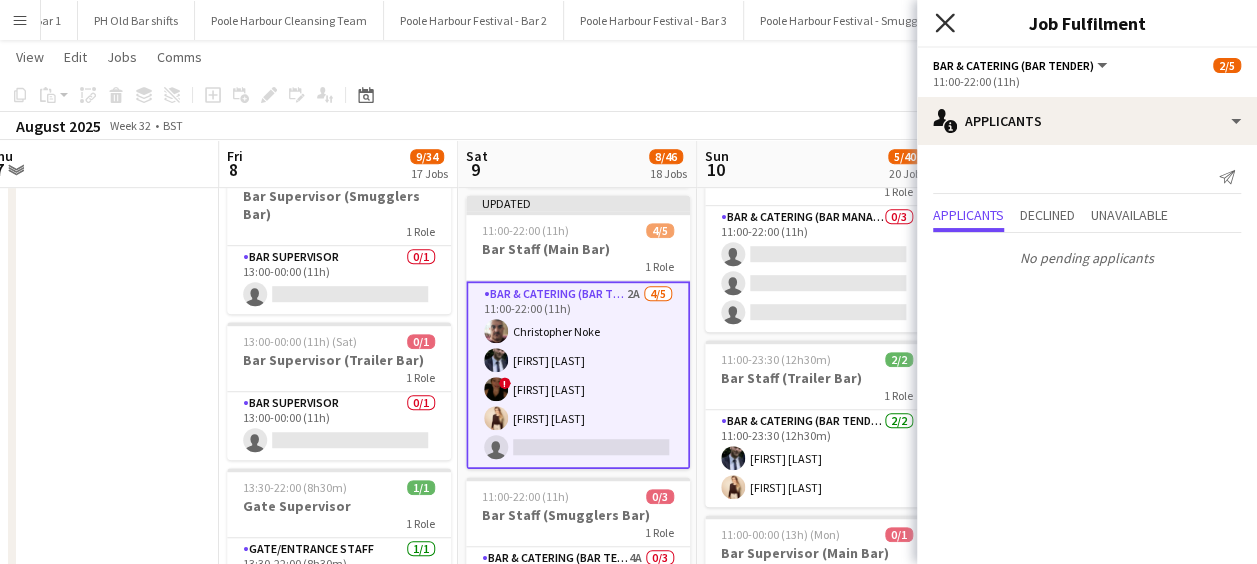 click on "Close pop-in" 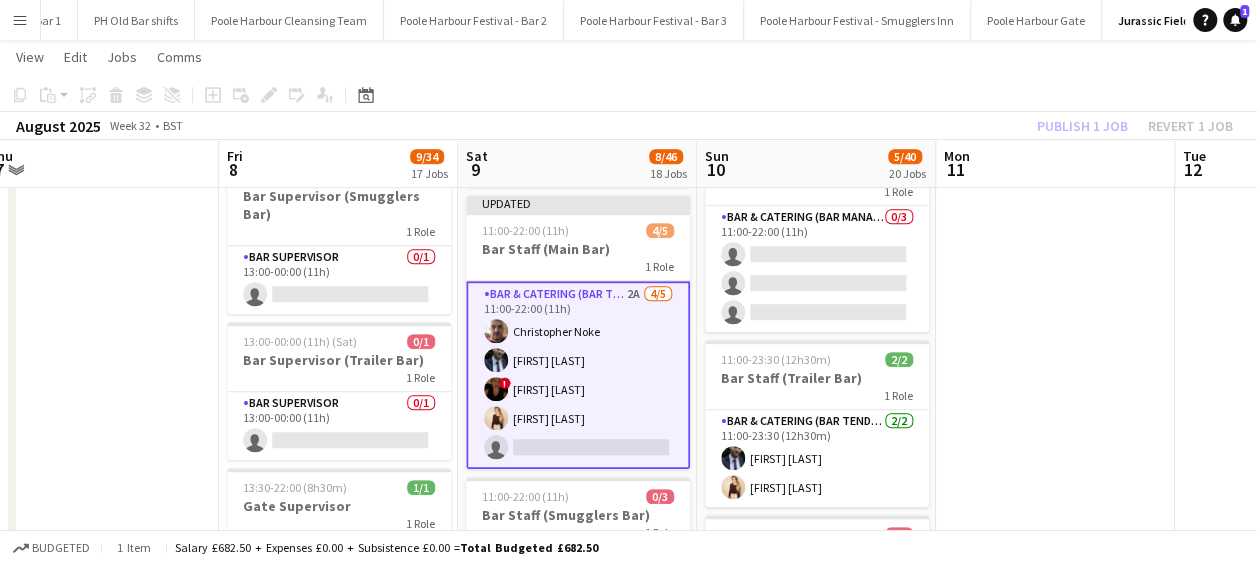 click on "Publish 1 job   Revert 1 job" 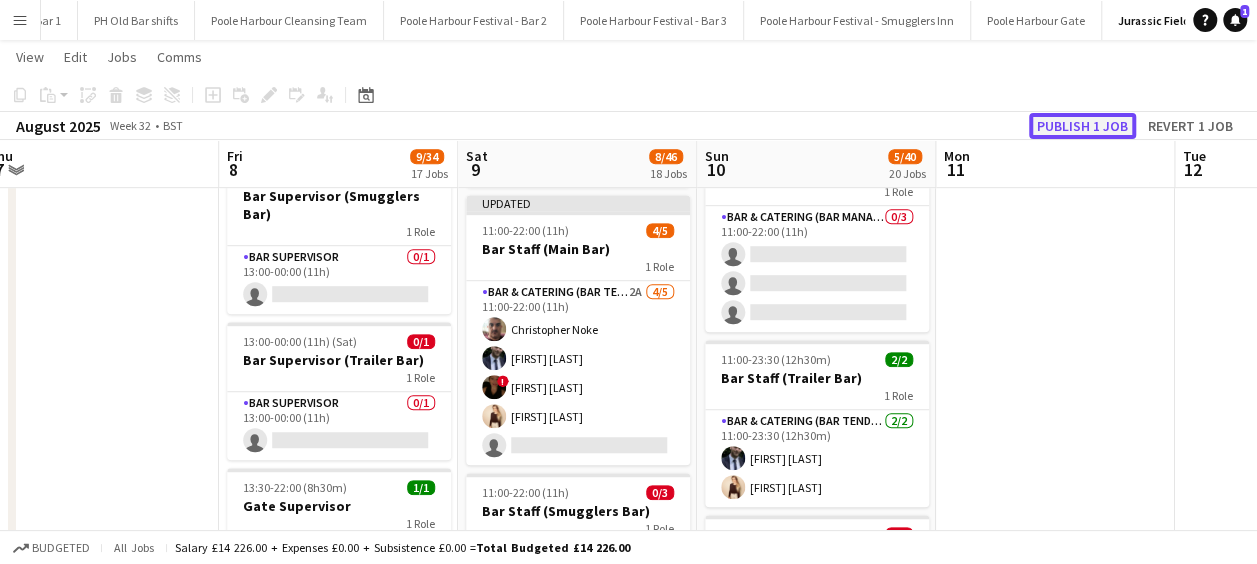 click on "Publish 1 job" 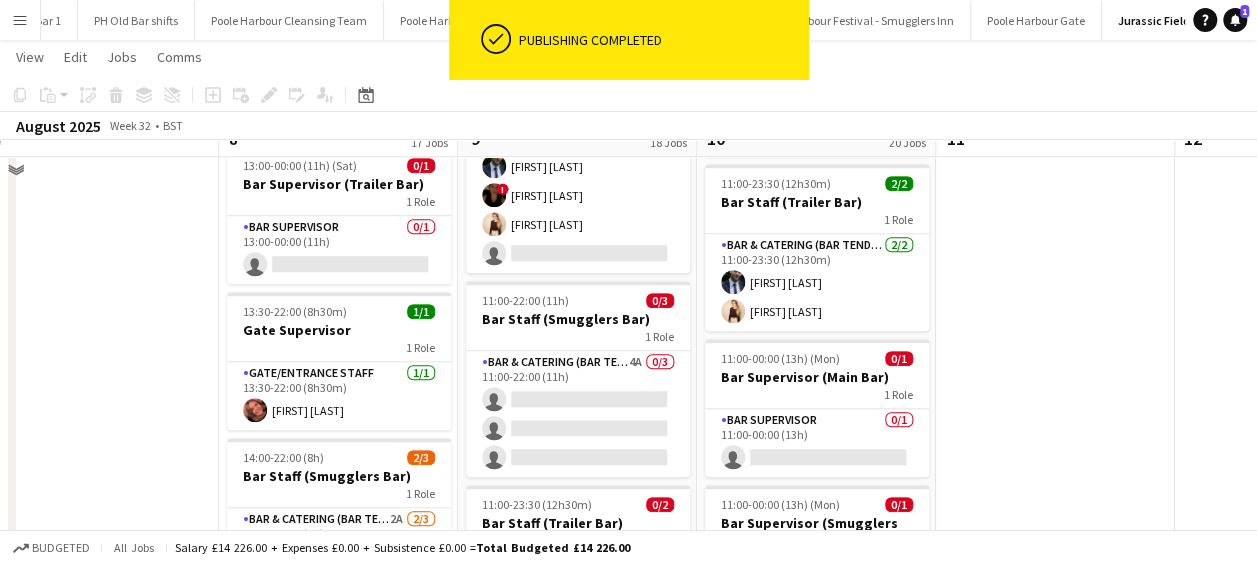 scroll, scrollTop: 710, scrollLeft: 0, axis: vertical 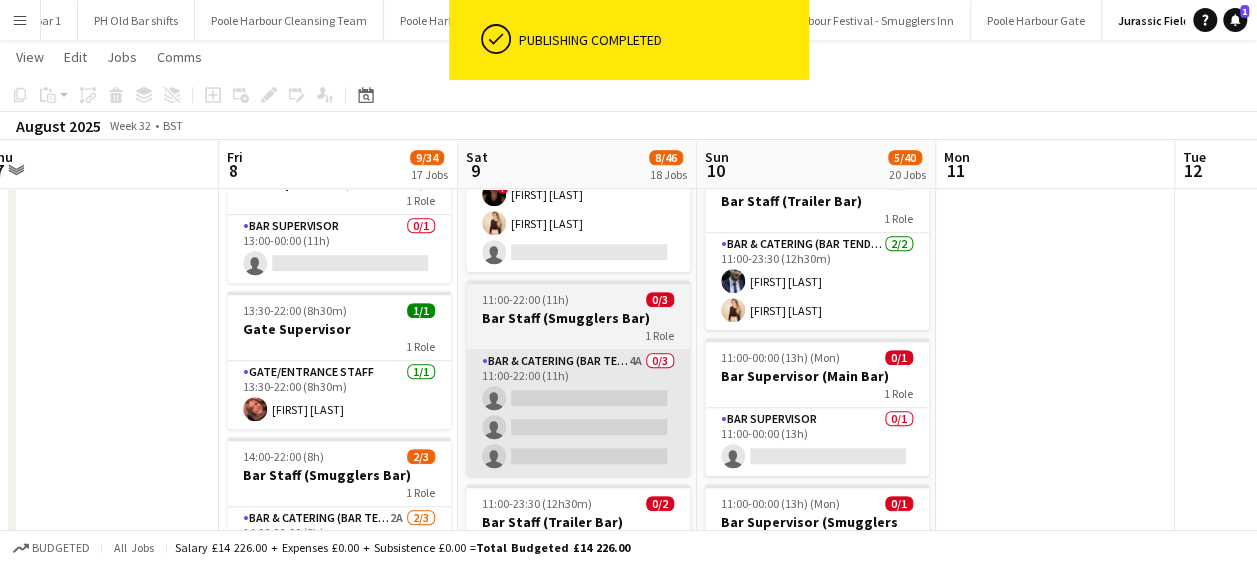 click on "Bar & Catering (Bar Tender)   4A   0/3   11:00-22:00 (11h)
single-neutral-actions
single-neutral-actions
single-neutral-actions" at bounding box center (578, 413) 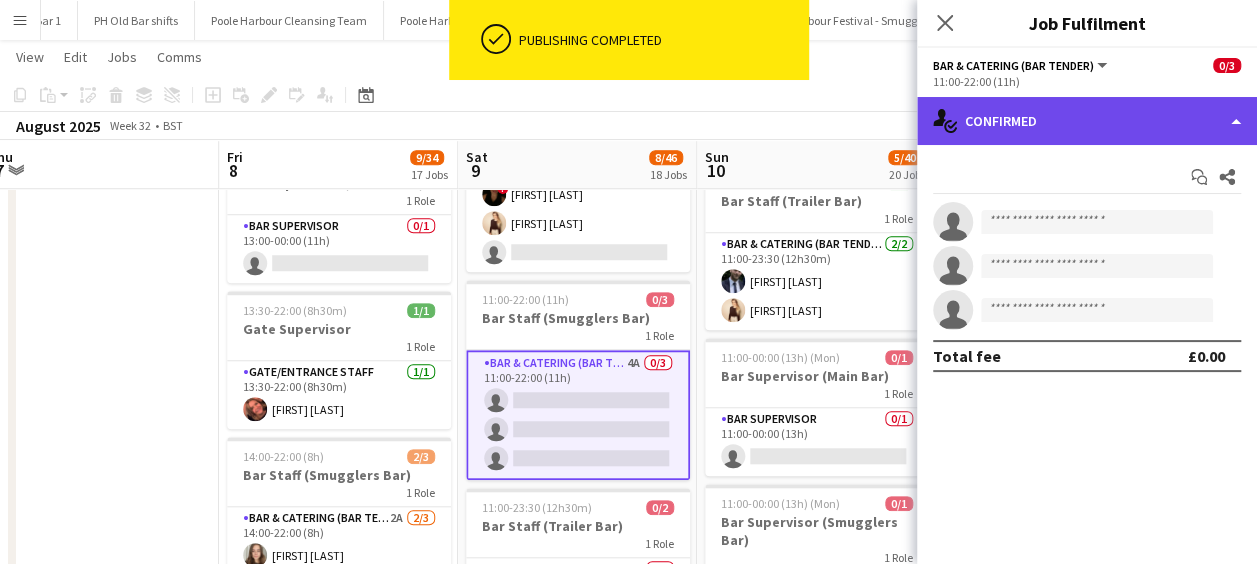 click on "single-neutral-actions-check-2
Confirmed" 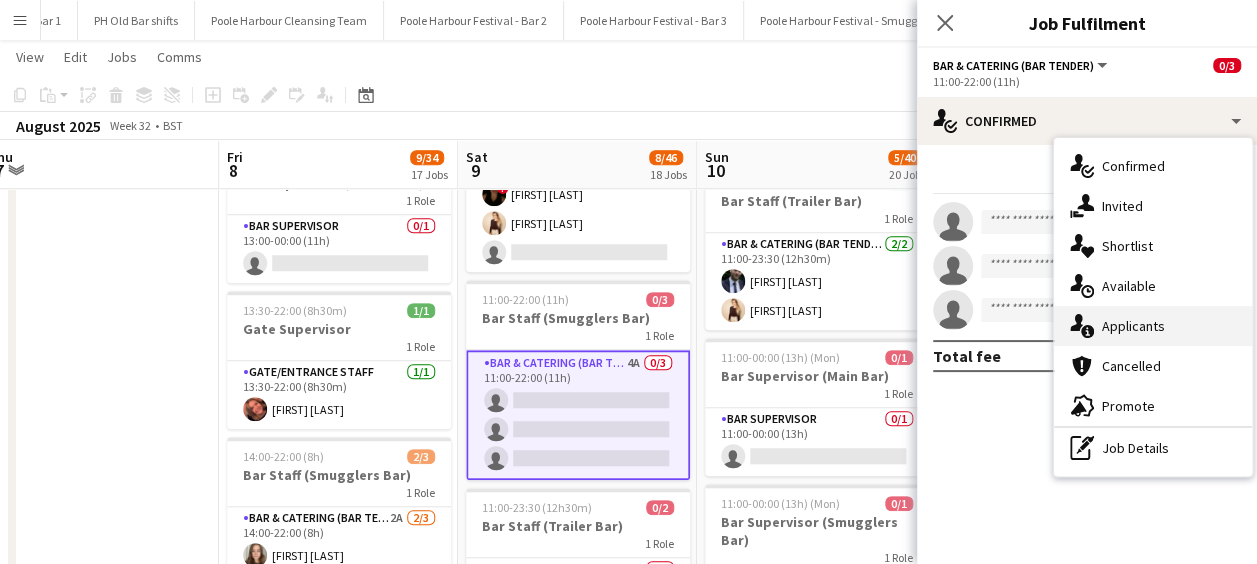 click on "single-neutral-actions-information
Applicants" at bounding box center (1153, 326) 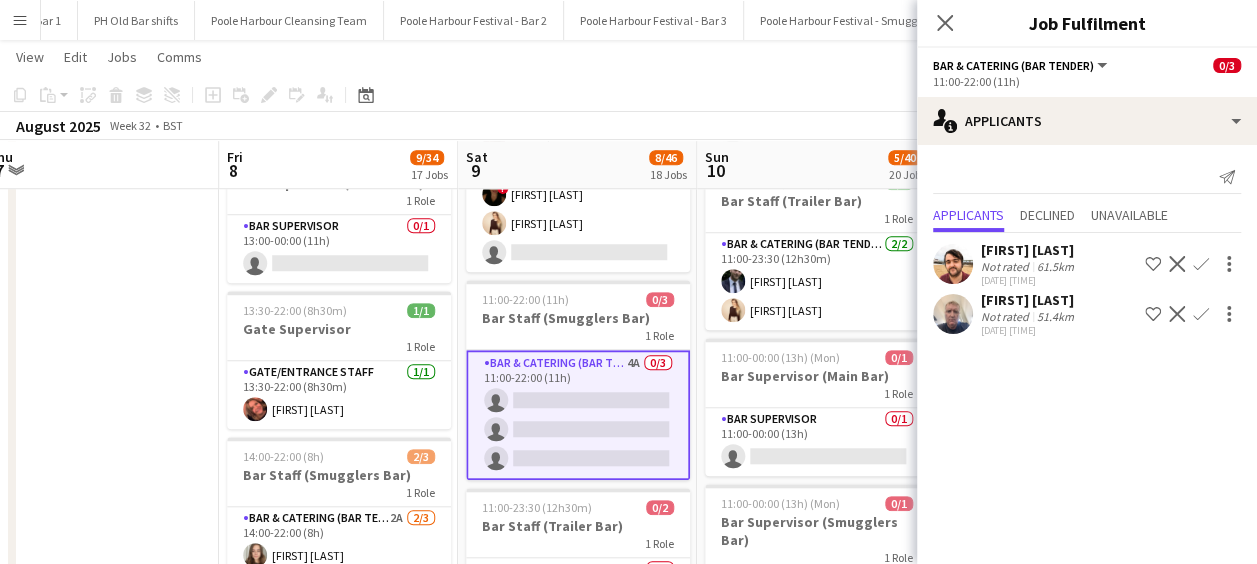 click on "[FIRST] [LAST]" at bounding box center (1029, 300) 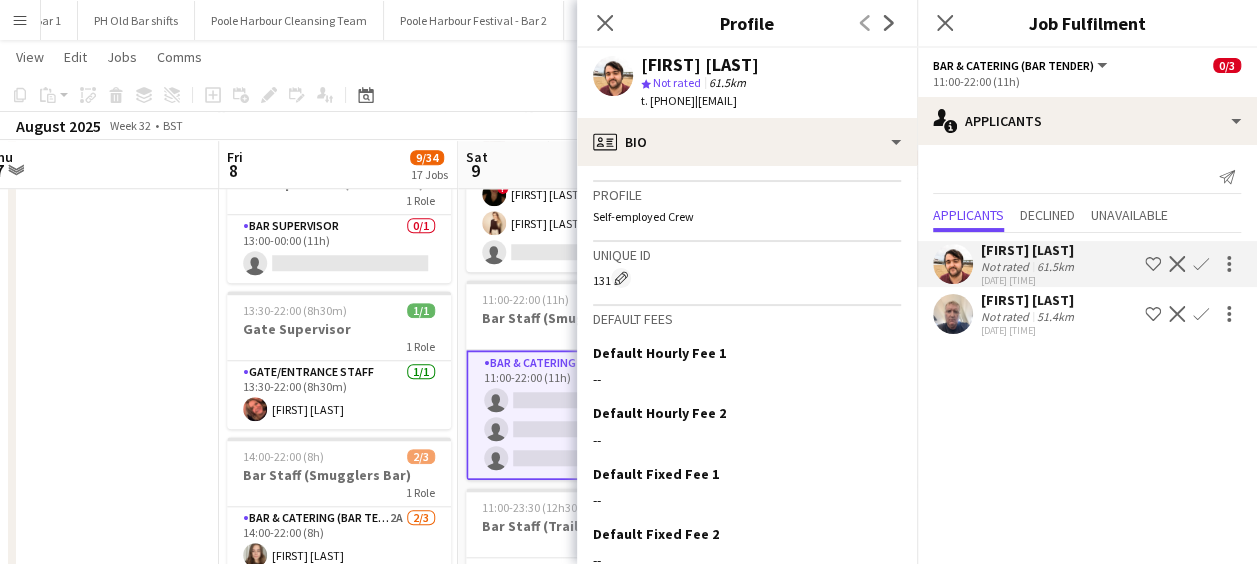 scroll, scrollTop: 920, scrollLeft: 0, axis: vertical 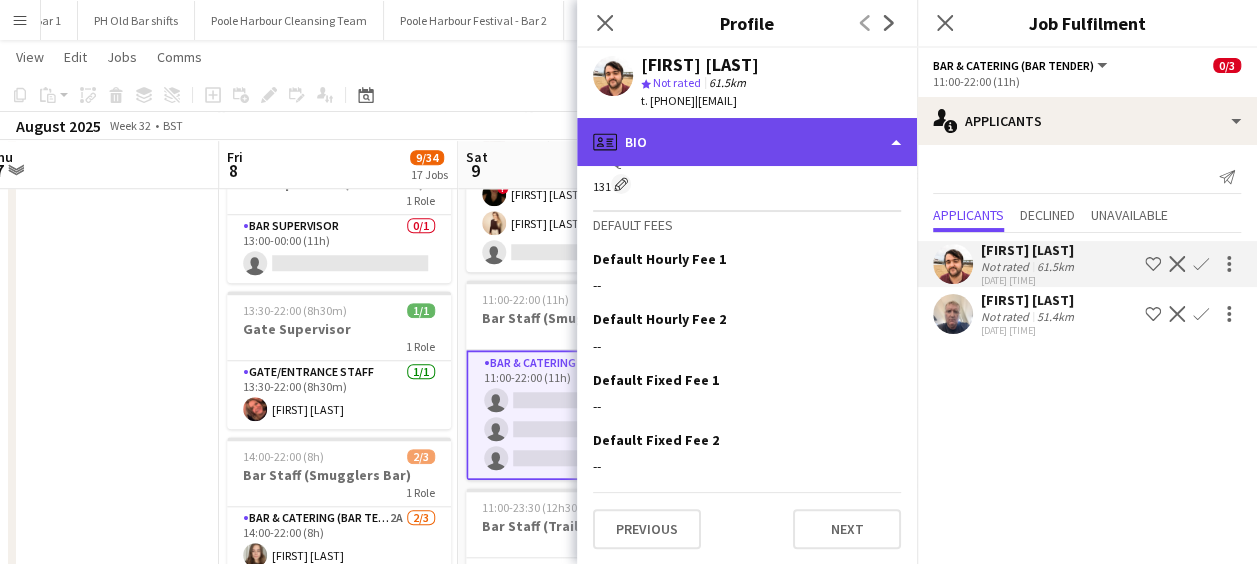 click on "profile
Bio" 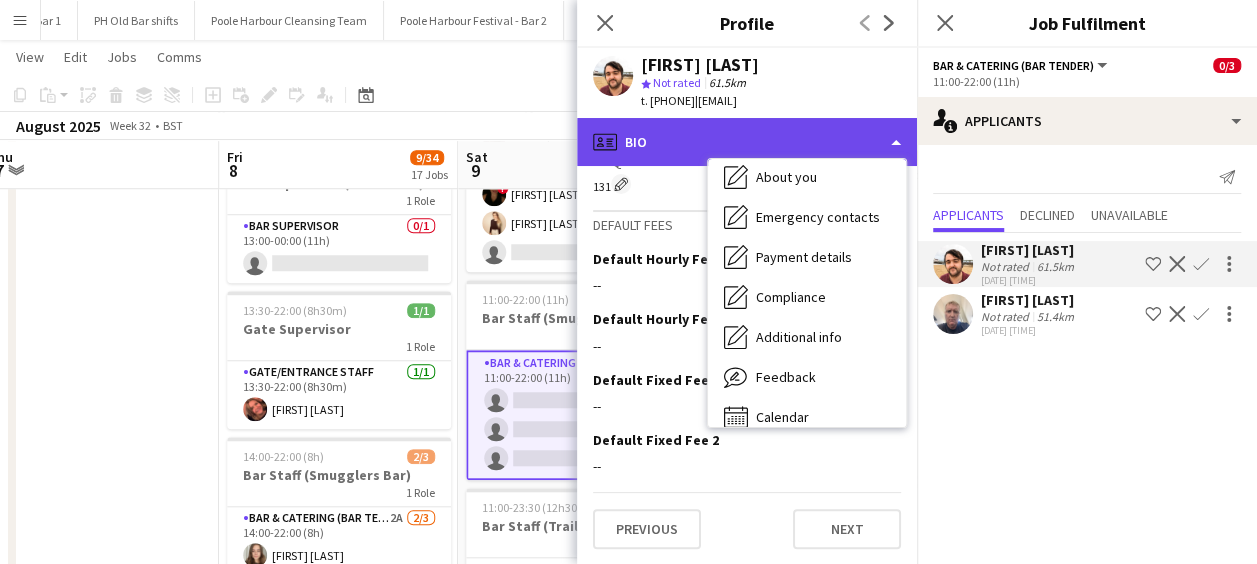 scroll, scrollTop: 148, scrollLeft: 0, axis: vertical 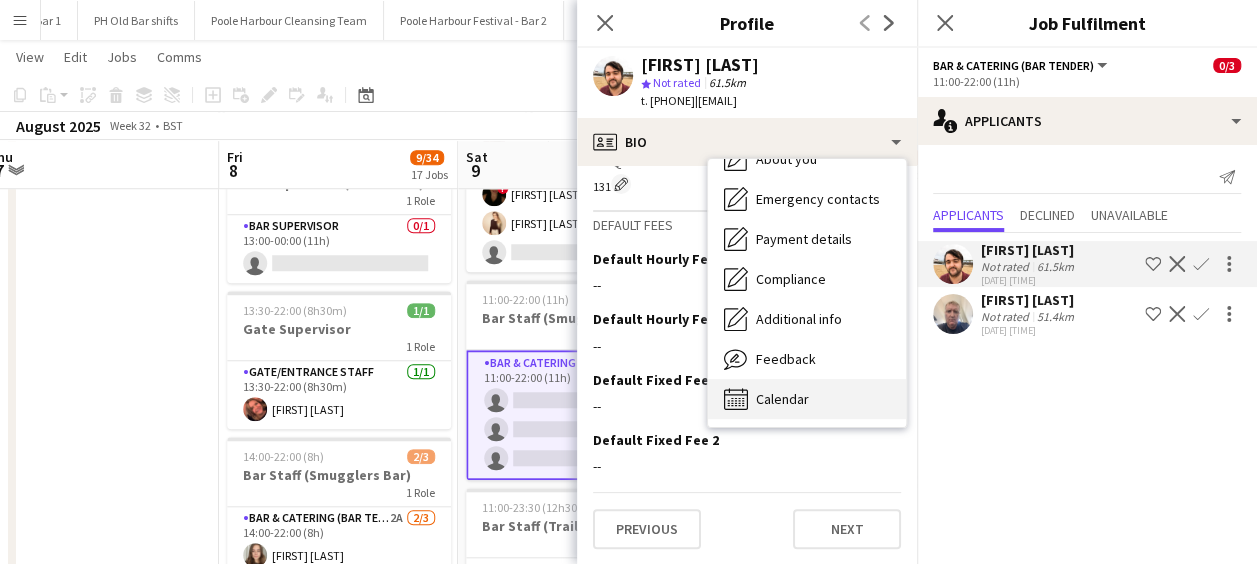 click on "Calendar
Calendar" at bounding box center (807, 399) 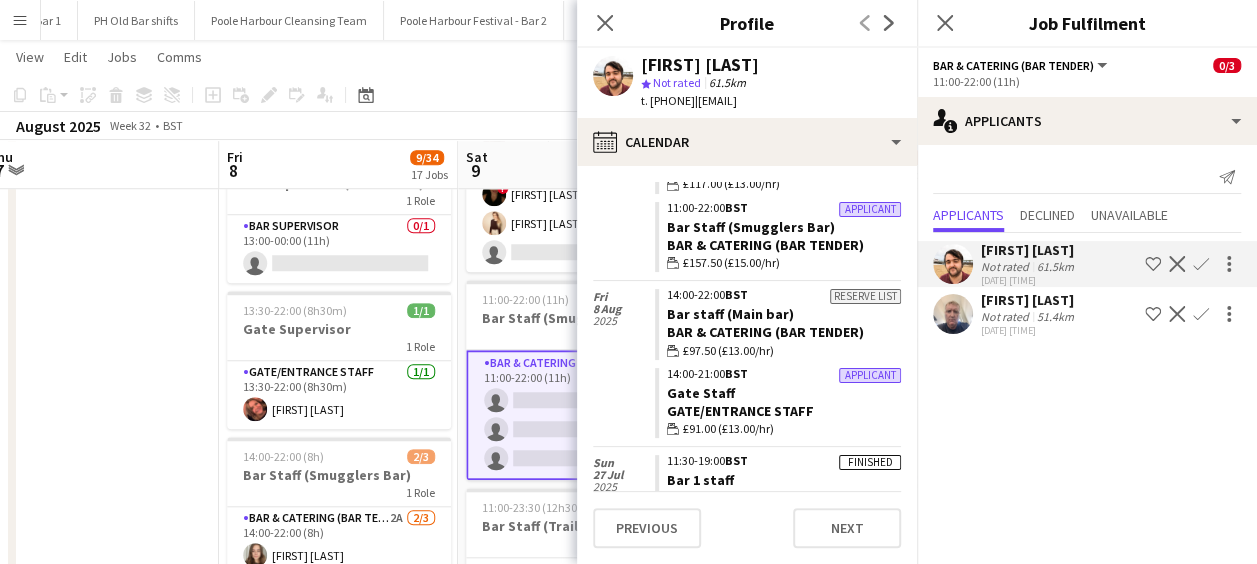 scroll, scrollTop: 251, scrollLeft: 0, axis: vertical 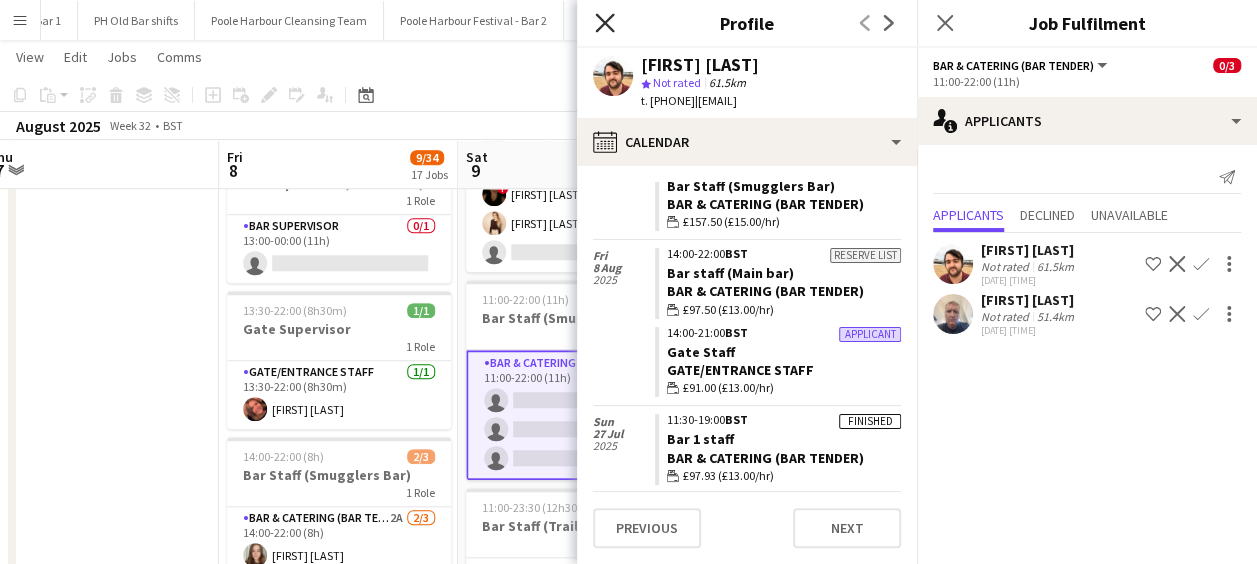 click on "Close pop-in" 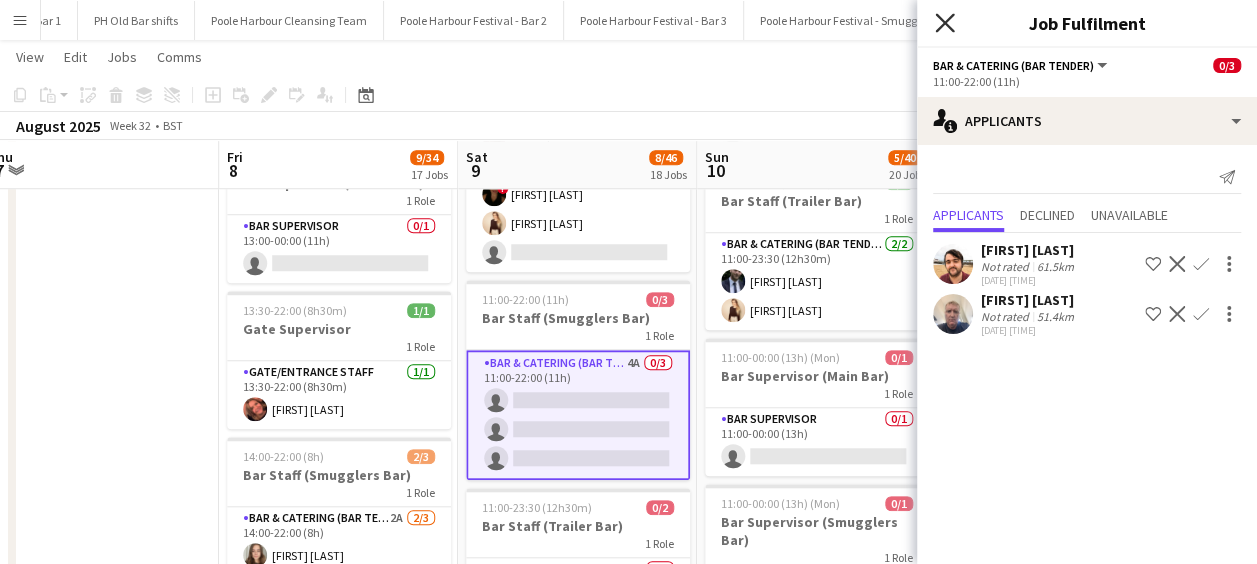 click on "Close pop-in" 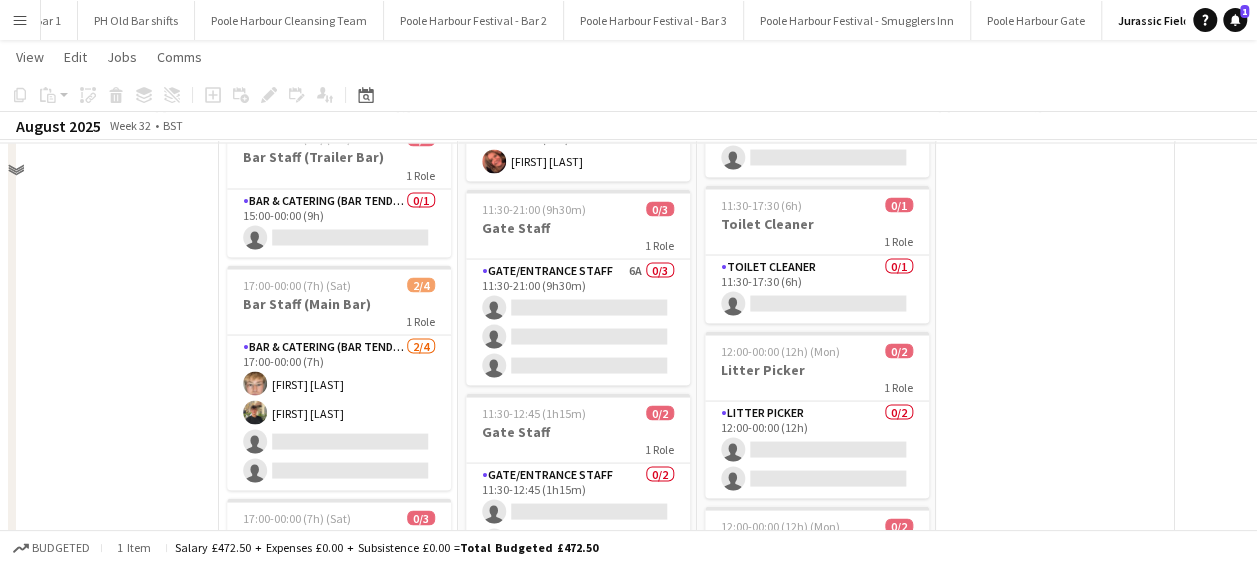 scroll, scrollTop: 1790, scrollLeft: 0, axis: vertical 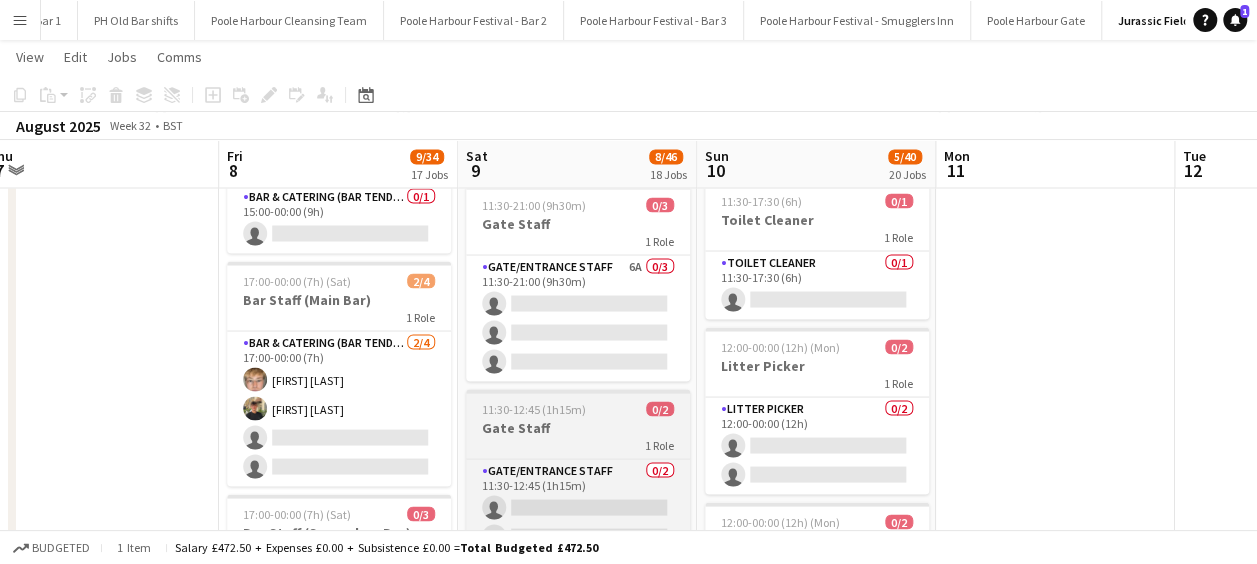 click on "Gate Staff" at bounding box center (578, 427) 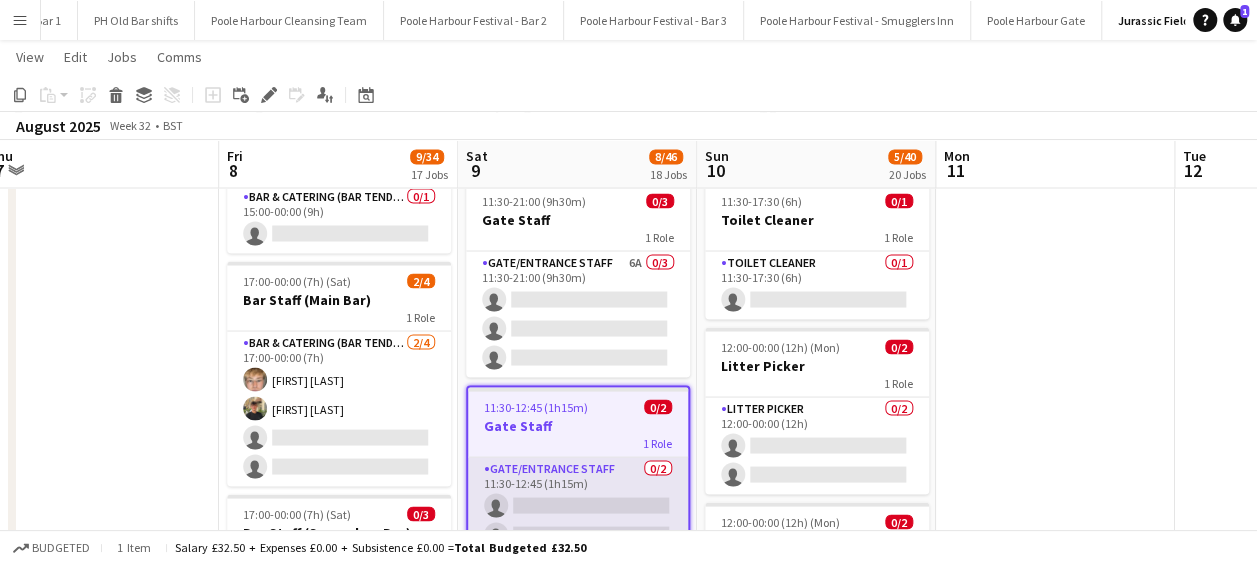click on "Gate/Entrance staff   0/2   11:30-12:45 (1h15m)
single-neutral-actions
single-neutral-actions" at bounding box center (578, 505) 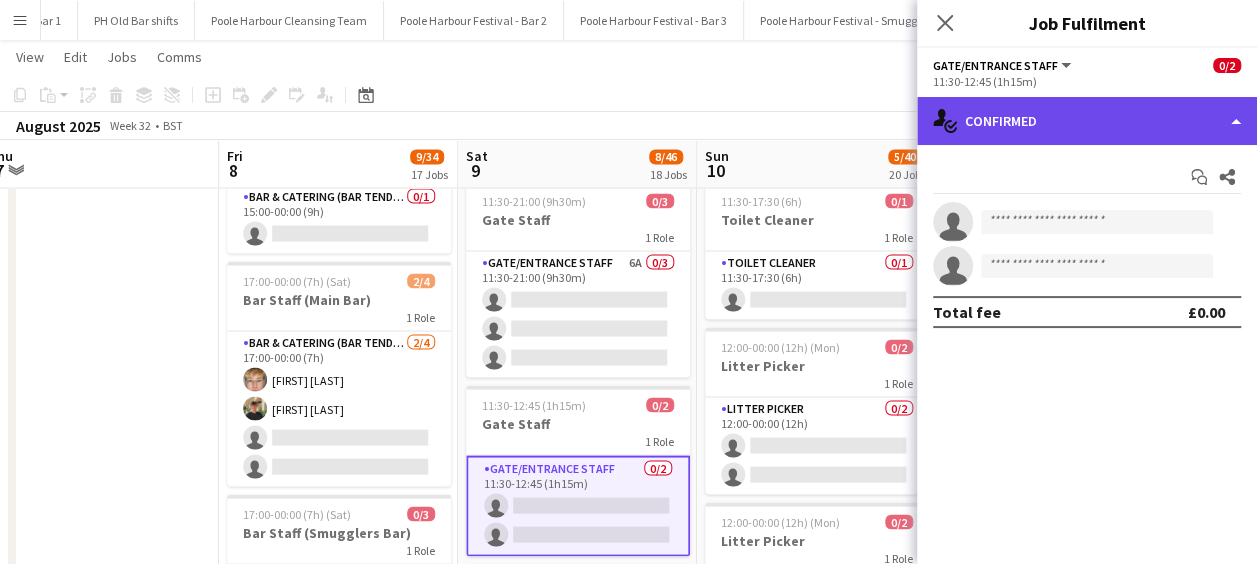 click on "single-neutral-actions-check-2
Confirmed" 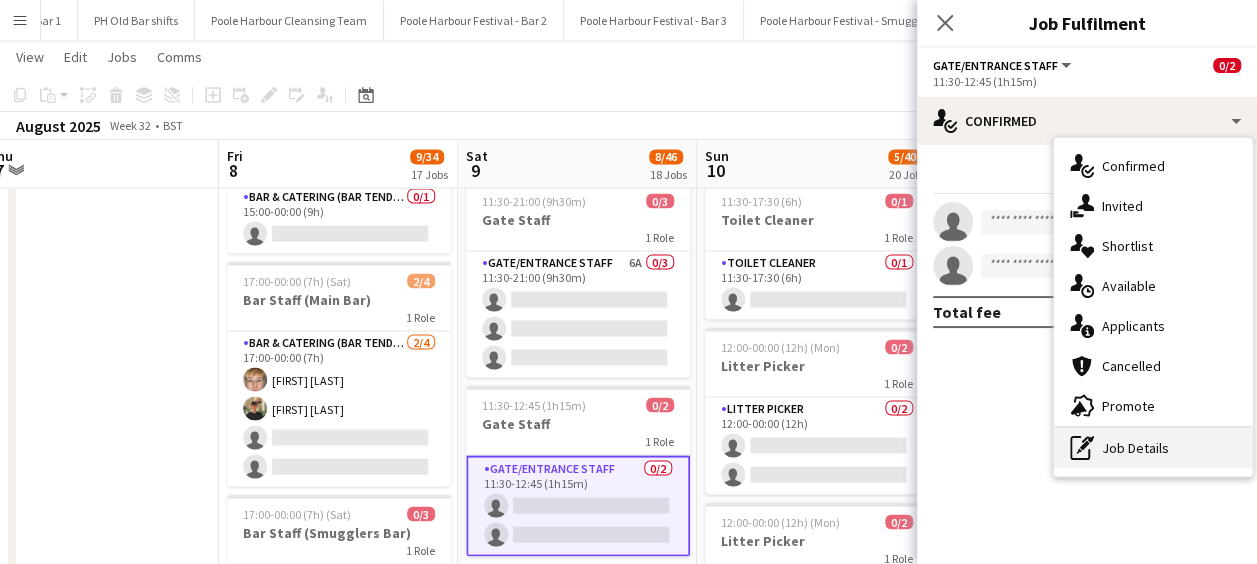 click on "pen-write
Job Details" at bounding box center [1153, 448] 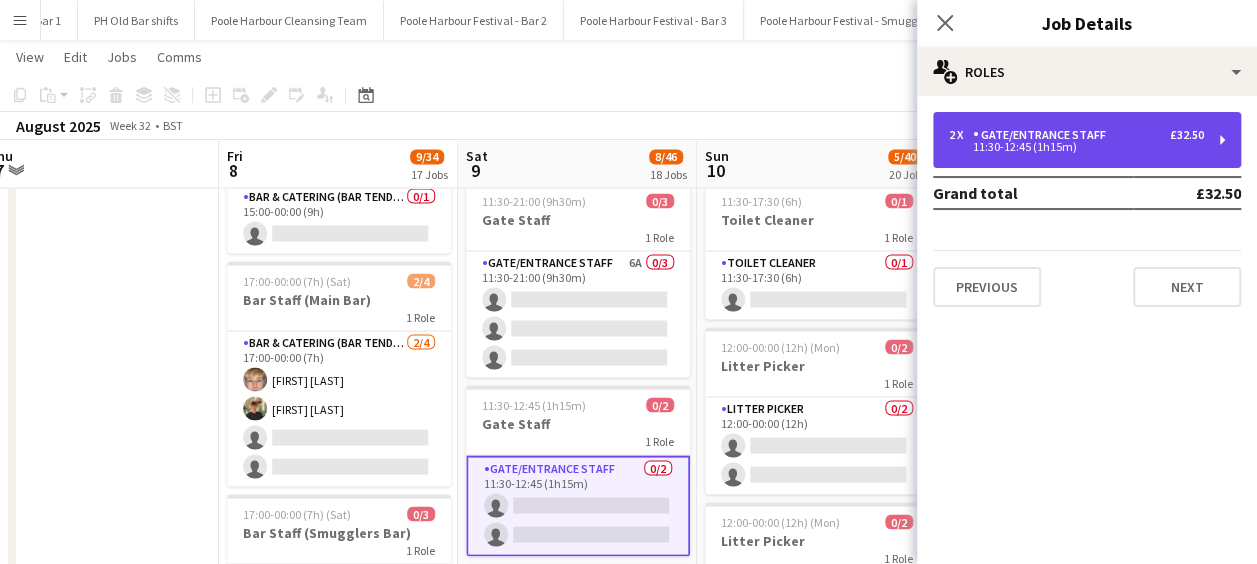 click on "11:30-12:45 (1h15m)" at bounding box center [1076, 147] 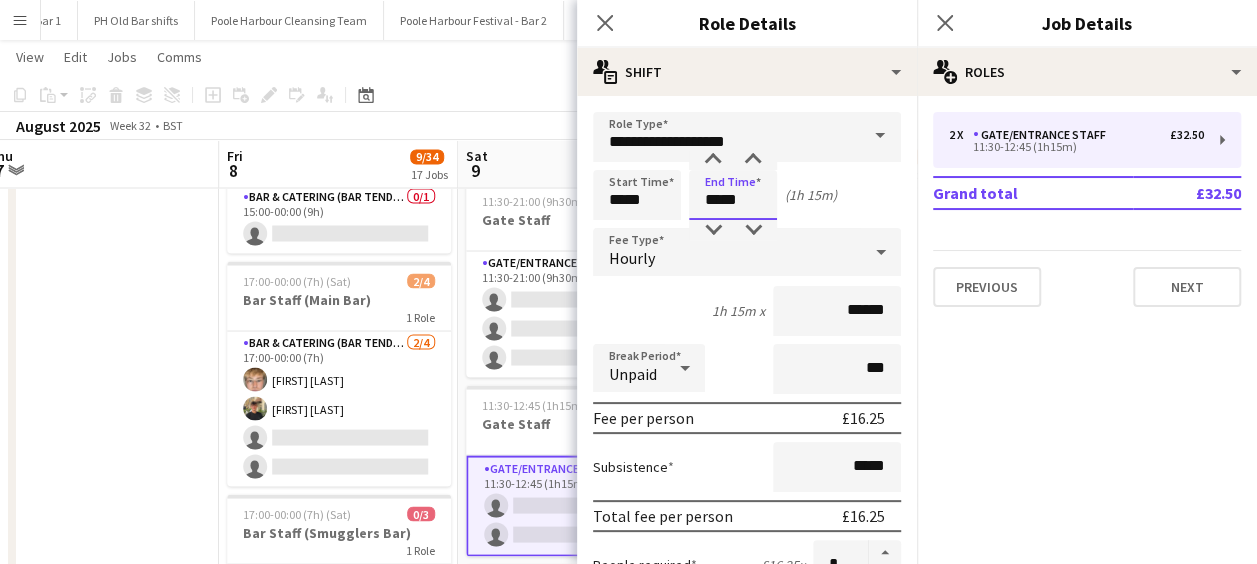click on "*****" at bounding box center (733, 195) 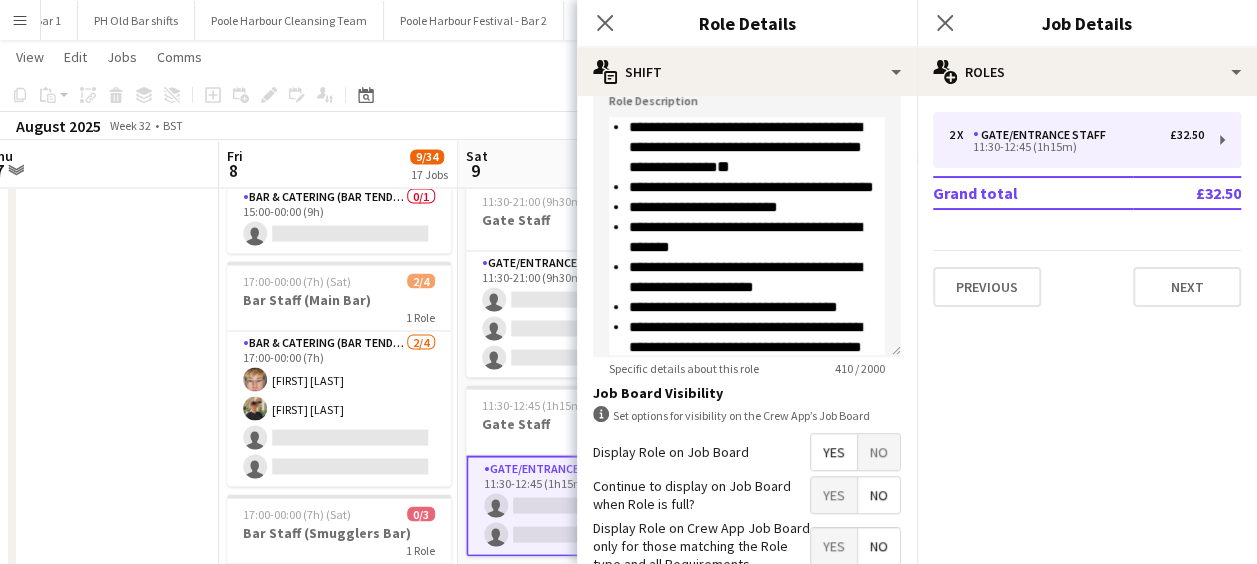 scroll, scrollTop: 731, scrollLeft: 0, axis: vertical 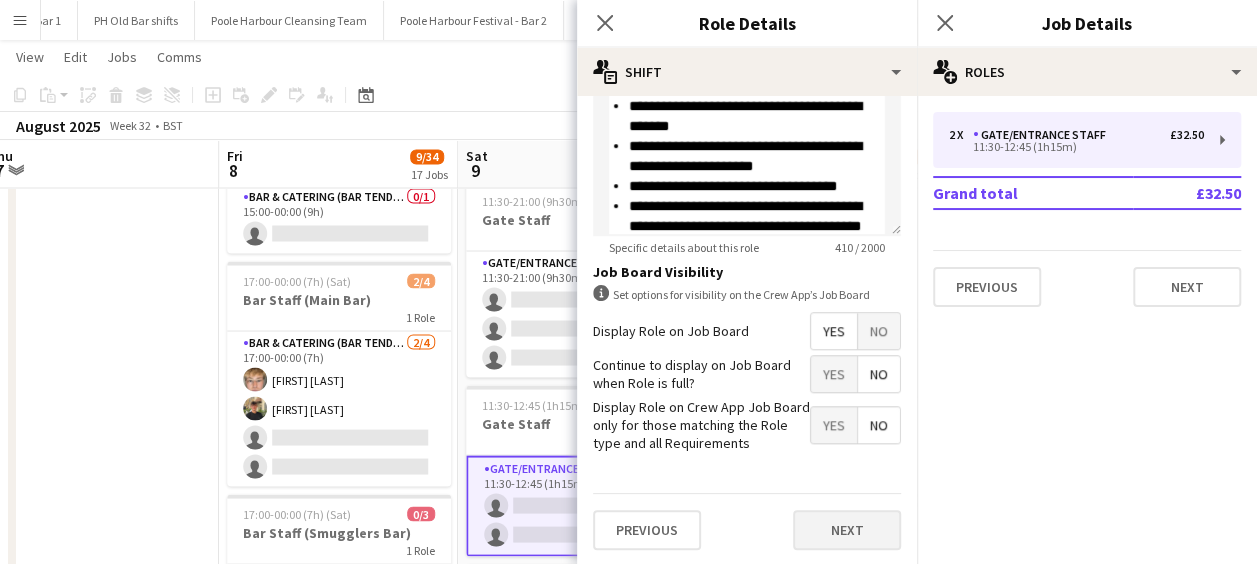 type on "*****" 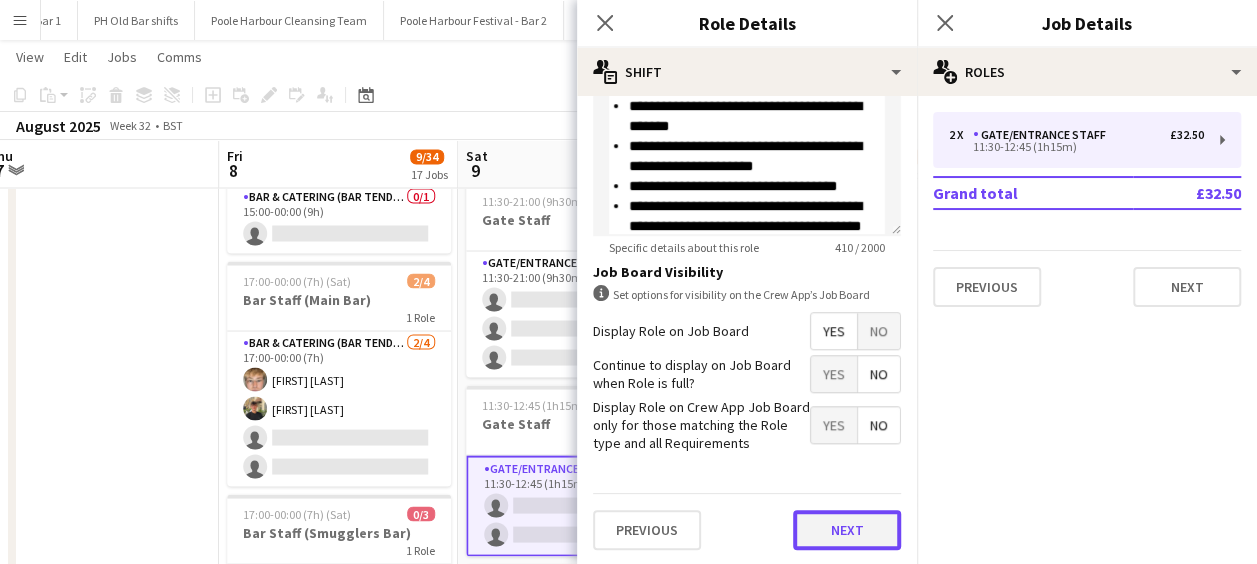 click on "Next" at bounding box center (847, 530) 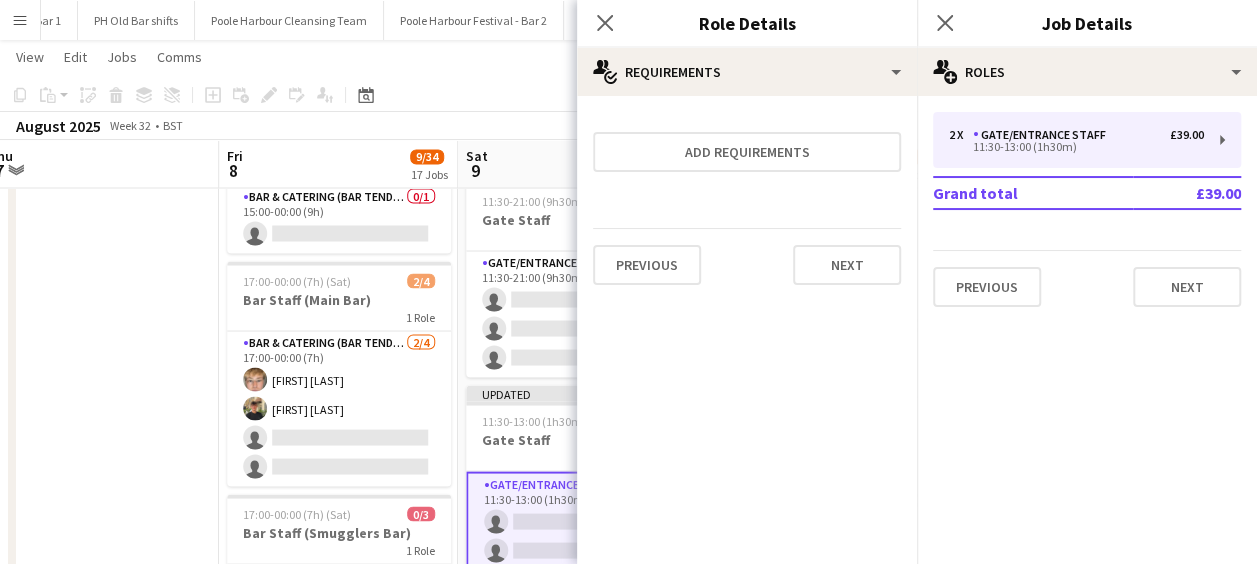 scroll, scrollTop: 0, scrollLeft: 0, axis: both 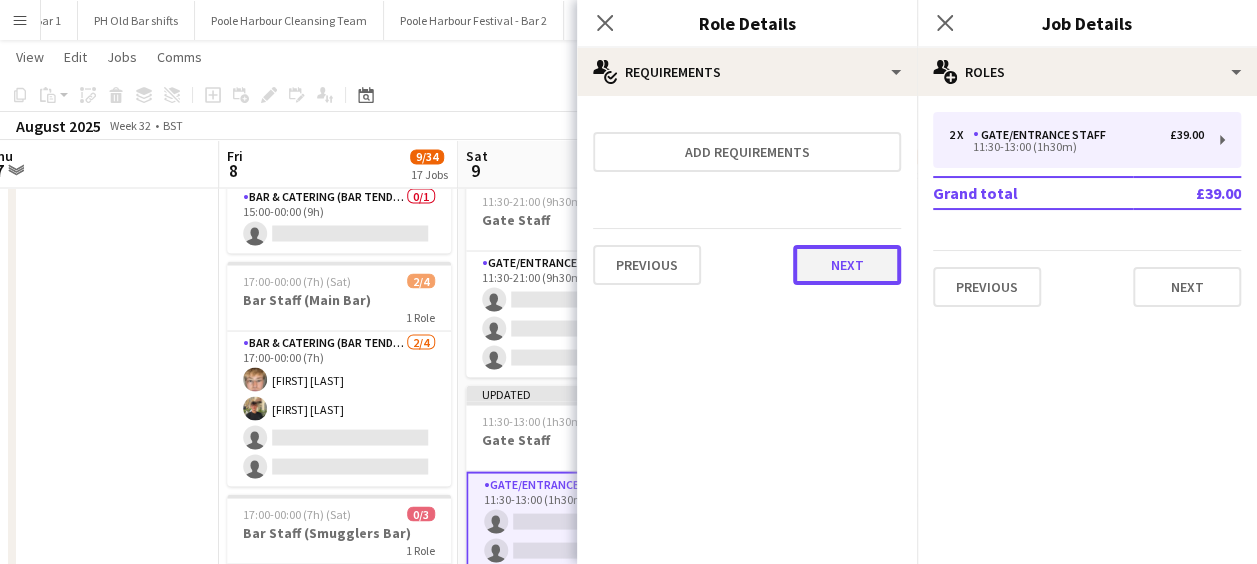 click on "Next" at bounding box center (847, 265) 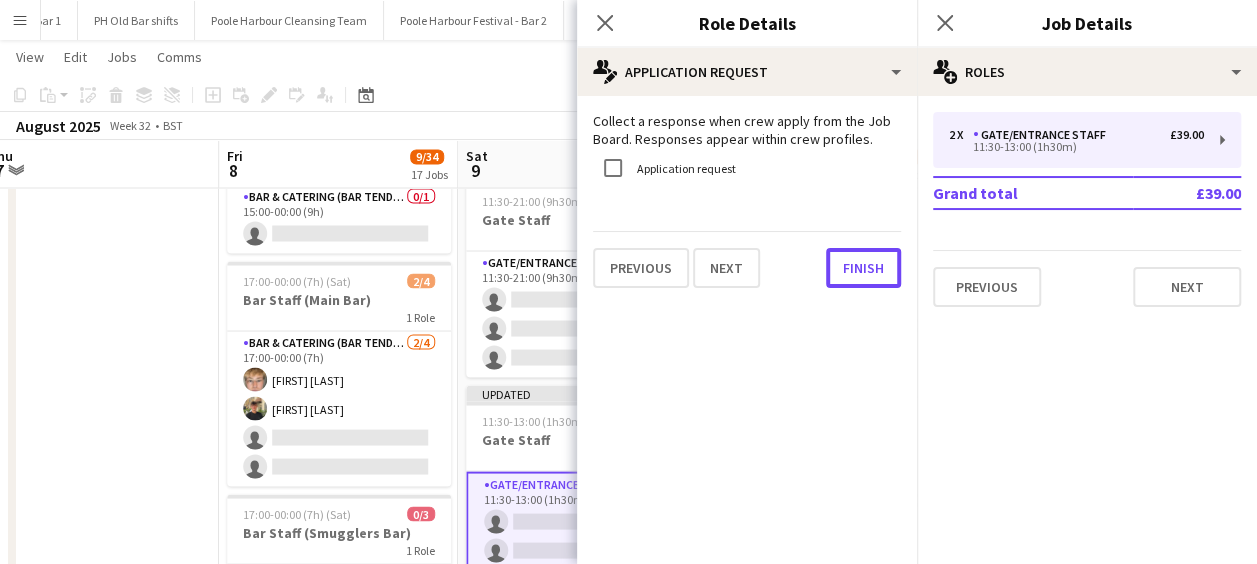 click on "Finish" at bounding box center [863, 268] 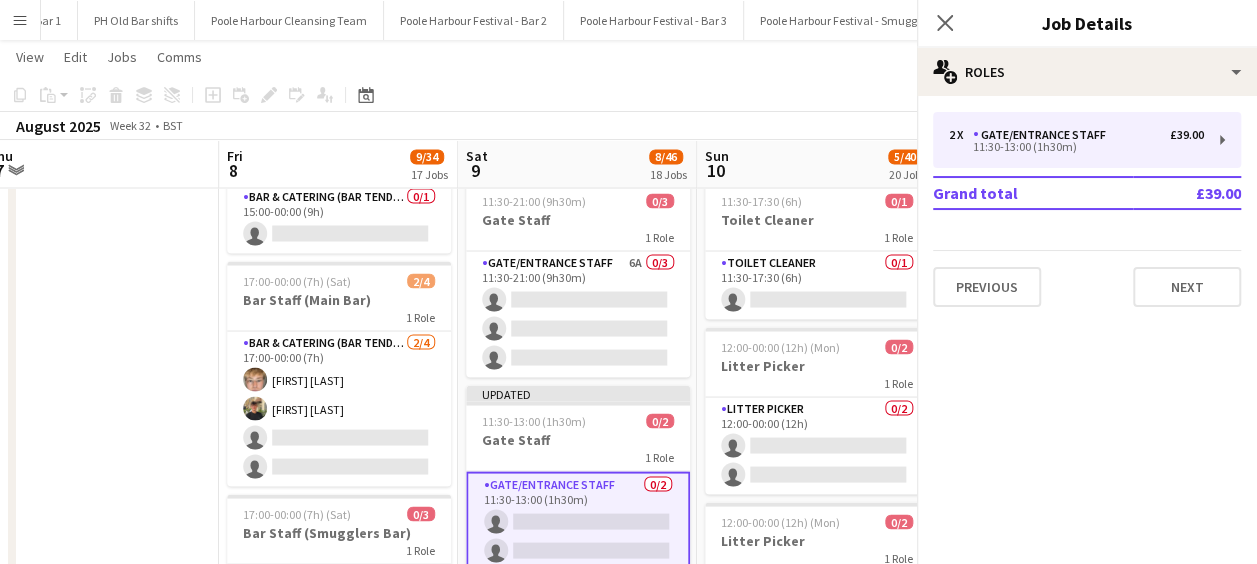 click on "Previous   Next   Finish" at bounding box center (1427, 259) 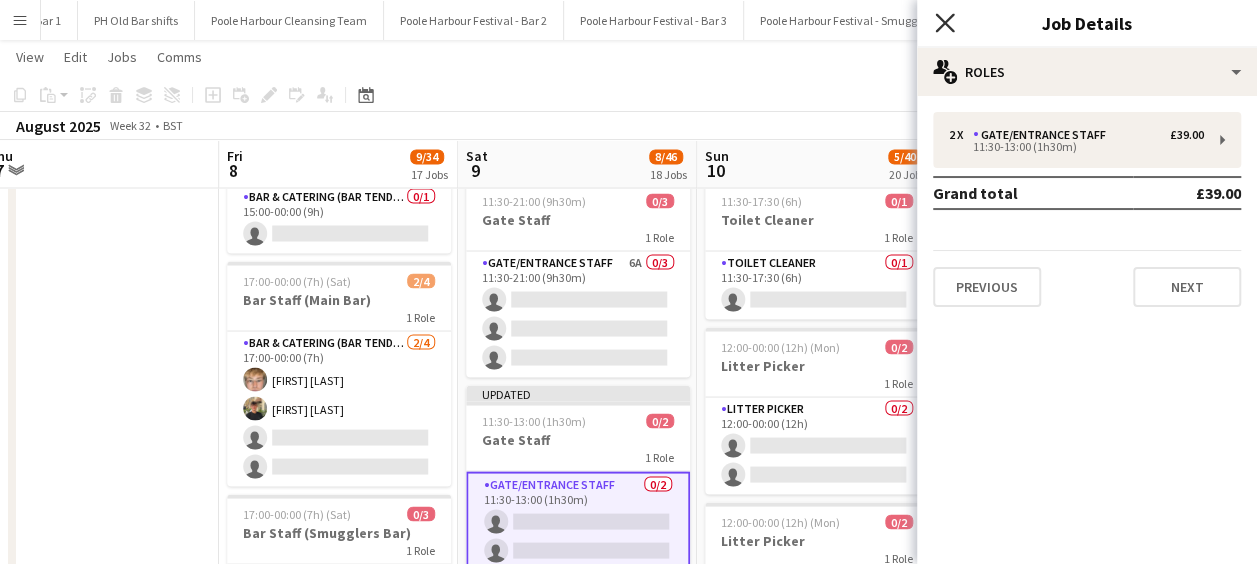 click on "Close pop-in" 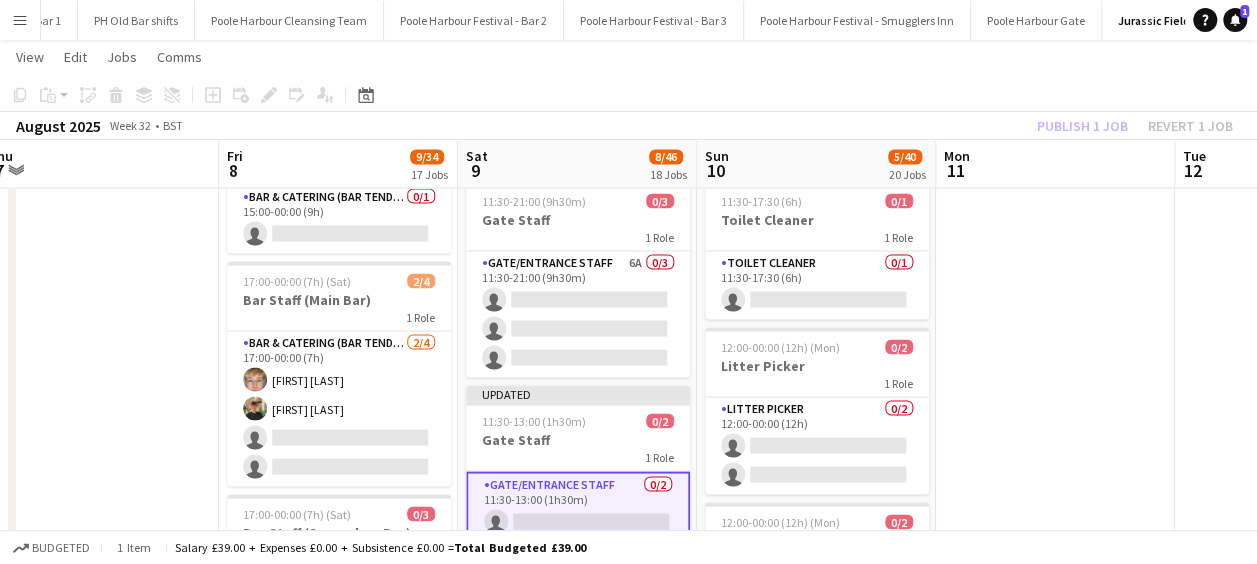 click on "Publish 1 job   Revert 1 job" 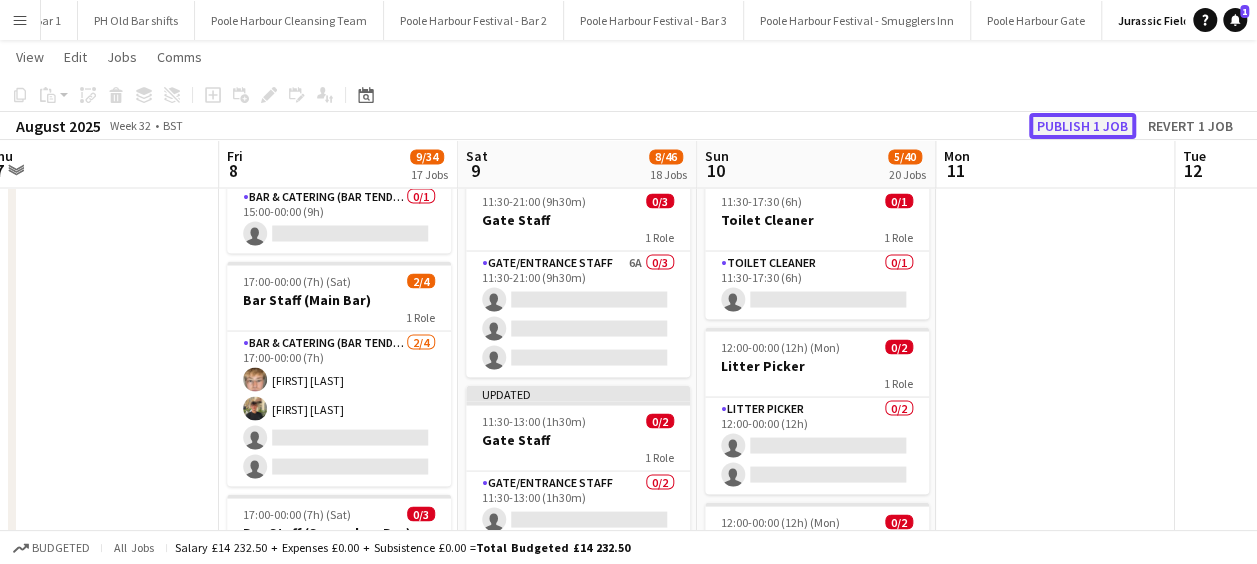 click on "Publish 1 job" 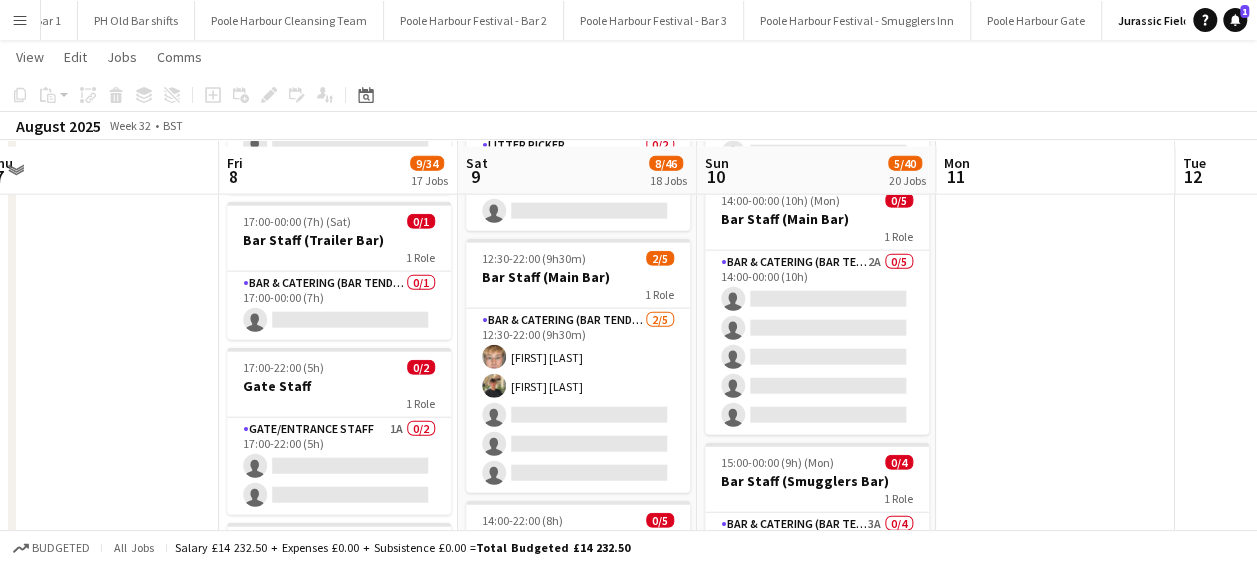 scroll, scrollTop: 2293, scrollLeft: 0, axis: vertical 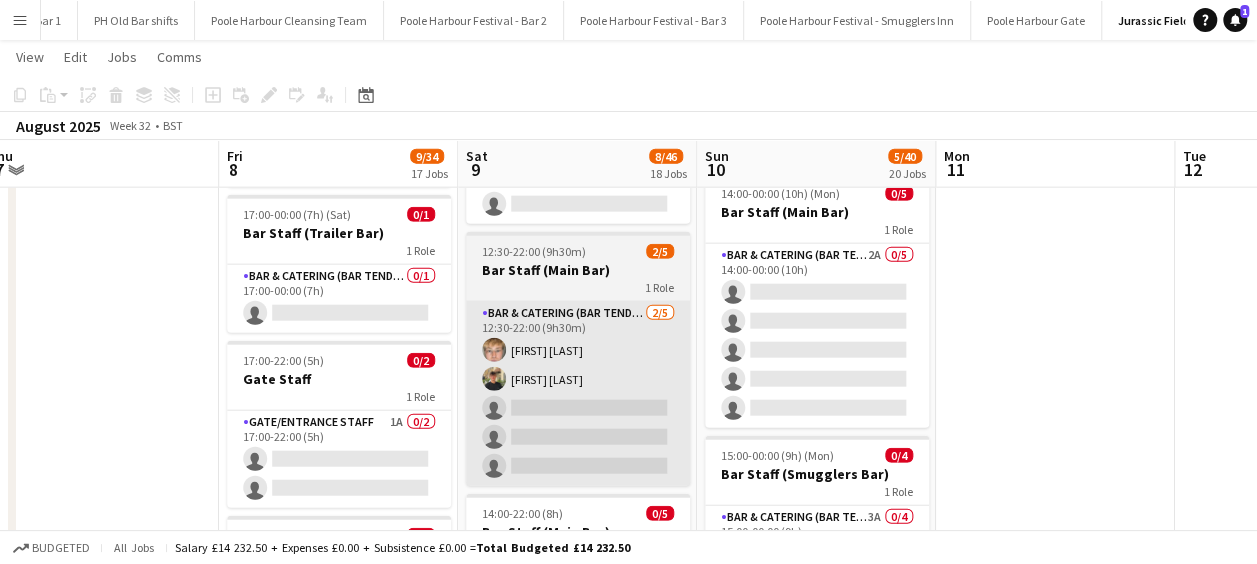 click on "Bar & Catering (Bar Tender)   2/5   12:30-22:00 (9h30m)
[FIRST] [LAST] [FIRST] [LAST]
single-neutral-actions
single-neutral-actions
single-neutral-actions" at bounding box center (578, 394) 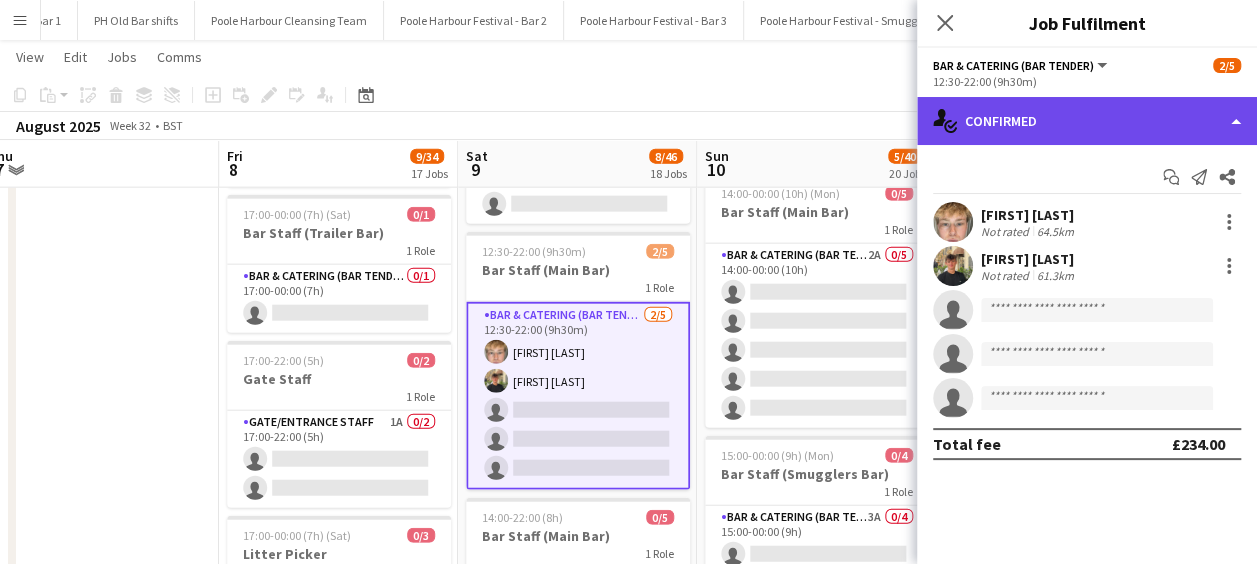 click on "single-neutral-actions-check-2
Confirmed" 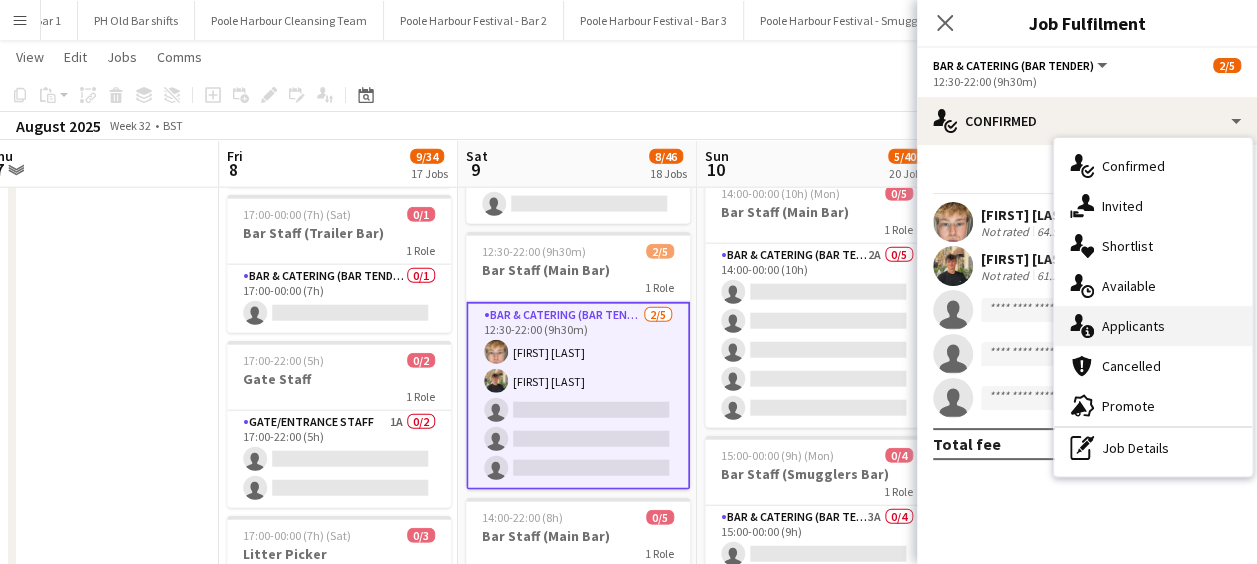 click on "single-neutral-actions-information
Applicants" at bounding box center (1153, 326) 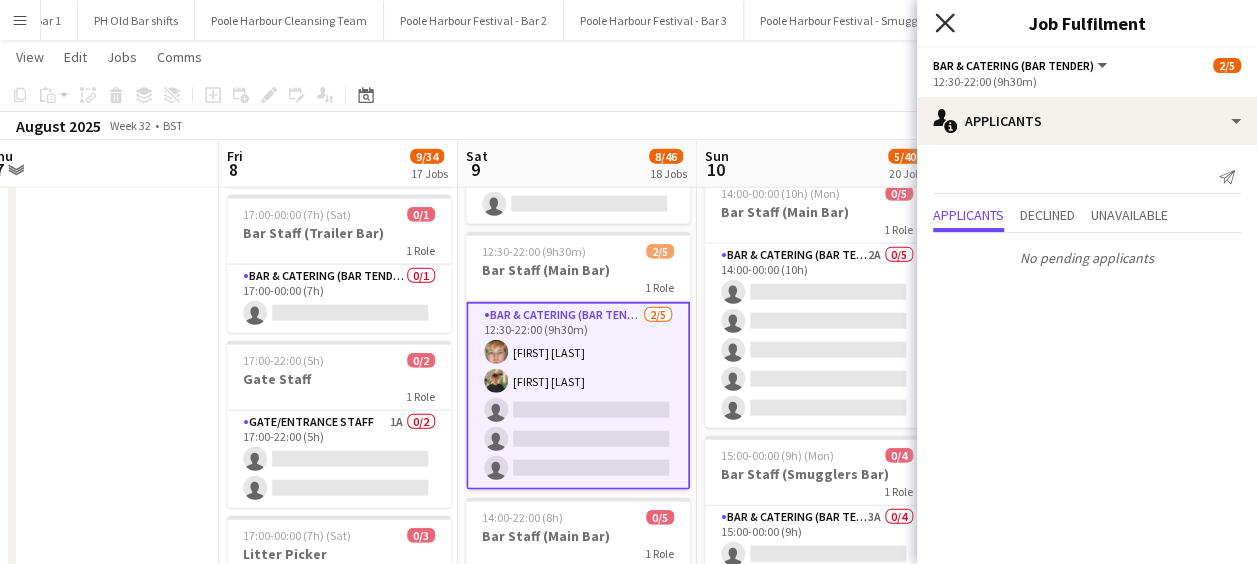 click on "Close pop-in" 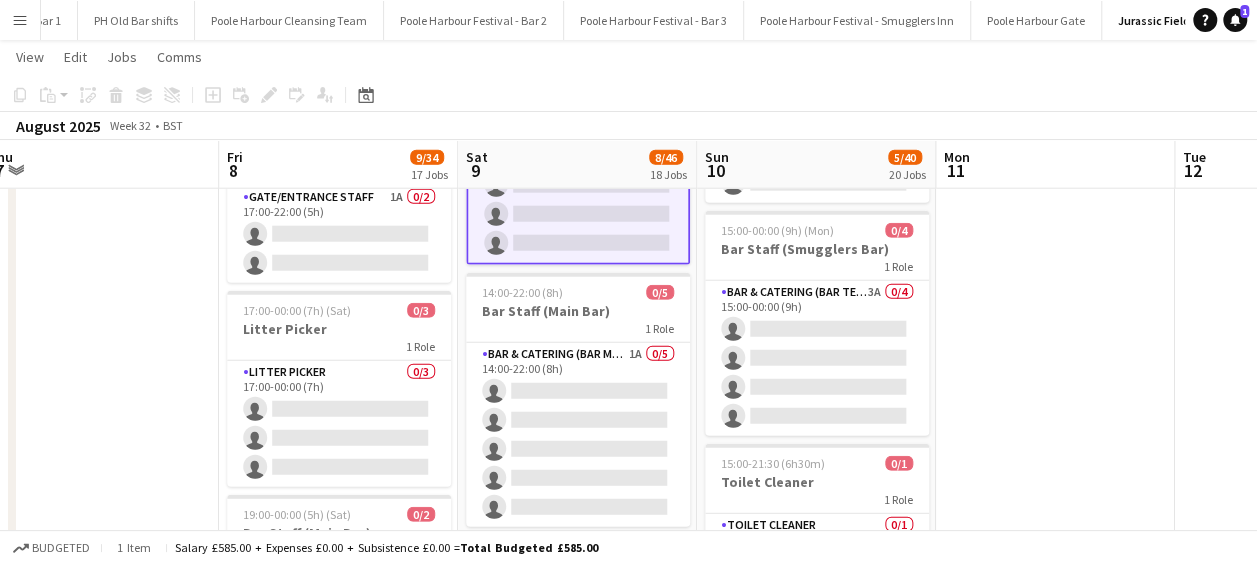 scroll, scrollTop: 2518, scrollLeft: 0, axis: vertical 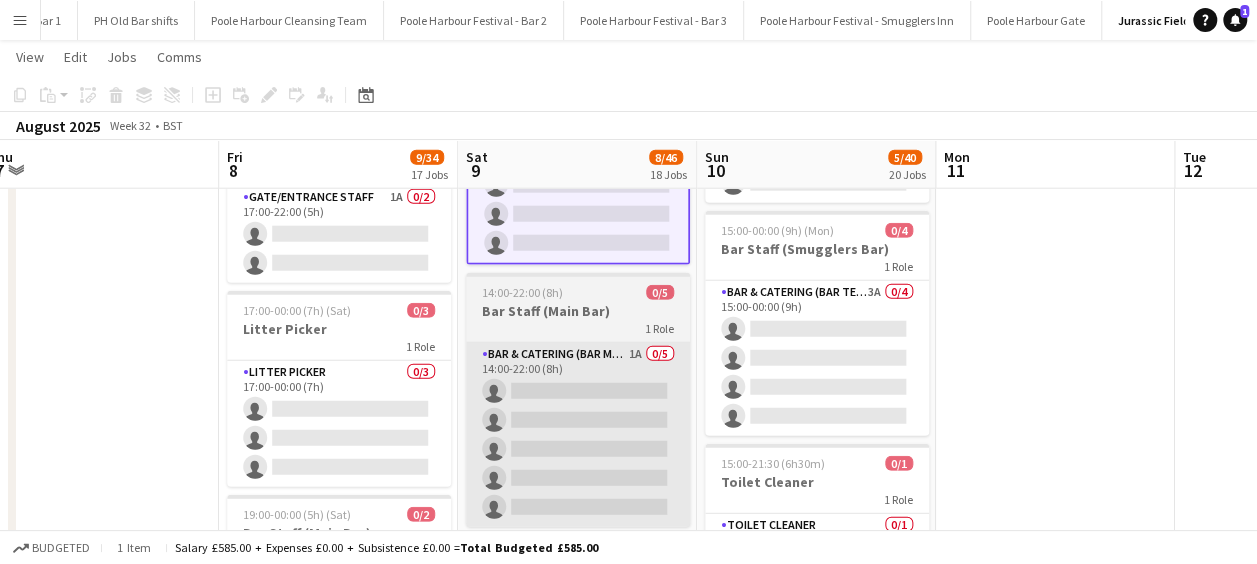click on "Bar & Catering (Bar Manager)   1A   0/5   14:00-22:00 (8h)
single-neutral-actions
single-neutral-actions
single-neutral-actions
single-neutral-actions
single-neutral-actions" at bounding box center (578, 435) 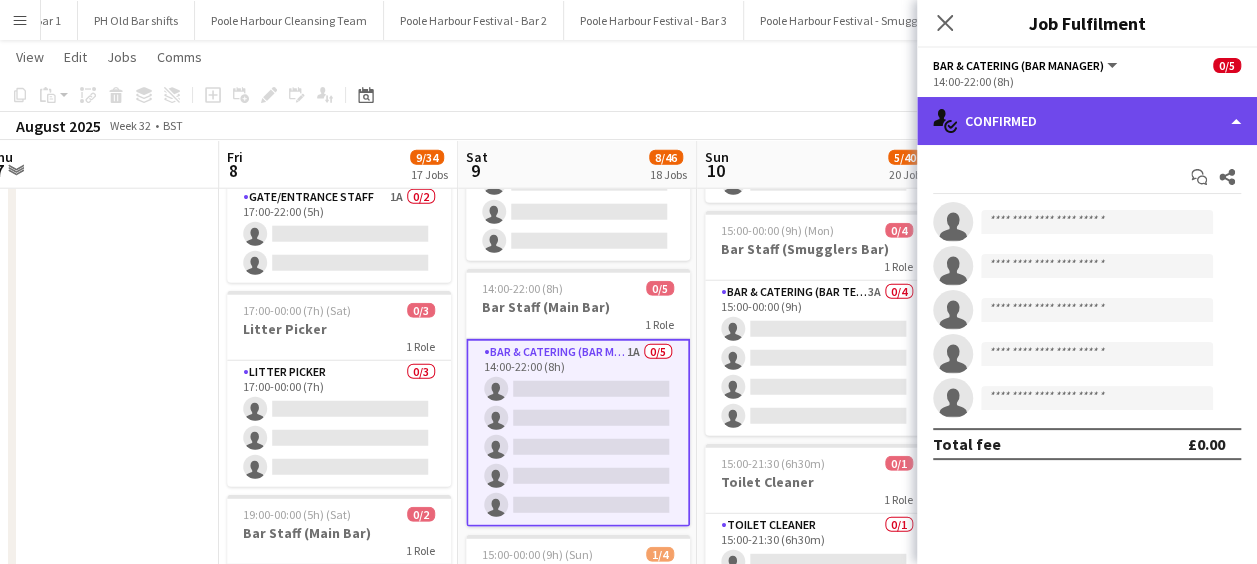 click on "single-neutral-actions-check-2
Confirmed" 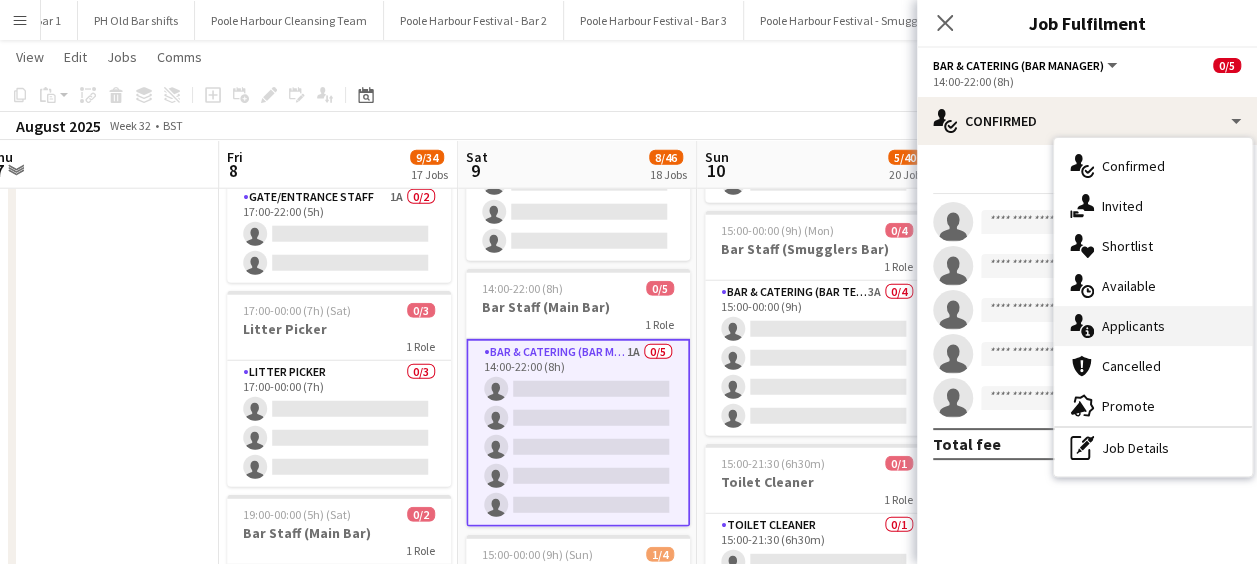 click on "single-neutral-actions-information
Applicants" at bounding box center (1153, 326) 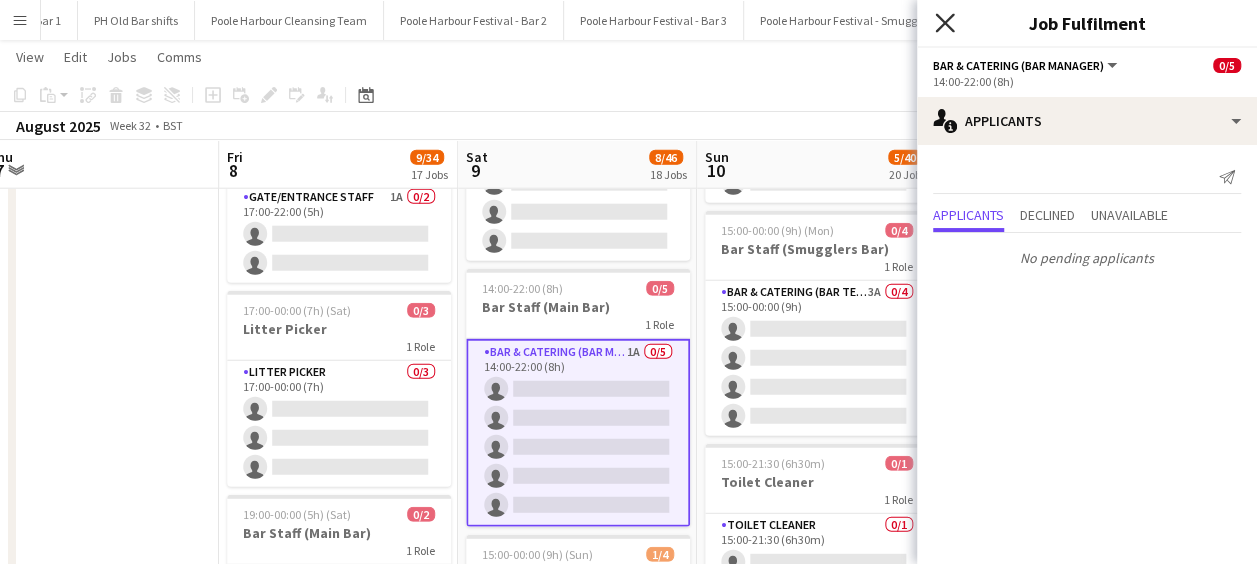click 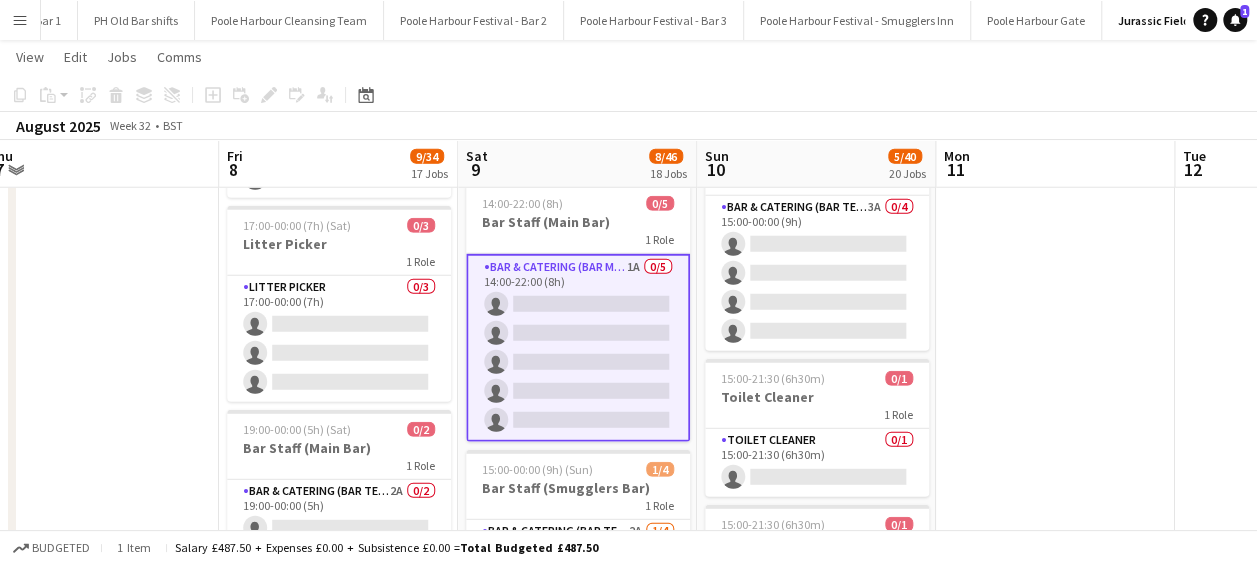 scroll, scrollTop: 2604, scrollLeft: 0, axis: vertical 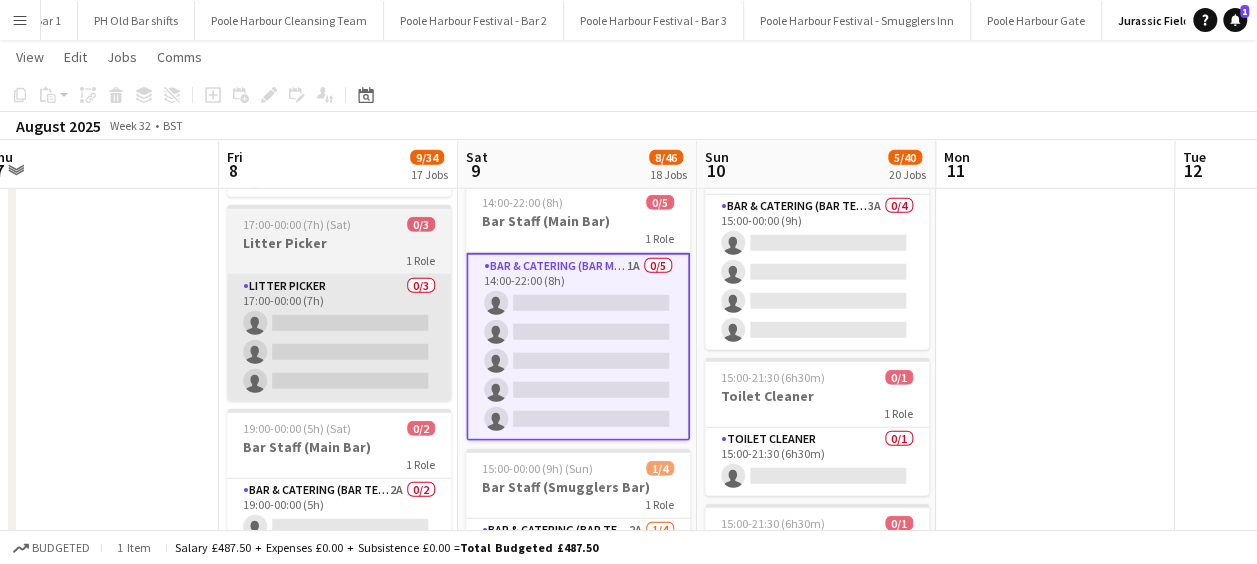 click on "Litter Picker   0/3   17:00-00:00 (7h)
single-neutral-actions
single-neutral-actions
single-neutral-actions" at bounding box center [339, 338] 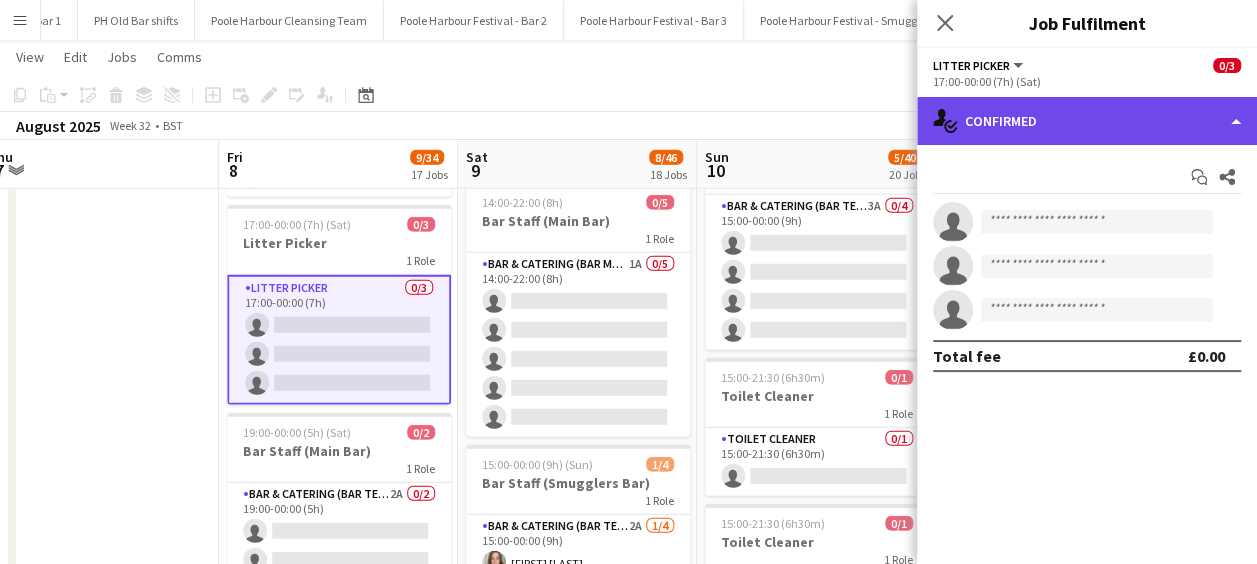 click on "single-neutral-actions-check-2
Confirmed" 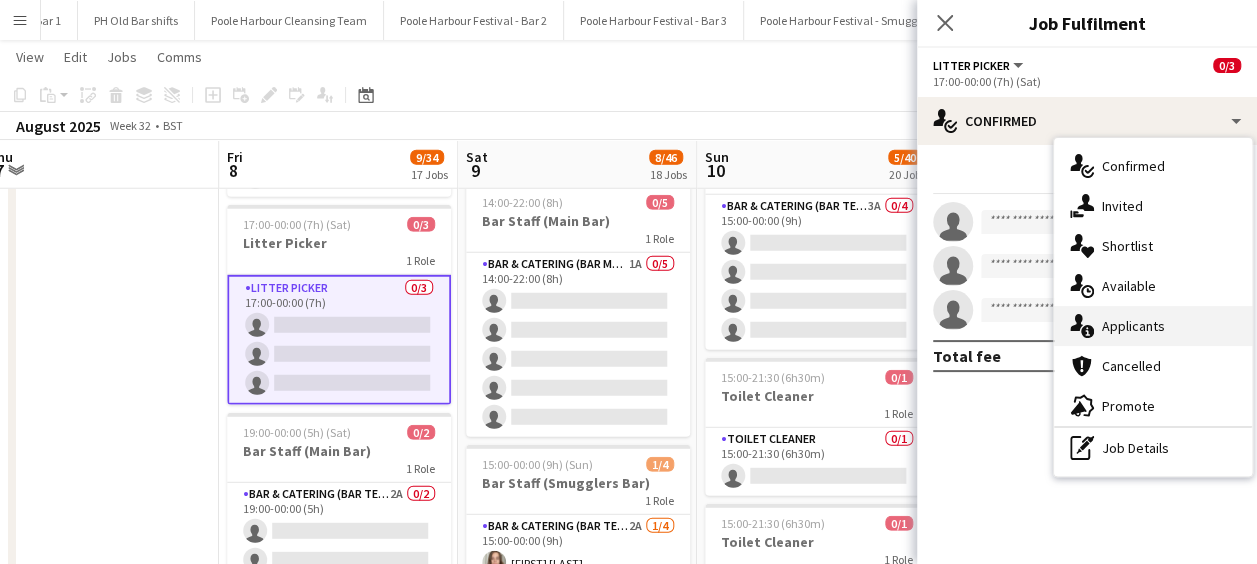 click on "single-neutral-actions-information
Applicants" at bounding box center [1153, 326] 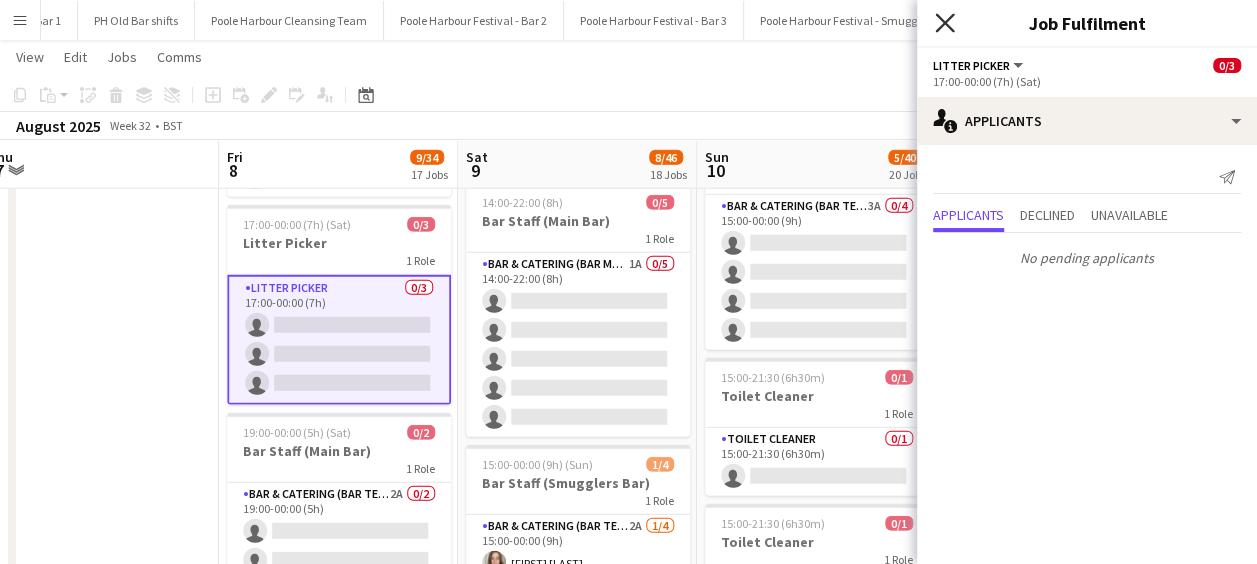 click on "Close pop-in" 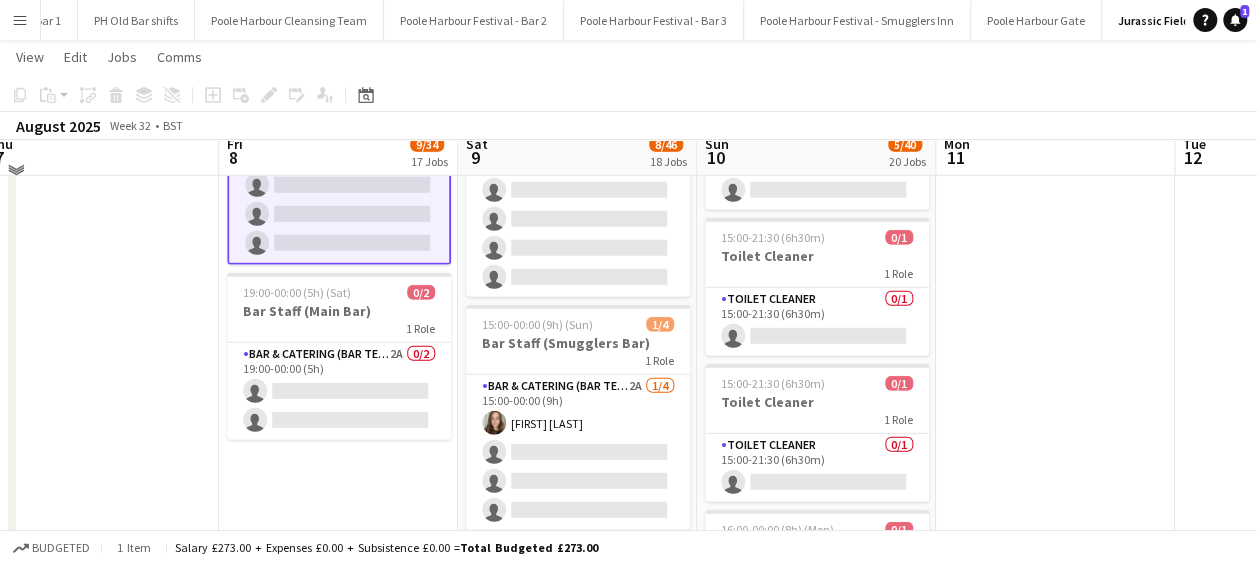 scroll, scrollTop: 2746, scrollLeft: 0, axis: vertical 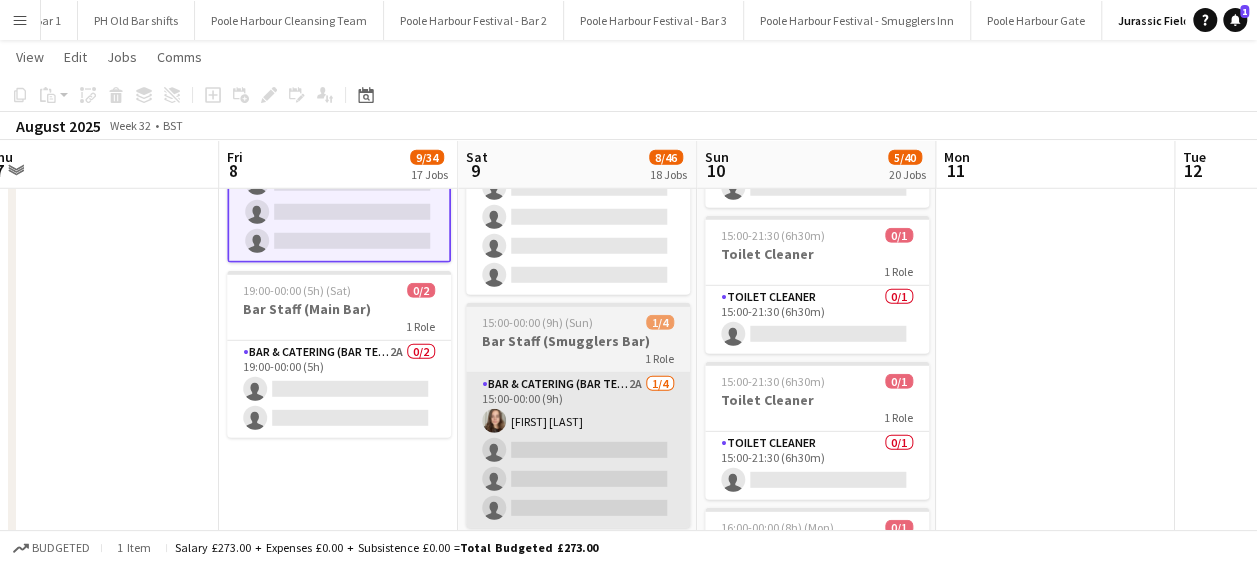 click on "Bar & Catering (Bar Tender)   2A   1/4   15:00-00:00 (9h)
[FIRST] [LAST]
single-neutral-actions
single-neutral-actions
single-neutral-actions" at bounding box center (578, 450) 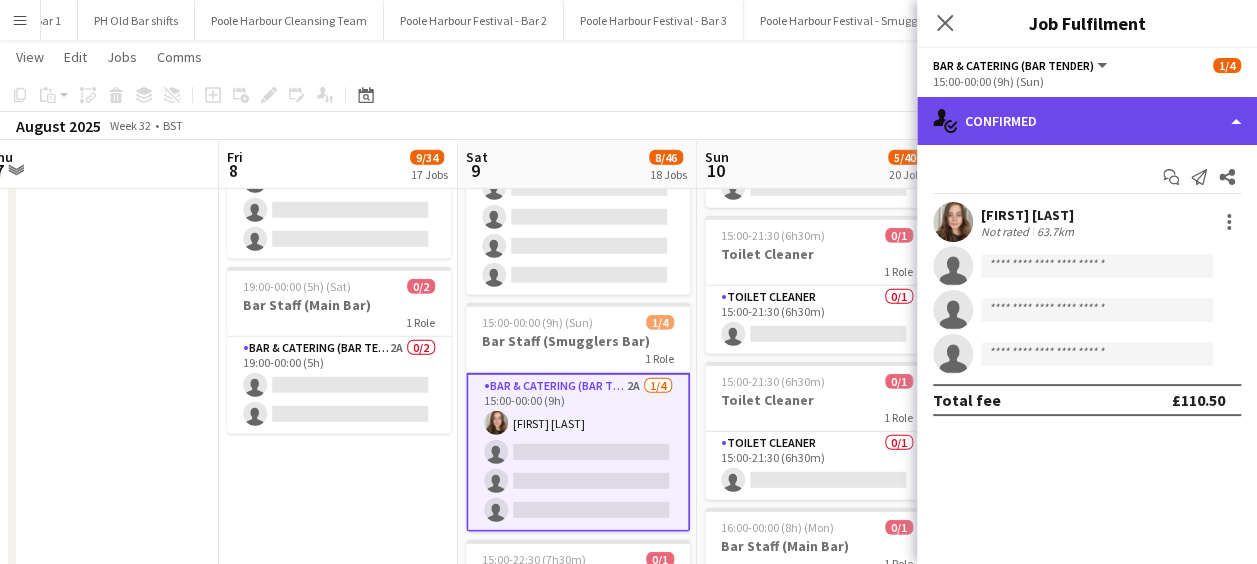 click on "single-neutral-actions-check-2
Confirmed" 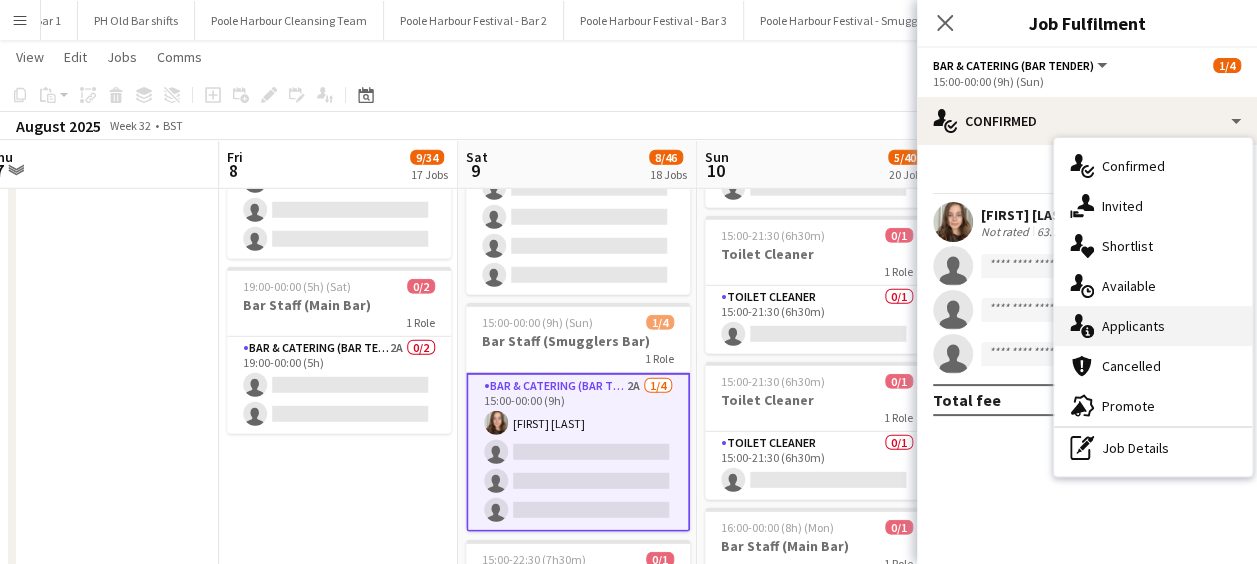 click on "single-neutral-actions-information
Applicants" at bounding box center [1153, 326] 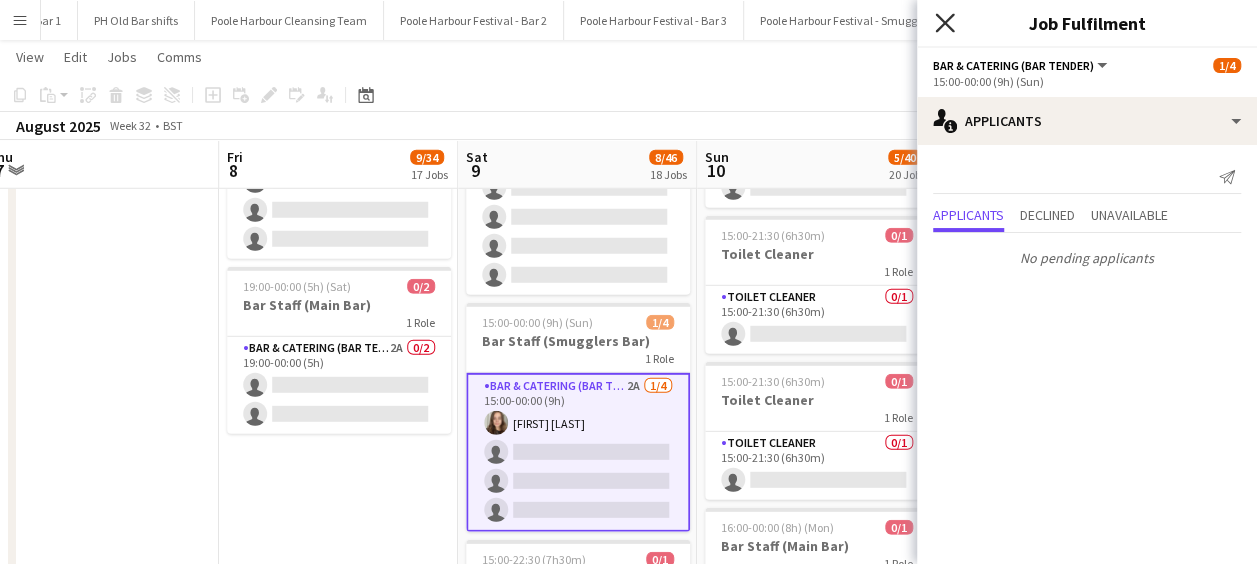 click 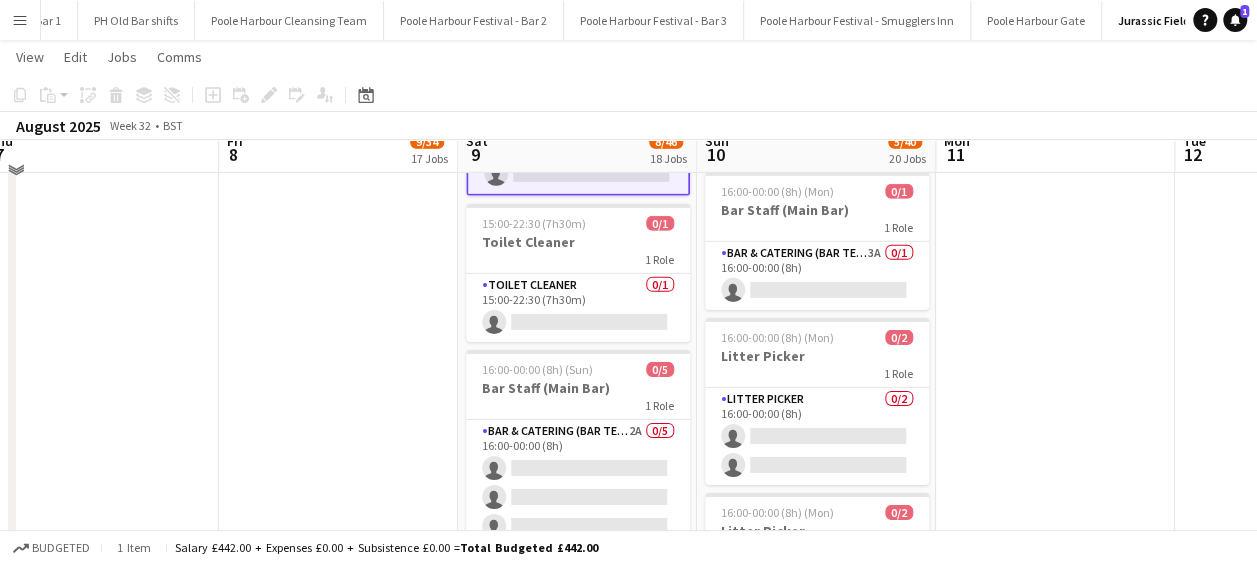 scroll, scrollTop: 3092, scrollLeft: 0, axis: vertical 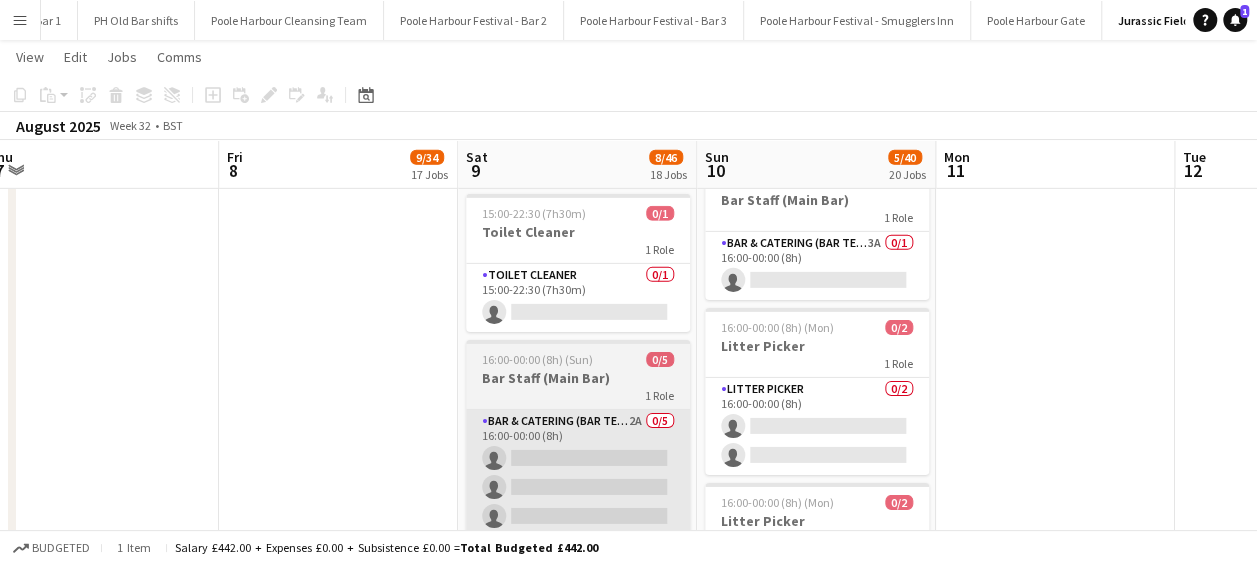click on "Bar & Catering (Bar Tender)   2A   0/5   16:00-00:00 (8h)
single-neutral-actions
single-neutral-actions
single-neutral-actions
single-neutral-actions
single-neutral-actions" at bounding box center [578, 502] 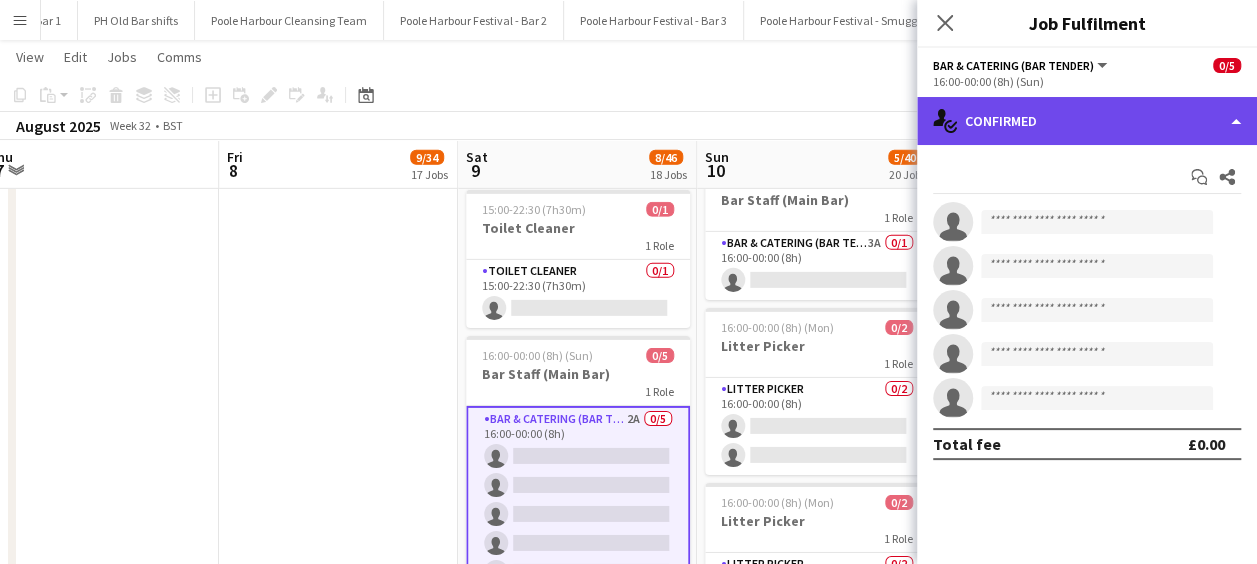 click on "single-neutral-actions-check-2
Confirmed" 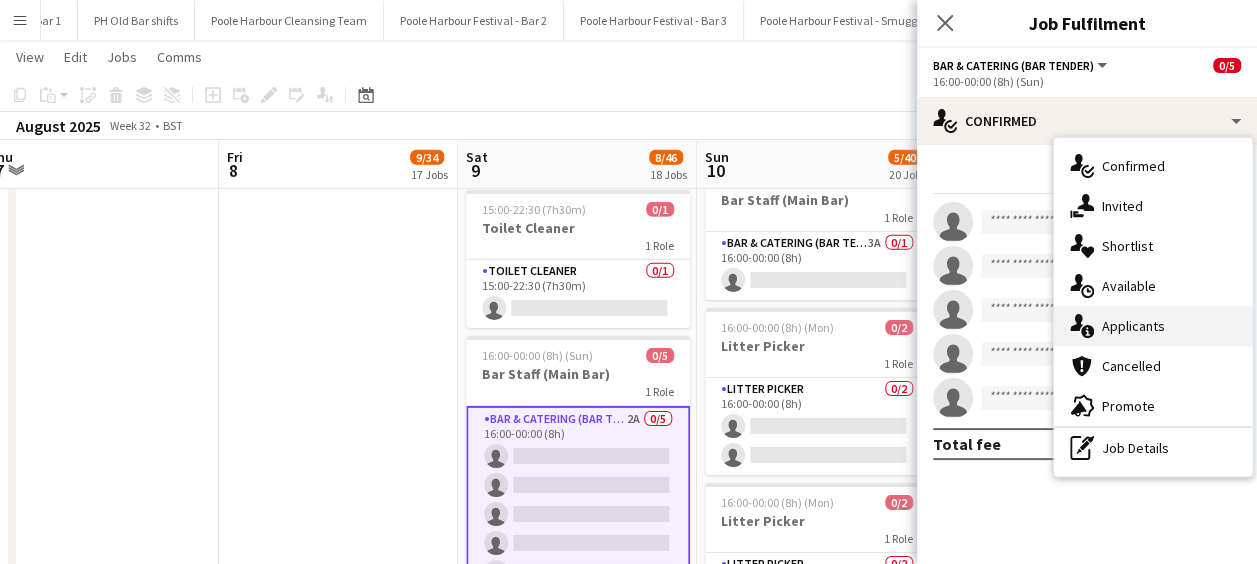 click on "single-neutral-actions-information
Applicants" at bounding box center (1153, 326) 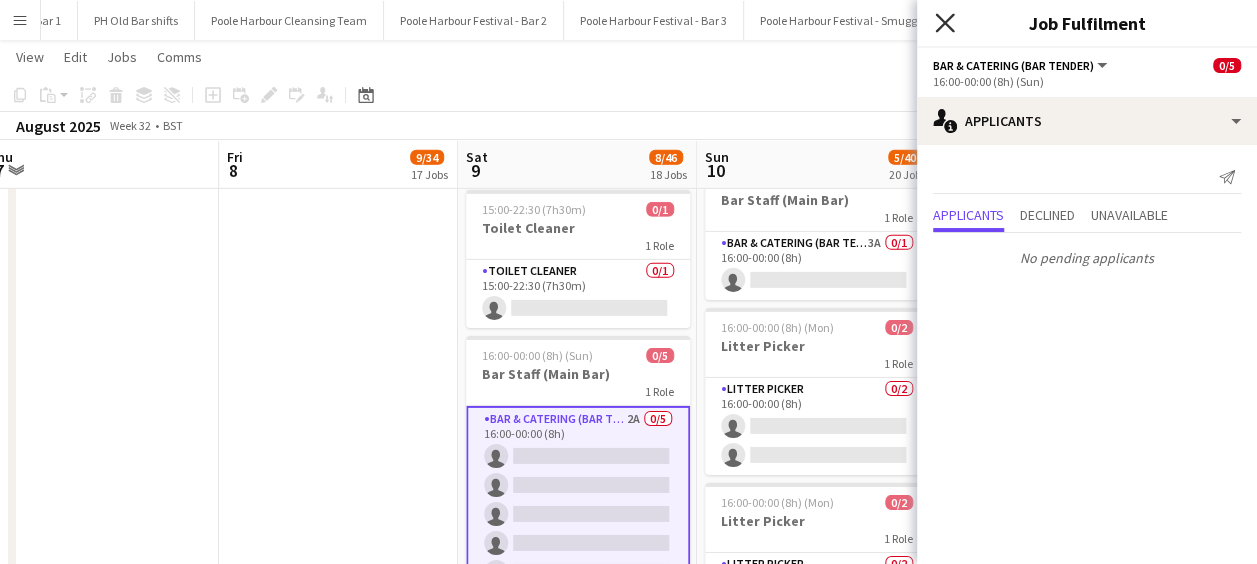 click on "Close pop-in" 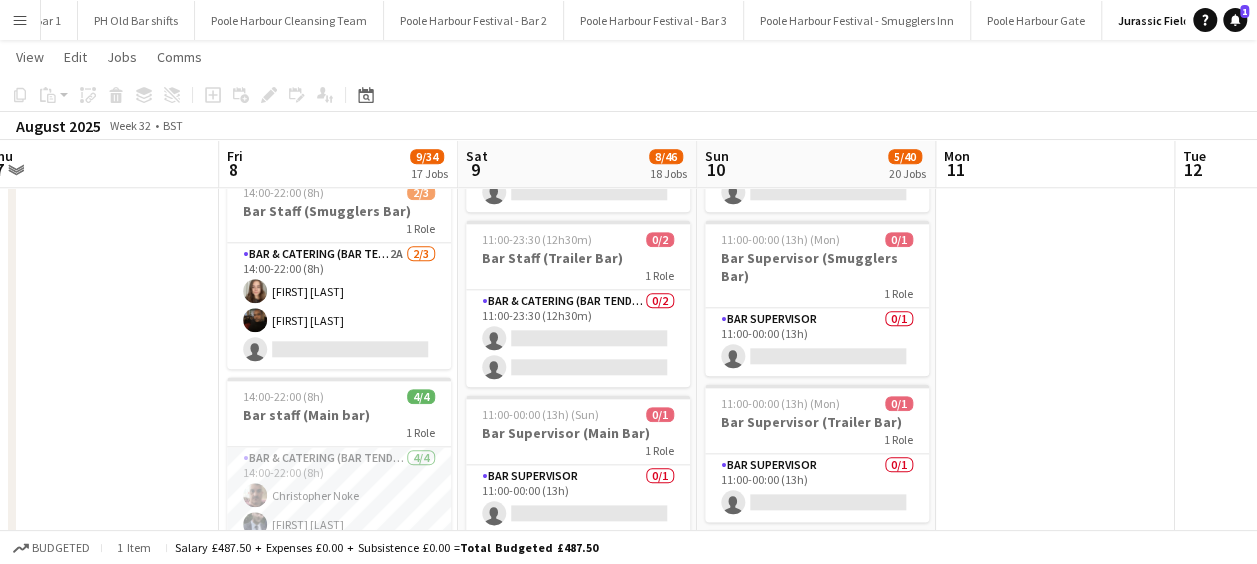 scroll, scrollTop: 976, scrollLeft: 0, axis: vertical 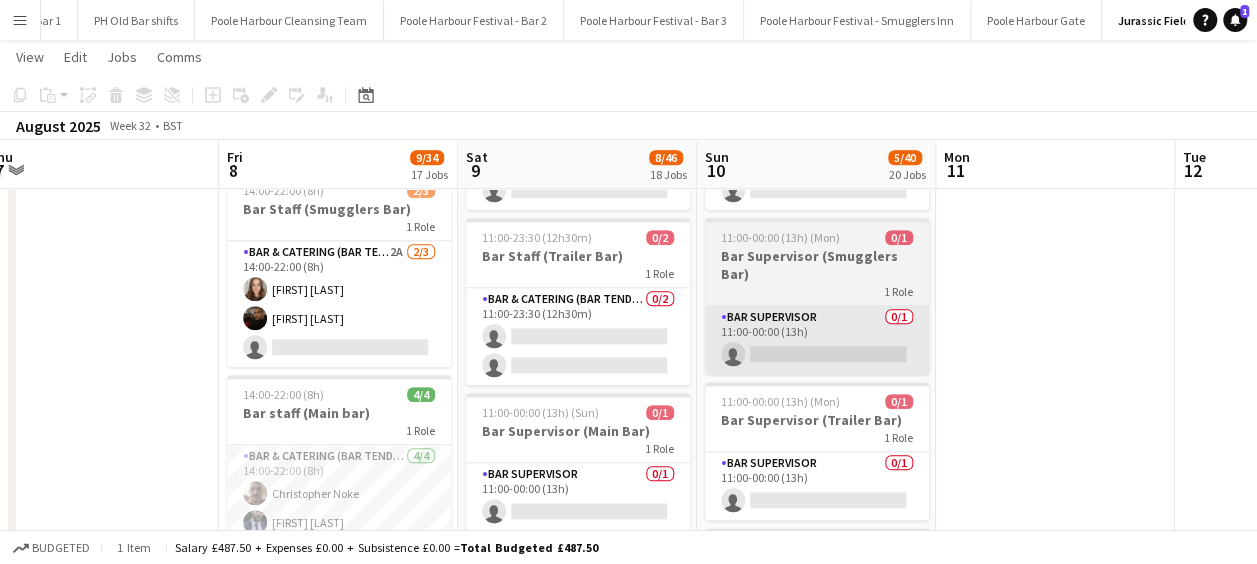 click on "Bar Supervisor   0/1   11:00-00:00 (13h)
single-neutral-actions" at bounding box center [817, 340] 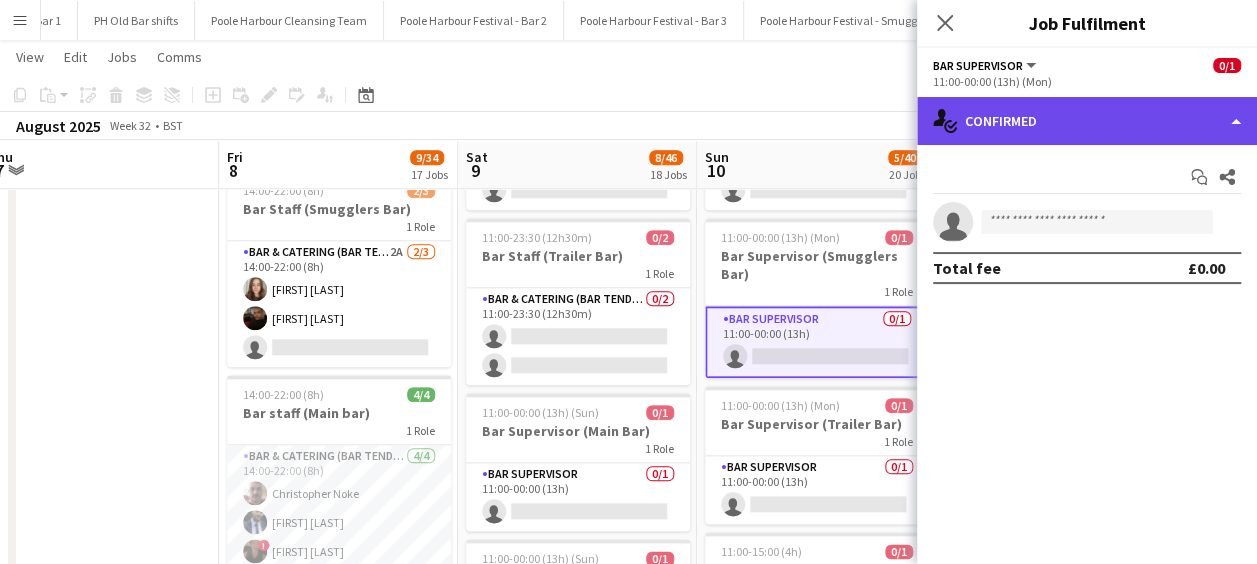 click on "single-neutral-actions-check-2
Confirmed" 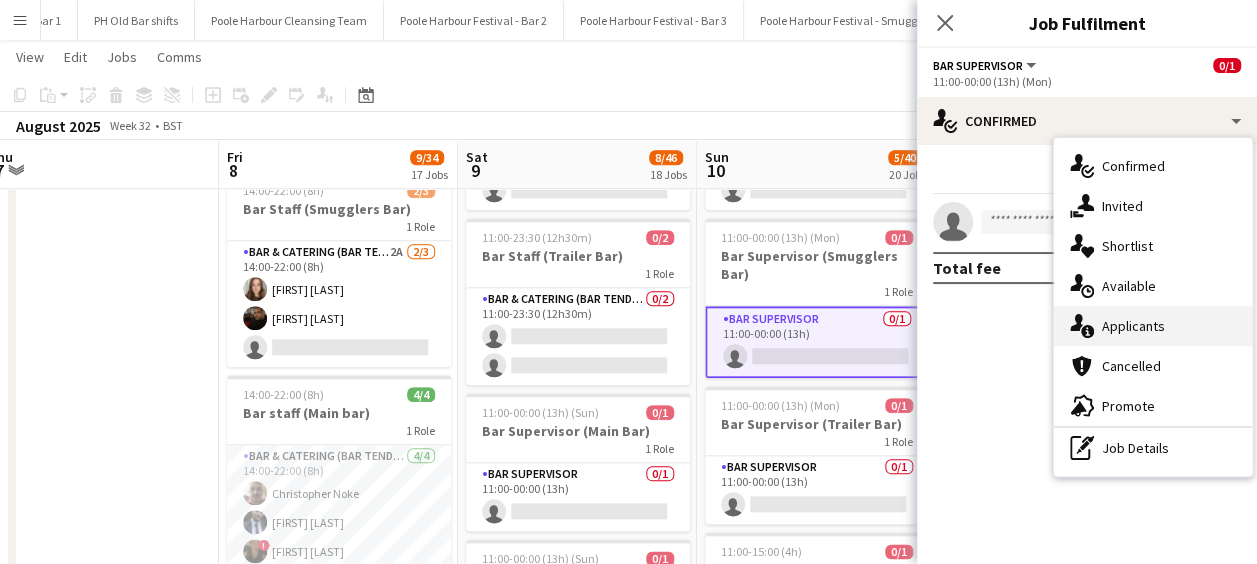 click on "single-neutral-actions-information
Applicants" at bounding box center [1153, 326] 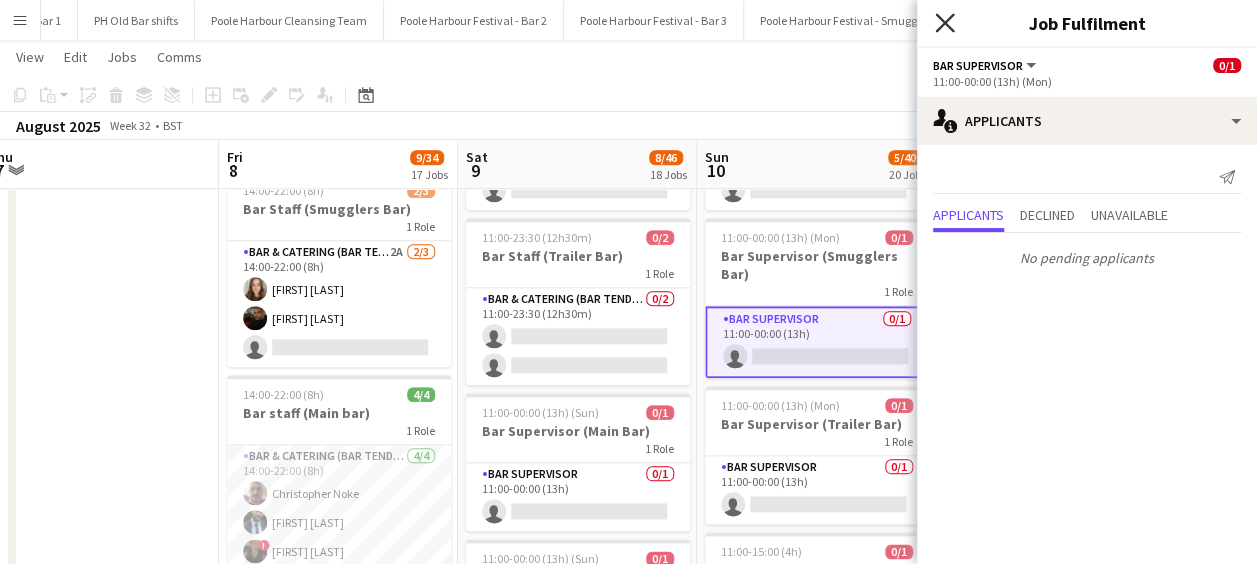 click on "Close pop-in" 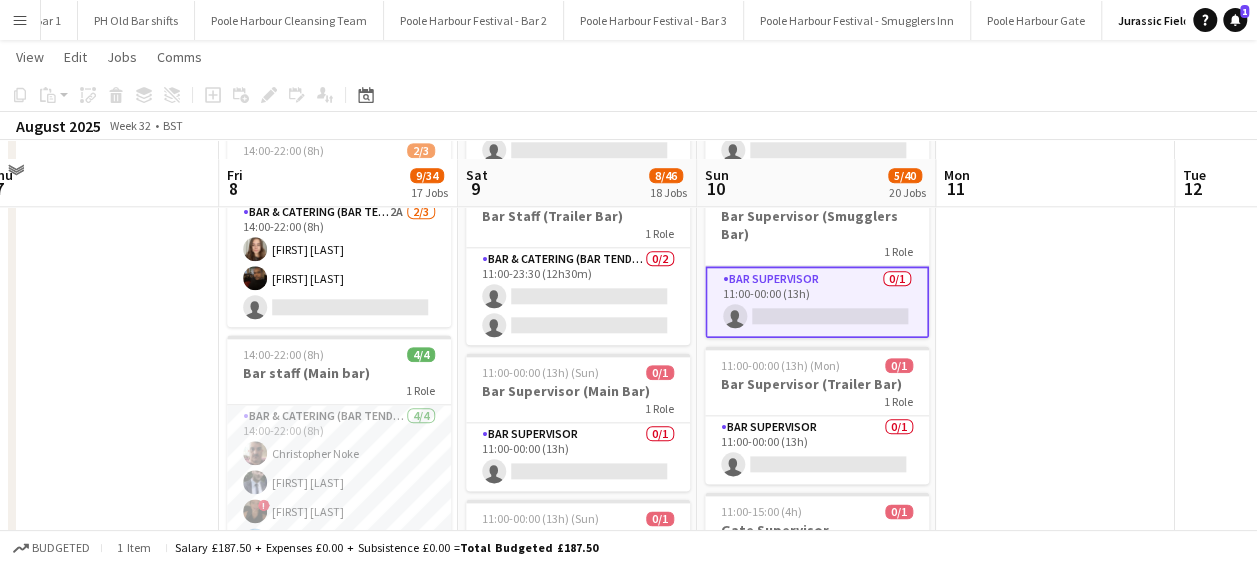 scroll, scrollTop: 1035, scrollLeft: 0, axis: vertical 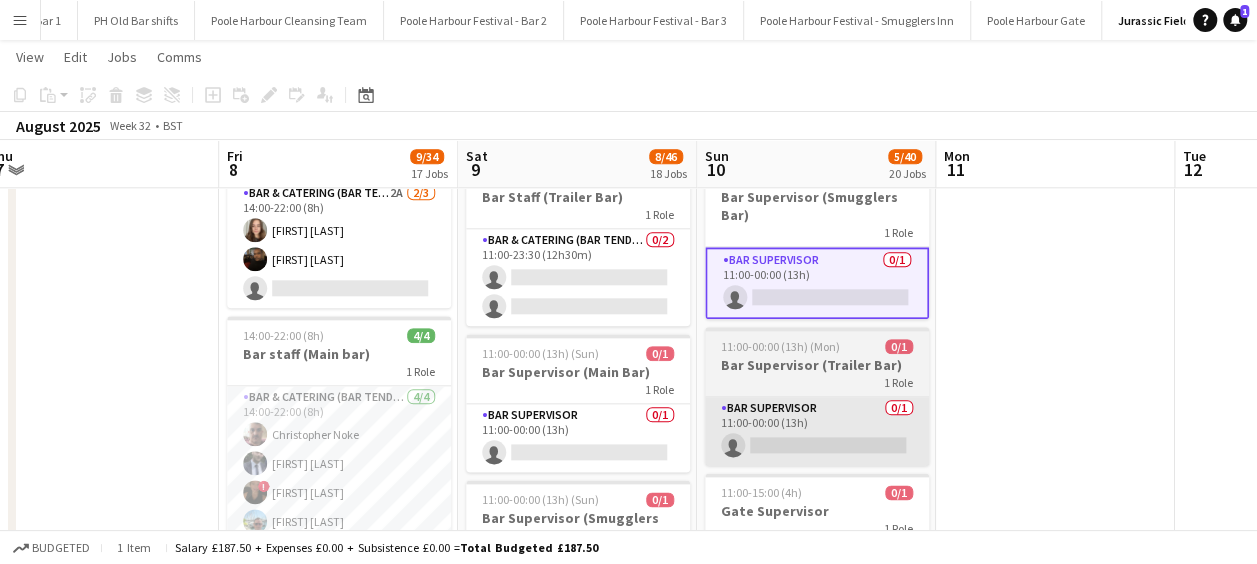 click on "Bar Supervisor   0/1   11:00-00:00 (13h)
single-neutral-actions" at bounding box center [817, 431] 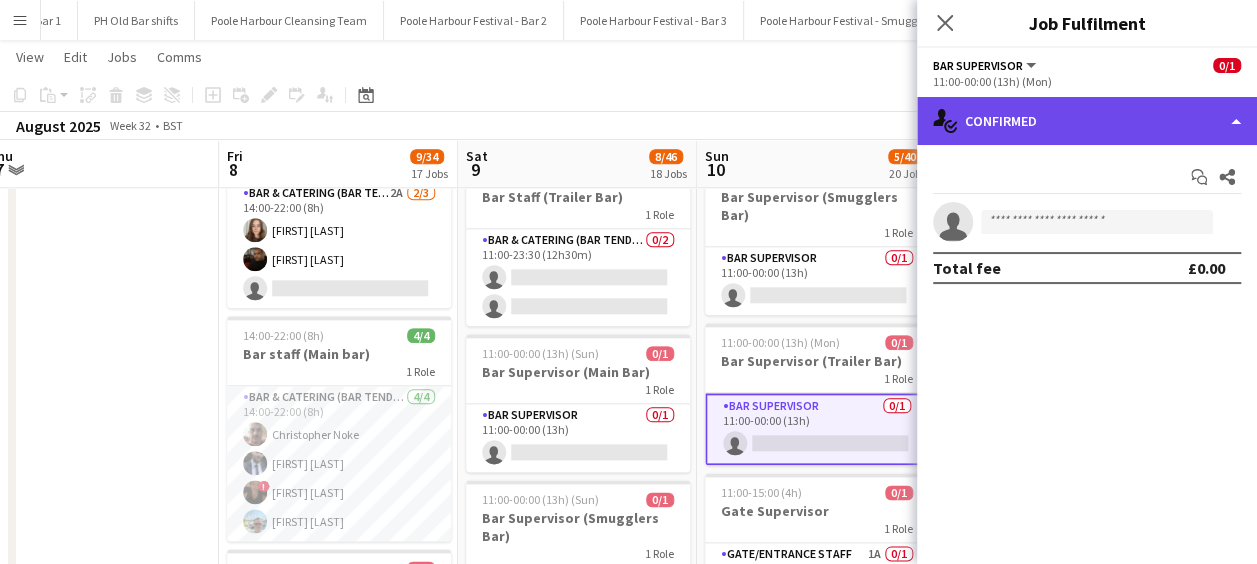 click on "single-neutral-actions-check-2
Confirmed" 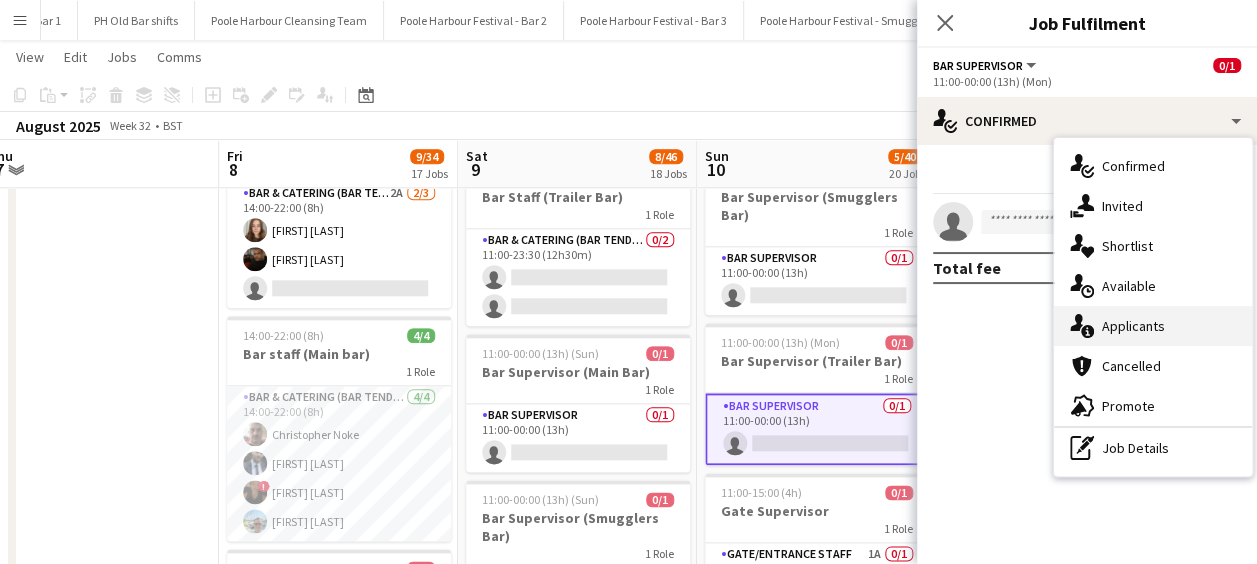 click on "single-neutral-actions-information
Applicants" at bounding box center [1153, 326] 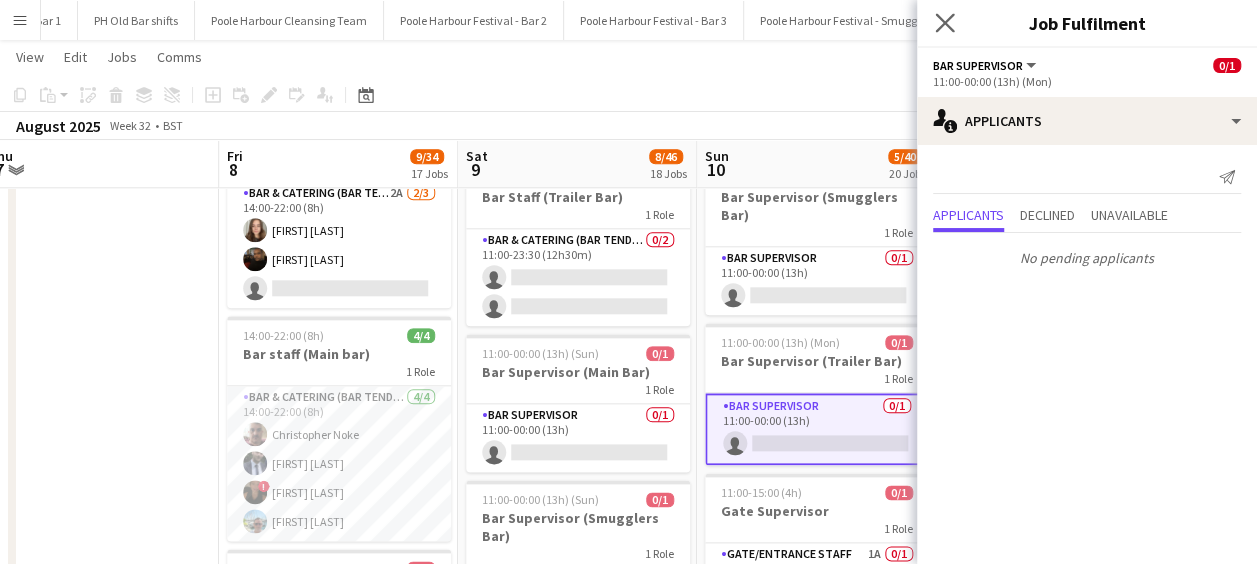 click on "Close pop-in" 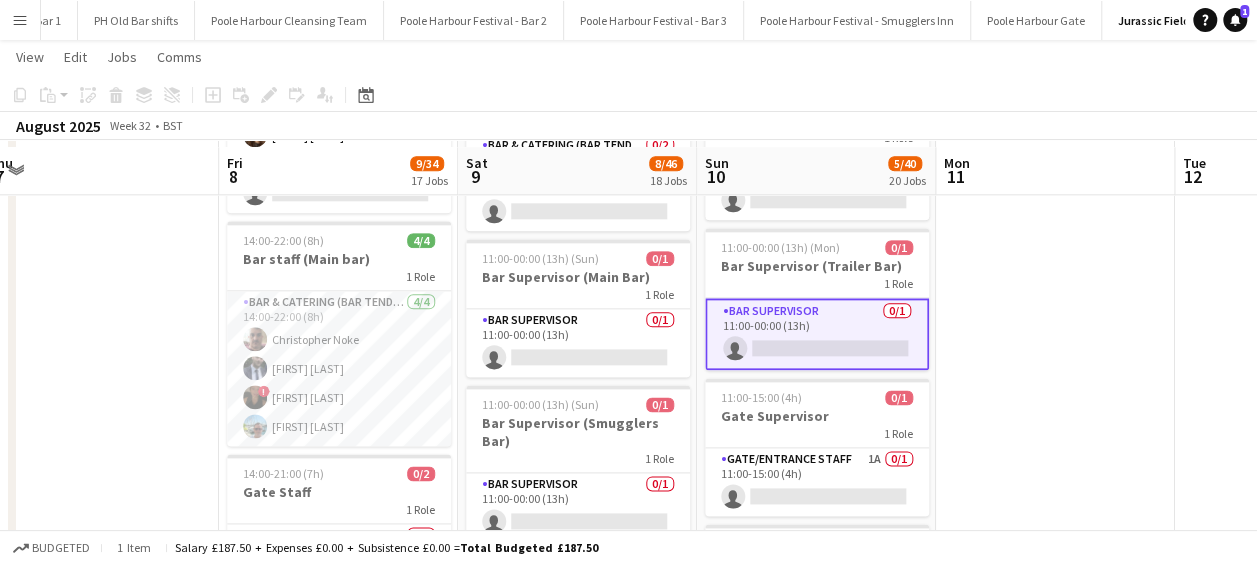 scroll, scrollTop: 1137, scrollLeft: 0, axis: vertical 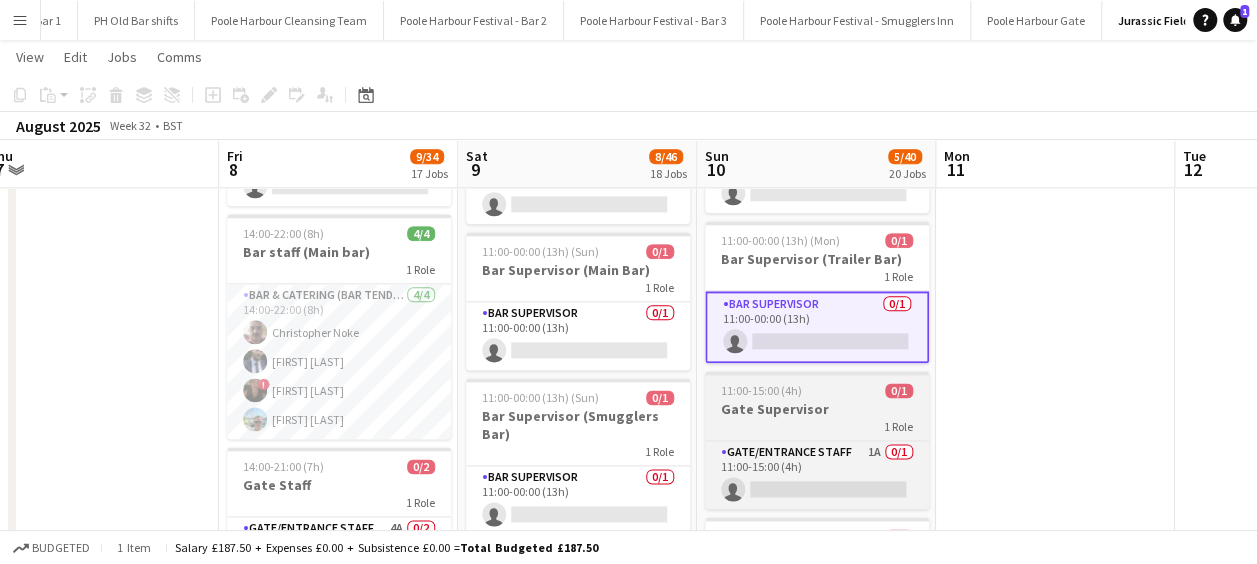 click on "1 Role" at bounding box center (817, 426) 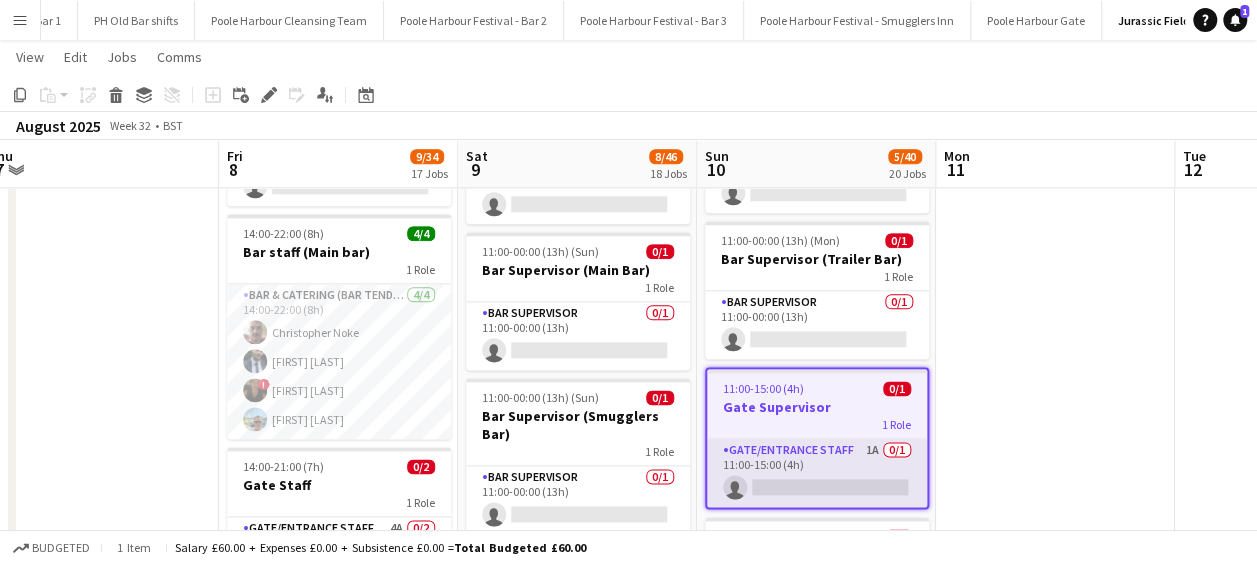 click on "Gate/Entrance staff   1A   0/1   11:00-15:00 (4h)
single-neutral-actions" at bounding box center (817, 473) 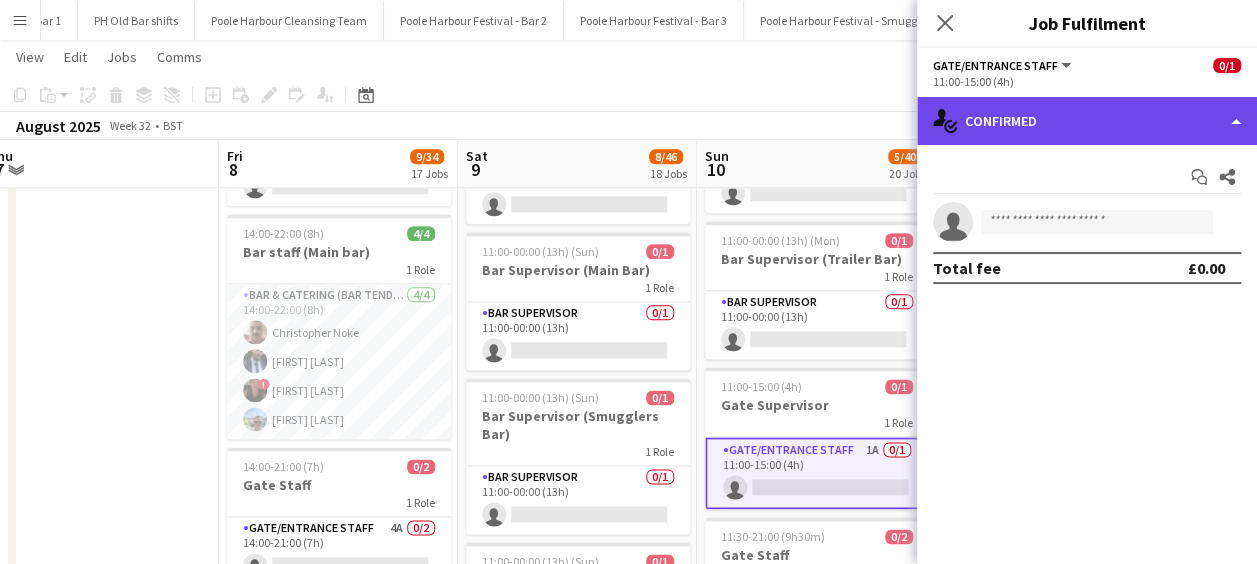 click on "single-neutral-actions-check-2
Confirmed" 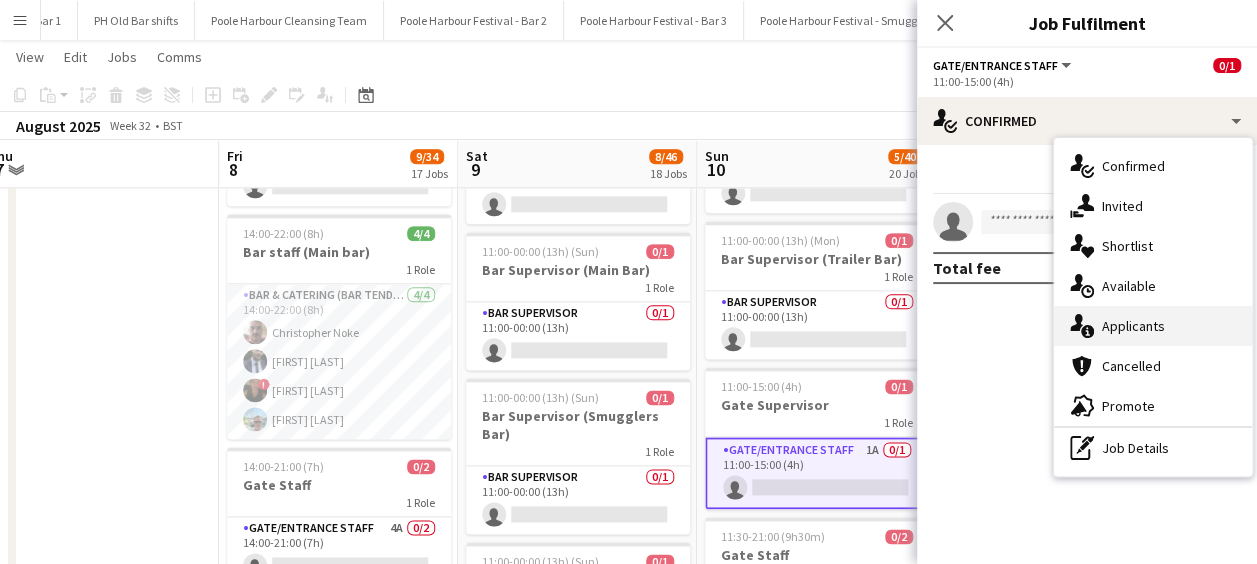 click on "single-neutral-actions-information
Applicants" at bounding box center (1153, 326) 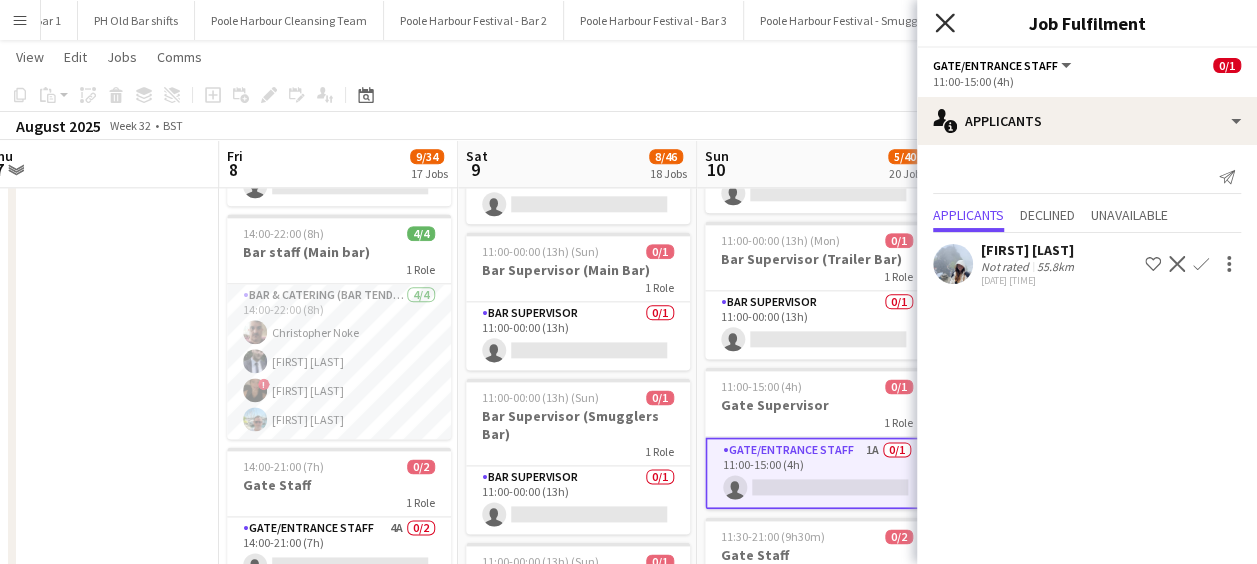 click 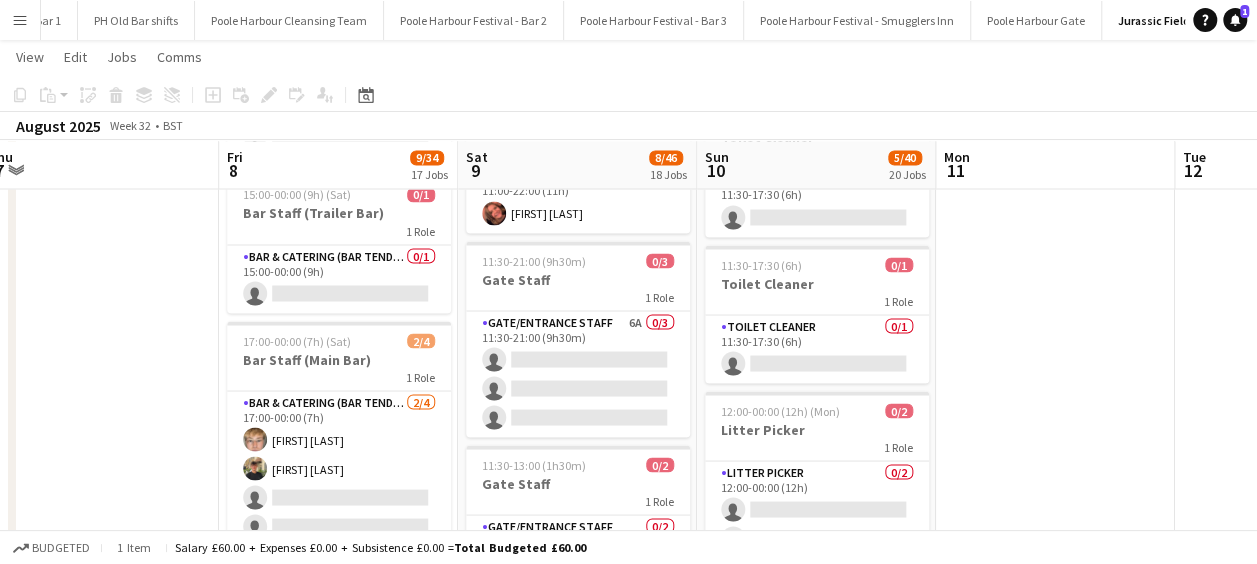 scroll, scrollTop: 1733, scrollLeft: 0, axis: vertical 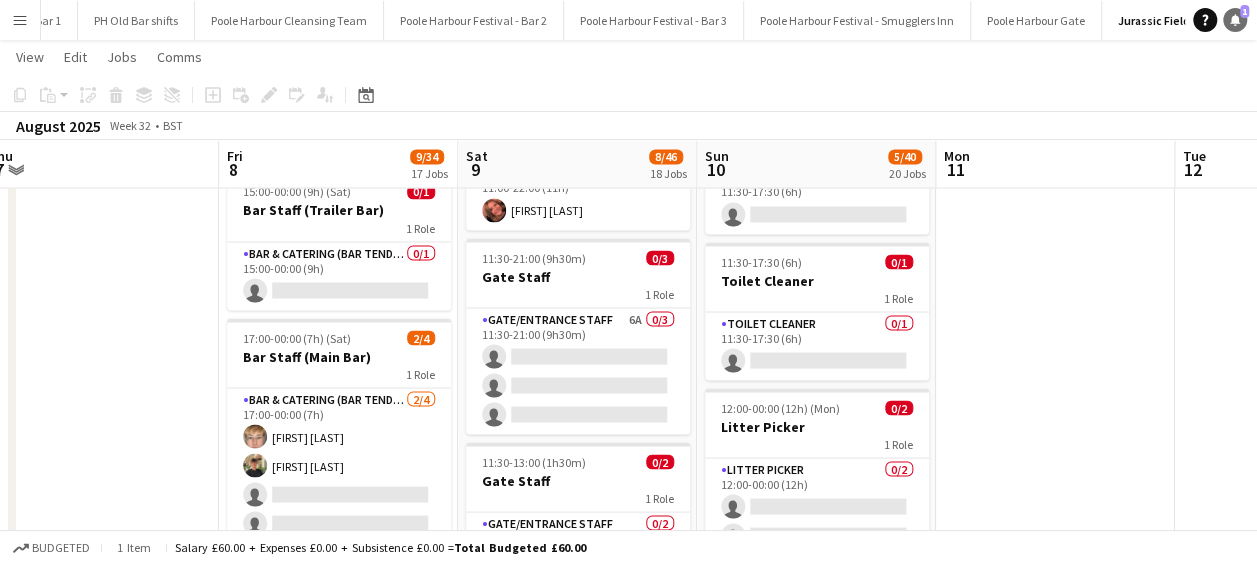 click 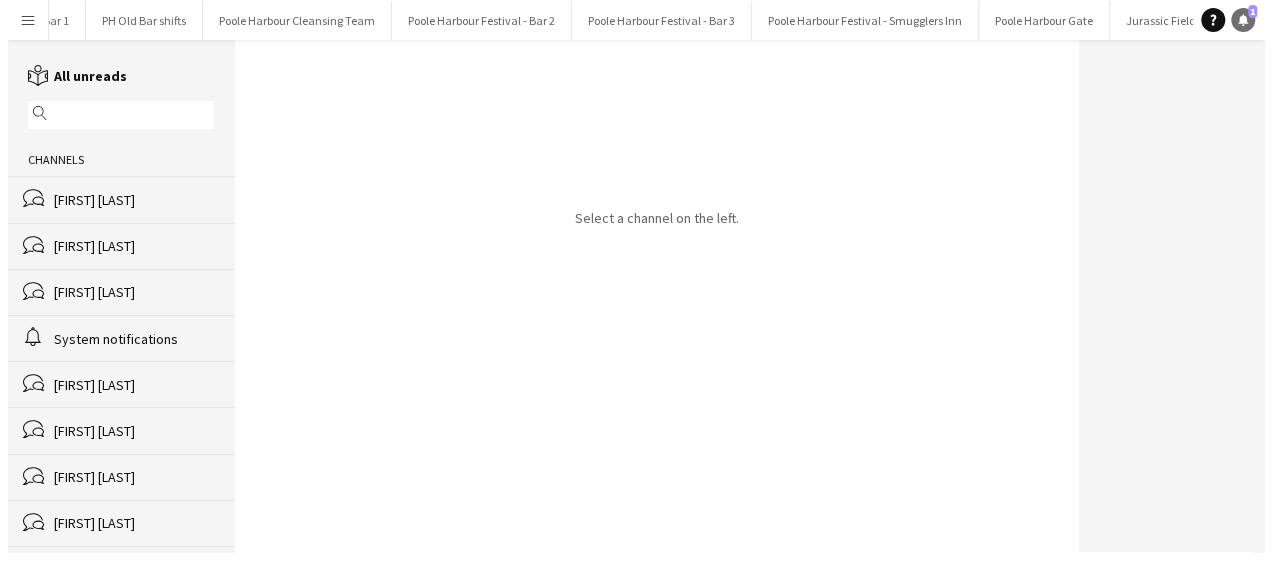 scroll, scrollTop: 0, scrollLeft: 0, axis: both 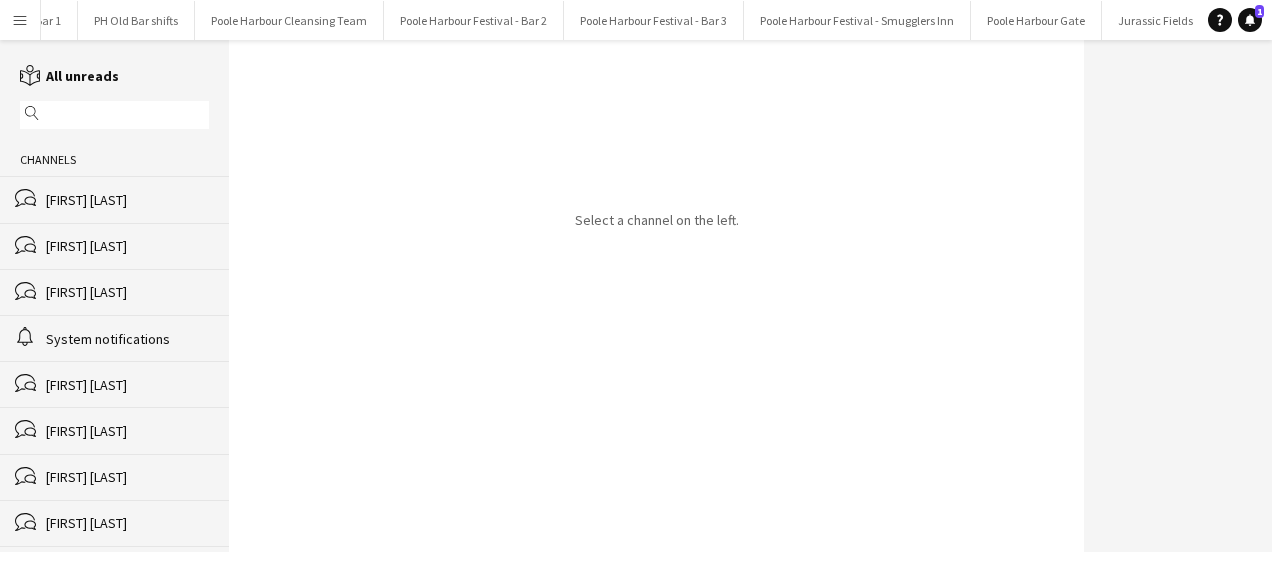 click on "bubbles
[FIRST] [LAST]" 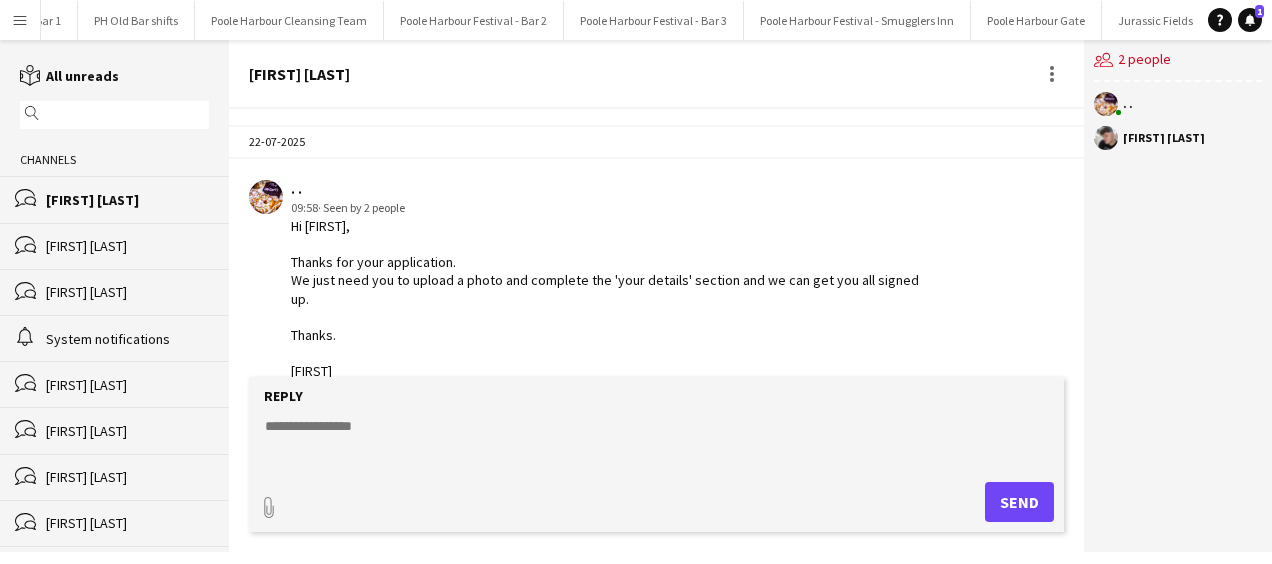 scroll, scrollTop: 1826, scrollLeft: 0, axis: vertical 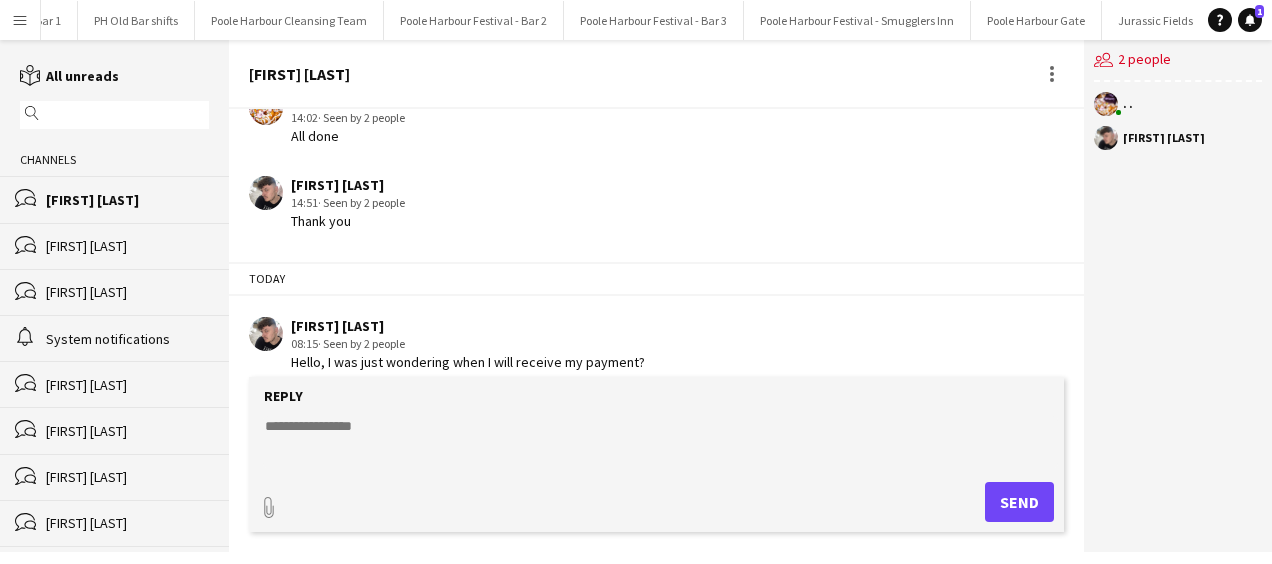 click 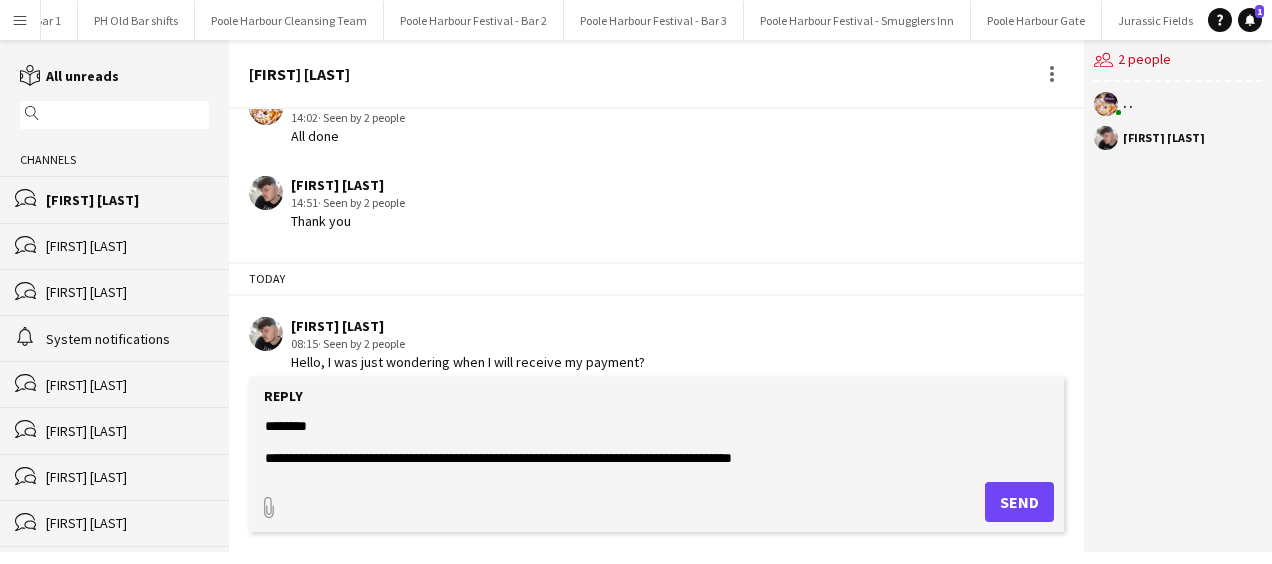 click on "**********" 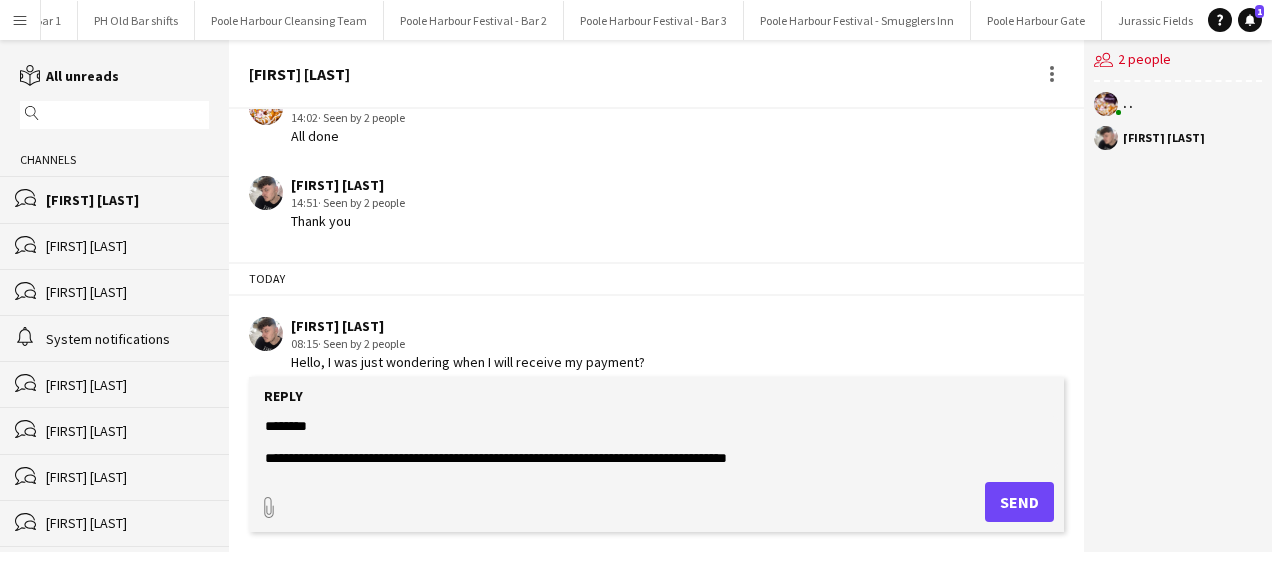 click on "**********" 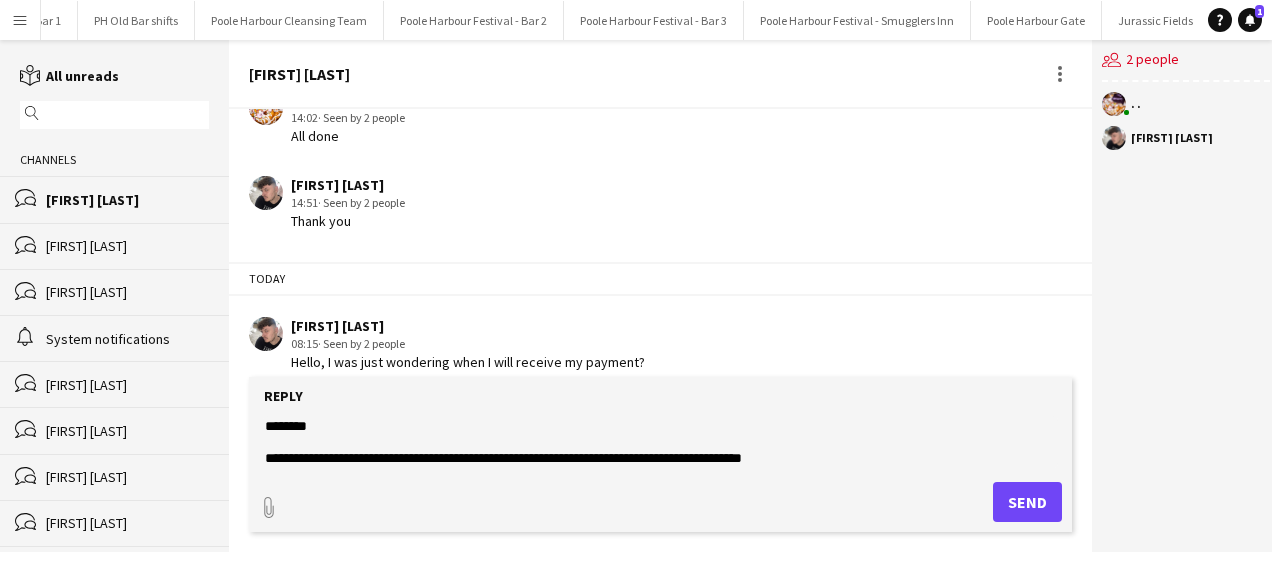 scroll, scrollTop: 30, scrollLeft: 0, axis: vertical 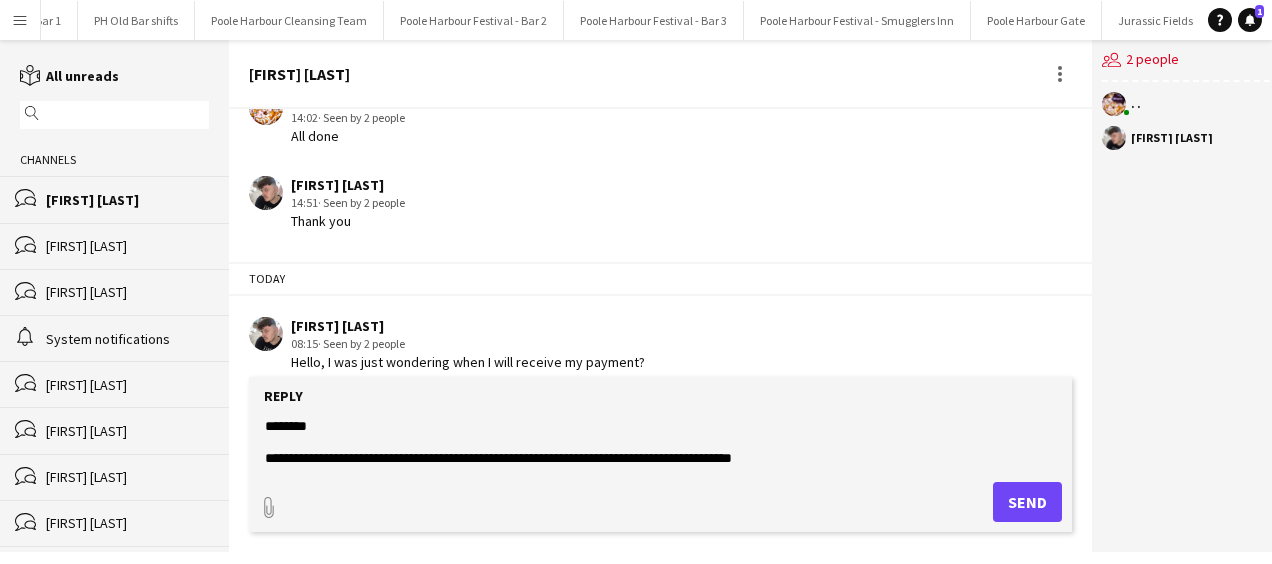 click on "**********" 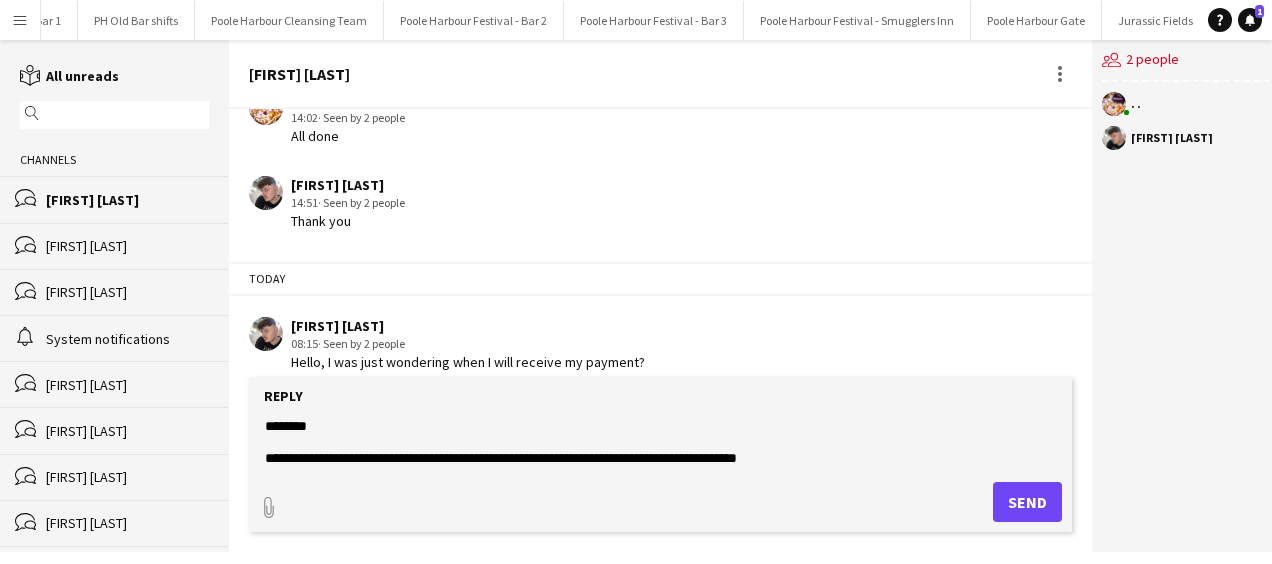 click on "**********" 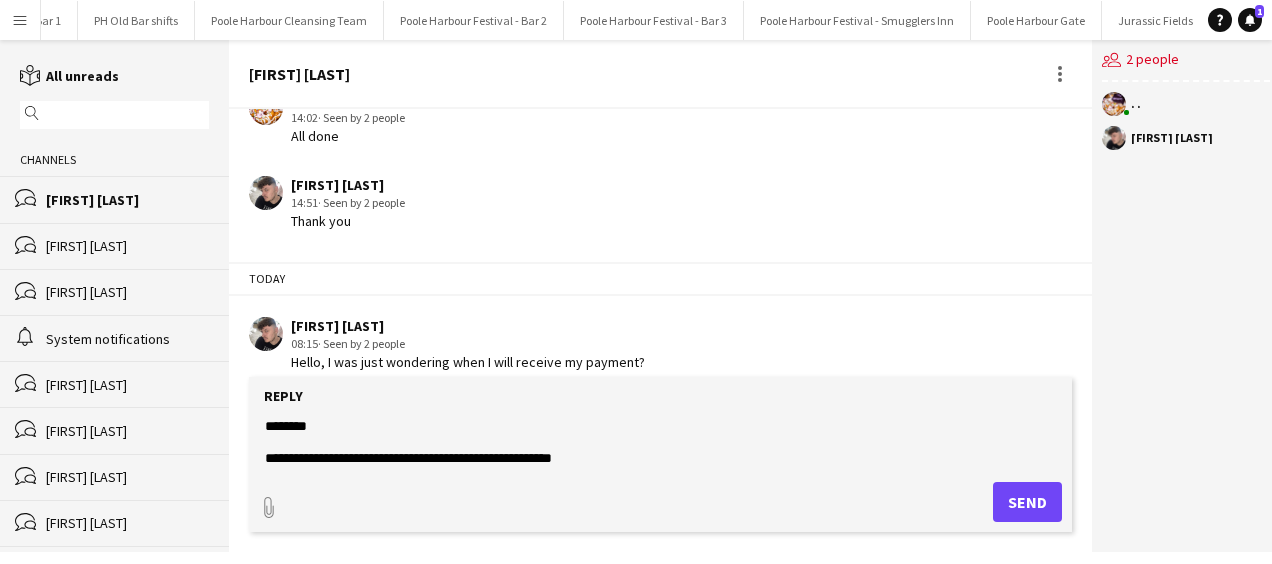 scroll, scrollTop: 14, scrollLeft: 0, axis: vertical 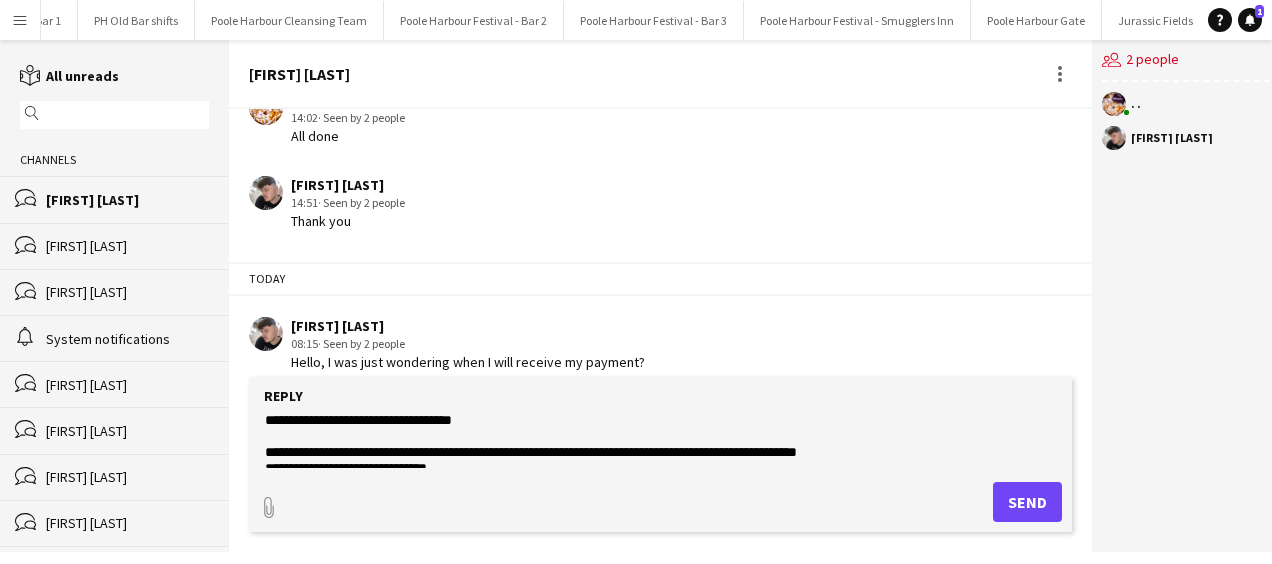 click on "**********" 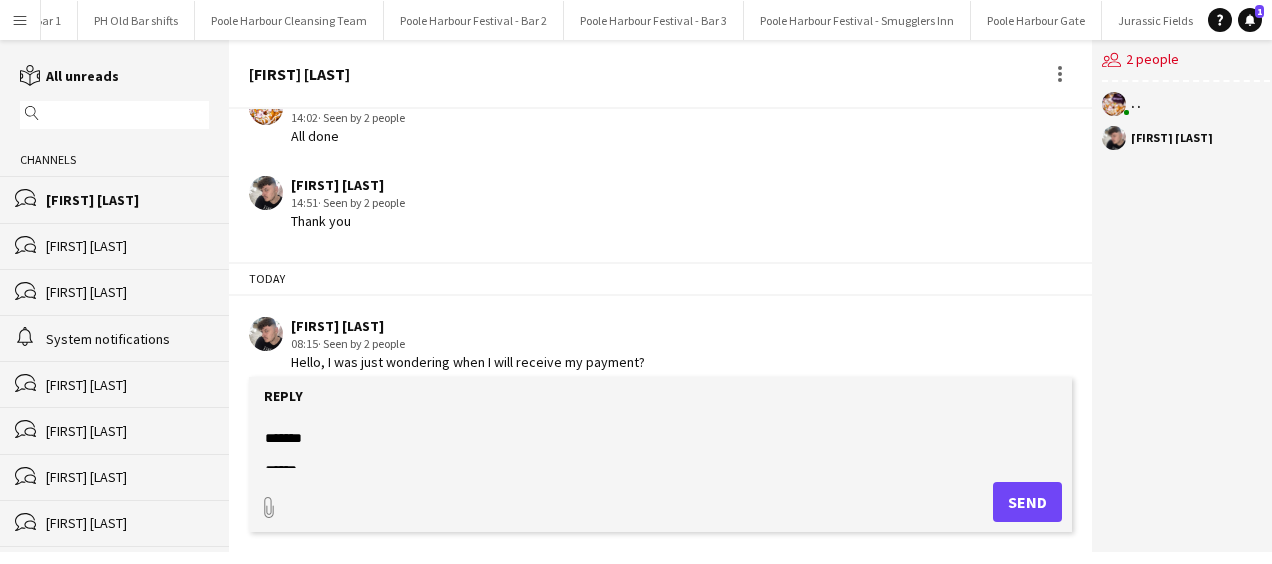 scroll, scrollTop: 128, scrollLeft: 0, axis: vertical 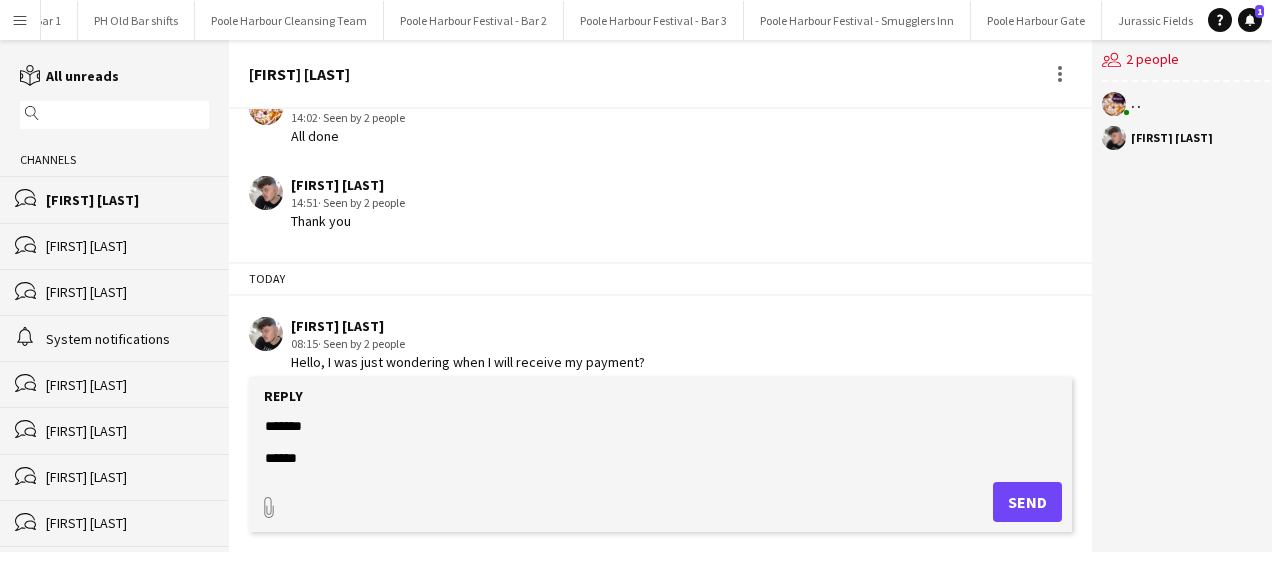 type on "**********" 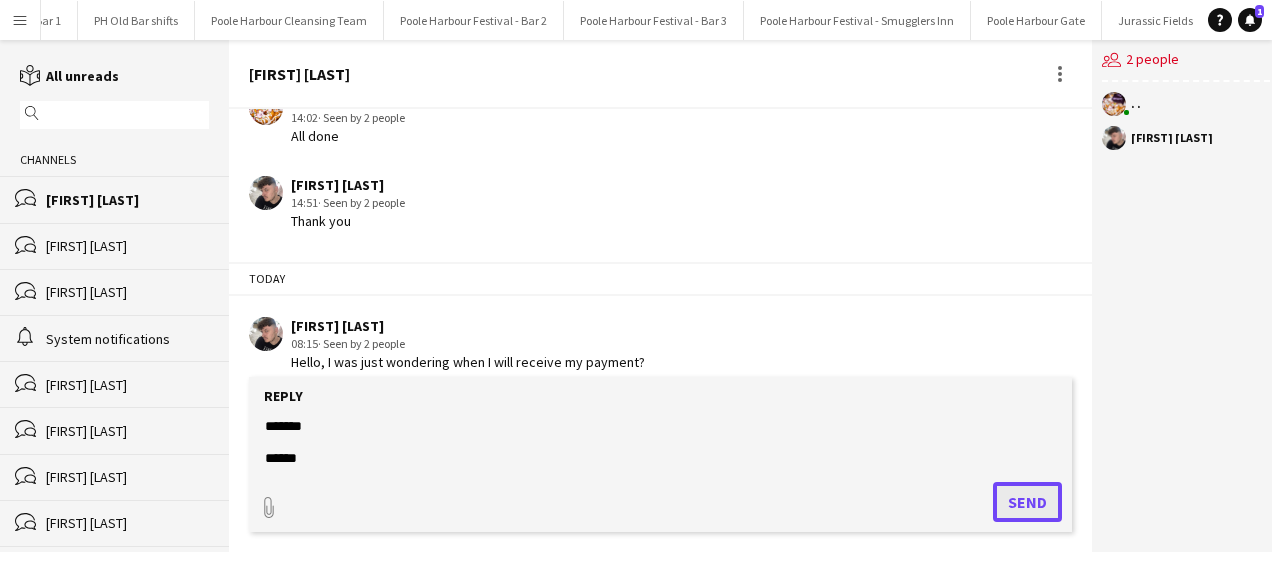 click on "Send" 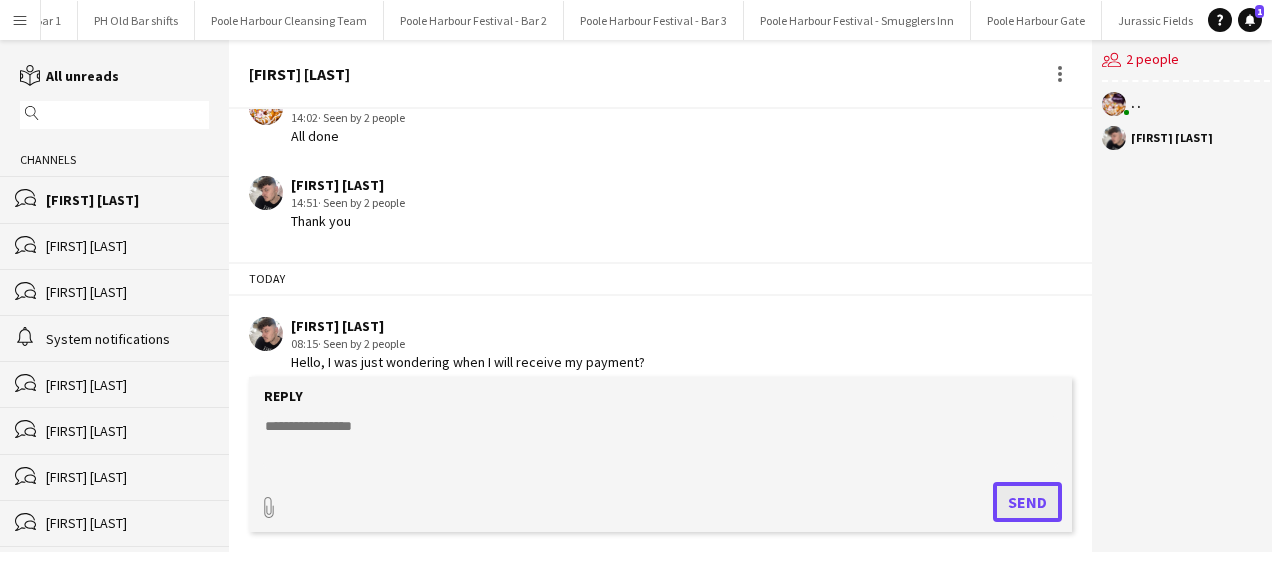 scroll, scrollTop: 0, scrollLeft: 0, axis: both 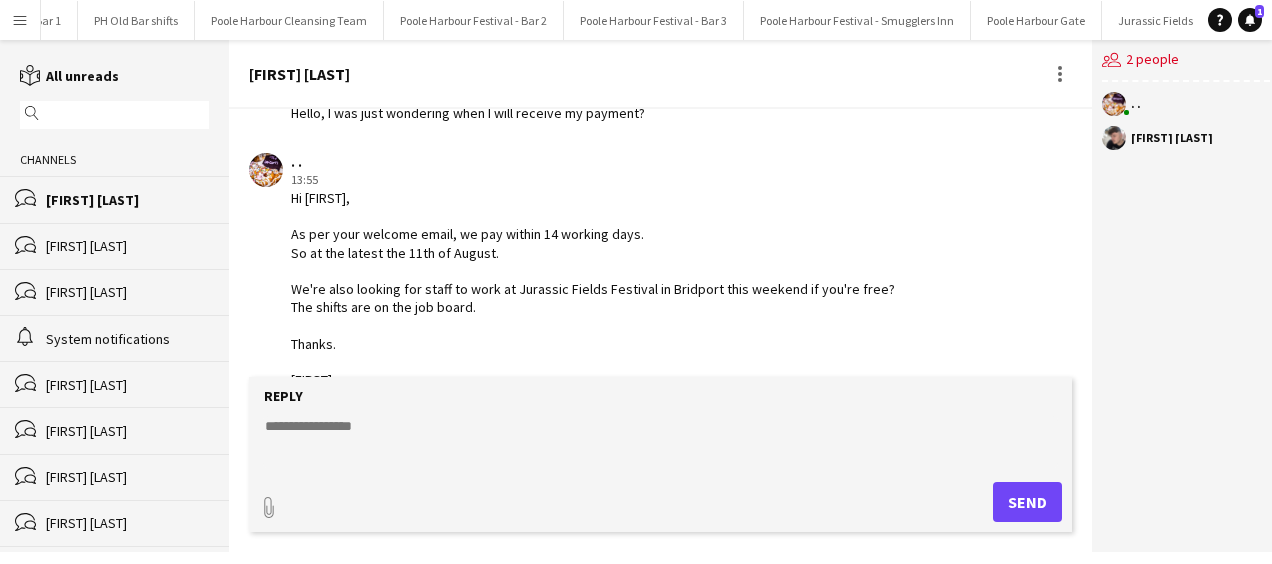 click on "Menu" at bounding box center (20, 20) 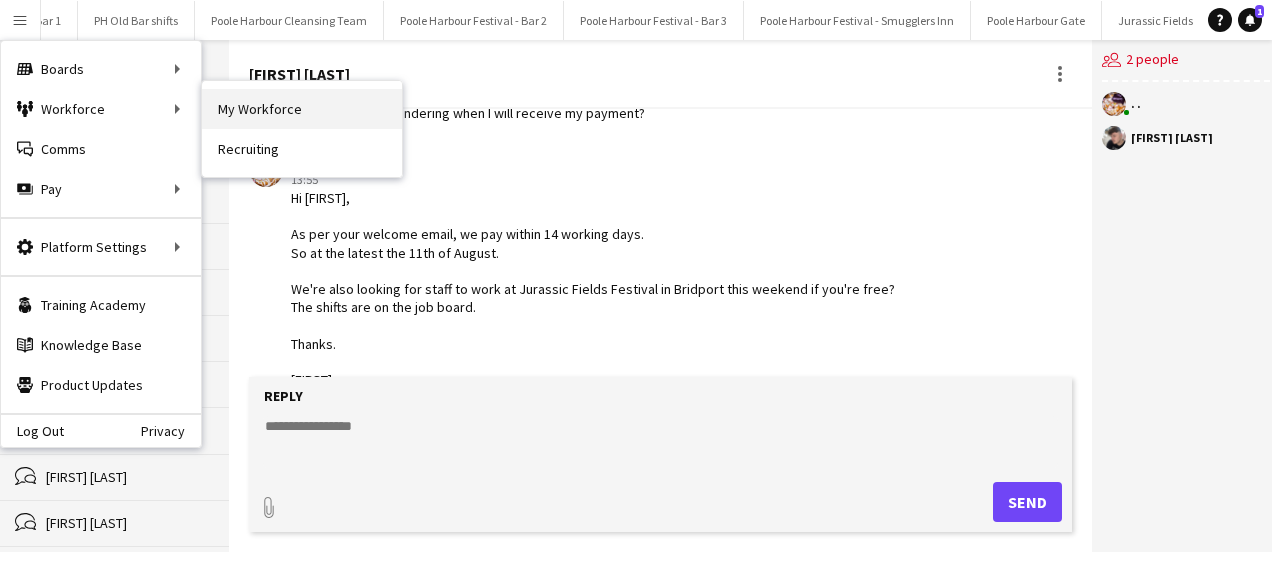 click on "My Workforce" at bounding box center [302, 109] 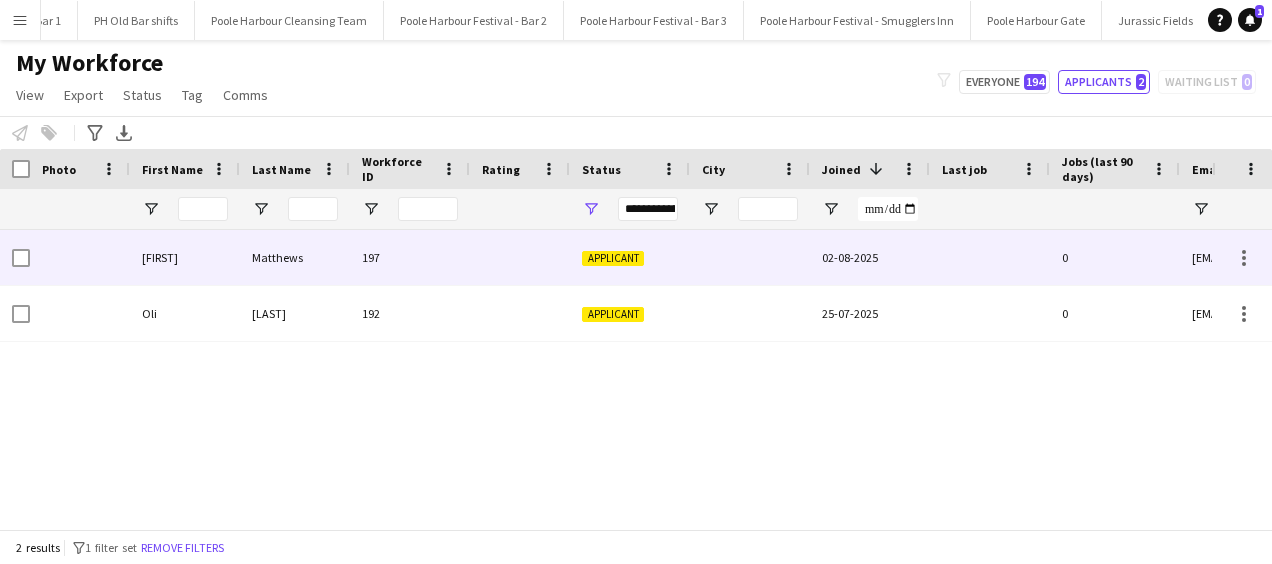 click on "Matthews" at bounding box center [295, 257] 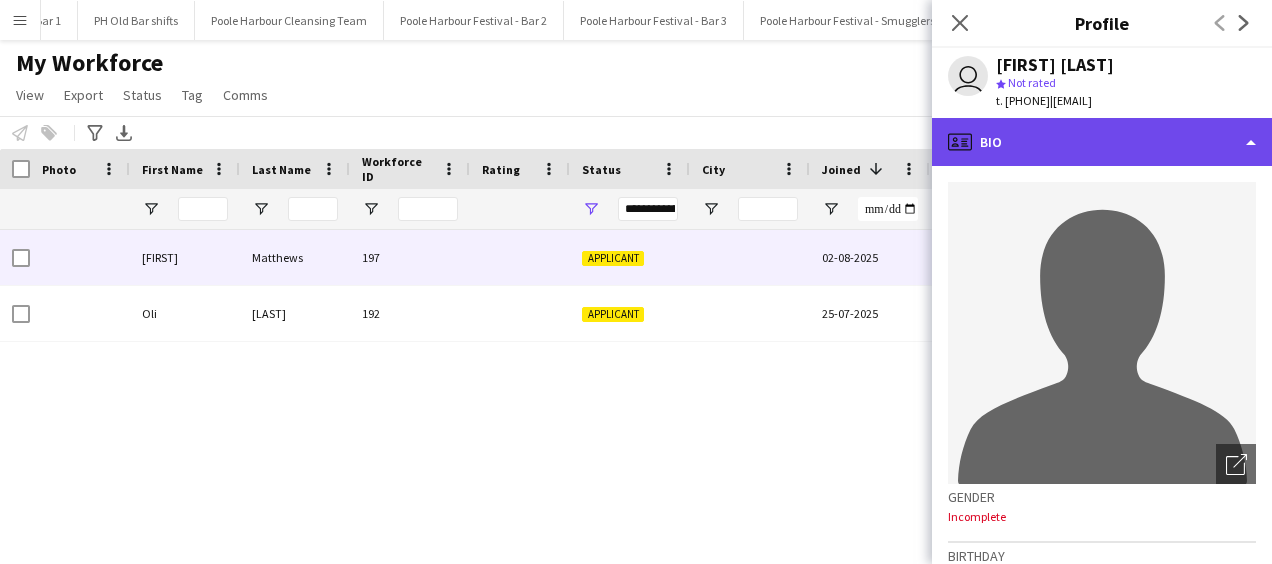 click on "profile
Bio" 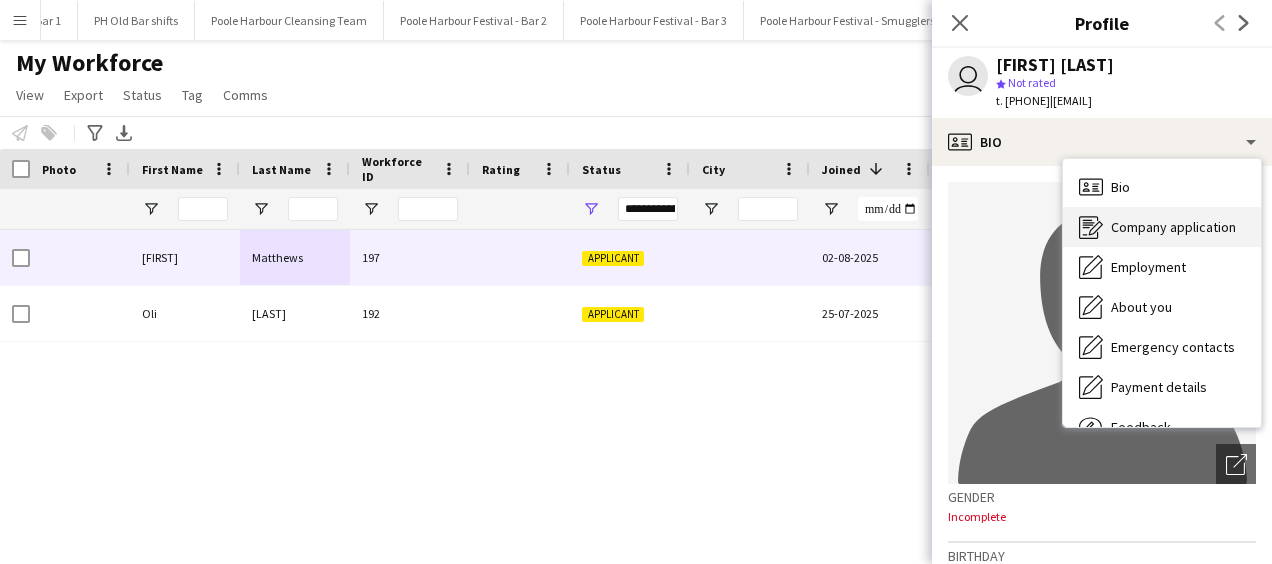 click on "Company application" at bounding box center [1173, 227] 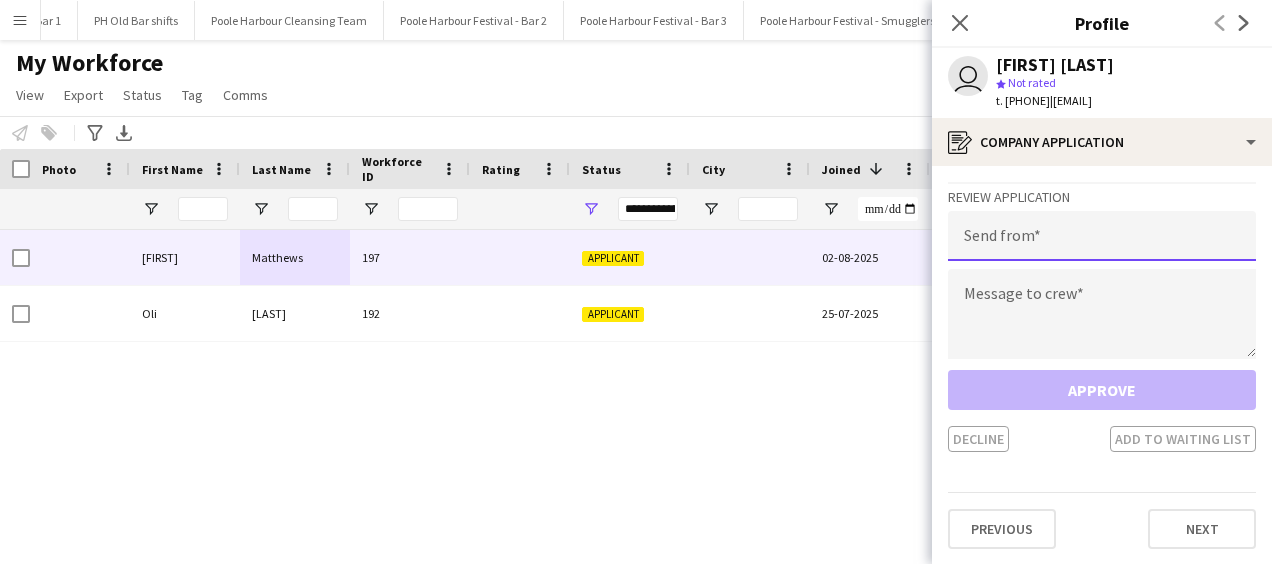 click 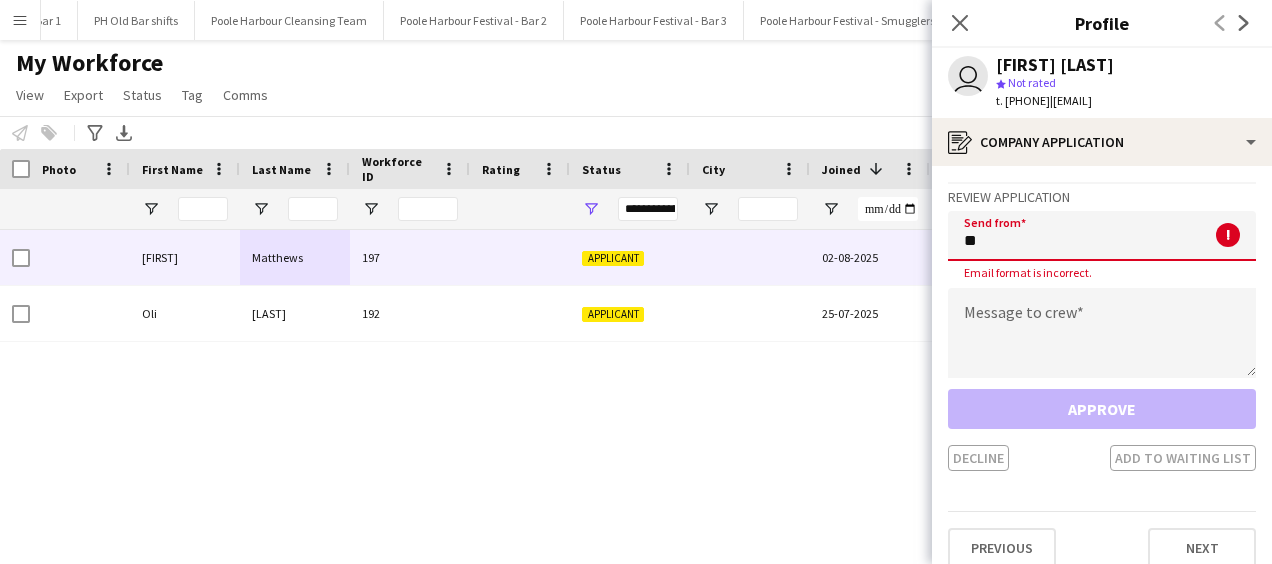 type on "*" 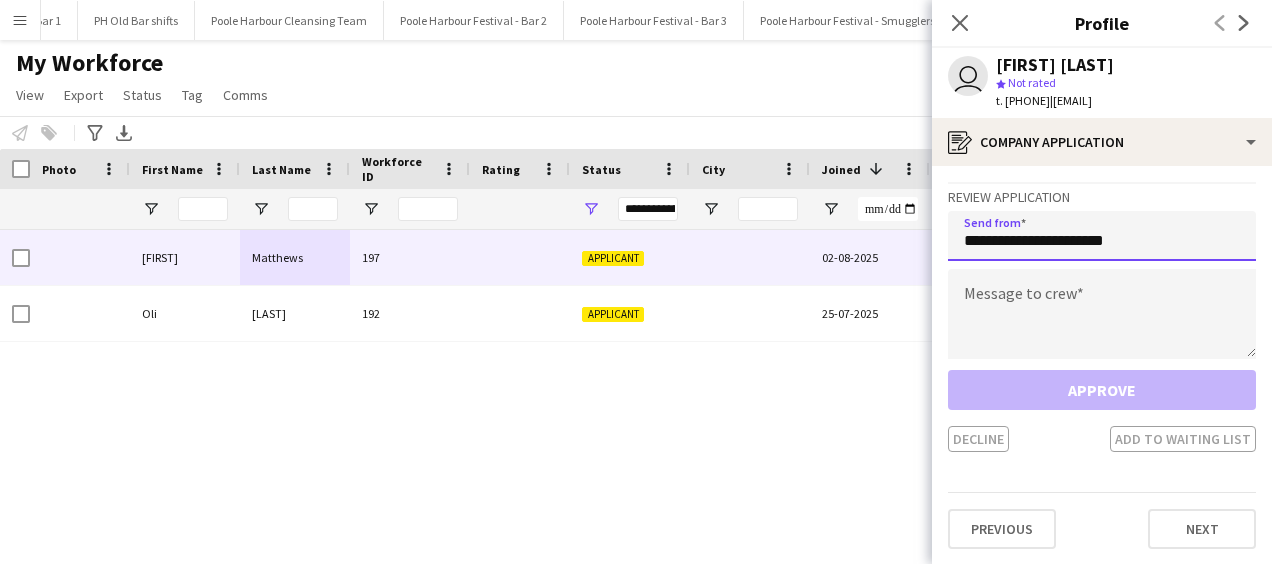 type on "**********" 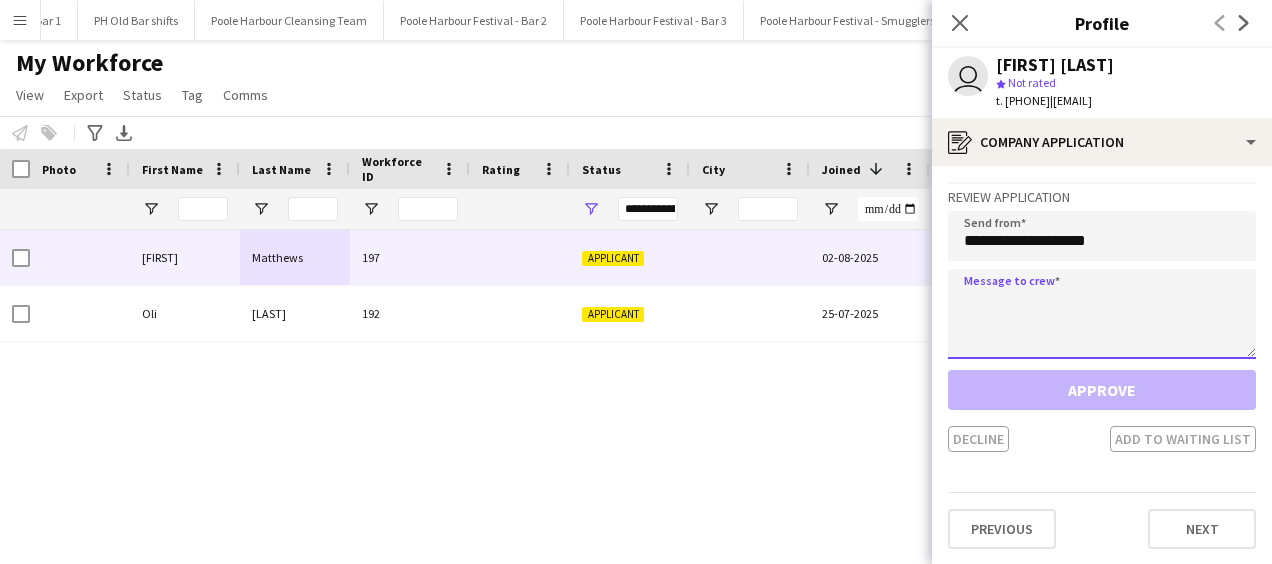 click 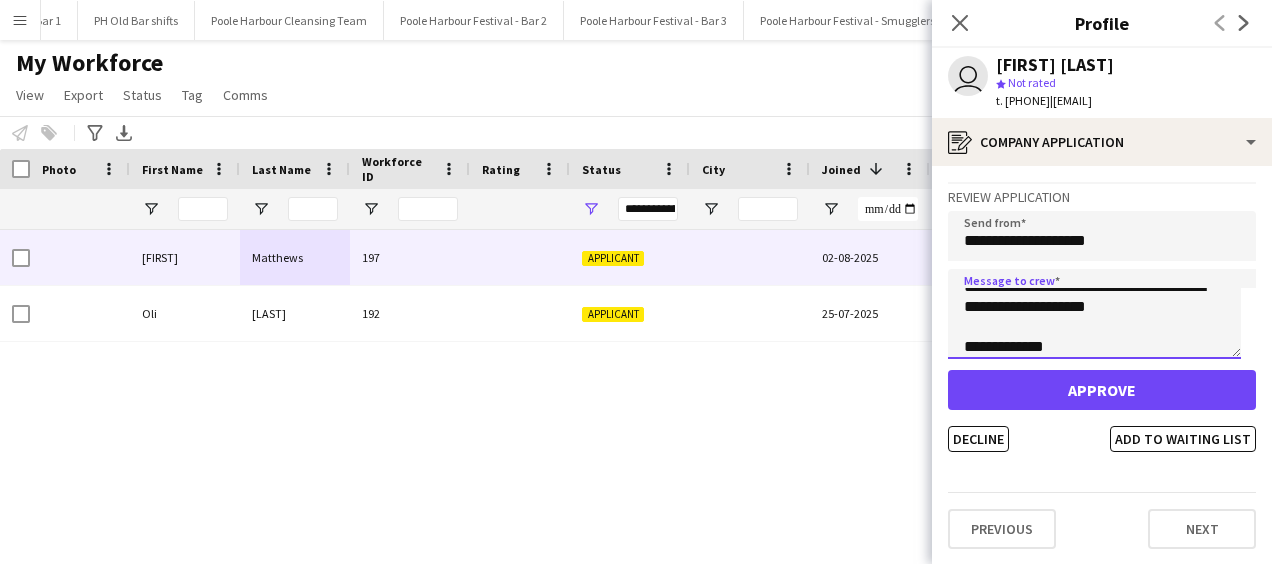scroll, scrollTop: 92, scrollLeft: 0, axis: vertical 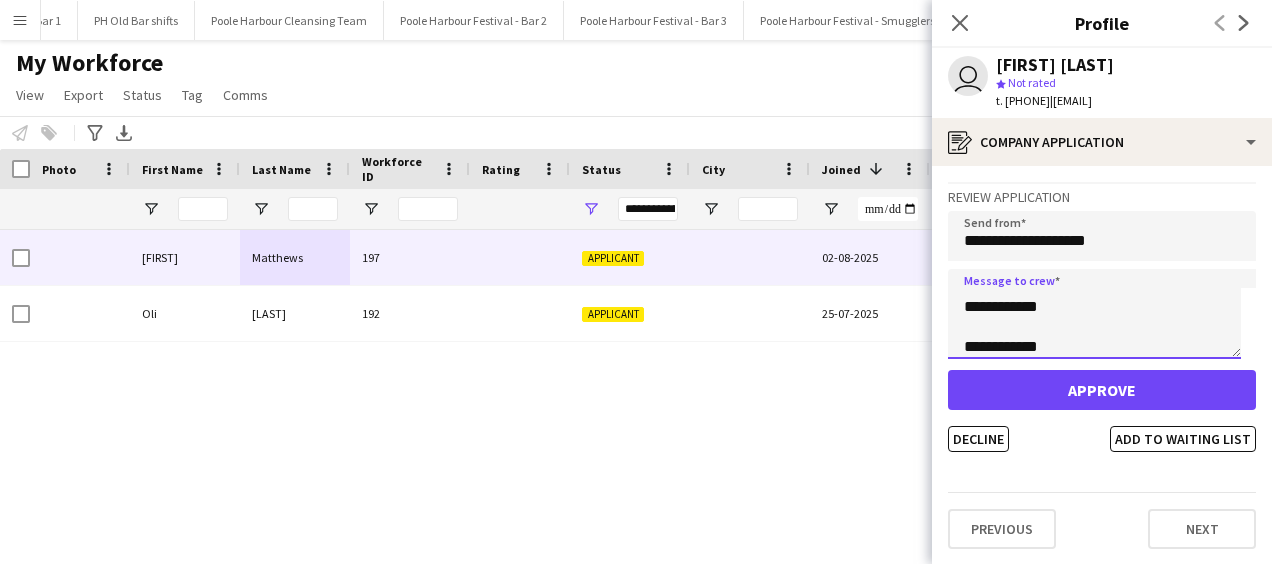 click on "**********" 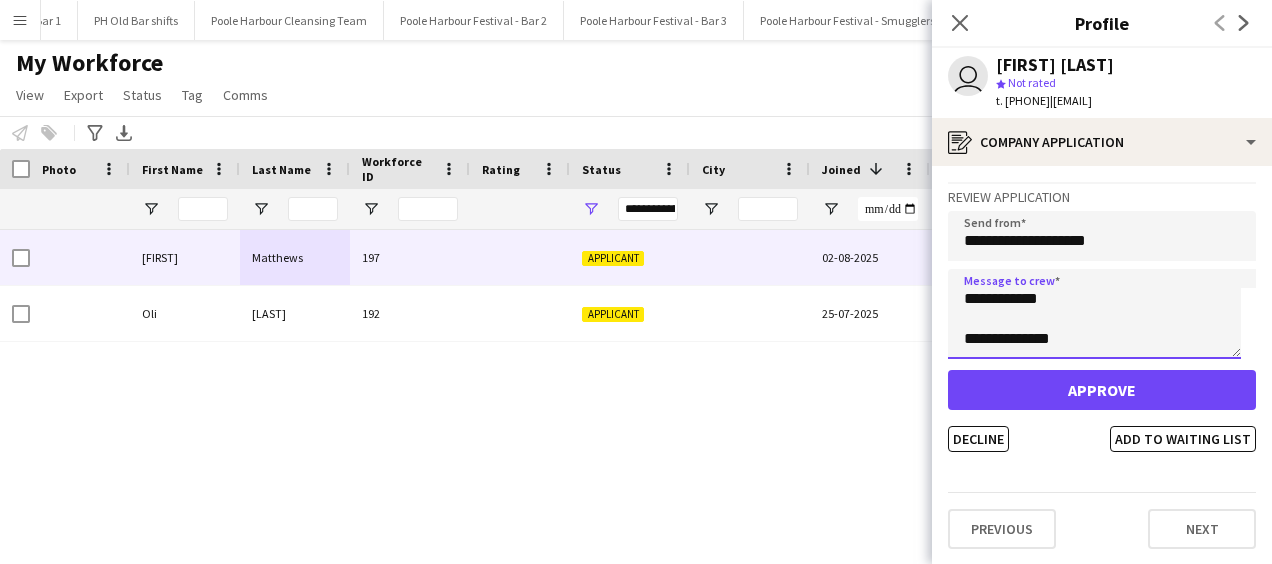 scroll, scrollTop: 132, scrollLeft: 0, axis: vertical 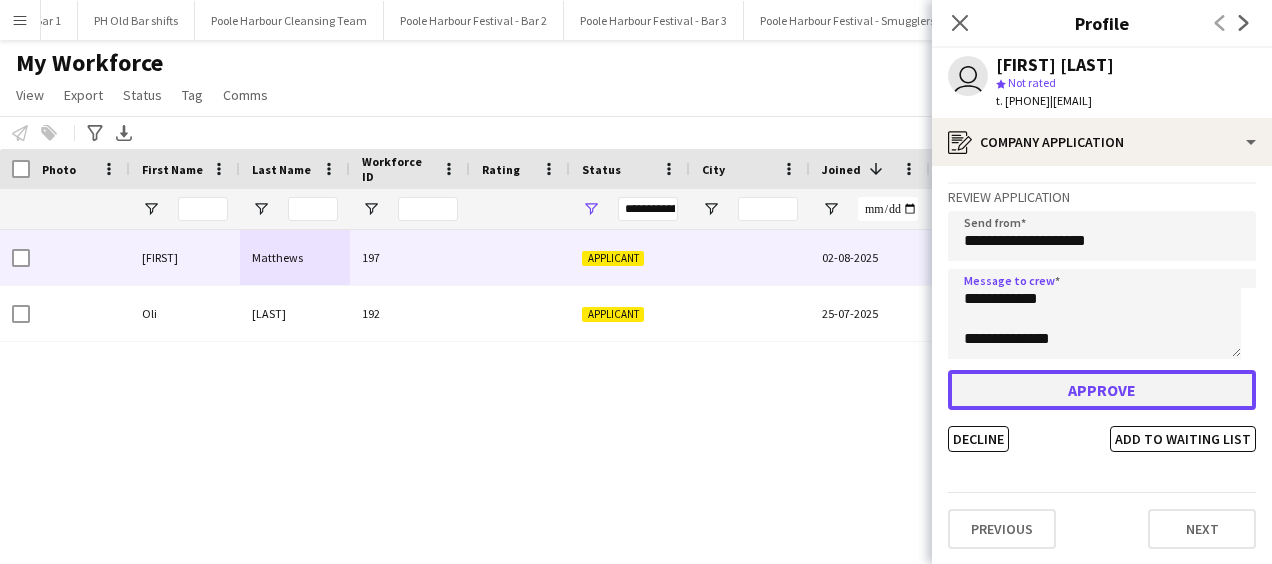 click on "Approve" 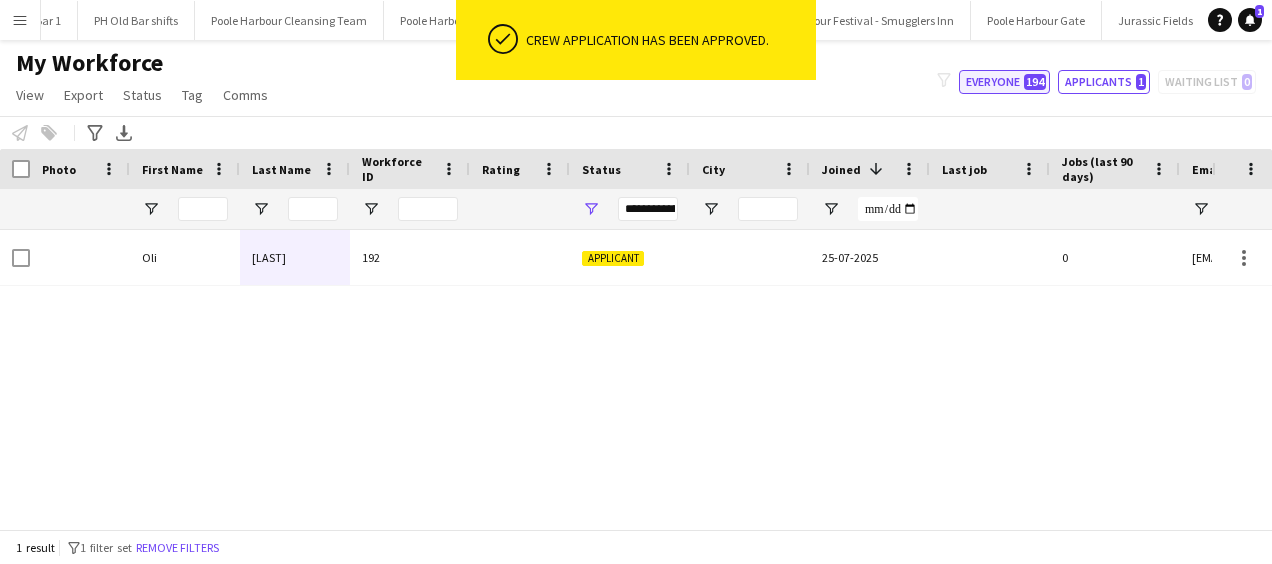 click on "Everyone   194" 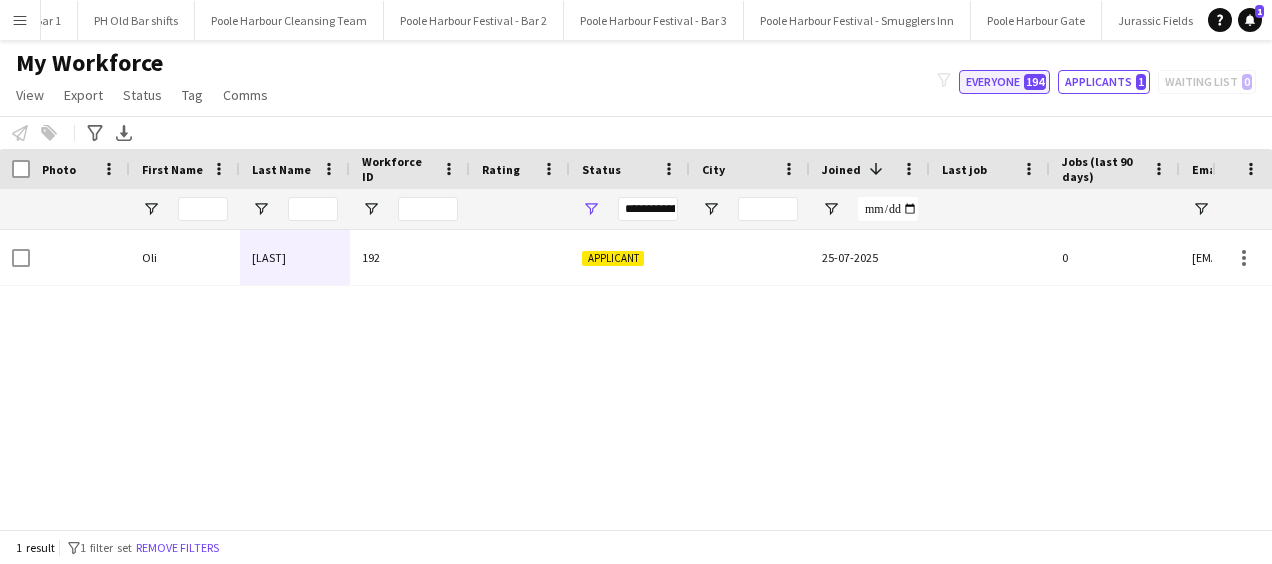 type on "**********" 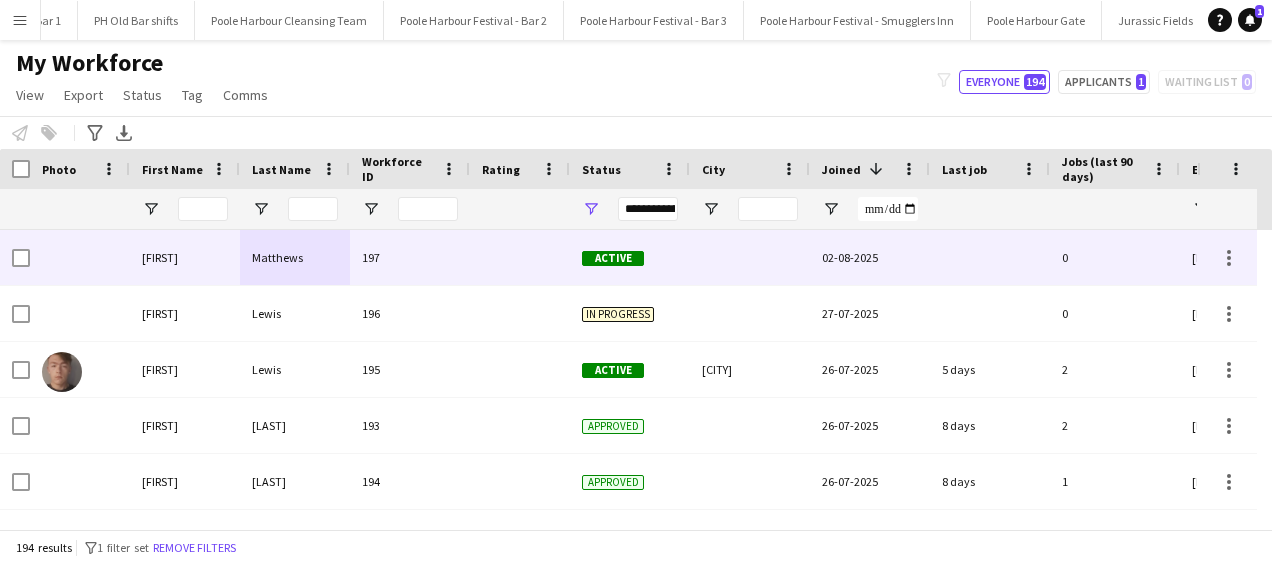 click on "197" at bounding box center [410, 257] 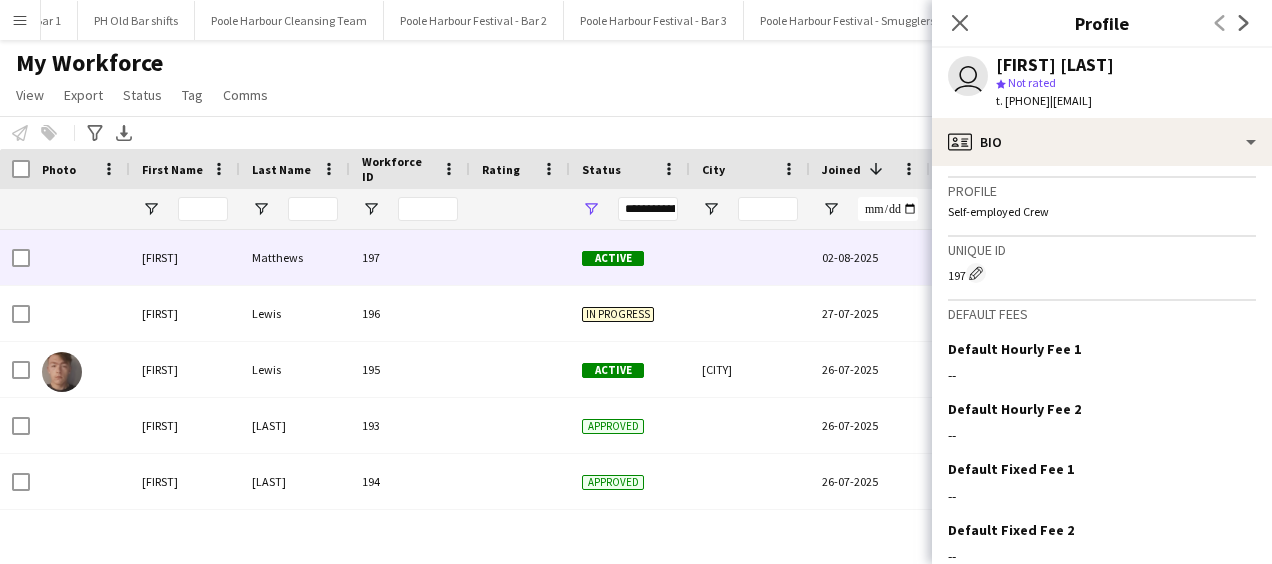 scroll, scrollTop: 0, scrollLeft: 0, axis: both 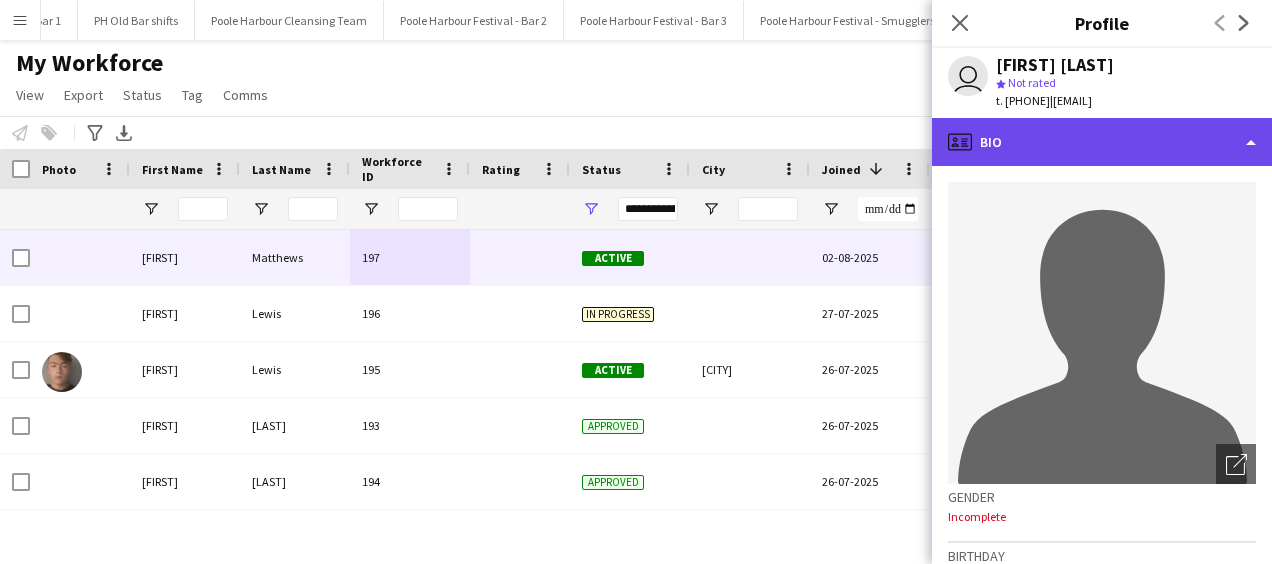 click on "profile
Bio" 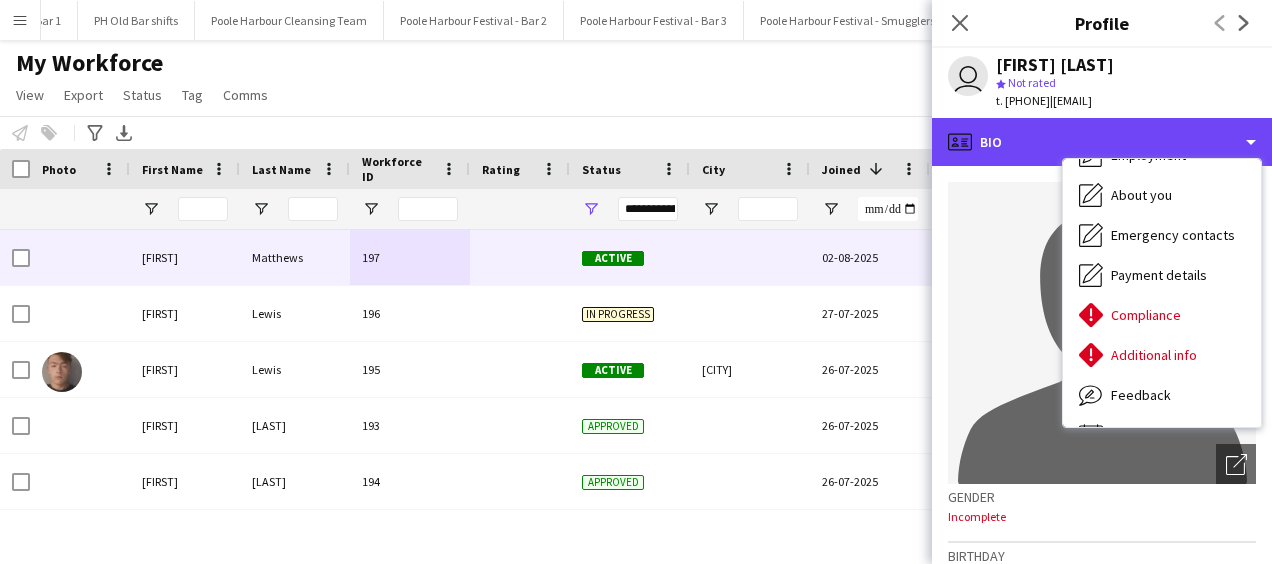 scroll, scrollTop: 148, scrollLeft: 0, axis: vertical 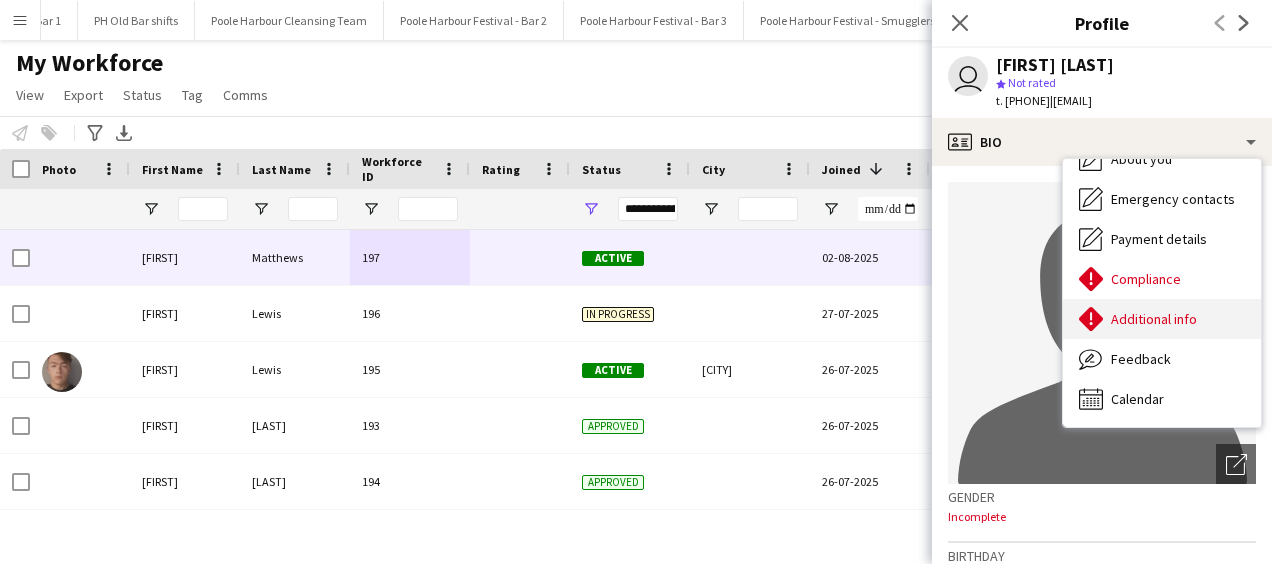 click on "Additional info" at bounding box center (1154, 319) 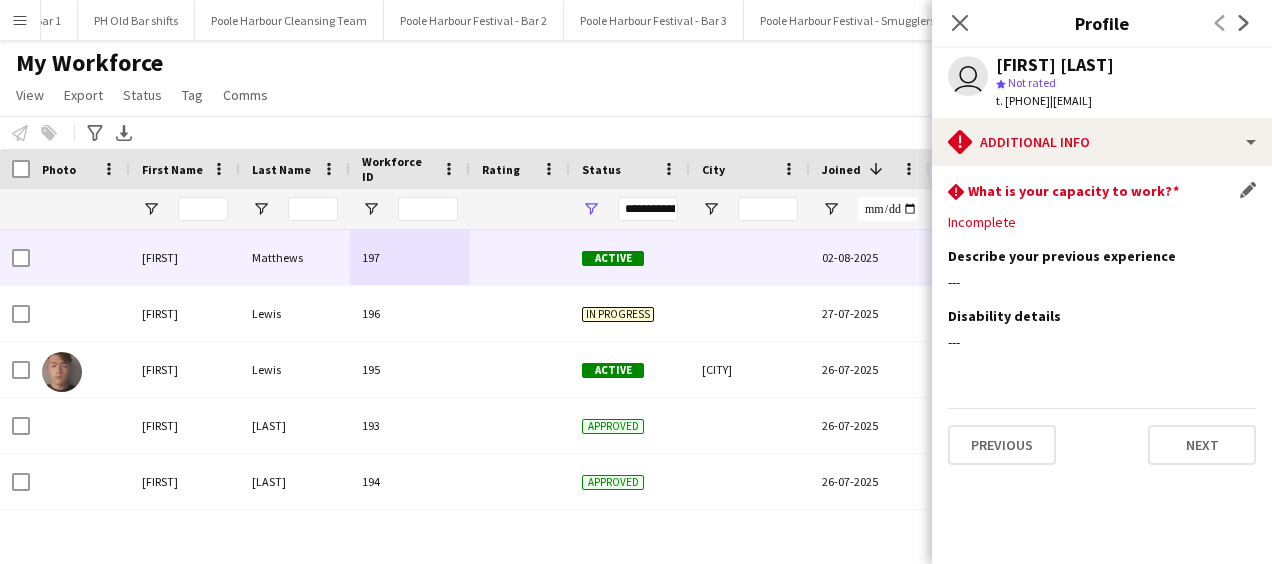 click on "rhombus-alert
What is your capacity to work?
Edit this field" 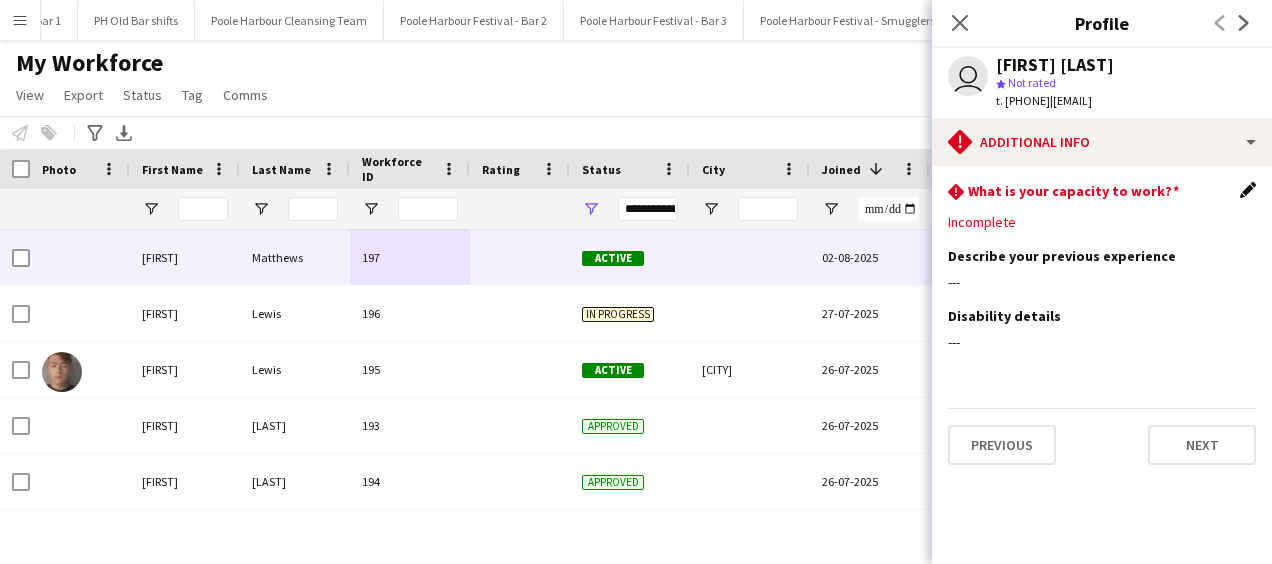 click on "Edit this field" 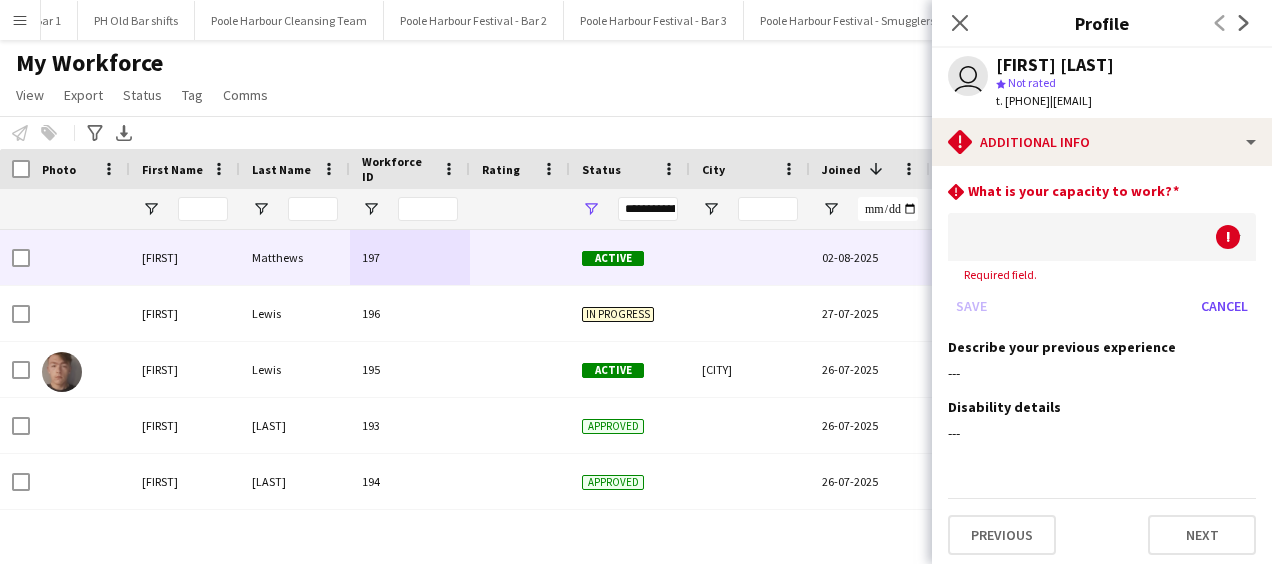 click at bounding box center [1082, 237] 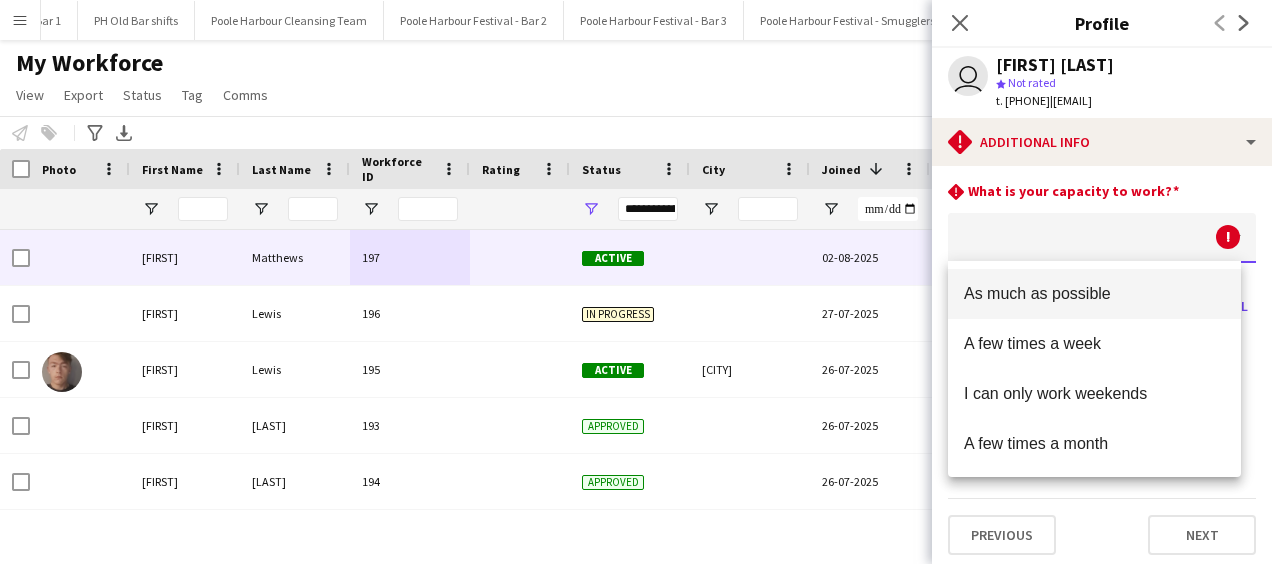 click on "As much as possible" at bounding box center (1094, 293) 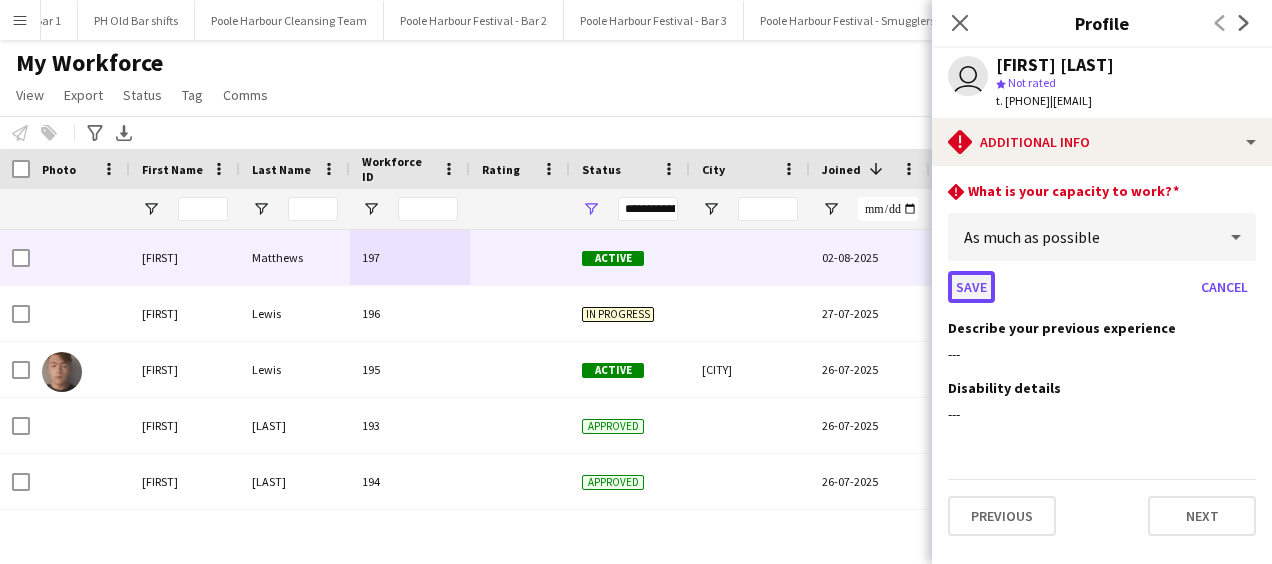 click on "Save" 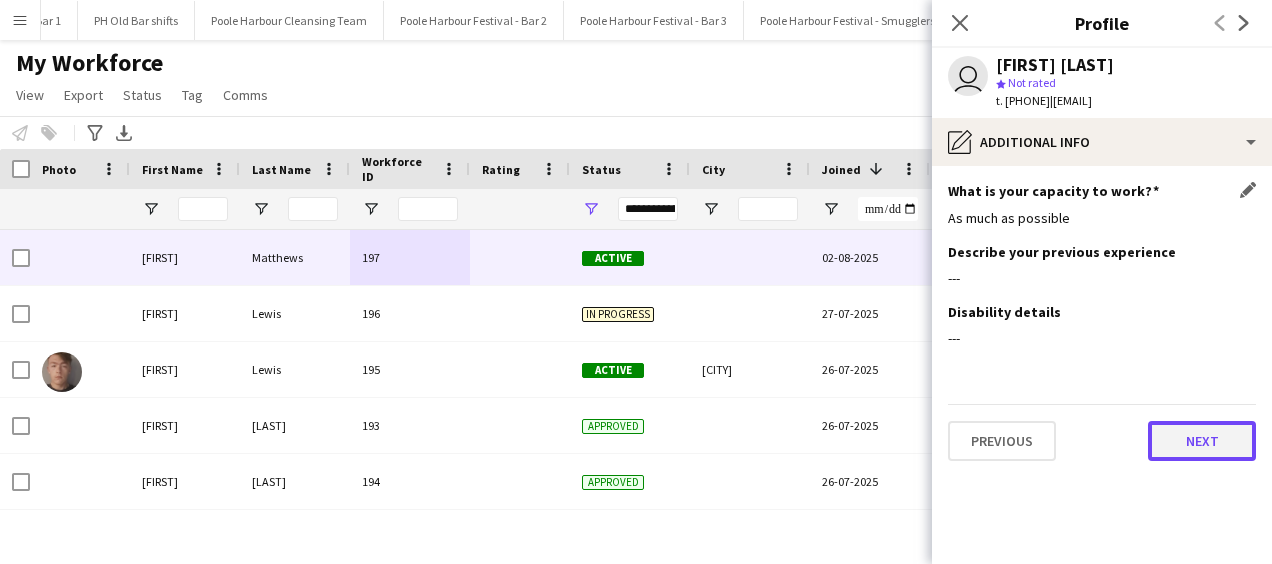 click on "Next" 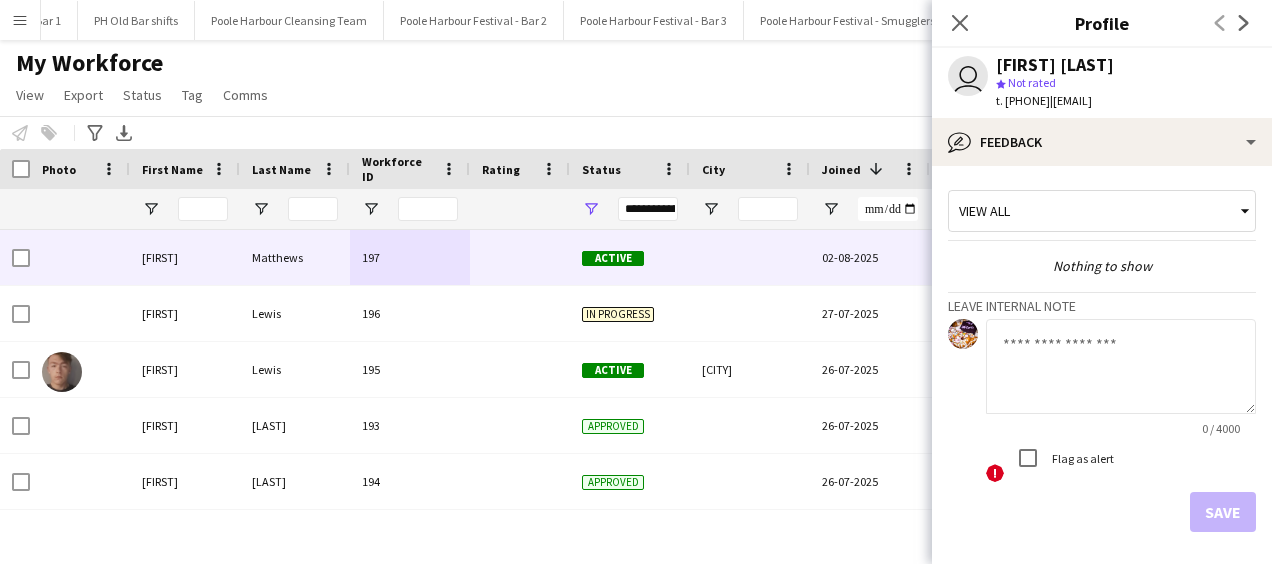 click 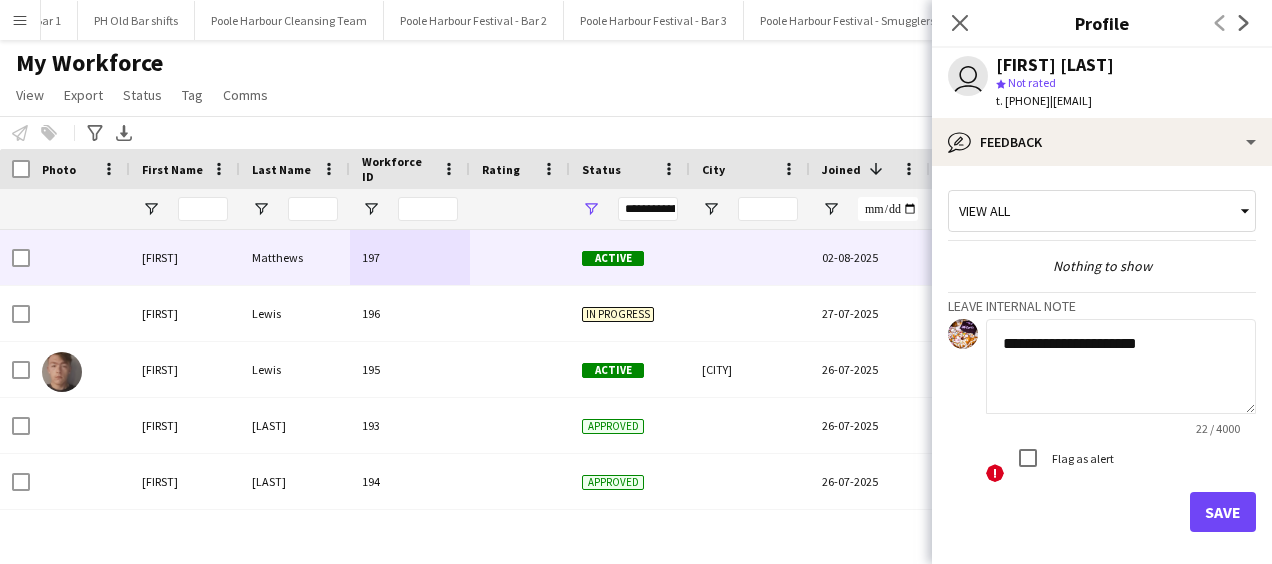 type on "**********" 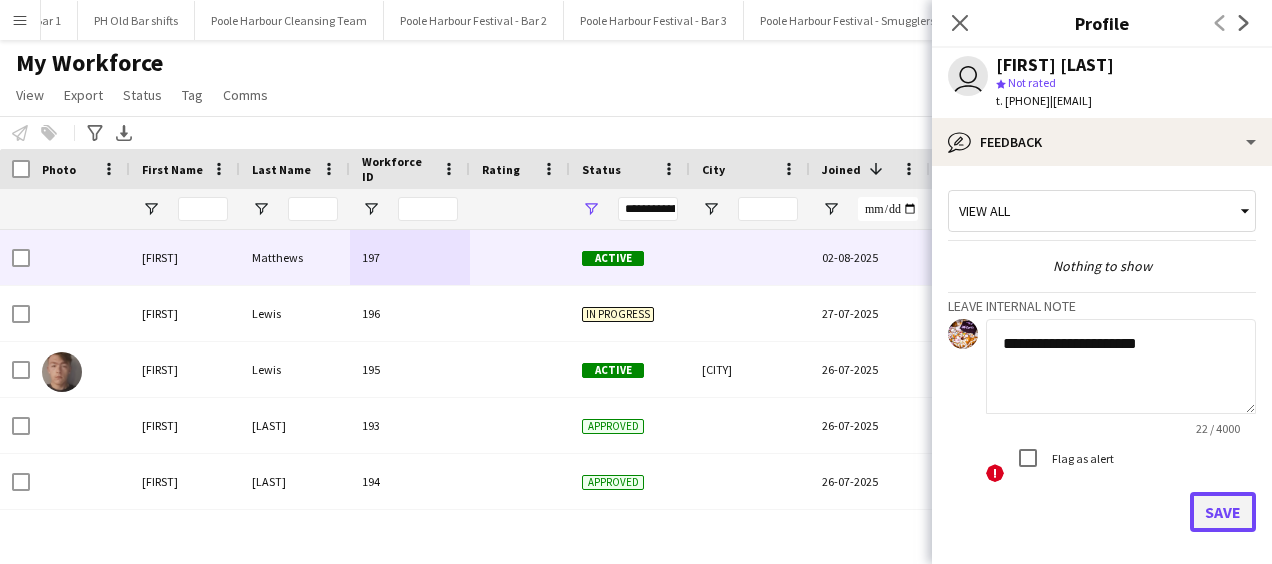 click on "Save" 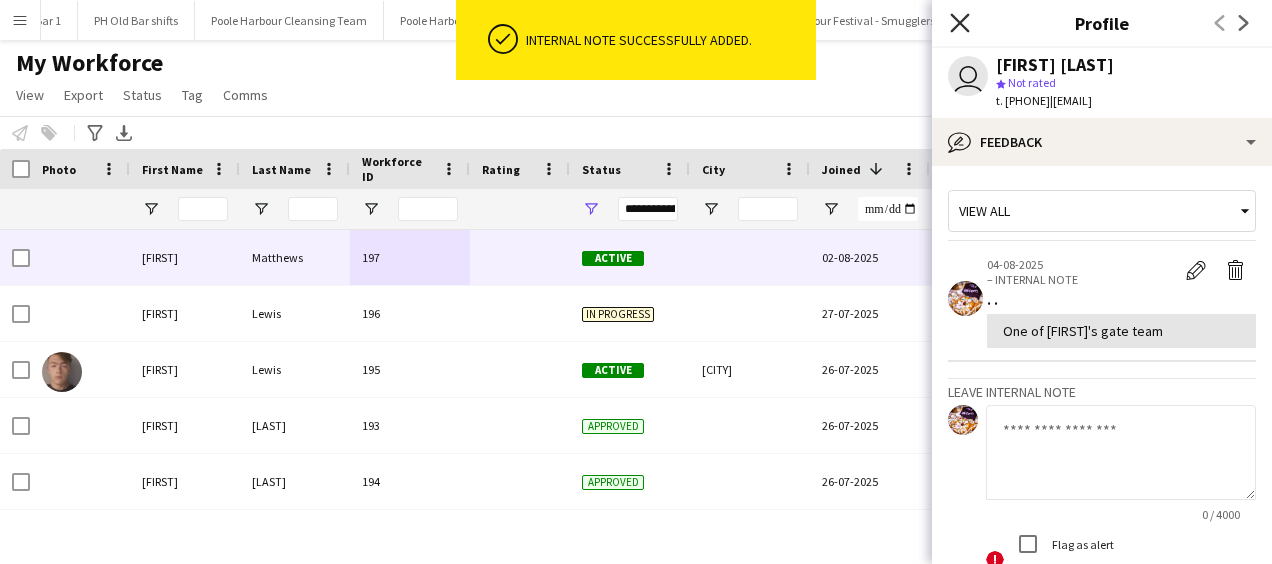 click 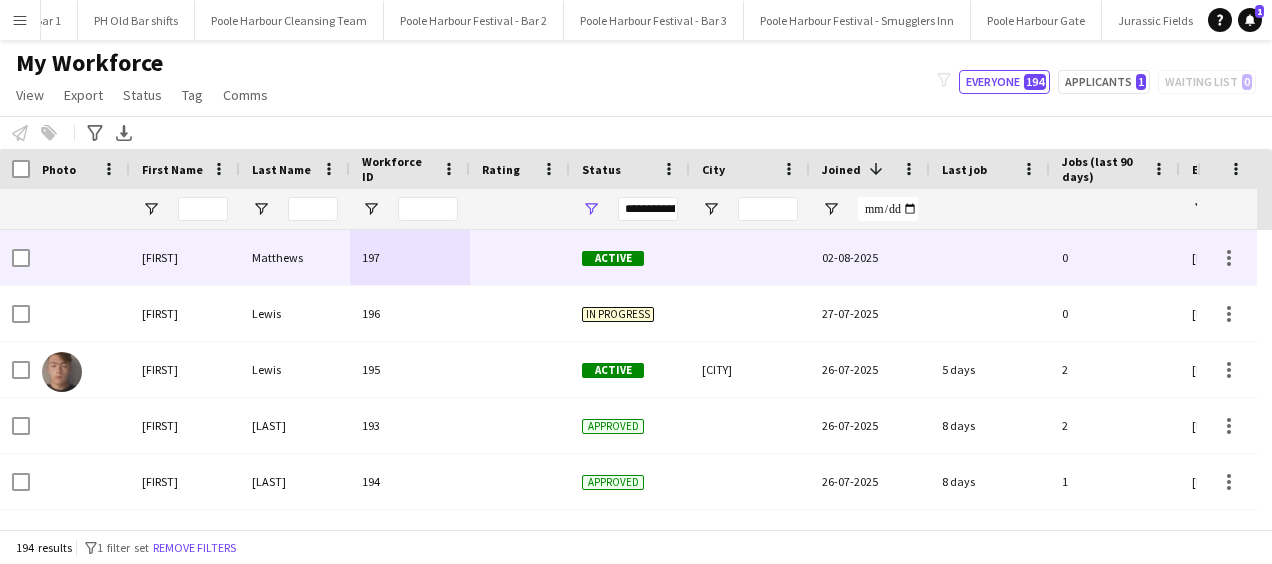 click on "197" at bounding box center [410, 257] 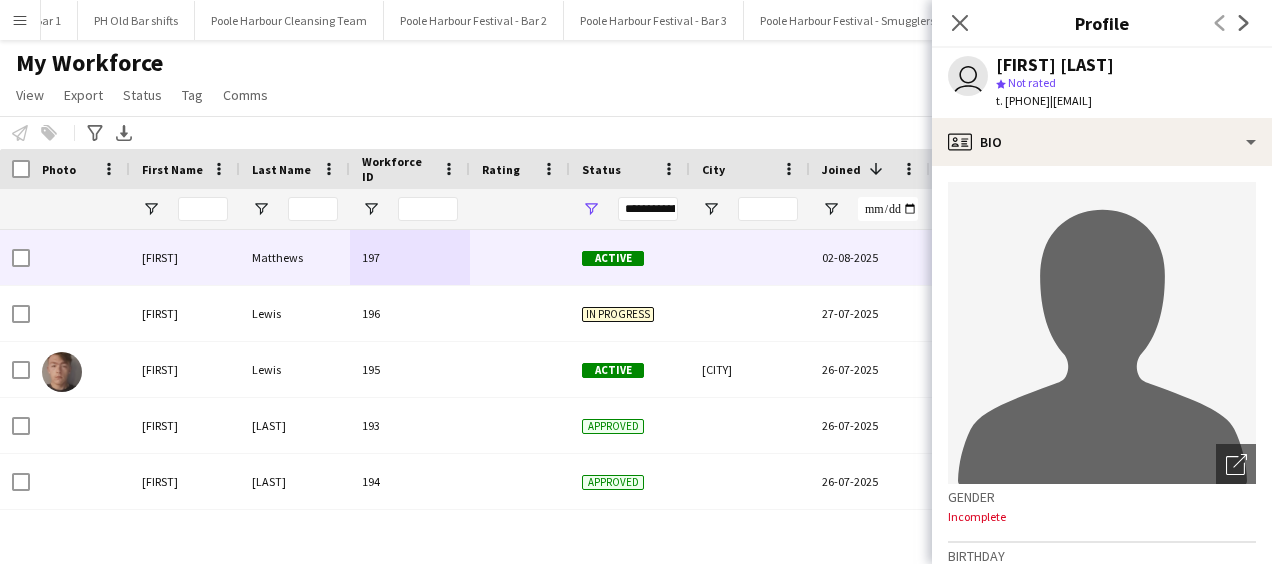 drag, startPoint x: 1093, startPoint y: 102, endPoint x: 1246, endPoint y: 108, distance: 153.1176 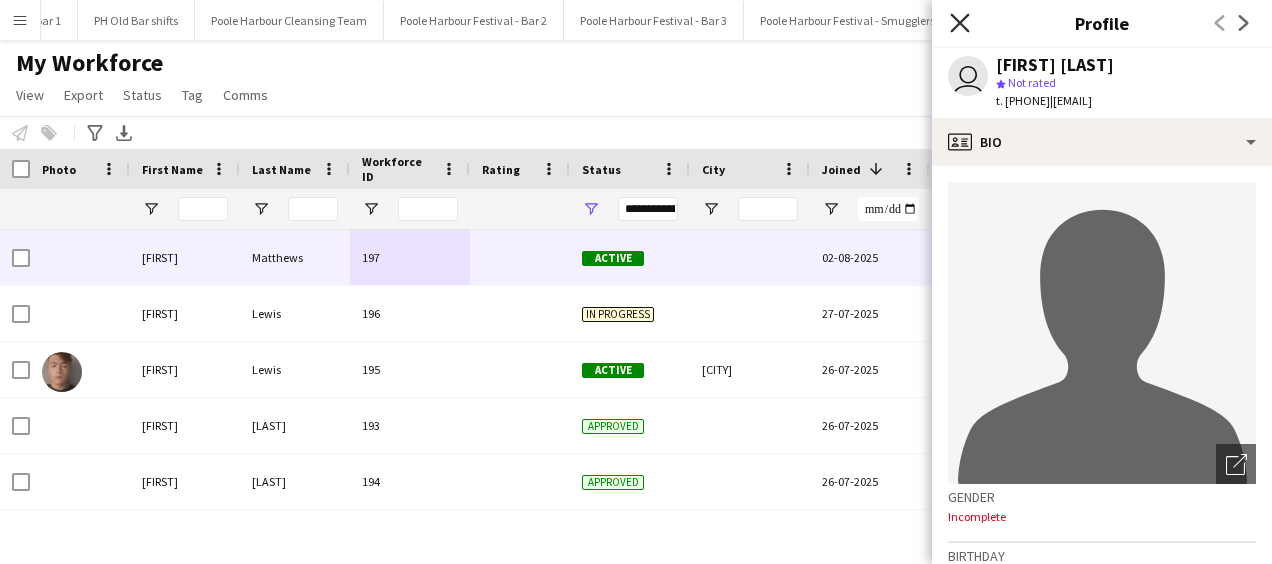 click 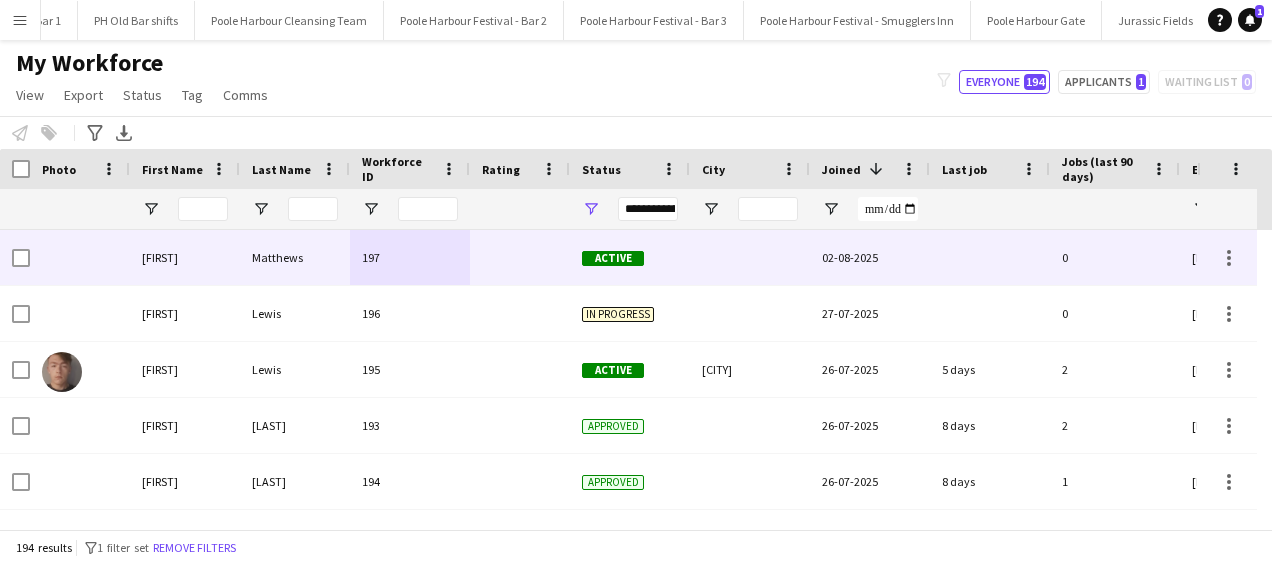 click at bounding box center (990, 257) 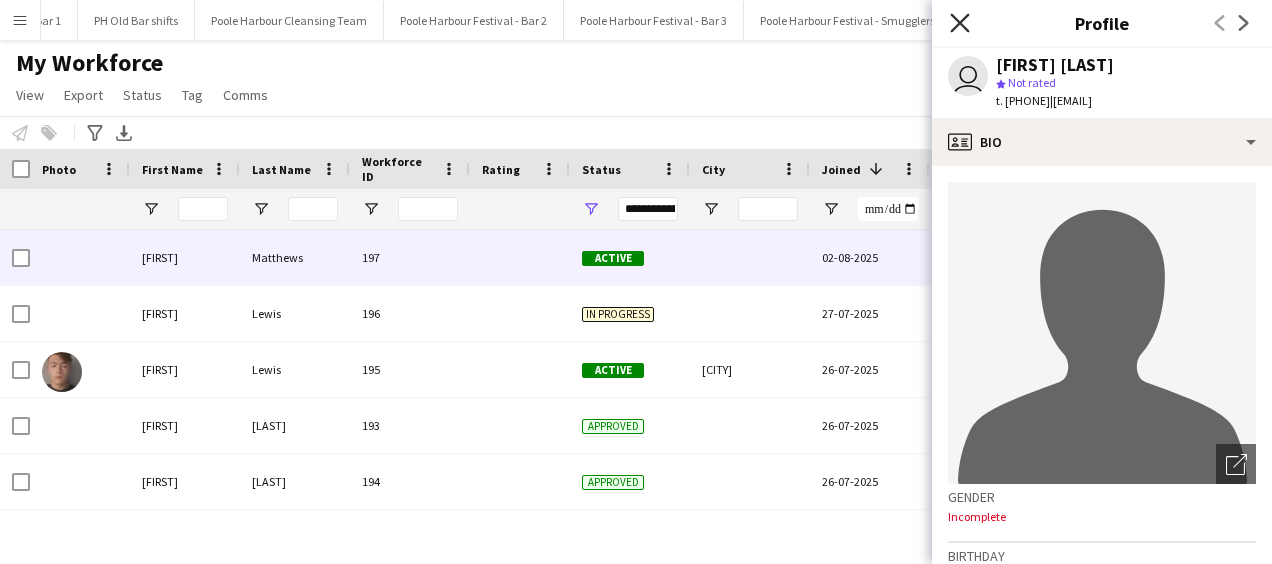 click on "Close pop-in" 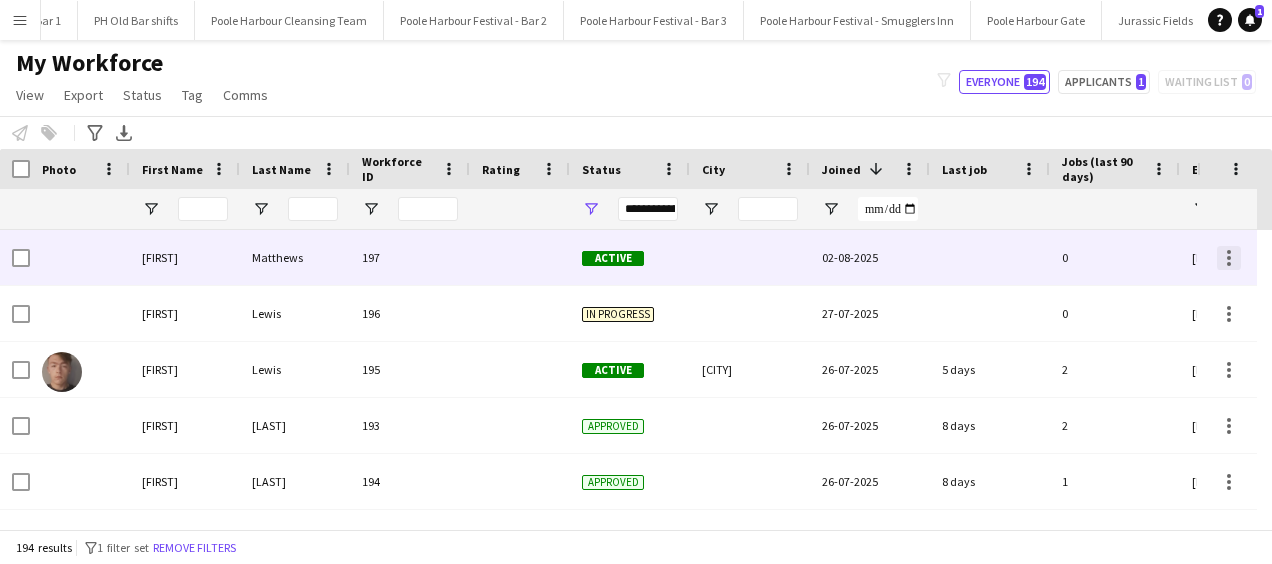 click at bounding box center [1229, 258] 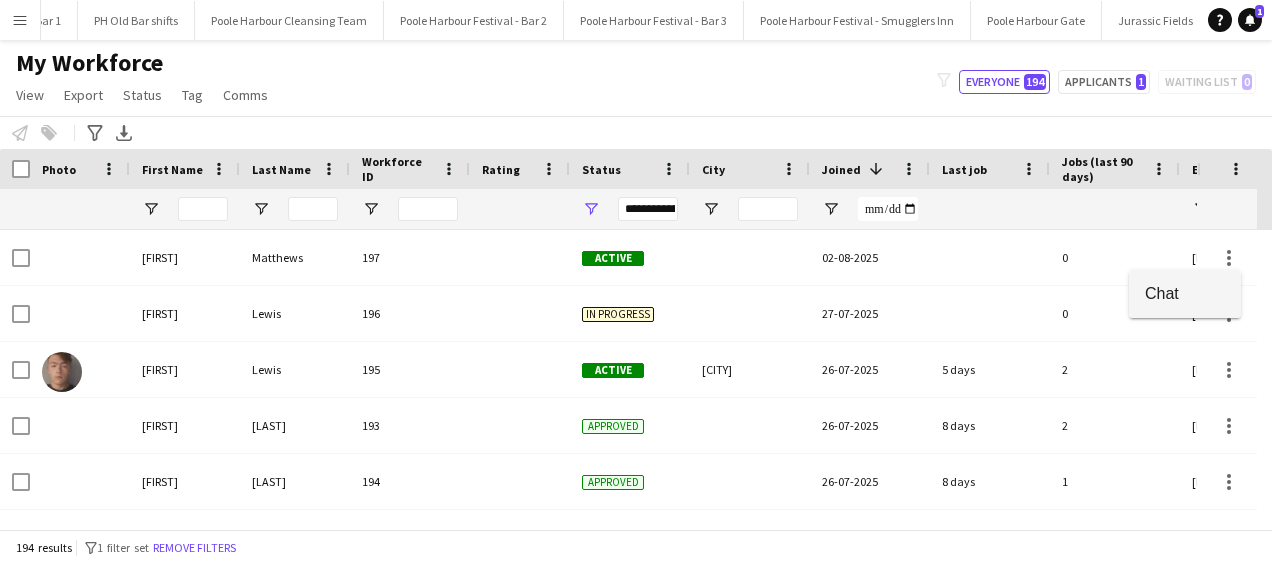 click on "Chat" at bounding box center (1185, 293) 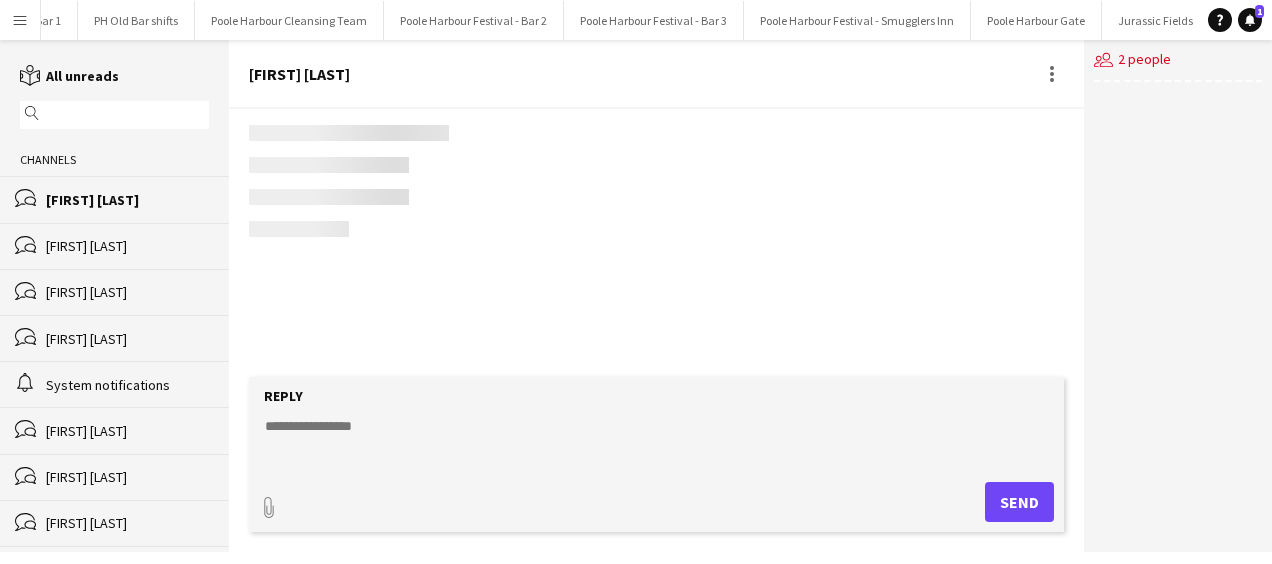 click on "users2
2 people" 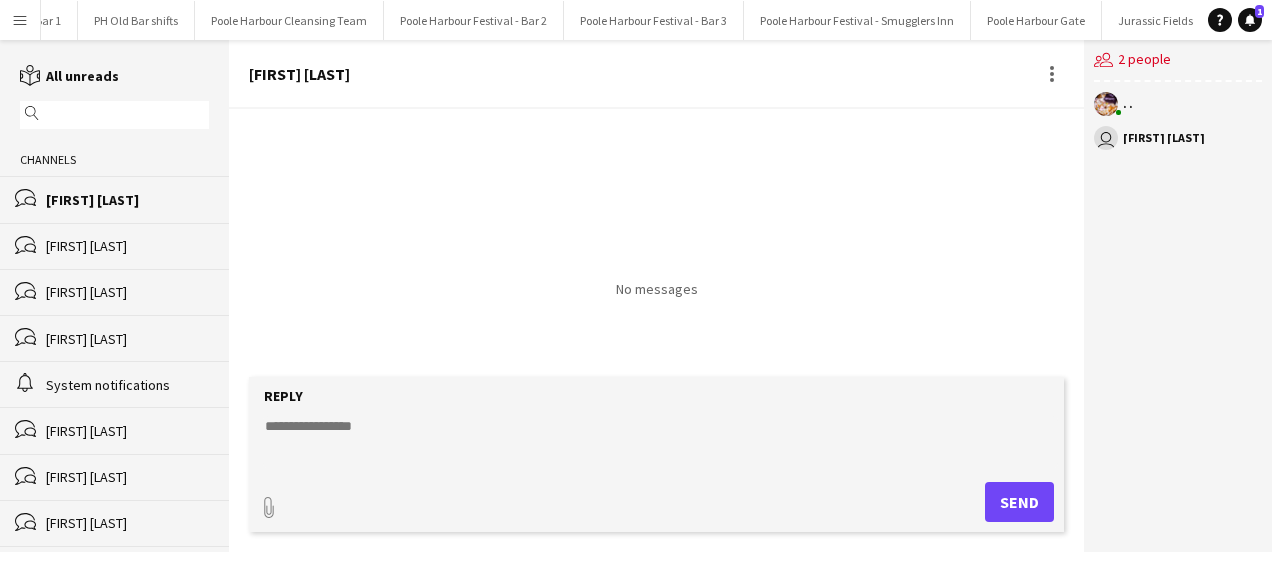 click 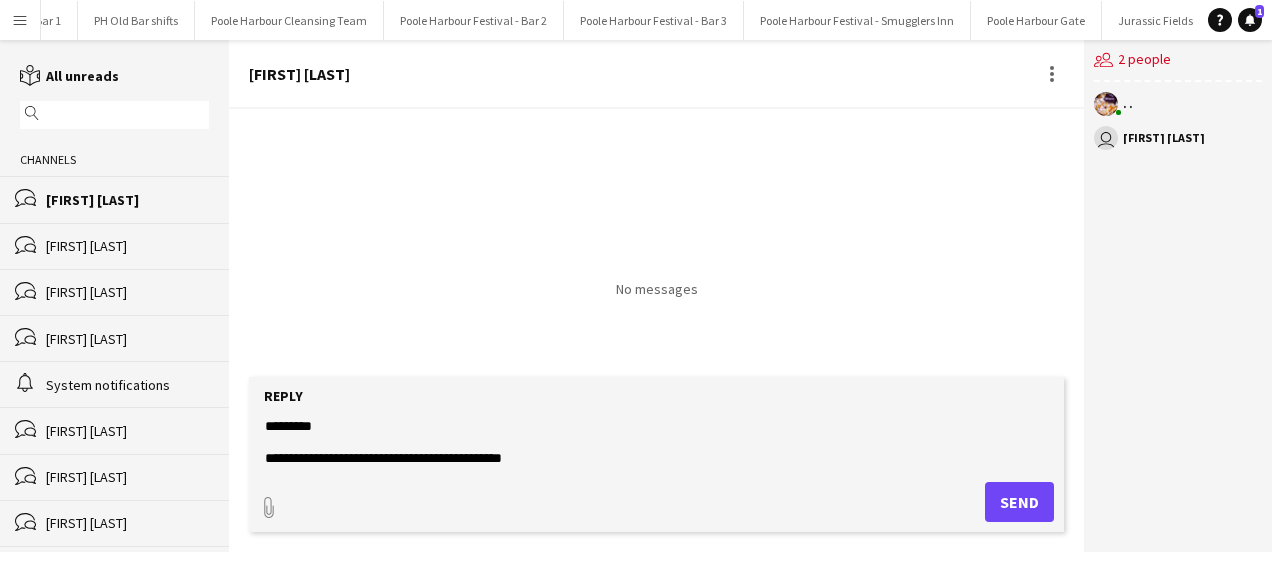scroll, scrollTop: 14, scrollLeft: 0, axis: vertical 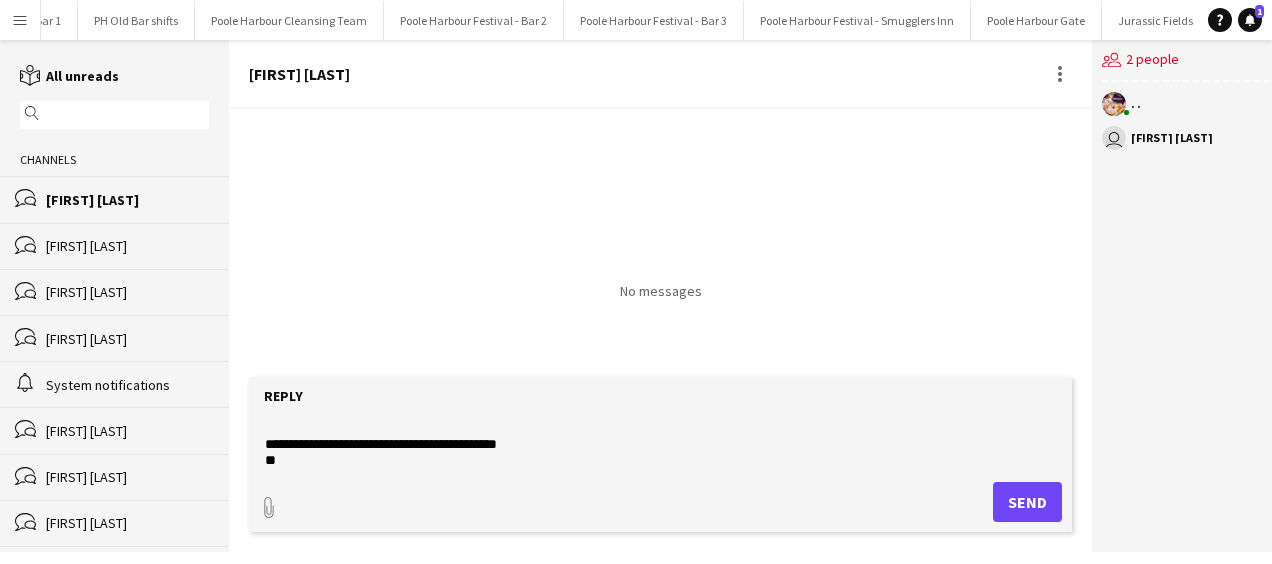 click on "**********" 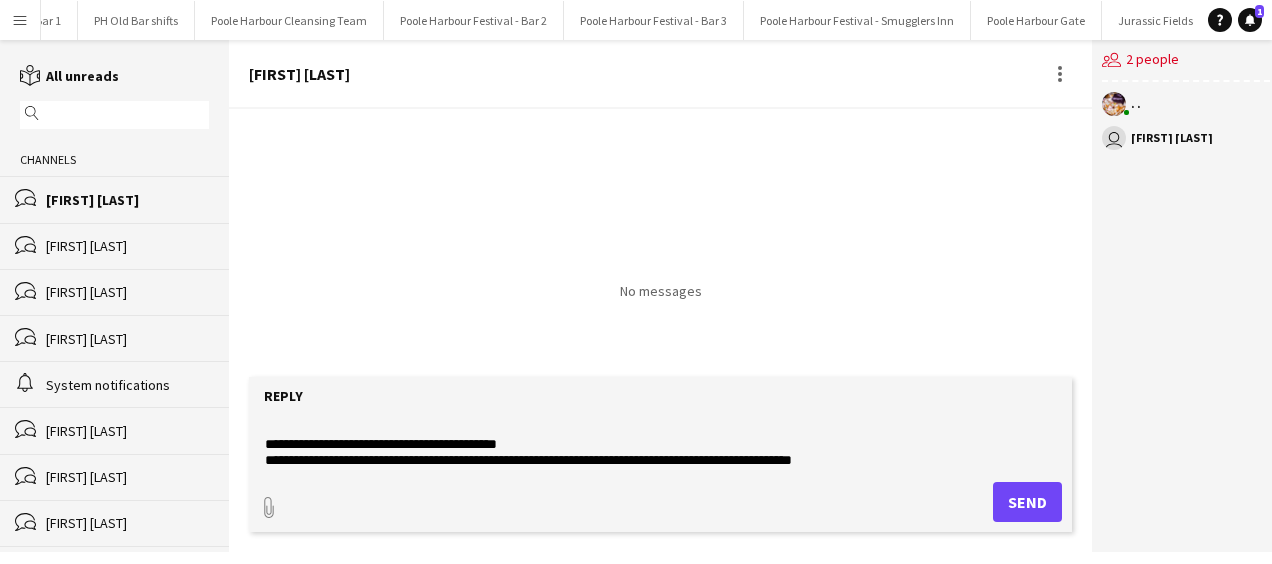 click on "**********" 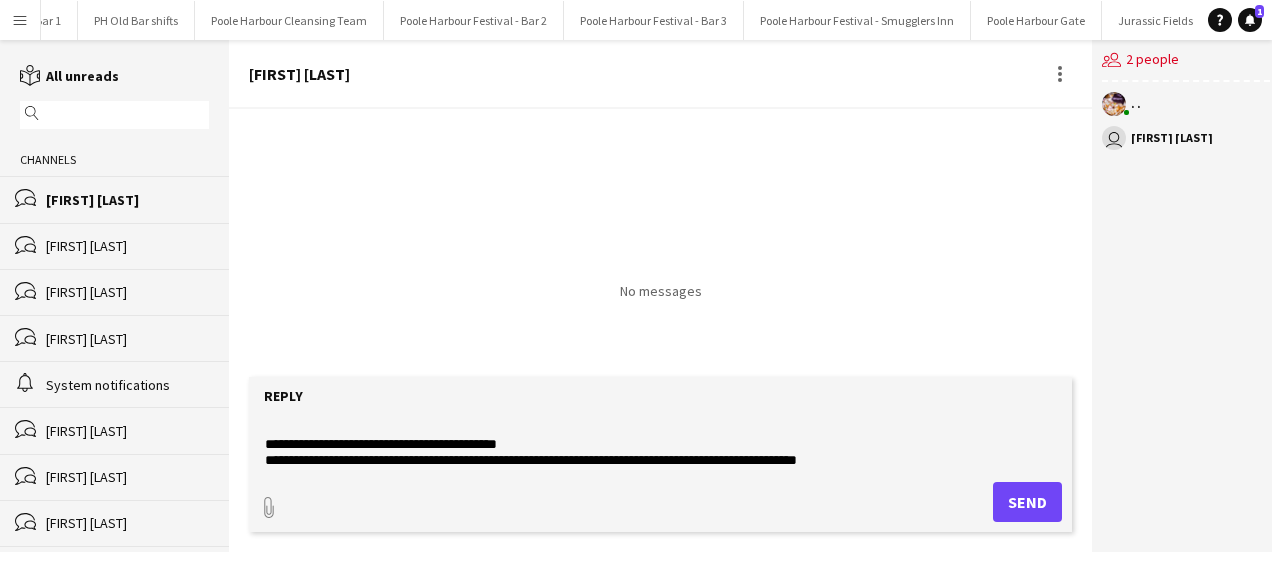 click on "**********" 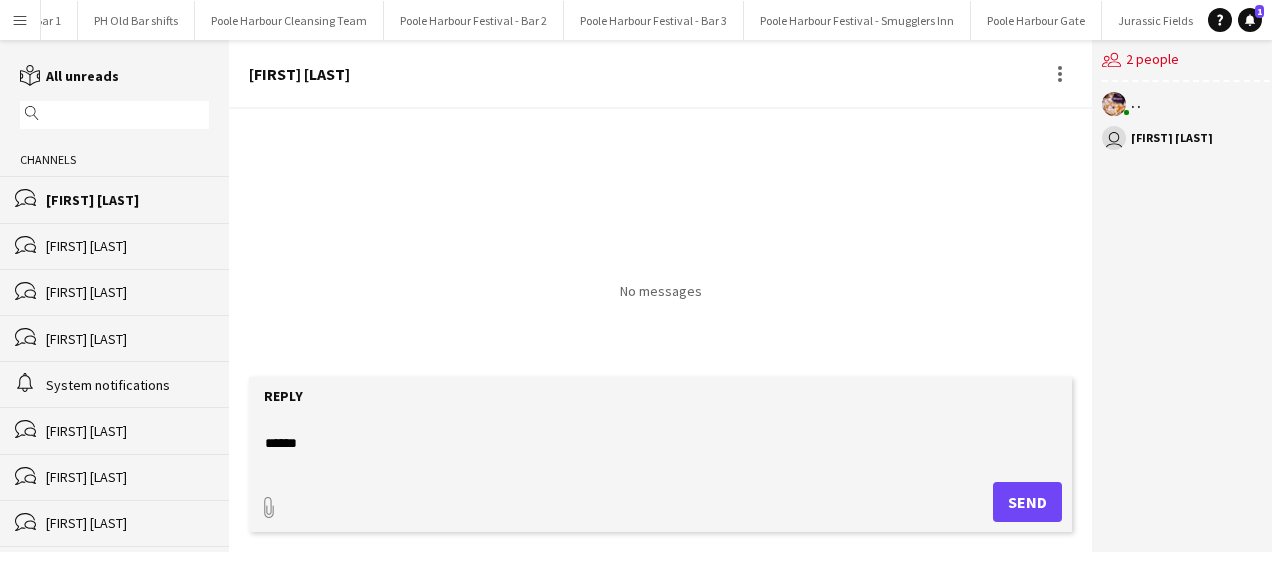 scroll, scrollTop: 143, scrollLeft: 0, axis: vertical 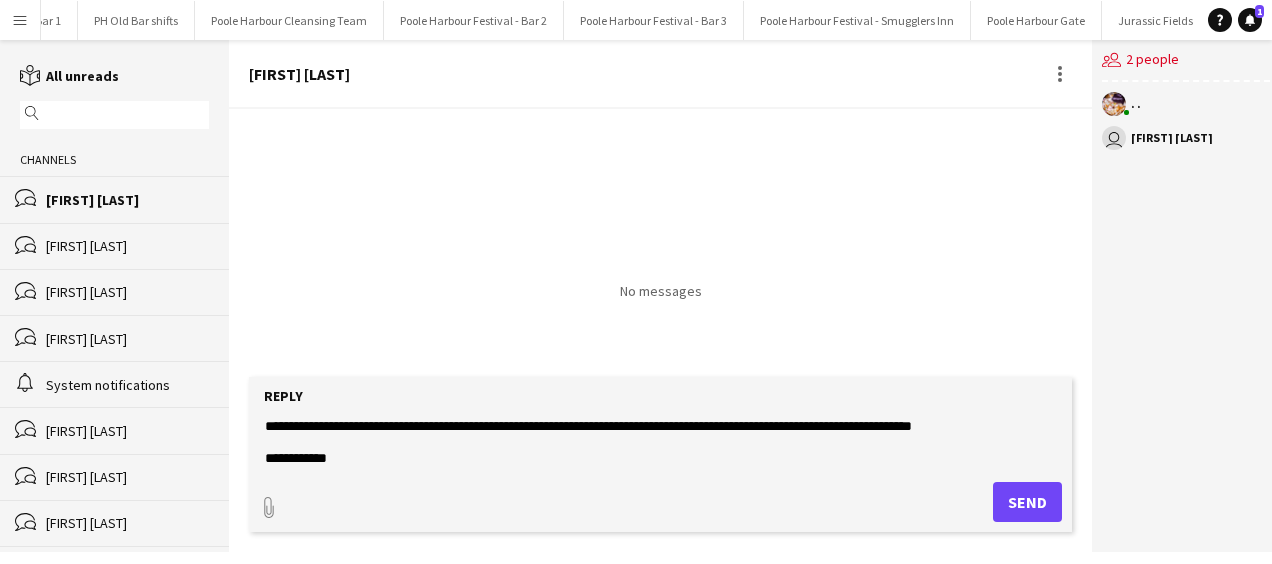 click on "**********" 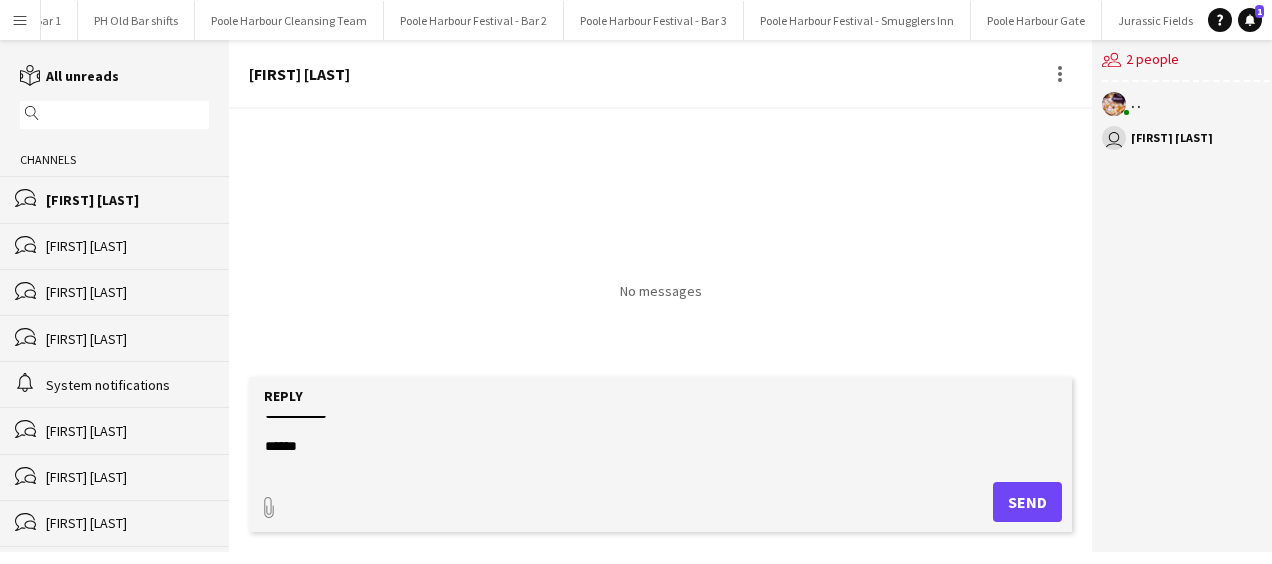 scroll, scrollTop: 160, scrollLeft: 0, axis: vertical 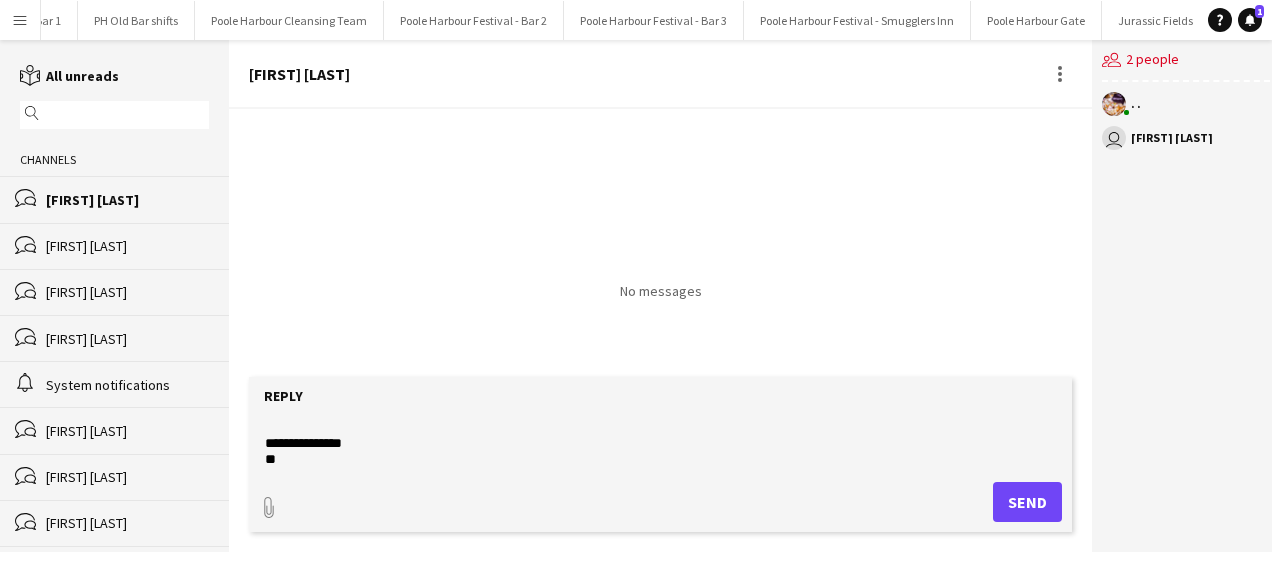 type on "**********" 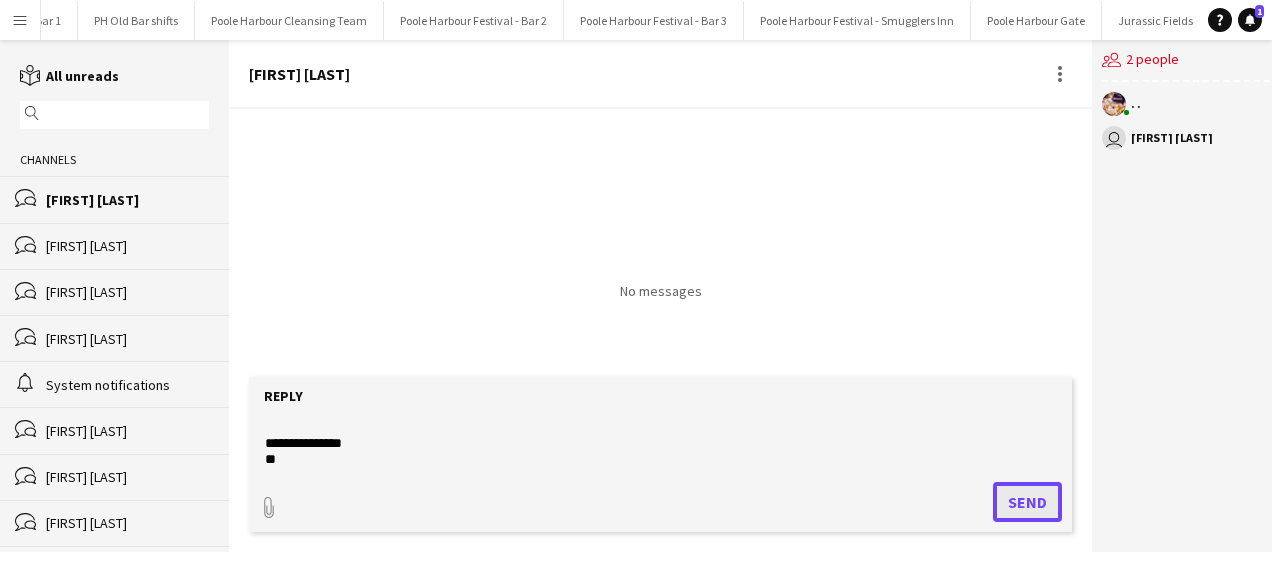 click on "Send" 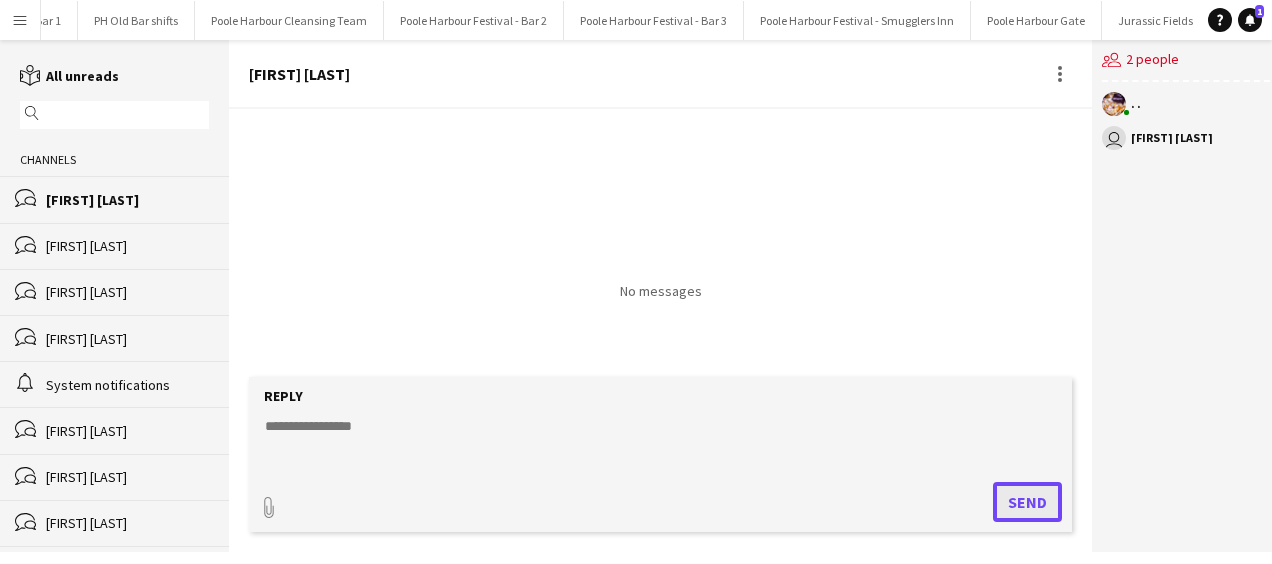 scroll, scrollTop: 0, scrollLeft: 0, axis: both 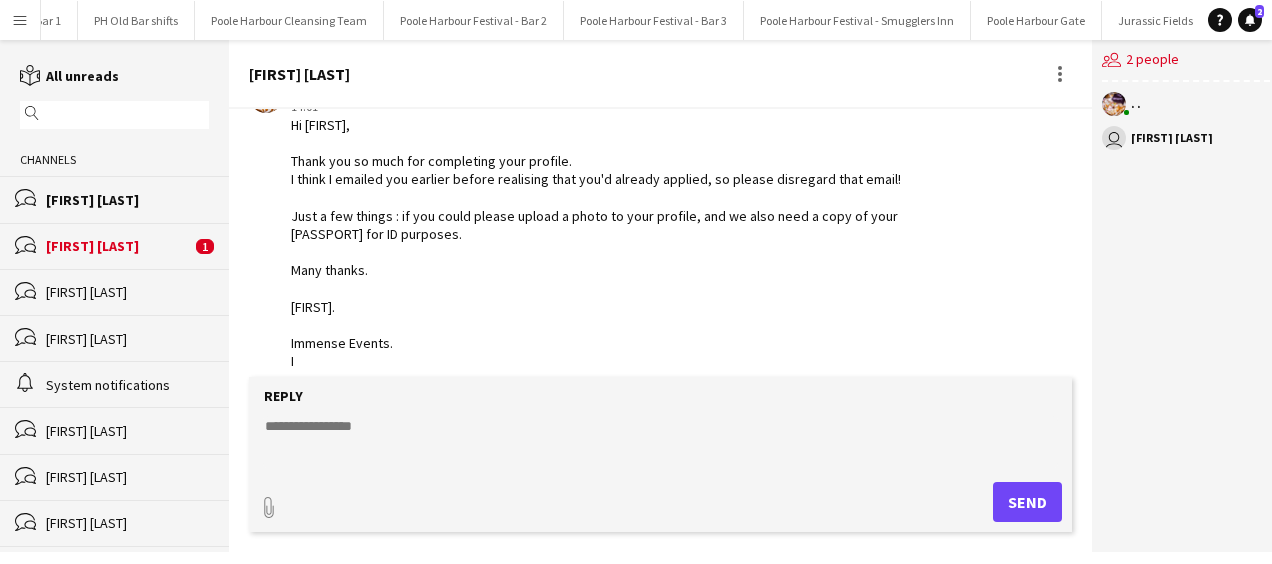 click on "[FIRST] [LAST]" 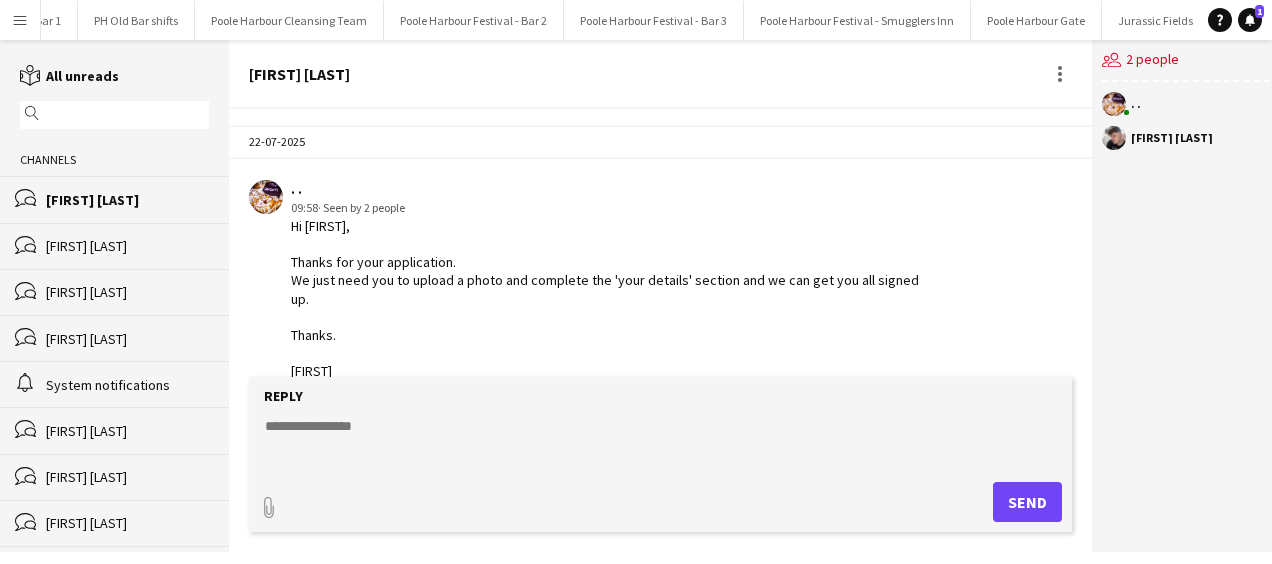 scroll, scrollTop: 2305, scrollLeft: 0, axis: vertical 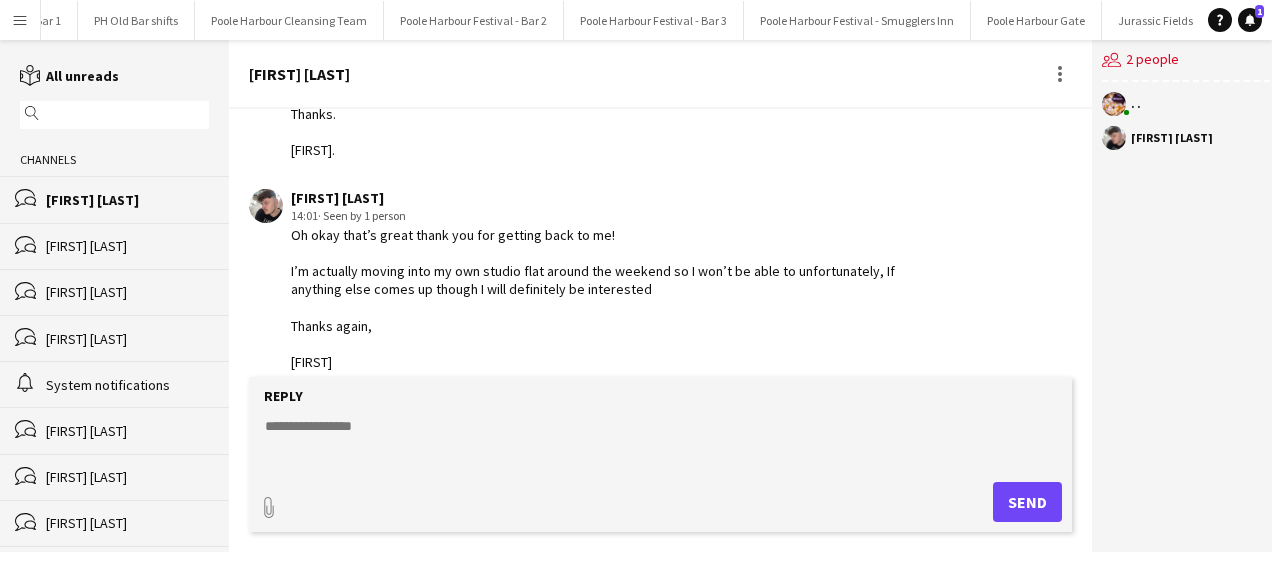 click 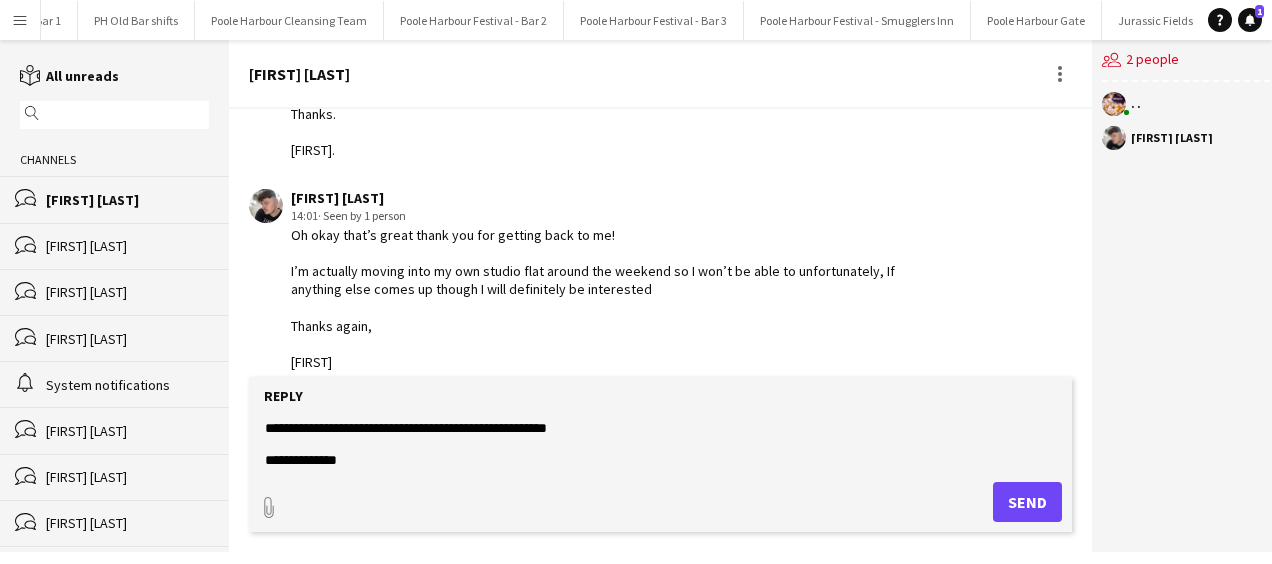 scroll, scrollTop: 79, scrollLeft: 0, axis: vertical 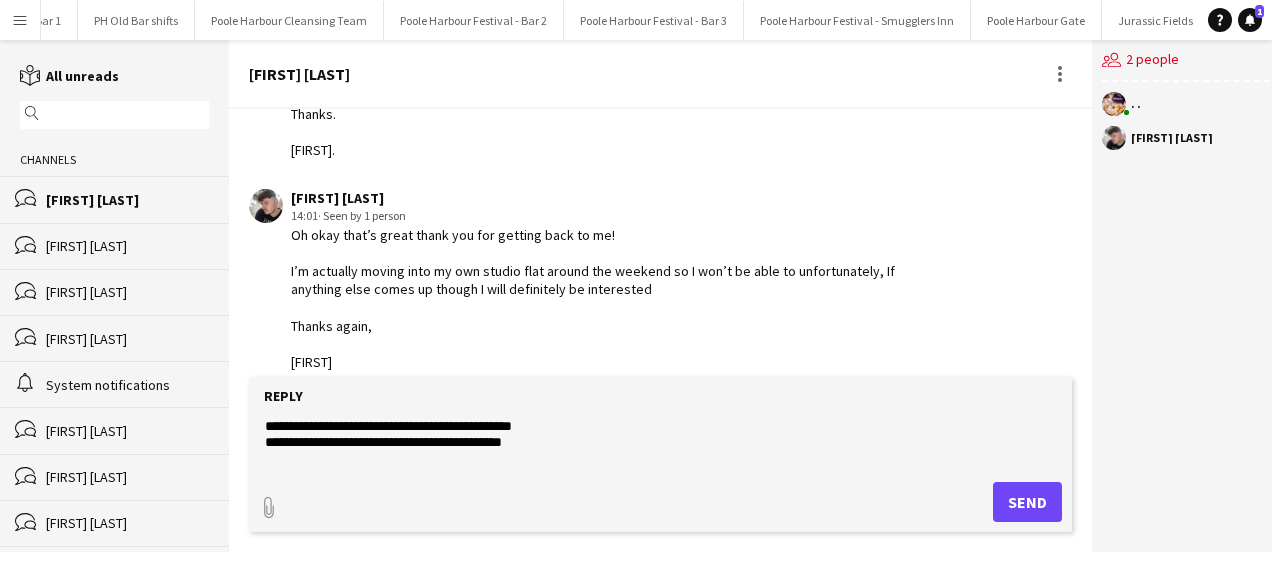 click on "**********" 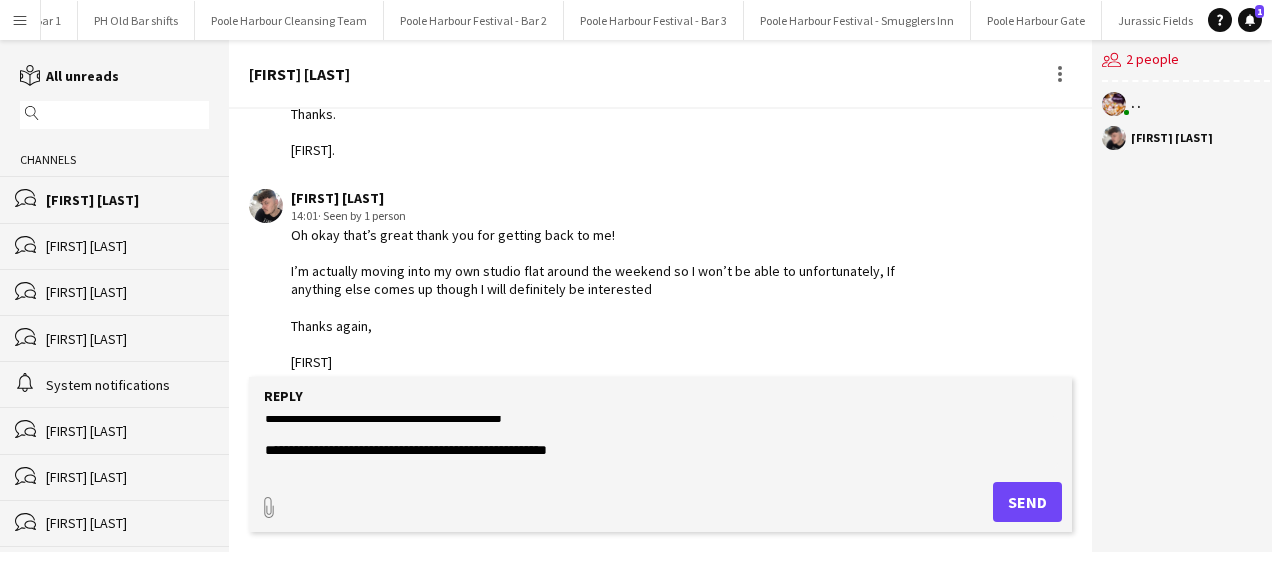 scroll, scrollTop: 80, scrollLeft: 0, axis: vertical 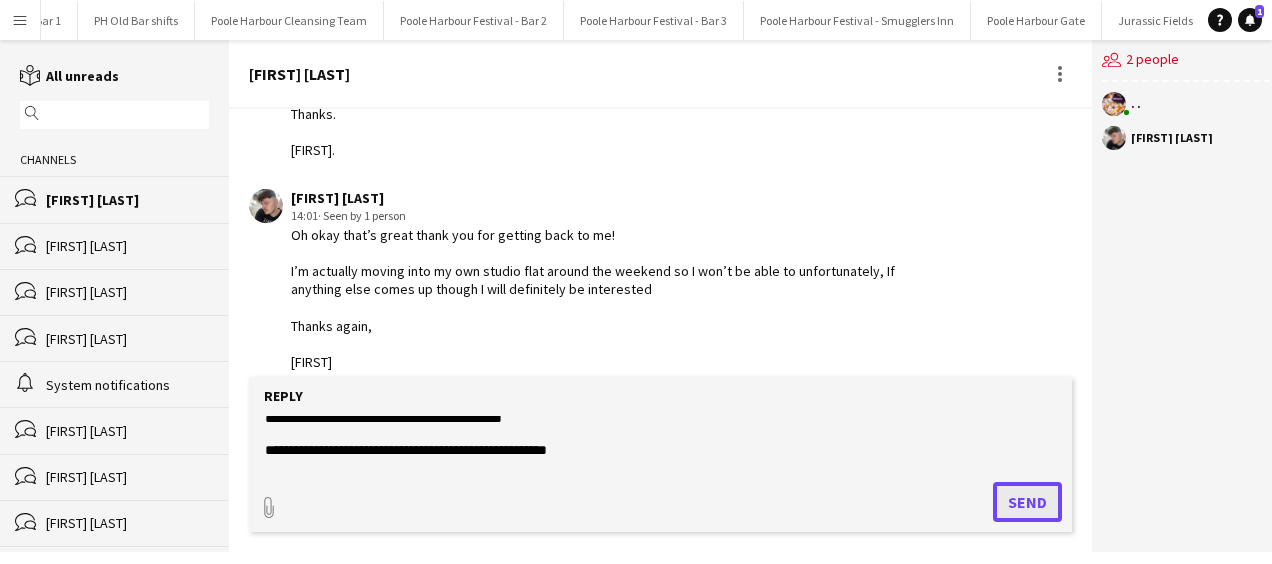 click on "Send" 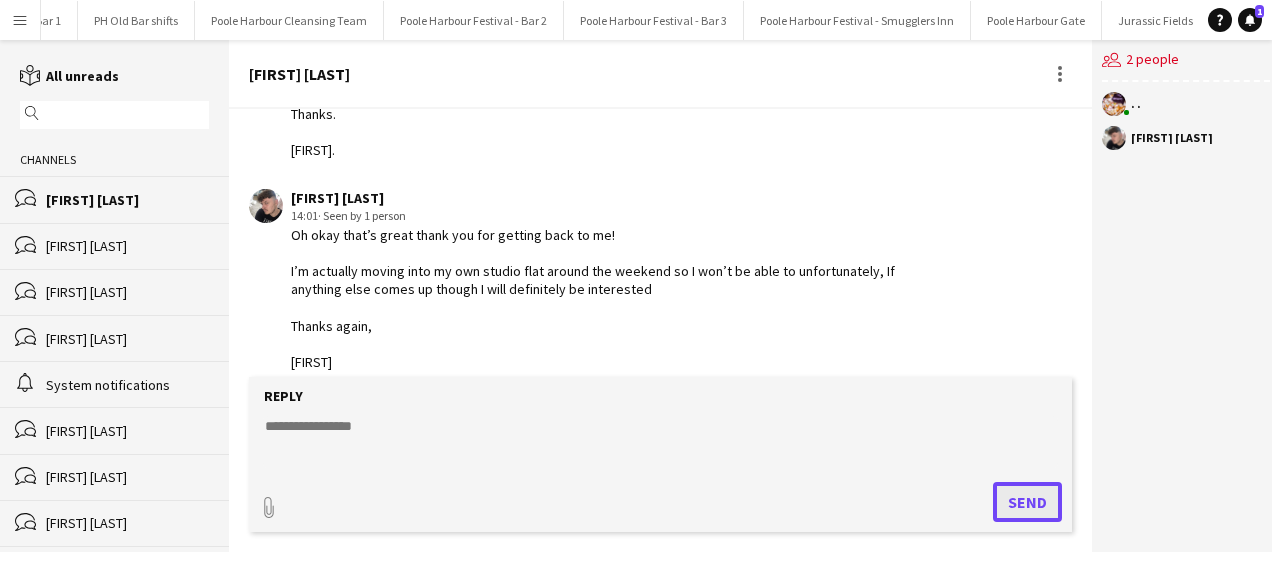 scroll, scrollTop: 0, scrollLeft: 0, axis: both 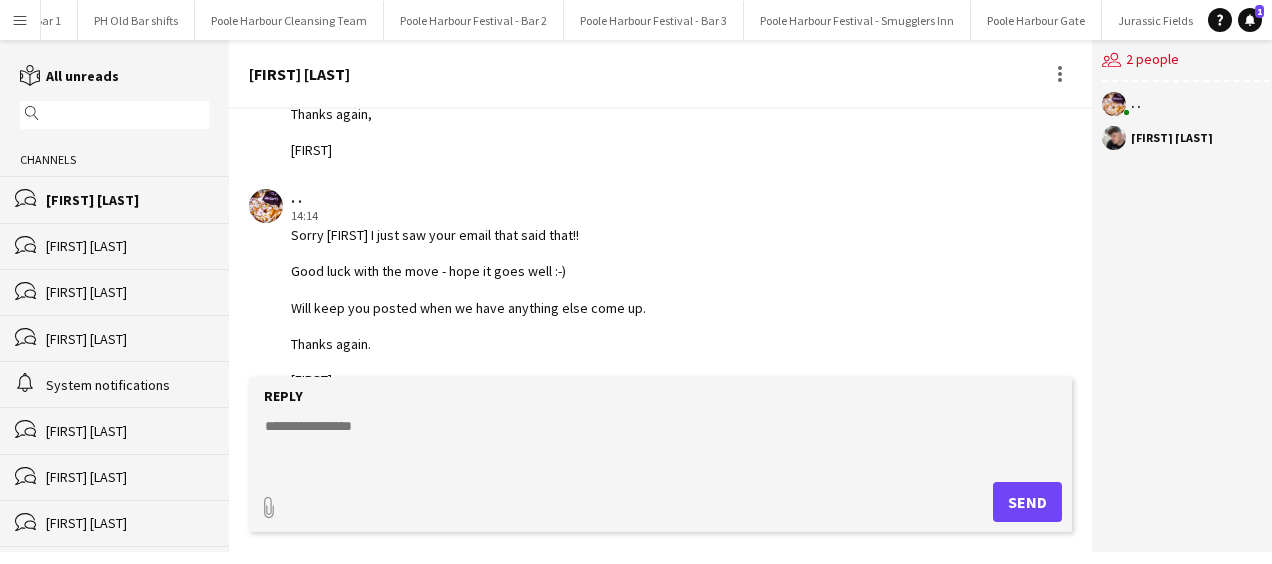 click on "Menu" at bounding box center [20, 20] 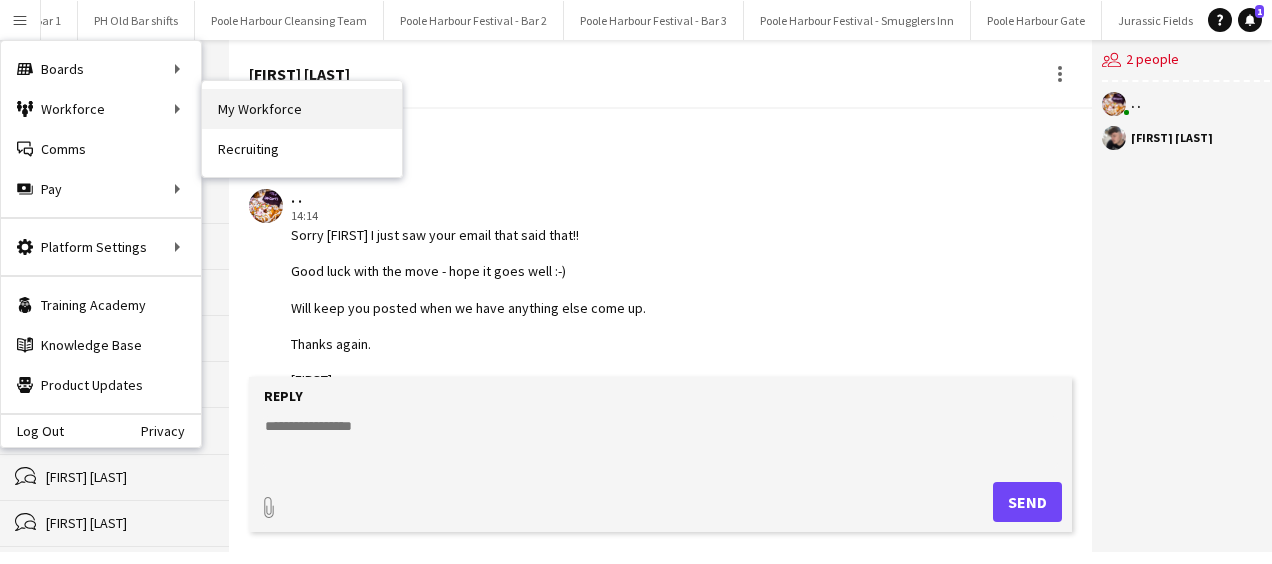 click on "My Workforce" at bounding box center [302, 109] 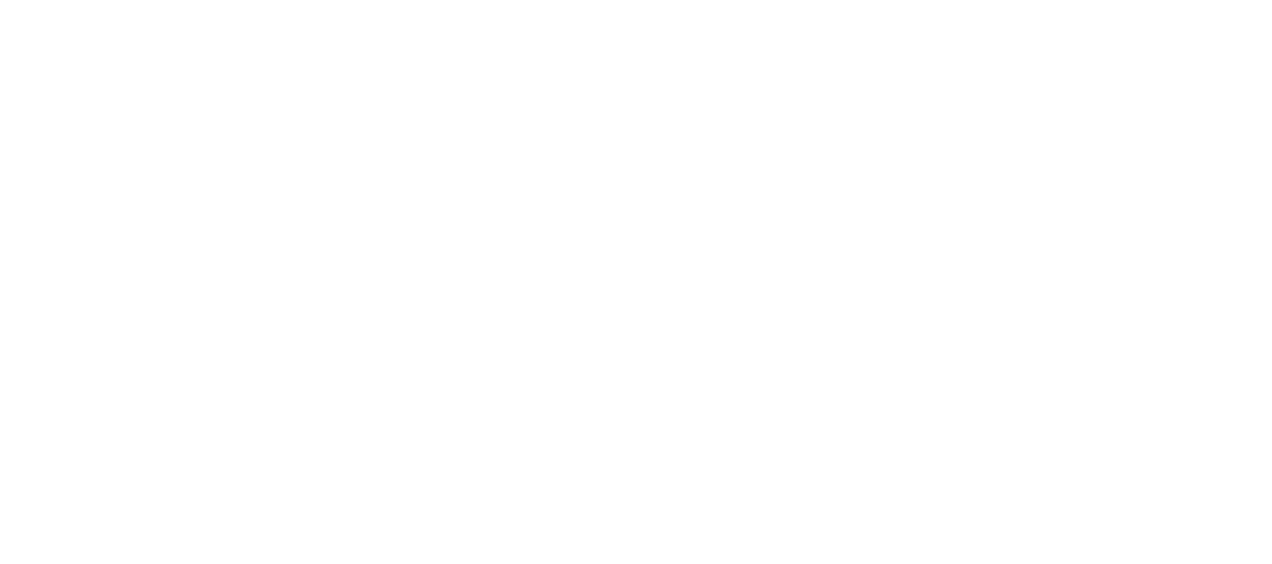 scroll, scrollTop: 0, scrollLeft: 0, axis: both 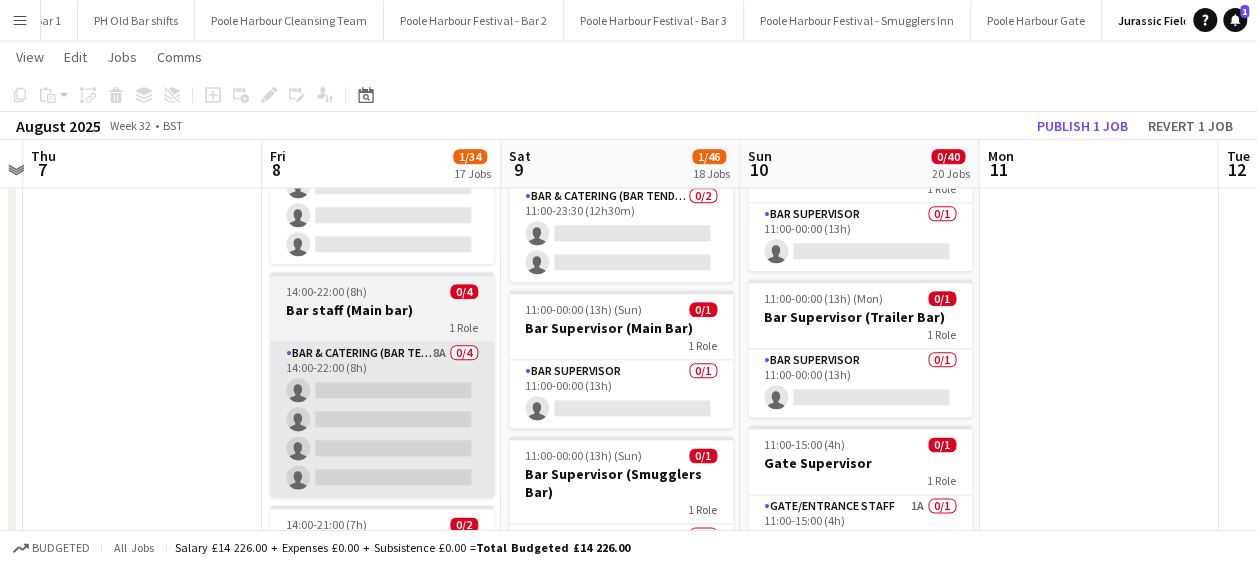 click on "Bar & Catering (Bar Tender)   8A   0/4   14:00-22:00 (8h)
single-neutral-actions
single-neutral-actions
single-neutral-actions
single-neutral-actions" at bounding box center (382, 419) 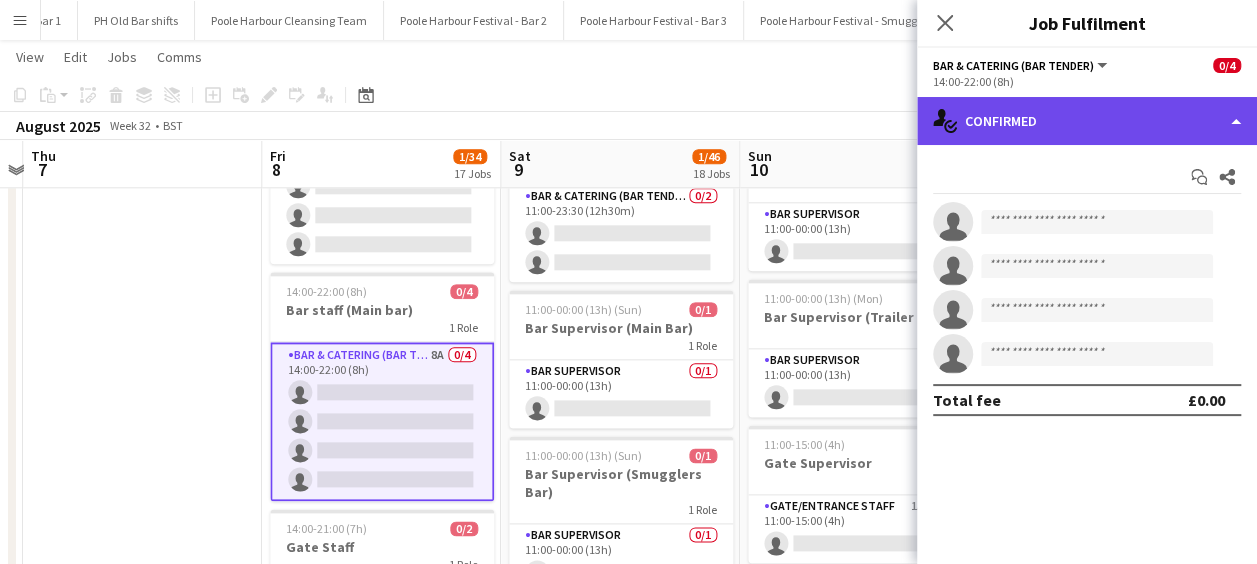 click on "single-neutral-actions-check-2
Confirmed" 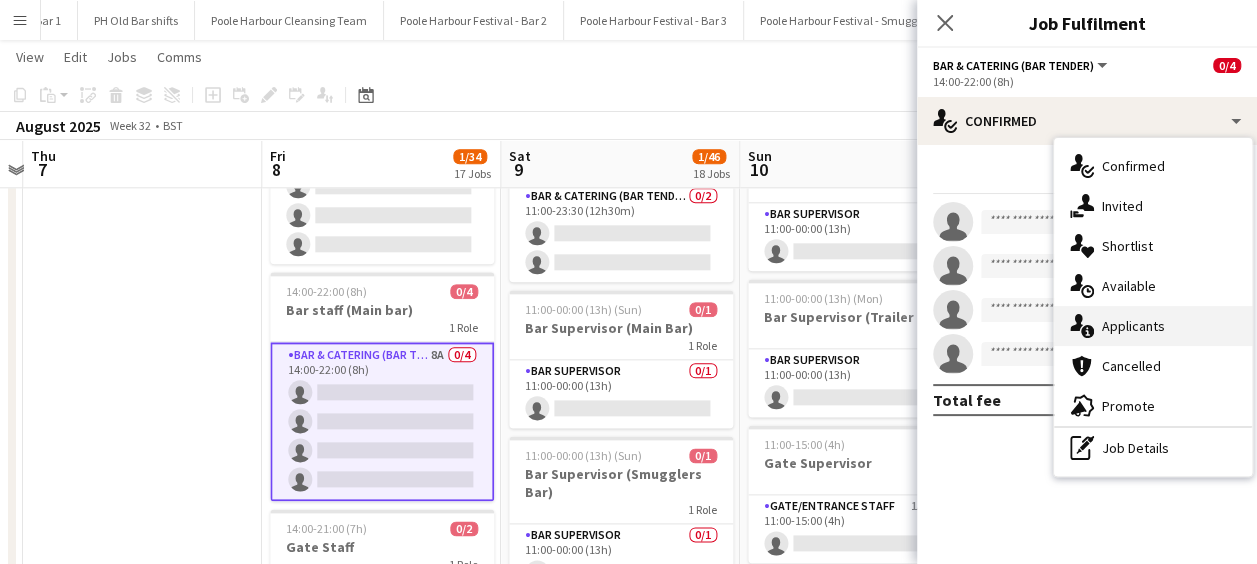 click on "single-neutral-actions-information
Applicants" at bounding box center (1153, 326) 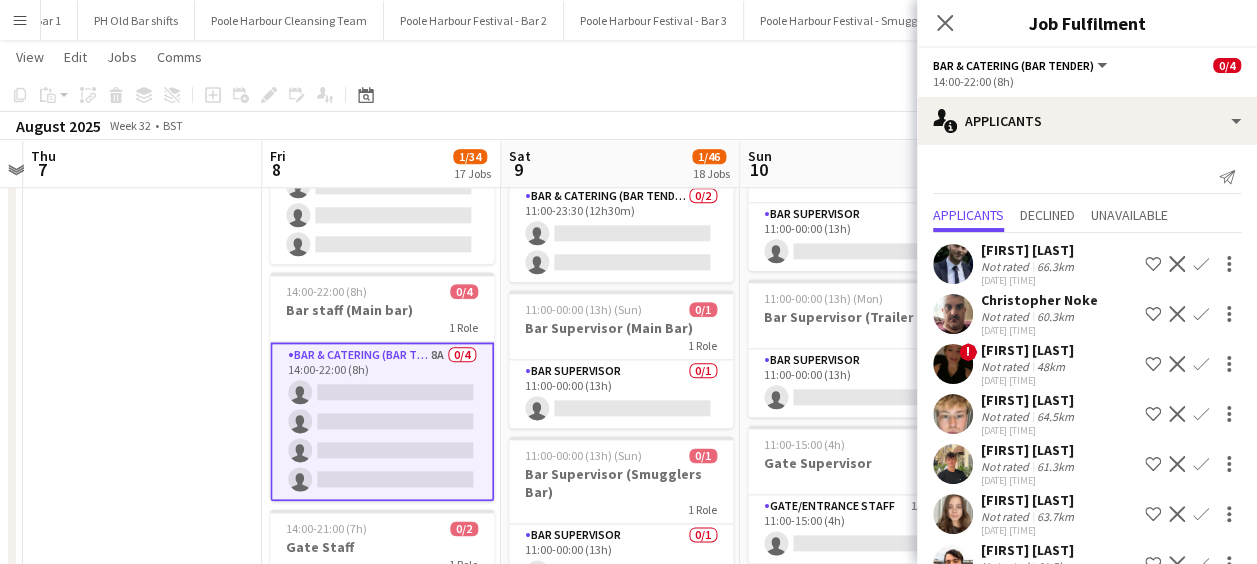 click on "[FIRST] [LAST]" at bounding box center (1039, 300) 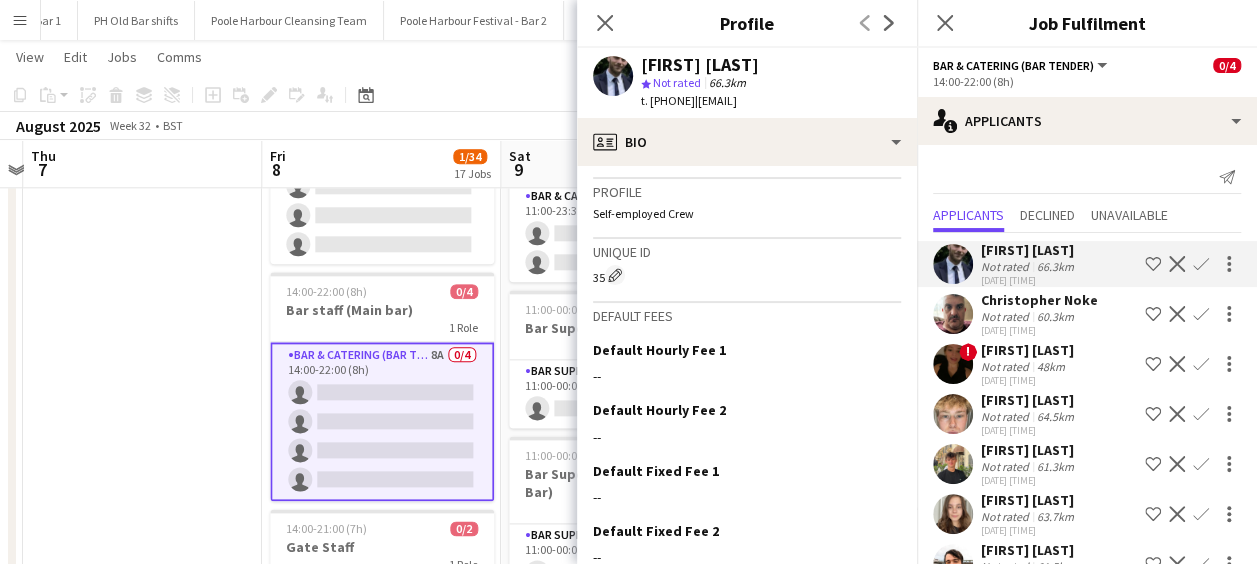 scroll, scrollTop: 835, scrollLeft: 0, axis: vertical 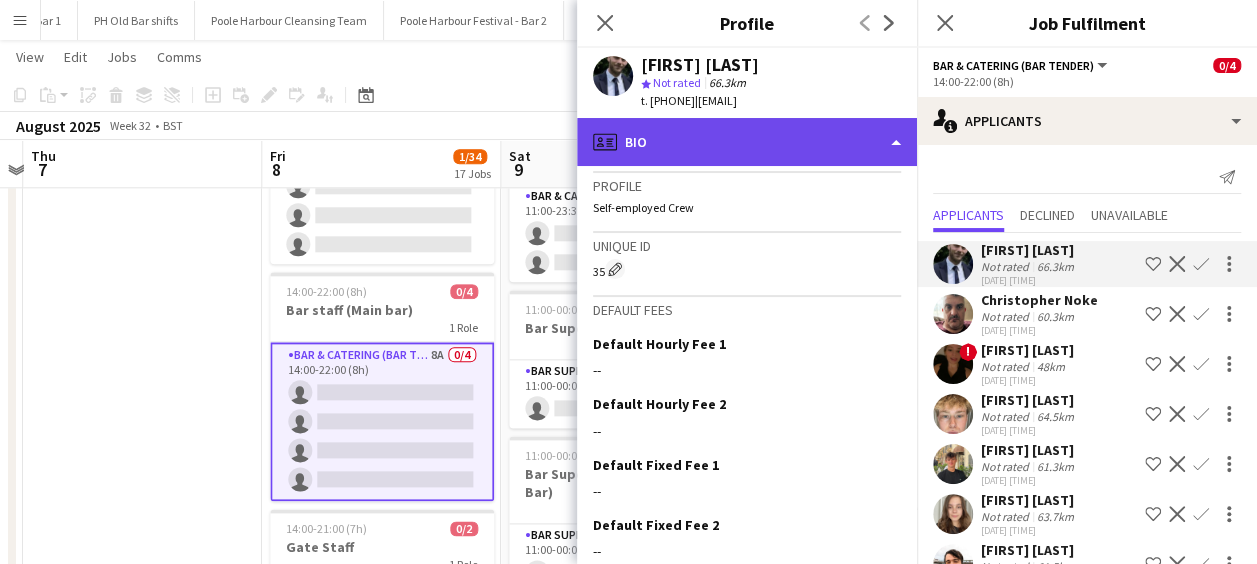 click on "profile
Bio" 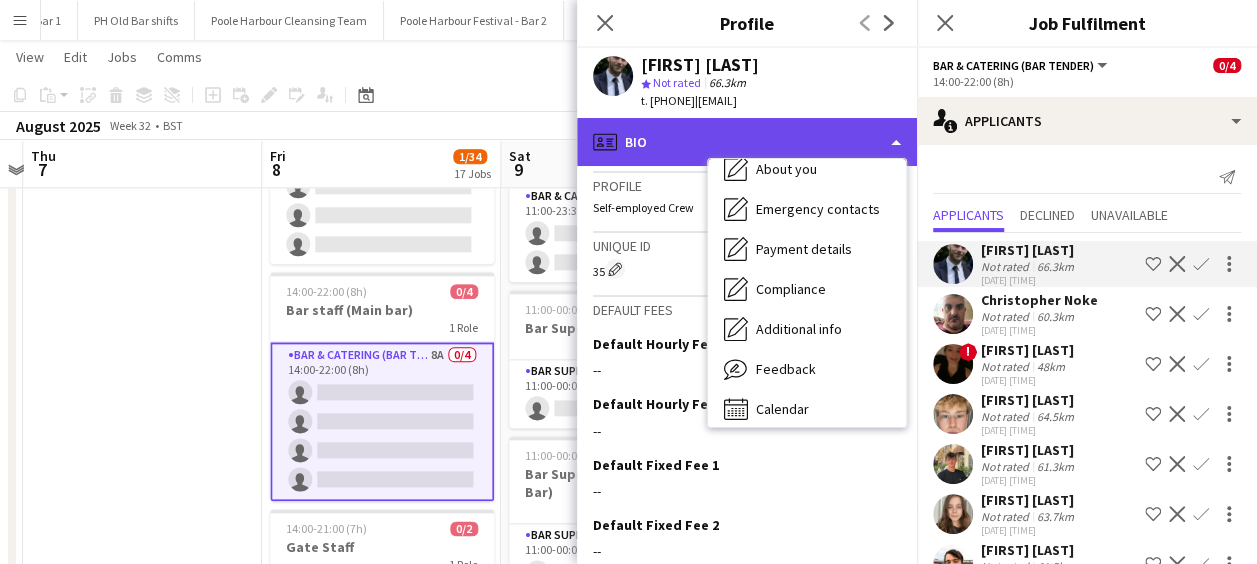scroll, scrollTop: 148, scrollLeft: 0, axis: vertical 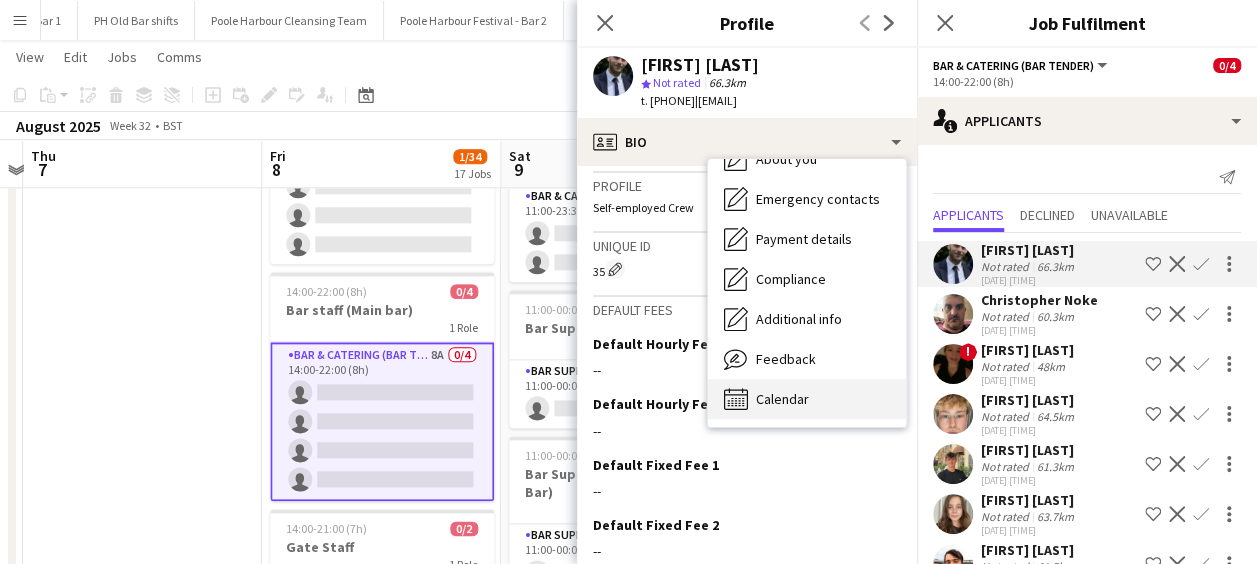 click on "Calendar
Calendar" at bounding box center (807, 399) 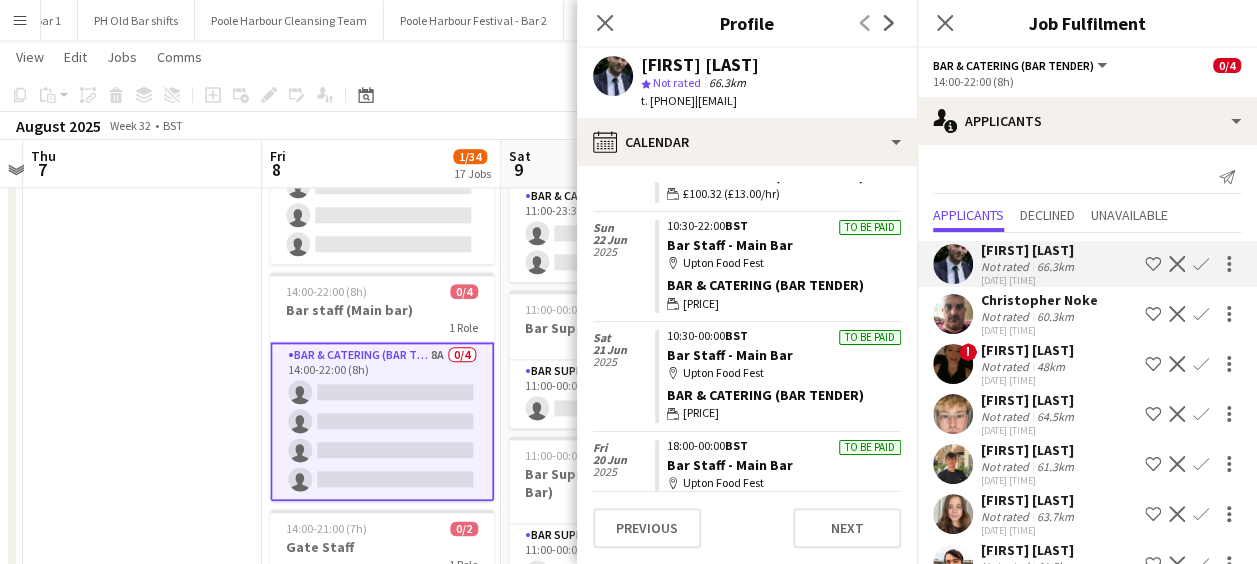 scroll, scrollTop: 597, scrollLeft: 0, axis: vertical 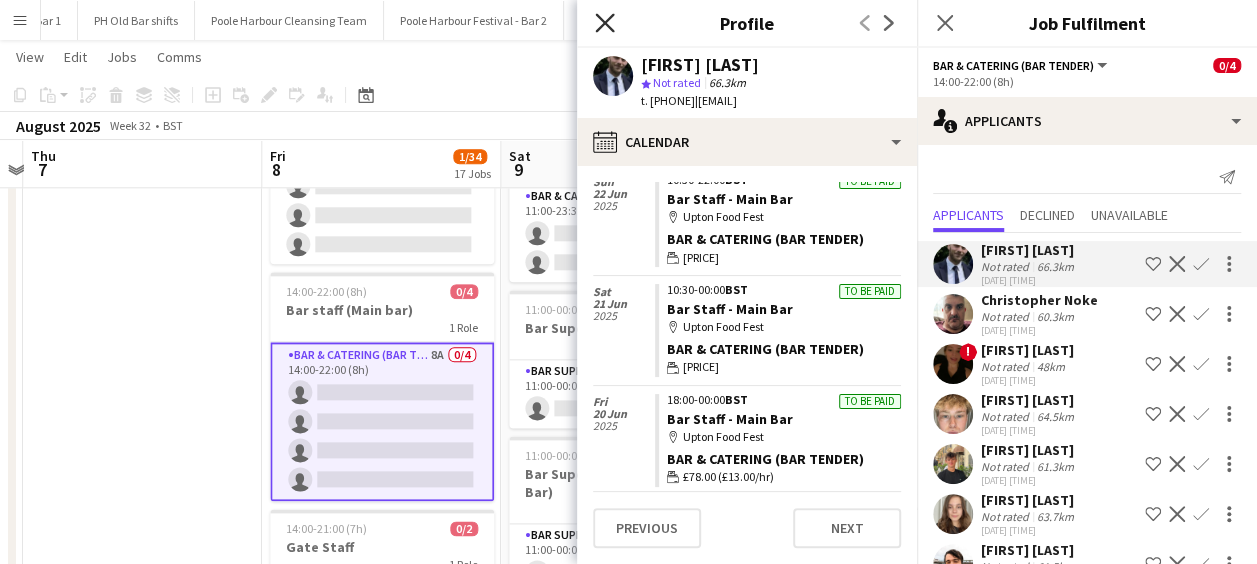 click 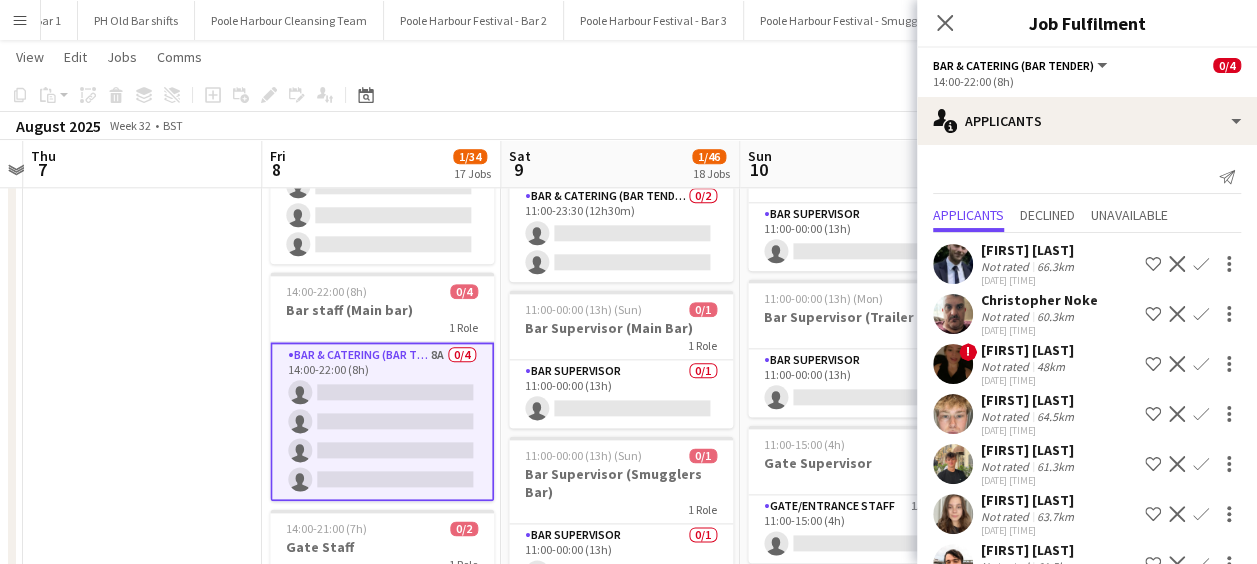 click on "Confirm" at bounding box center (1201, 314) 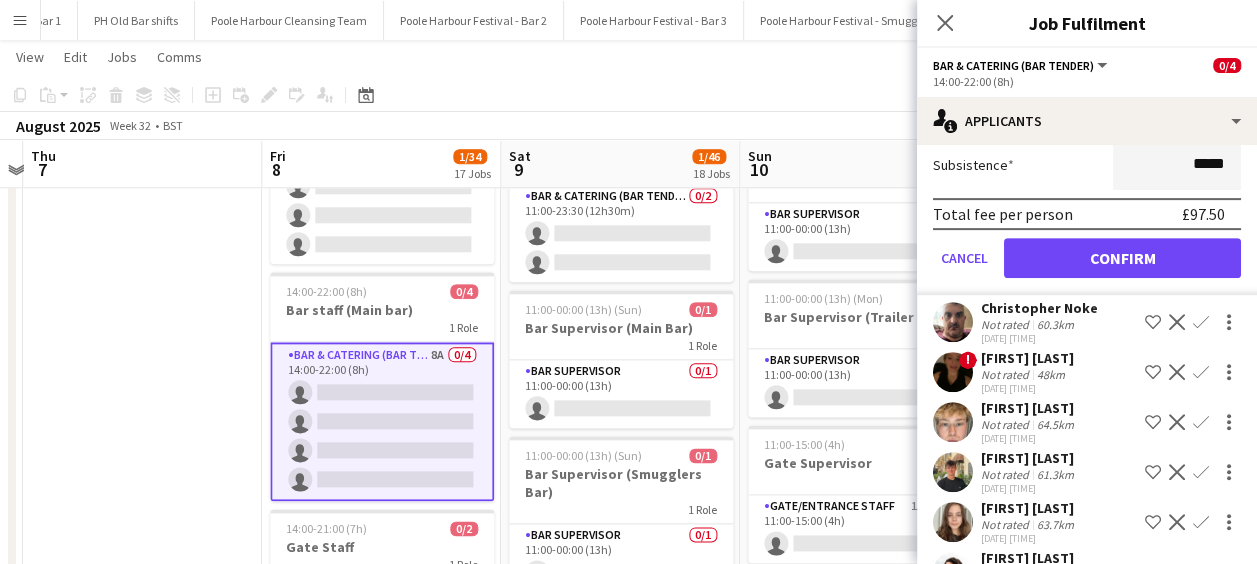 scroll, scrollTop: 387, scrollLeft: 0, axis: vertical 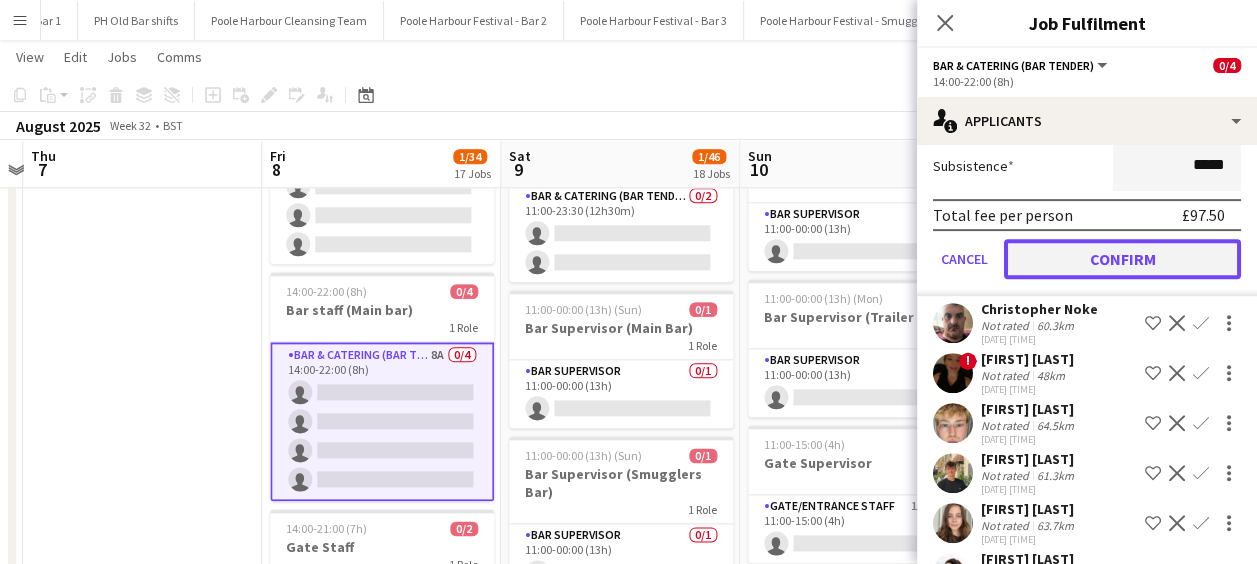click on "Confirm" 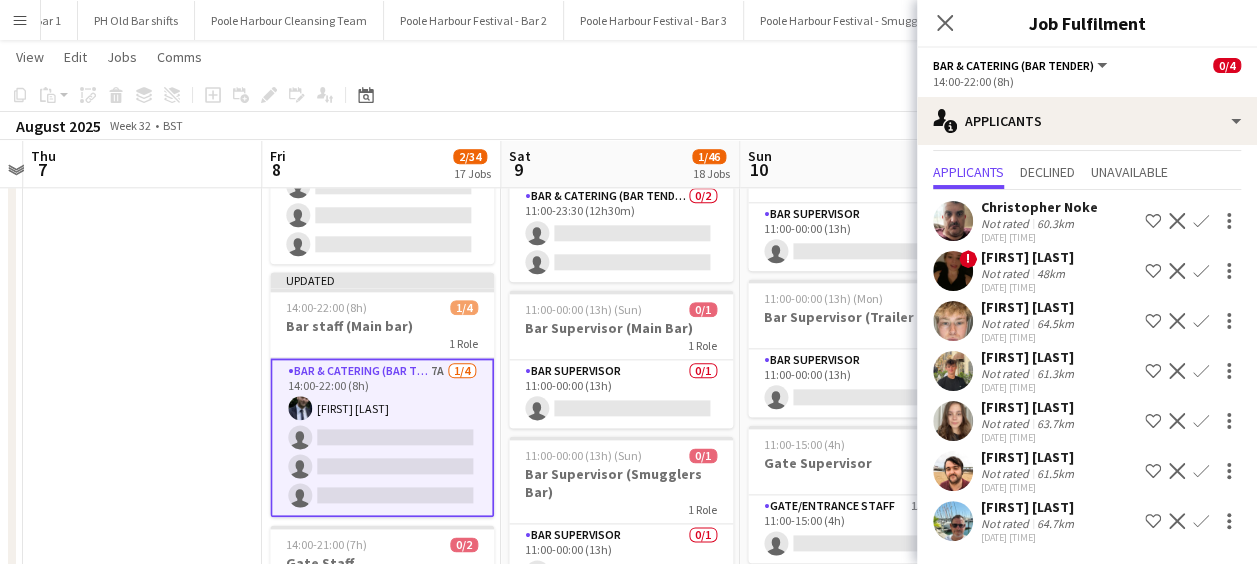scroll, scrollTop: 0, scrollLeft: 0, axis: both 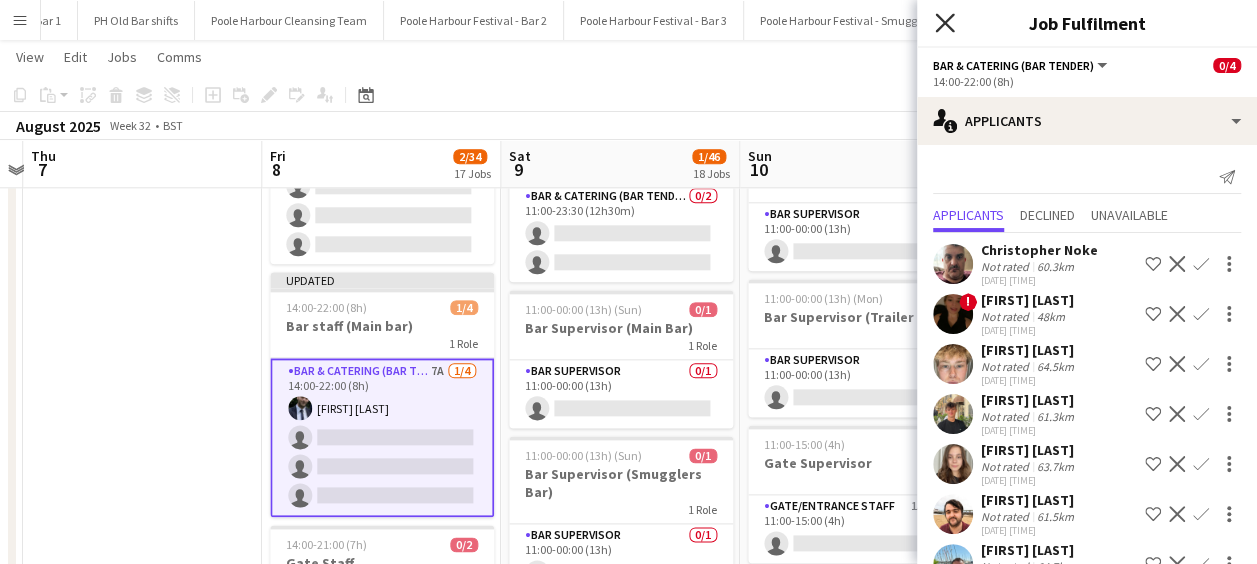 click on "Close pop-in" 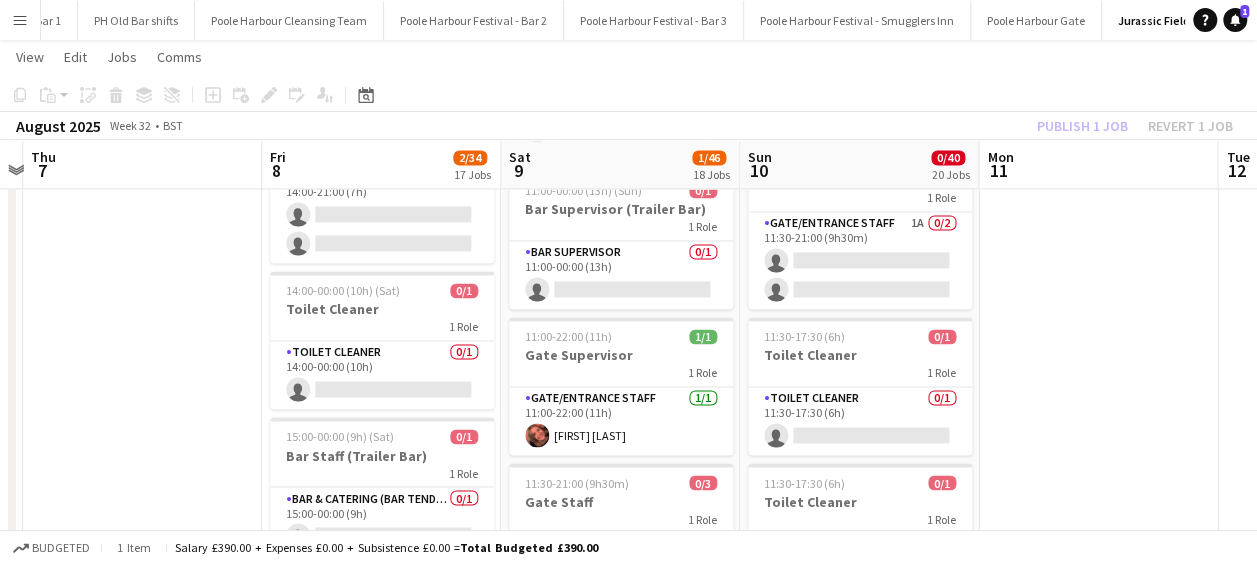 scroll, scrollTop: 1509, scrollLeft: 0, axis: vertical 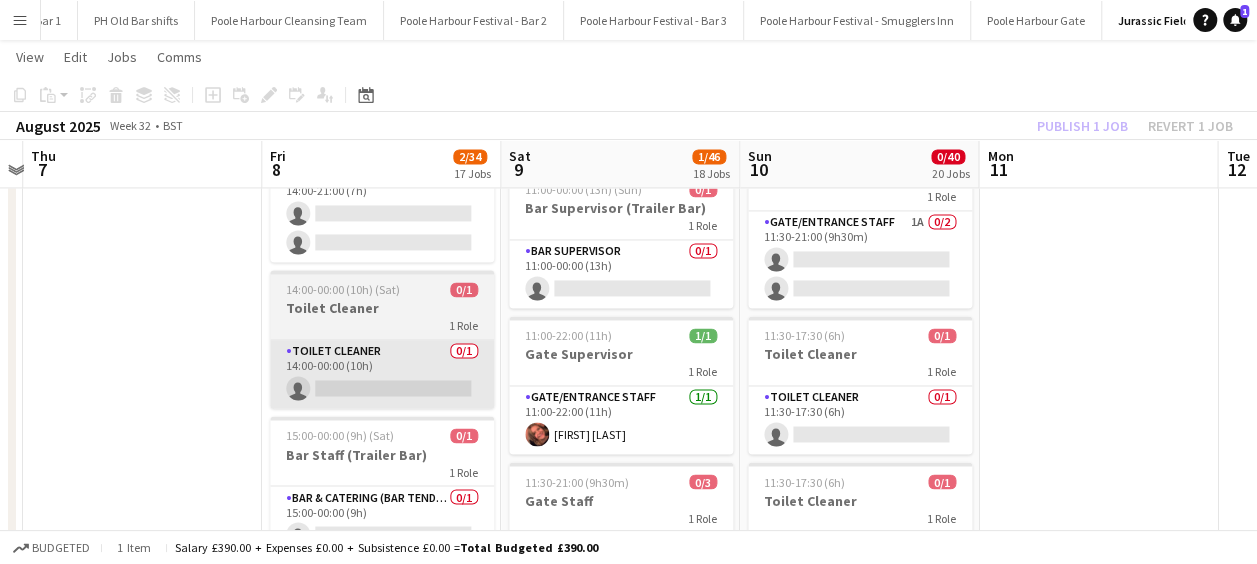 click on "Toilet Cleaner   0/1   14:00-00:00 (10h)
single-neutral-actions" at bounding box center [382, 374] 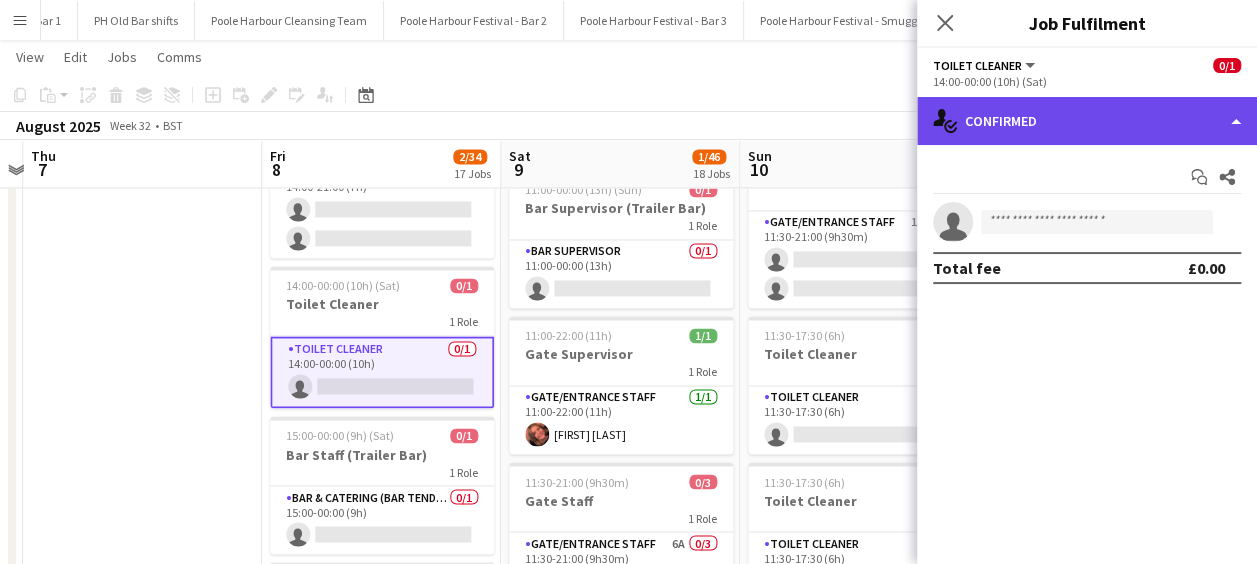 click on "single-neutral-actions-check-2
Confirmed" 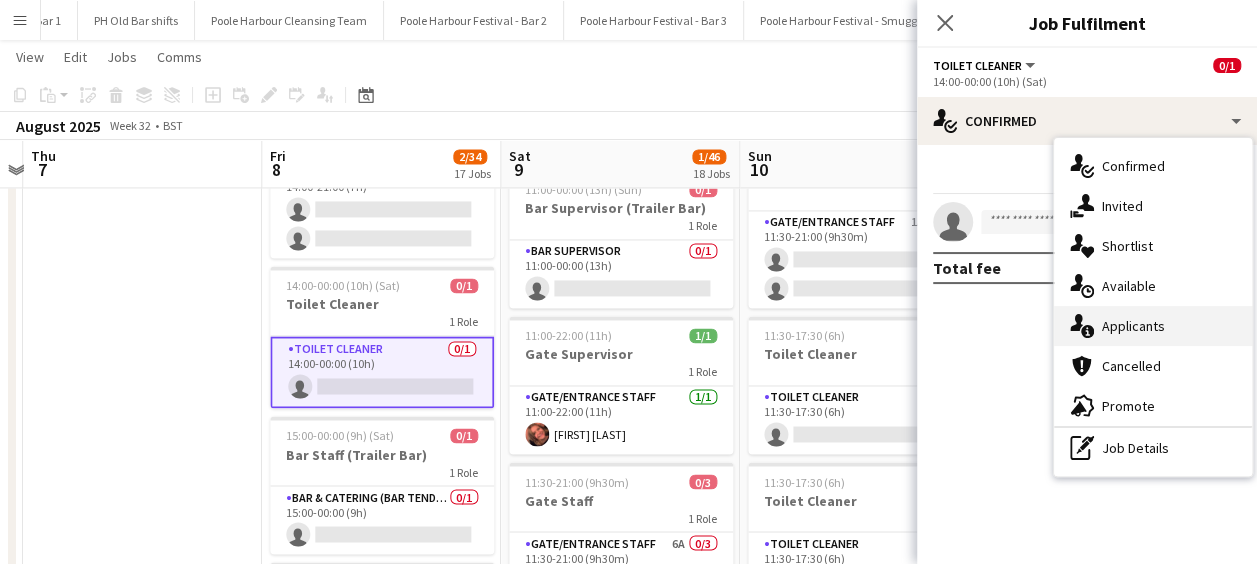 click on "single-neutral-actions-information
Applicants" at bounding box center [1153, 326] 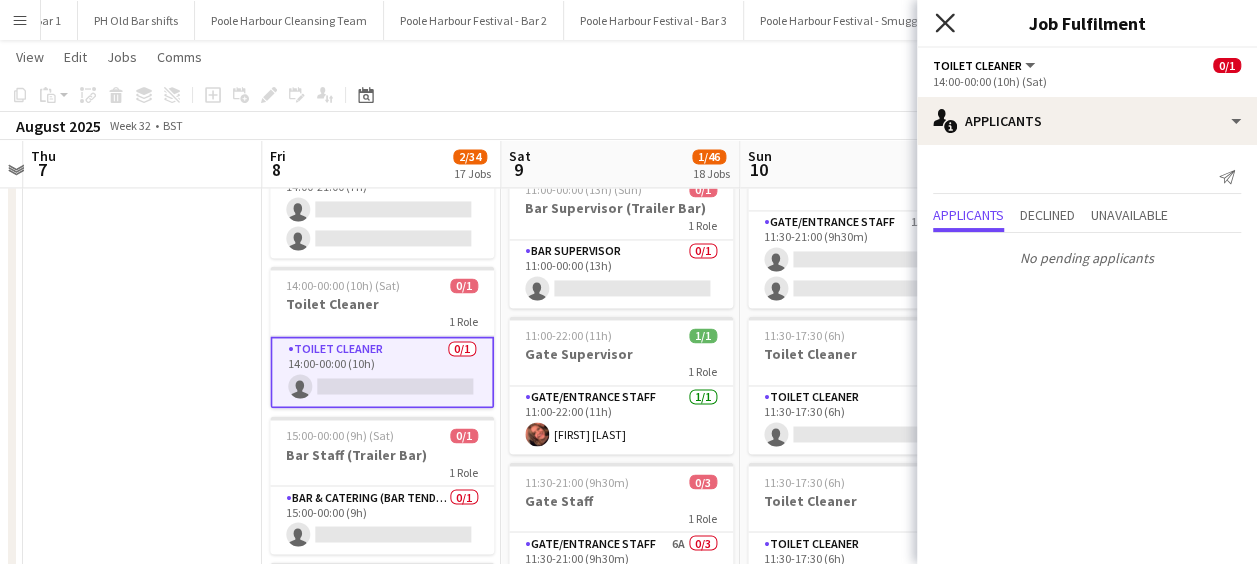 click on "Close pop-in" 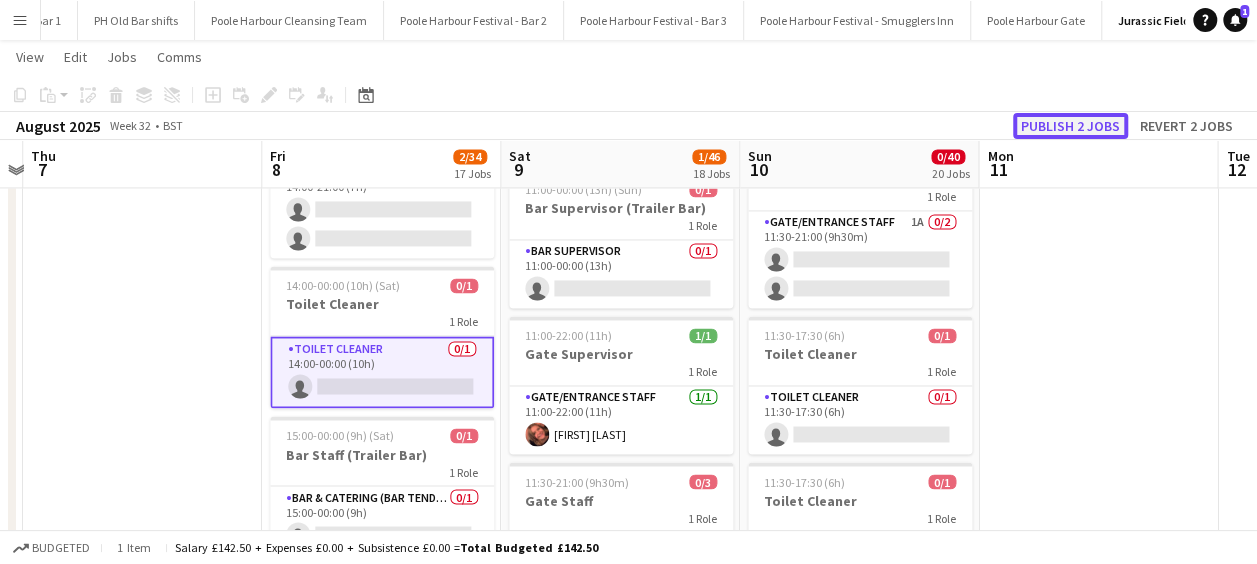 click on "Publish 2 jobs" 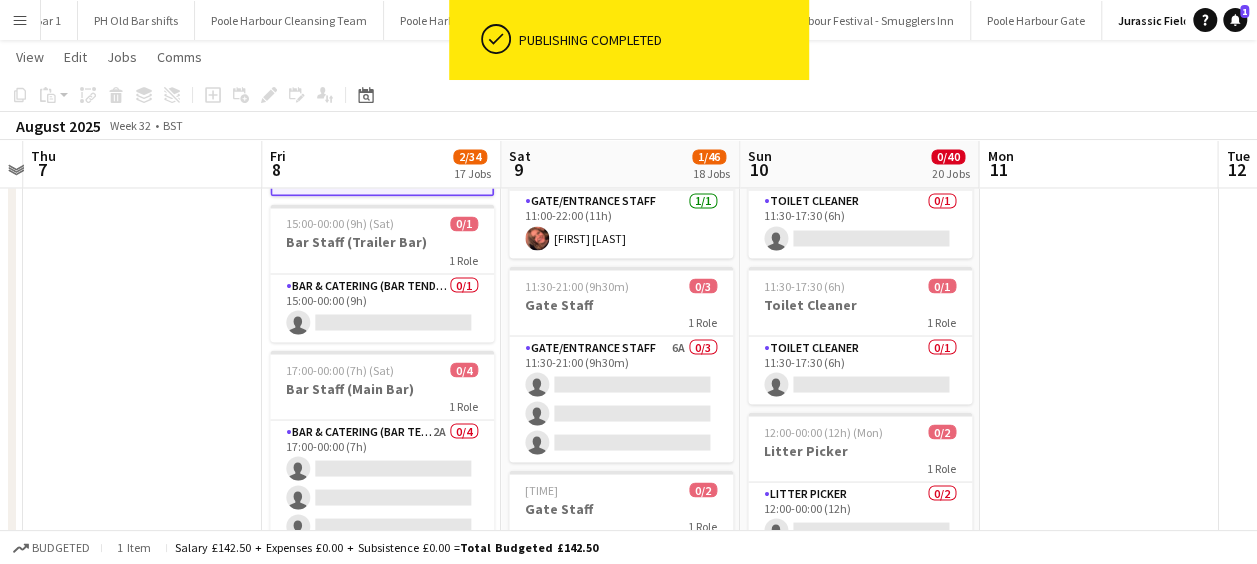 scroll, scrollTop: 1704, scrollLeft: 0, axis: vertical 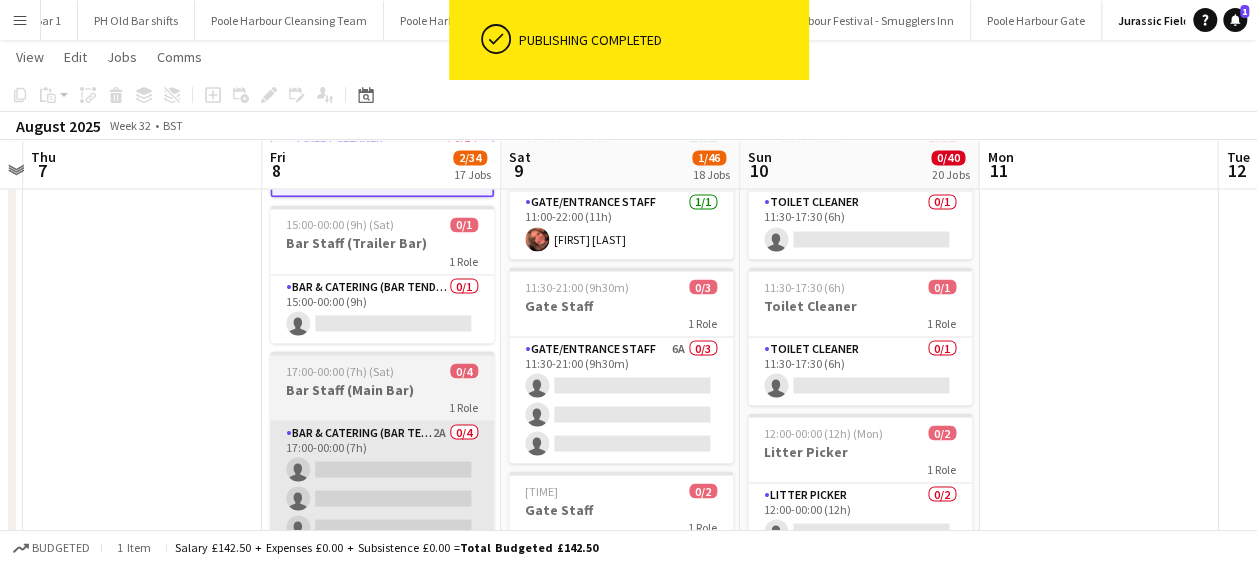 click on "Bar & Catering (Bar Tender)   2A   0/4   17:00-00:00 (7h)
single-neutral-actions
single-neutral-actions
single-neutral-actions
single-neutral-actions" at bounding box center [382, 498] 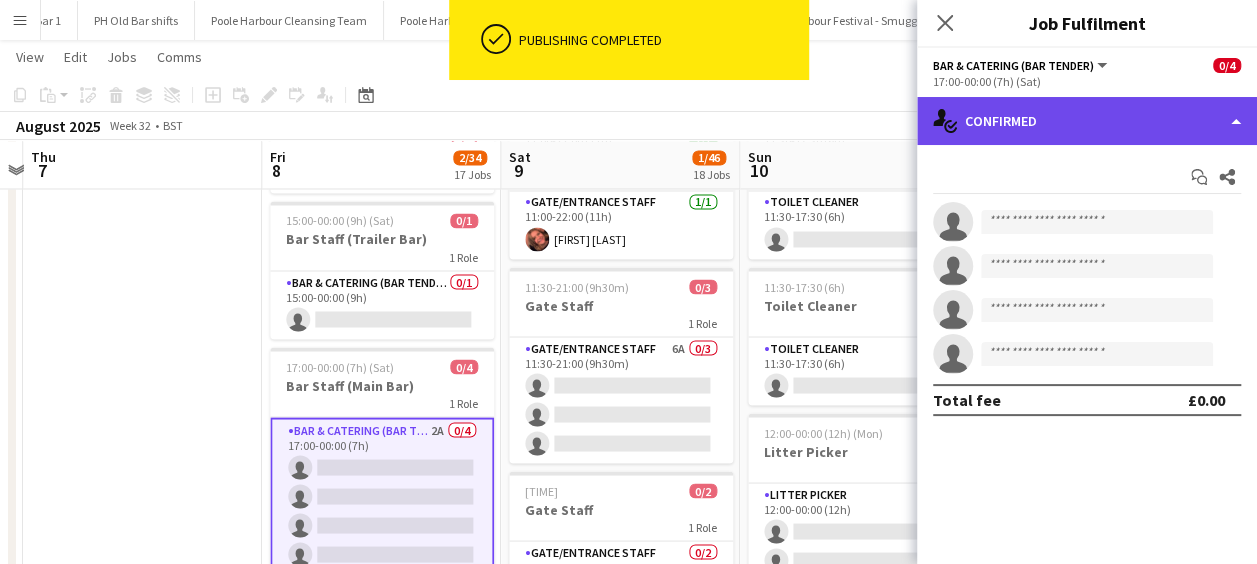 click on "single-neutral-actions-check-2
Confirmed" 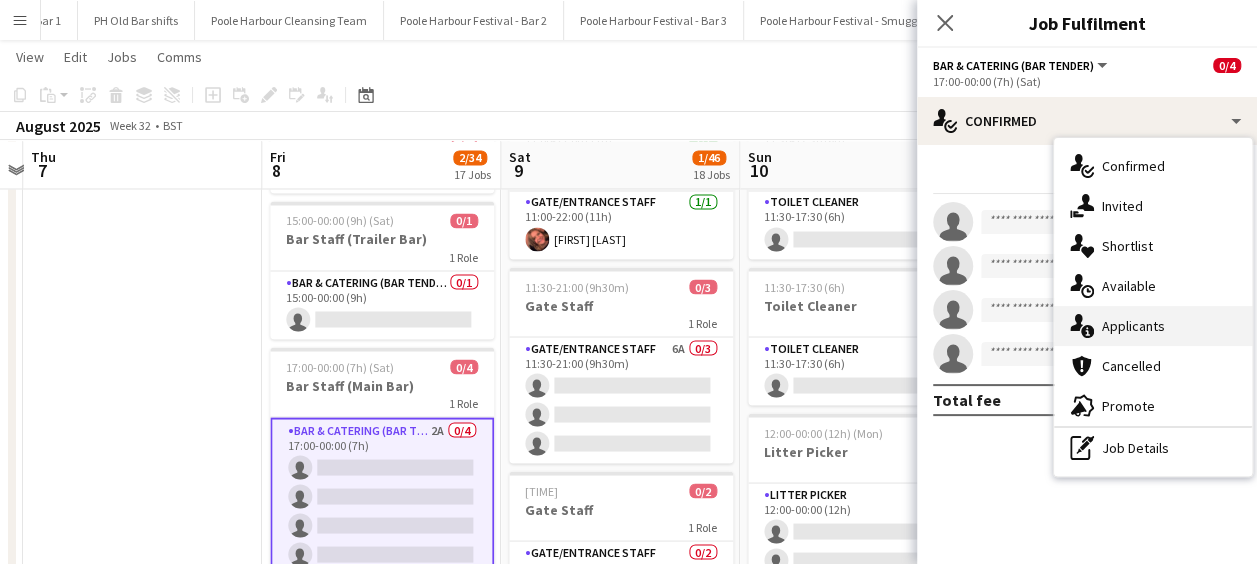 click on "single-neutral-actions-information
Applicants" at bounding box center (1153, 326) 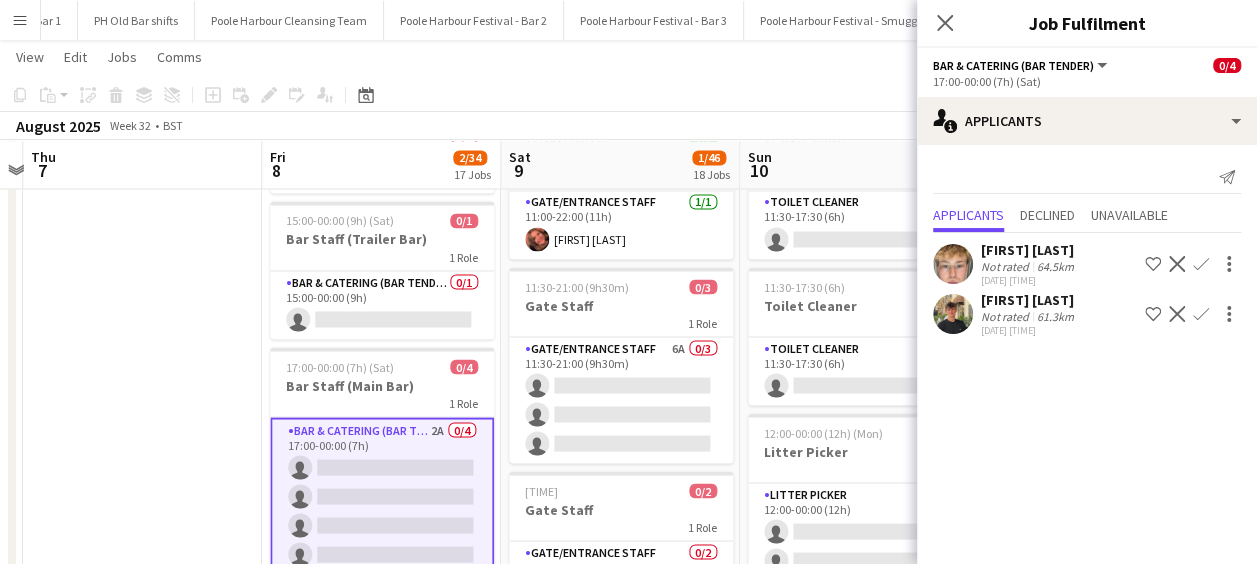 click on "[FIRST] [LAST]" 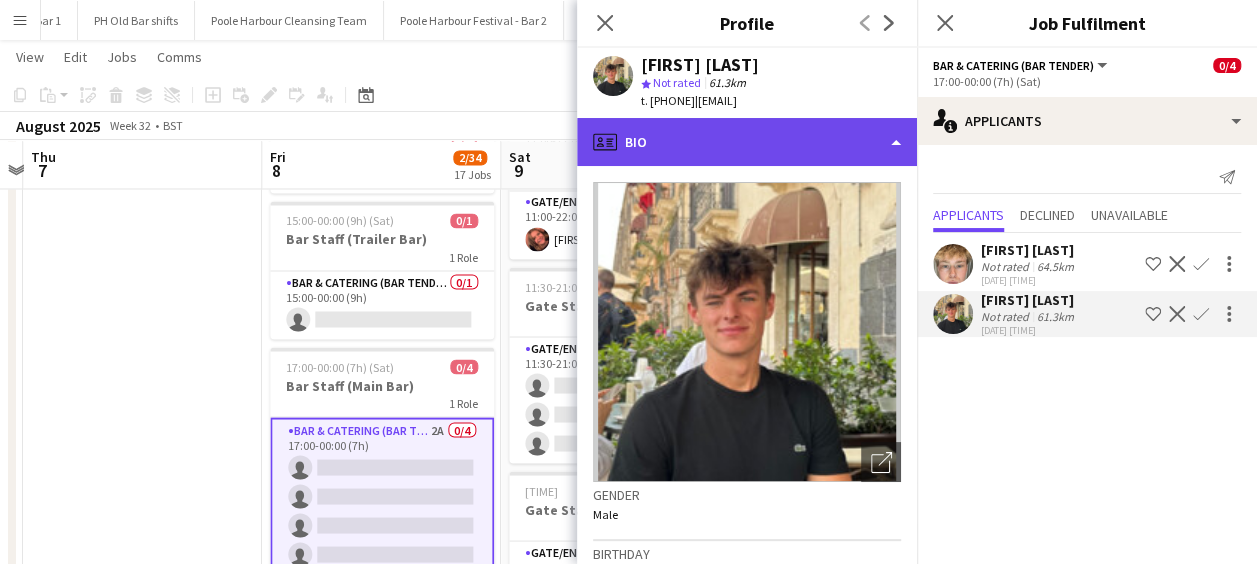 click on "profile
Bio" 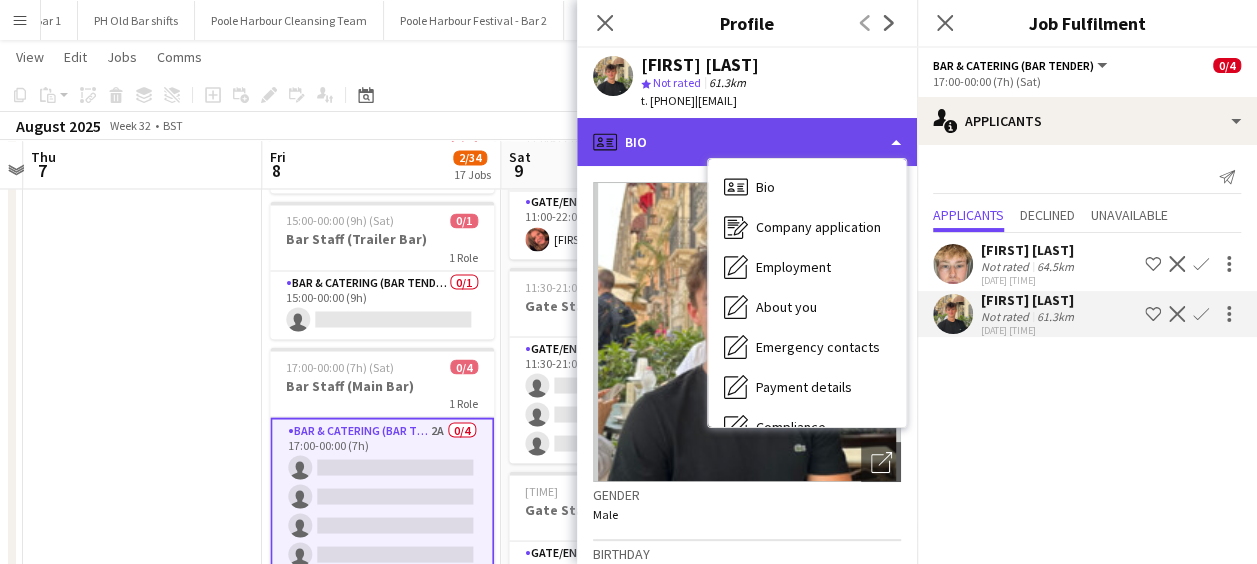 scroll, scrollTop: 148, scrollLeft: 0, axis: vertical 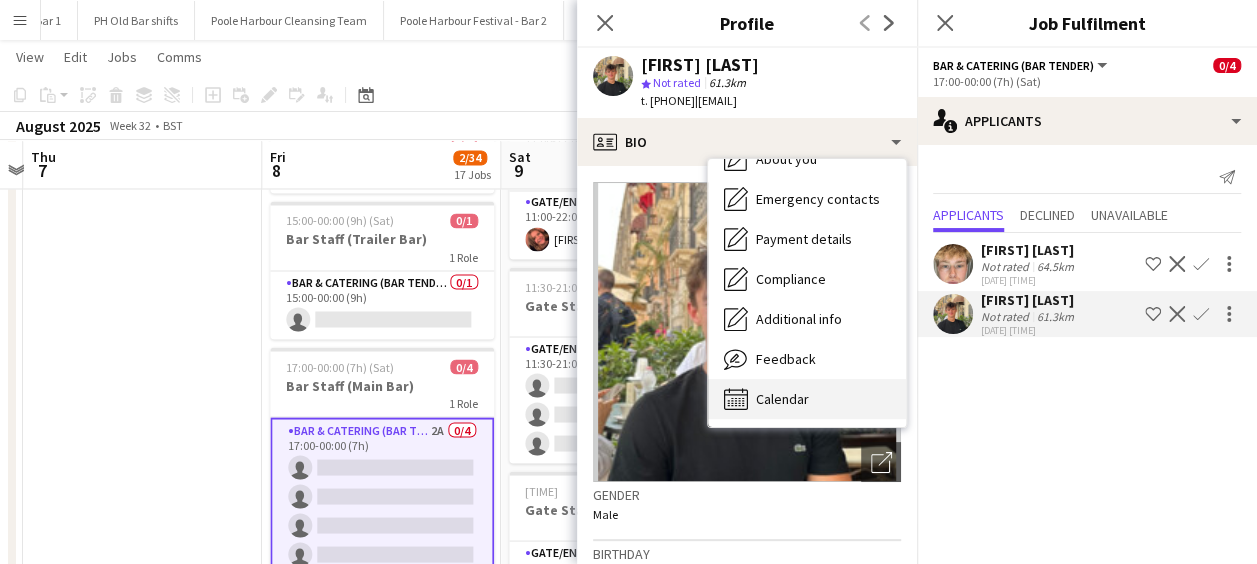 click on "Calendar
Calendar" at bounding box center (807, 399) 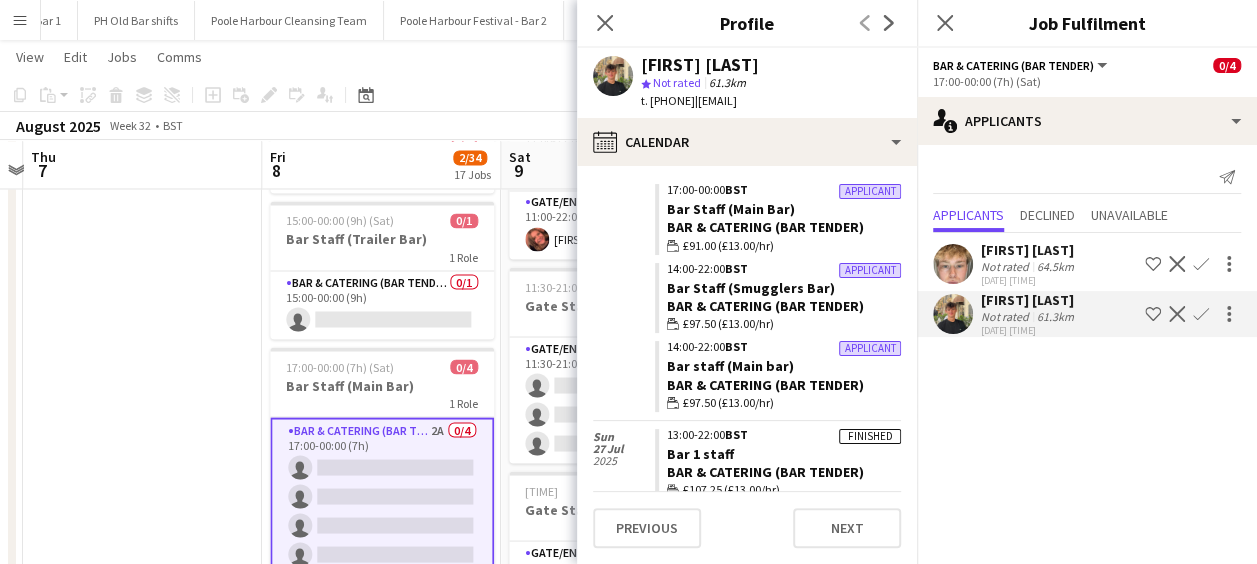 scroll, scrollTop: 1133, scrollLeft: 0, axis: vertical 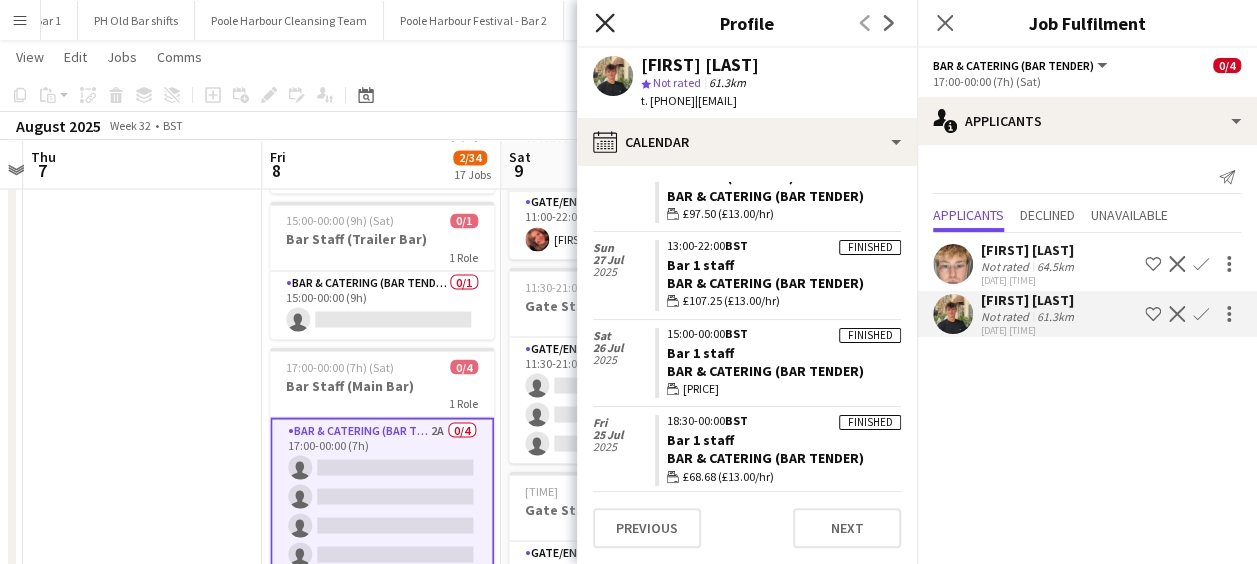 click on "Close pop-in" 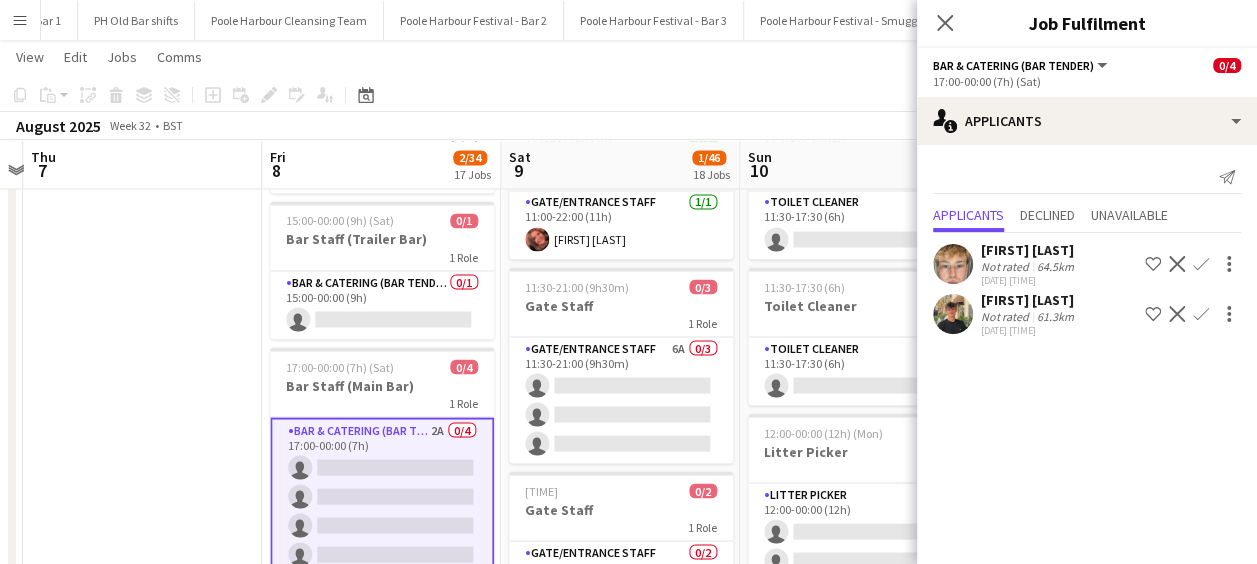 click on "Confirm" at bounding box center (1201, 314) 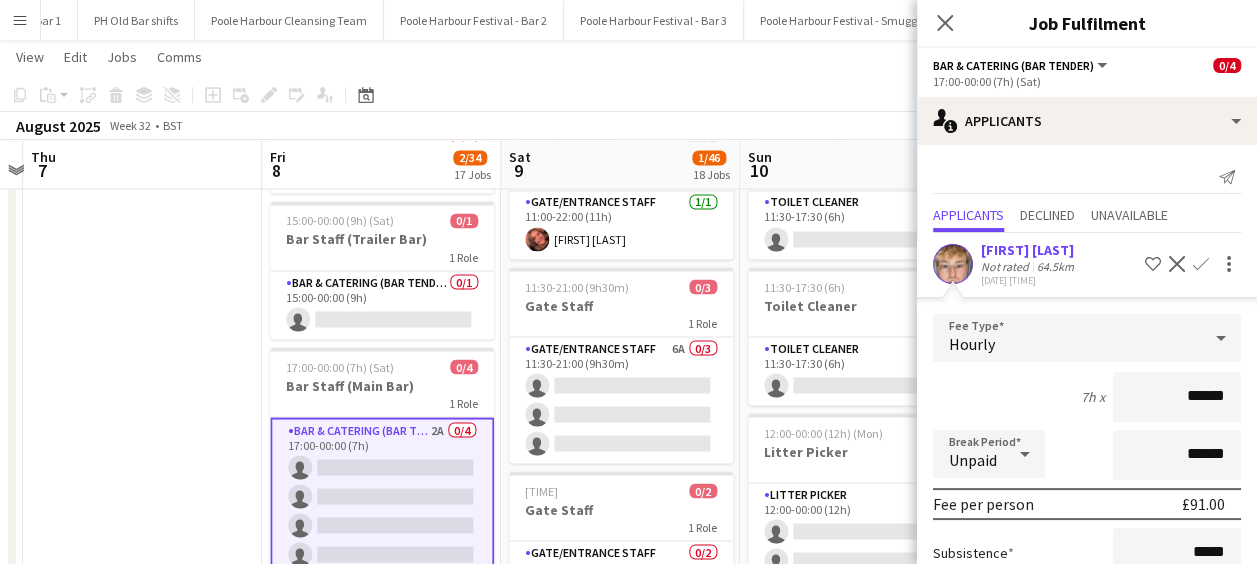 scroll, scrollTop: 188, scrollLeft: 0, axis: vertical 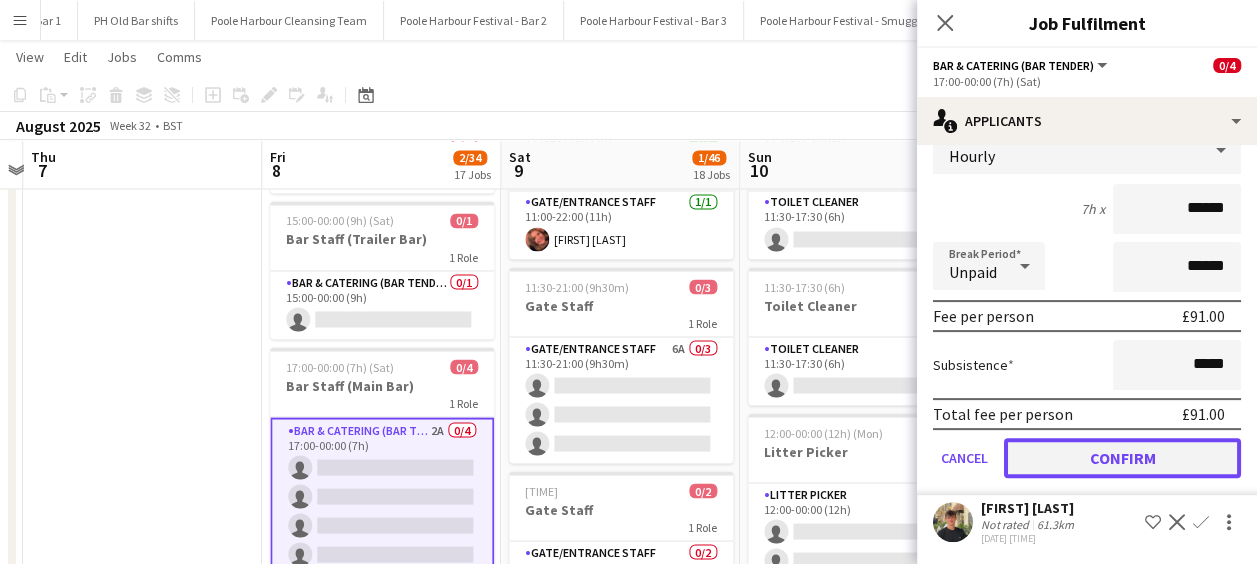 click on "Confirm" 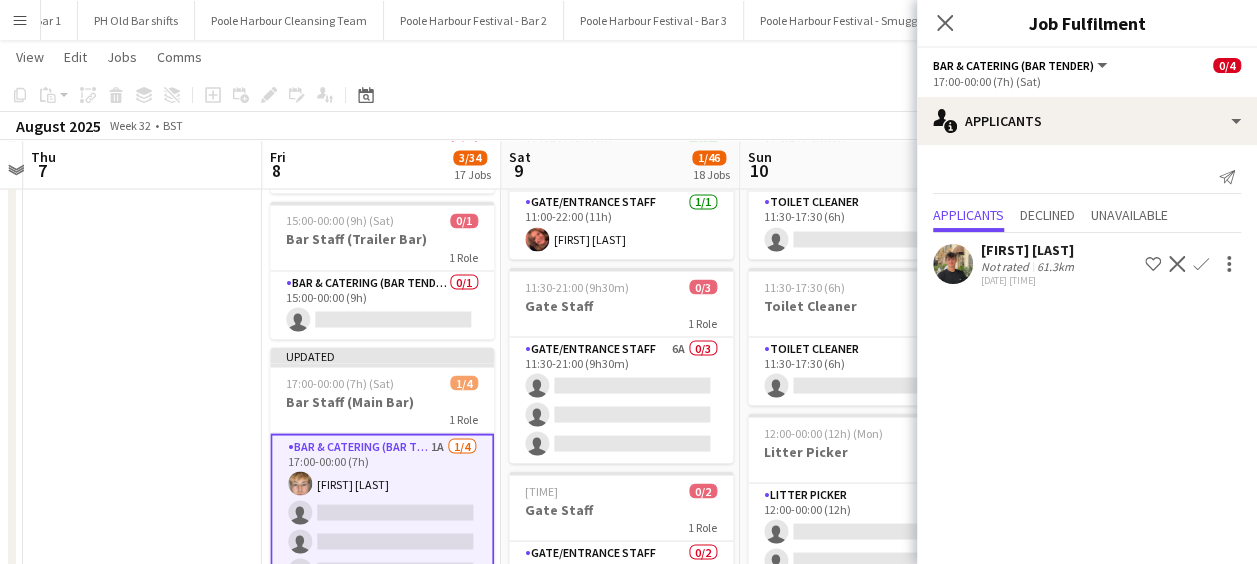 scroll, scrollTop: 0, scrollLeft: 0, axis: both 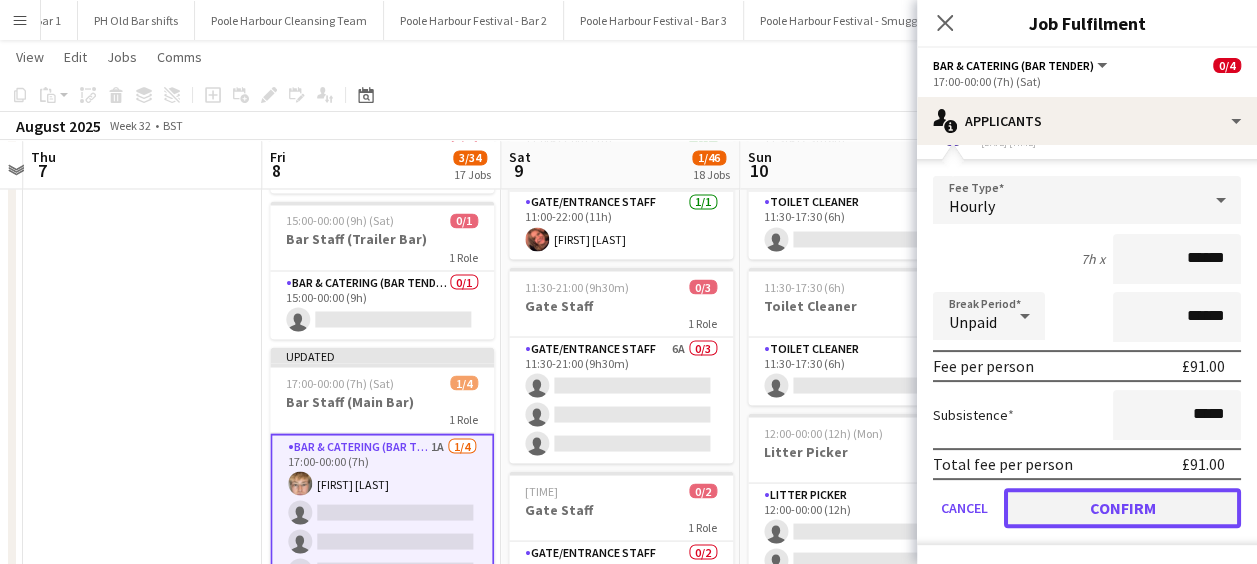 click on "Confirm" 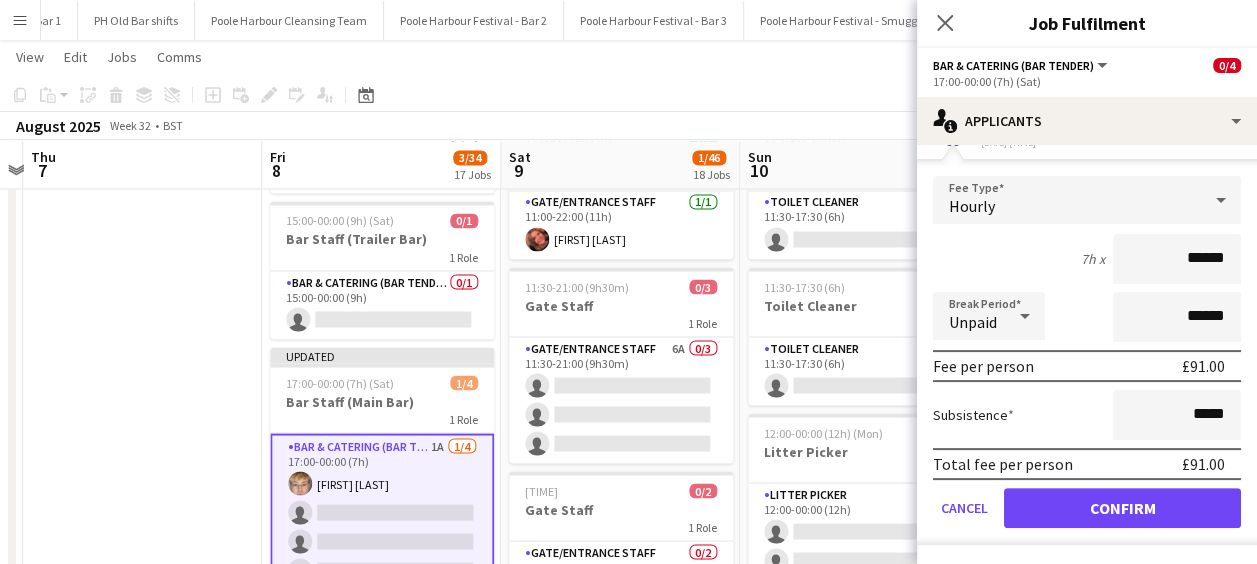 scroll, scrollTop: 0, scrollLeft: 0, axis: both 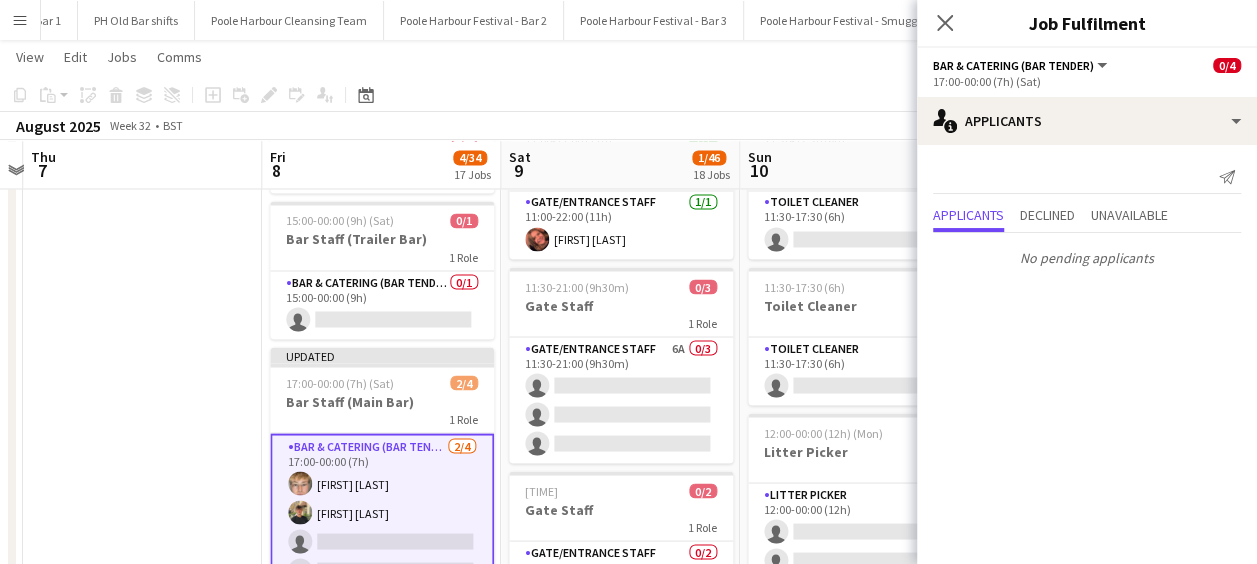 click on "Close pop-in" 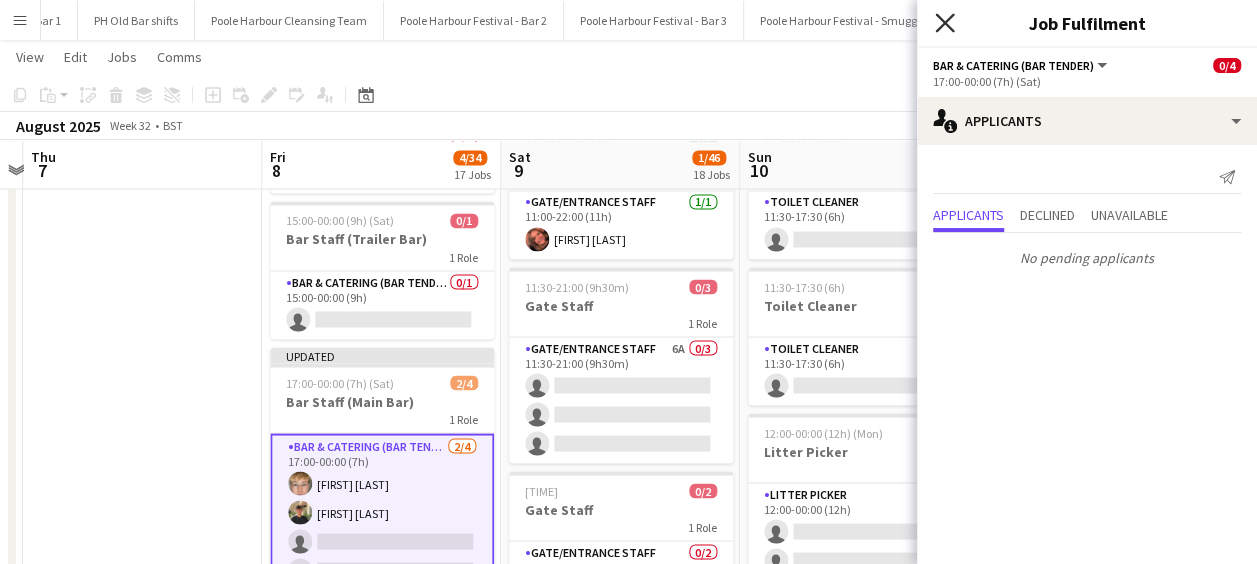 click 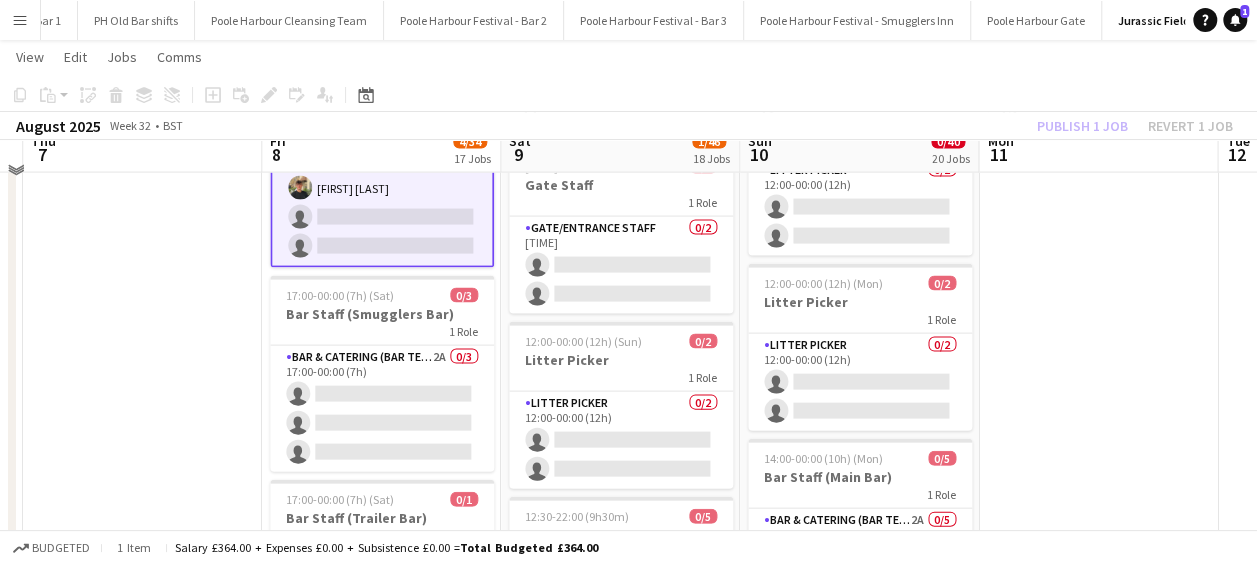 scroll, scrollTop: 2032, scrollLeft: 0, axis: vertical 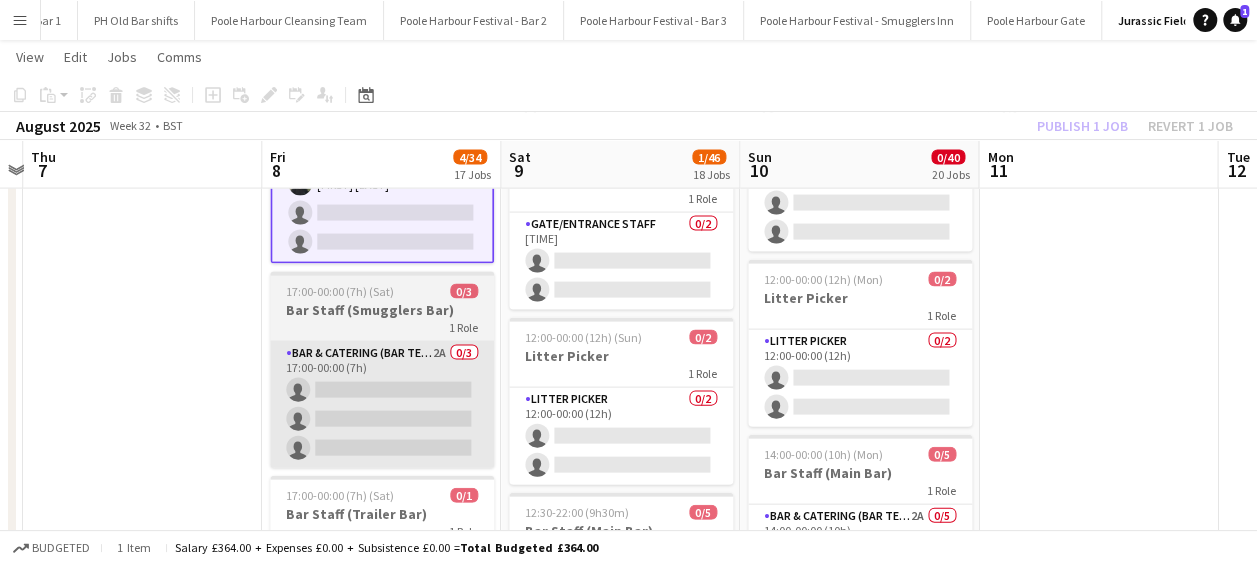 click on "Bar & Catering (Bar Tender)   2A   0/3   17:00-00:00 (7h)
single-neutral-actions
single-neutral-actions
single-neutral-actions" at bounding box center (382, 405) 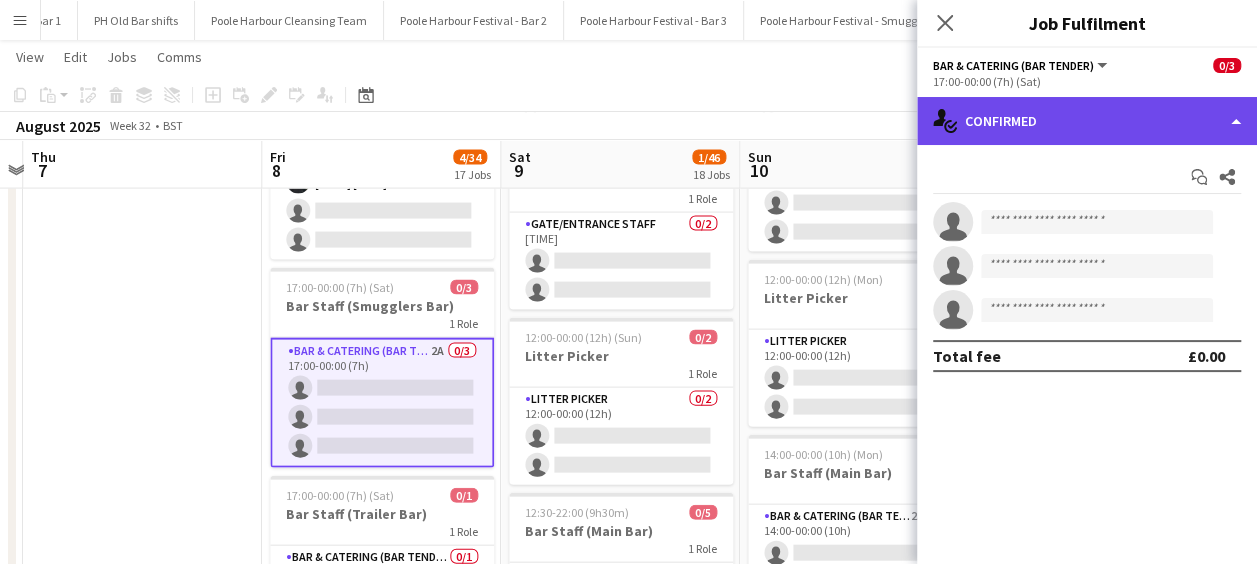 click on "single-neutral-actions-check-2
Confirmed" 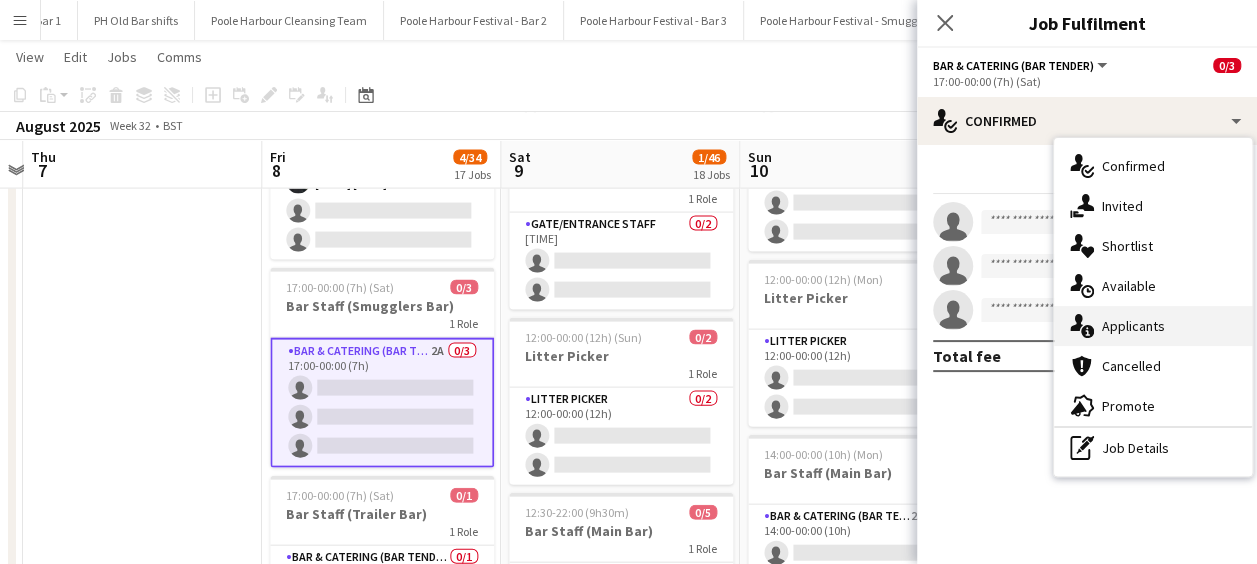 click on "single-neutral-actions-information
Applicants" at bounding box center [1153, 326] 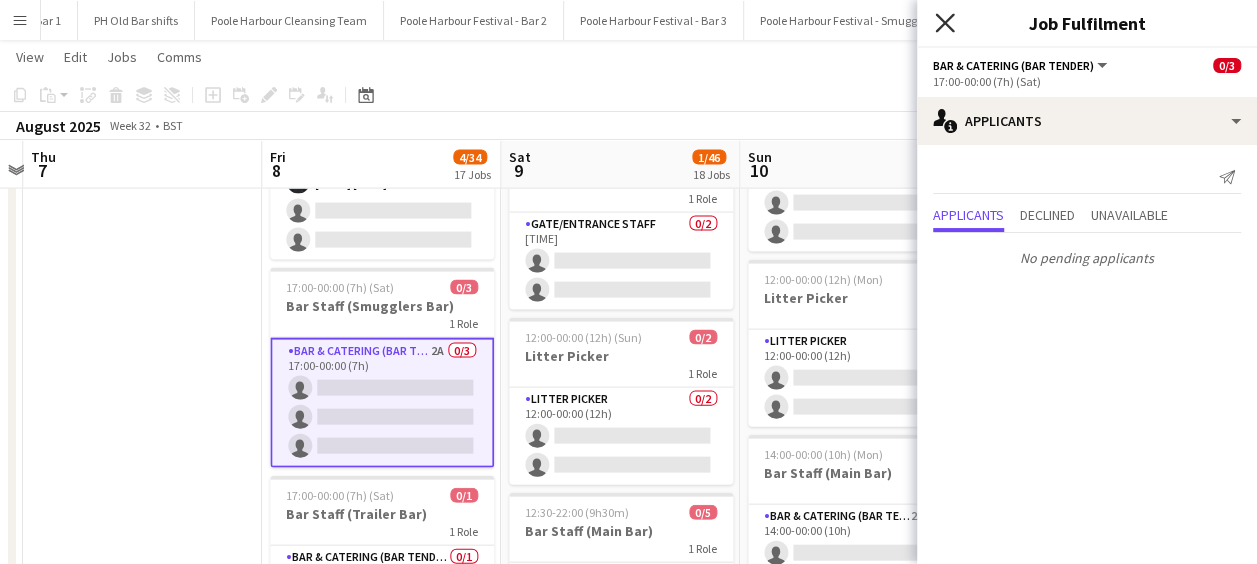 click on "Close pop-in" 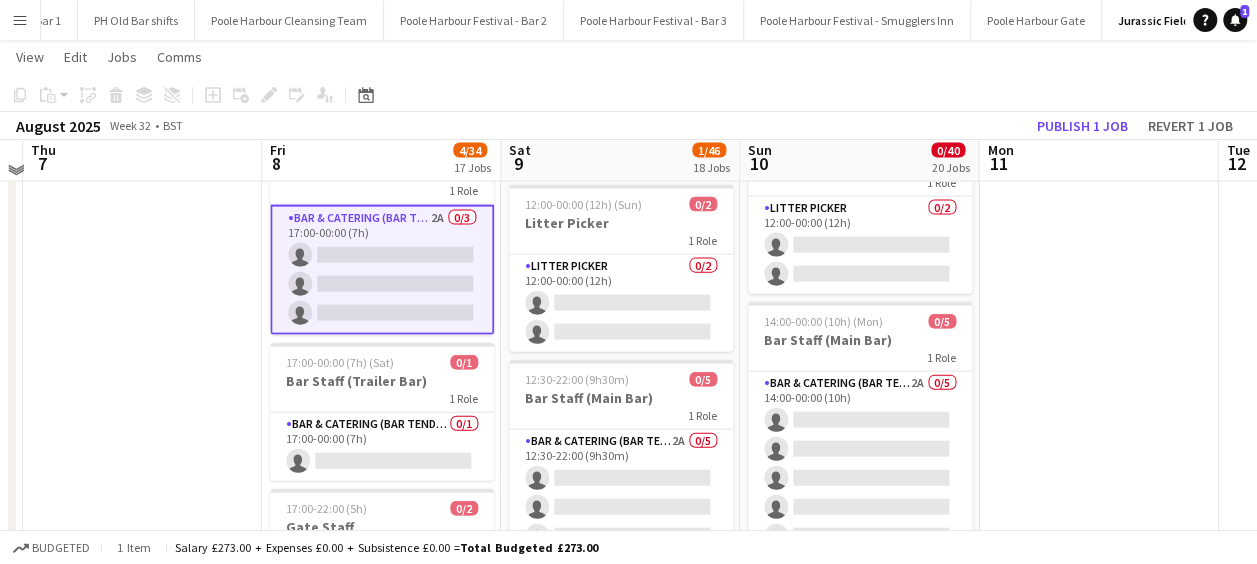 scroll, scrollTop: 2168, scrollLeft: 0, axis: vertical 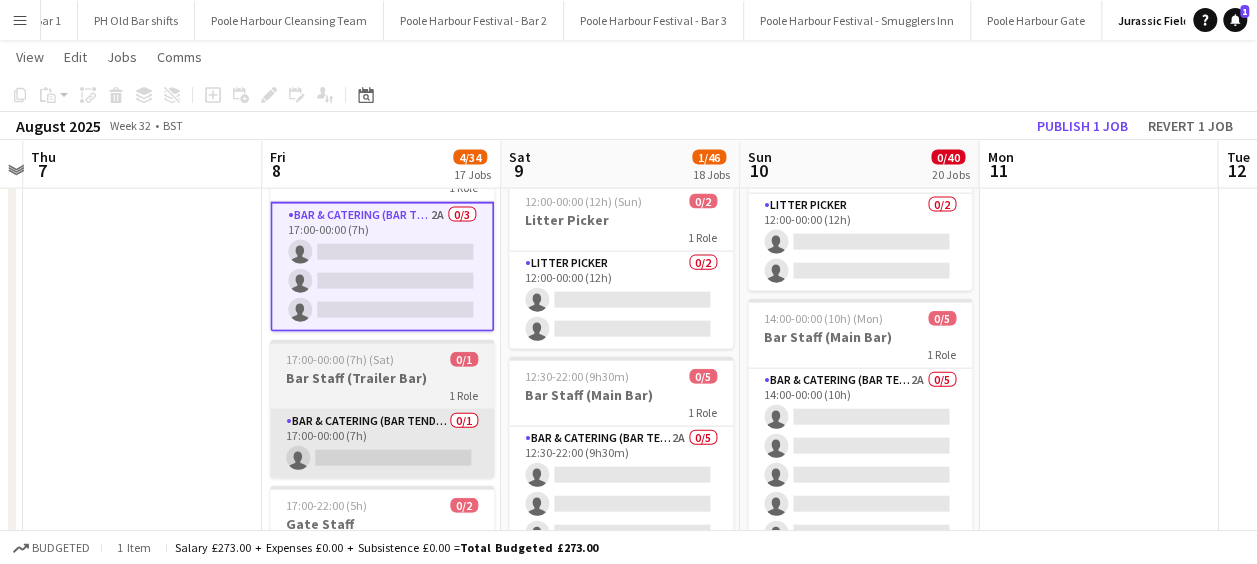 click on "Bar & Catering (Bar Tender)   0/1   17:00-00:00 (7h)
single-neutral-actions" at bounding box center (382, 444) 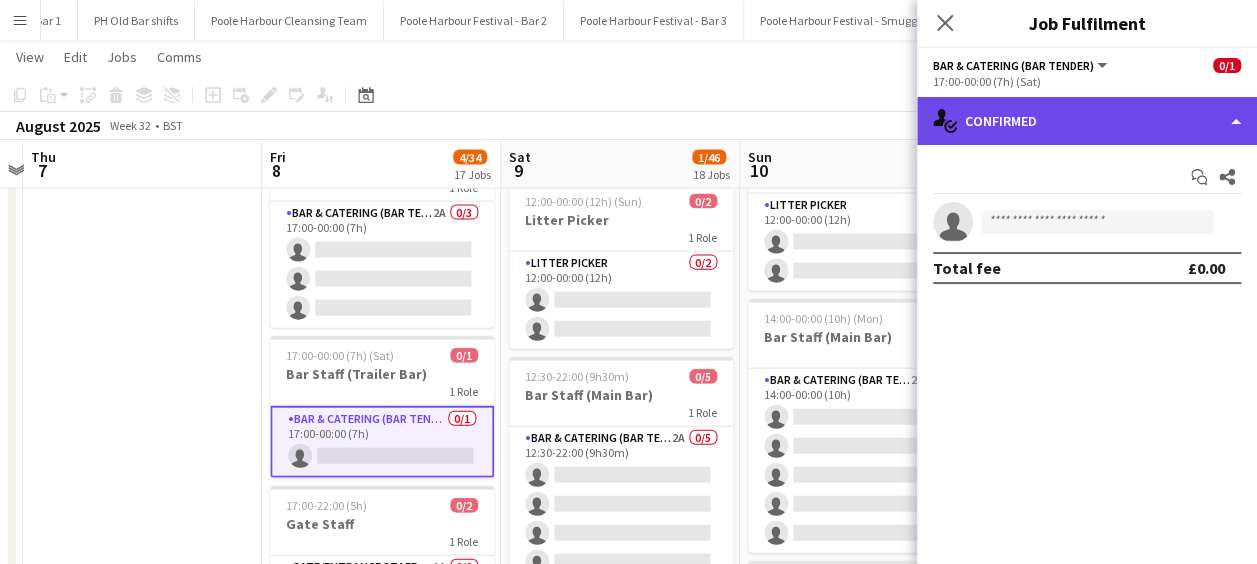 click on "single-neutral-actions-check-2
Confirmed" 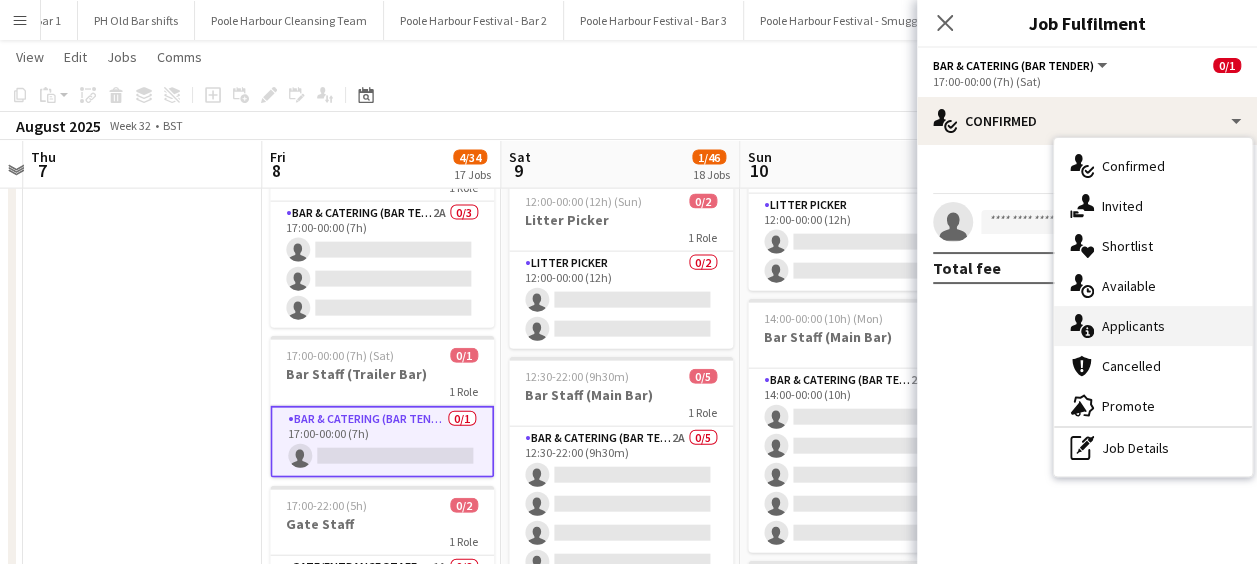 click on "single-neutral-actions-information
Applicants" at bounding box center [1153, 326] 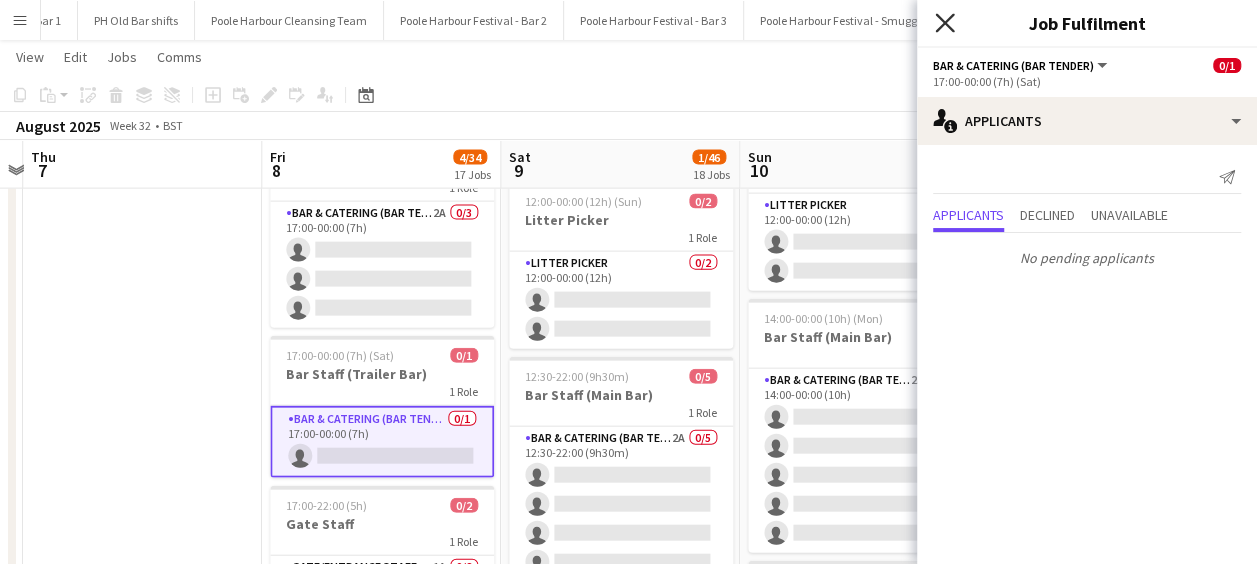click on "Close pop-in" 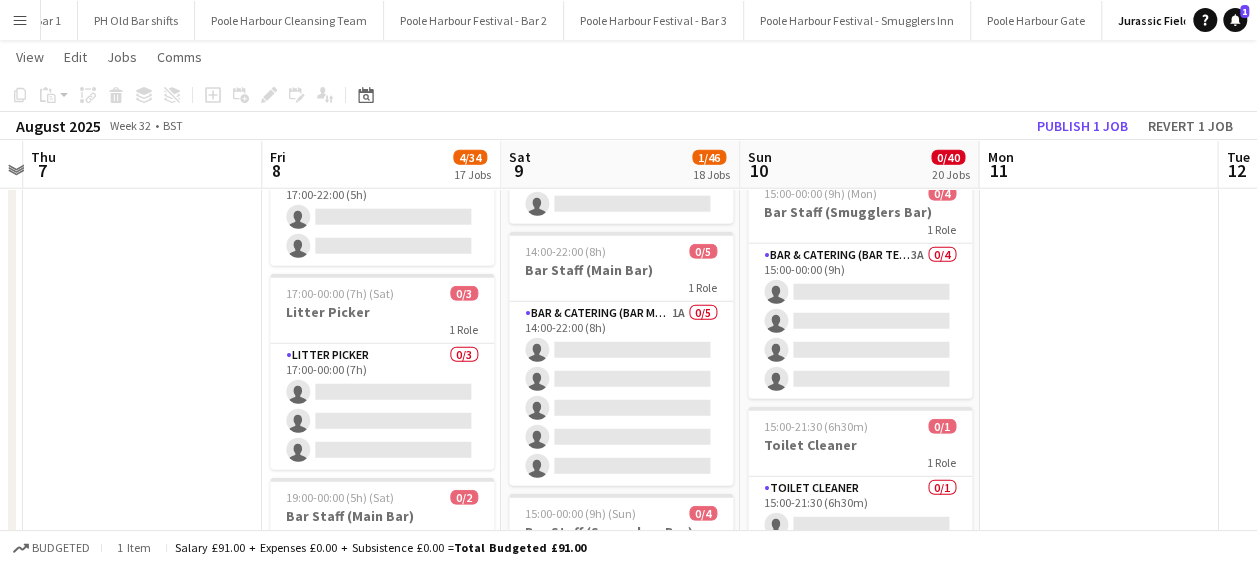 scroll, scrollTop: 2556, scrollLeft: 0, axis: vertical 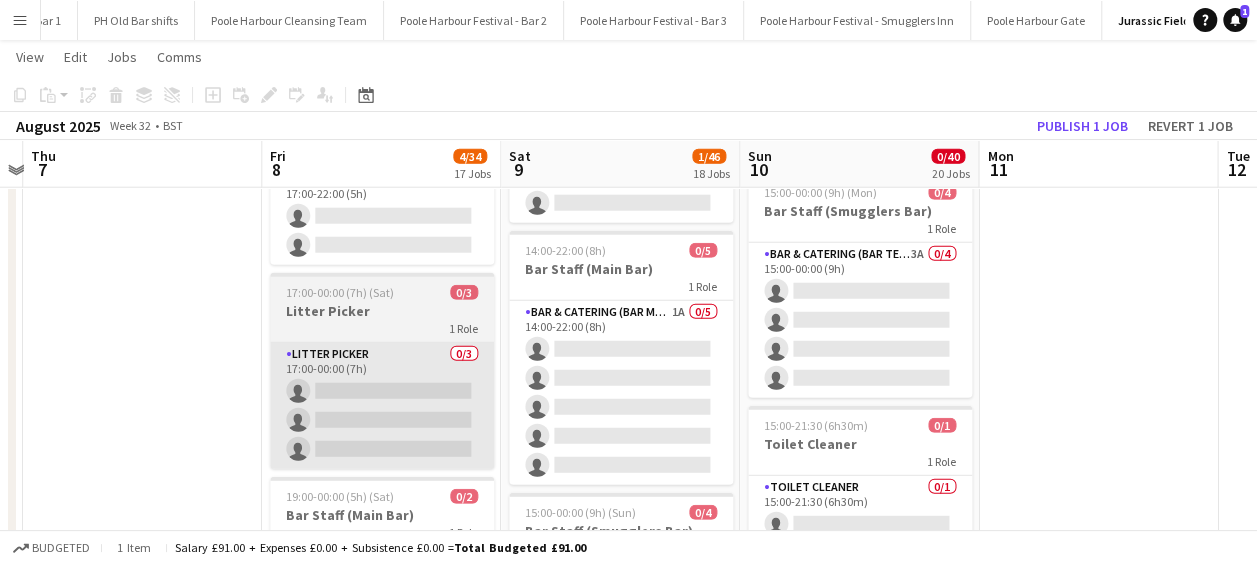 click on "Litter Picker   0/3   17:00-00:00 (7h)
single-neutral-actions
single-neutral-actions
single-neutral-actions" at bounding box center [382, 406] 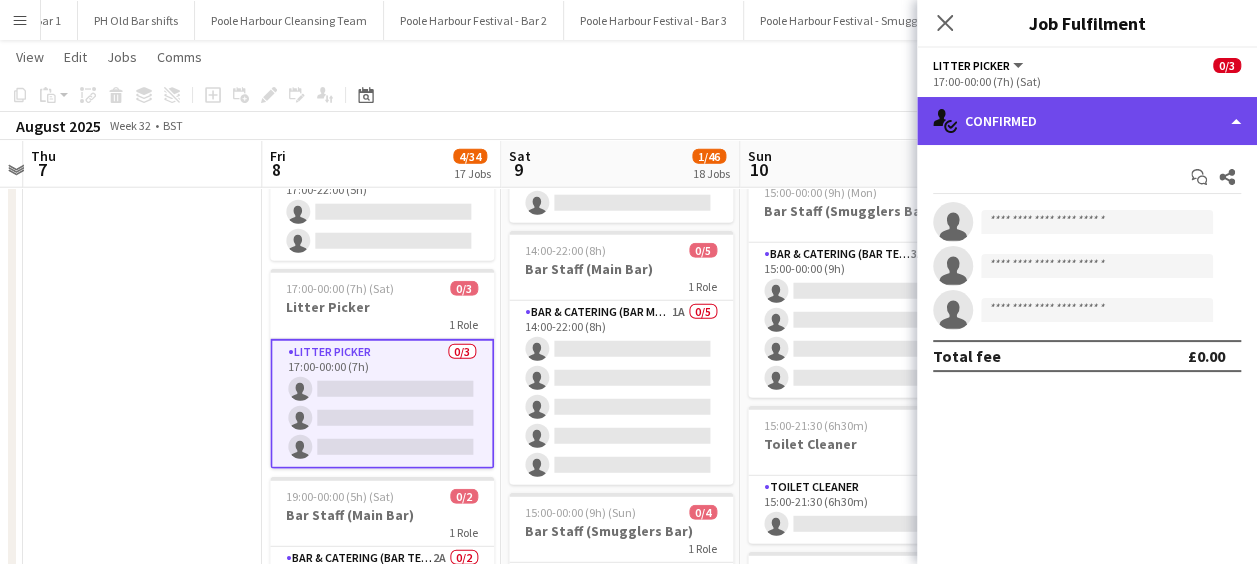 click on "single-neutral-actions-check-2
Confirmed" 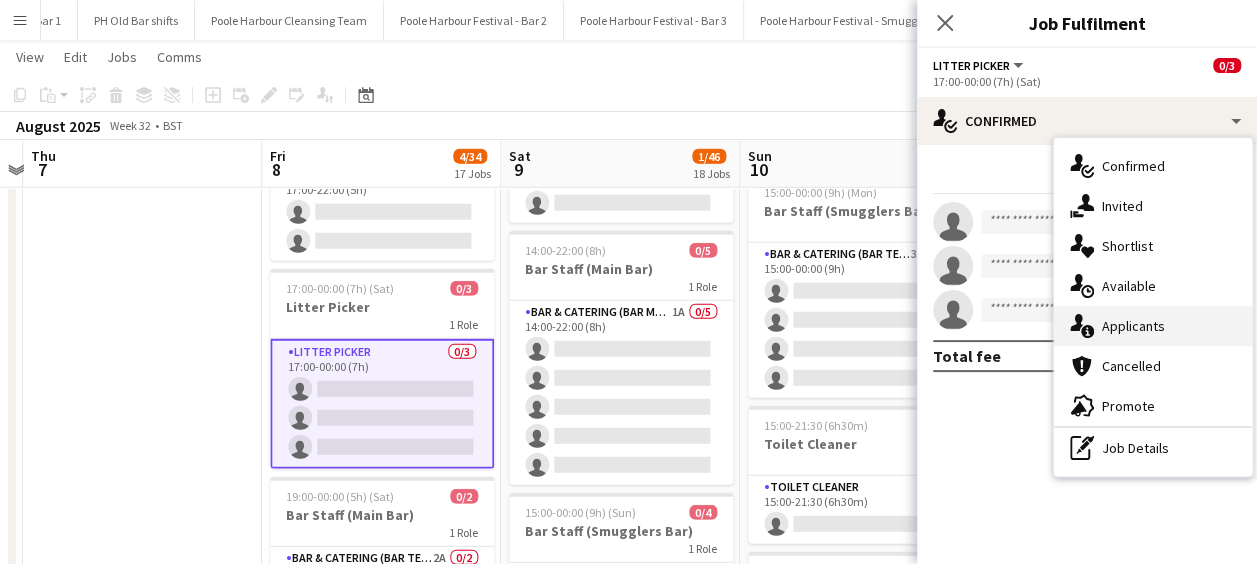click on "single-neutral-actions-information
Applicants" at bounding box center [1153, 326] 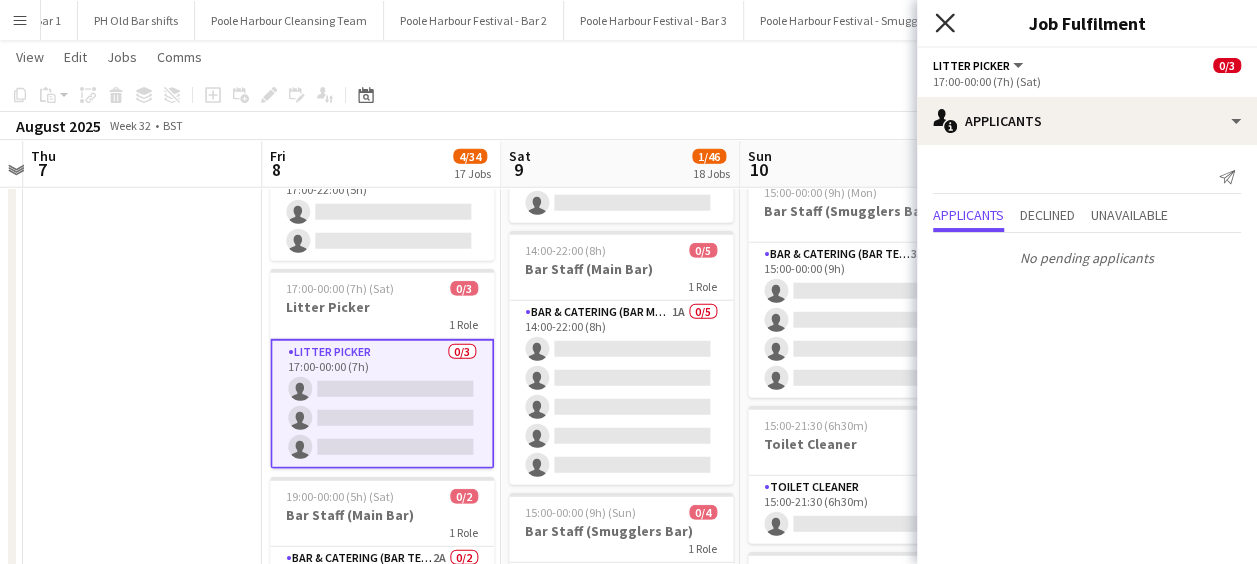 click on "Close pop-in" 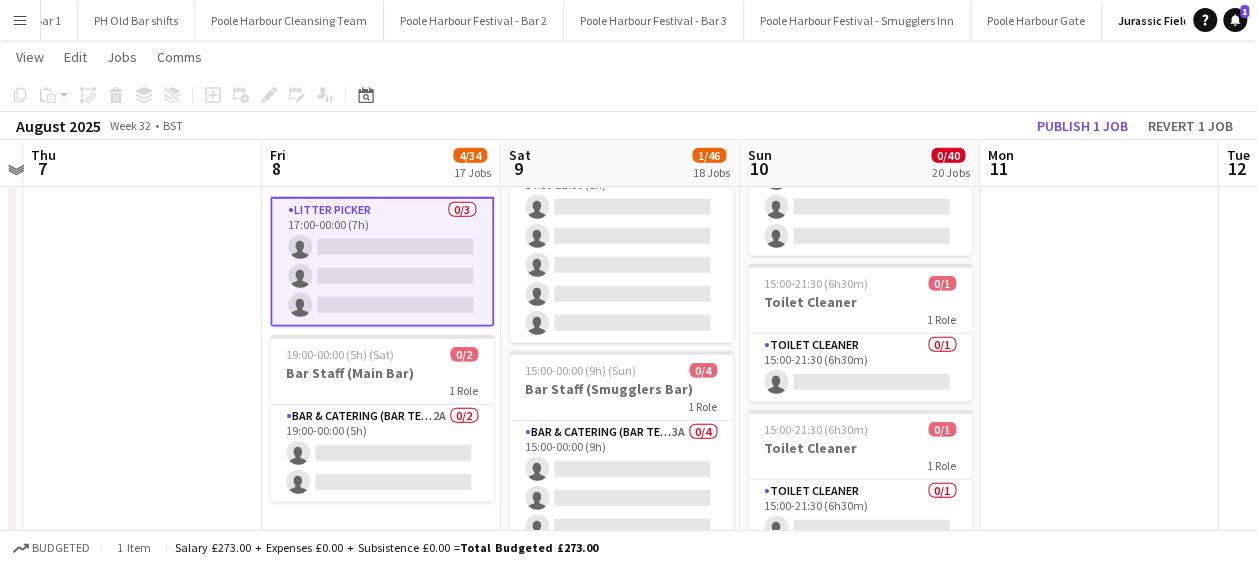 scroll, scrollTop: 2699, scrollLeft: 0, axis: vertical 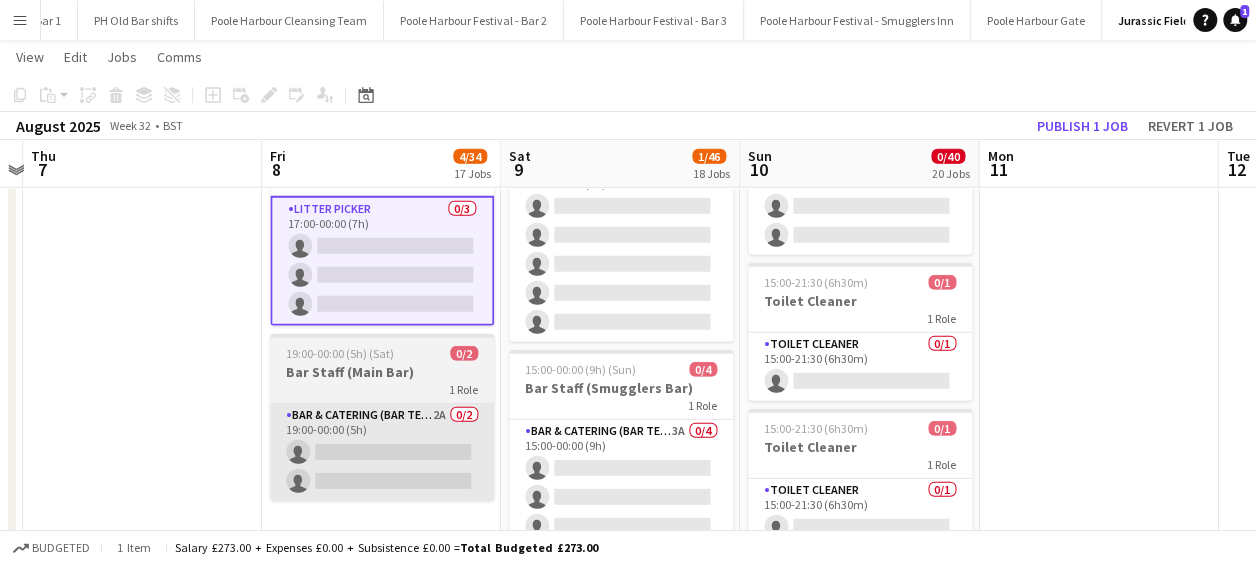 click on "Bar & Catering (Bar Tender)   2A   0/2   19:00-00:00 (5h)
single-neutral-actions
single-neutral-actions" at bounding box center (382, 452) 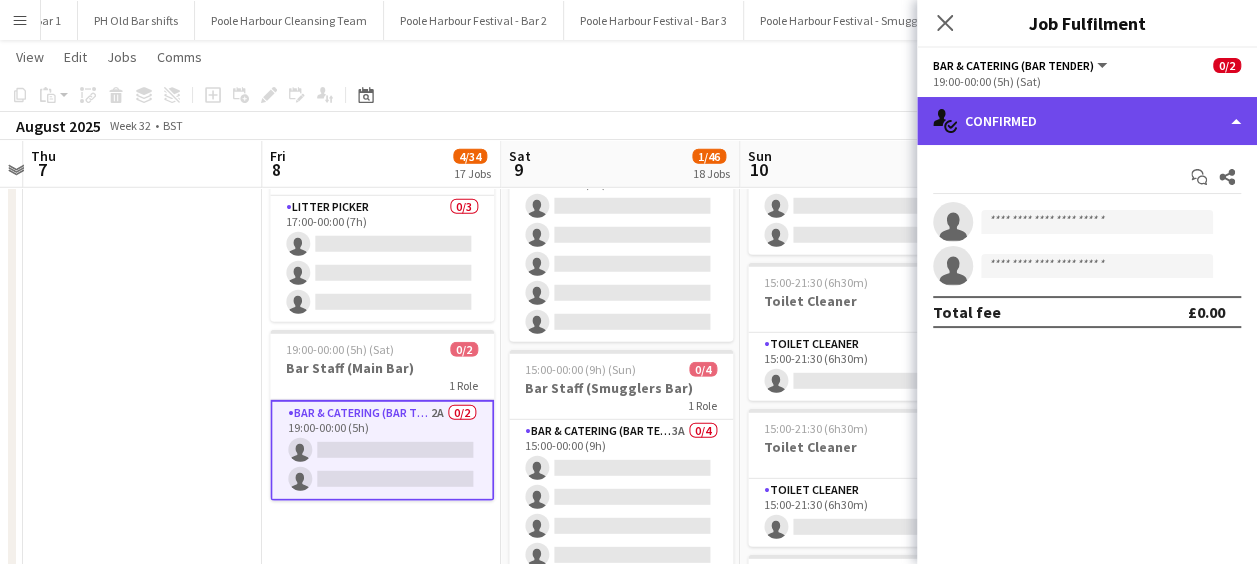 click on "single-neutral-actions-check-2
Confirmed" 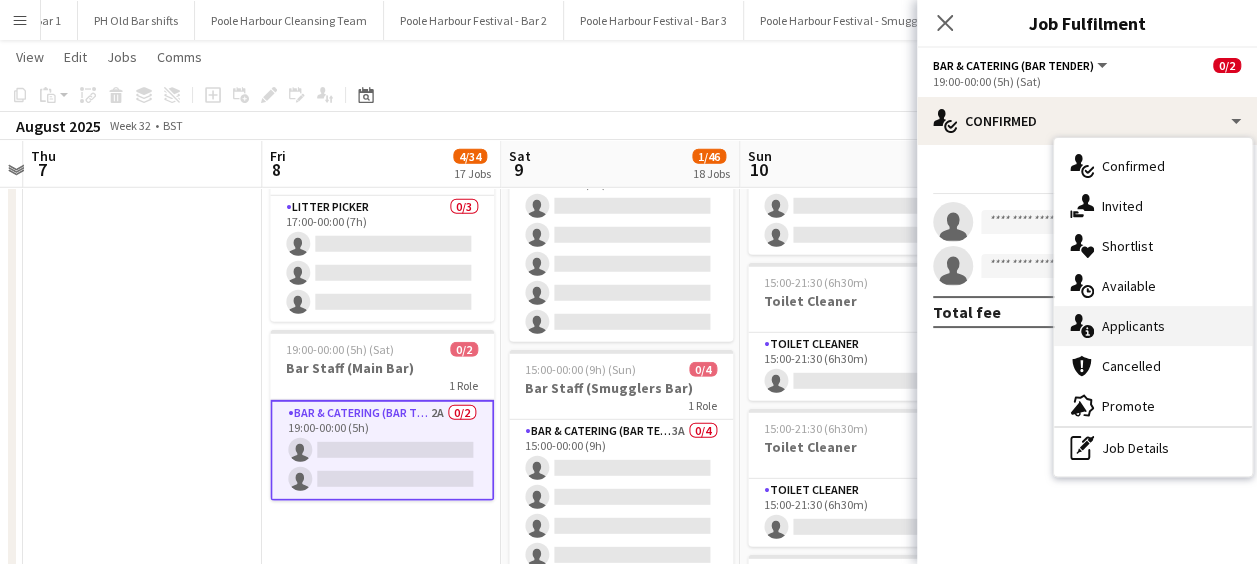 click on "single-neutral-actions-information
Applicants" at bounding box center [1153, 326] 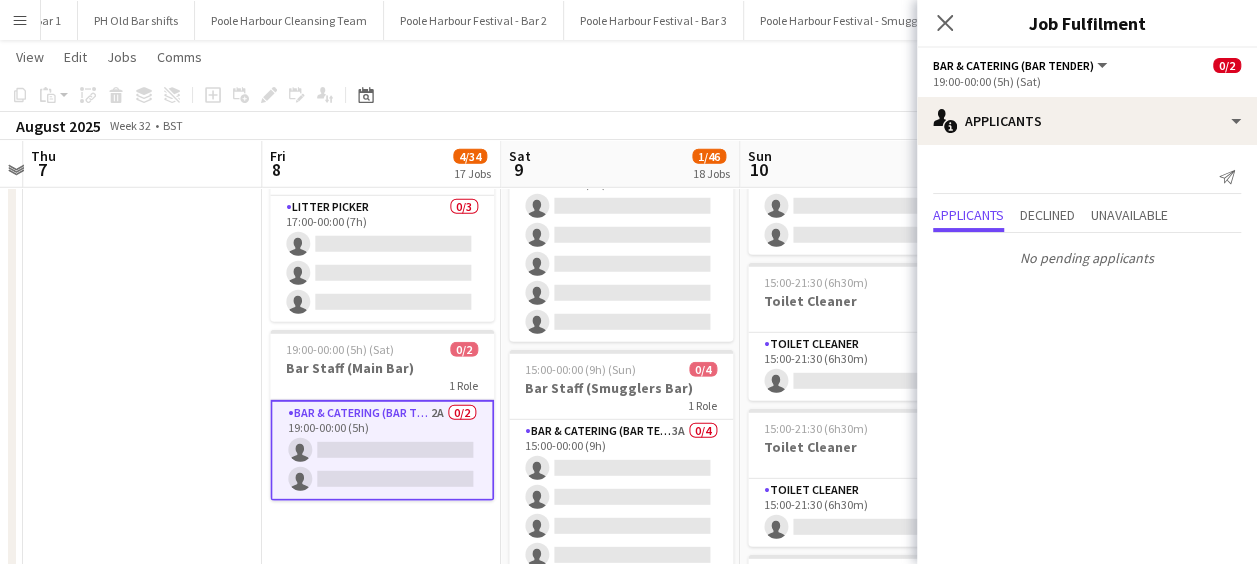 click 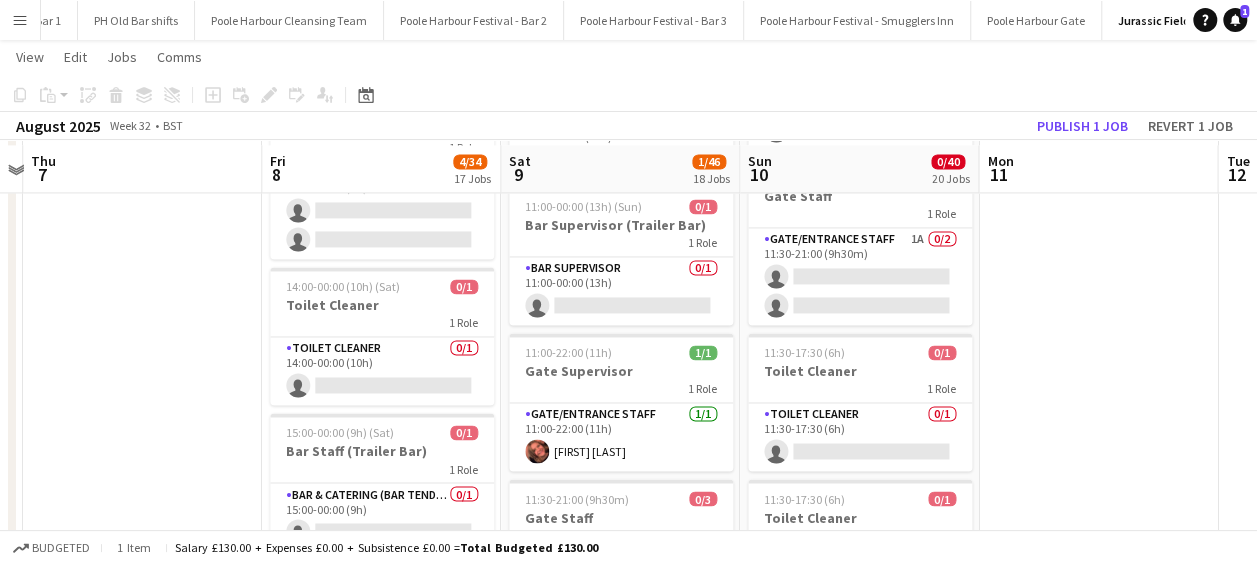 scroll, scrollTop: 1493, scrollLeft: 0, axis: vertical 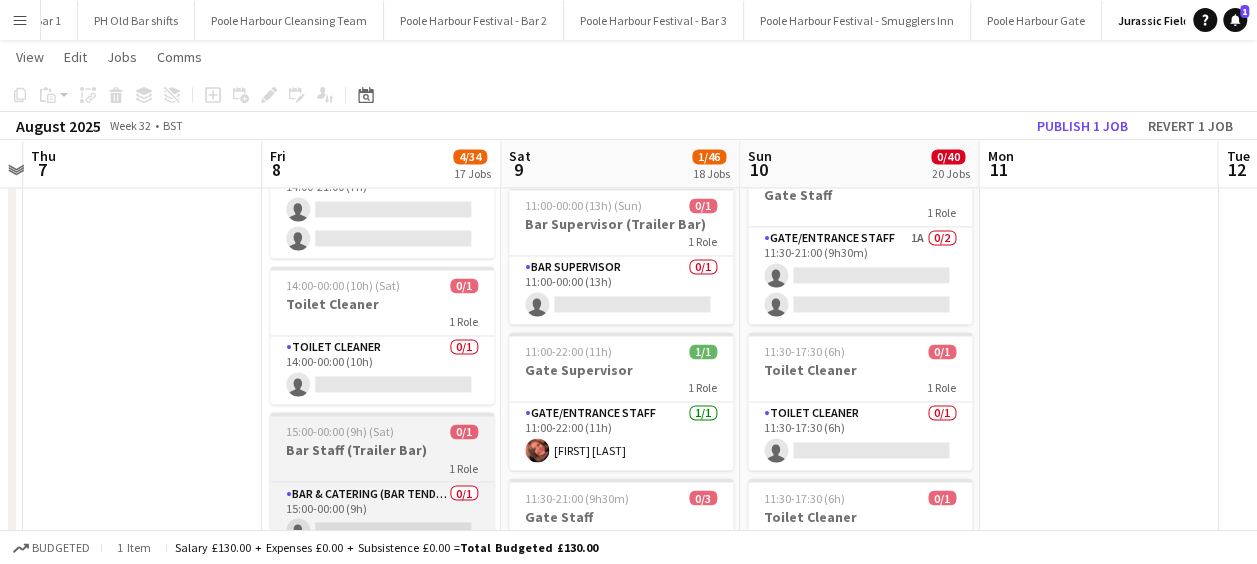 click on "Bar Staff (Trailer Bar)" at bounding box center (382, 450) 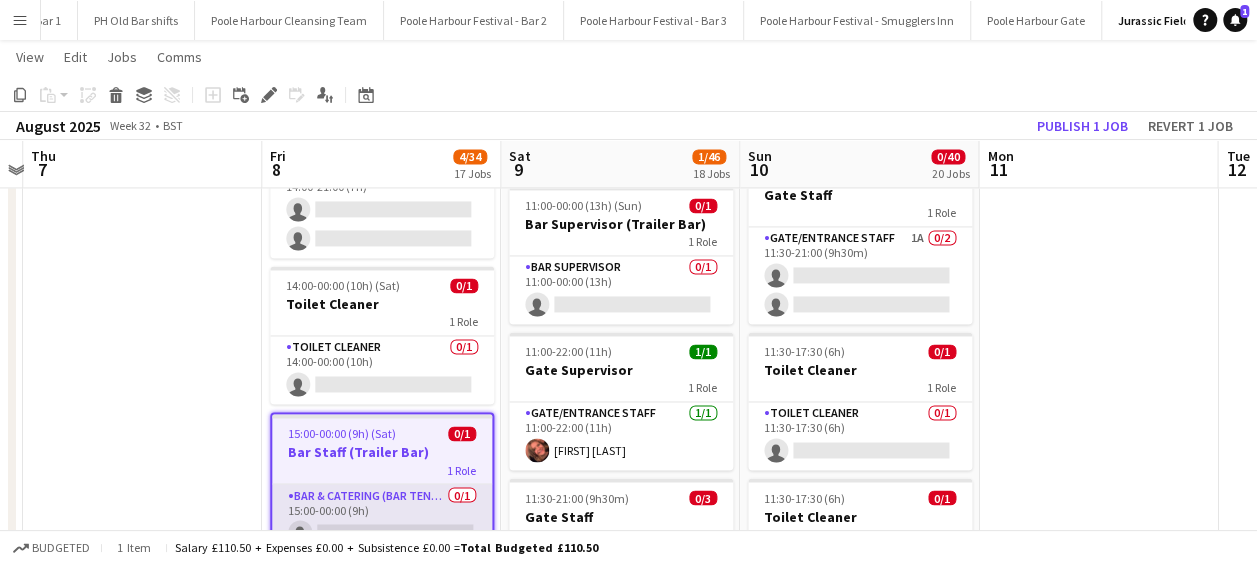 click on "Bar & Catering (Bar Tender)   0/1   15:00-00:00 (9h)
single-neutral-actions" at bounding box center (382, 518) 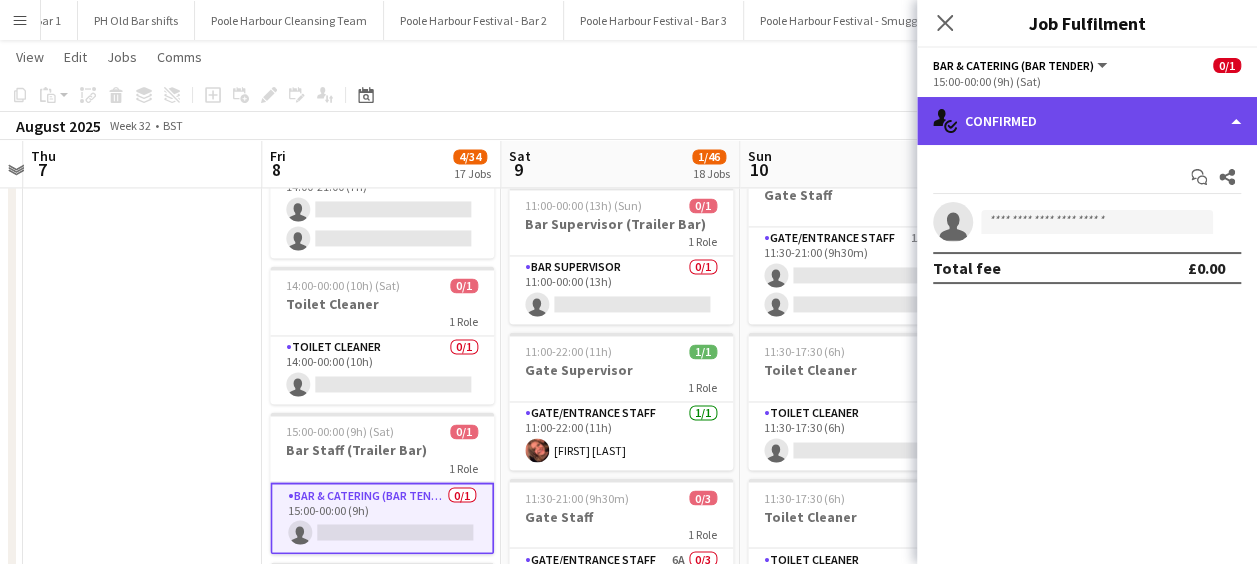 click on "single-neutral-actions-check-2
Confirmed" 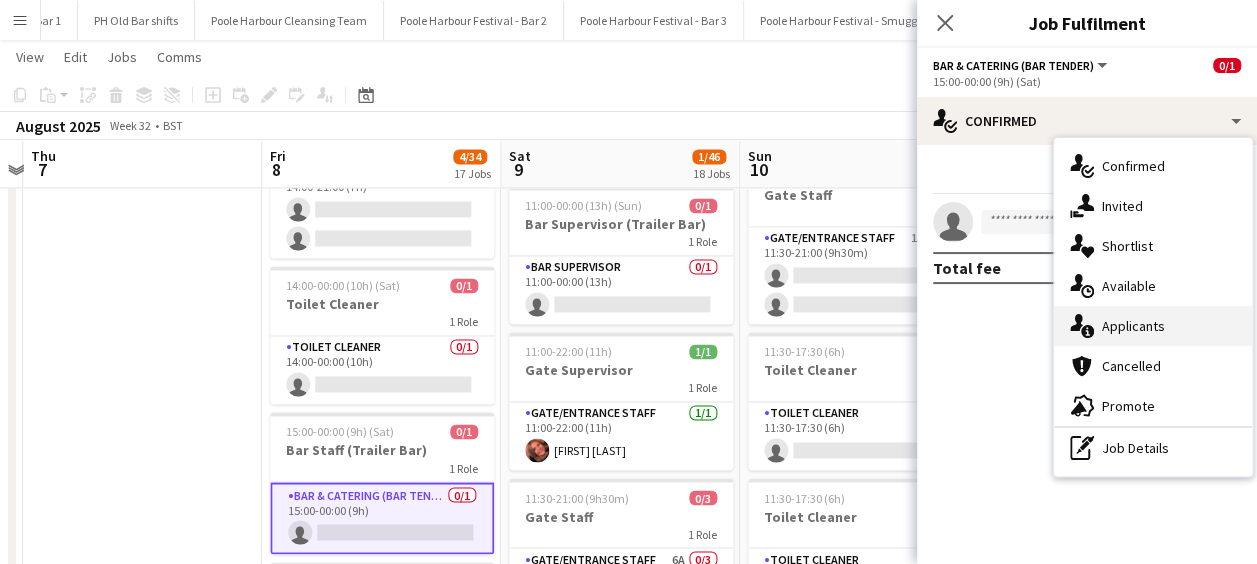 click on "single-neutral-actions-information
Applicants" at bounding box center (1153, 326) 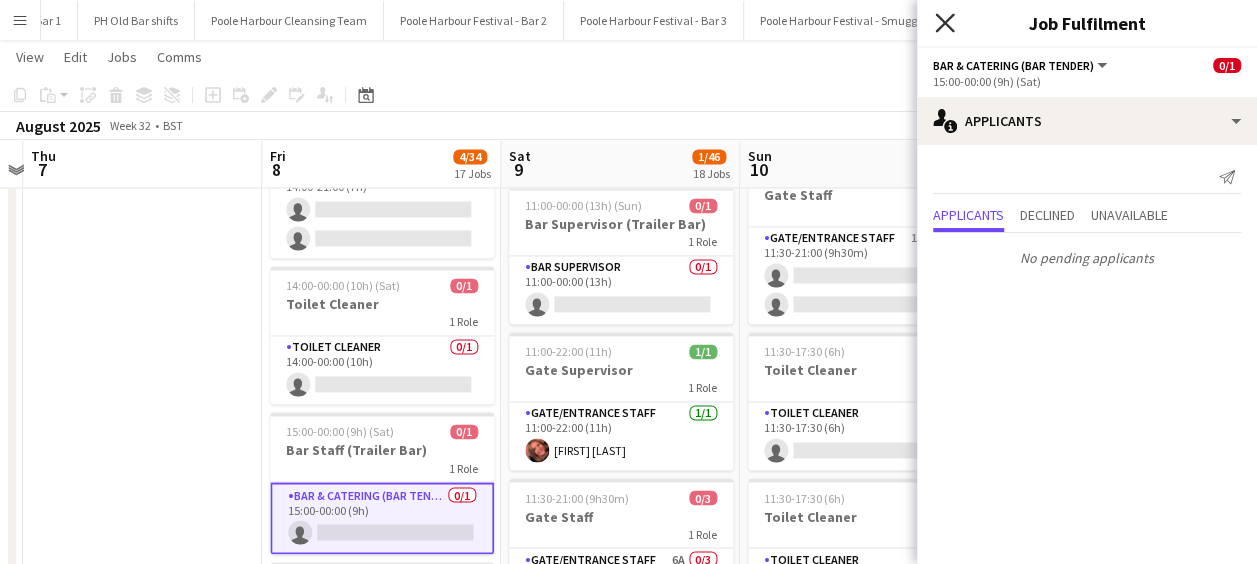 click on "Close pop-in" 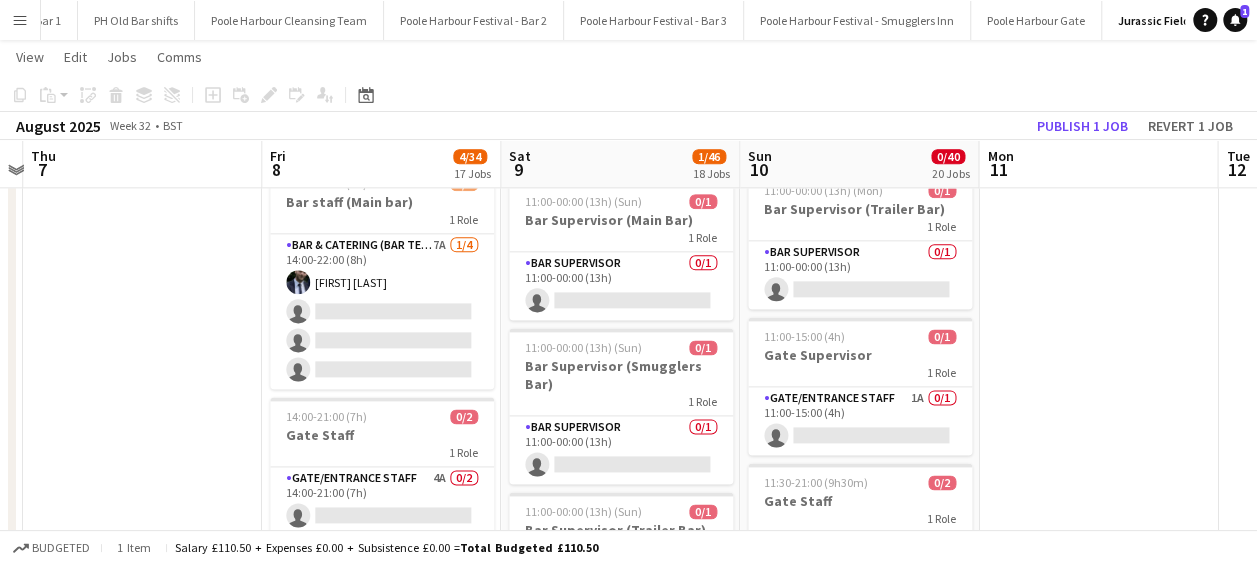 scroll, scrollTop: 1186, scrollLeft: 0, axis: vertical 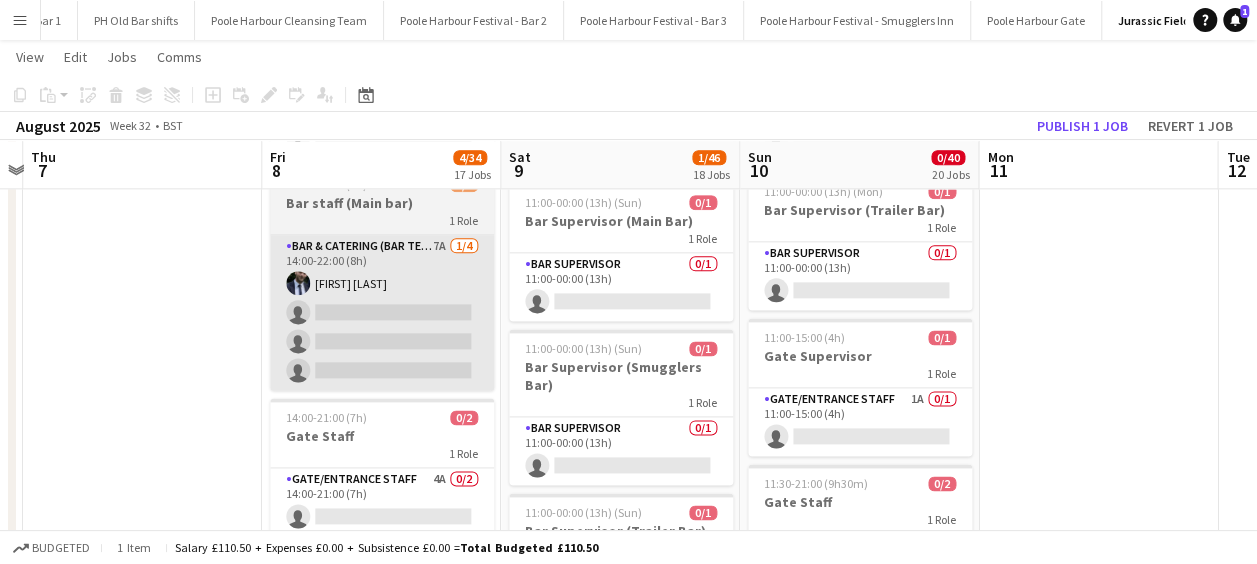 click on "Bar & Catering (Bar Tender)   7A   1/4   14:00-22:00 (8h)
Will Weston
single-neutral-actions
single-neutral-actions
single-neutral-actions" at bounding box center (382, 312) 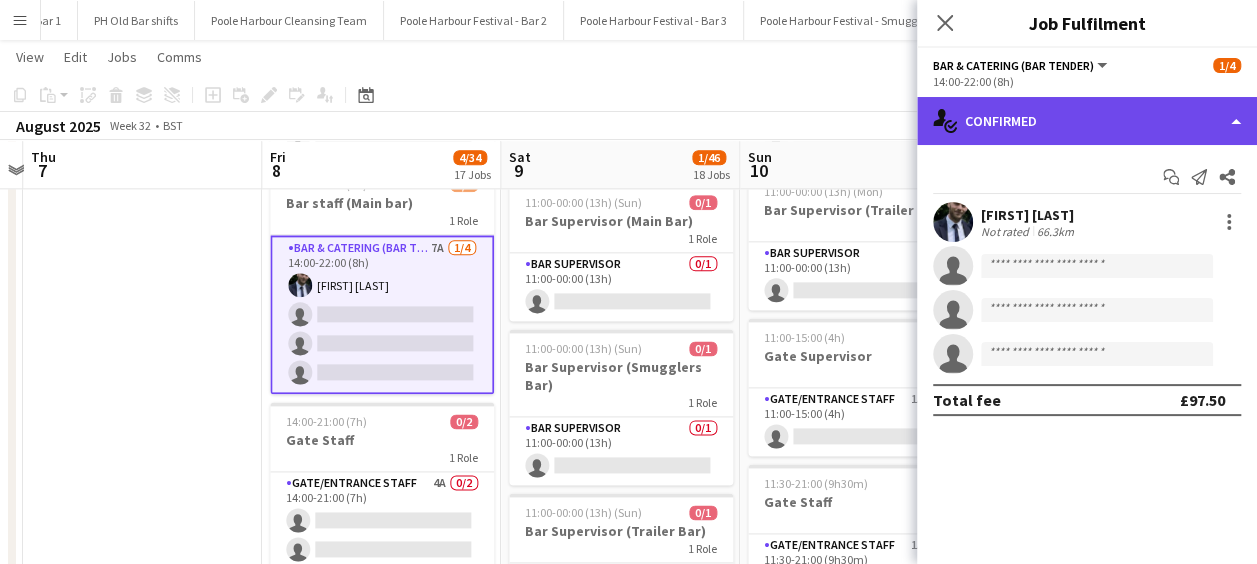 click on "single-neutral-actions-check-2
Confirmed" 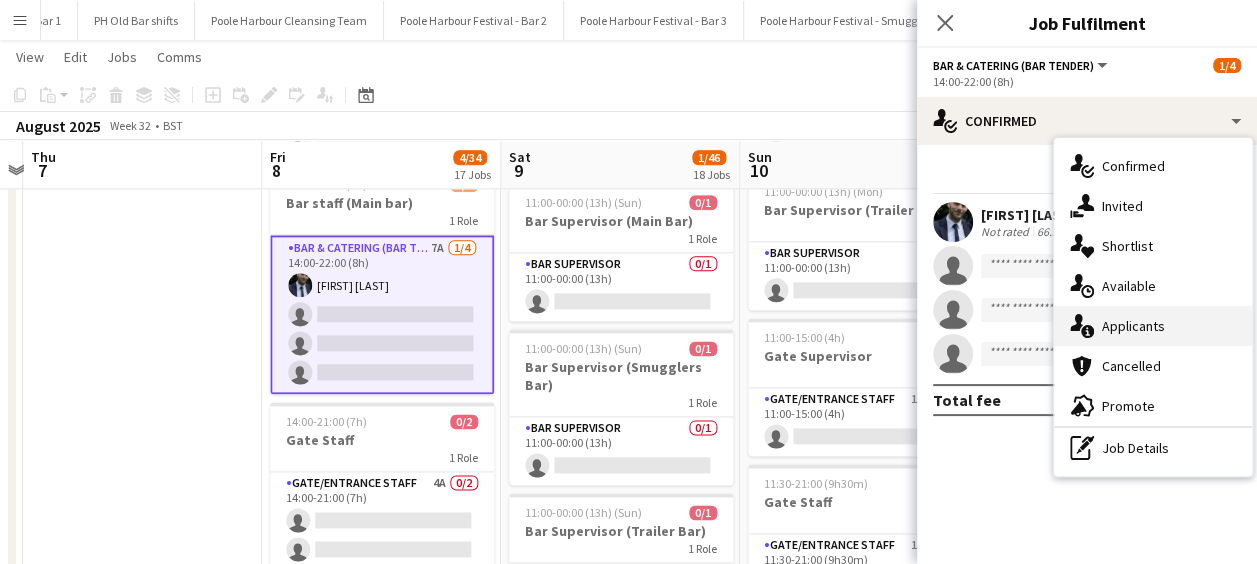 click on "single-neutral-actions-information
Applicants" at bounding box center [1153, 326] 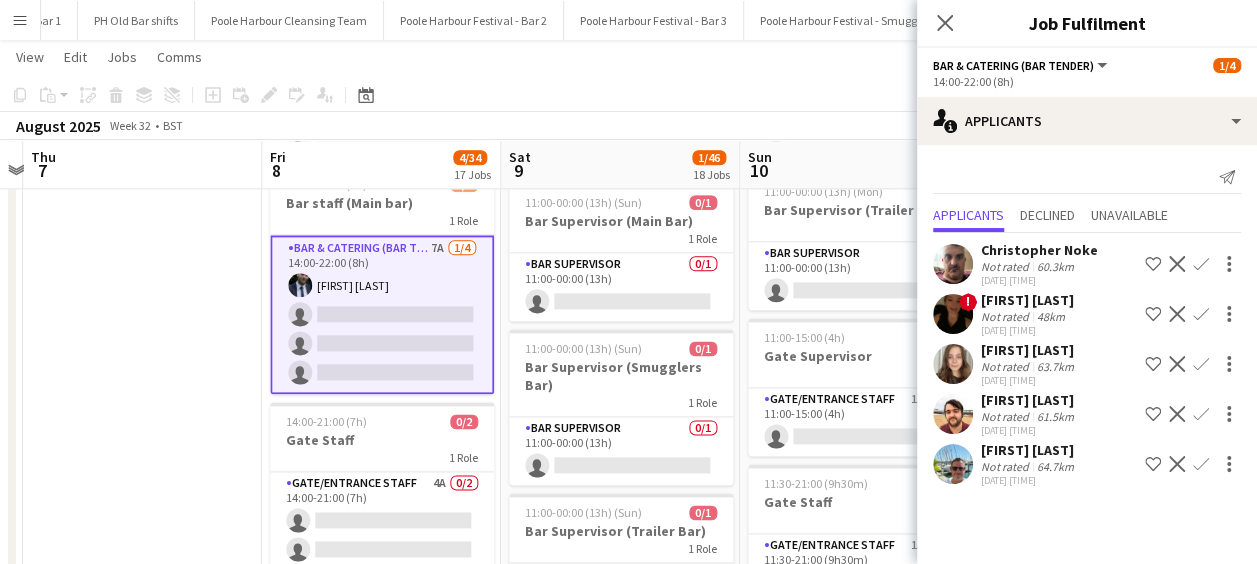 click on "[FIRST] [LAST]" at bounding box center [1029, 350] 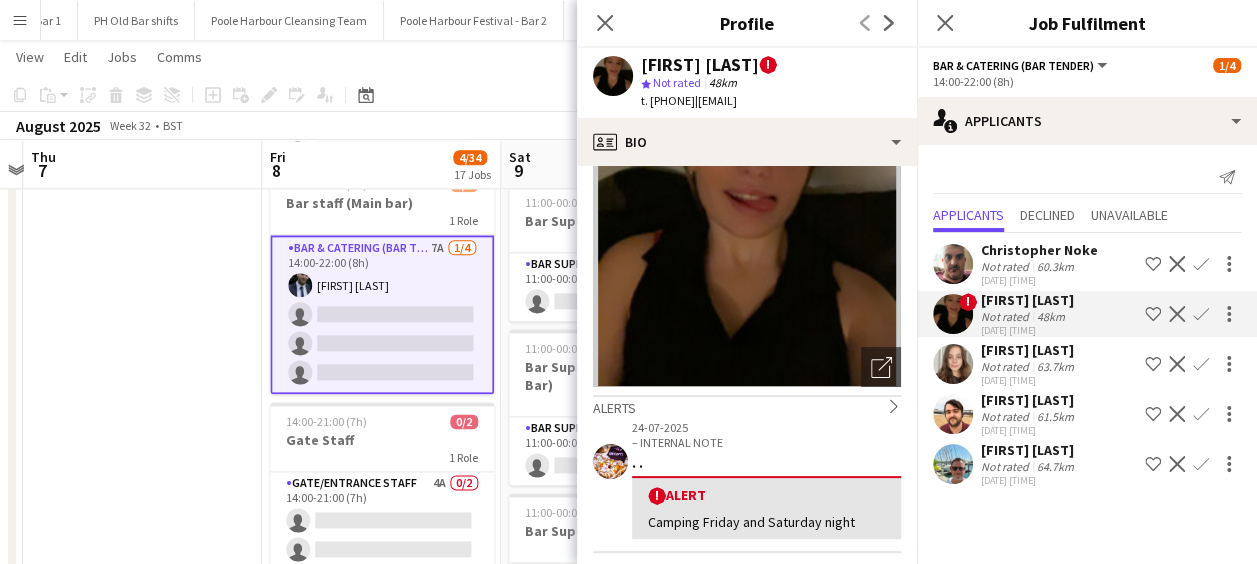 scroll, scrollTop: 0, scrollLeft: 0, axis: both 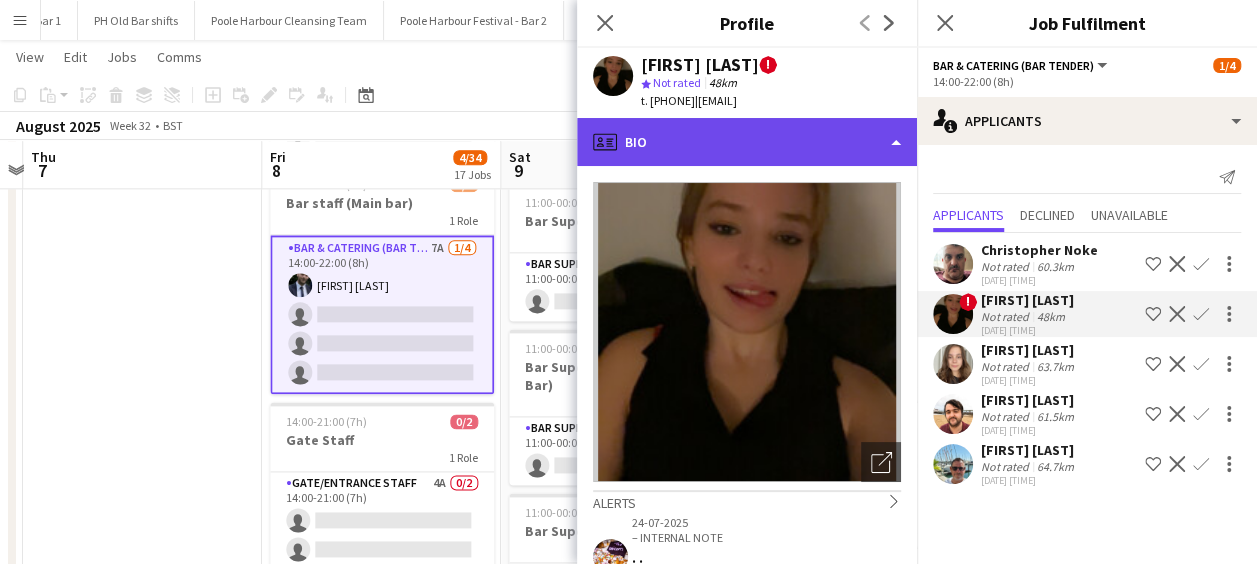 click on "profile
Bio" 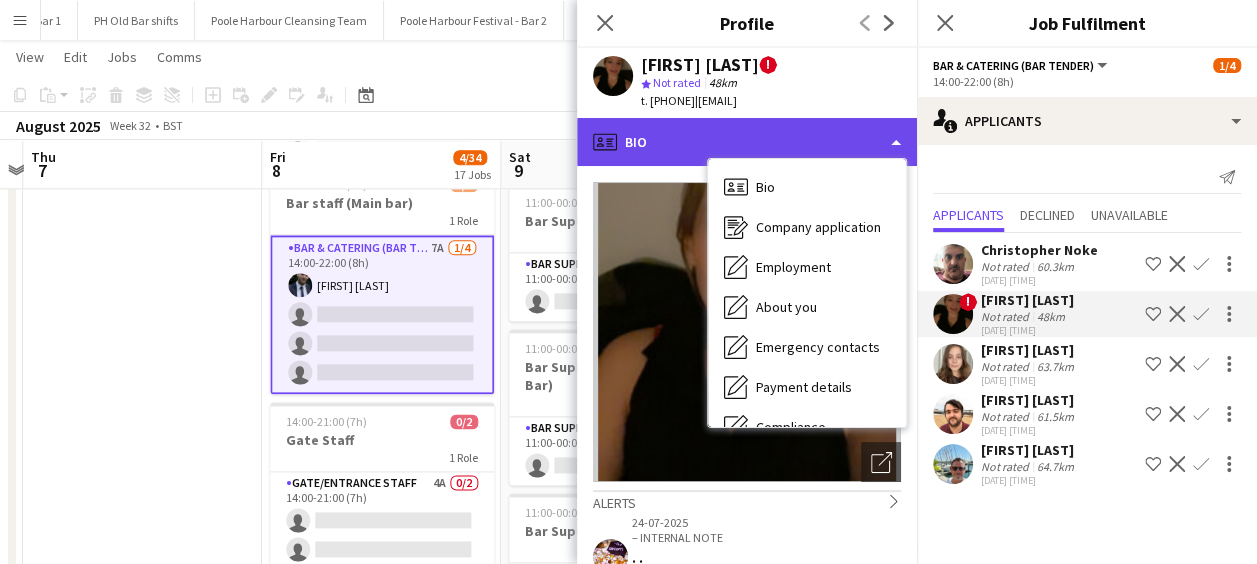 scroll, scrollTop: 148, scrollLeft: 0, axis: vertical 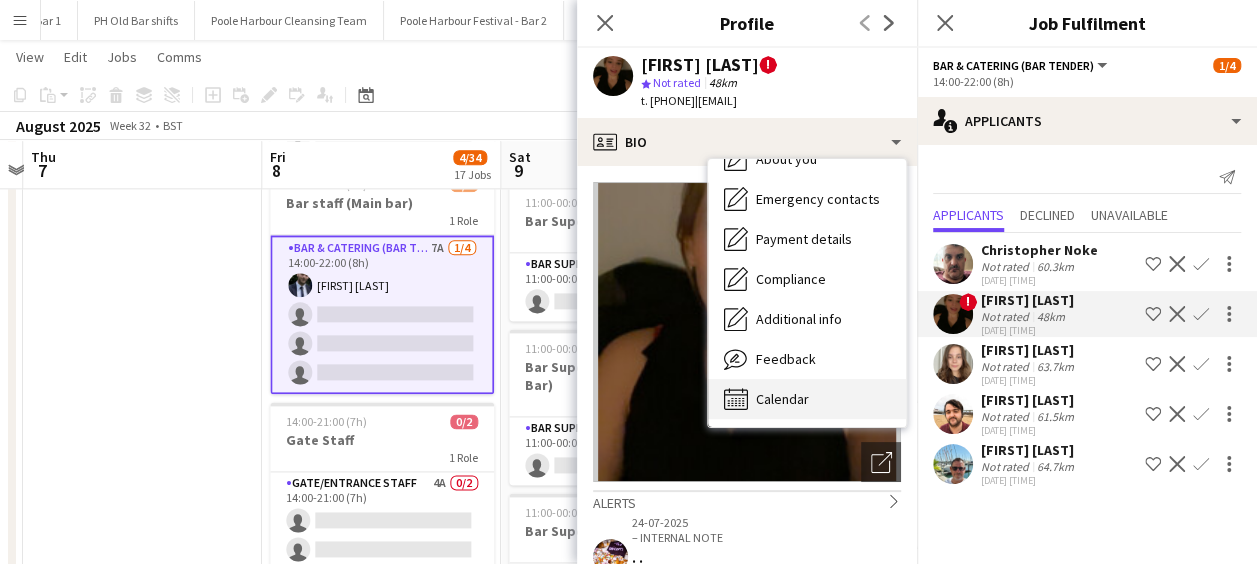 click on "Calendar
Calendar" at bounding box center [807, 399] 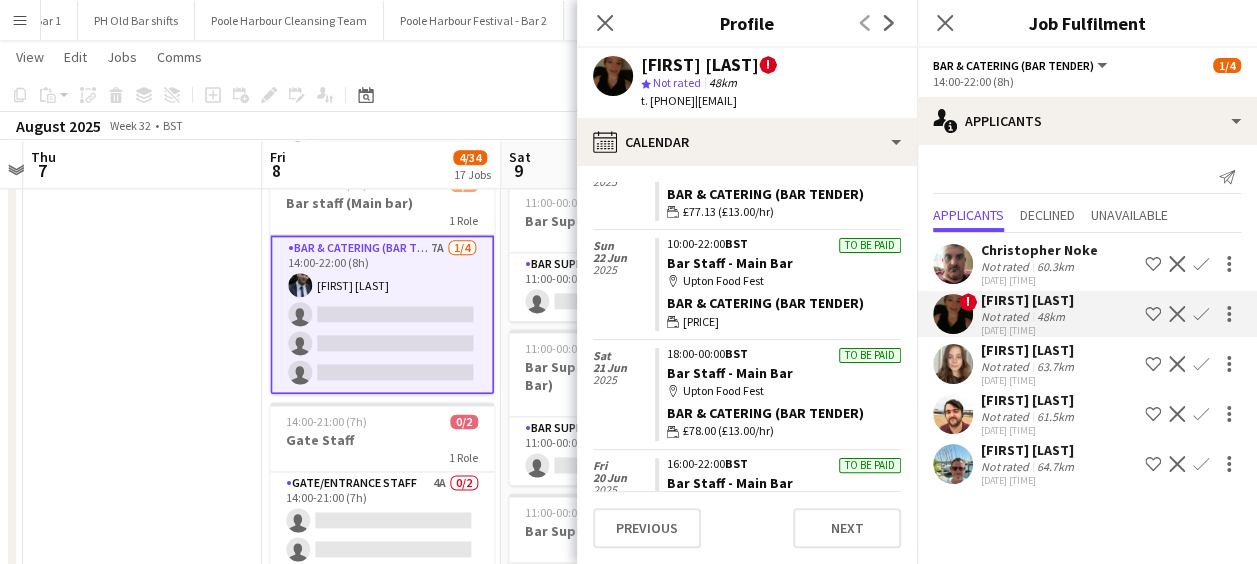 scroll, scrollTop: 556, scrollLeft: 0, axis: vertical 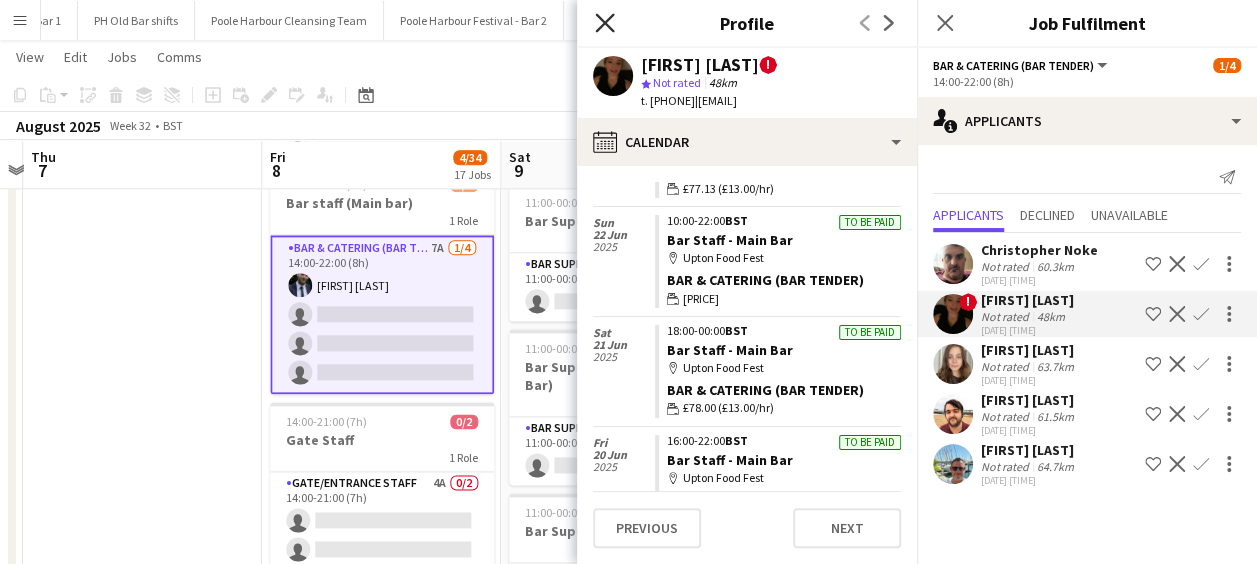 click 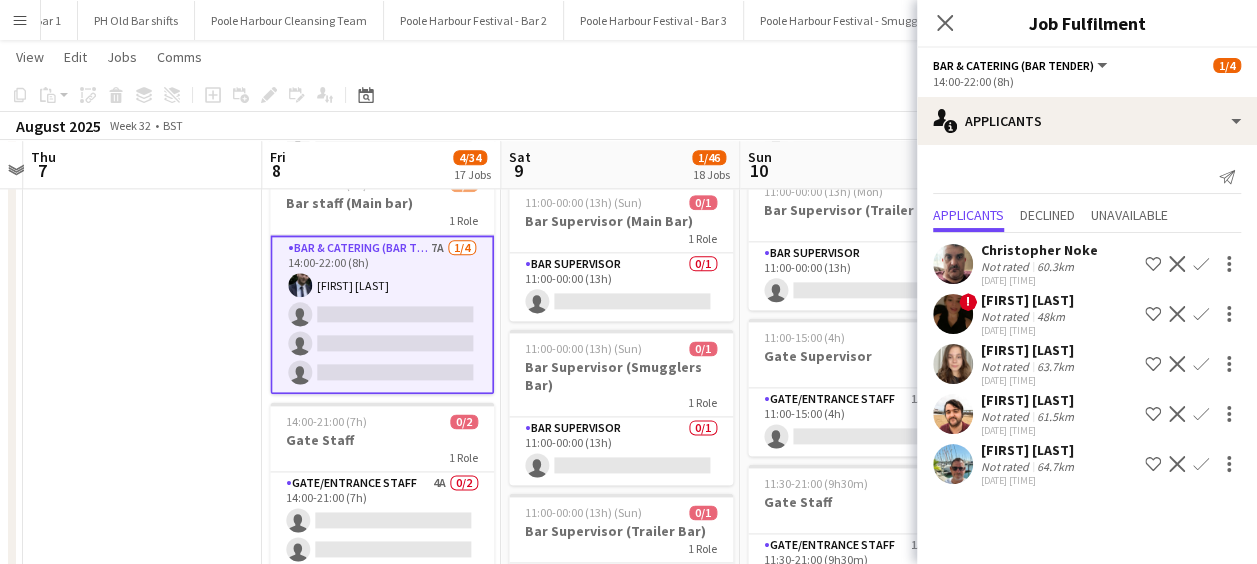 click on "Confirm" at bounding box center [1201, 364] 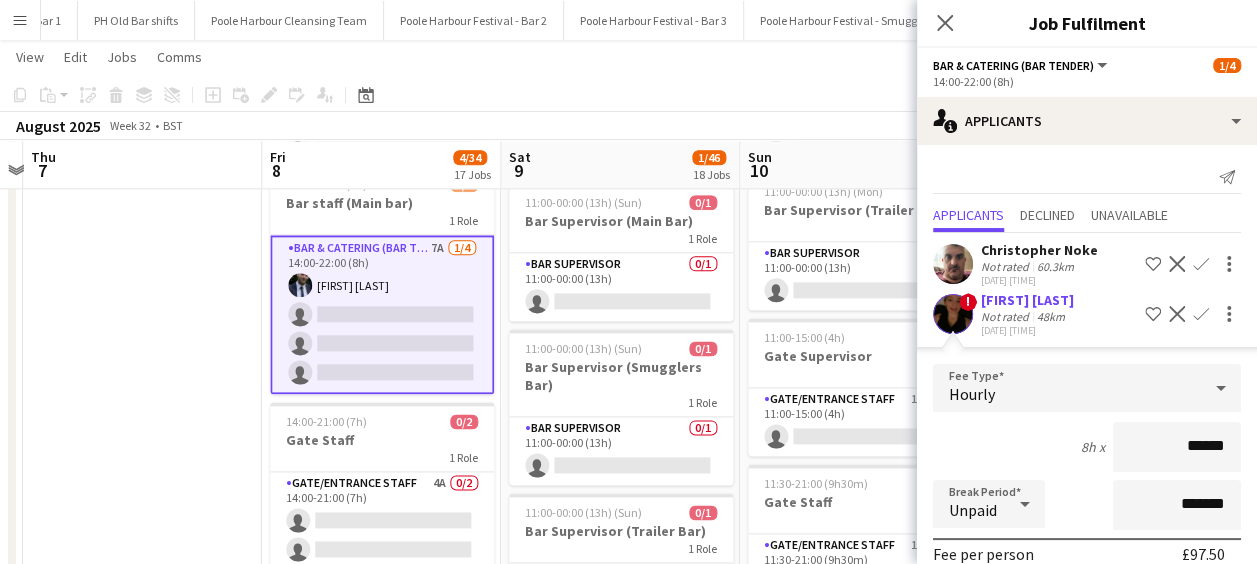 scroll, scrollTop: 338, scrollLeft: 0, axis: vertical 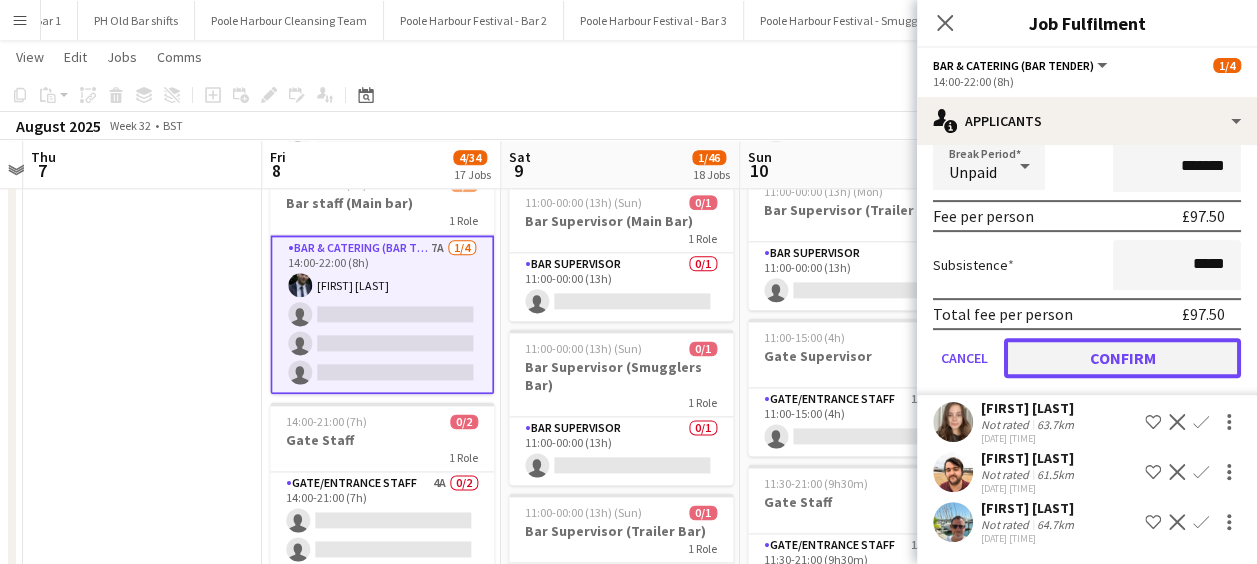 click on "Confirm" 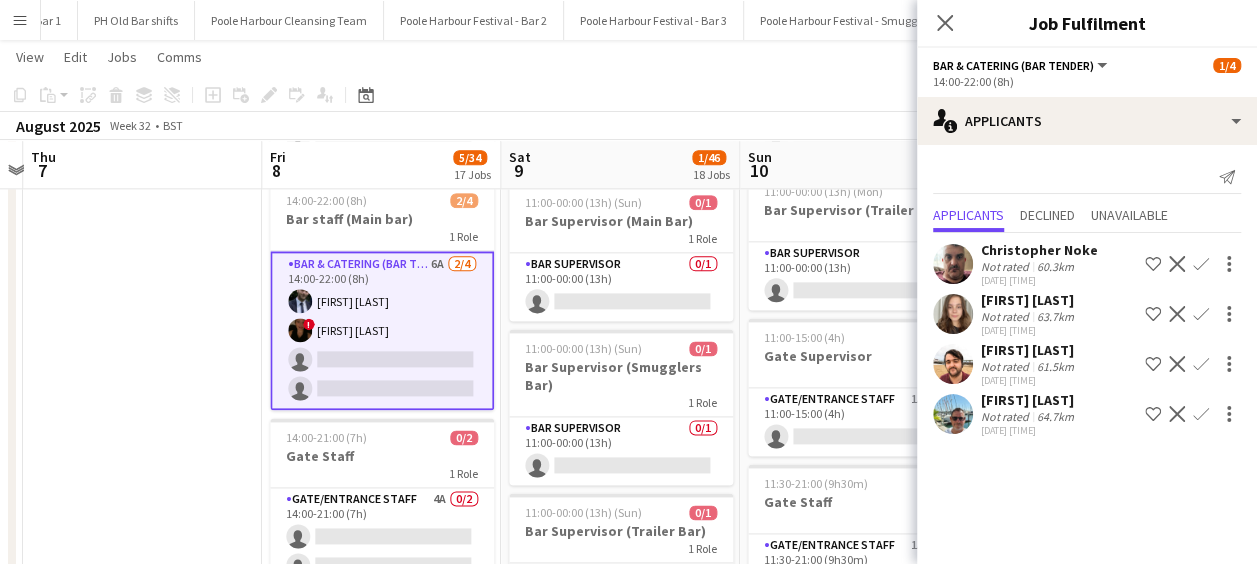 scroll, scrollTop: 0, scrollLeft: 0, axis: both 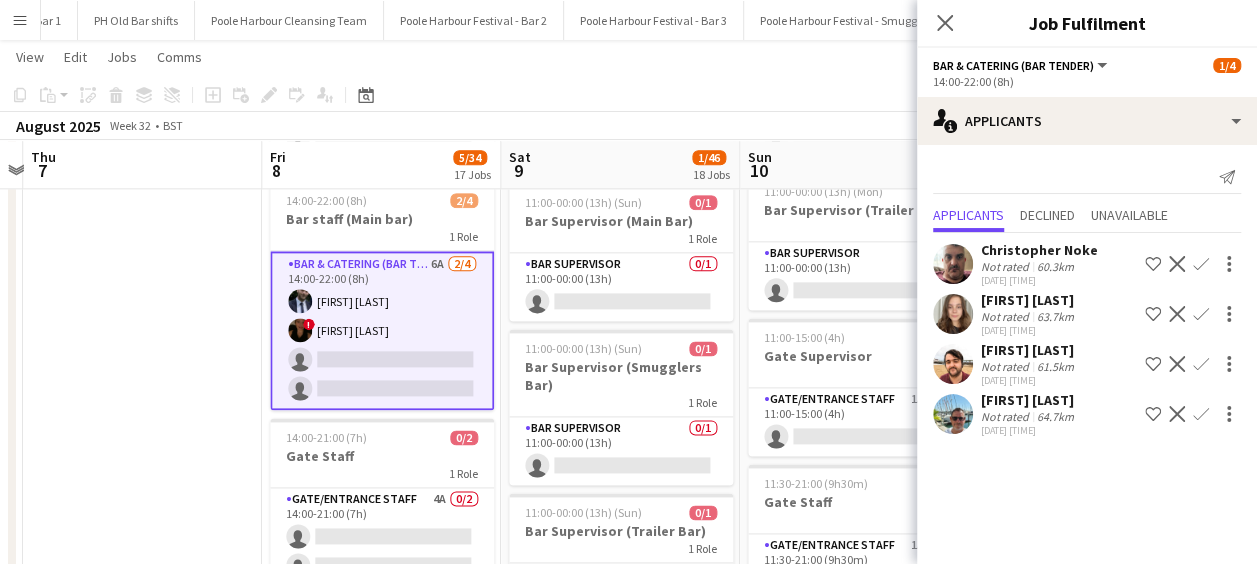 click on "[FIRST] [LAST]" at bounding box center [1029, 350] 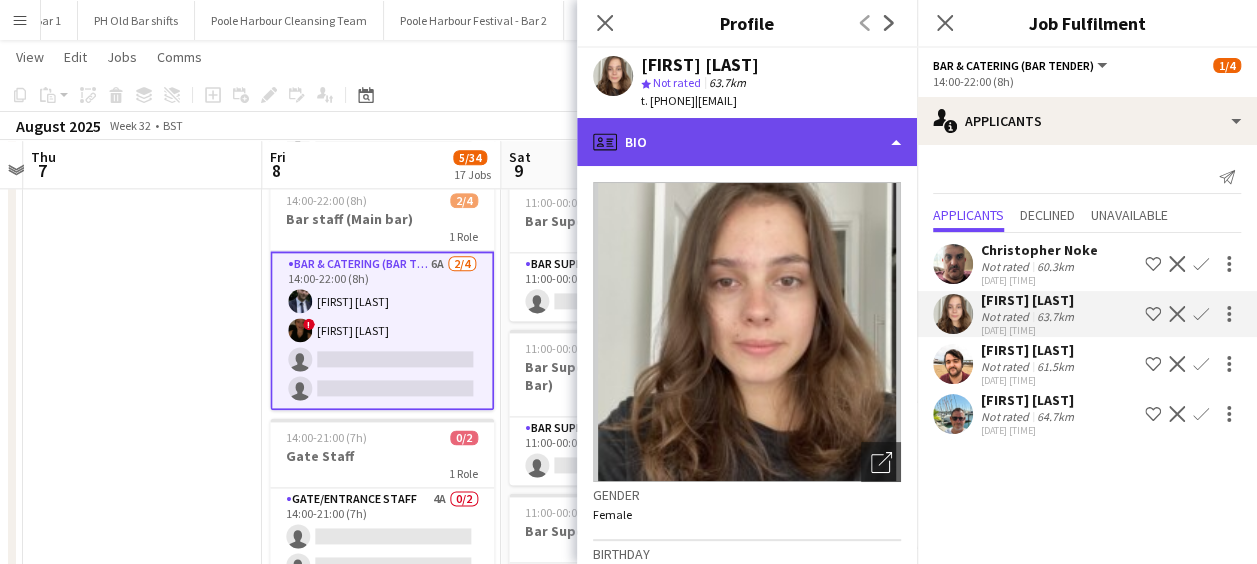 click on "profile
Bio" 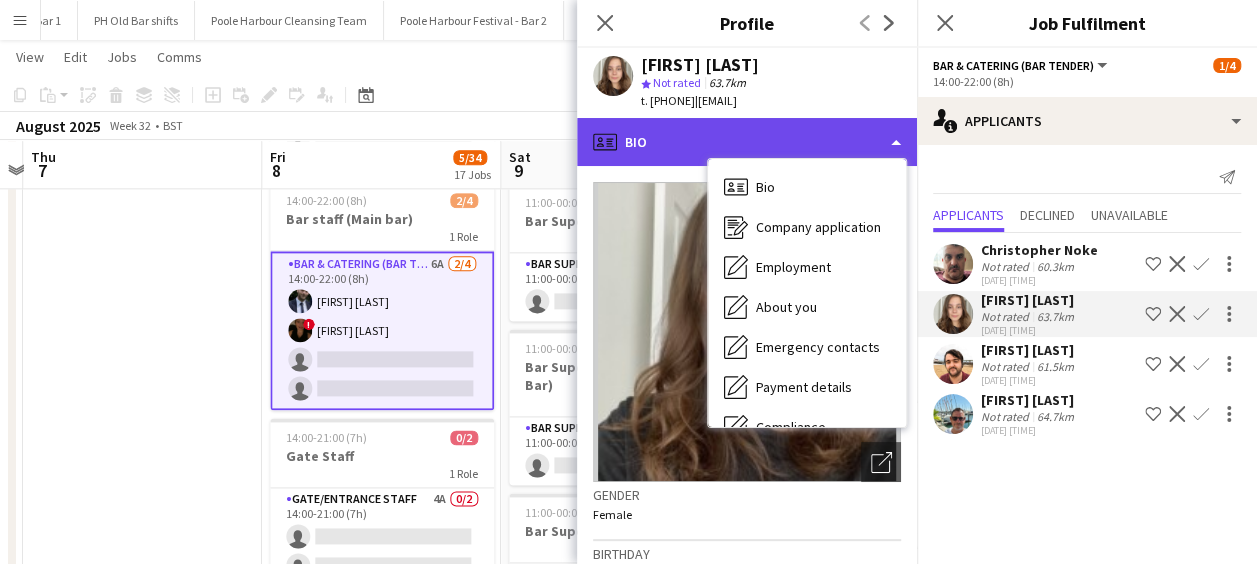 scroll, scrollTop: 148, scrollLeft: 0, axis: vertical 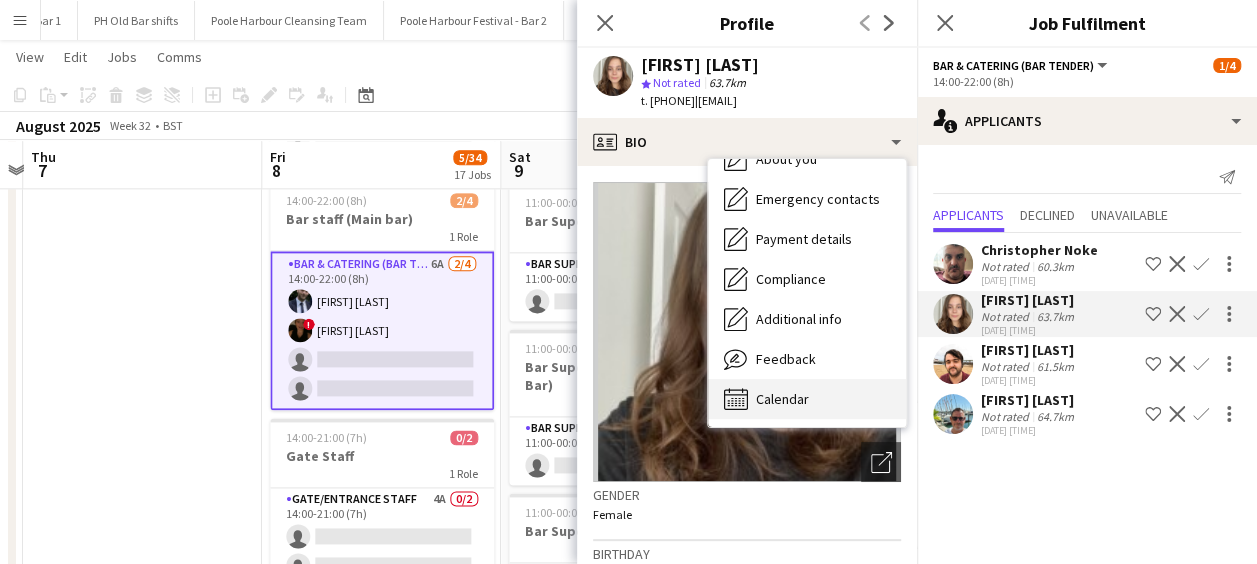 click on "Calendar
Calendar" at bounding box center [807, 399] 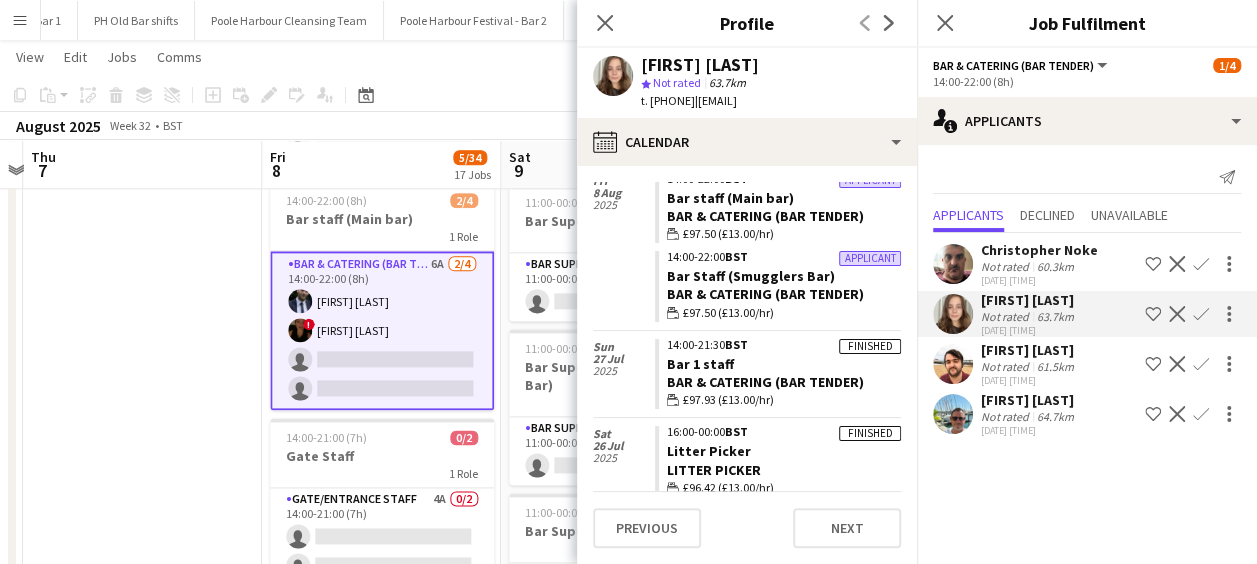 scroll, scrollTop: 338, scrollLeft: 0, axis: vertical 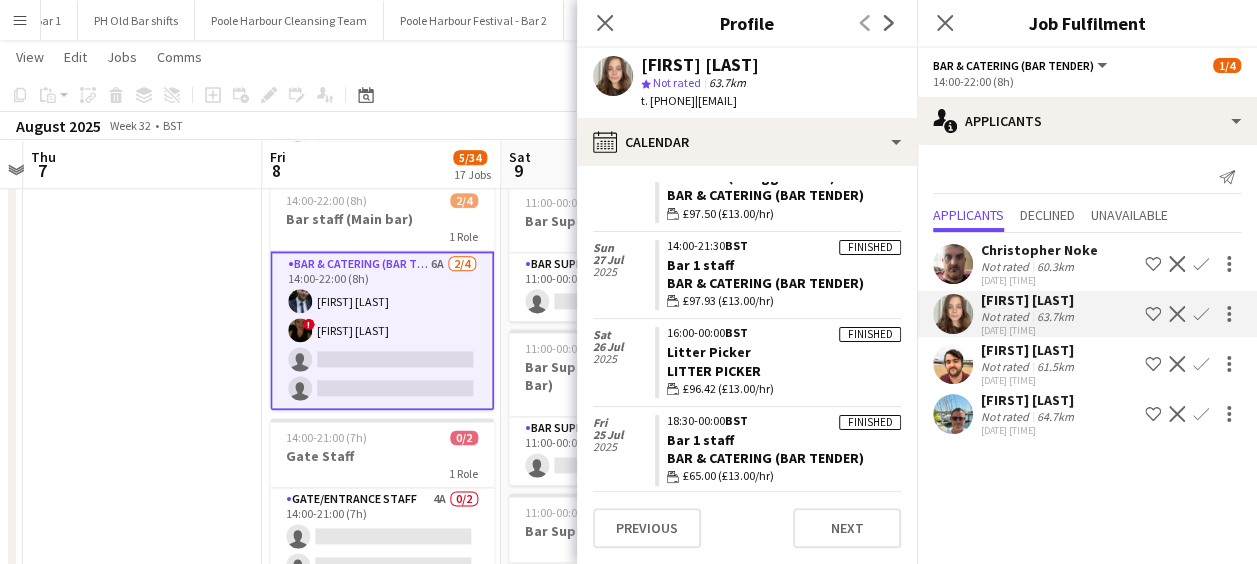click on "[FIRST] [LAST]" at bounding box center (1029, 400) 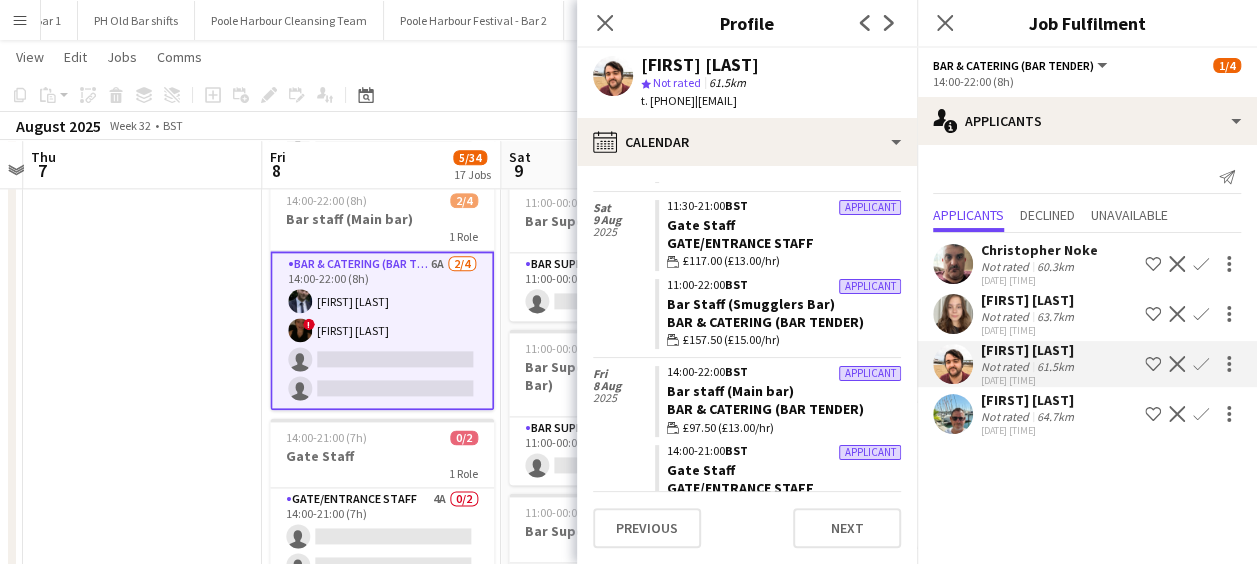 scroll, scrollTop: 251, scrollLeft: 0, axis: vertical 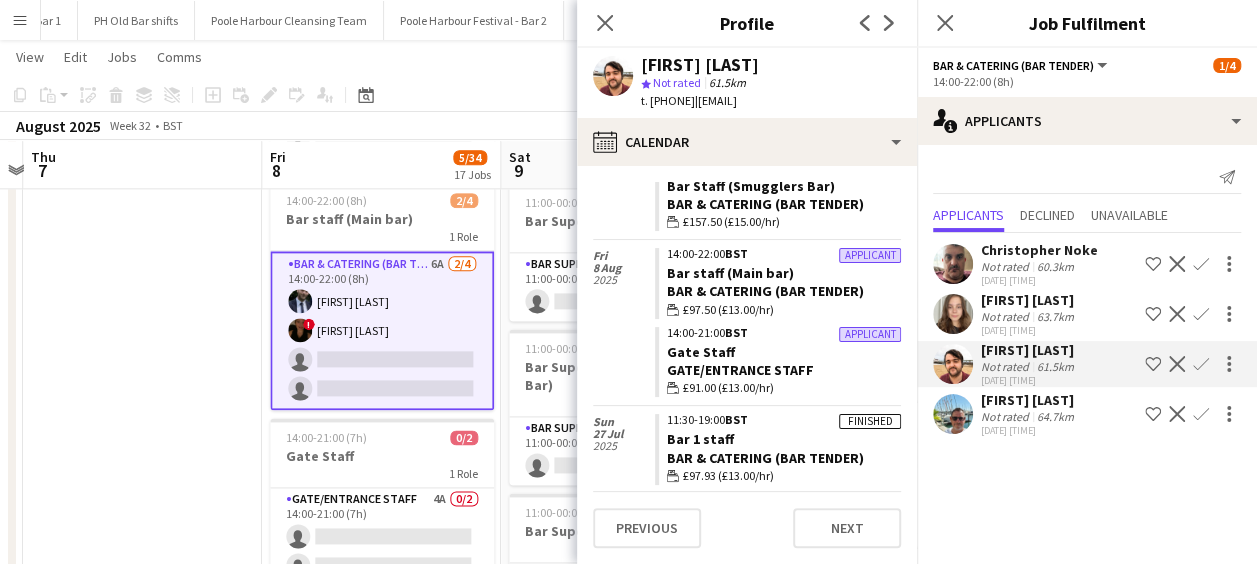 click on "64.7km" 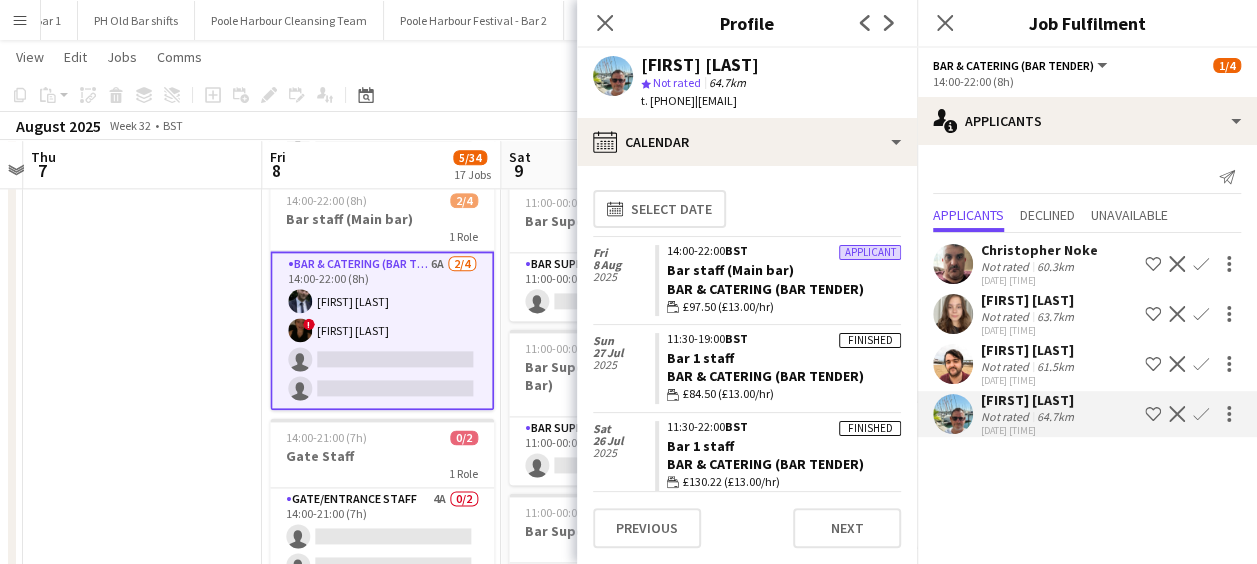 scroll, scrollTop: 6, scrollLeft: 0, axis: vertical 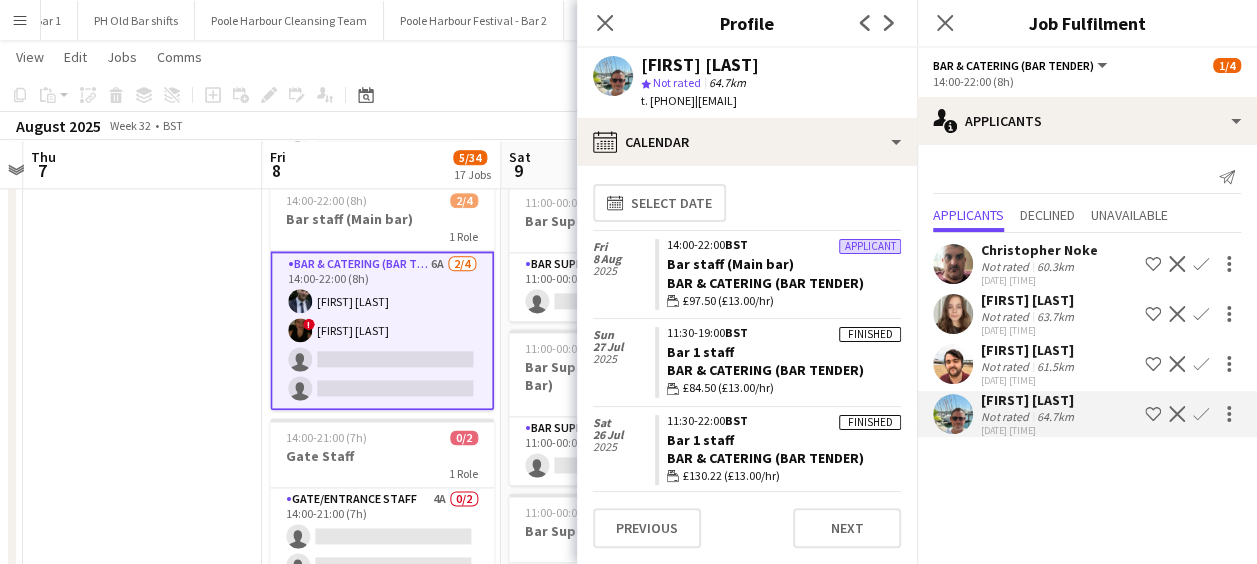 click on "Confirm" 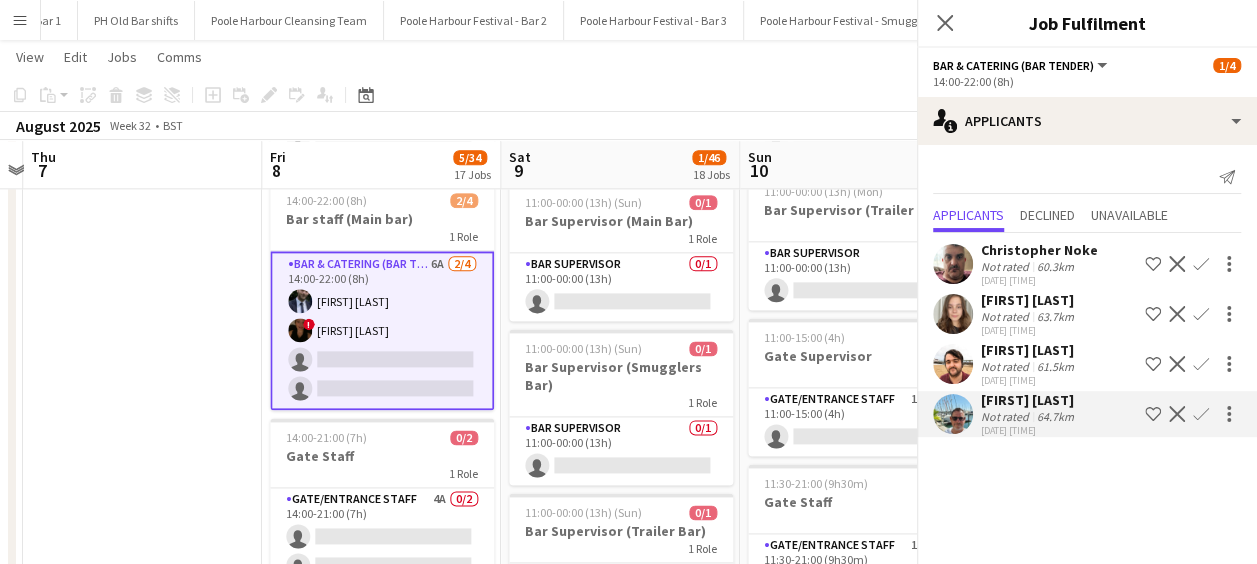 scroll, scrollTop: 0, scrollLeft: 0, axis: both 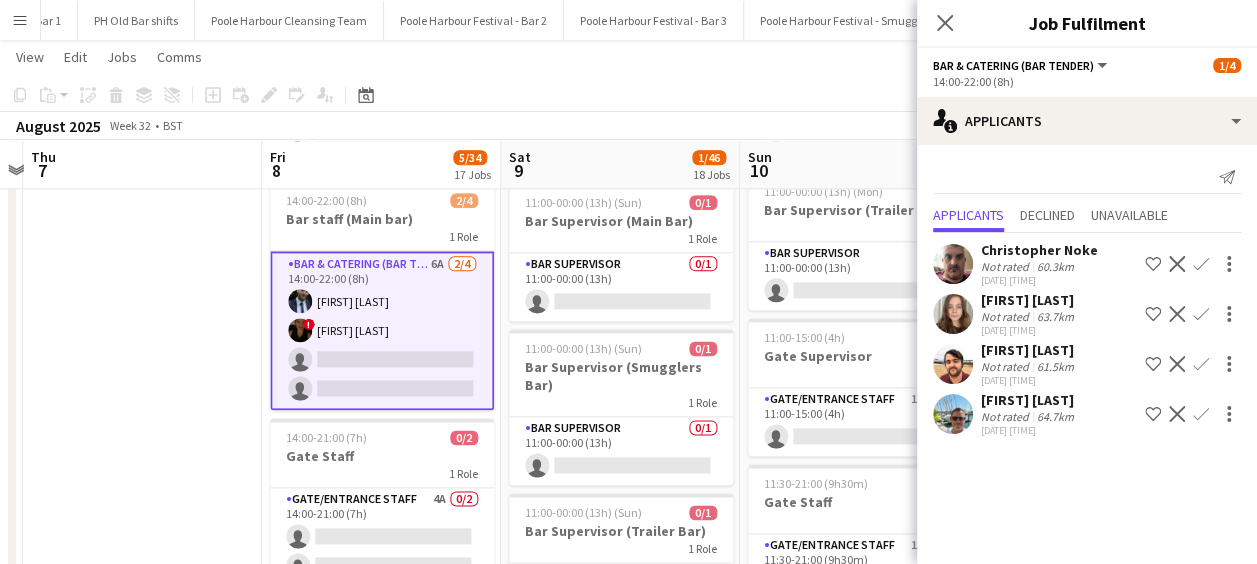 click on "Confirm" 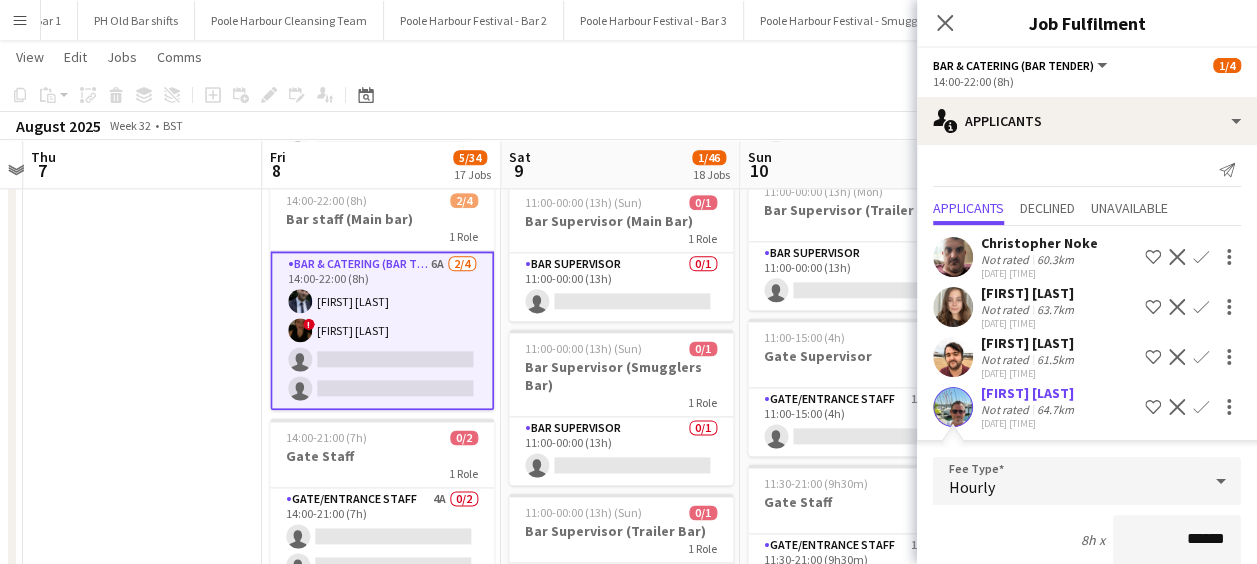 scroll, scrollTop: 288, scrollLeft: 0, axis: vertical 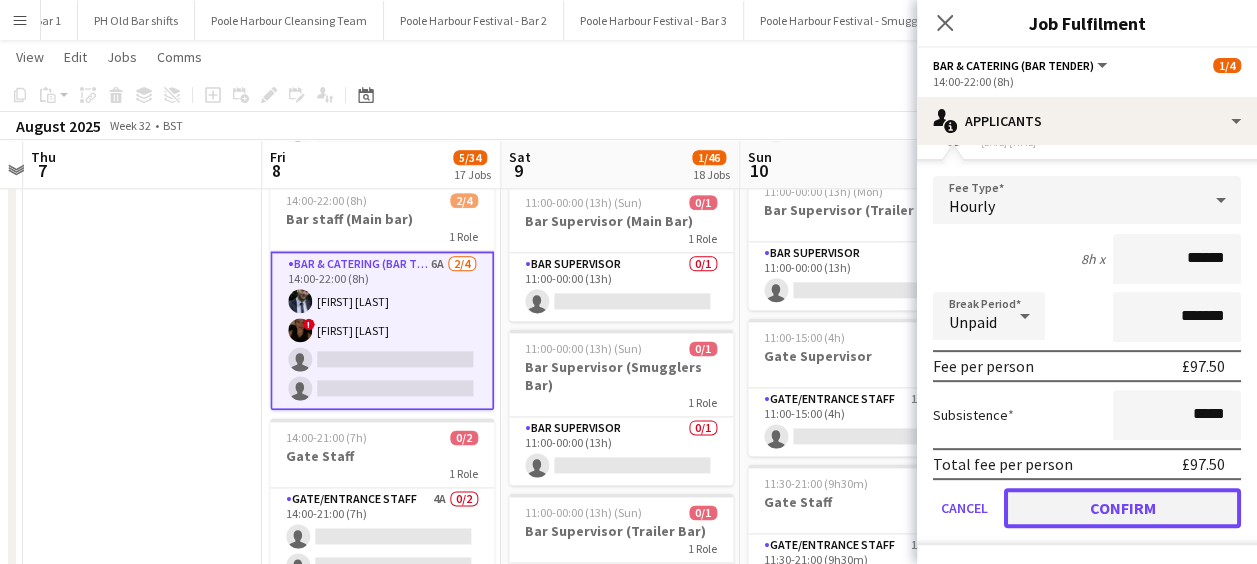 click on "Confirm" 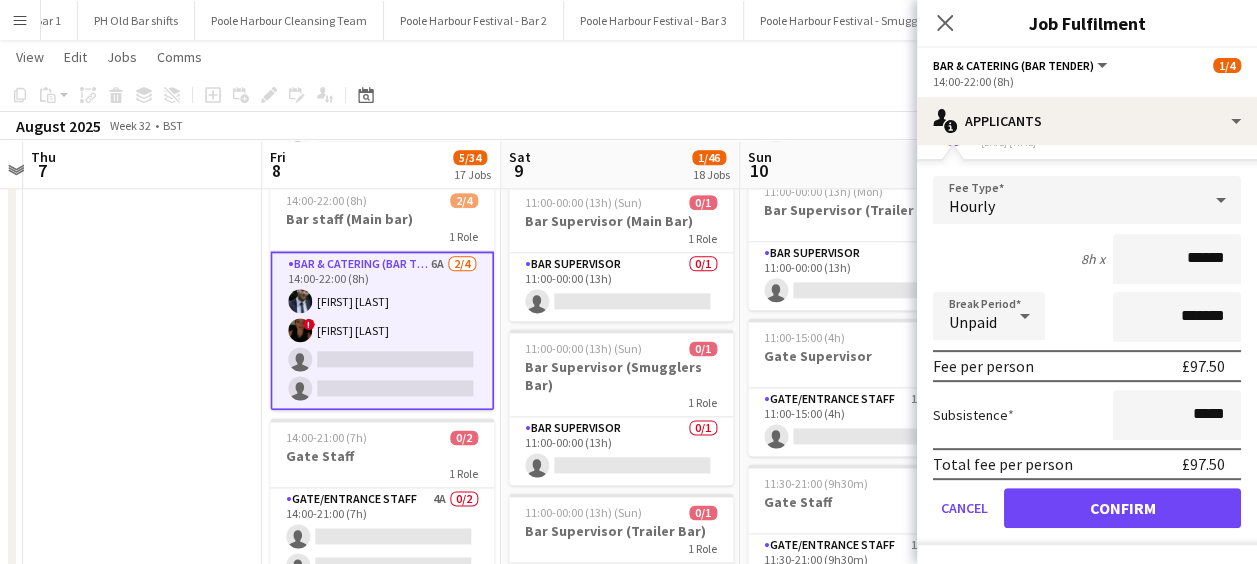 scroll, scrollTop: 0, scrollLeft: 0, axis: both 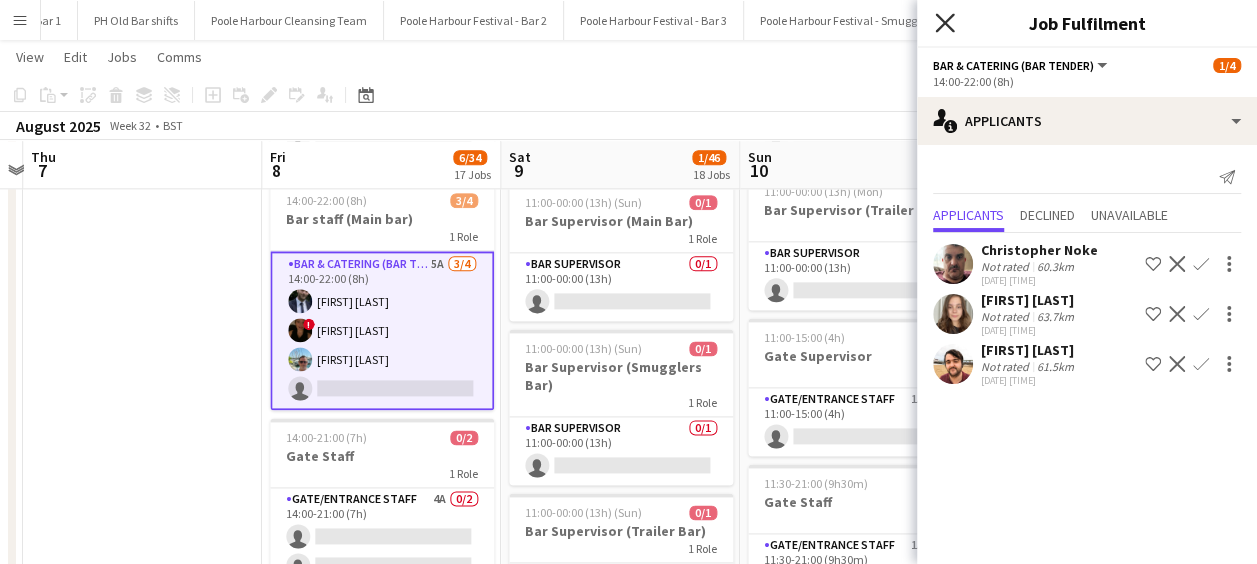 click 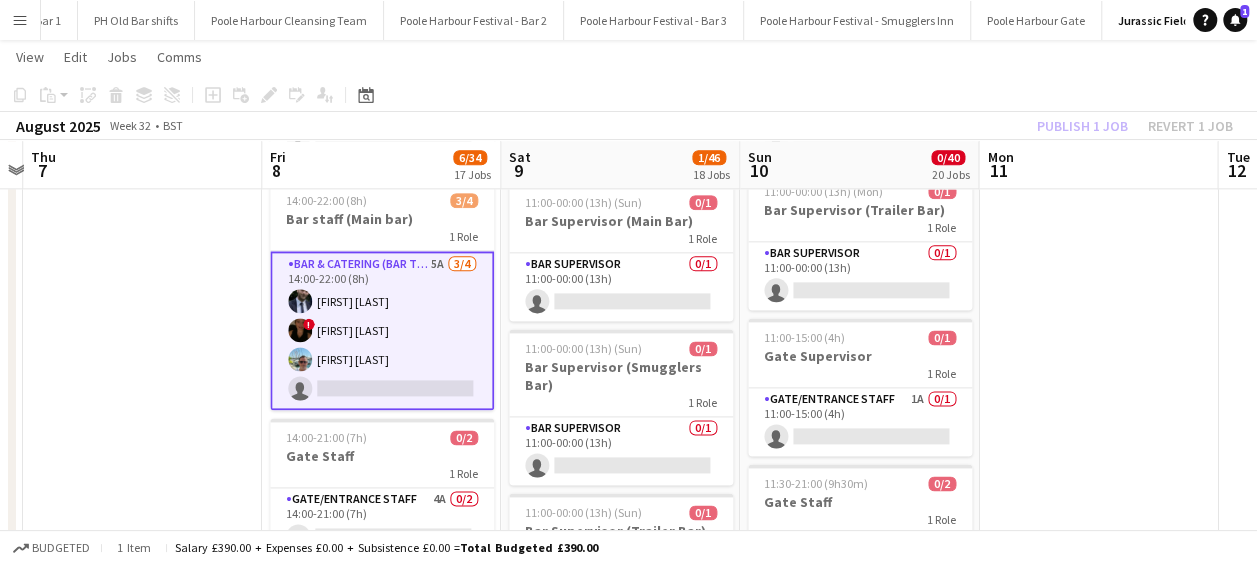 click on "Publish 1 job   Revert 1 job" 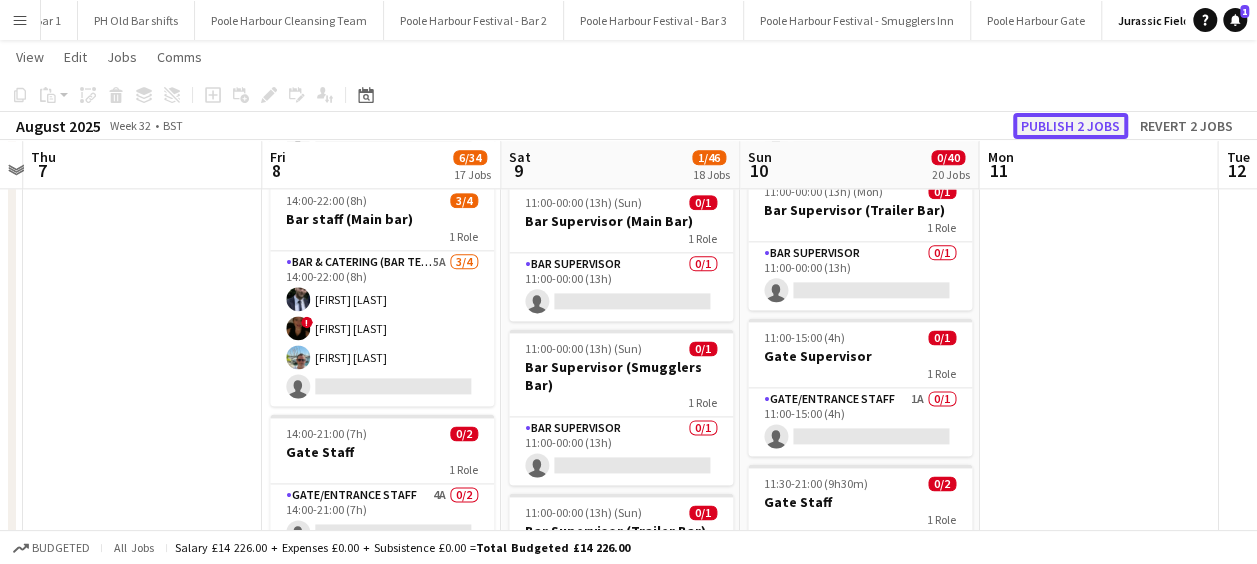 click on "Publish 2 jobs" 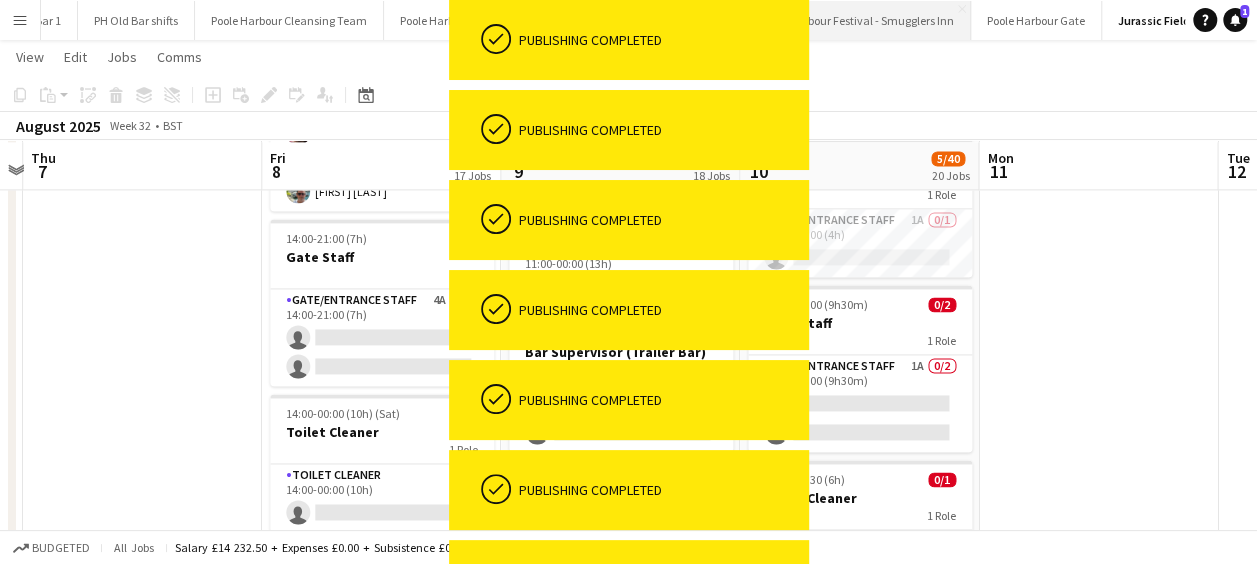 scroll, scrollTop: 1366, scrollLeft: 0, axis: vertical 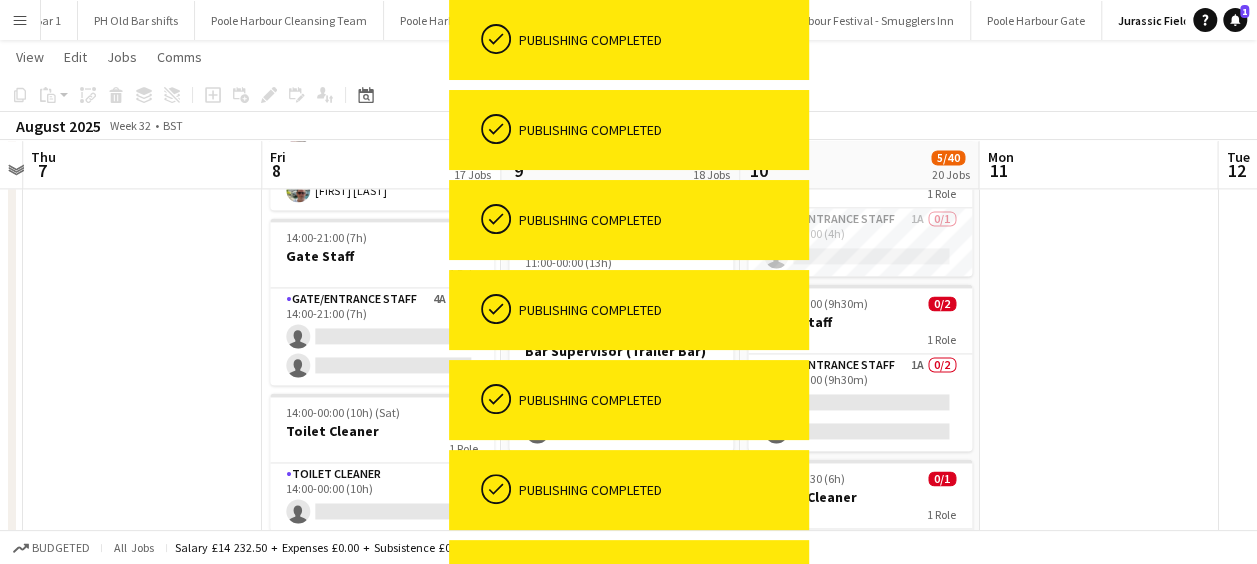 click at bounding box center [142, 697] 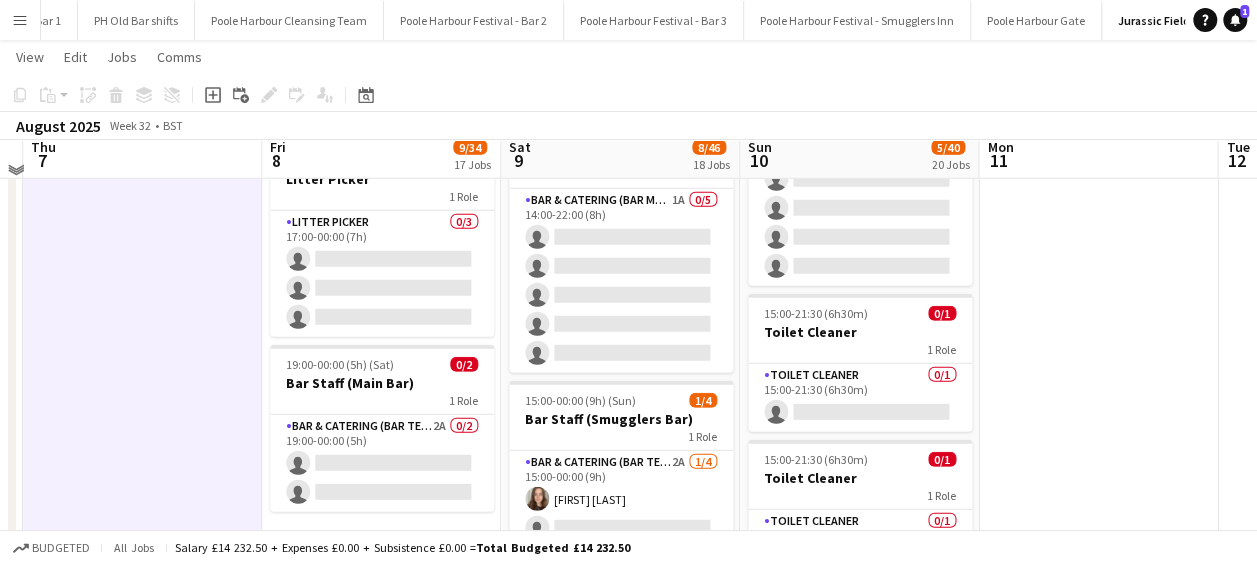 scroll, scrollTop: 2669, scrollLeft: 0, axis: vertical 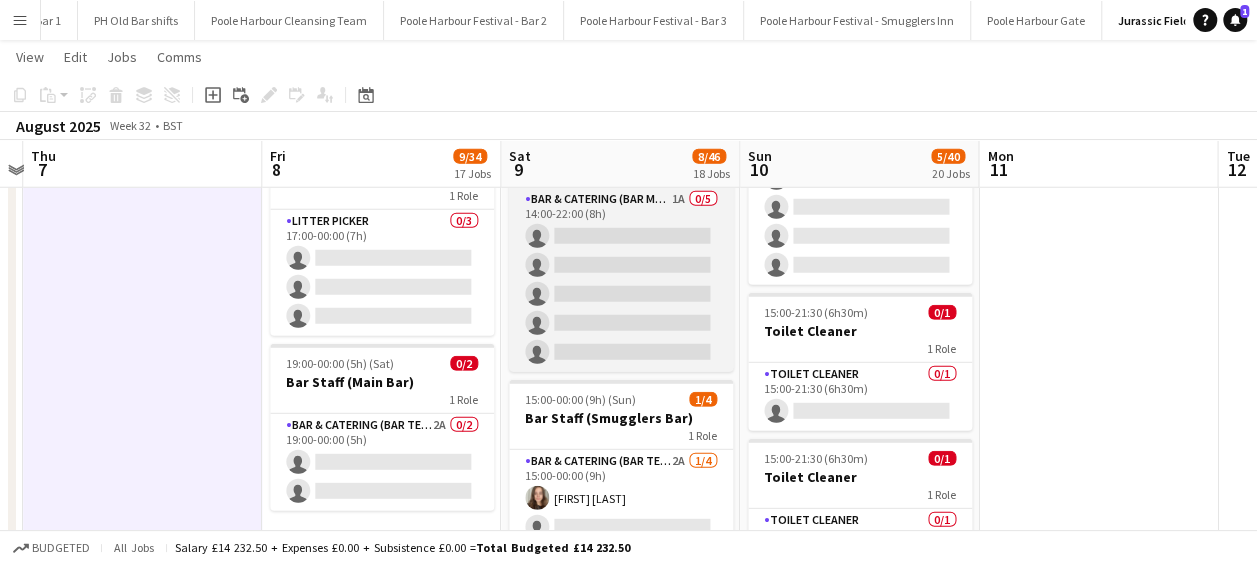 click on "Bar & Catering (Bar Manager)   1A   0/5   14:00-22:00 (8h)
single-neutral-actions
single-neutral-actions
single-neutral-actions
single-neutral-actions
single-neutral-actions" at bounding box center [621, 280] 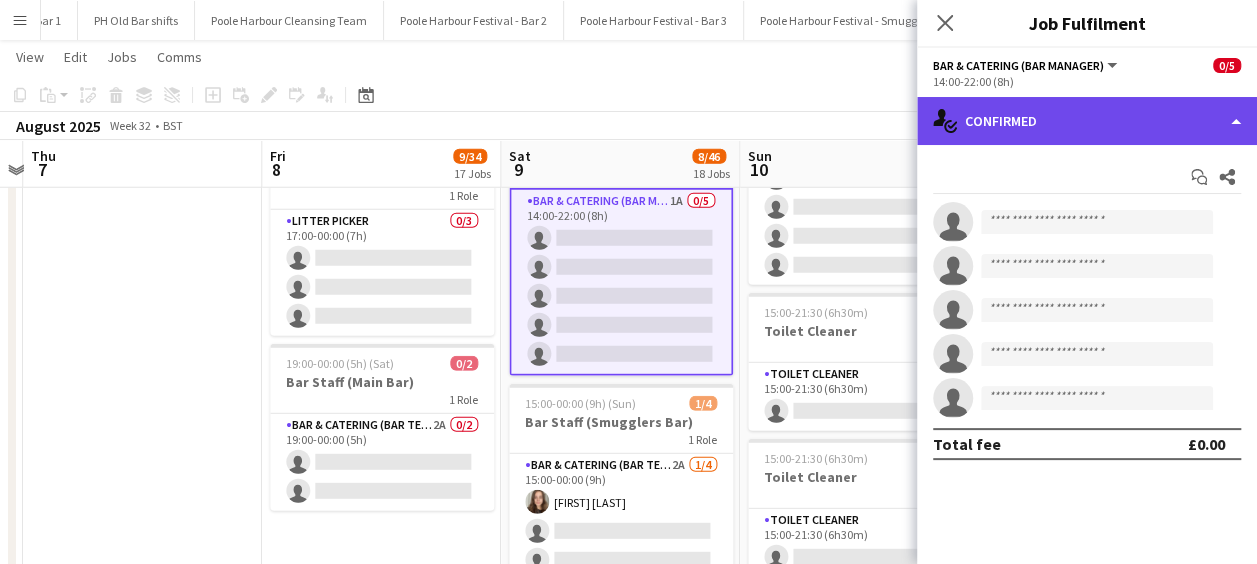 click on "single-neutral-actions-check-2
Confirmed" 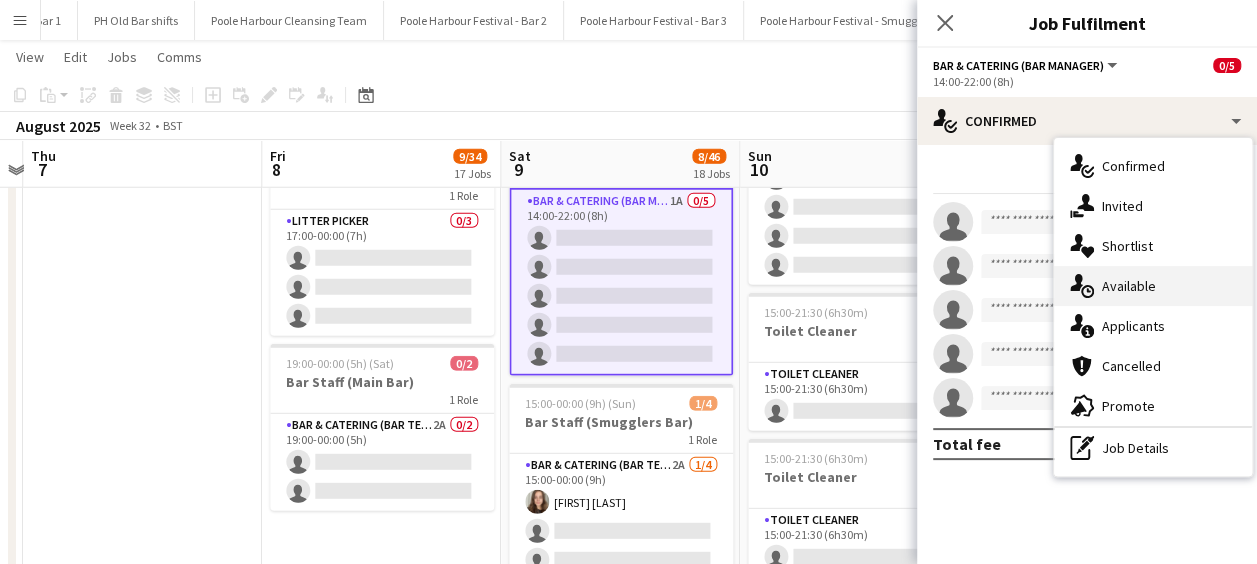 click on "single-neutral-actions-upload
Available" at bounding box center [1153, 286] 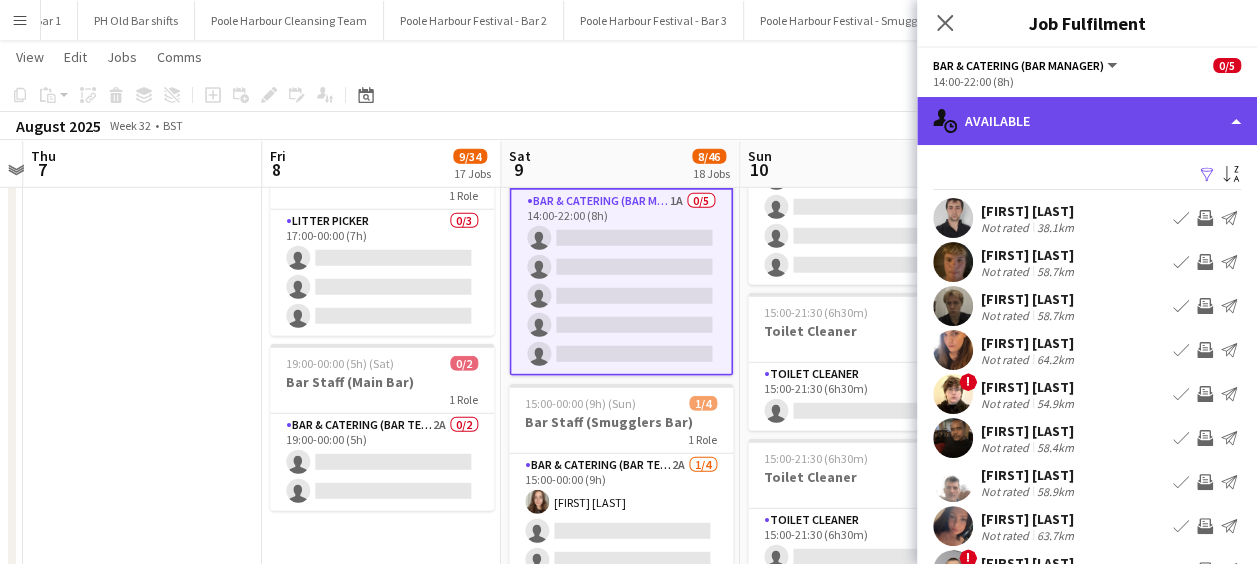 click on "single-neutral-actions-upload
Available" 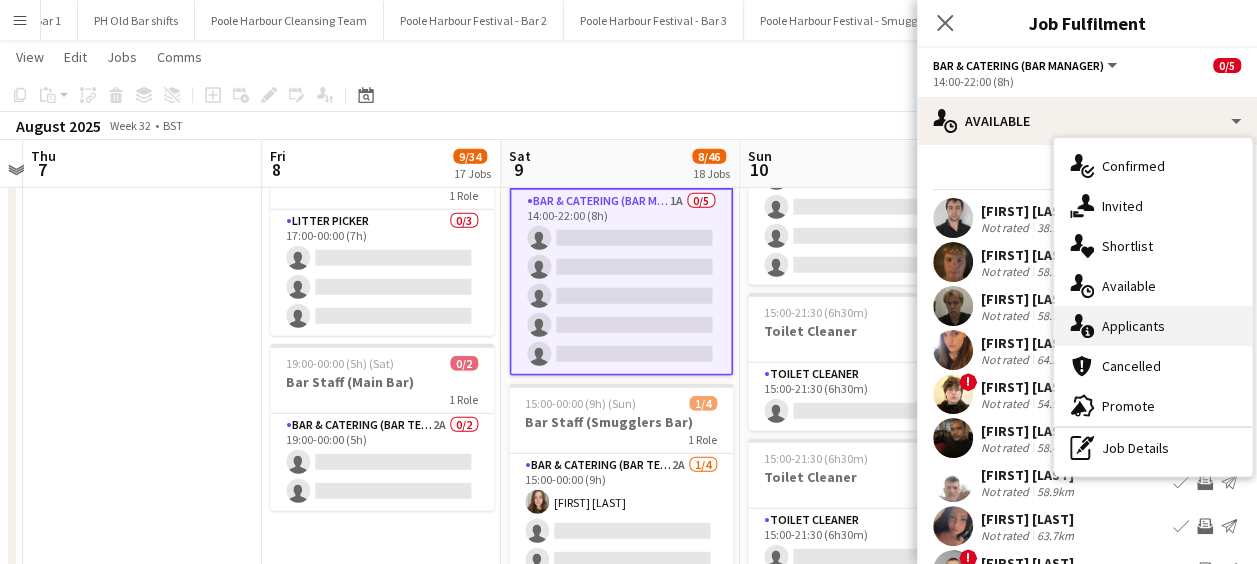 click on "single-neutral-actions-information
Applicants" at bounding box center (1153, 326) 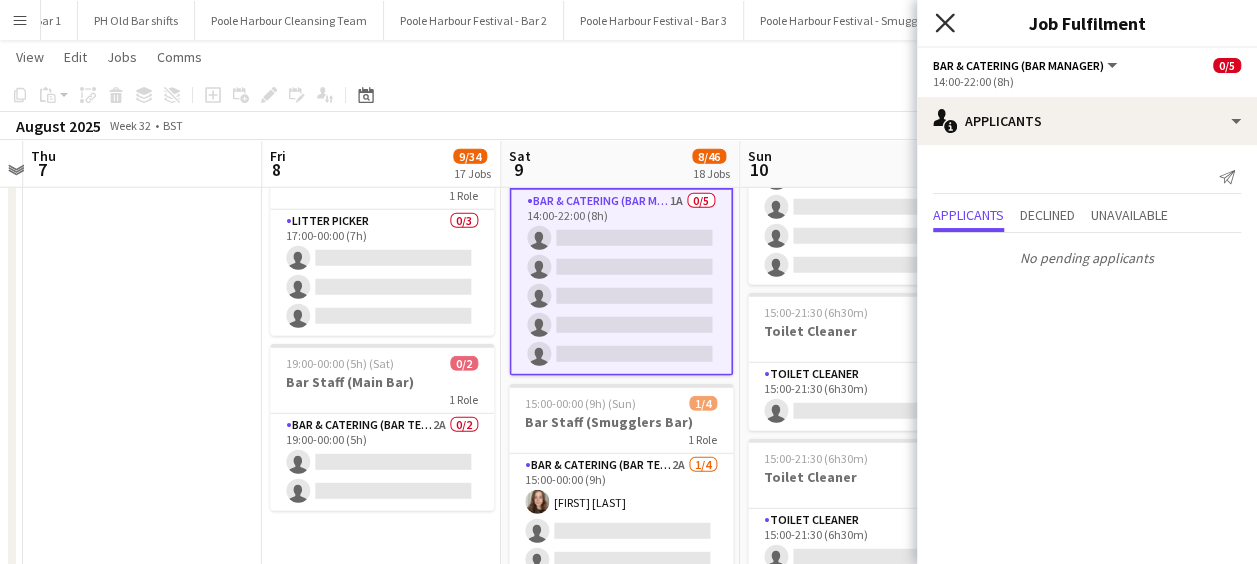 click 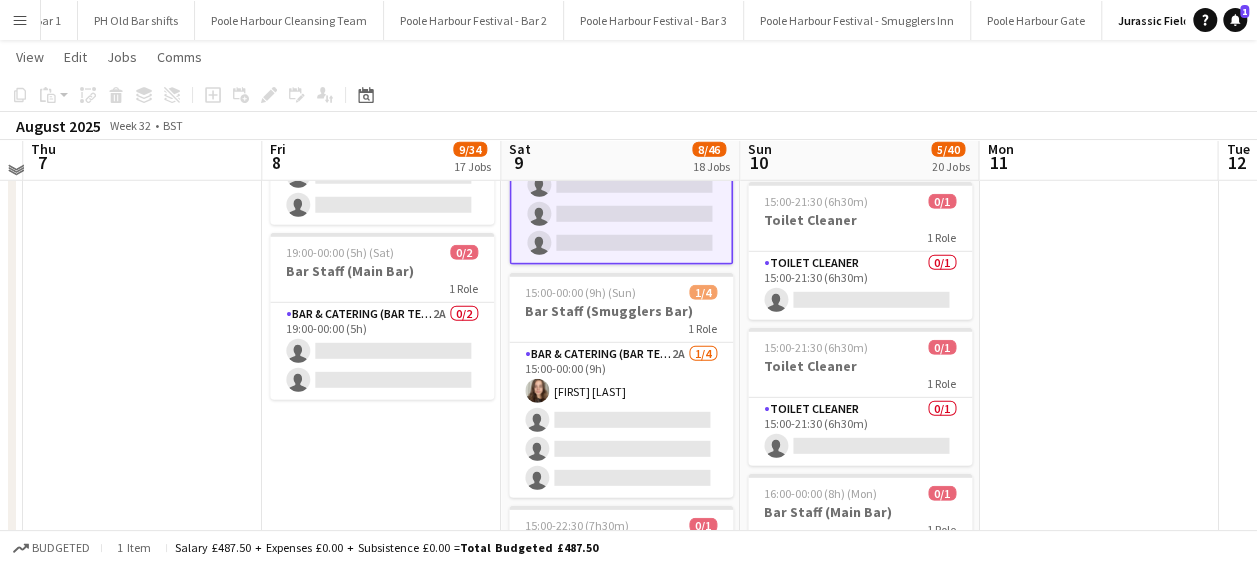 scroll, scrollTop: 2781, scrollLeft: 0, axis: vertical 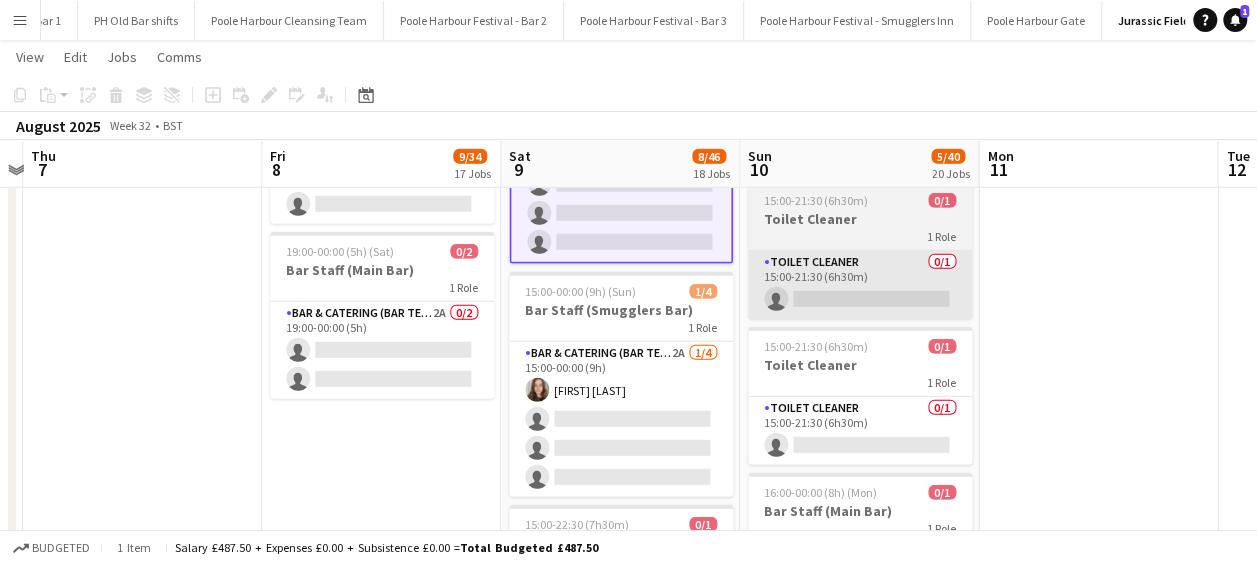click on "Toilet Cleaner   0/1   15:00-21:30 (6h30m)
single-neutral-actions" at bounding box center (860, 285) 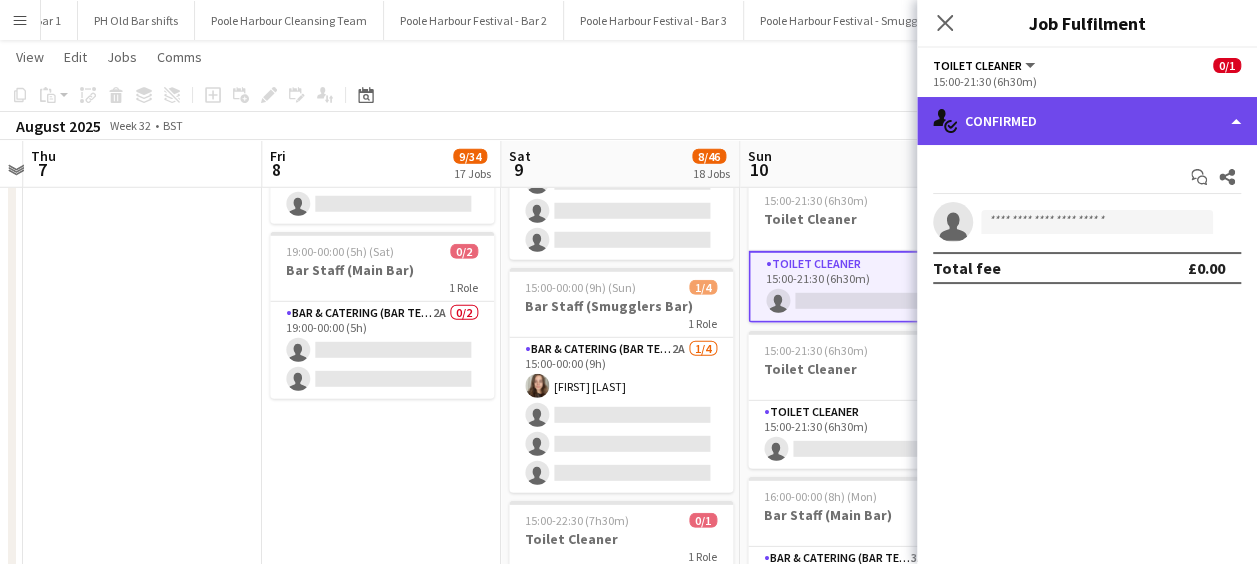 click on "single-neutral-actions-check-2
Confirmed" 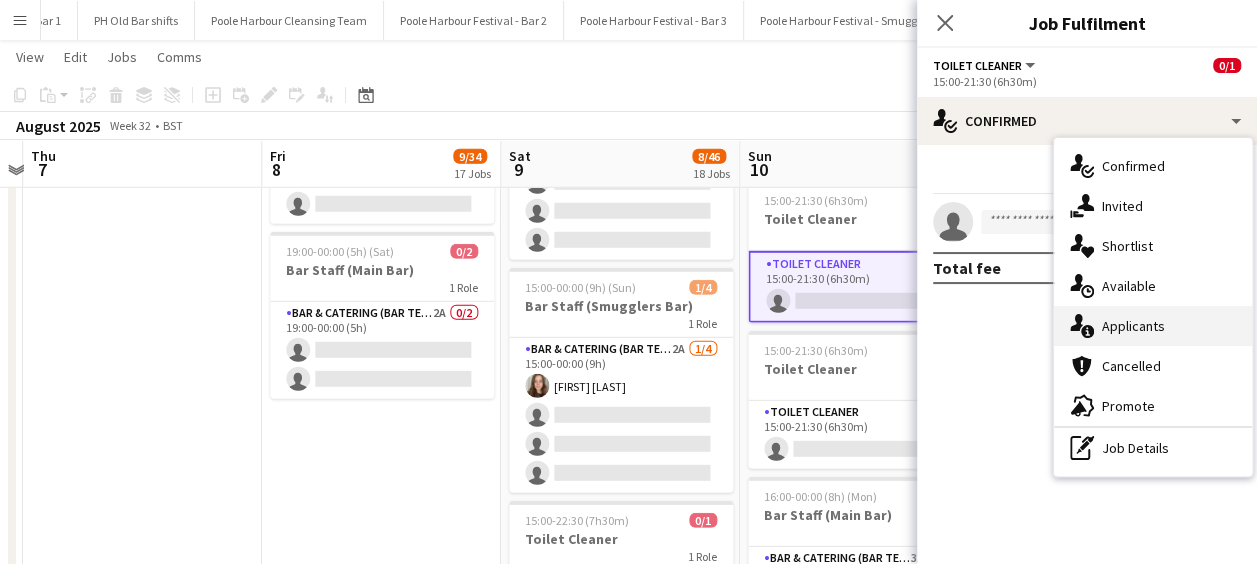click on "single-neutral-actions-information
Applicants" at bounding box center [1153, 326] 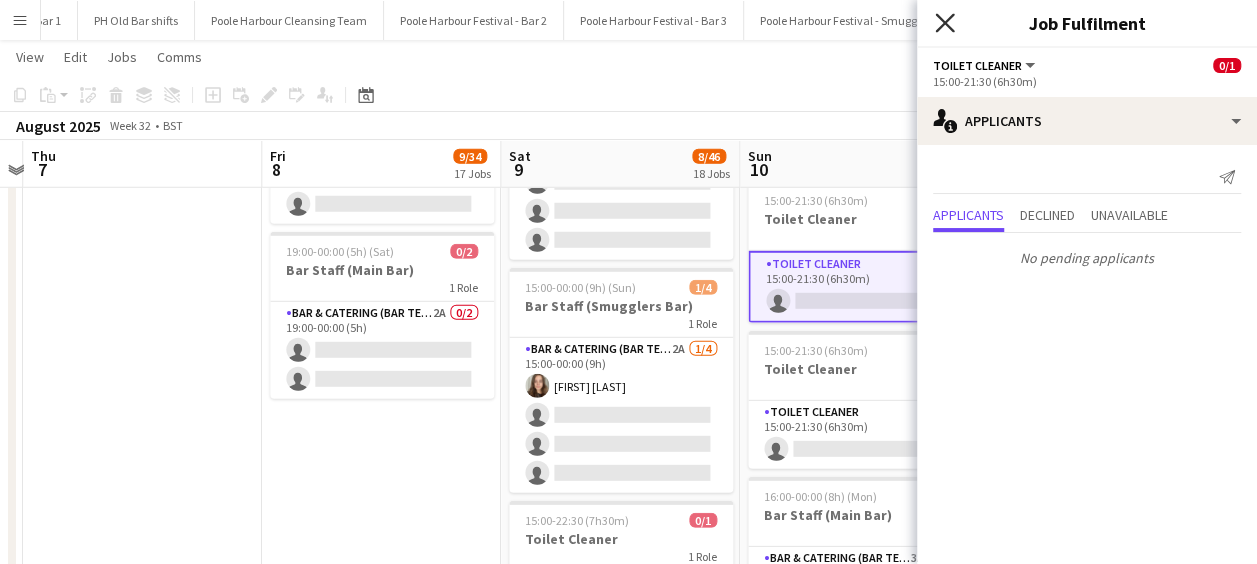 click on "Close pop-in" 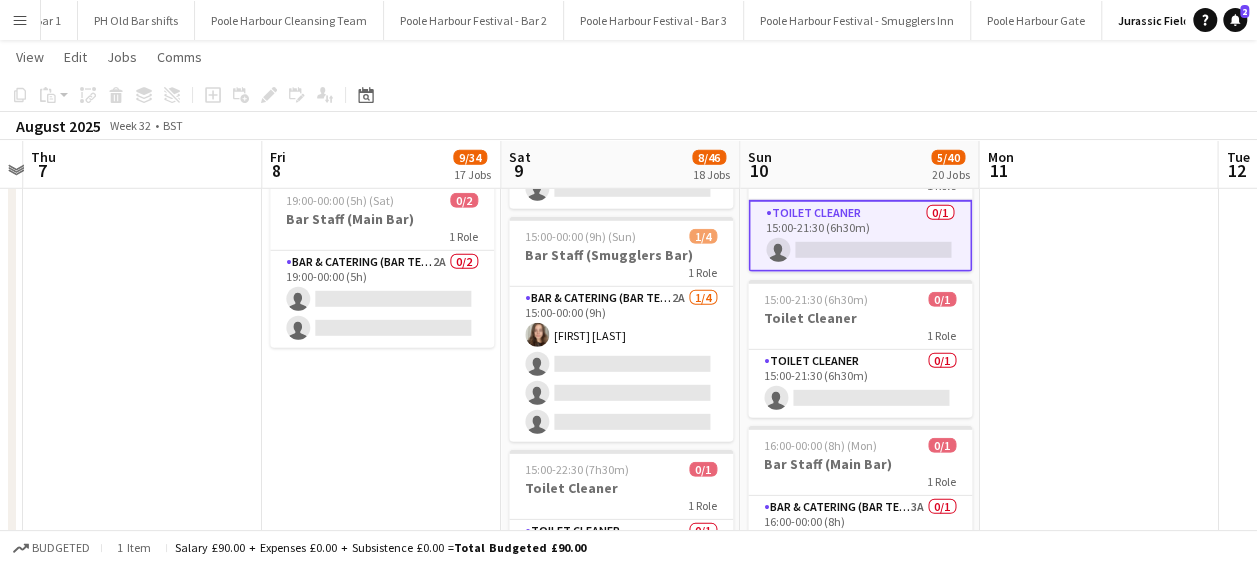 scroll, scrollTop: 2832, scrollLeft: 0, axis: vertical 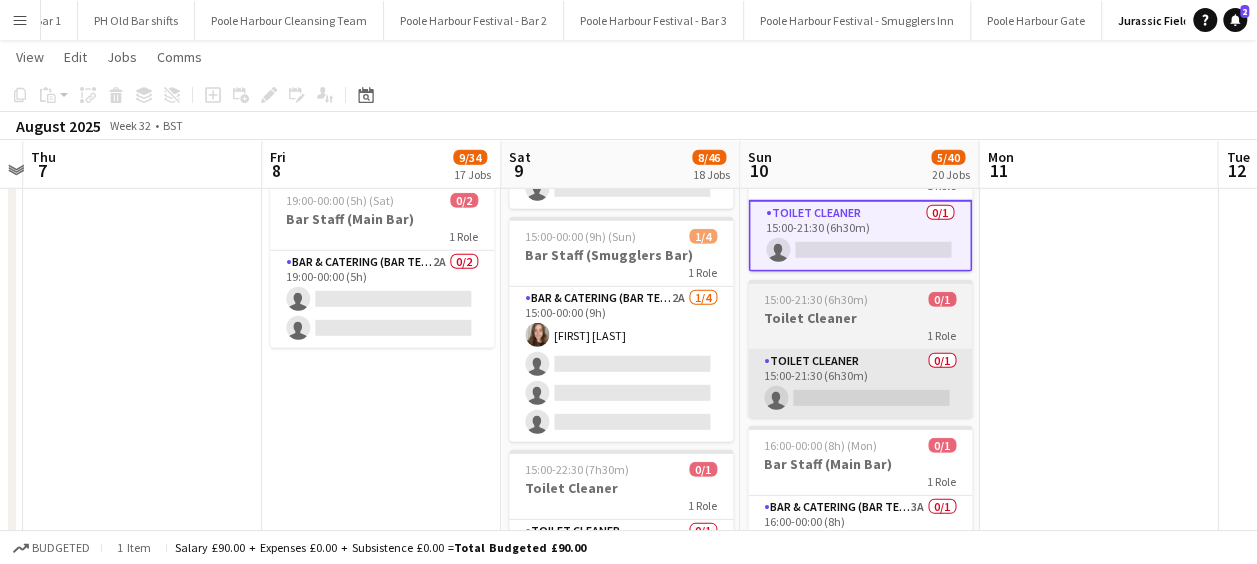 click on "Toilet Cleaner   0/1   15:00-21:30 (6h30m)
single-neutral-actions" at bounding box center [860, 384] 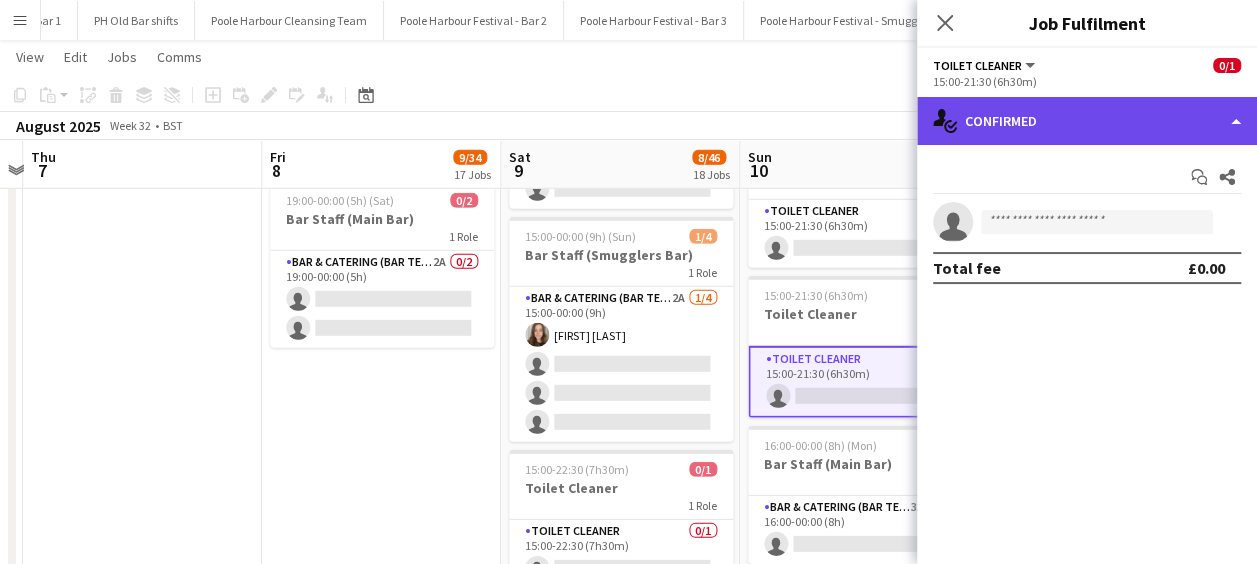 click on "single-neutral-actions-check-2
Confirmed" 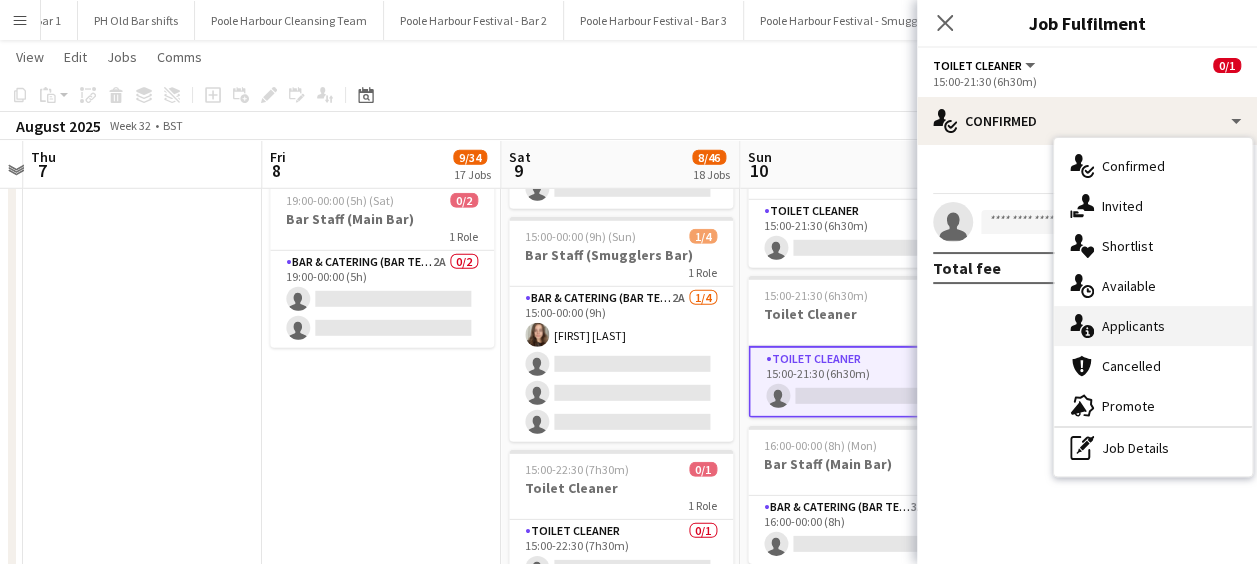 click on "single-neutral-actions-information
Applicants" at bounding box center (1153, 326) 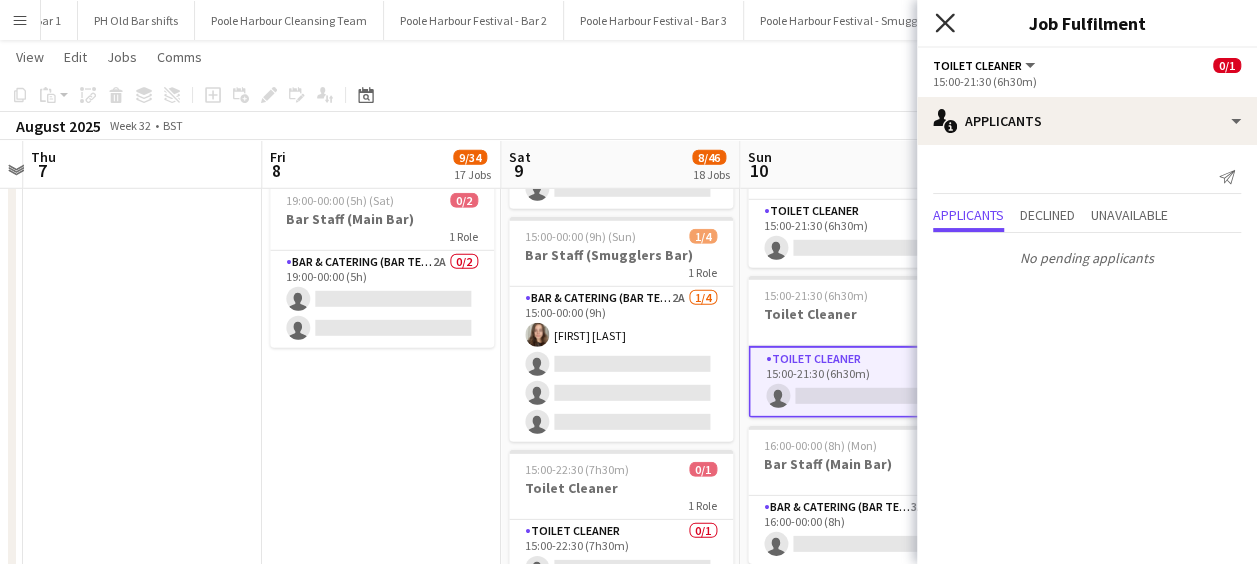 click on "Close pop-in" 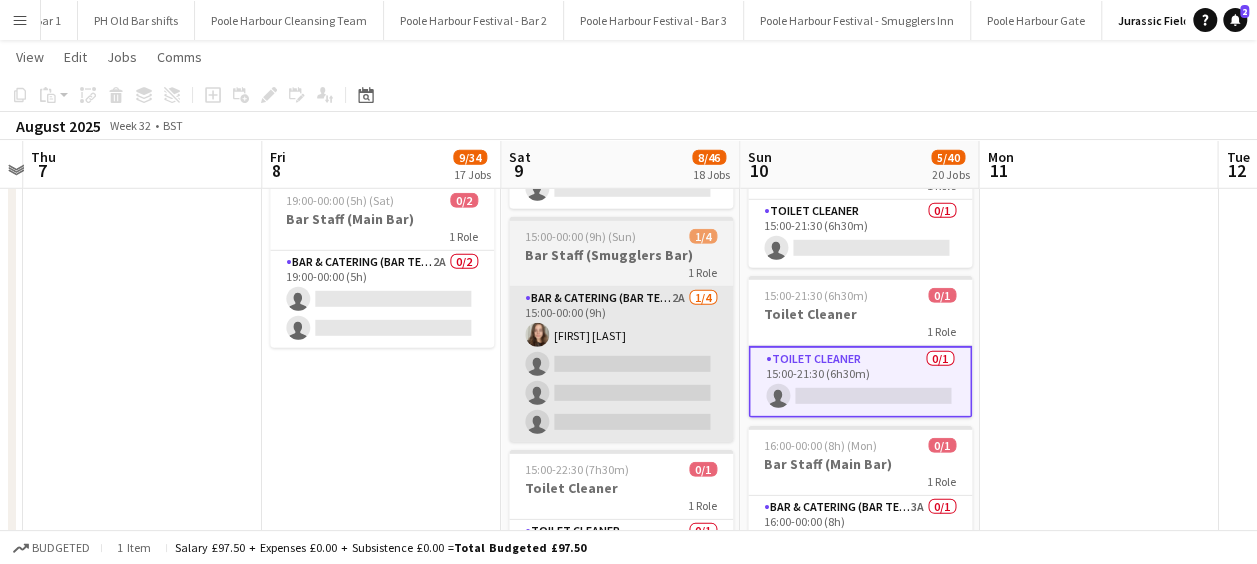 click on "Bar & Catering (Bar Tender)   2A   1/4   15:00-00:00 (9h)
[FIRST] [LAST]
single-neutral-actions
single-neutral-actions
single-neutral-actions" at bounding box center [621, 364] 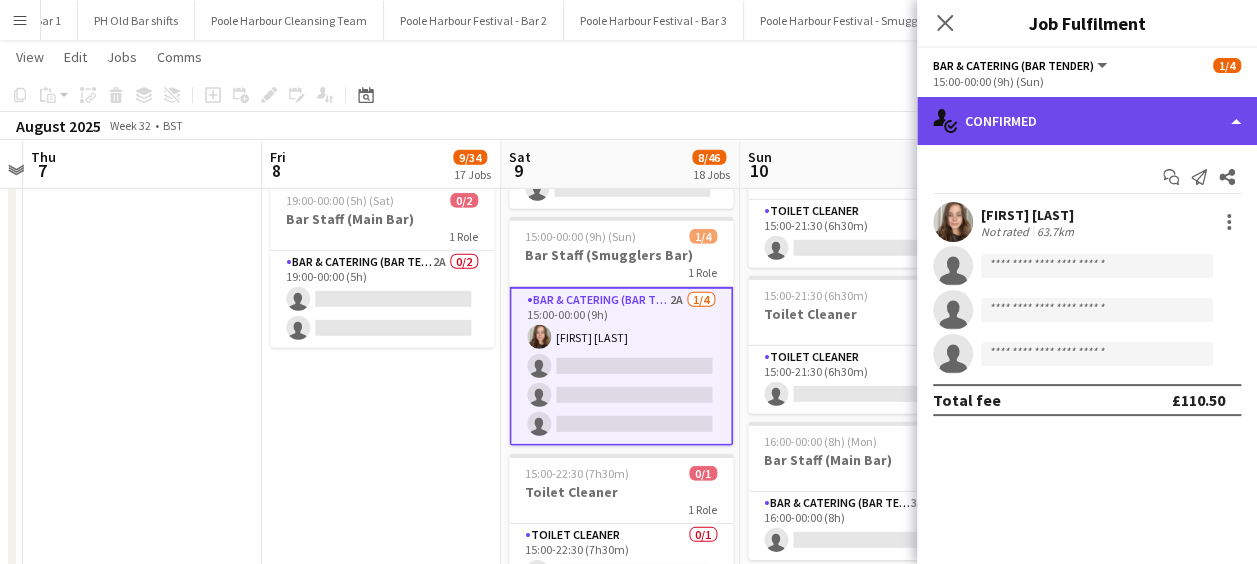 click on "single-neutral-actions-check-2
Confirmed" 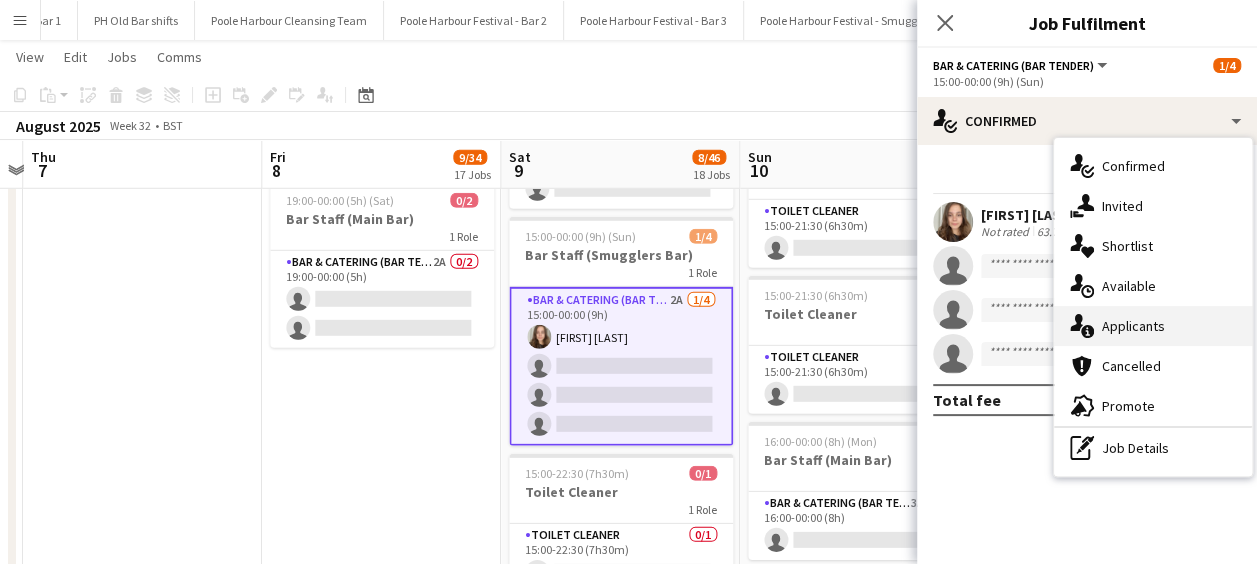click on "single-neutral-actions-information
Applicants" at bounding box center (1153, 326) 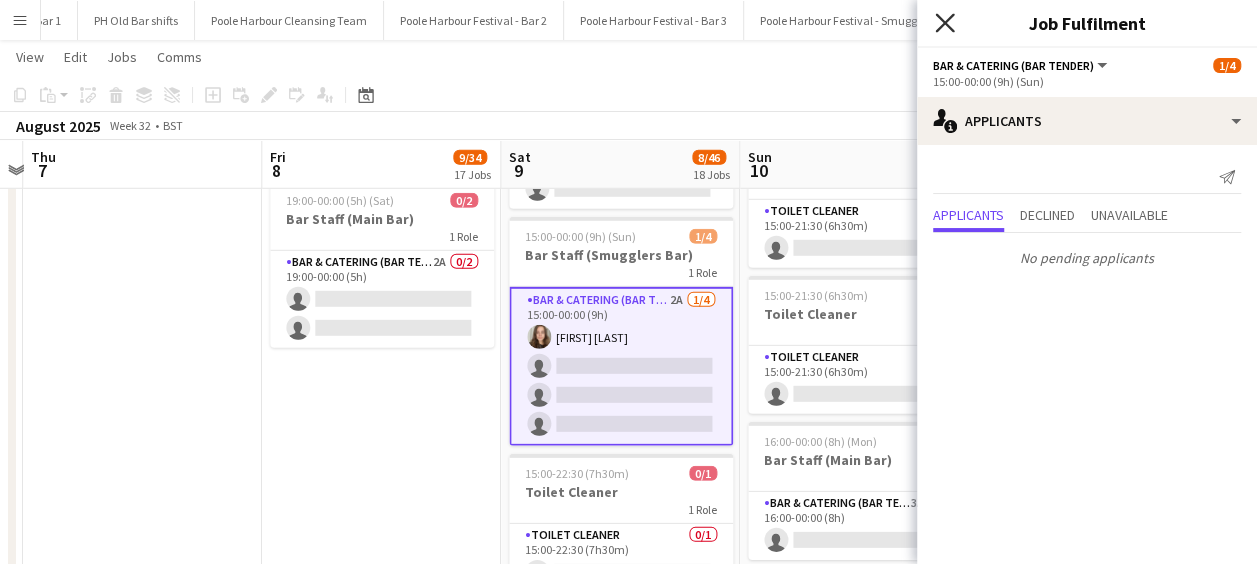 click 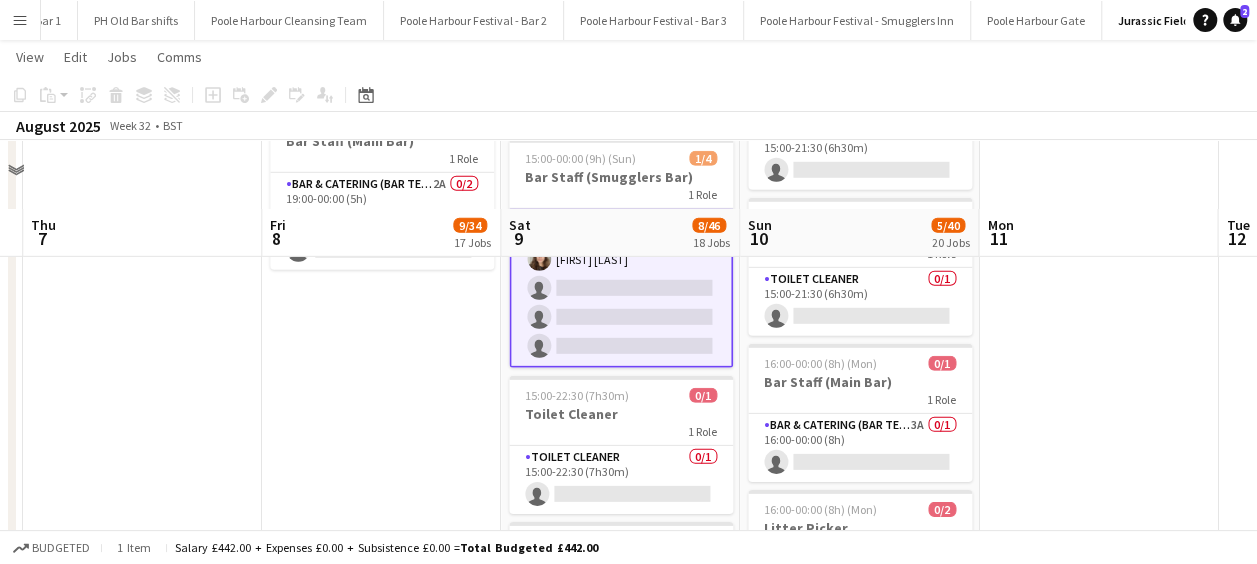 scroll, scrollTop: 3026, scrollLeft: 0, axis: vertical 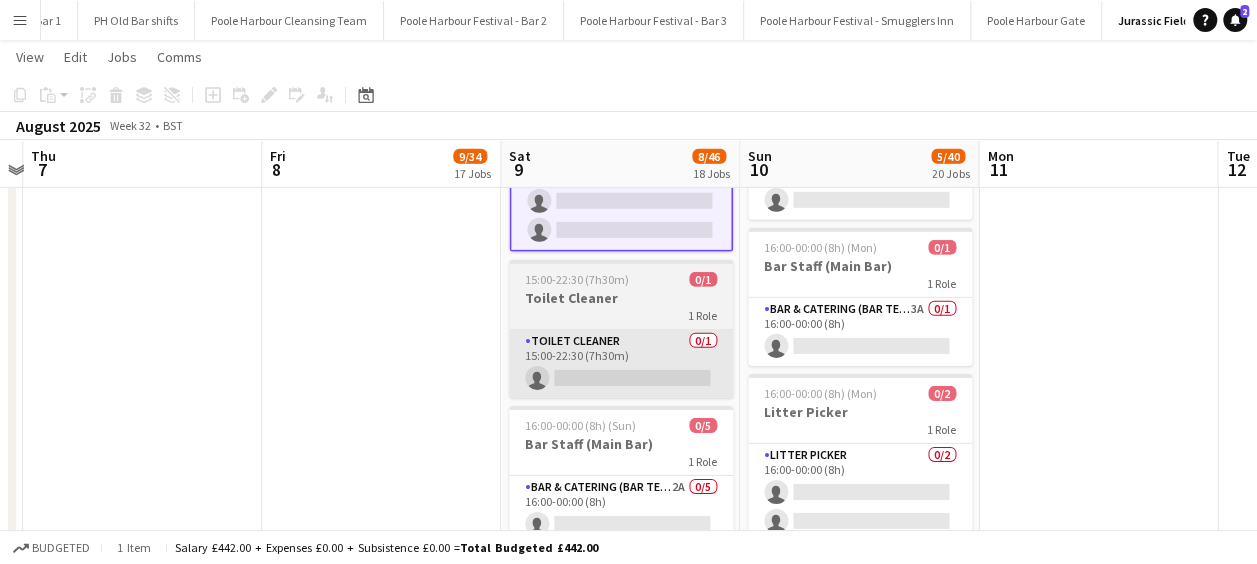 click on "Toilet Cleaner   0/1   15:00-22:30 (7h30m)
single-neutral-actions" at bounding box center (621, 364) 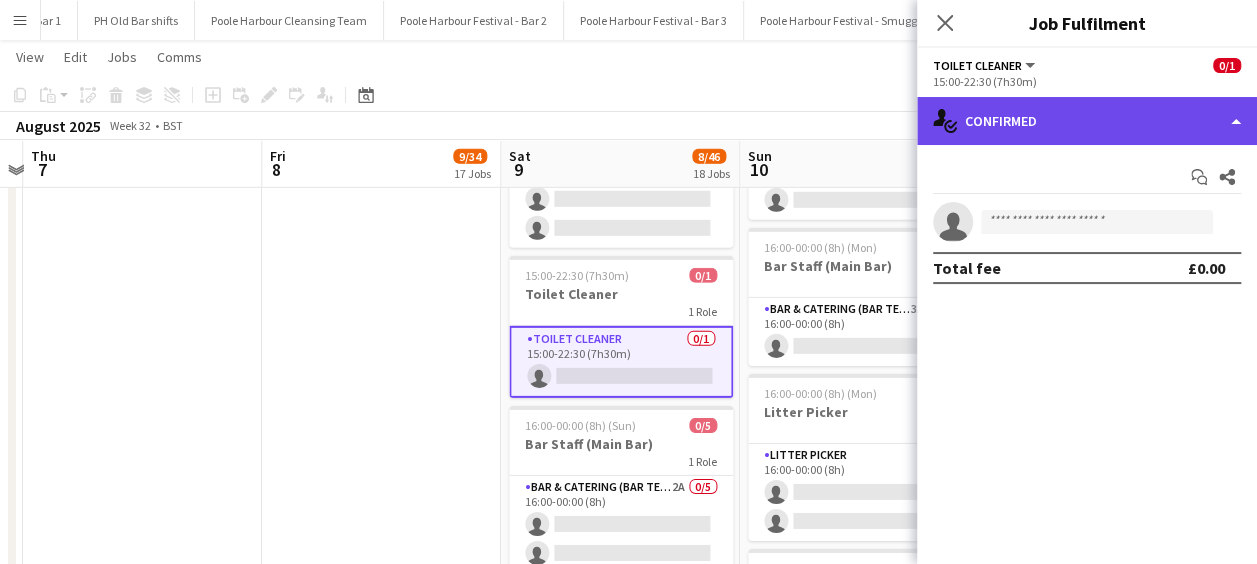 click on "single-neutral-actions-check-2
Confirmed" 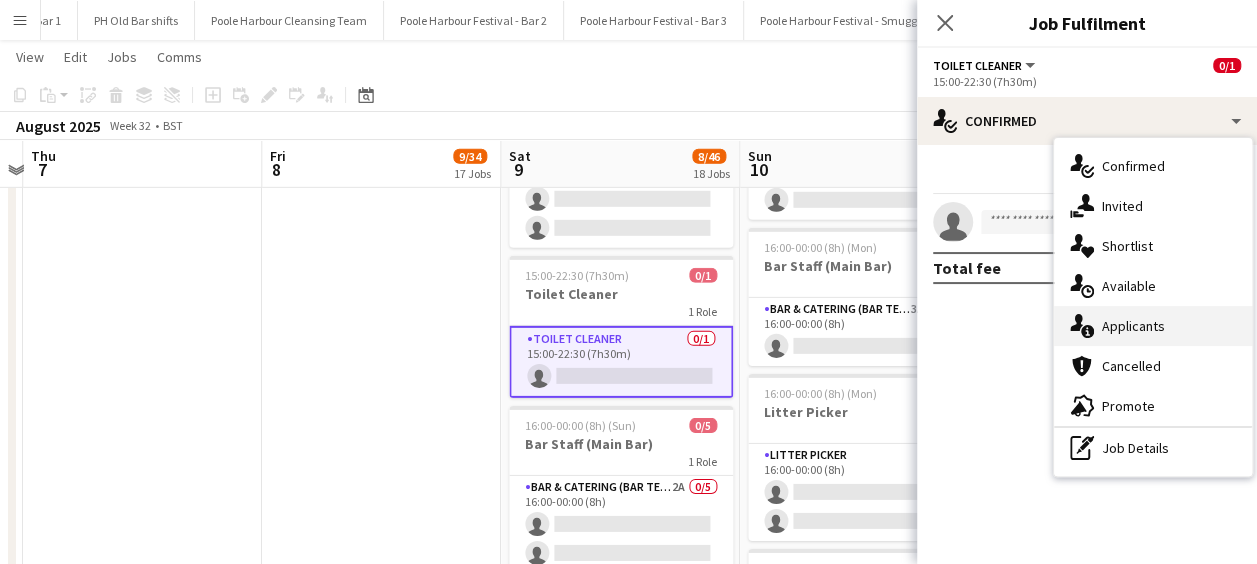 click on "single-neutral-actions-information
Applicants" at bounding box center (1153, 326) 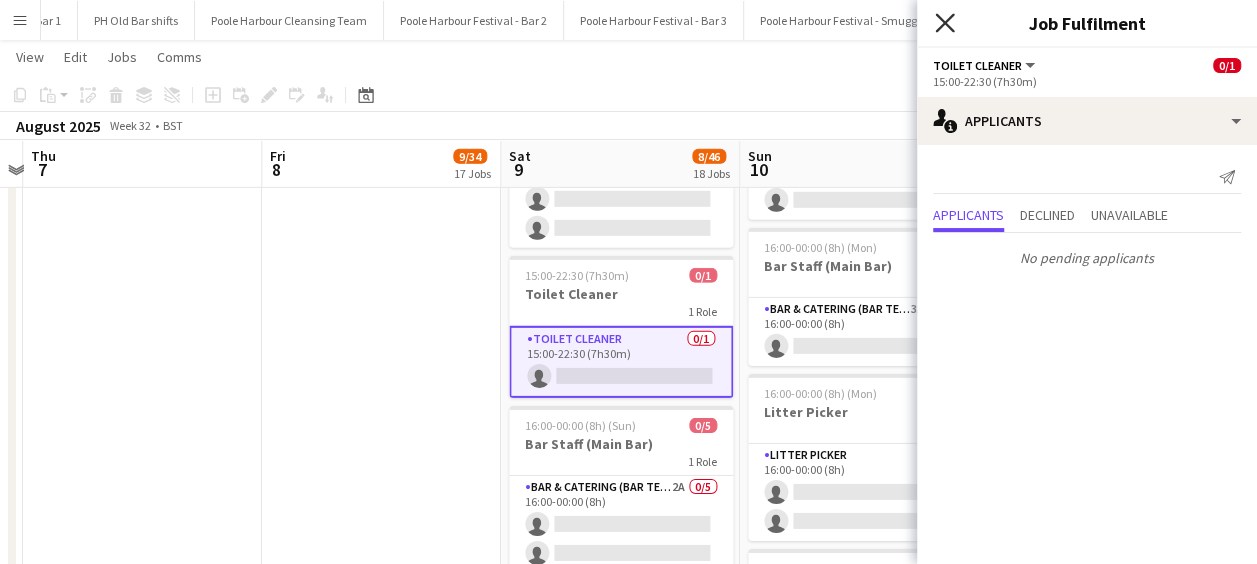 click on "Close pop-in" 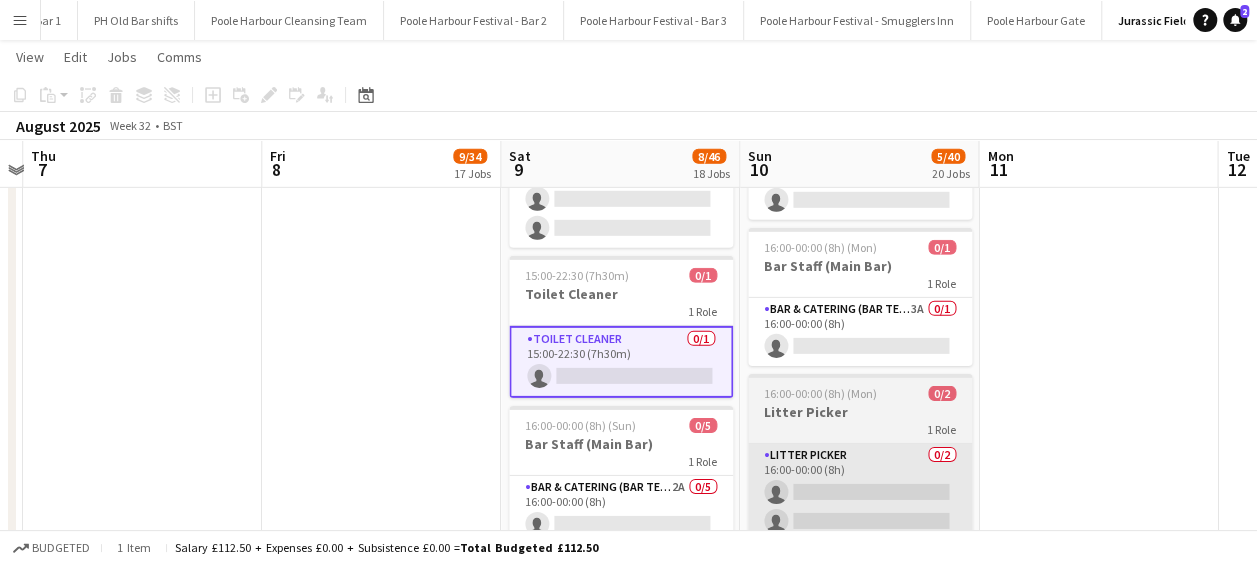 click on "Litter Picker   0/2   16:00-00:00 (8h)
single-neutral-actions
single-neutral-actions" at bounding box center [860, 492] 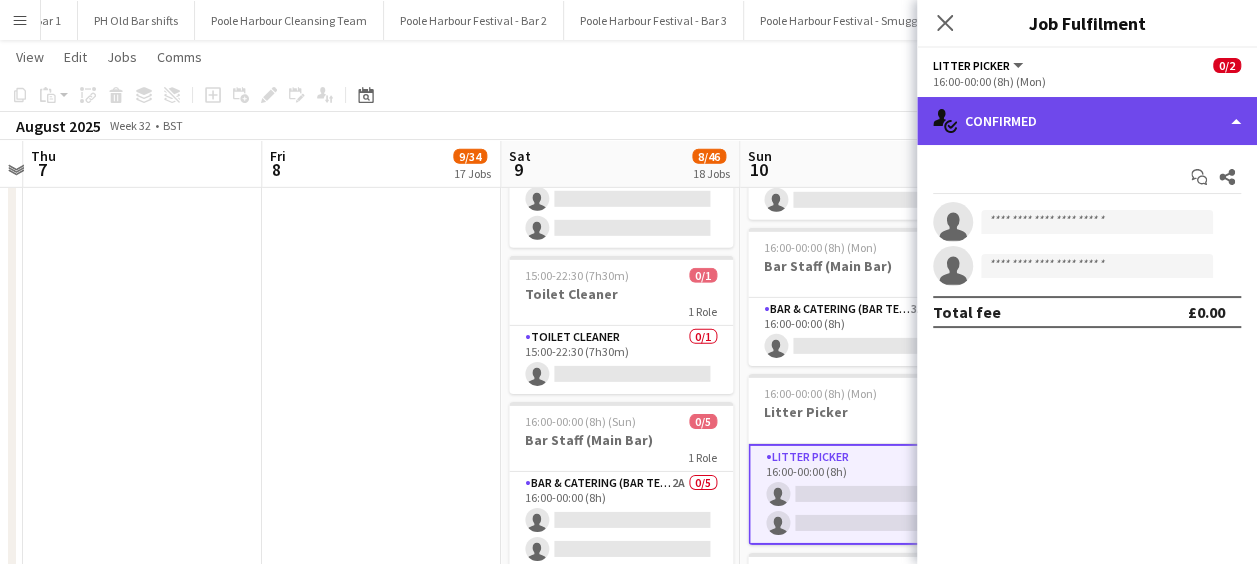 click on "single-neutral-actions-check-2
Confirmed" 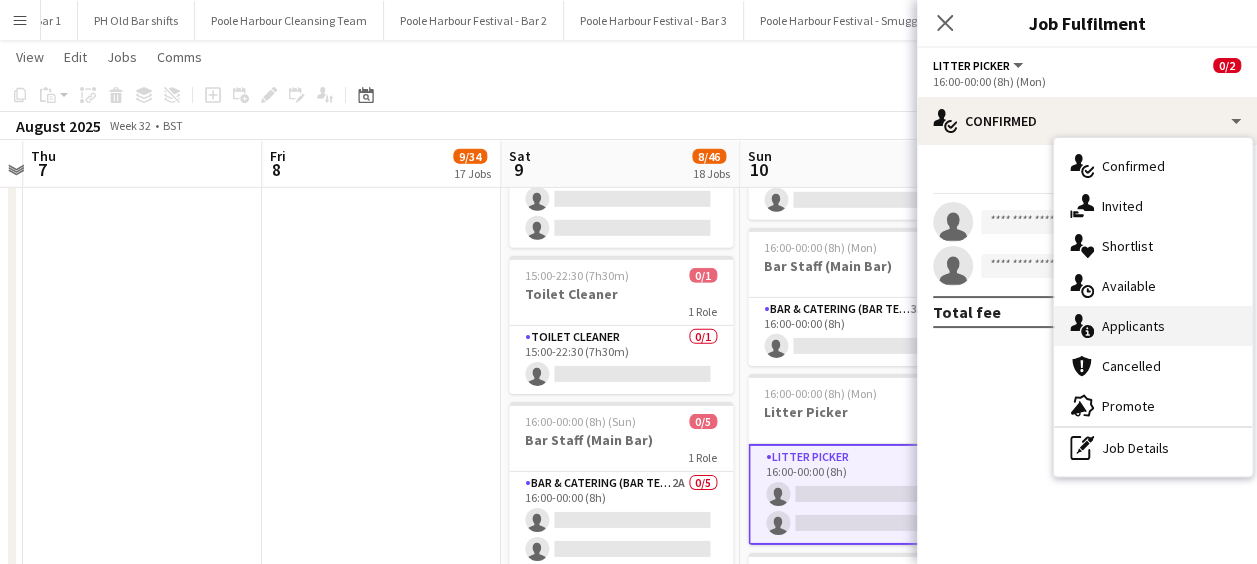 click on "single-neutral-actions-information
Applicants" at bounding box center (1153, 326) 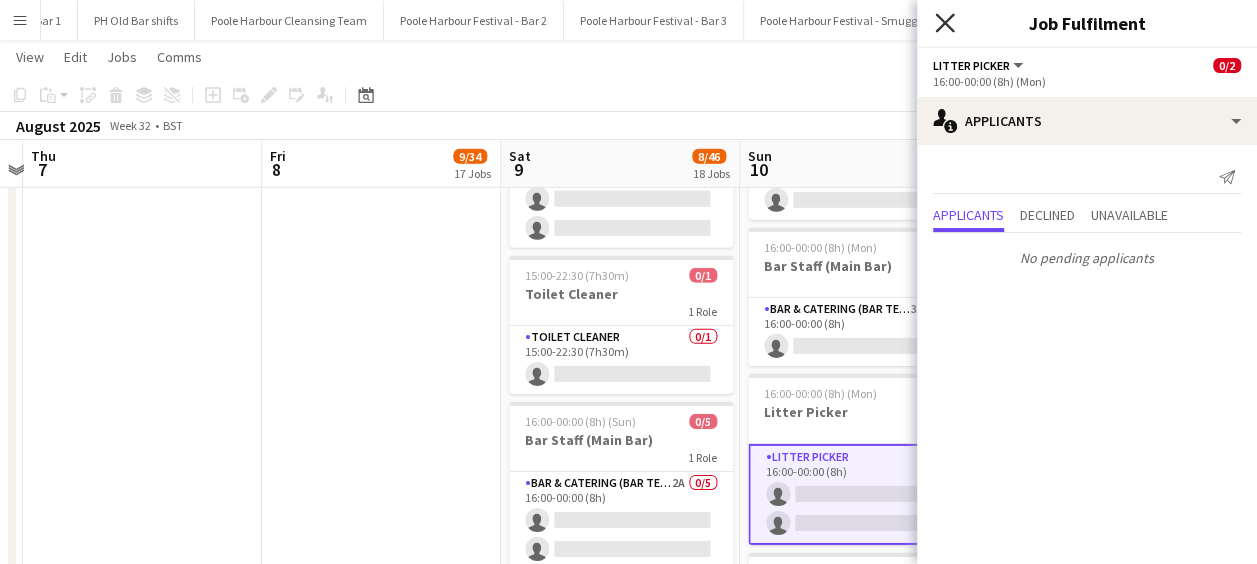 click on "Close pop-in" 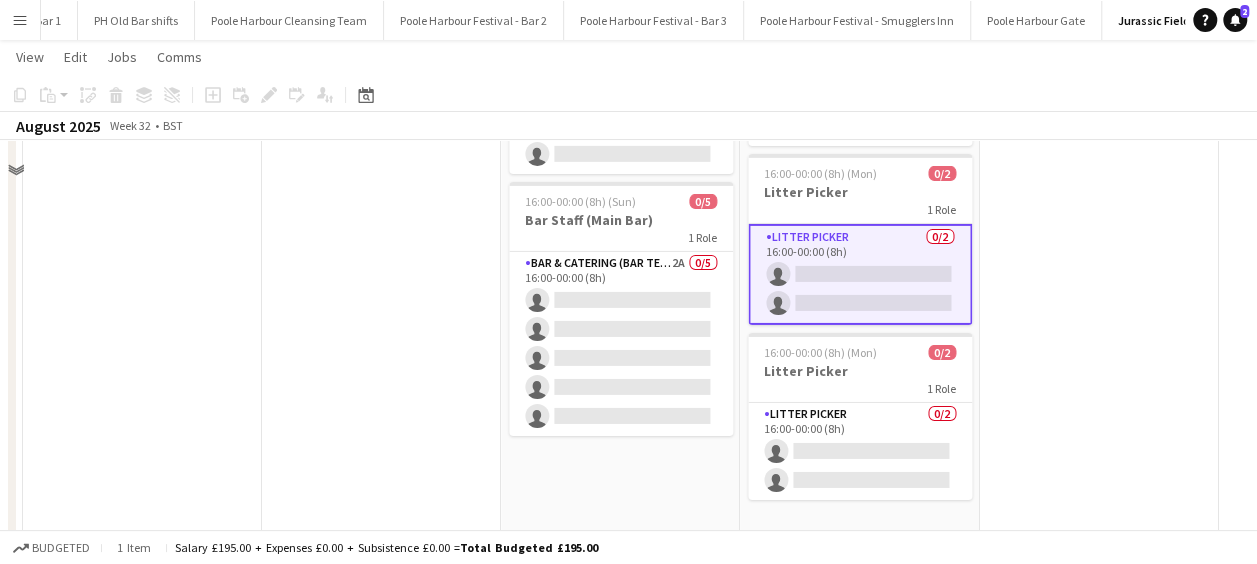scroll, scrollTop: 3252, scrollLeft: 0, axis: vertical 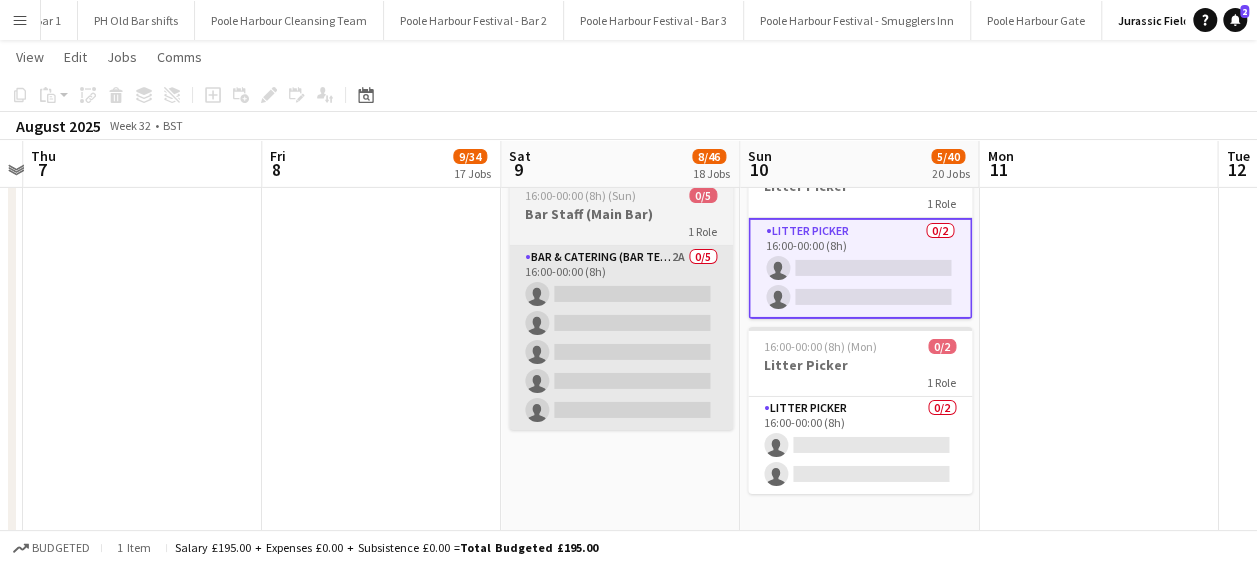 click on "Bar & Catering (Bar Tender)   2A   0/5   16:00-00:00 (8h)
single-neutral-actions
single-neutral-actions
single-neutral-actions
single-neutral-actions
single-neutral-actions" at bounding box center (621, 338) 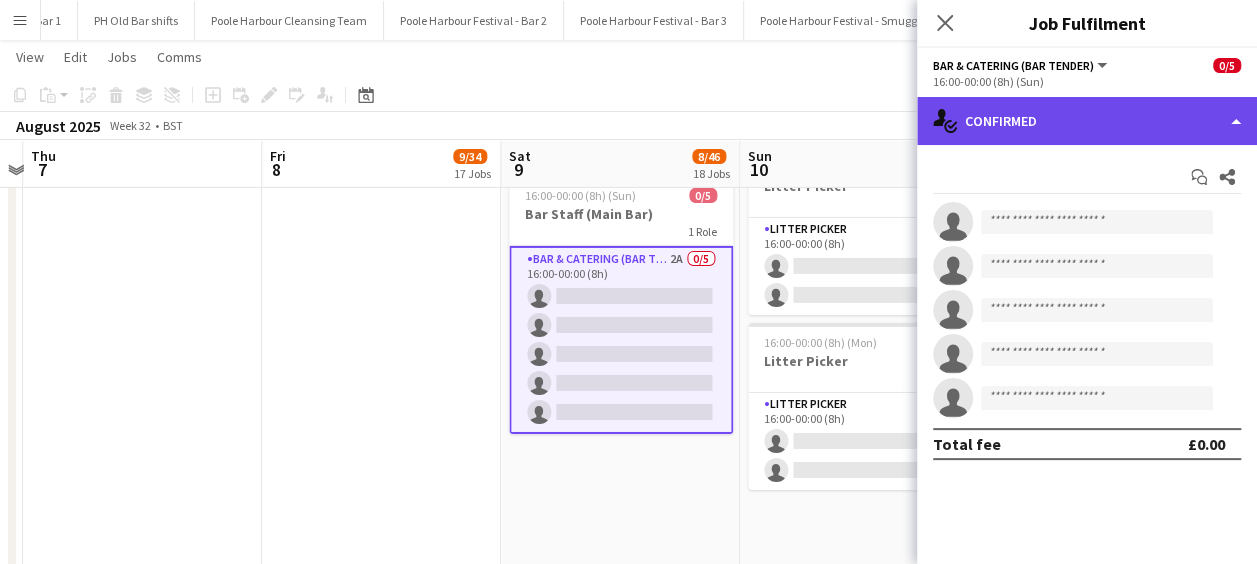 click on "single-neutral-actions-check-2
Confirmed" 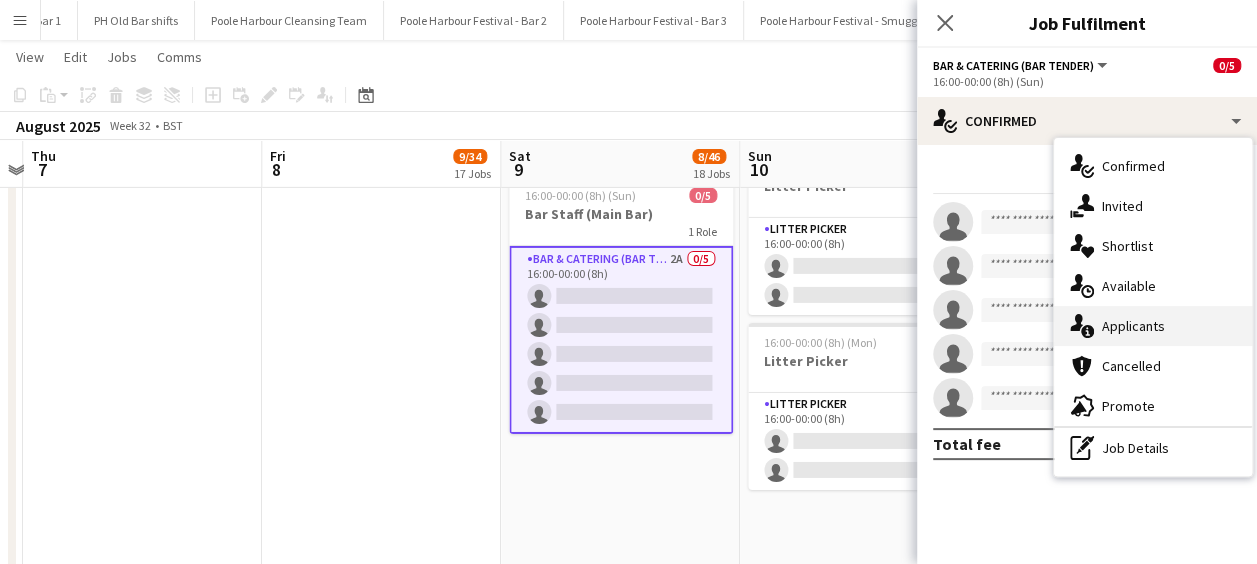 click on "single-neutral-actions-information
Applicants" at bounding box center [1153, 326] 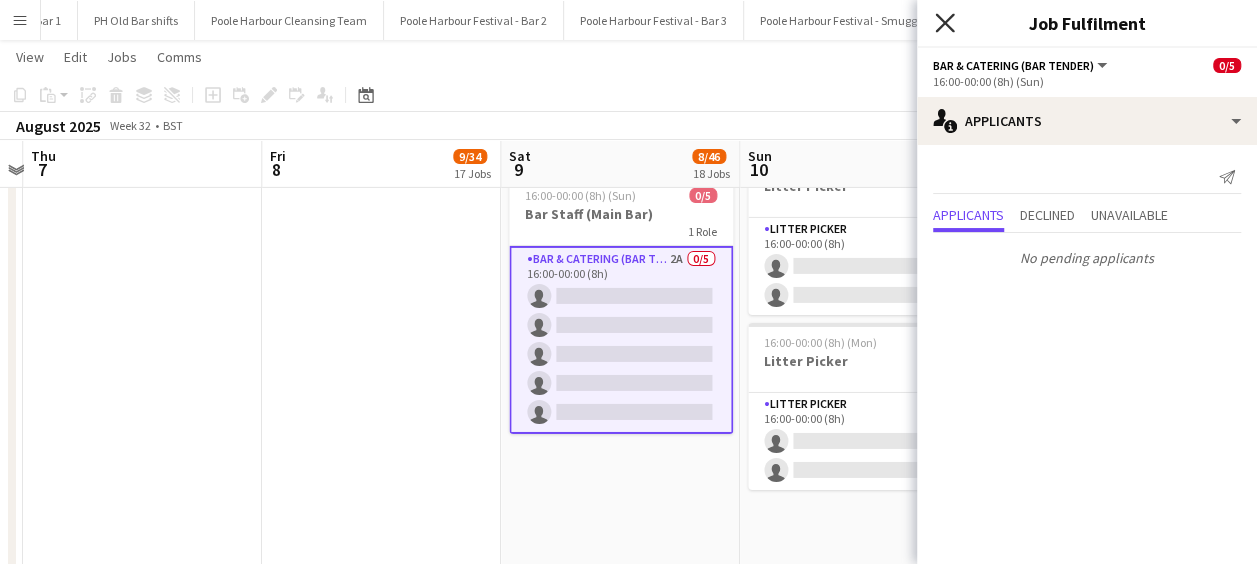 click 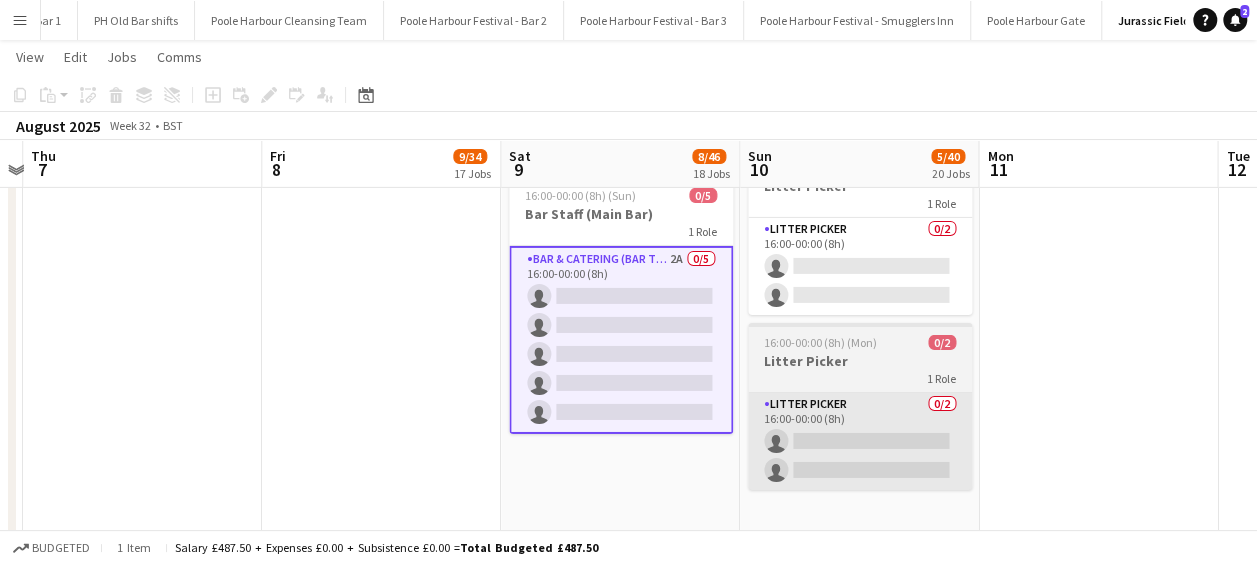 click on "Litter Picker   0/2   16:00-00:00 (8h)
single-neutral-actions
single-neutral-actions" at bounding box center (860, 441) 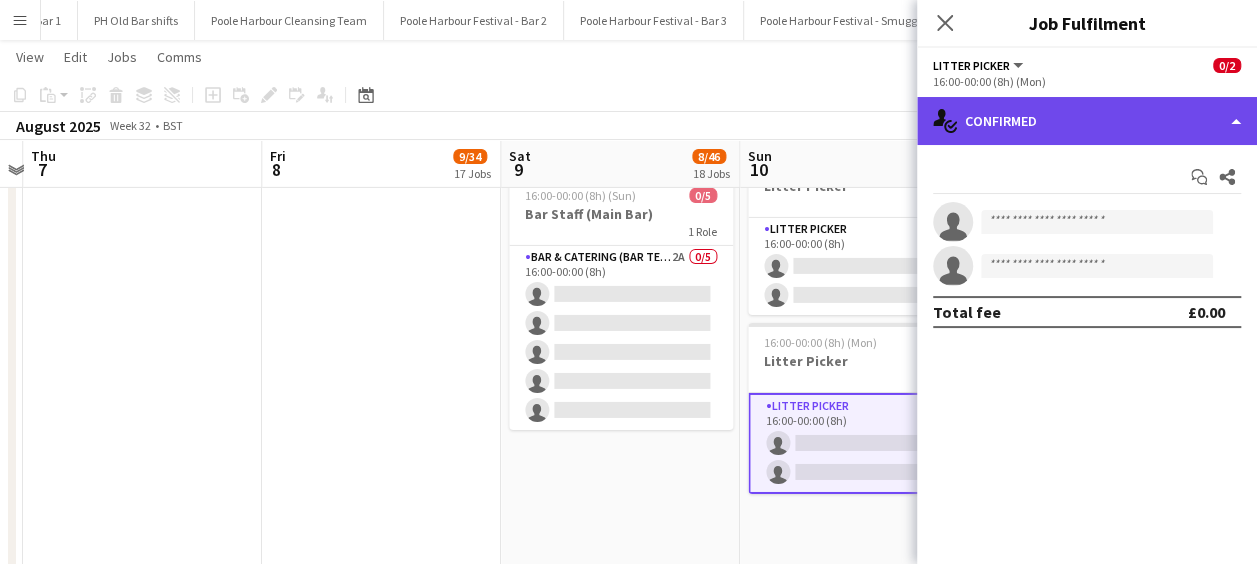 click on "single-neutral-actions-check-2
Confirmed" 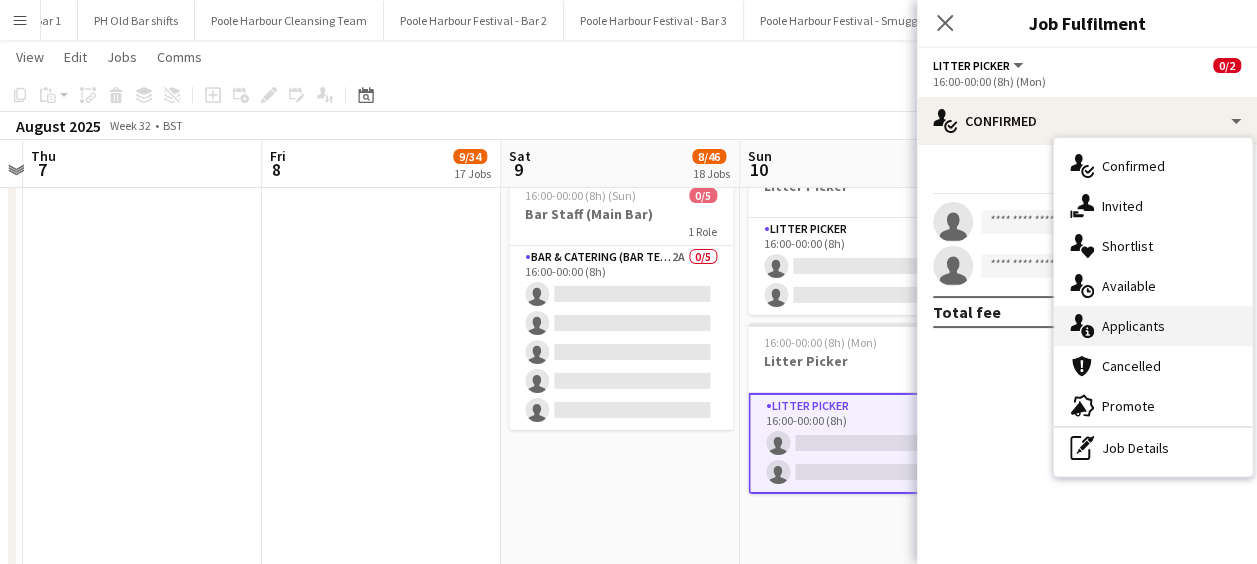 click on "single-neutral-actions-information
Applicants" at bounding box center [1153, 326] 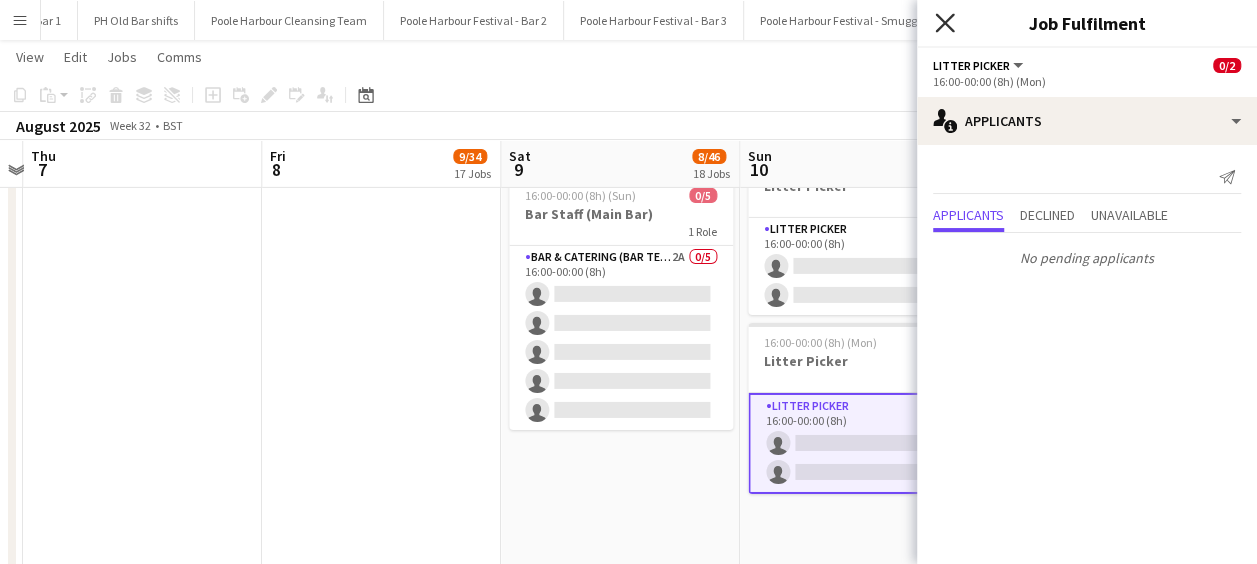 click 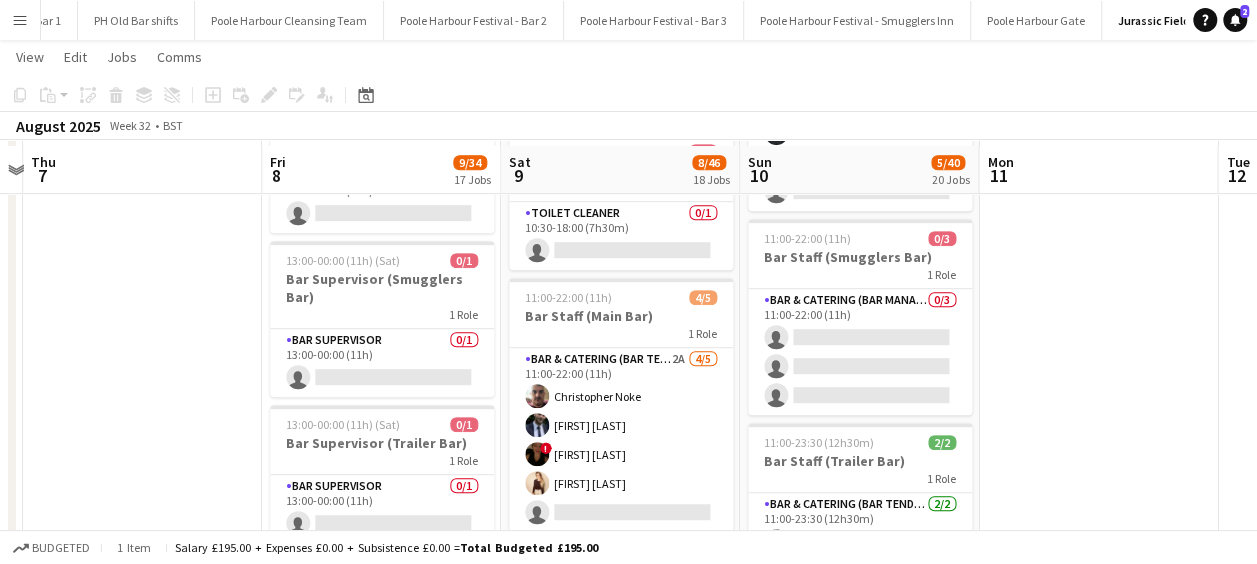 scroll, scrollTop: 458, scrollLeft: 0, axis: vertical 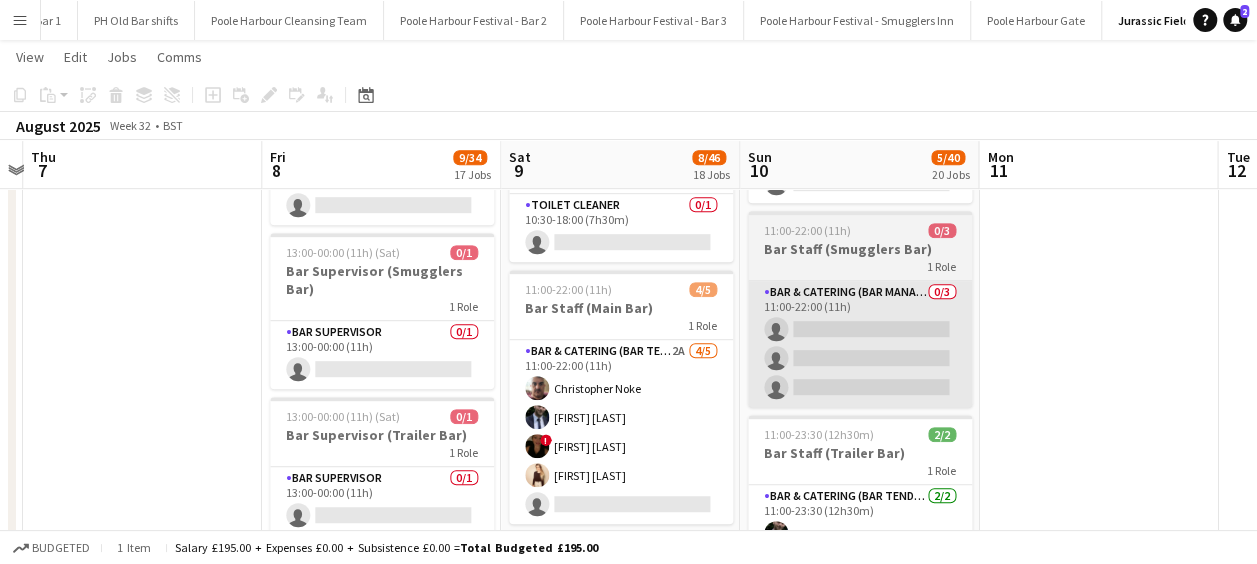 click on "Bar & Catering (Bar Manager)   0/3   11:00-22:00 (11h)
single-neutral-actions
single-neutral-actions
single-neutral-actions" at bounding box center [860, 344] 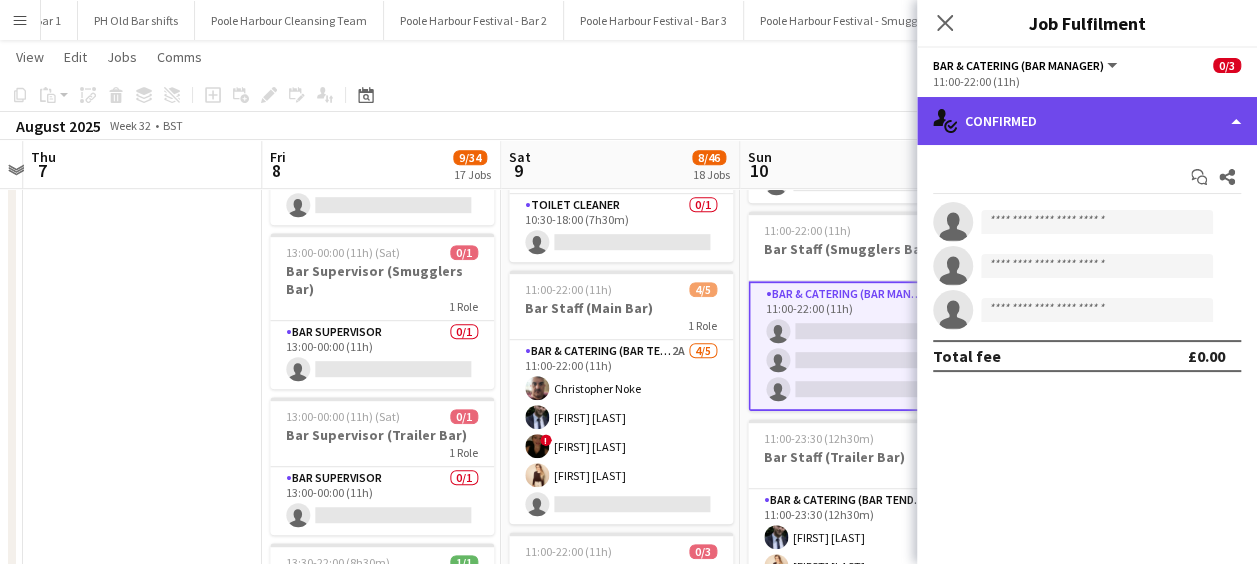 click on "single-neutral-actions-check-2
Confirmed" 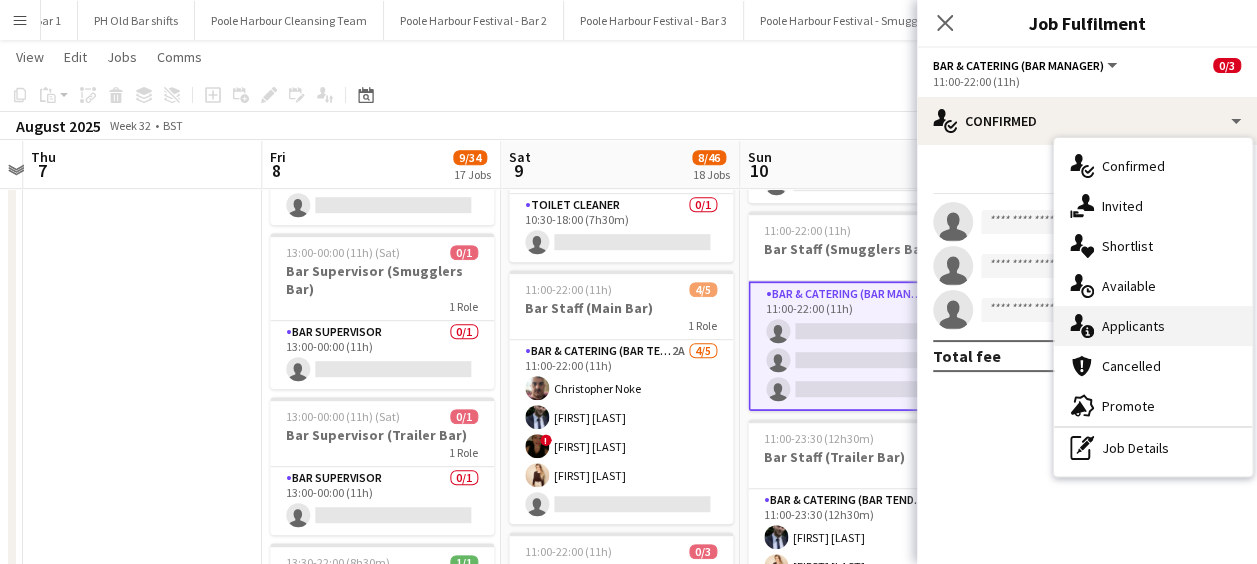 click on "single-neutral-actions-information
Applicants" at bounding box center [1153, 326] 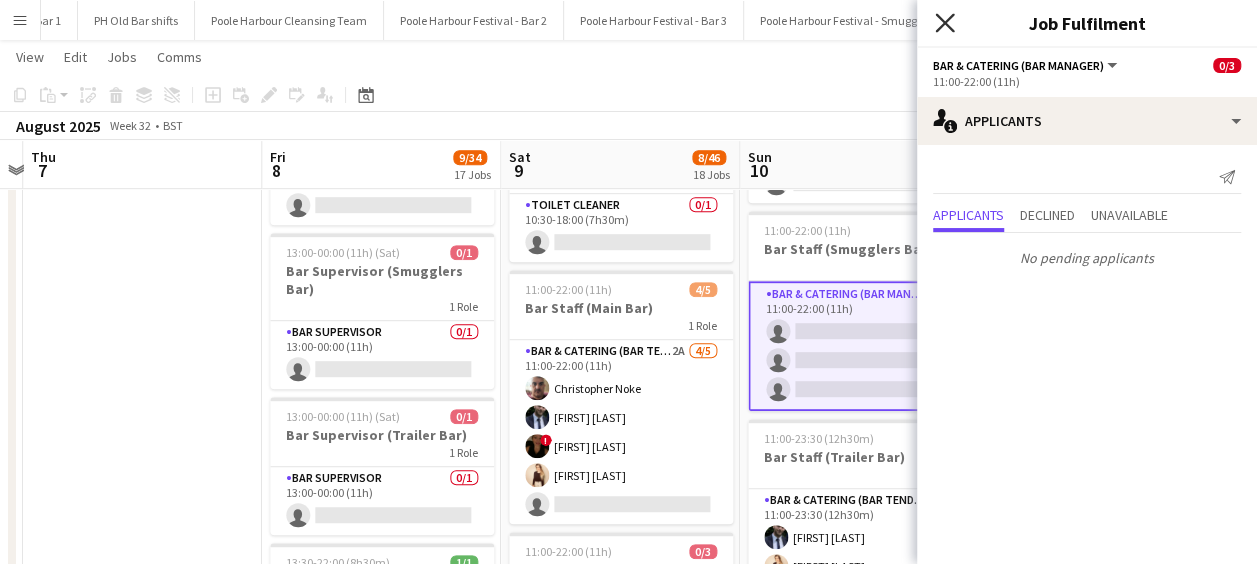 click on "Close pop-in" 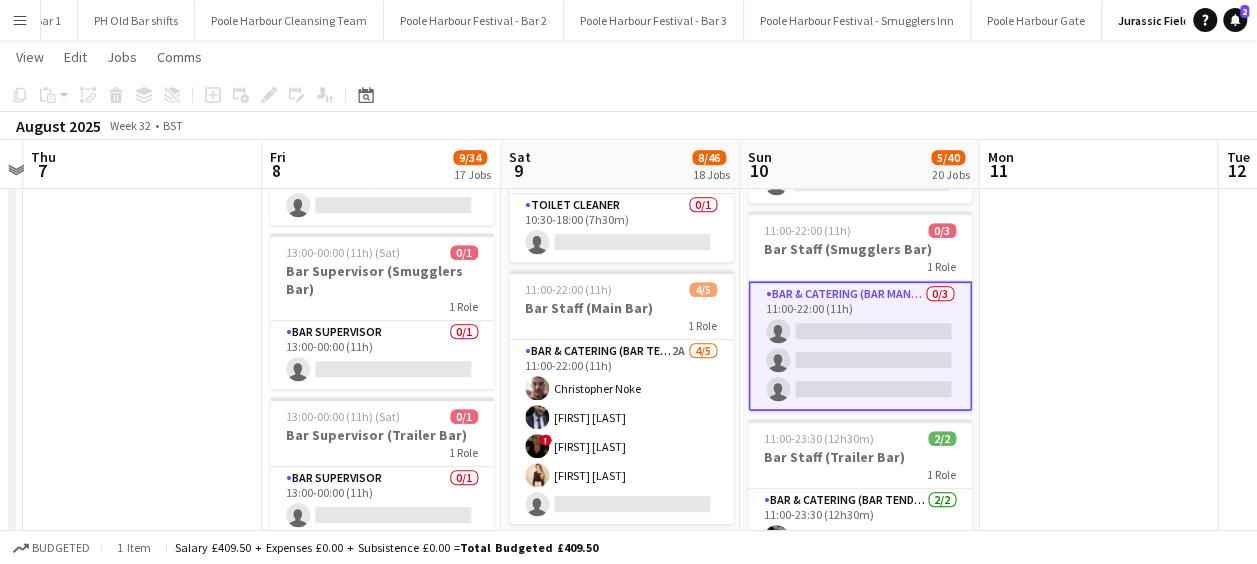 click on "Menu" at bounding box center [20, 20] 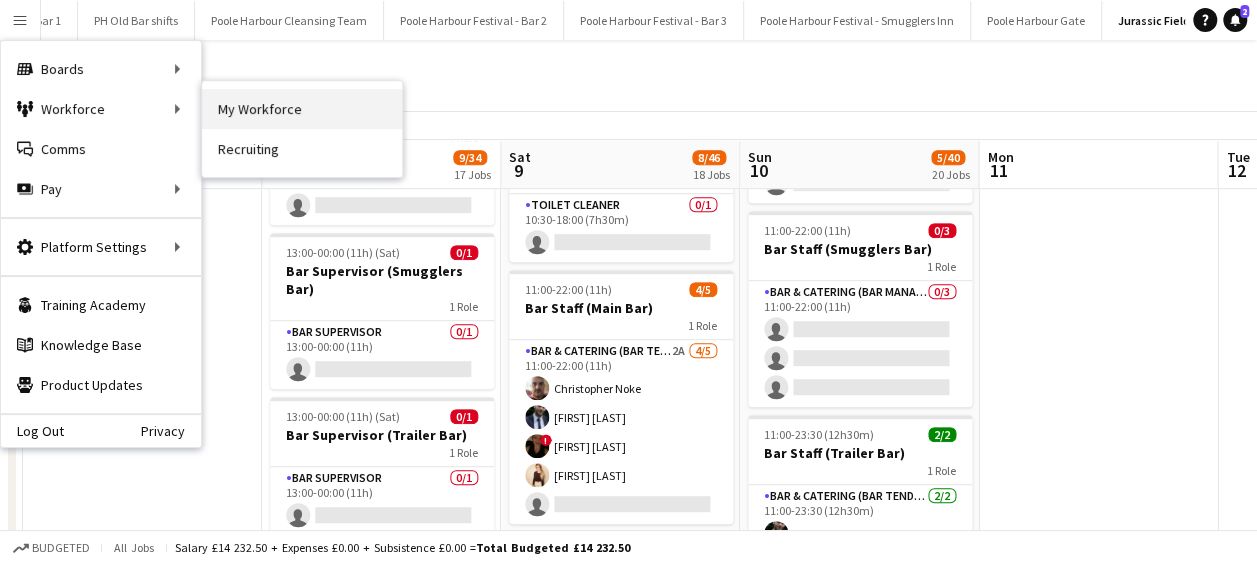 click on "My Workforce" at bounding box center (302, 109) 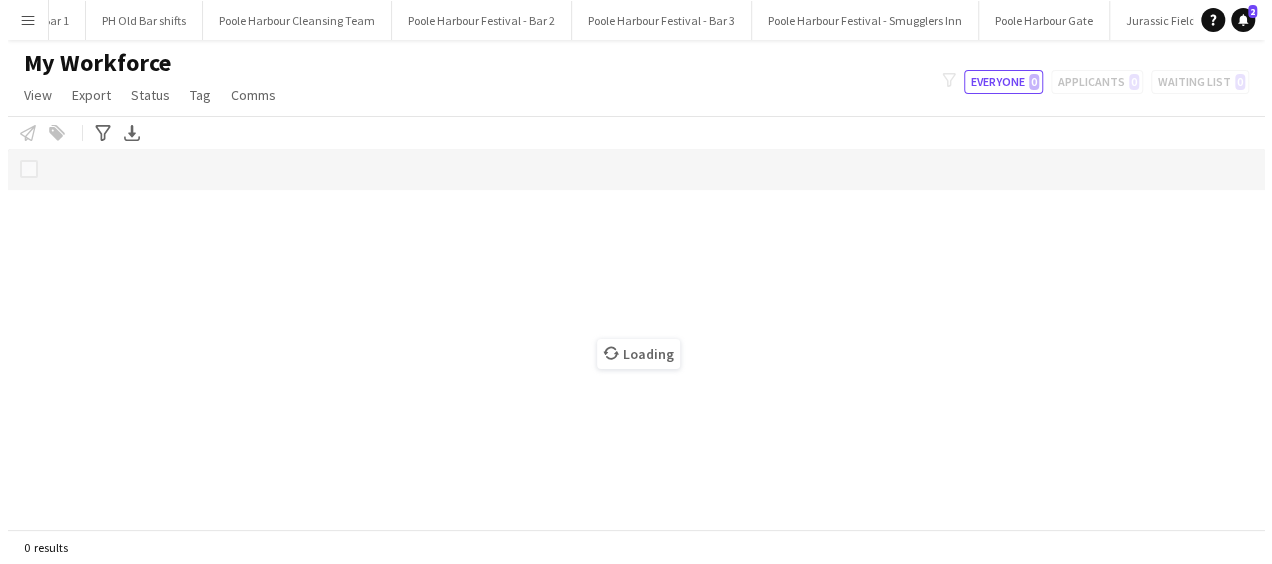 scroll, scrollTop: 0, scrollLeft: 0, axis: both 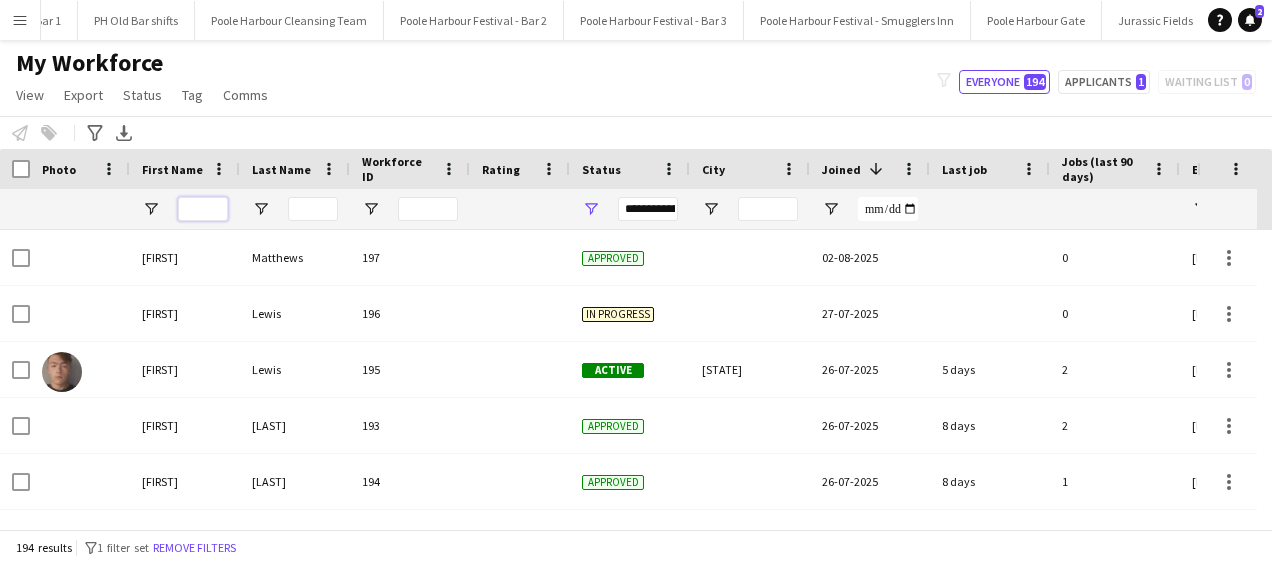 click at bounding box center (203, 209) 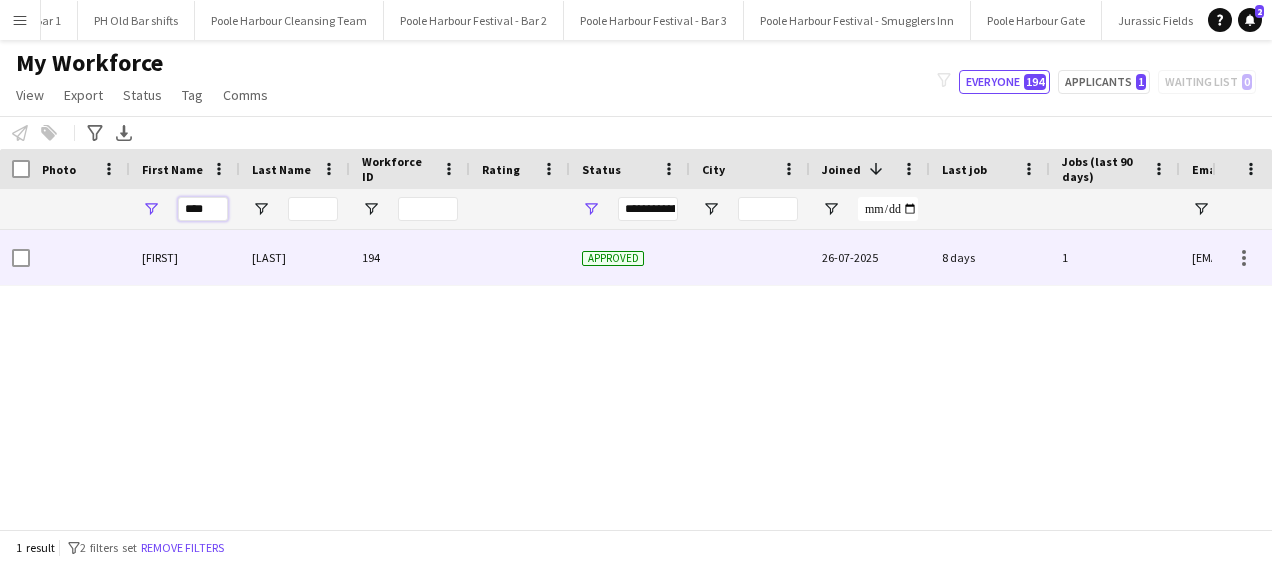 type on "****" 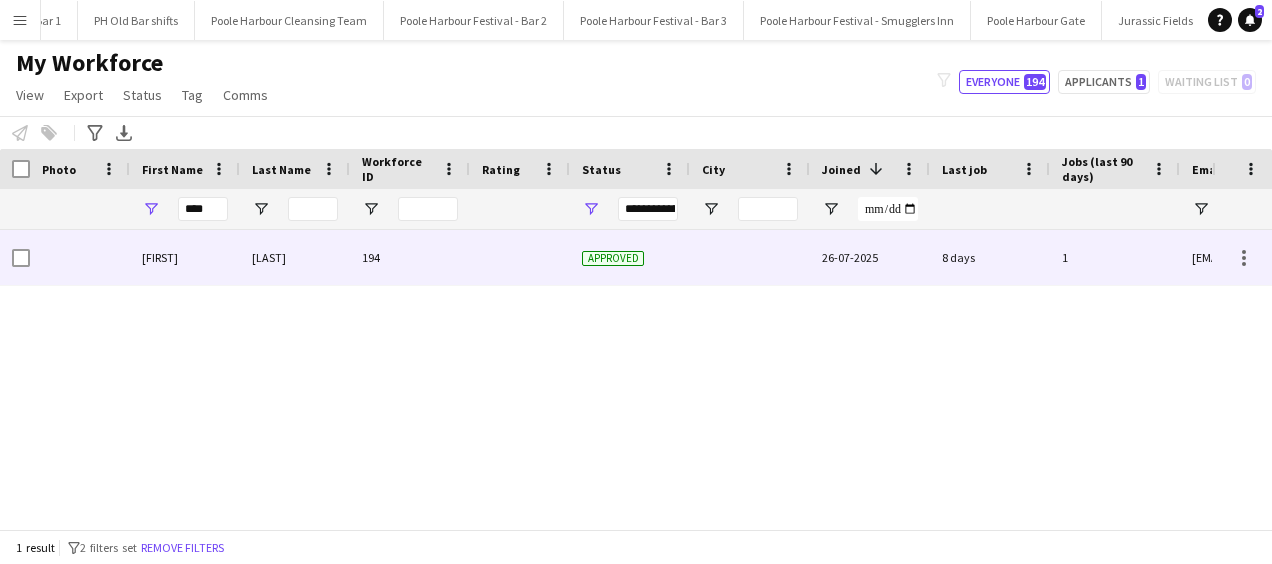 click on "[FIRST]" at bounding box center (185, 257) 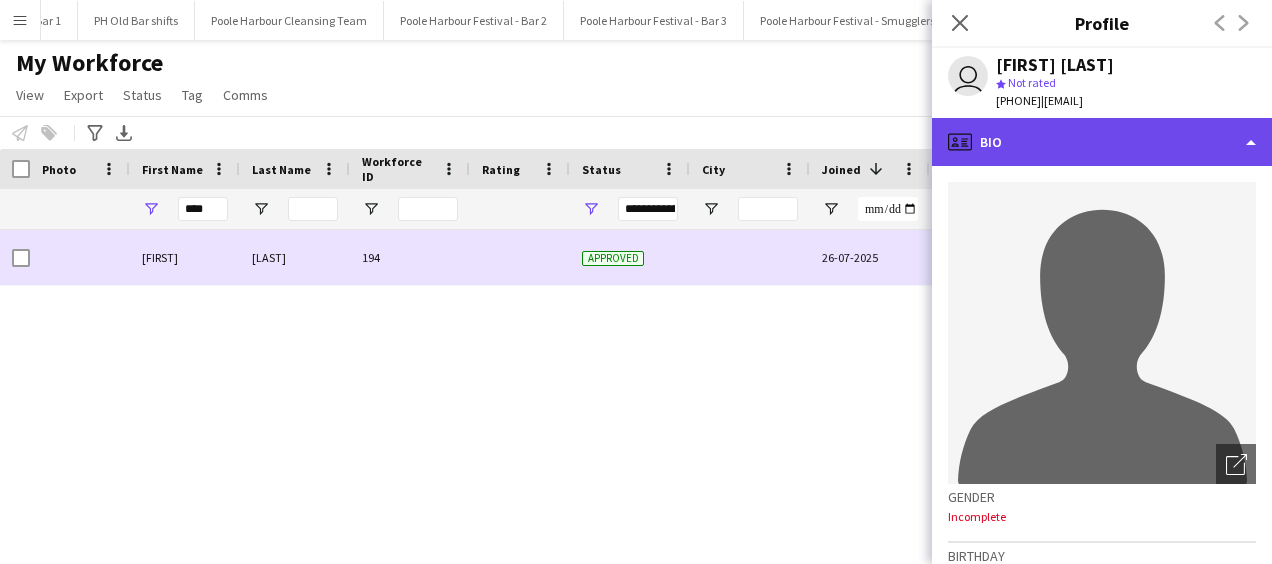 click on "profile
Bio" 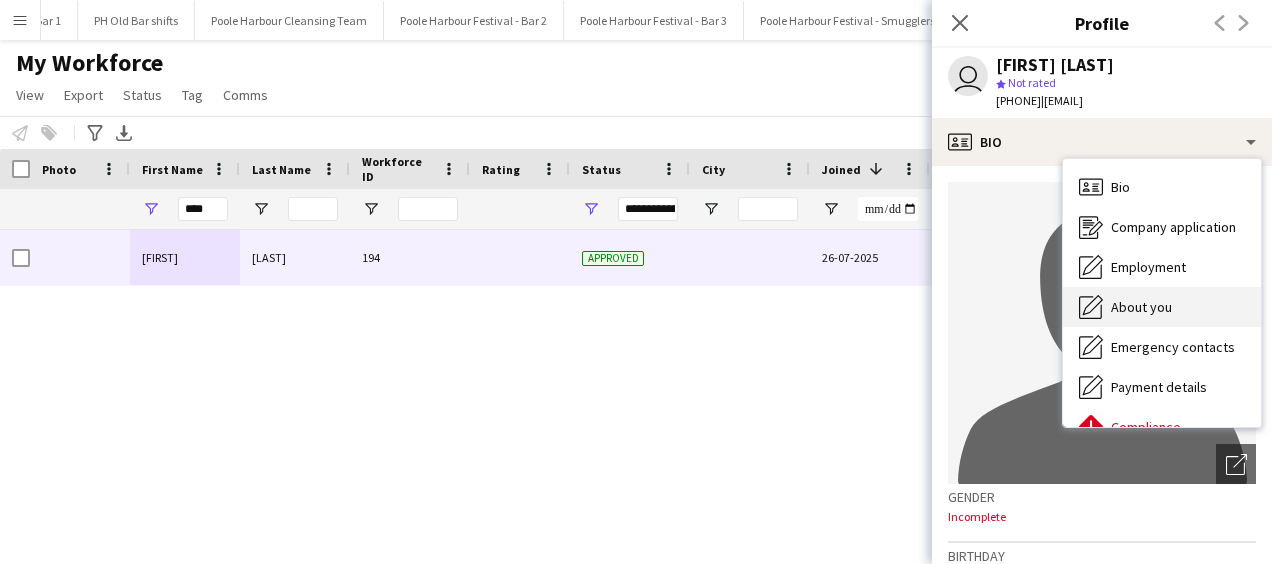 click on "About you
About you" at bounding box center (1162, 307) 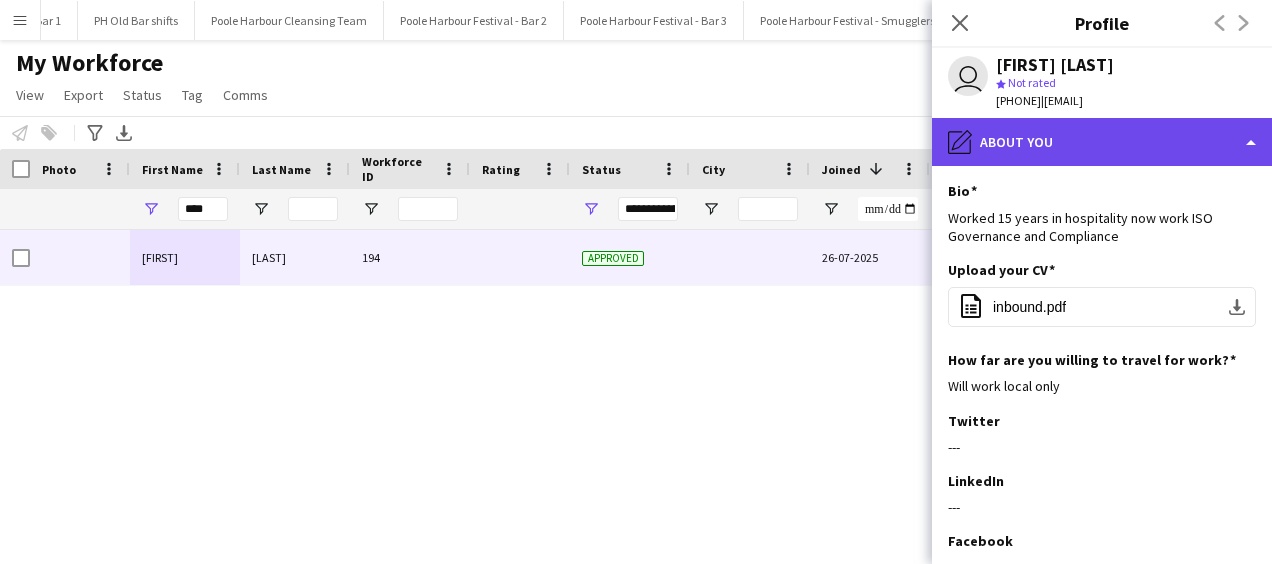 click on "pencil4
About you" 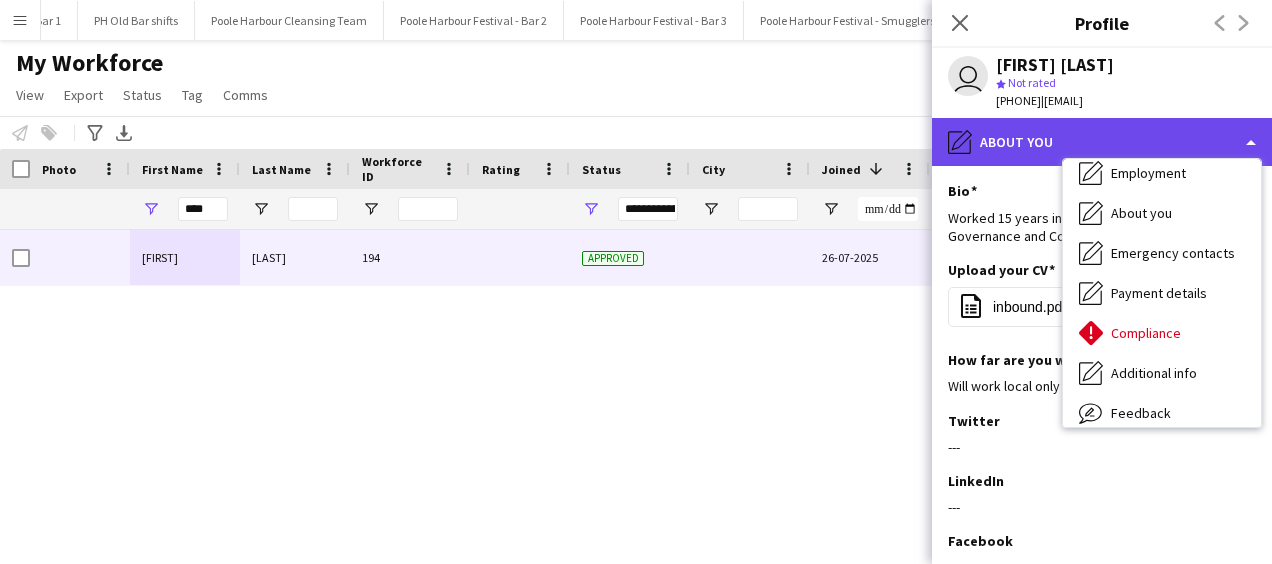 scroll, scrollTop: 148, scrollLeft: 0, axis: vertical 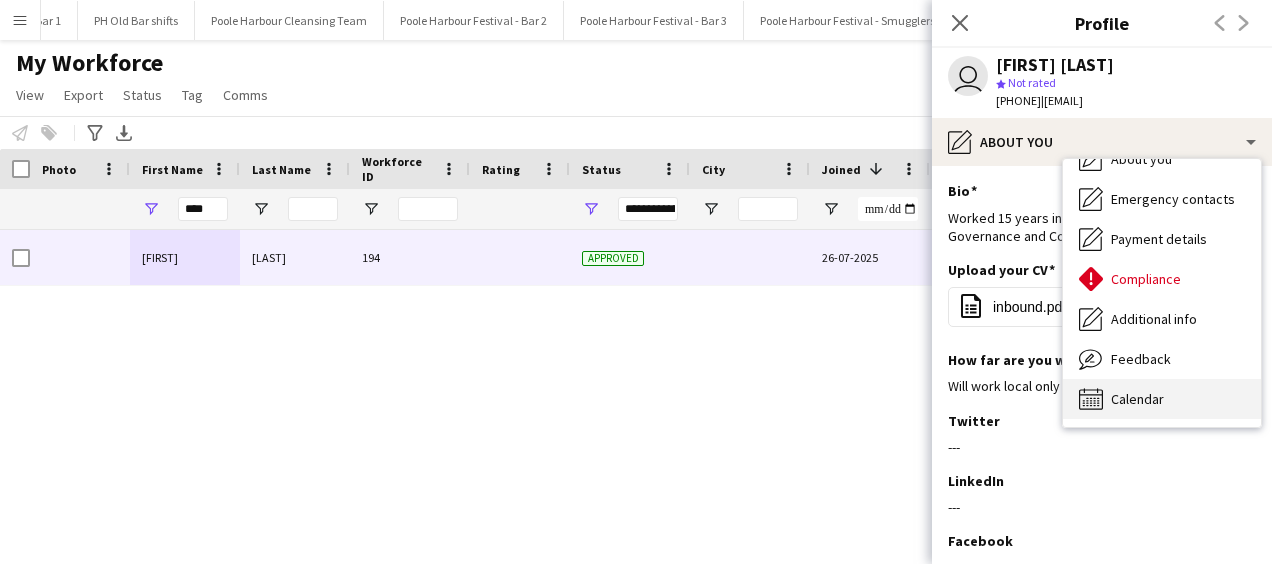 click on "Calendar
Calendar" at bounding box center [1162, 399] 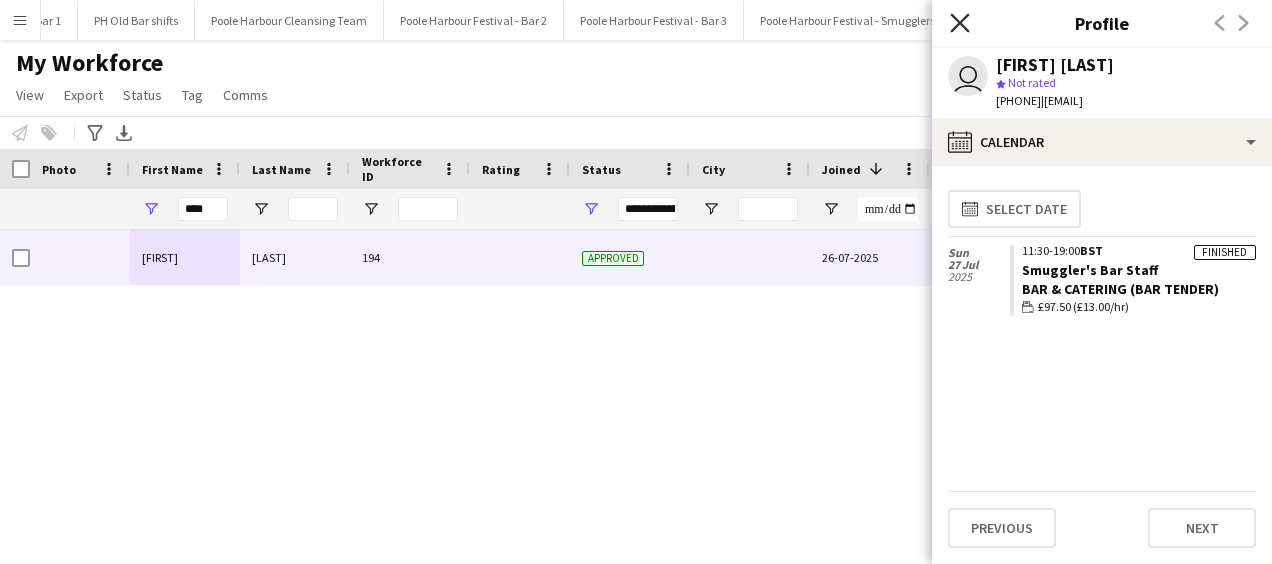 click on "Close pop-in" 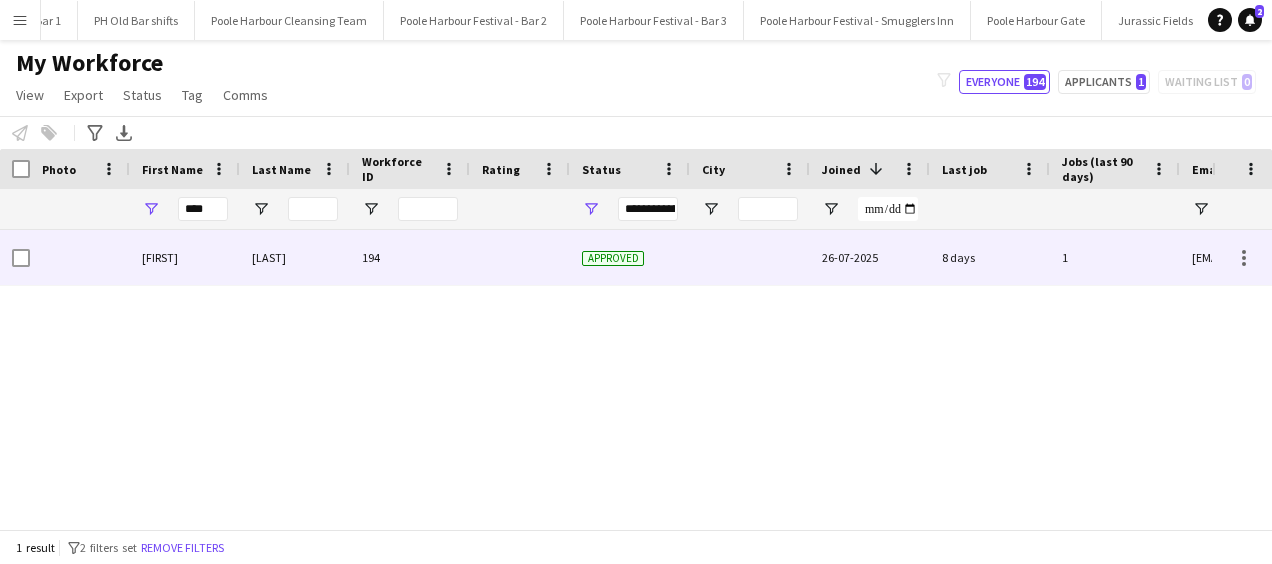 click on "Approved" at bounding box center [630, 257] 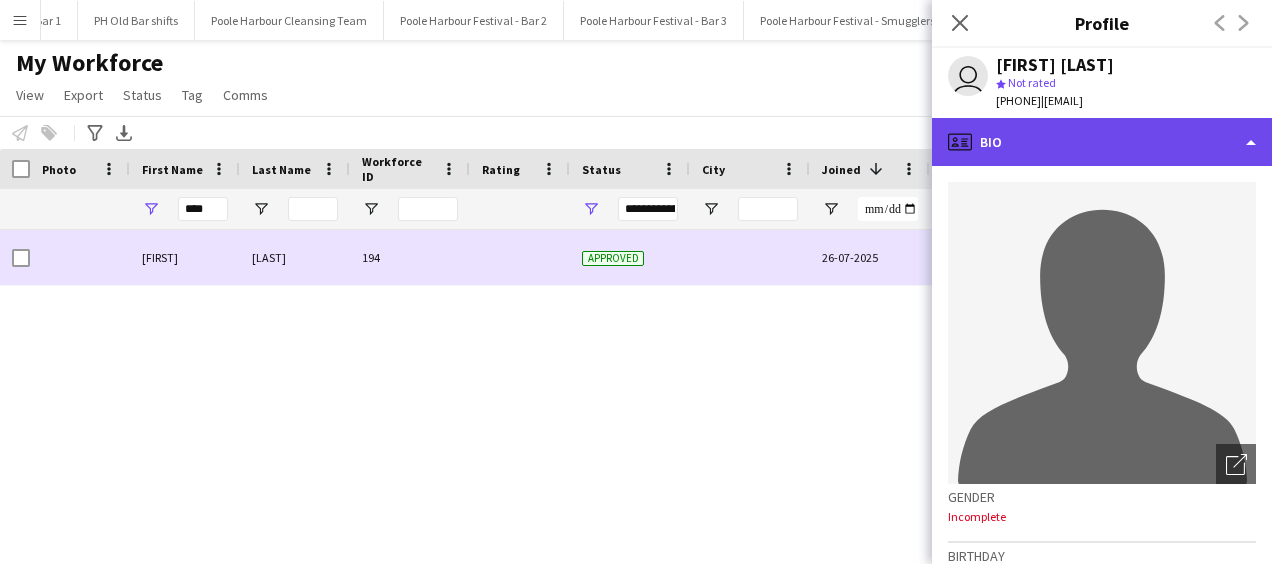 click on "profile
Bio" 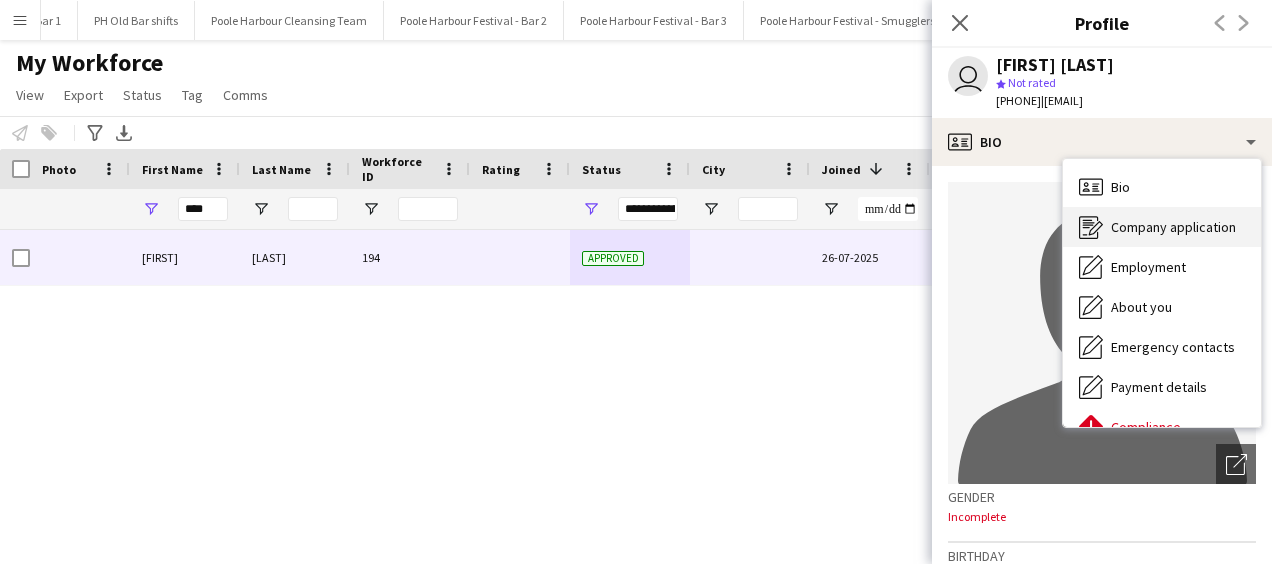 click on "Company application" at bounding box center [1173, 227] 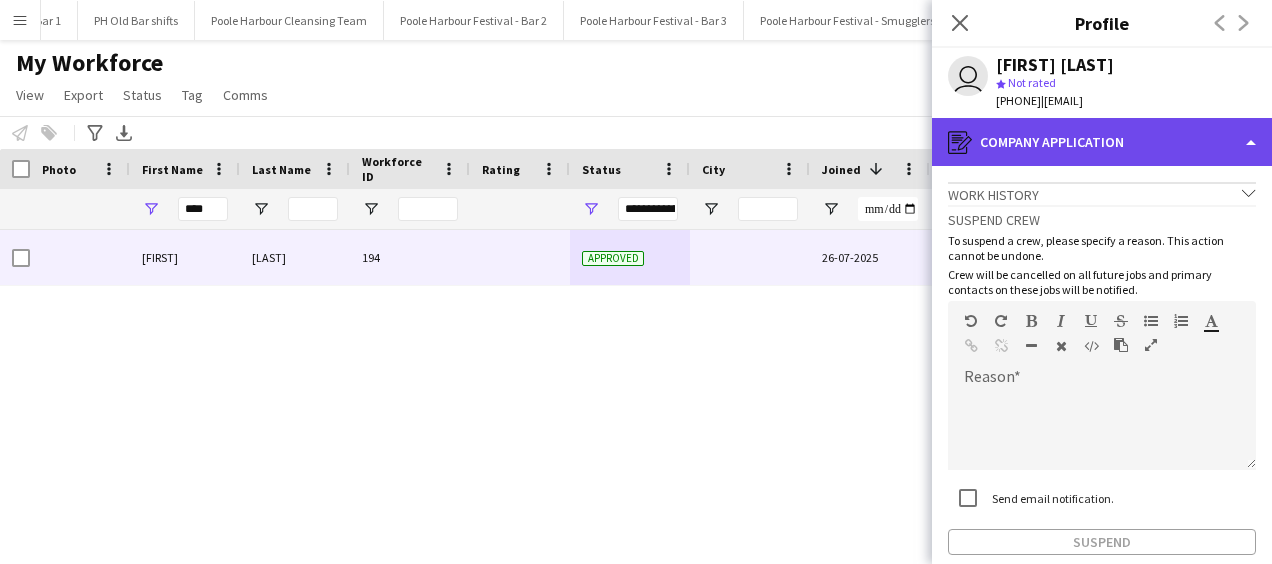 click on "register
Company application" 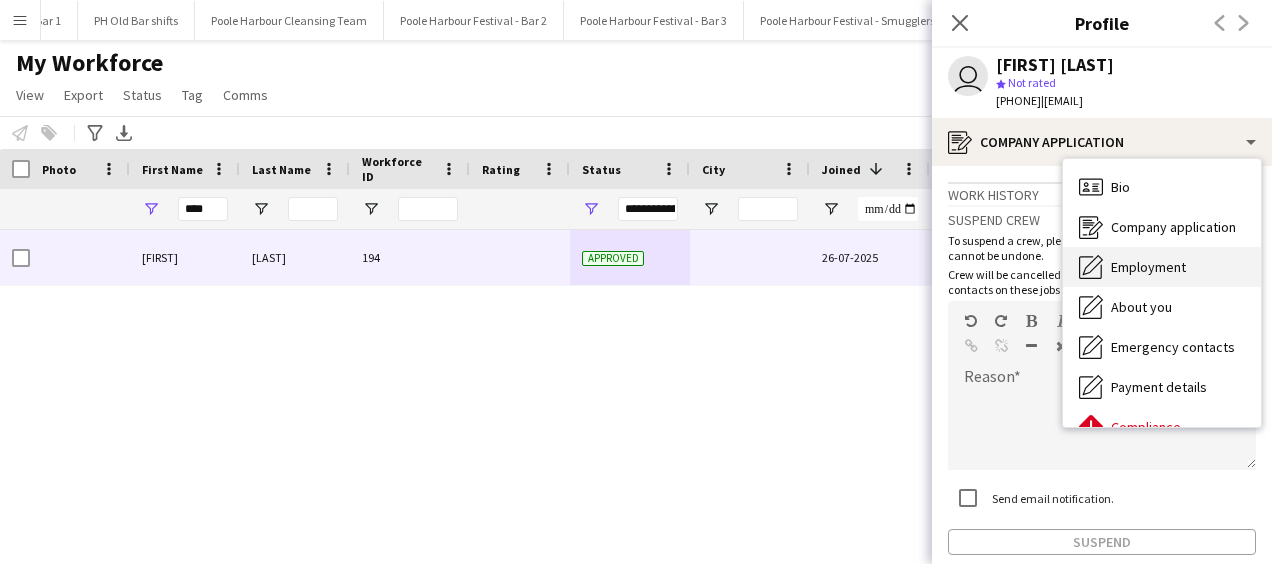 click on "Employment
Employment" at bounding box center [1162, 267] 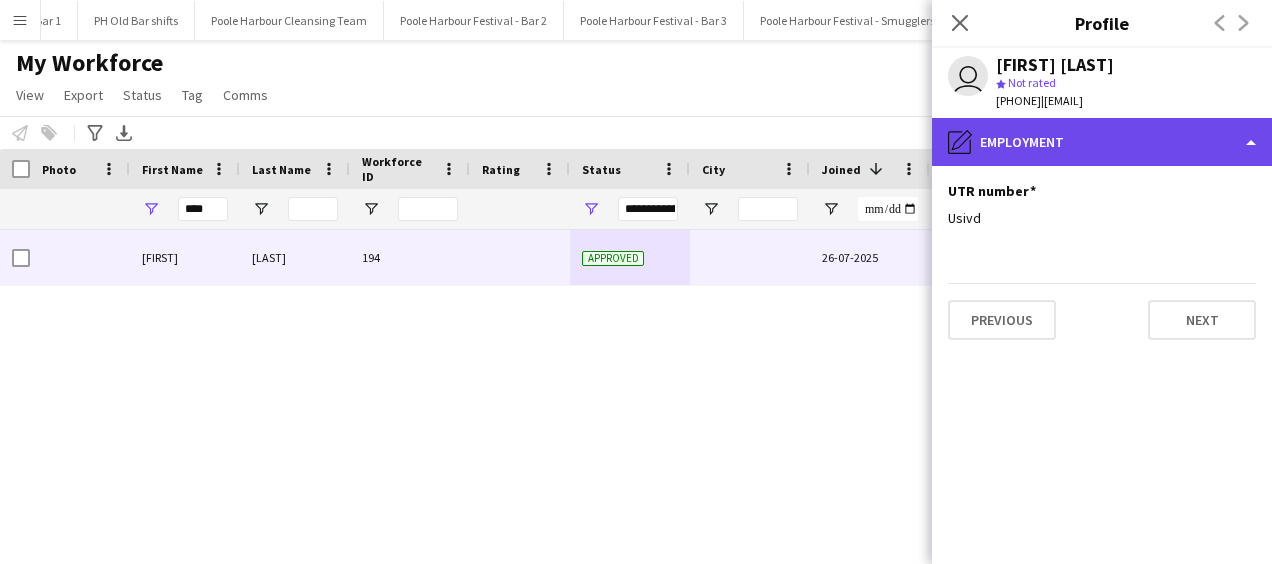 click on "pencil4
Employment" 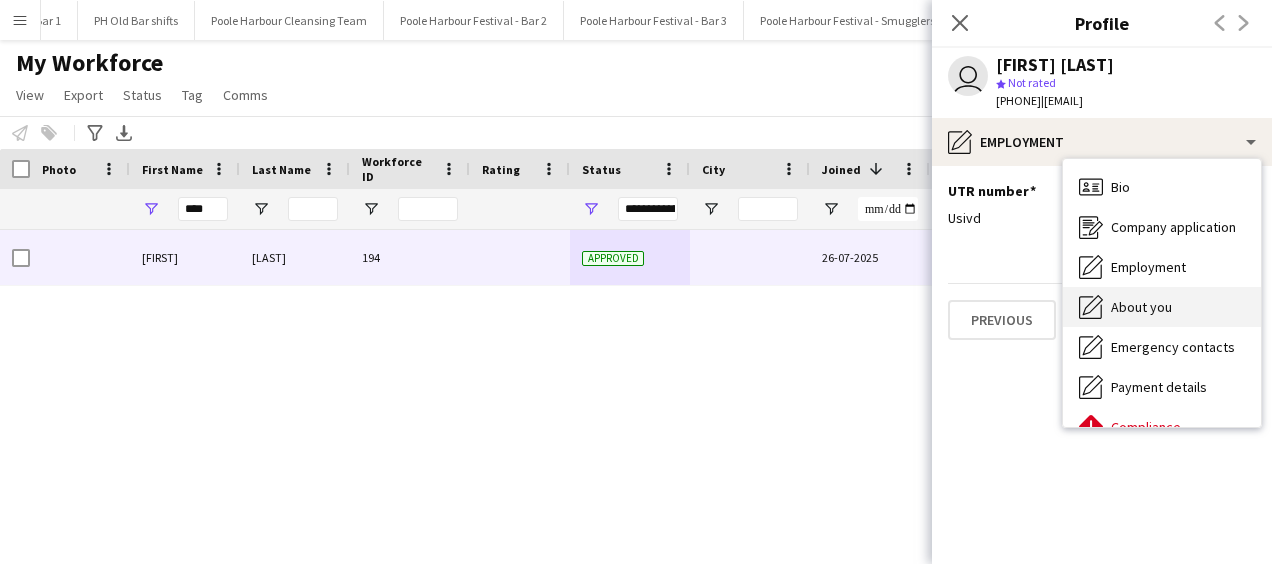 click on "About you
About you" at bounding box center [1162, 307] 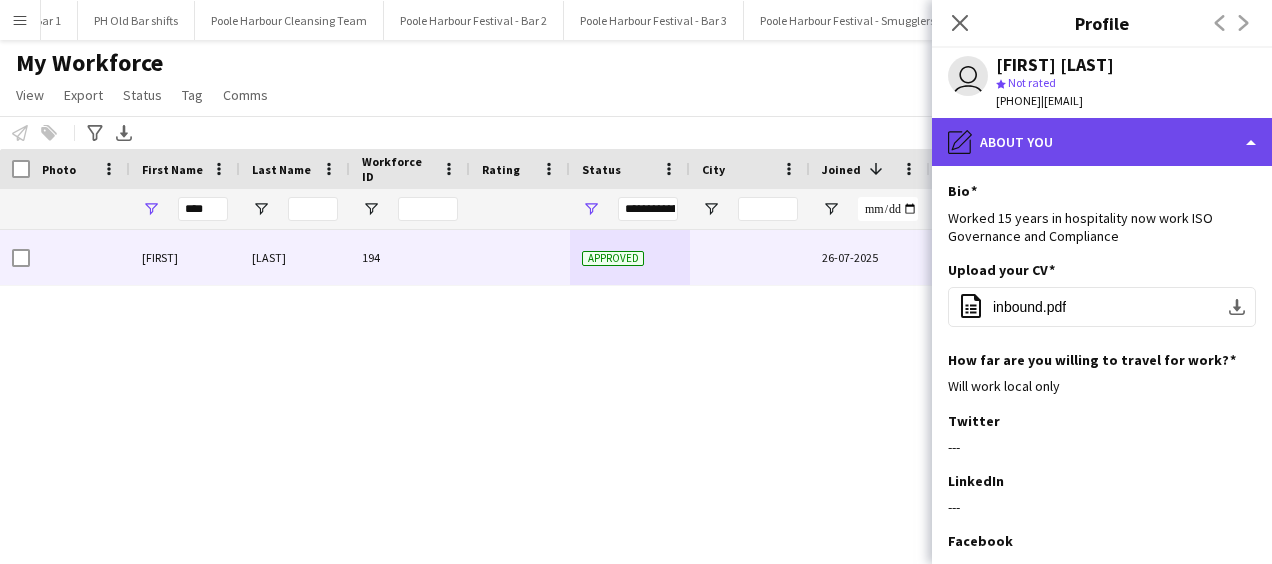click on "pencil4
About you" 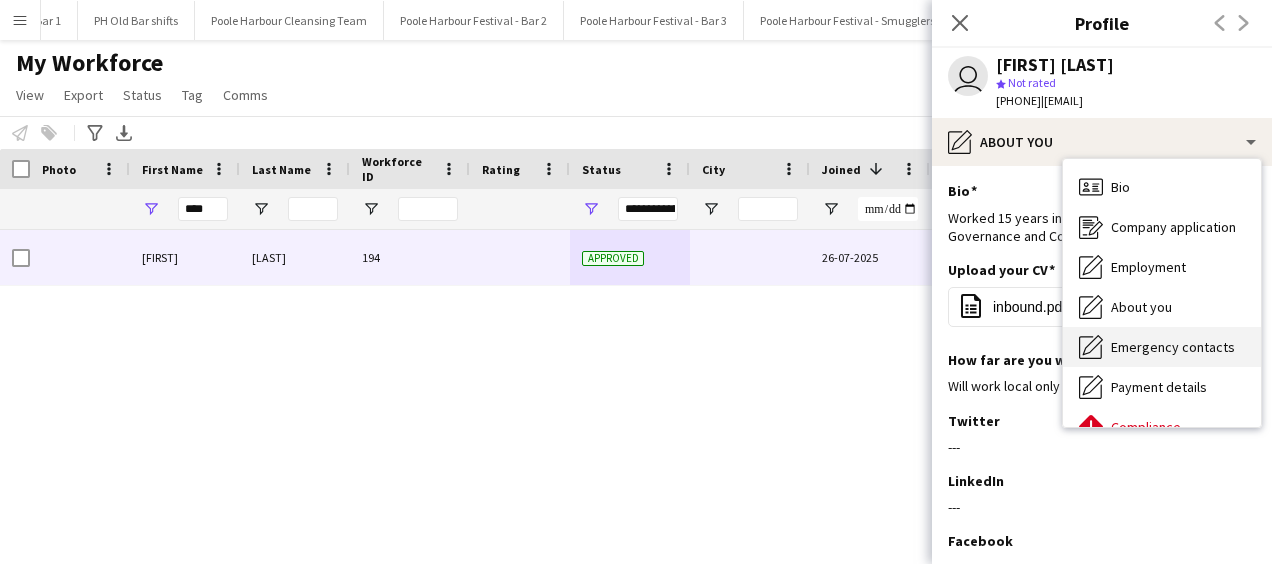 click on "Emergency contacts
Emergency contacts" at bounding box center [1162, 347] 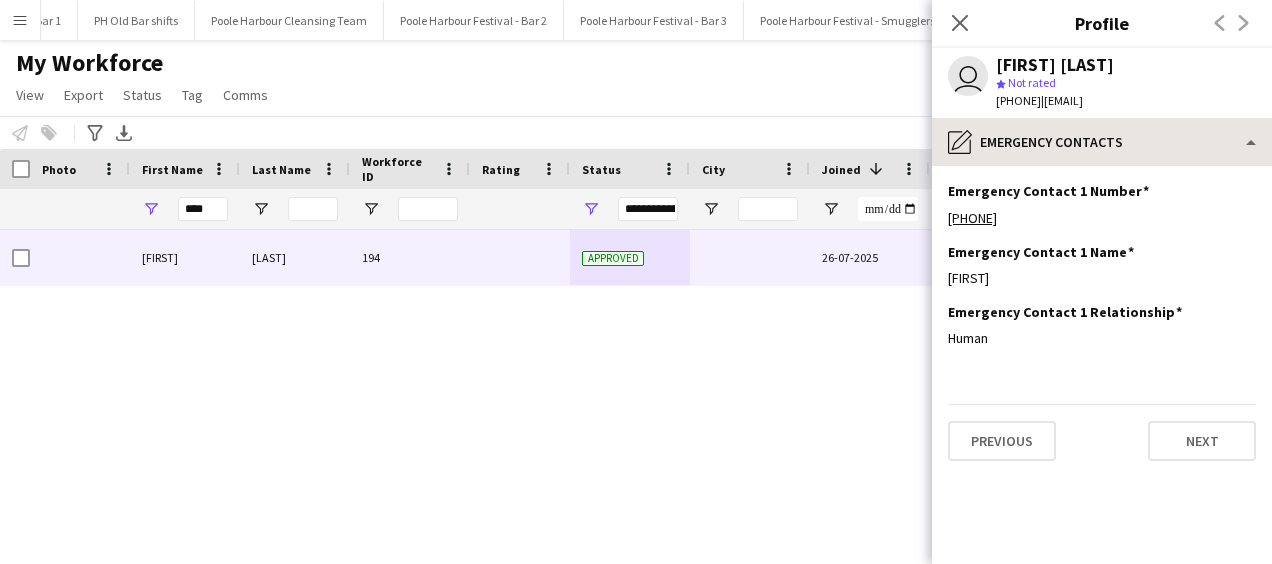 click on "pencil4
Emergency contacts" 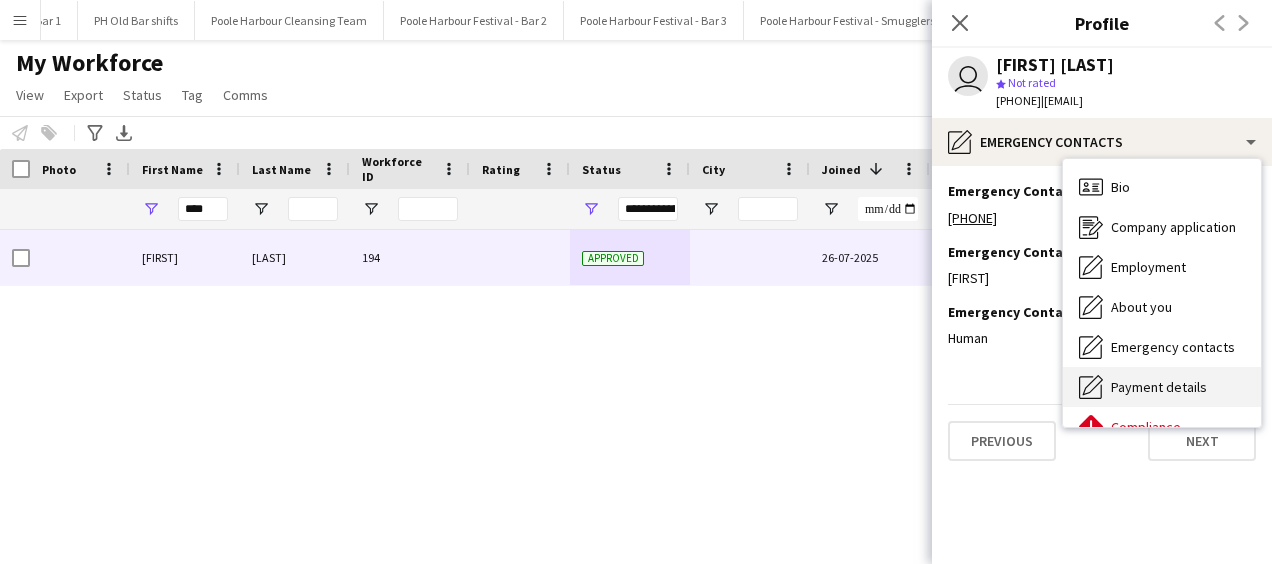click on "Payment details" at bounding box center (1159, 387) 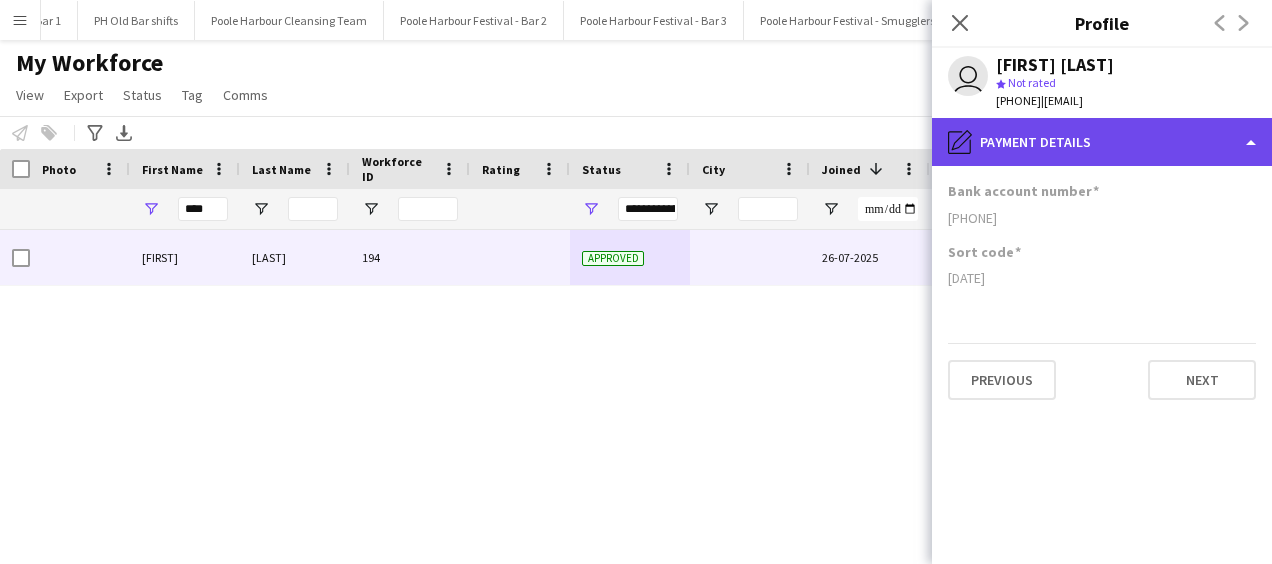click on "pencil4
Payment details" 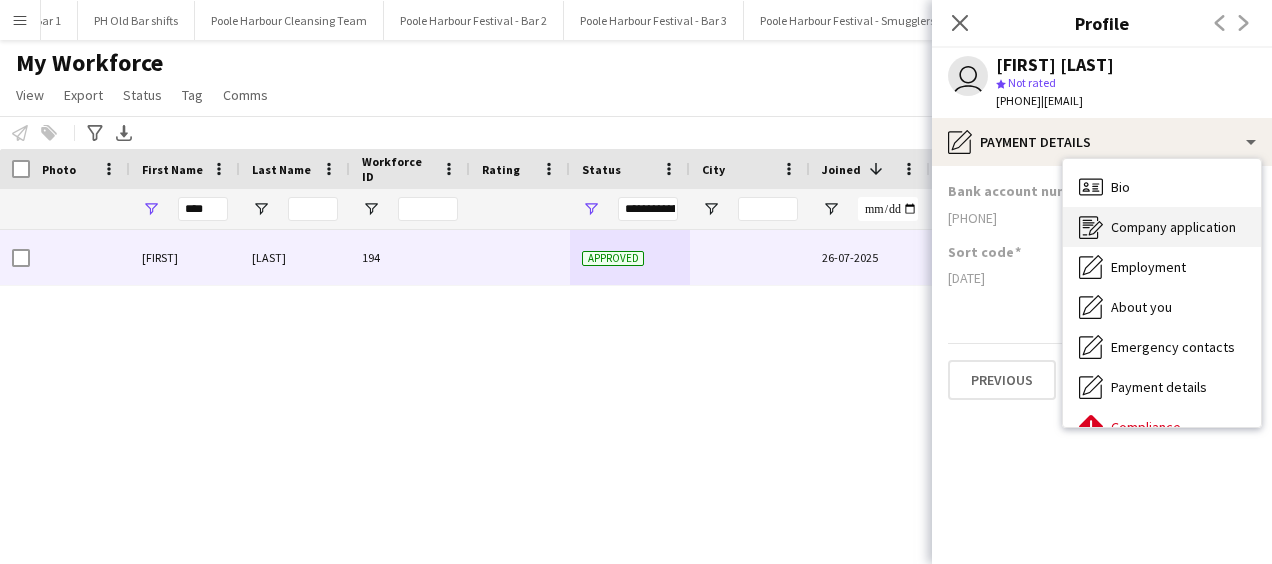 click on "Company application
Company application" at bounding box center [1162, 227] 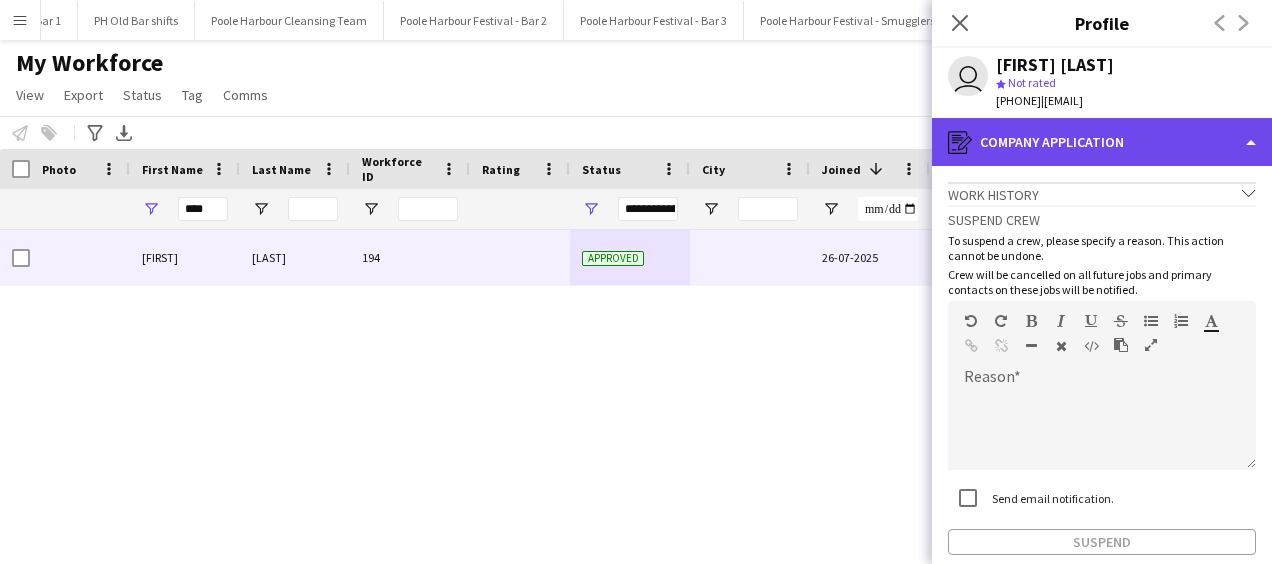 click on "register
Company application" 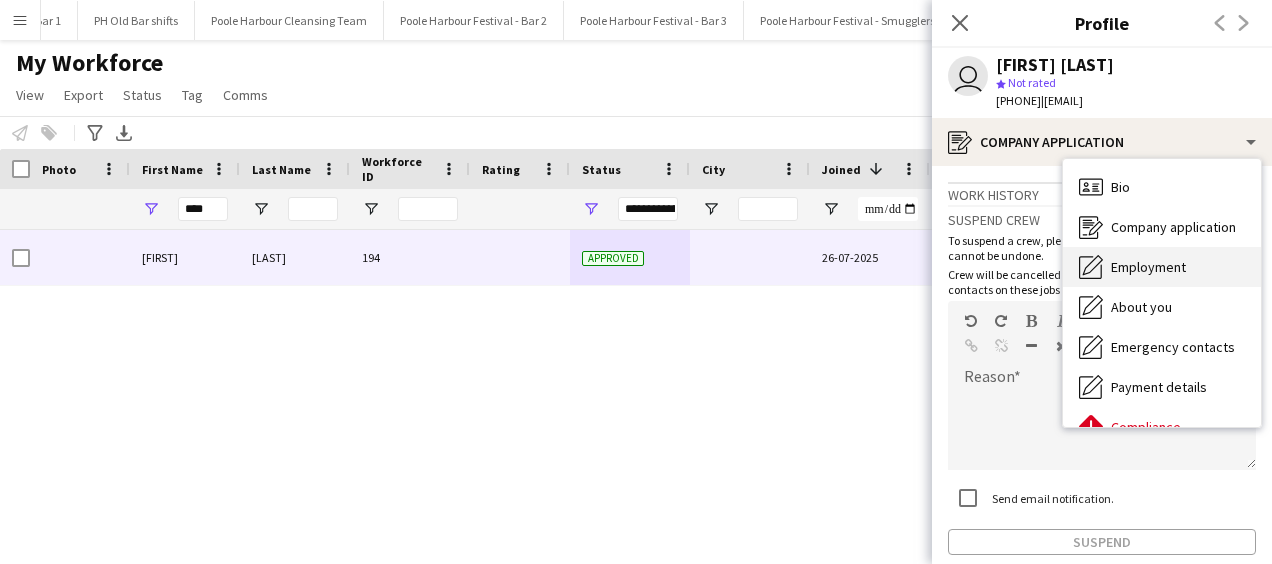 click on "Employment
Employment" at bounding box center (1162, 267) 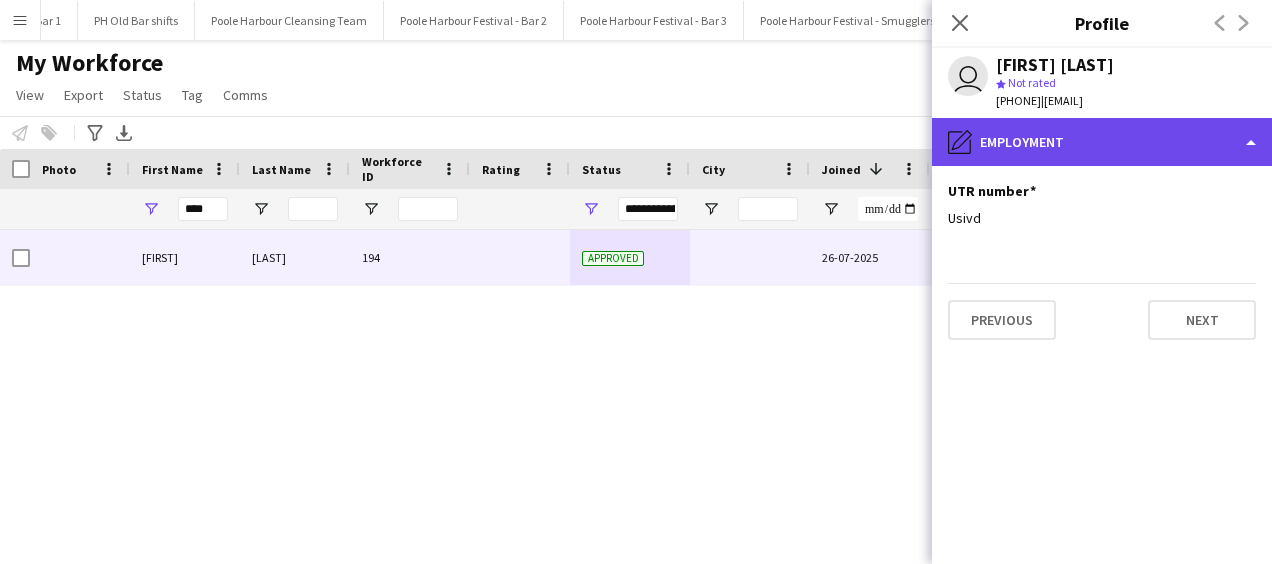 click on "pencil4
Employment" 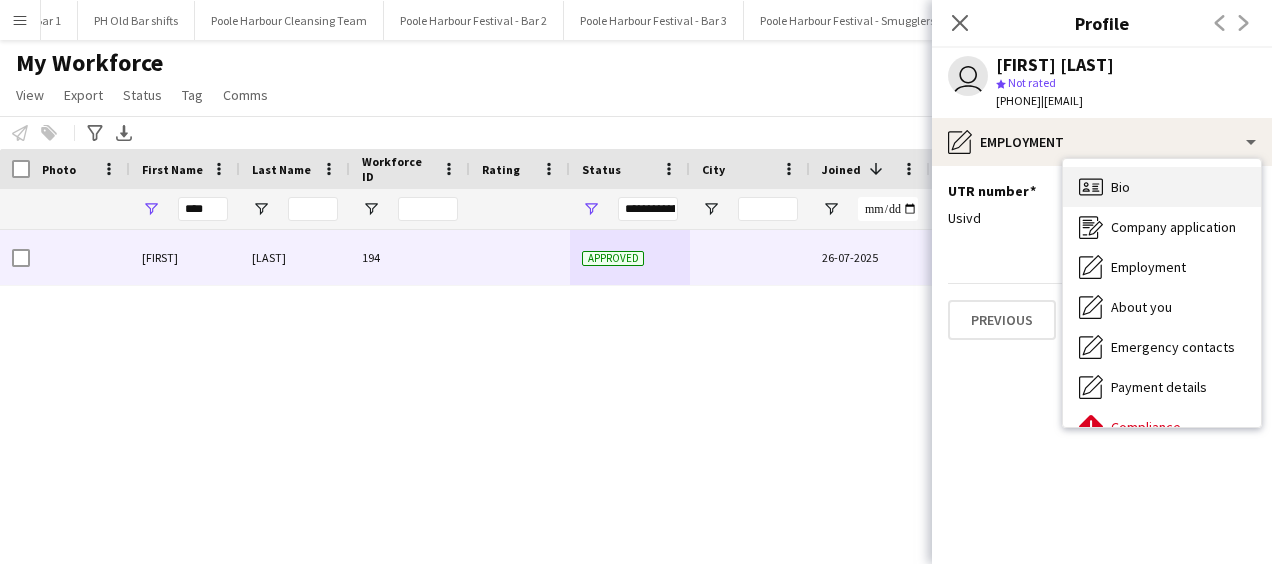 click on "Bio
Bio" at bounding box center [1162, 187] 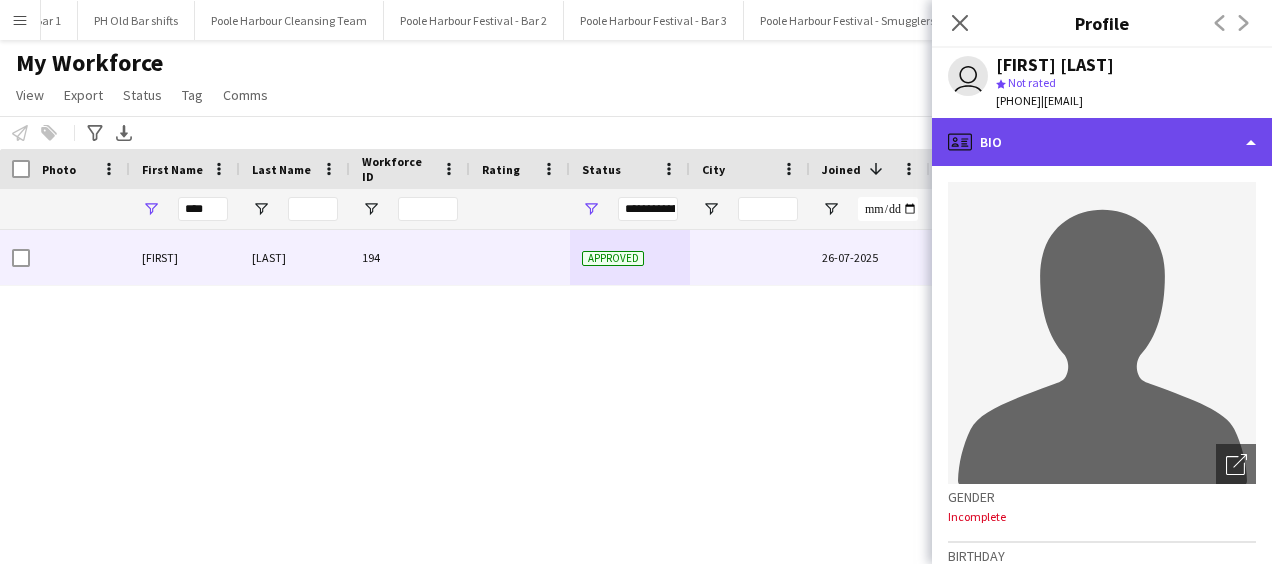 click on "profile
Bio" 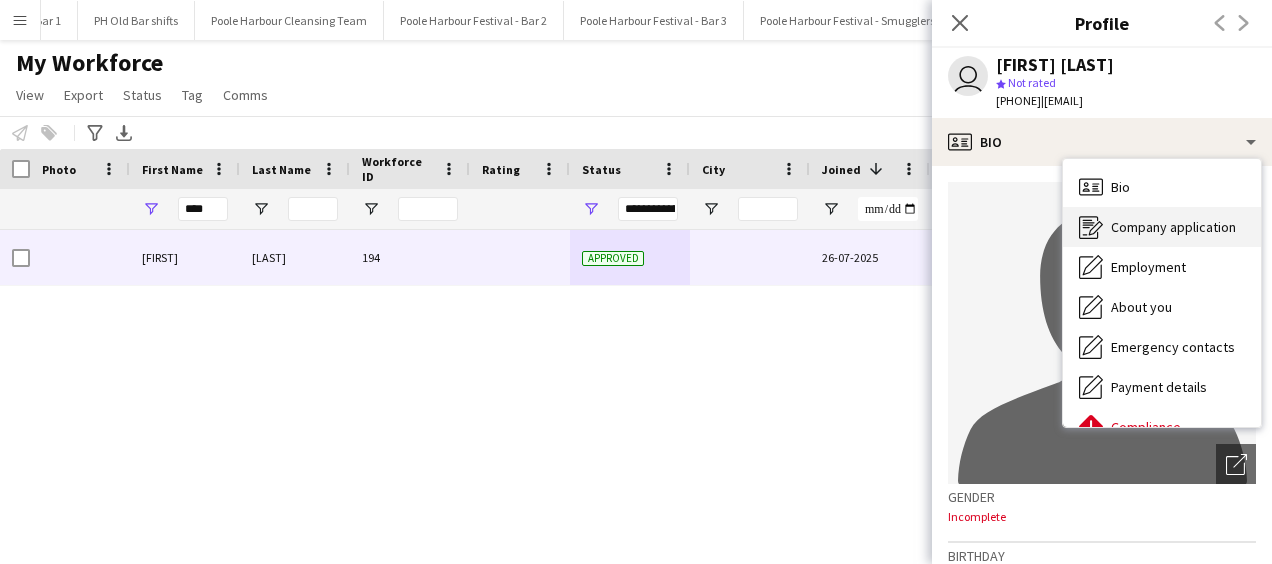 click on "Company application" at bounding box center (1173, 227) 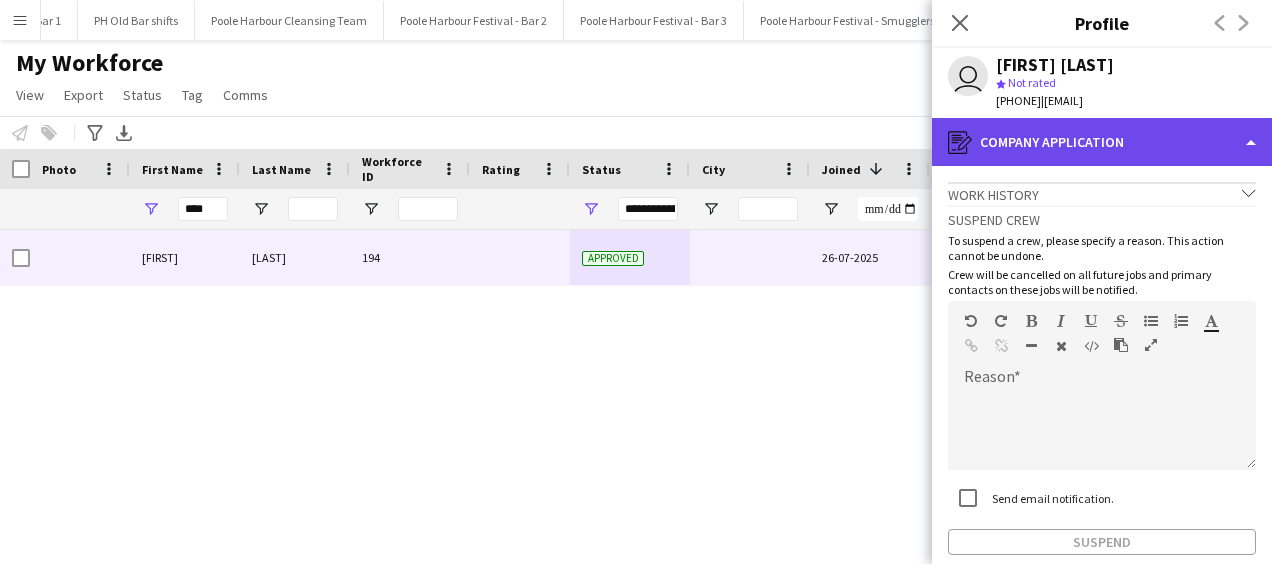 click on "register
Company application" 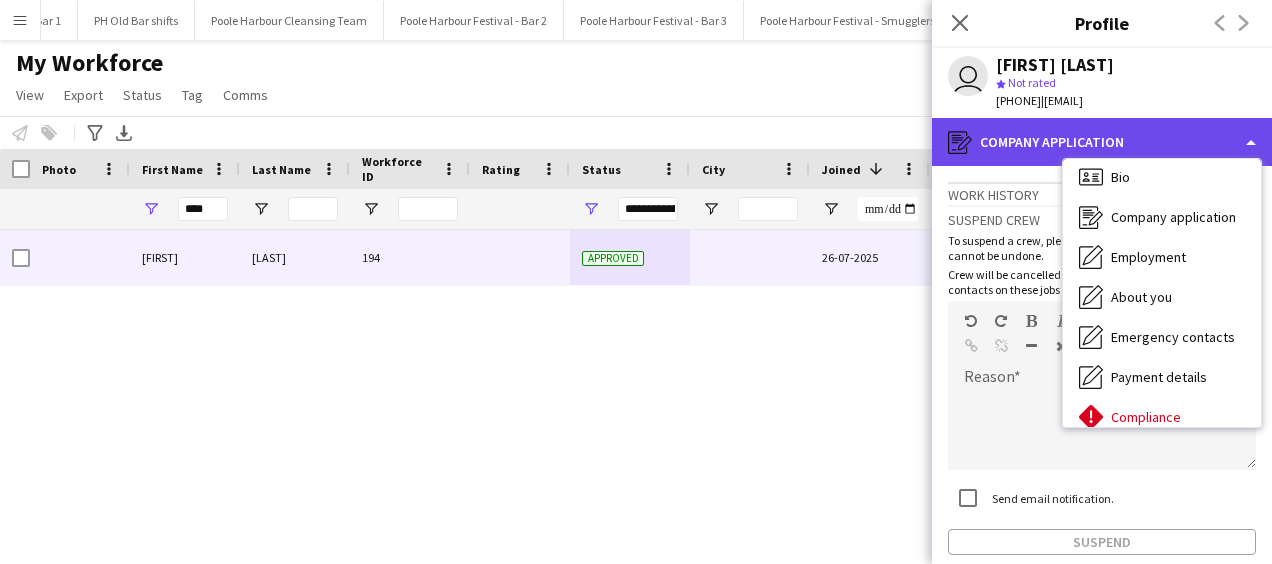 scroll, scrollTop: 12, scrollLeft: 0, axis: vertical 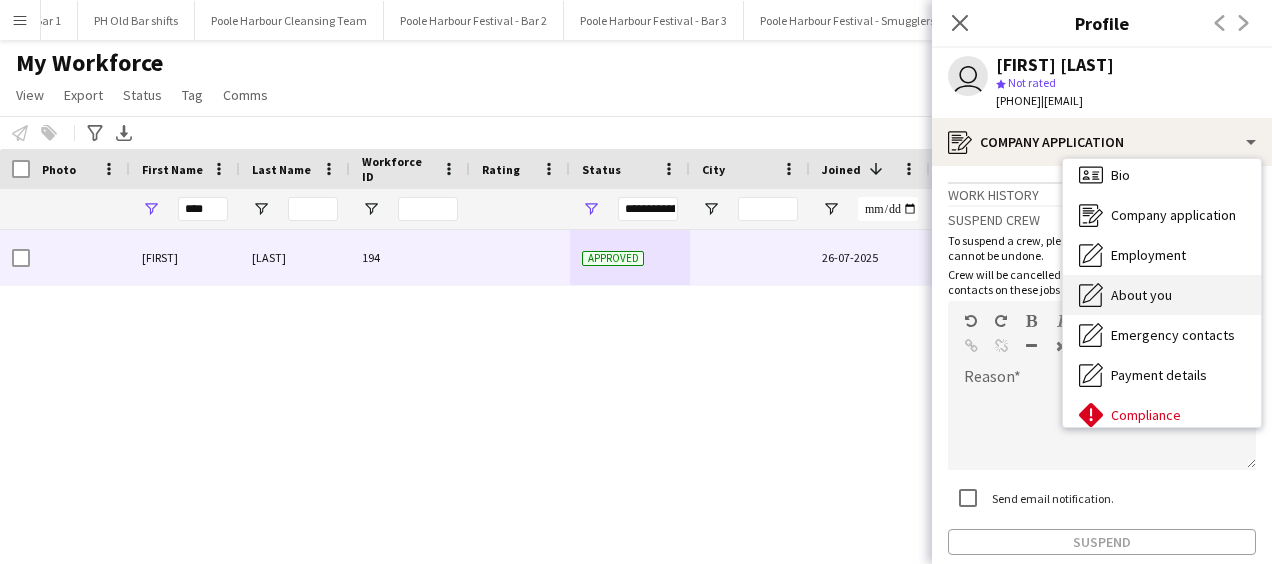 click on "About you
About you" at bounding box center (1162, 295) 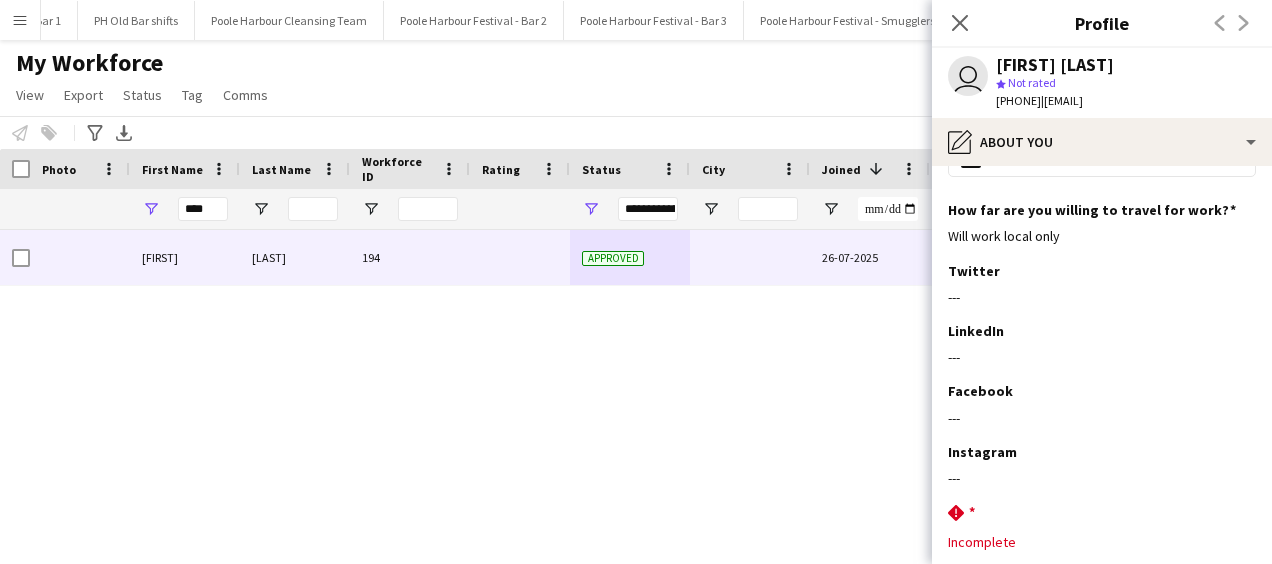 scroll, scrollTop: 266, scrollLeft: 0, axis: vertical 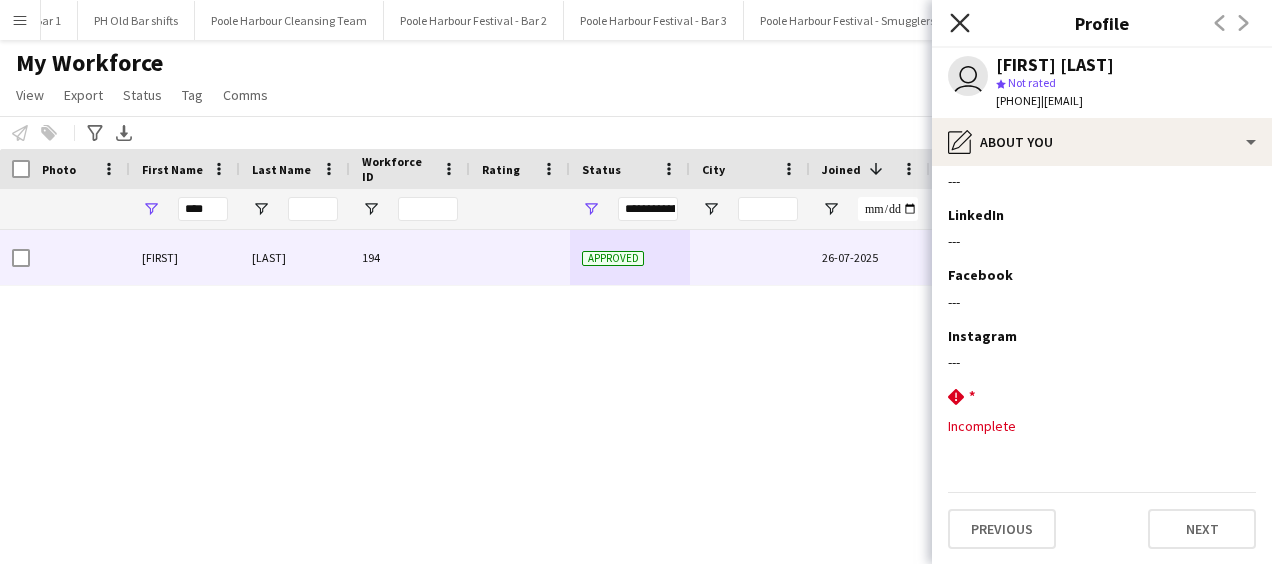 click 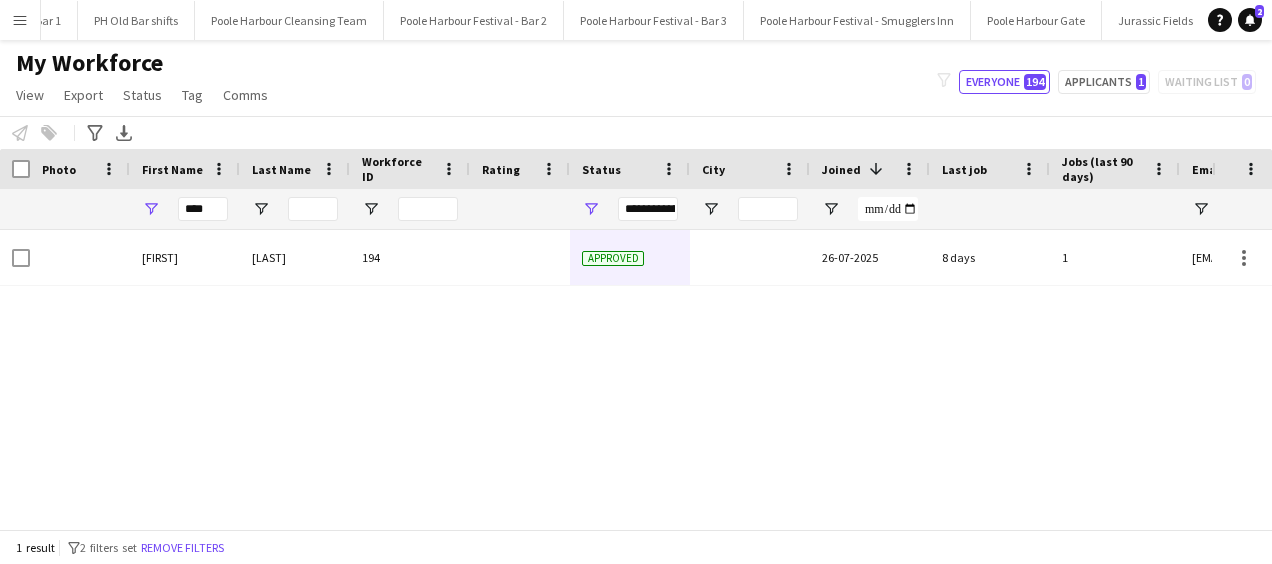 click on "Menu" at bounding box center (20, 20) 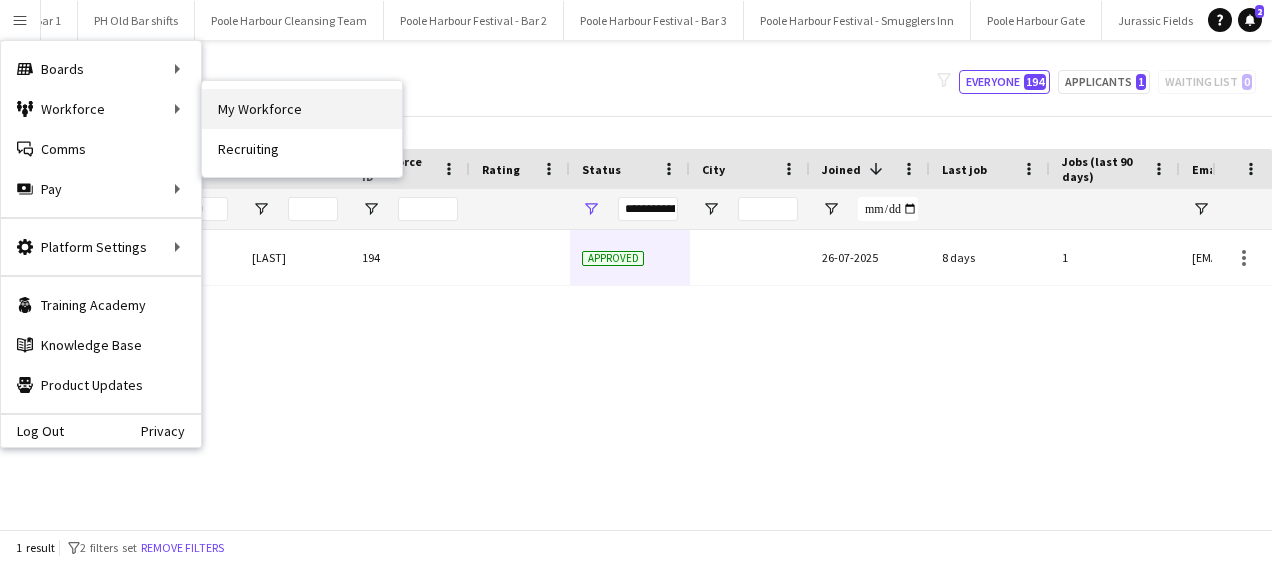 click on "My Workforce" at bounding box center [302, 109] 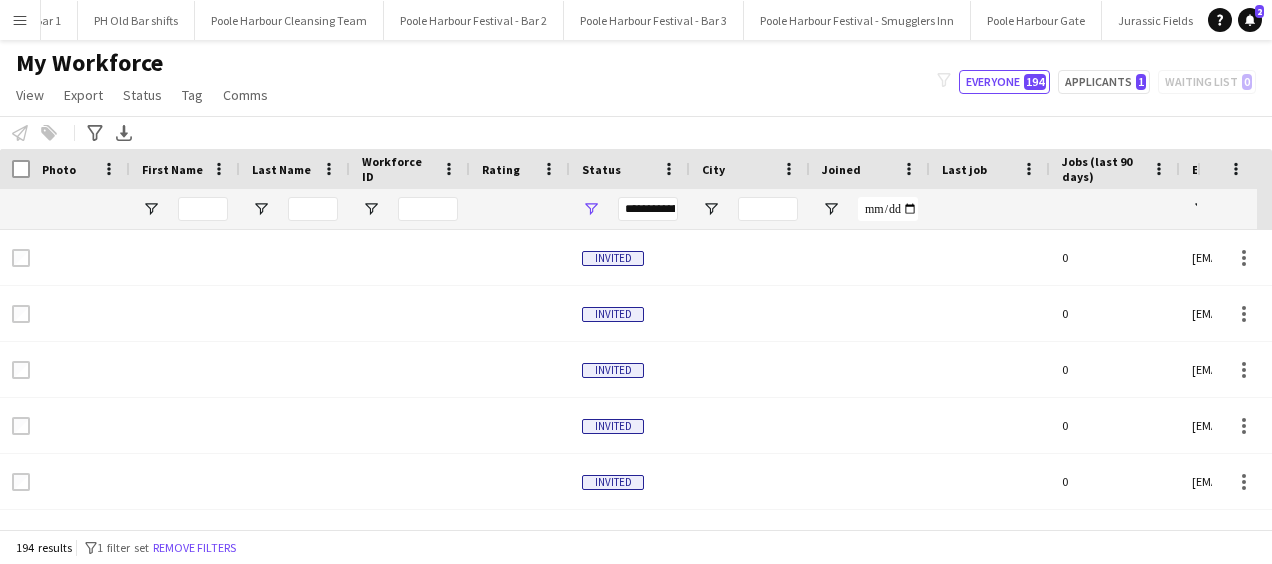 type on "****" 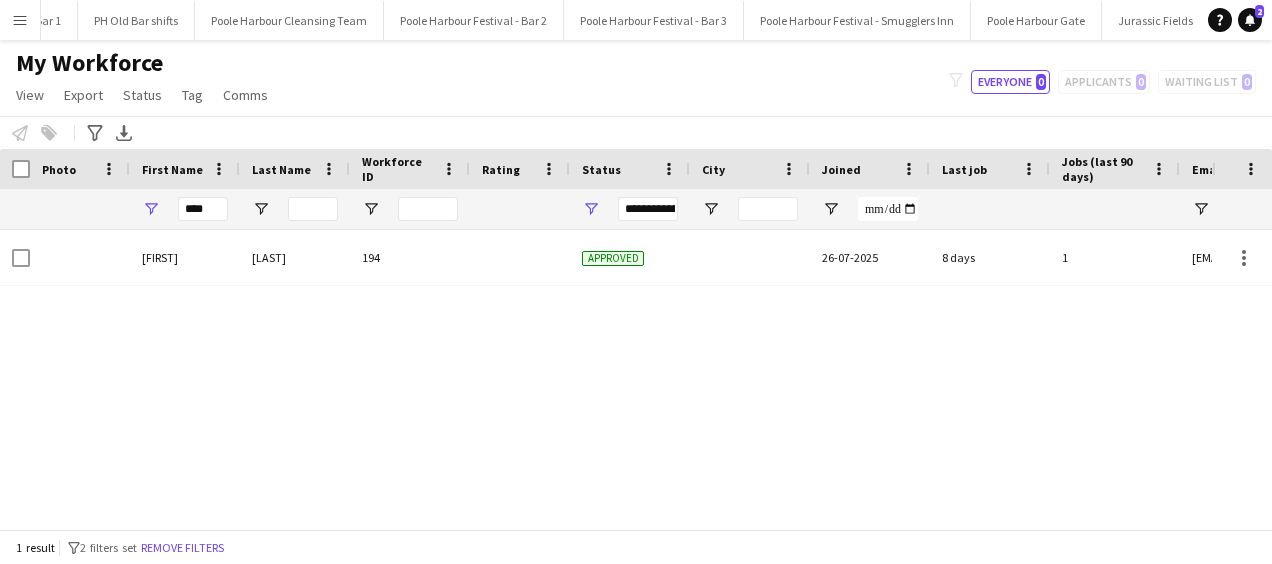 click on "Menu" at bounding box center [20, 20] 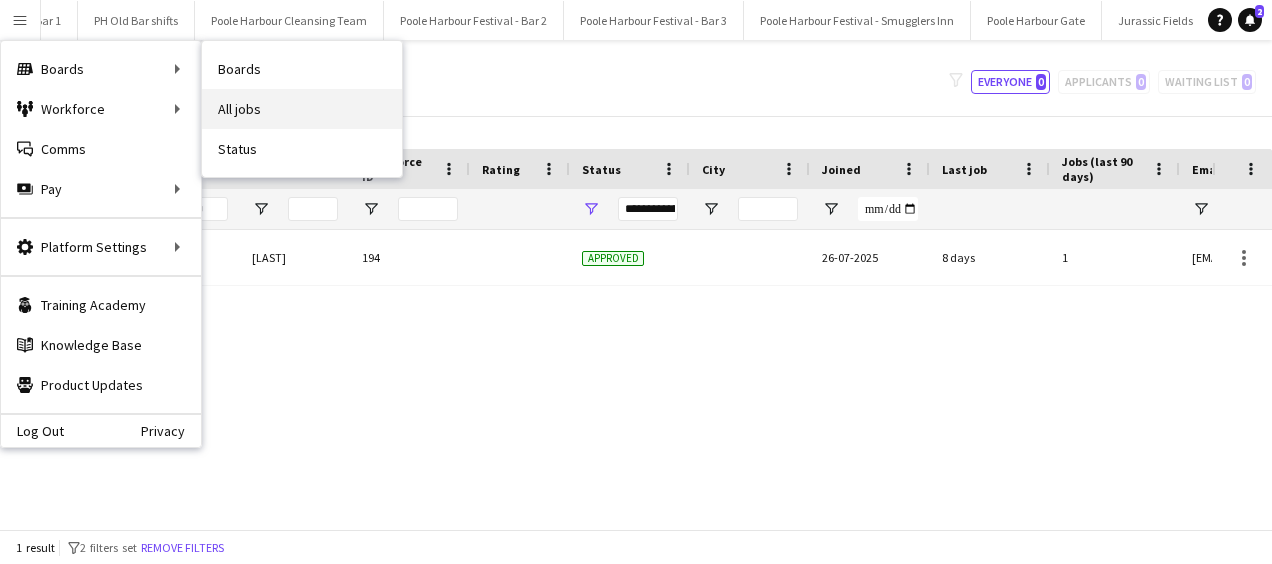 click on "All jobs" at bounding box center (302, 109) 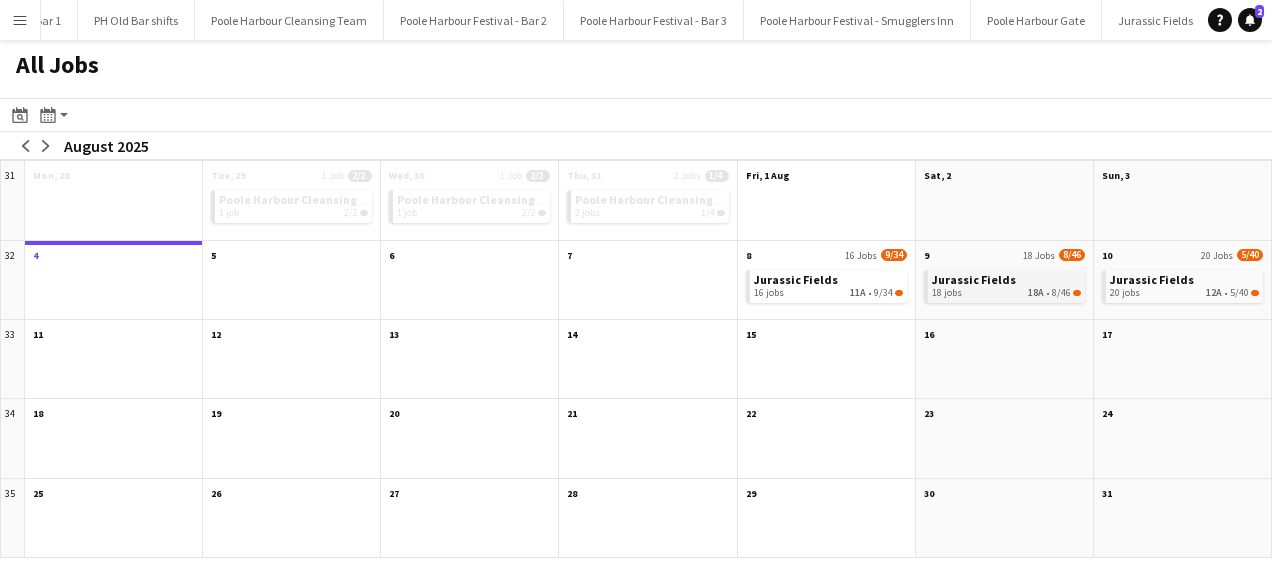 click on "Jurassic Fields" 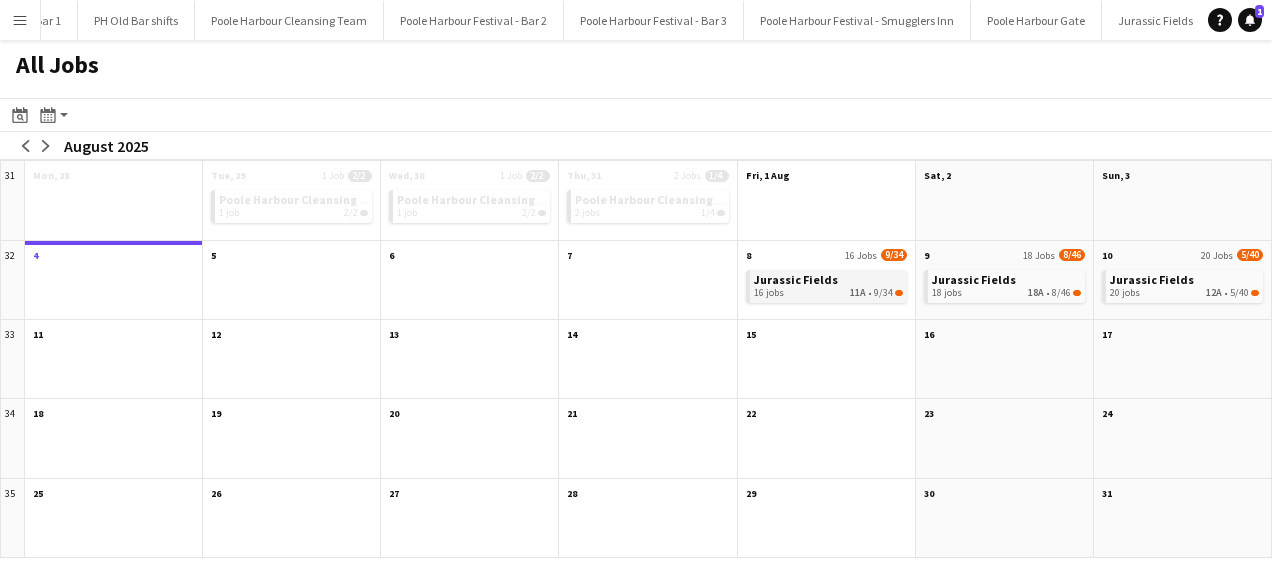click on "Jurassic Fields" 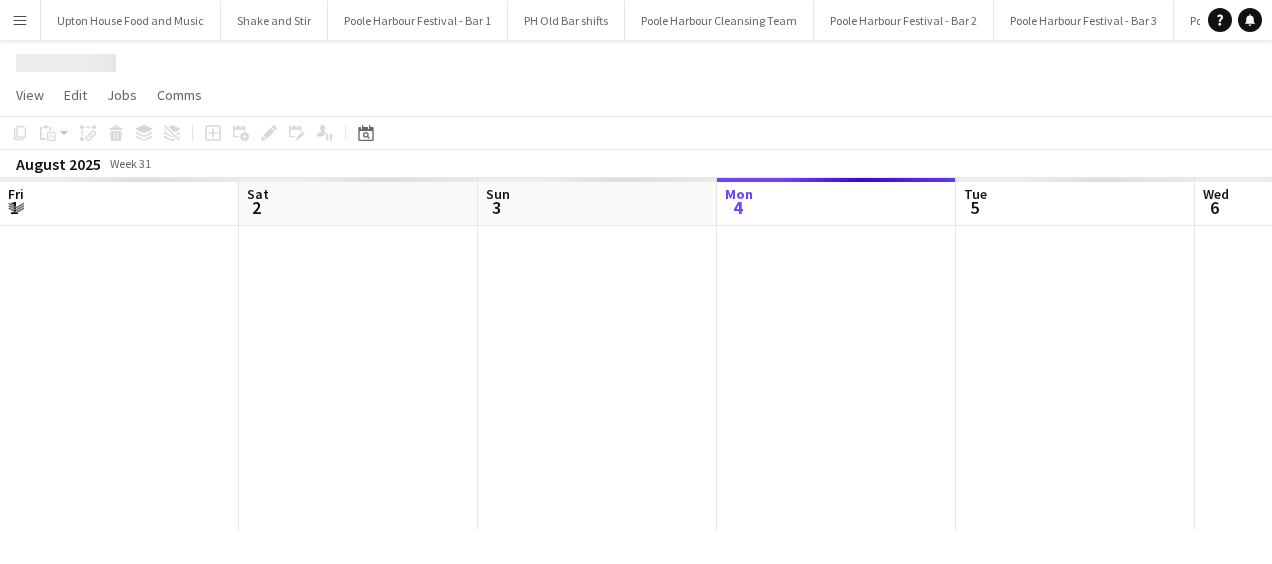 scroll, scrollTop: 0, scrollLeft: 0, axis: both 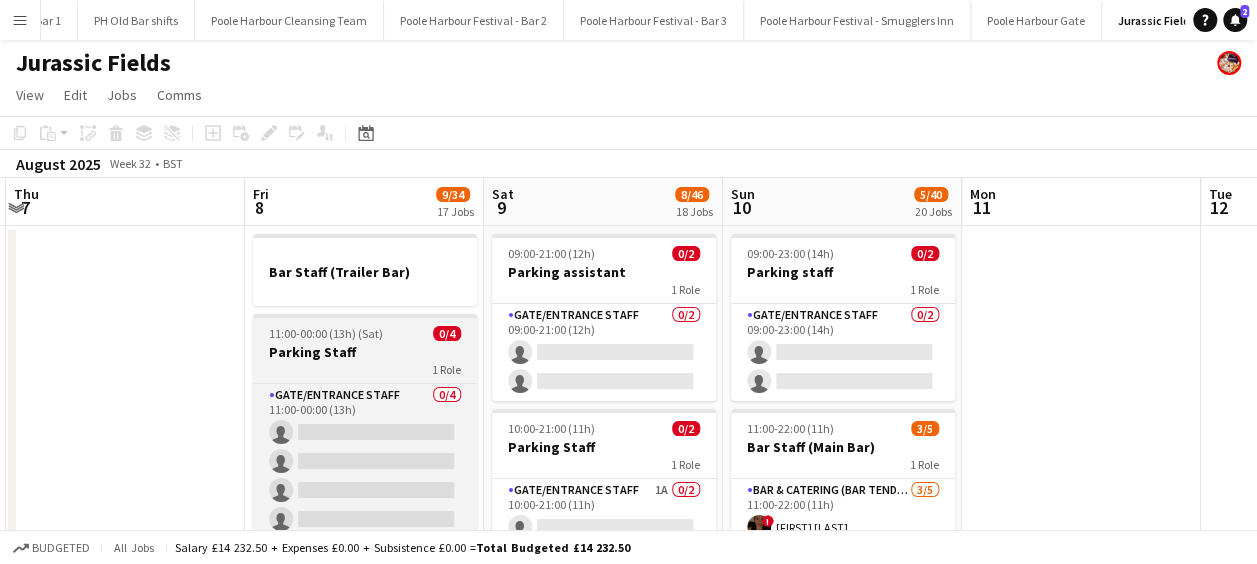 click on "Parking Staff" at bounding box center (365, 352) 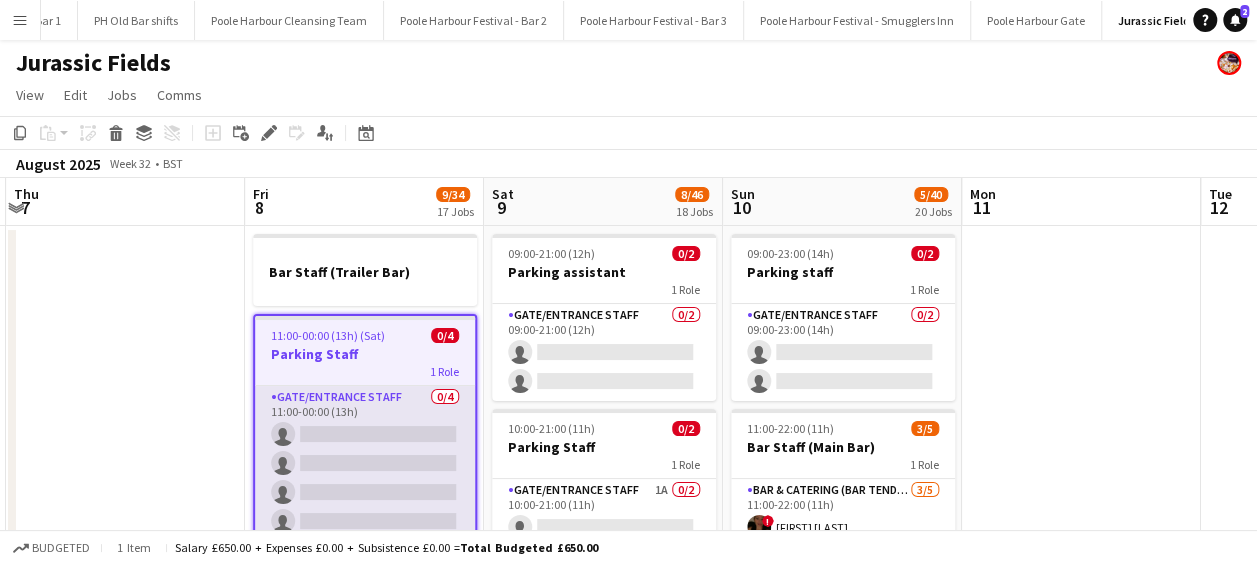 click on "Gate/Entrance staff   0/4   11:00-00:00 (13h)
single-neutral-actions
single-neutral-actions
single-neutral-actions
single-neutral-actions" at bounding box center (365, 463) 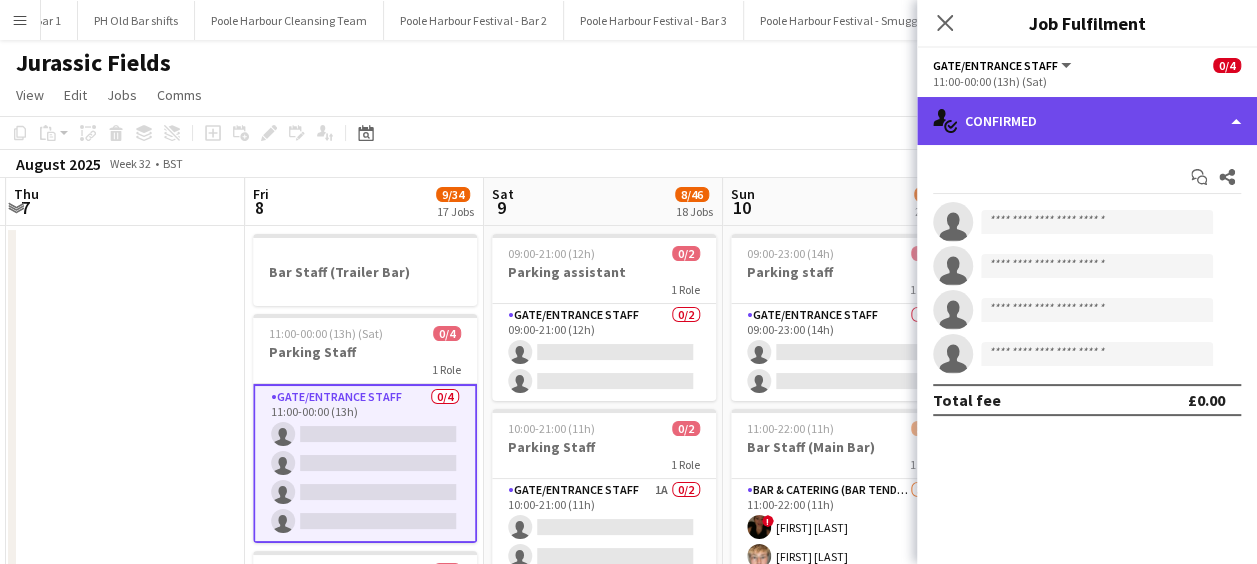click on "single-neutral-actions-check-2
Confirmed" 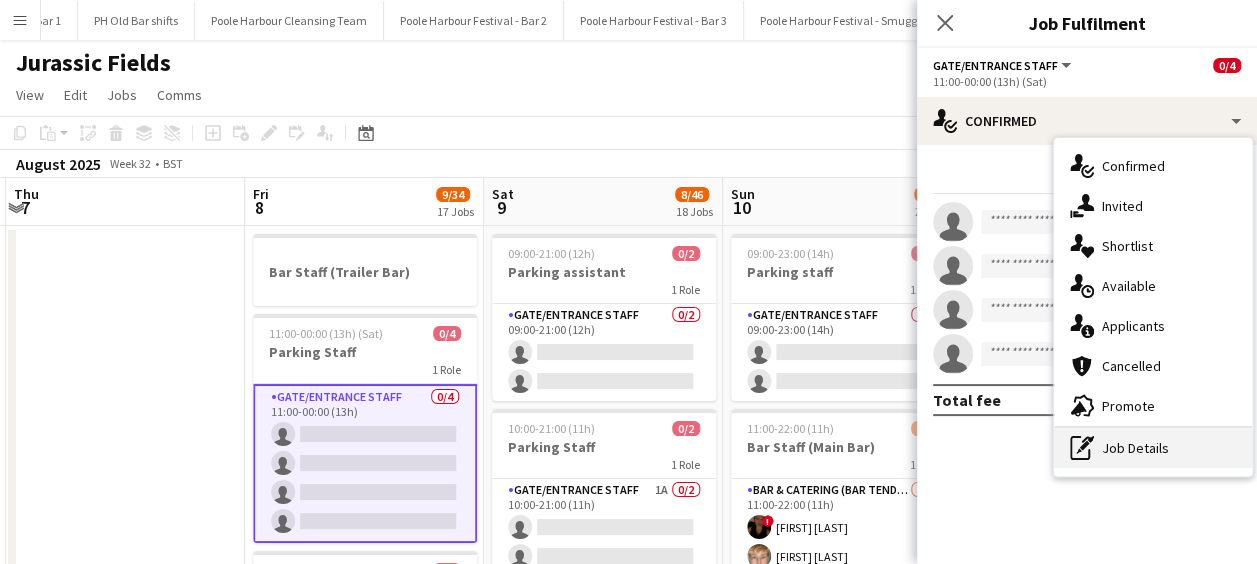 click on "pen-write
Job Details" at bounding box center [1153, 448] 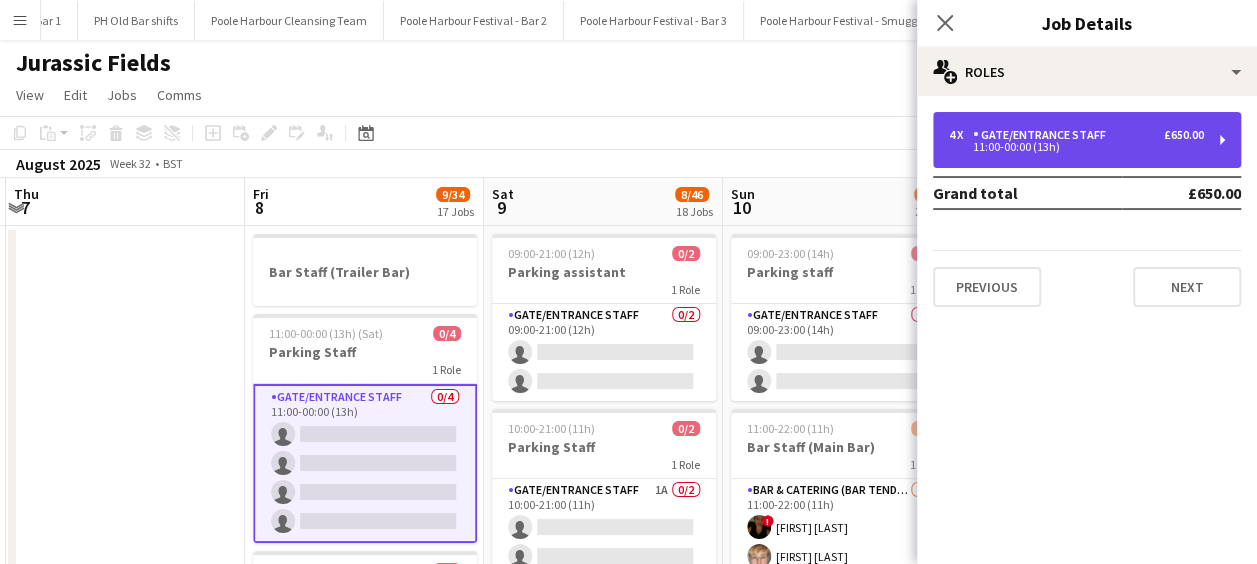 click on "Gate/Entrance staff" at bounding box center [1043, 135] 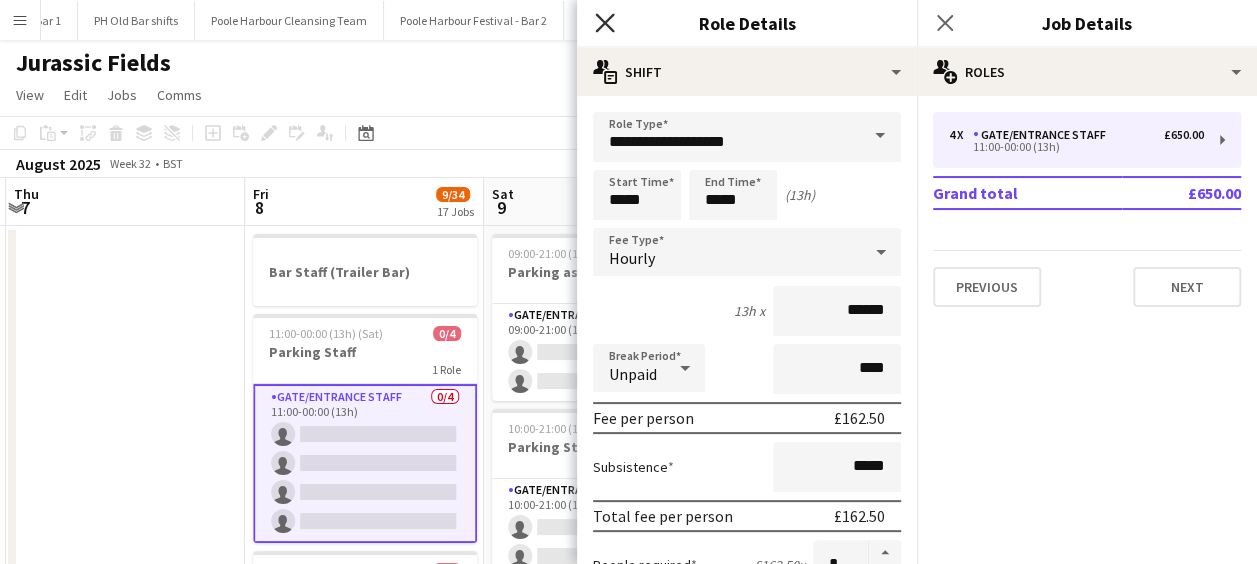 click on "Close pop-in" 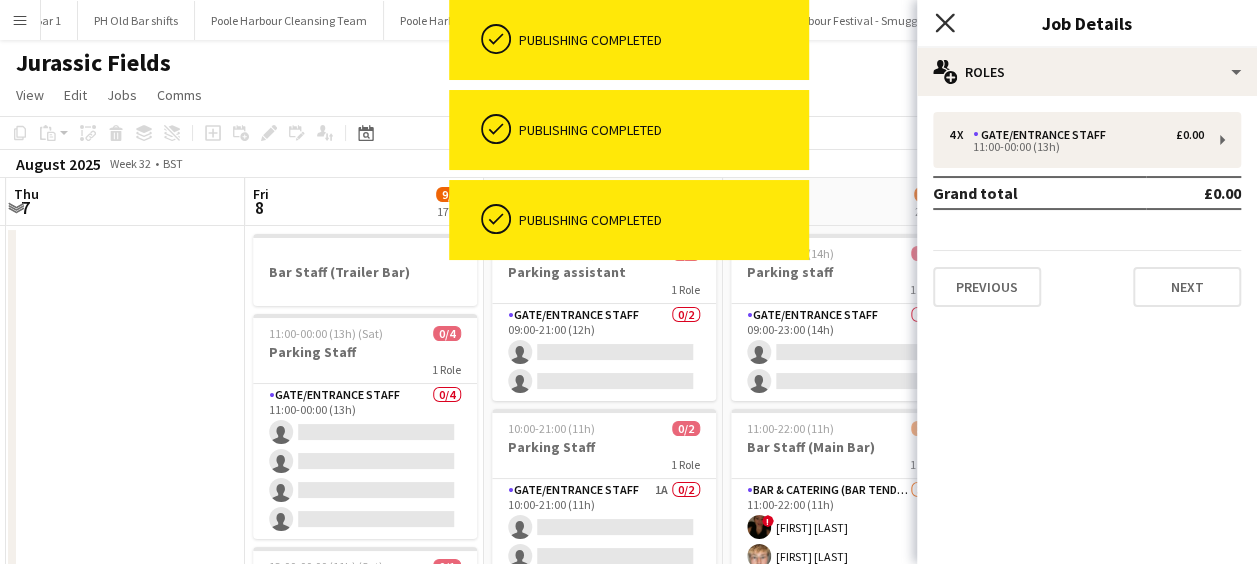 click on "Close pop-in" 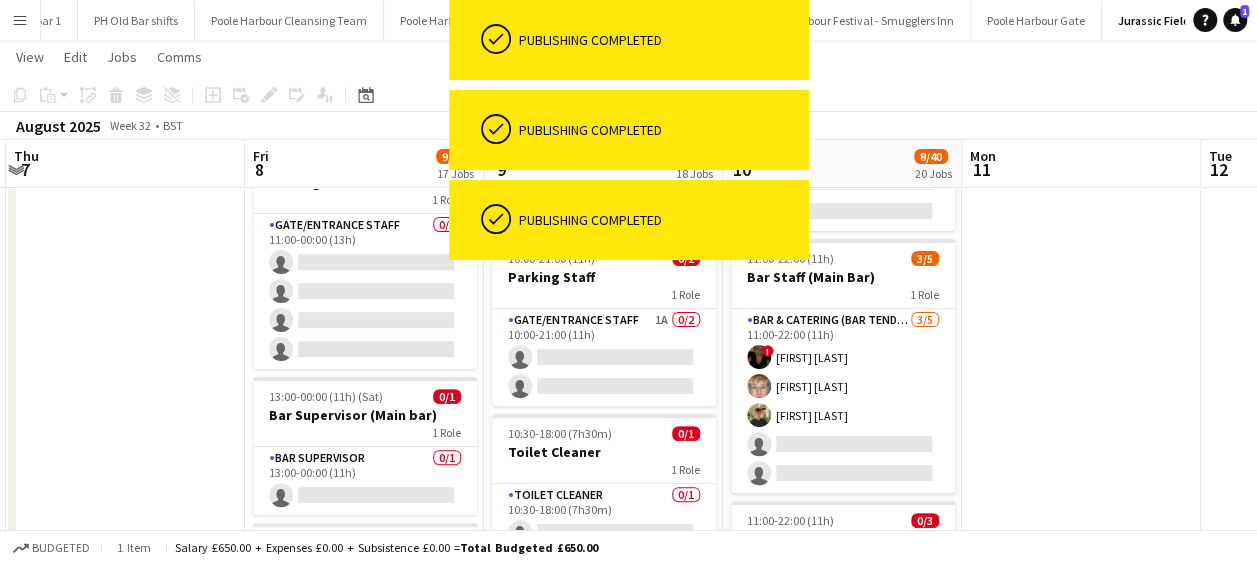 scroll, scrollTop: 173, scrollLeft: 0, axis: vertical 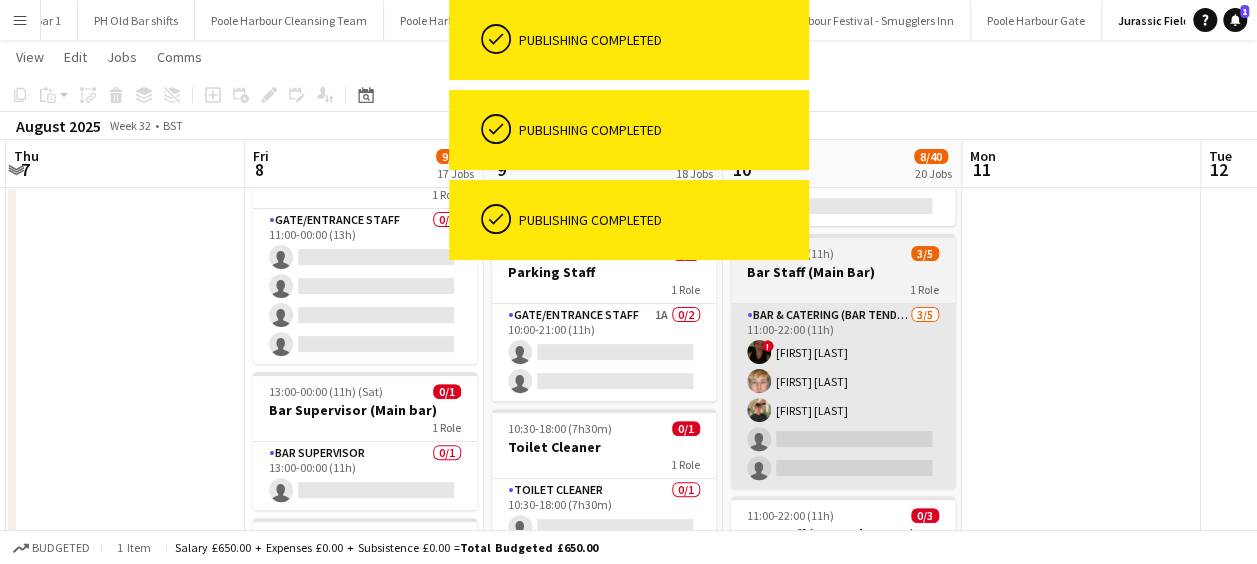 click on "Bar & Catering (Bar Tender)   3/5   11:00-22:00 (11h)
! Lucy Easton Sam Goddard Dwyer Louis Cunningham
single-neutral-actions
single-neutral-actions" at bounding box center [843, 396] 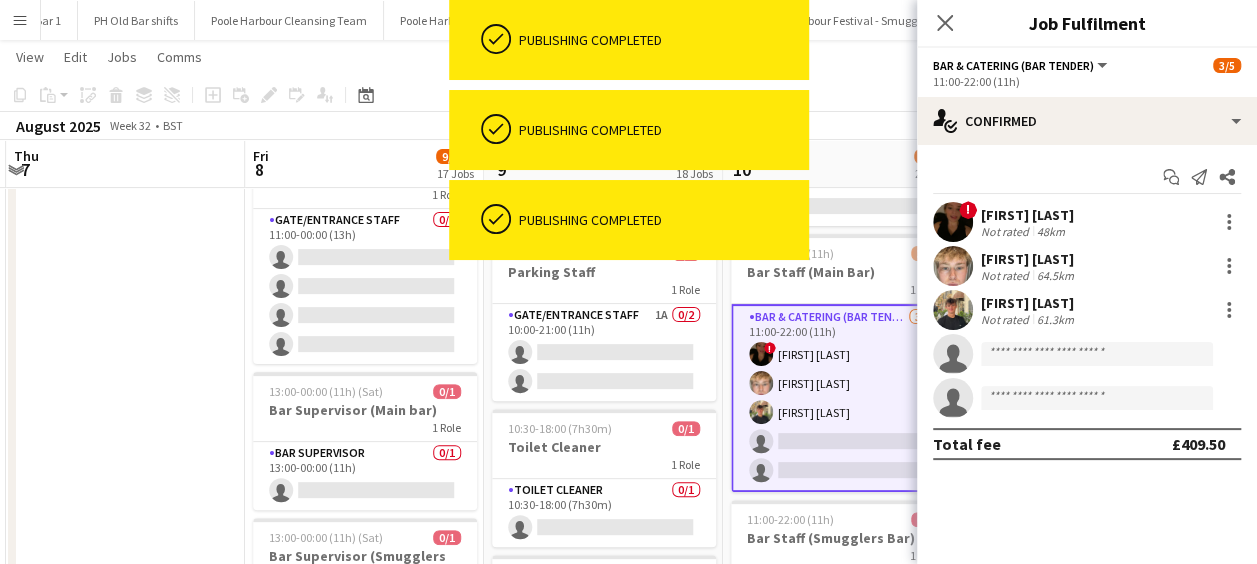click on "!  Lucy Easton   Not rated   48km" at bounding box center (1087, 222) 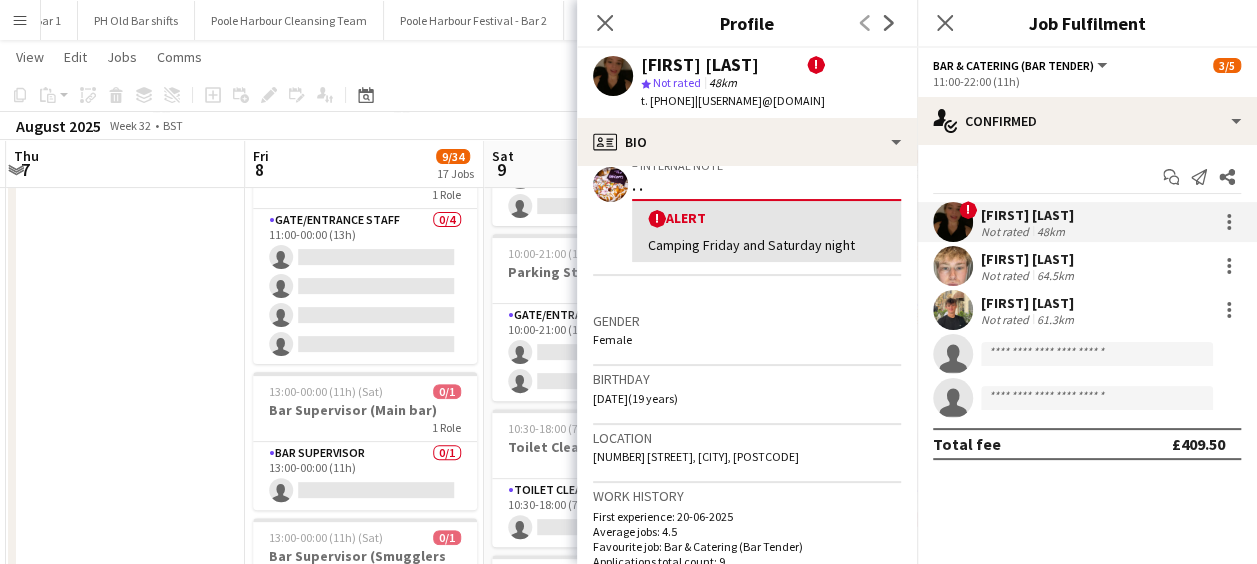 scroll, scrollTop: 344, scrollLeft: 0, axis: vertical 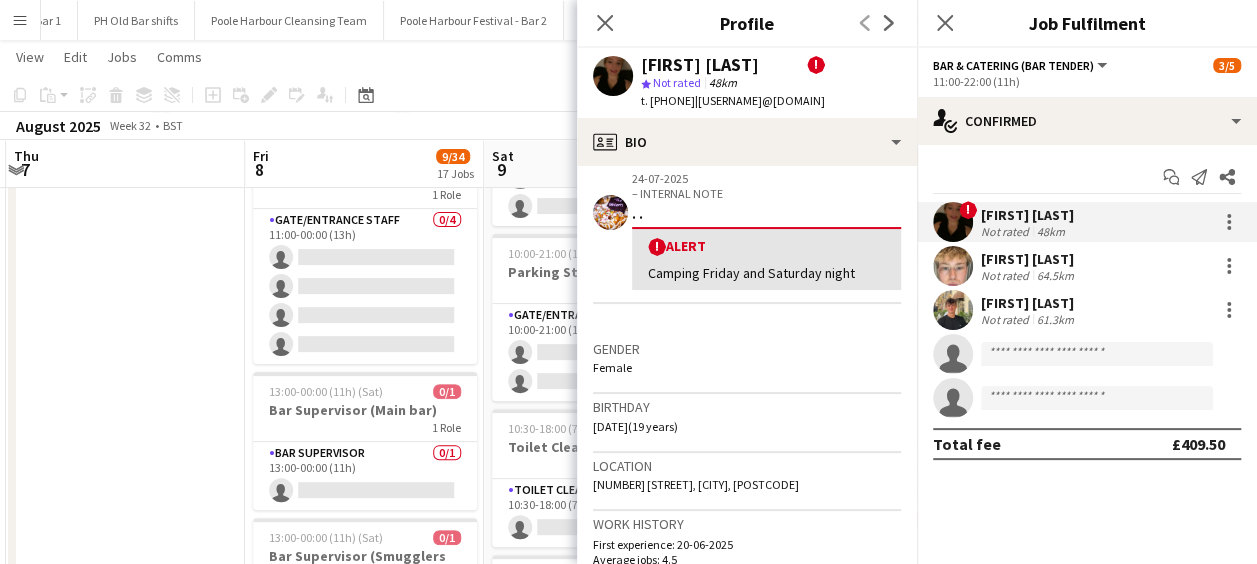 click on "!  Alert   Camping Friday and Saturday night" 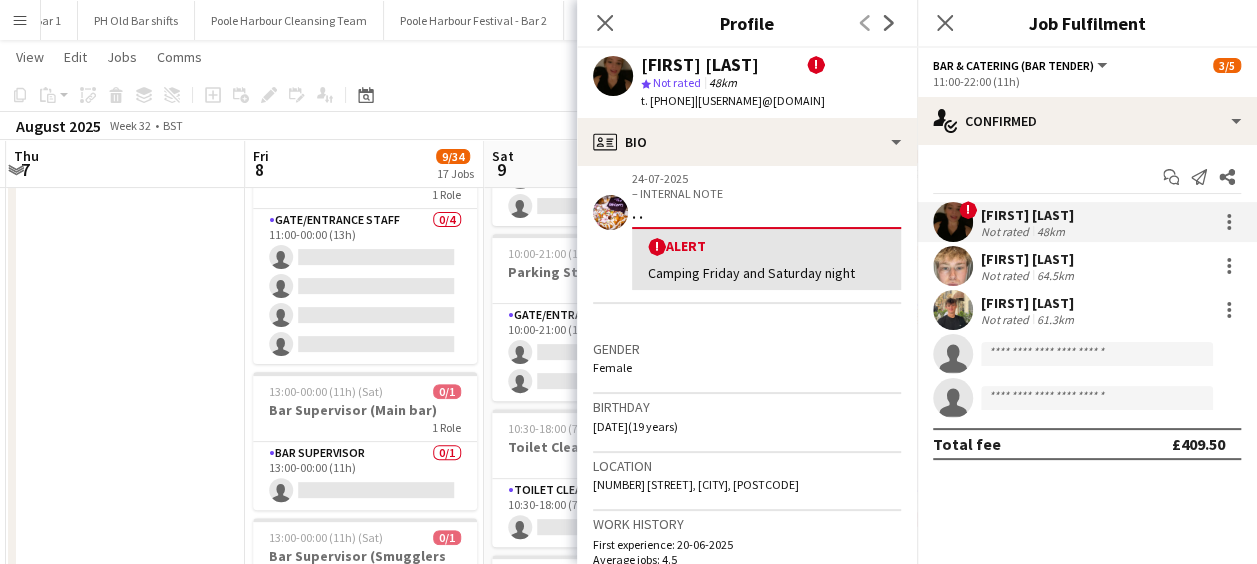 click on "Camping Friday and Saturday night" 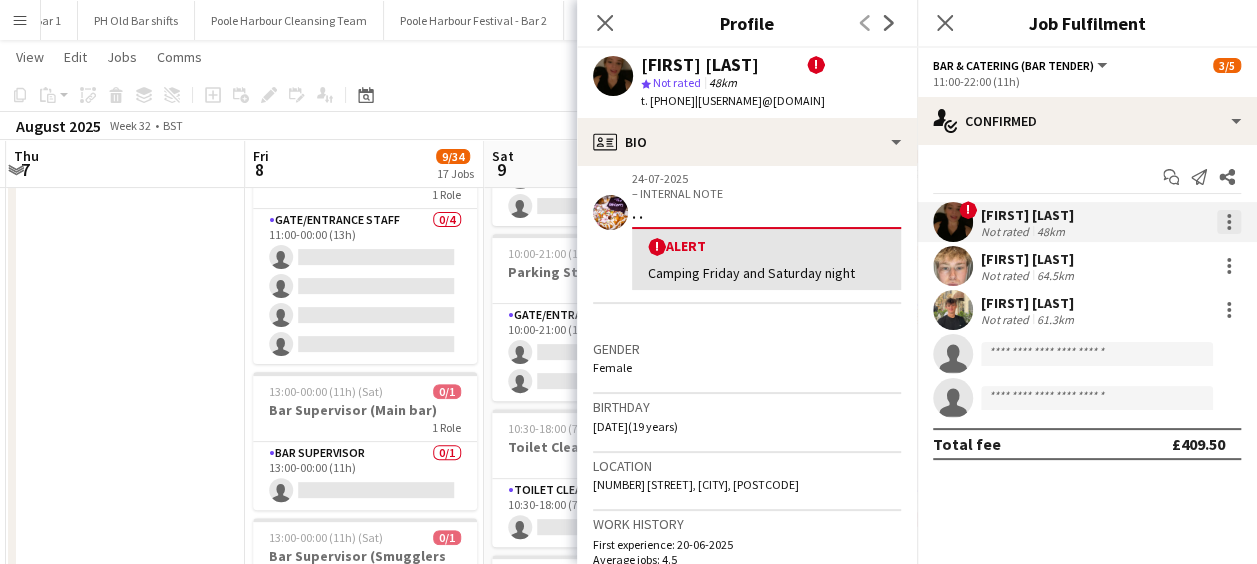 click at bounding box center (1229, 222) 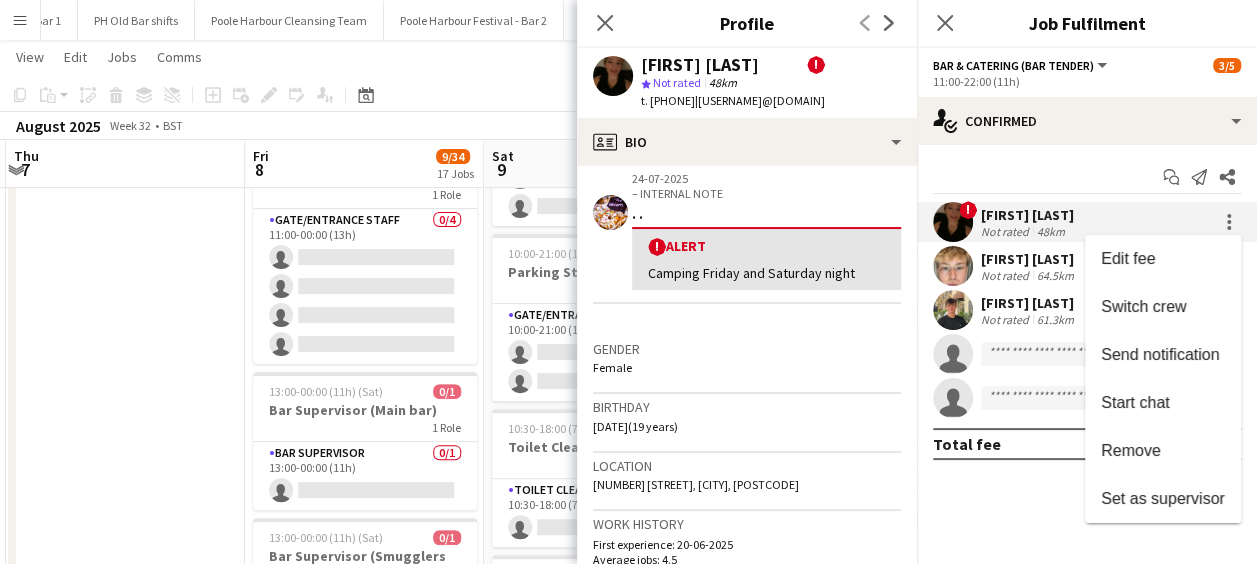 click at bounding box center (628, 282) 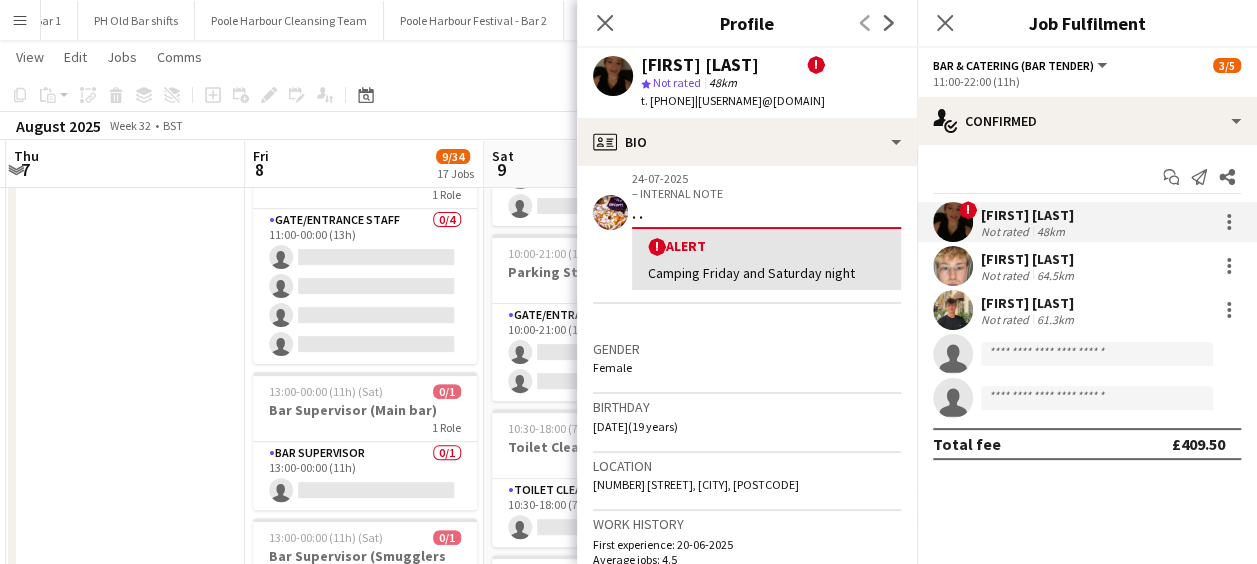 click on "!  Alert   Camping Friday and Saturday night" 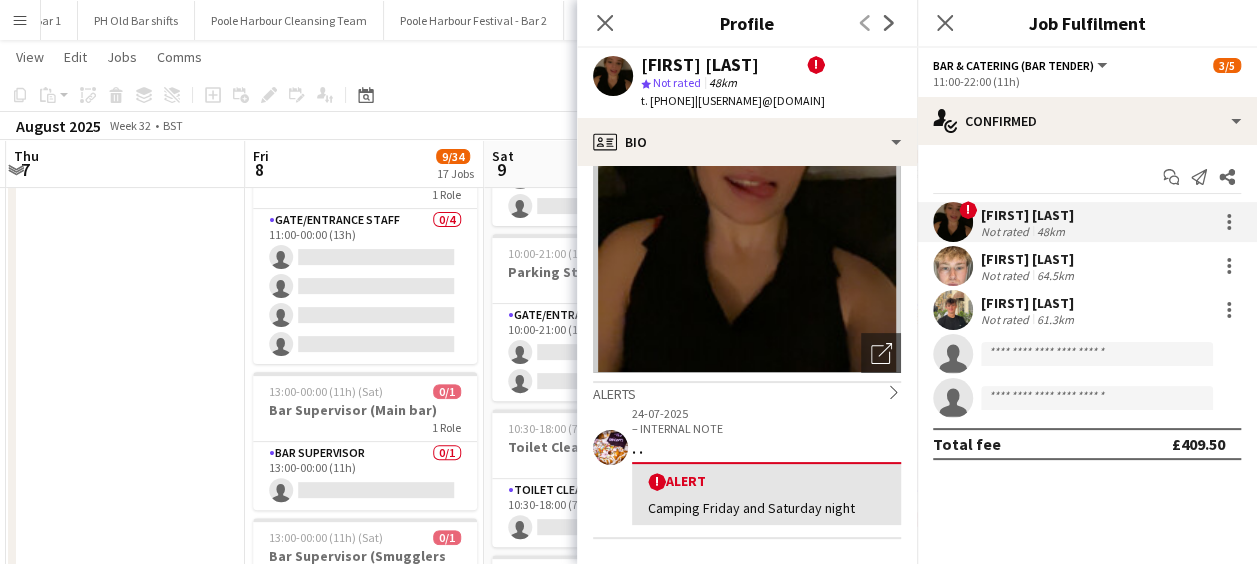 scroll, scrollTop: 100, scrollLeft: 0, axis: vertical 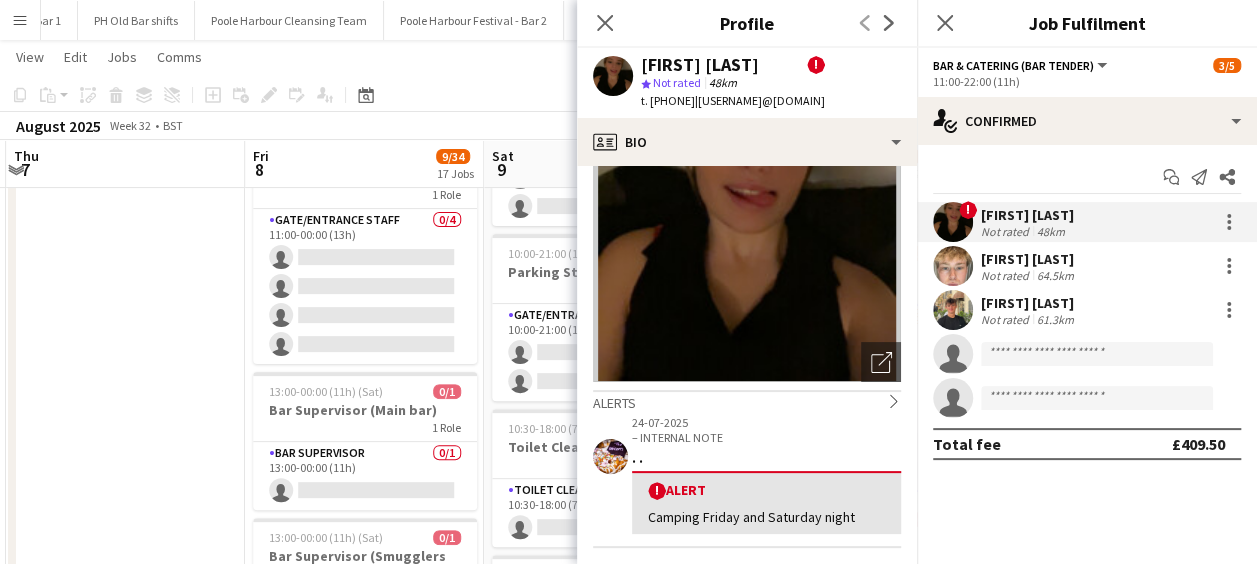click on "24-07-2025   – INTERNAL NOTE   . .  !  Alert   Camping Friday and Saturday night" 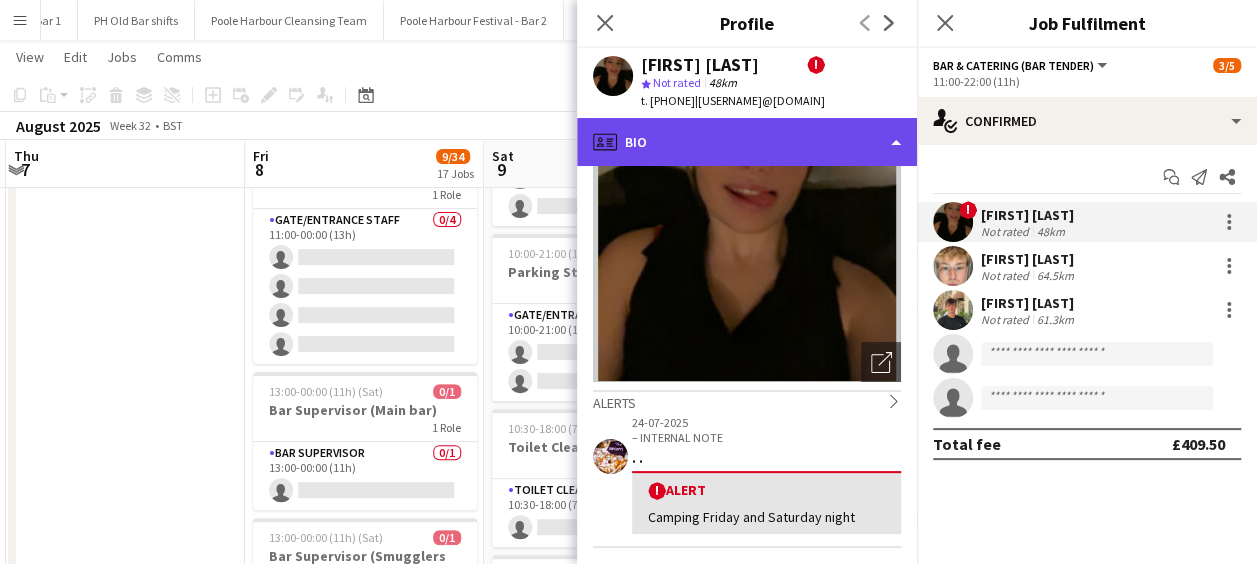 drag, startPoint x: 676, startPoint y: 493, endPoint x: 832, endPoint y: 138, distance: 387.7641 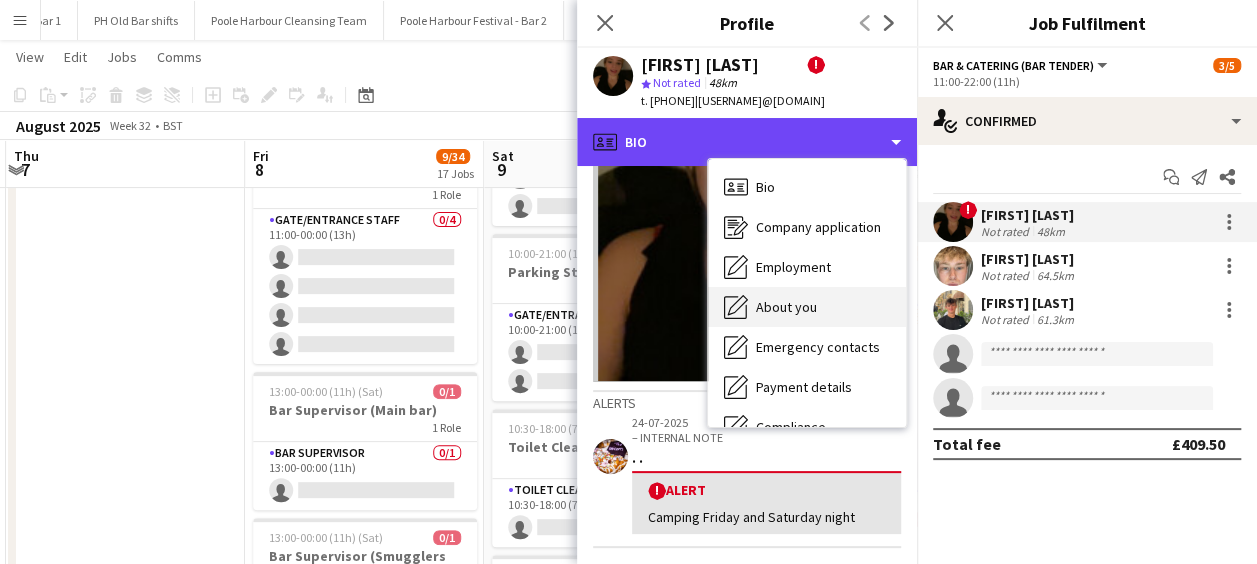 scroll, scrollTop: 148, scrollLeft: 0, axis: vertical 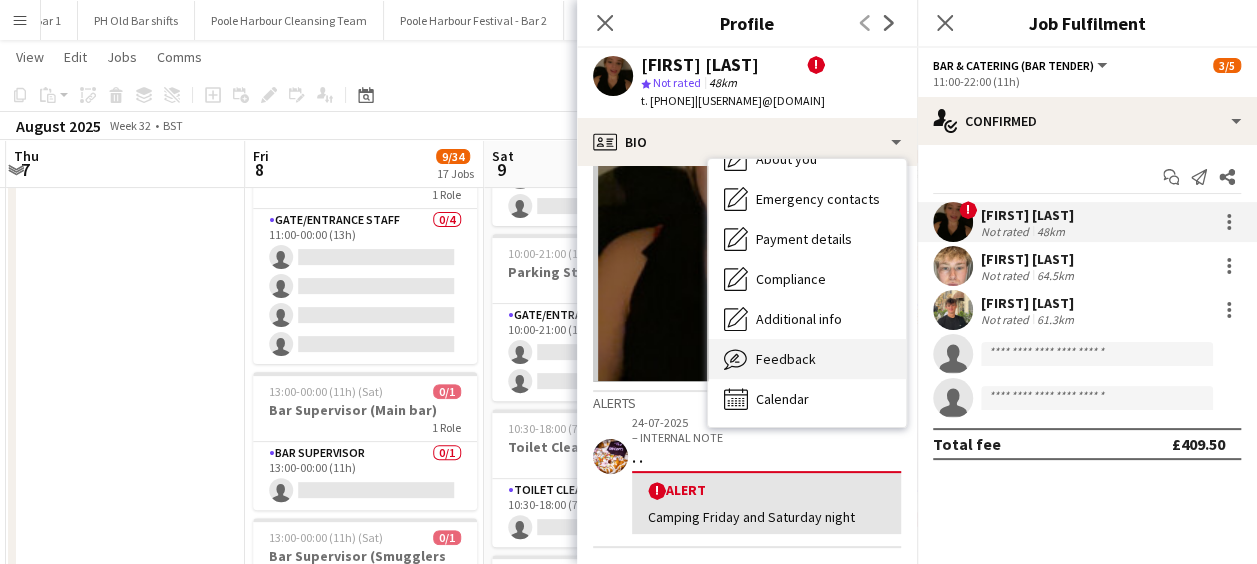 click on "Feedback" at bounding box center [786, 359] 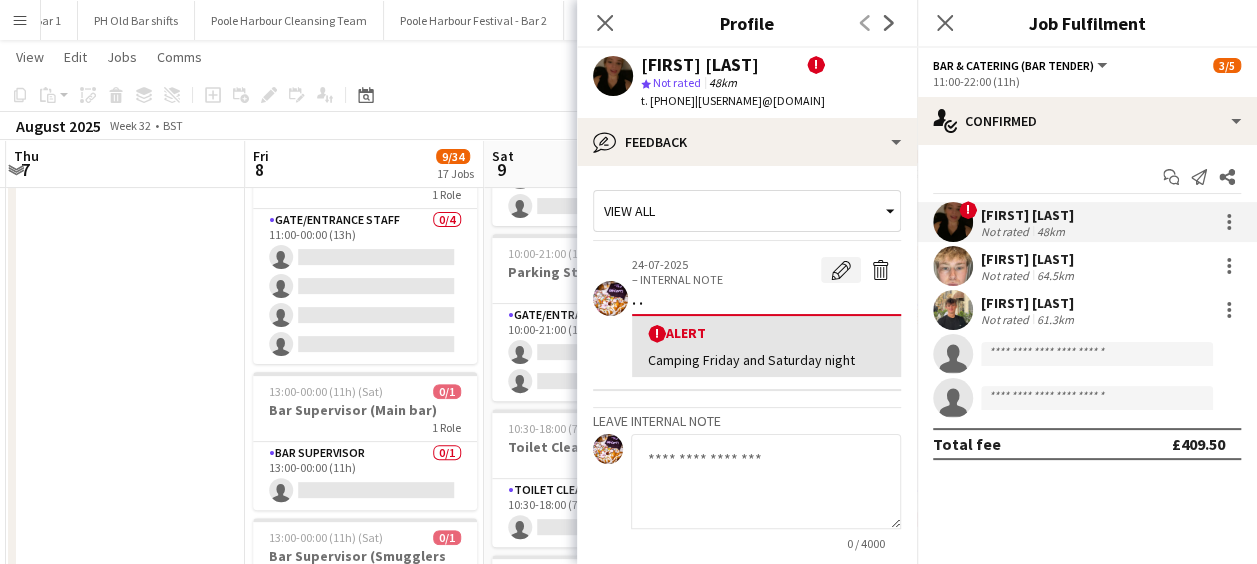 click on "Edit alert" 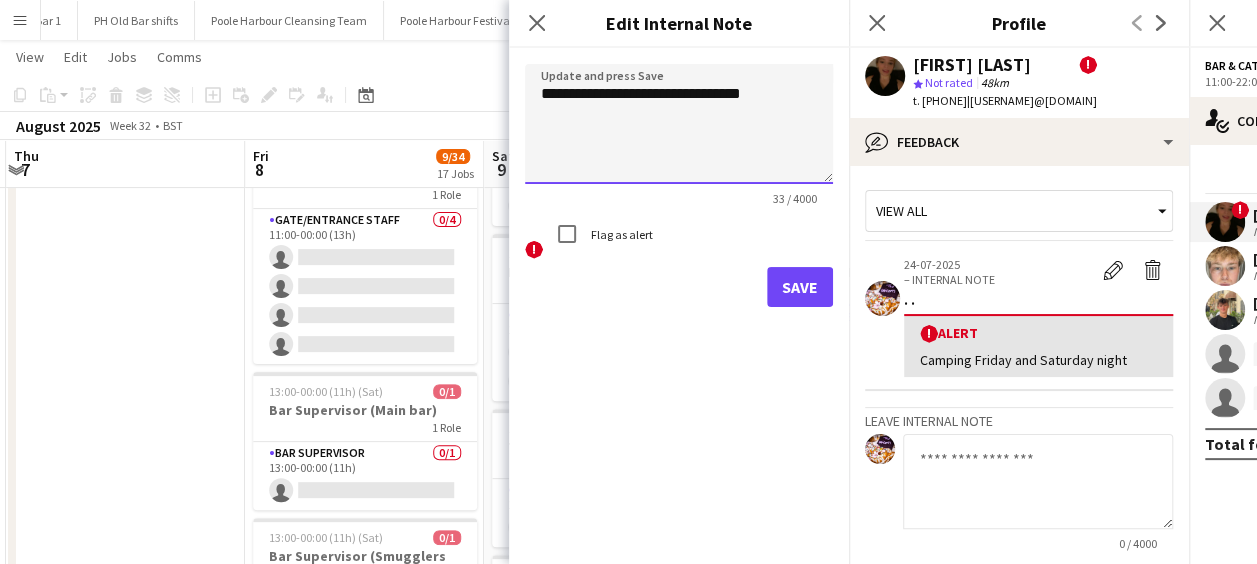 click on "**********" 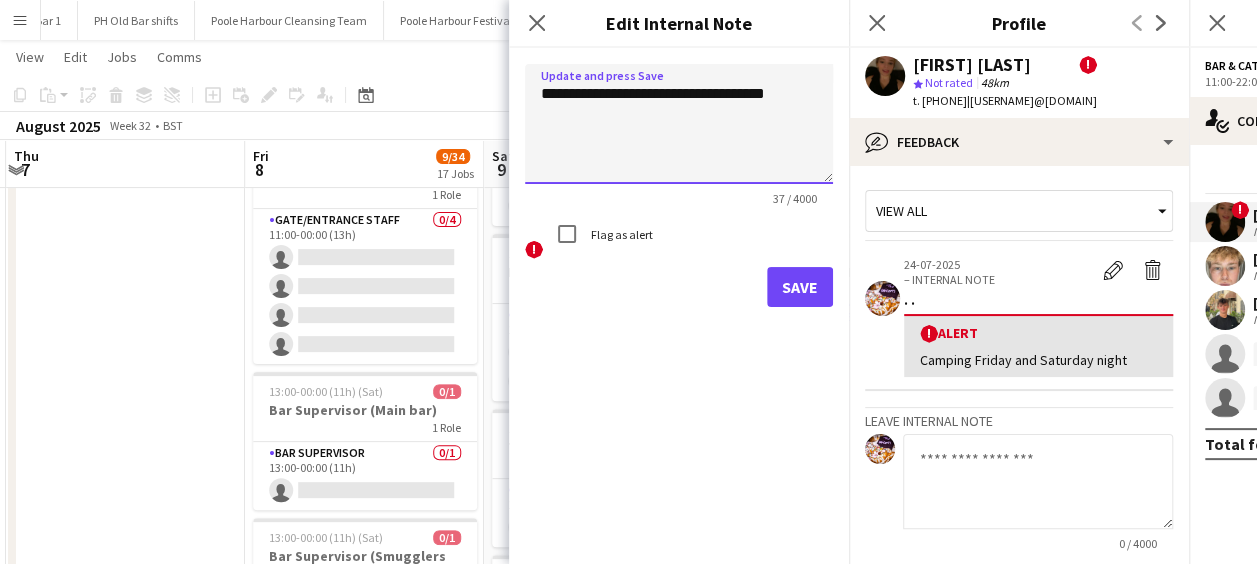 type on "**********" 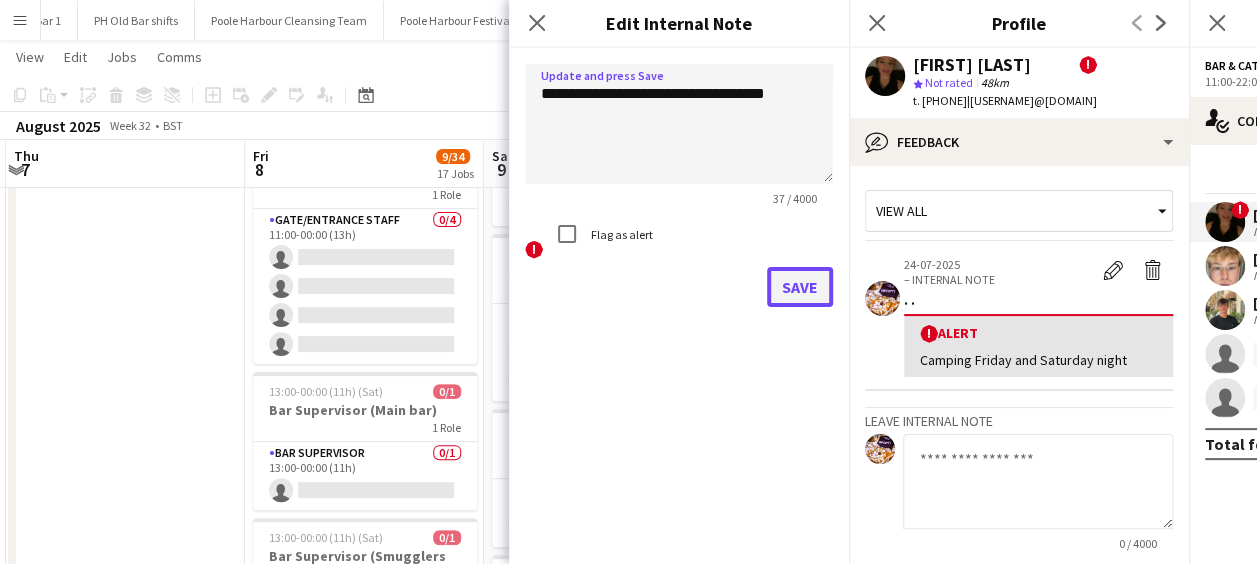 click on "Save" 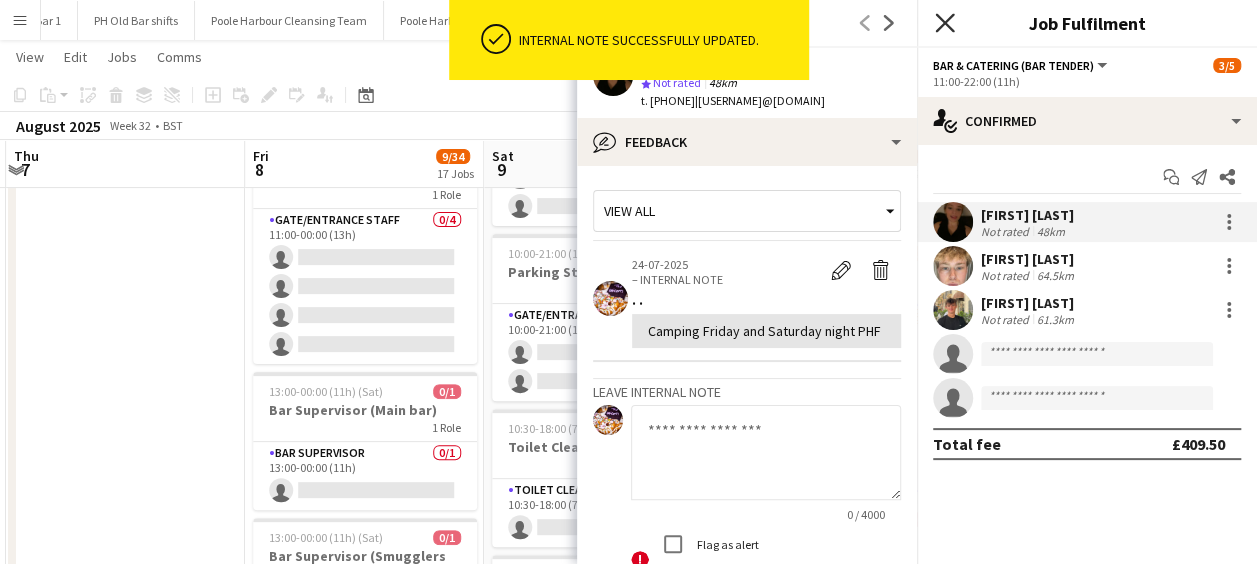 click on "Close pop-in" 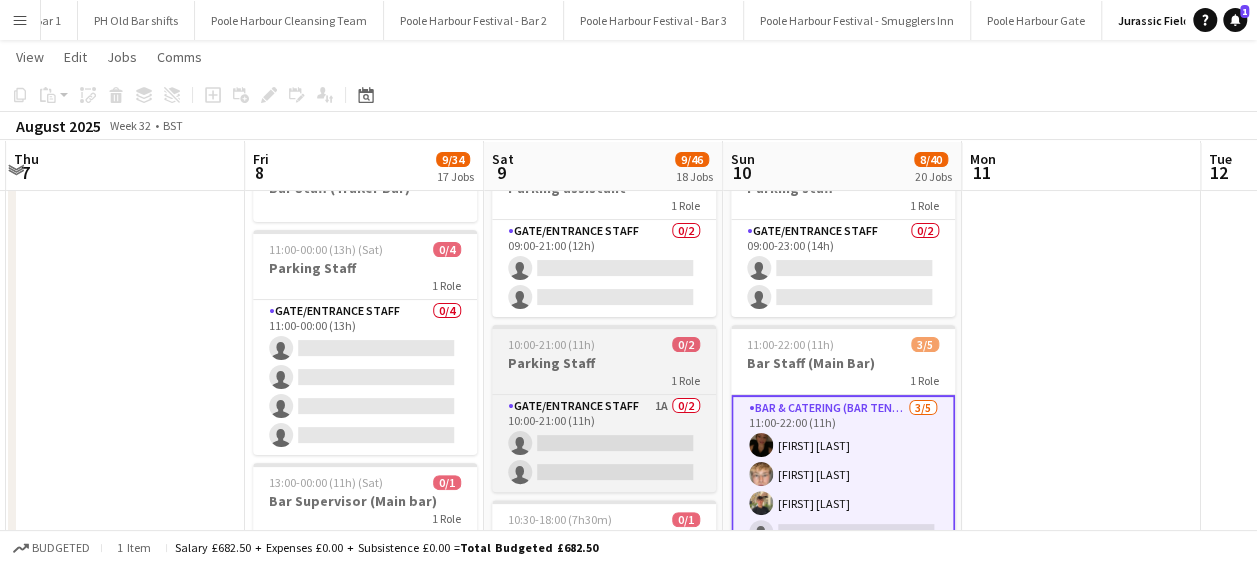 scroll, scrollTop: 85, scrollLeft: 0, axis: vertical 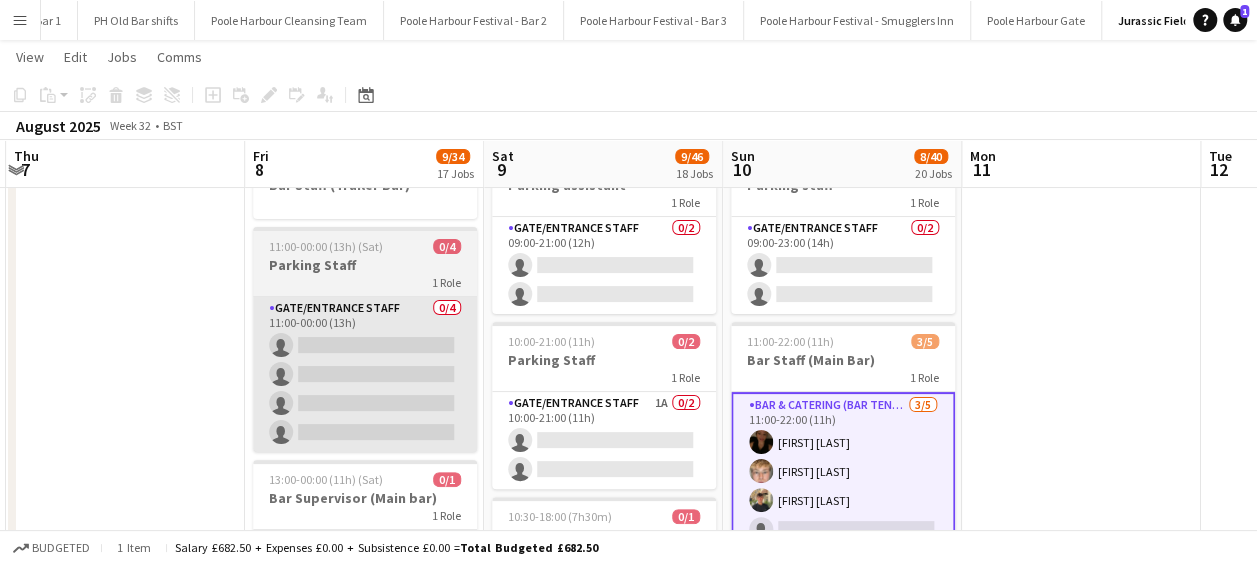 click on "Gate/Entrance staff   0/4   11:00-00:00 (13h)
single-neutral-actions
single-neutral-actions
single-neutral-actions
single-neutral-actions" at bounding box center (365, 374) 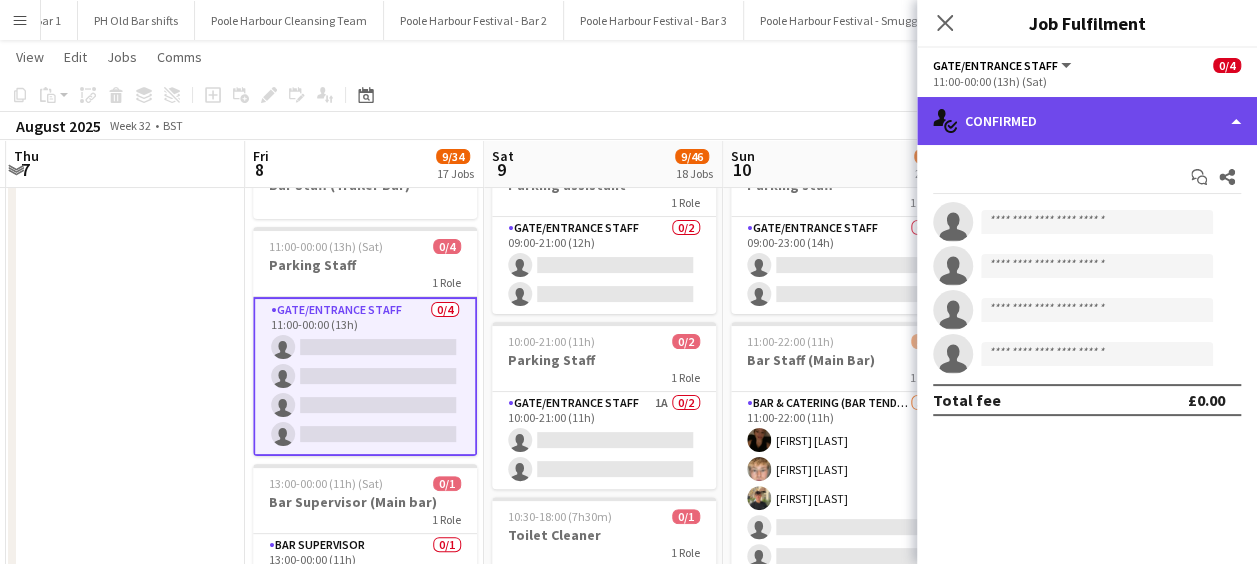 click on "single-neutral-actions-check-2
Confirmed" 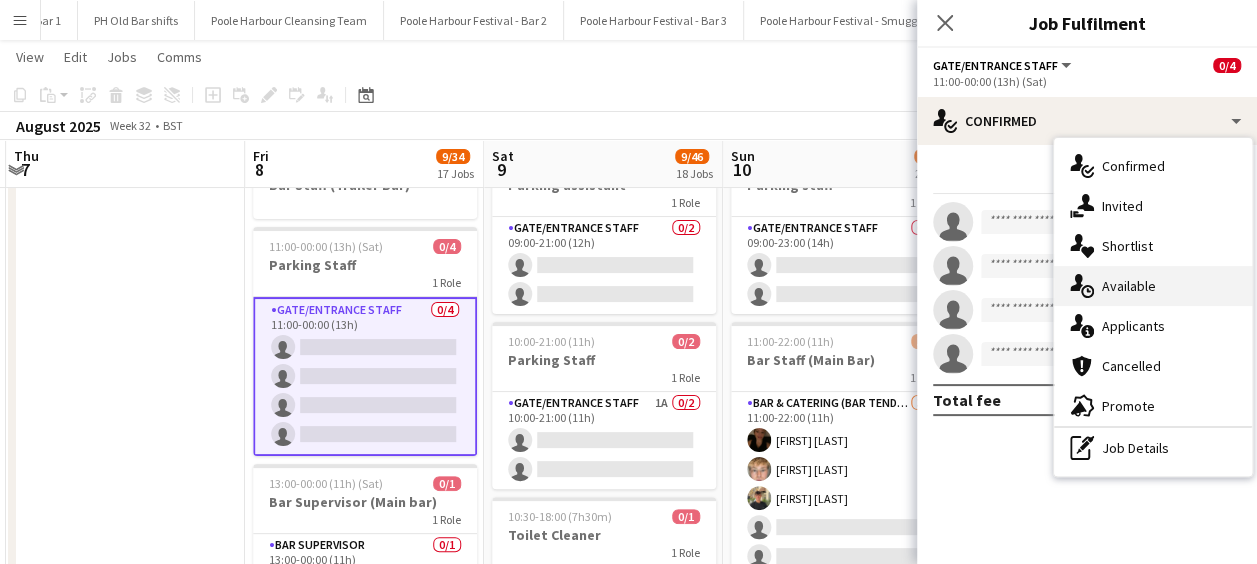 click on "single-neutral-actions-upload
Available" at bounding box center (1153, 286) 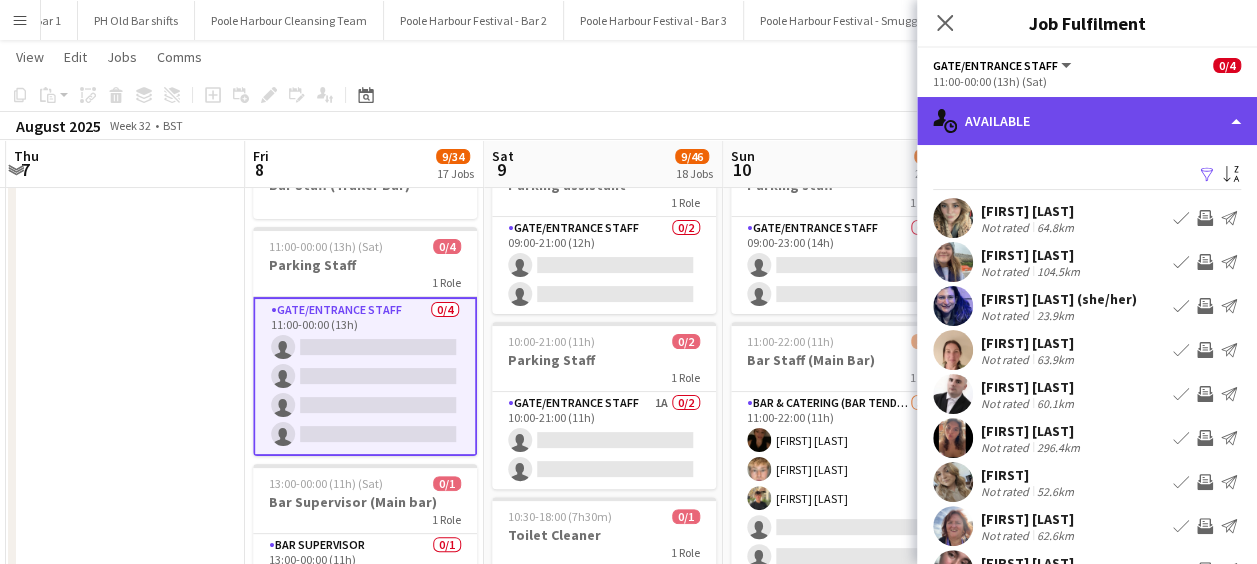 click on "single-neutral-actions-upload
Available" 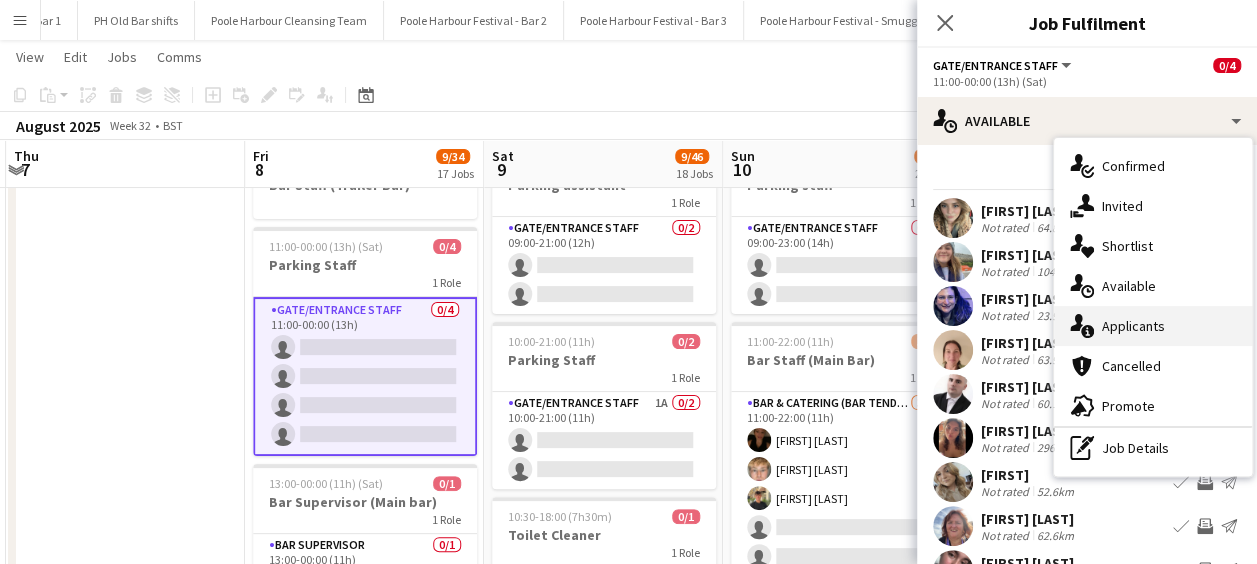 click on "single-neutral-actions-information
Applicants" at bounding box center [1153, 326] 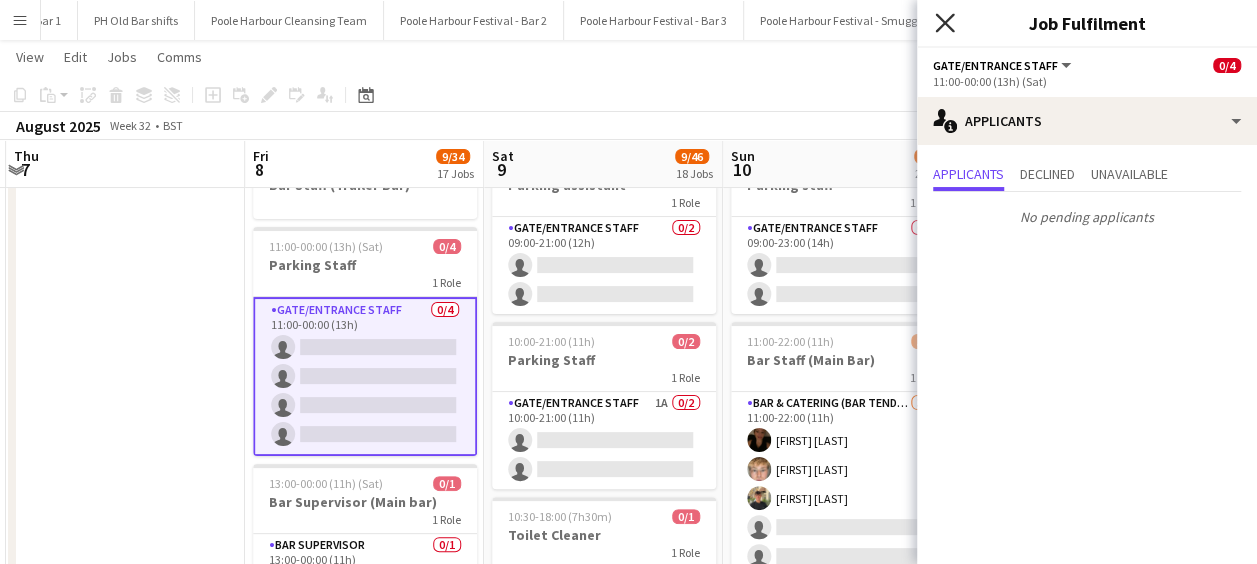 click on "Close pop-in" 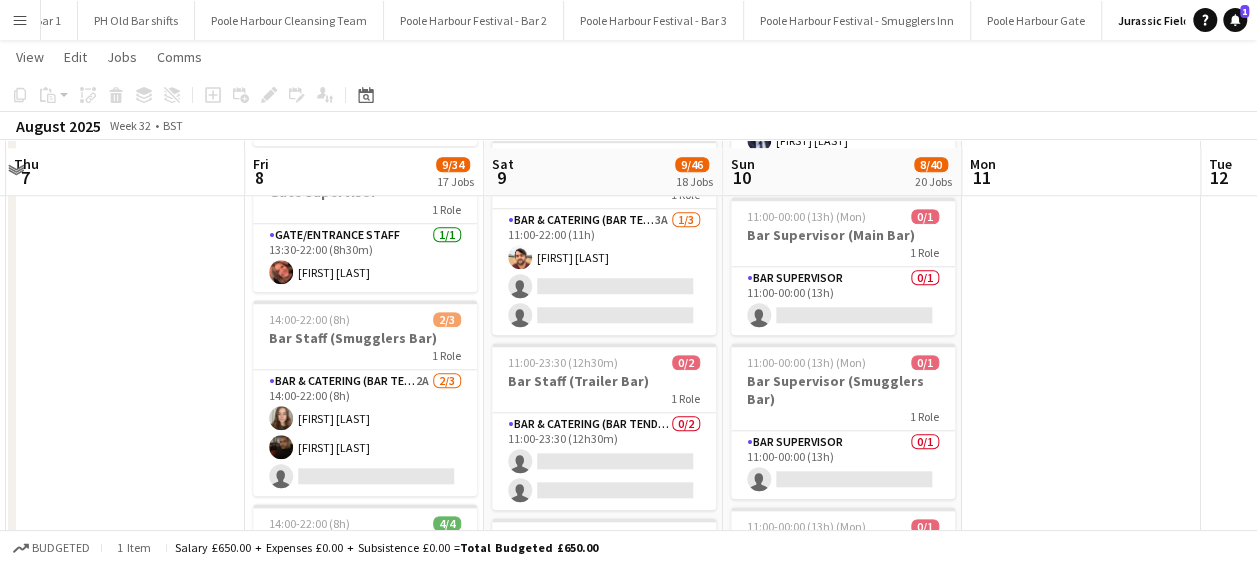 scroll, scrollTop: 861, scrollLeft: 0, axis: vertical 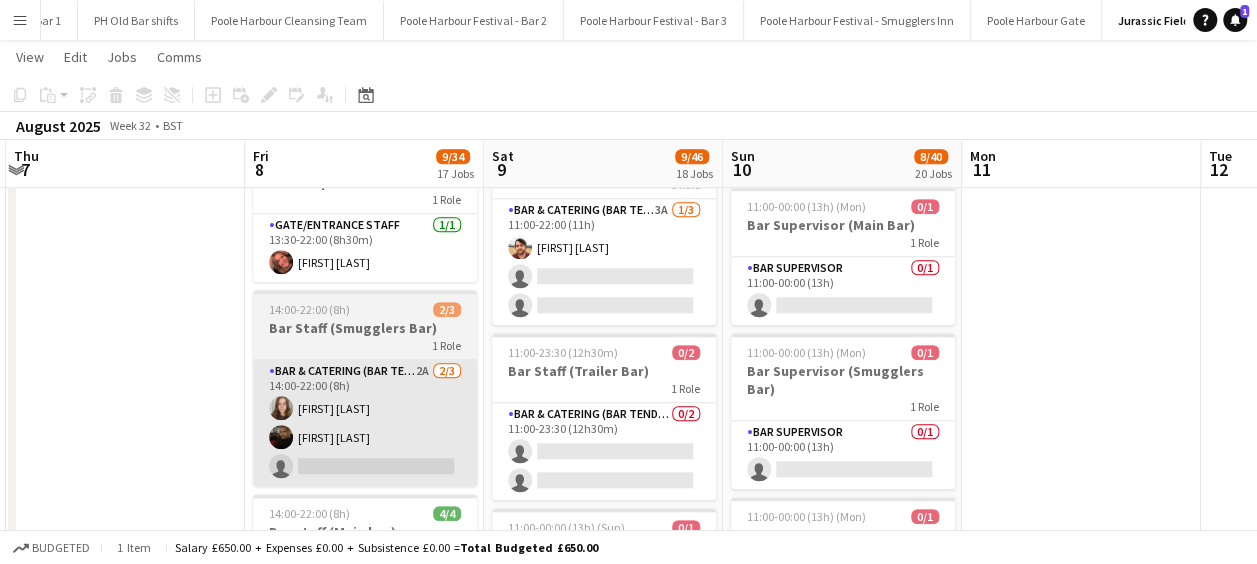 click on "Bar & Catering (Bar Tender)   2A   2/3   14:00-22:00 (8h)
Ruby Lee Nicholson Brian Masube
single-neutral-actions" at bounding box center (365, 423) 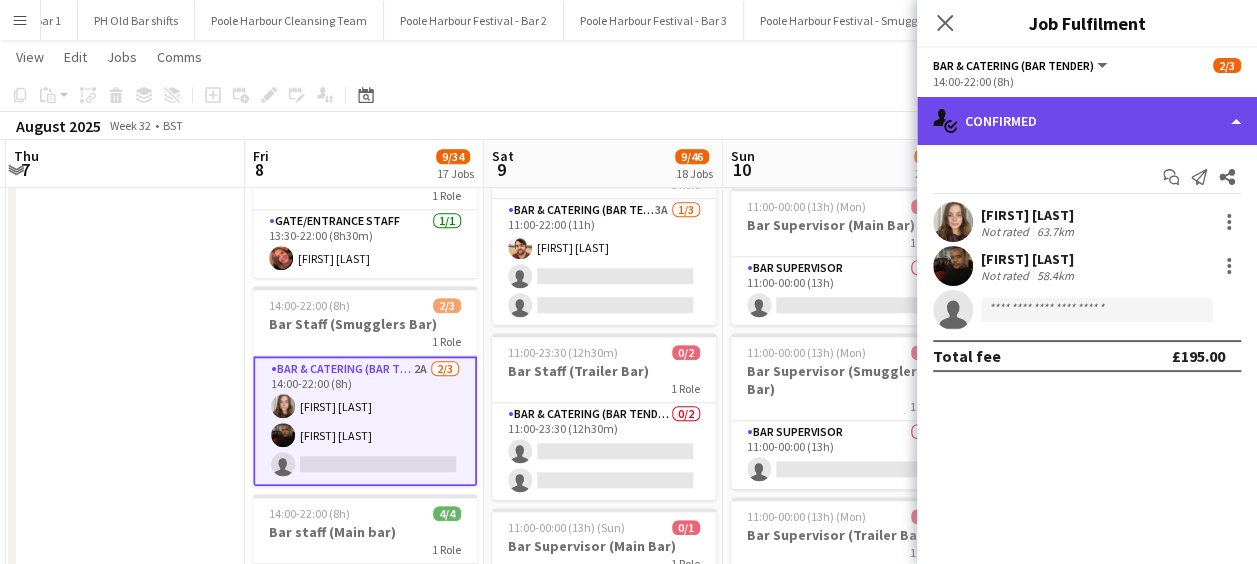 click on "single-neutral-actions-check-2
Confirmed" 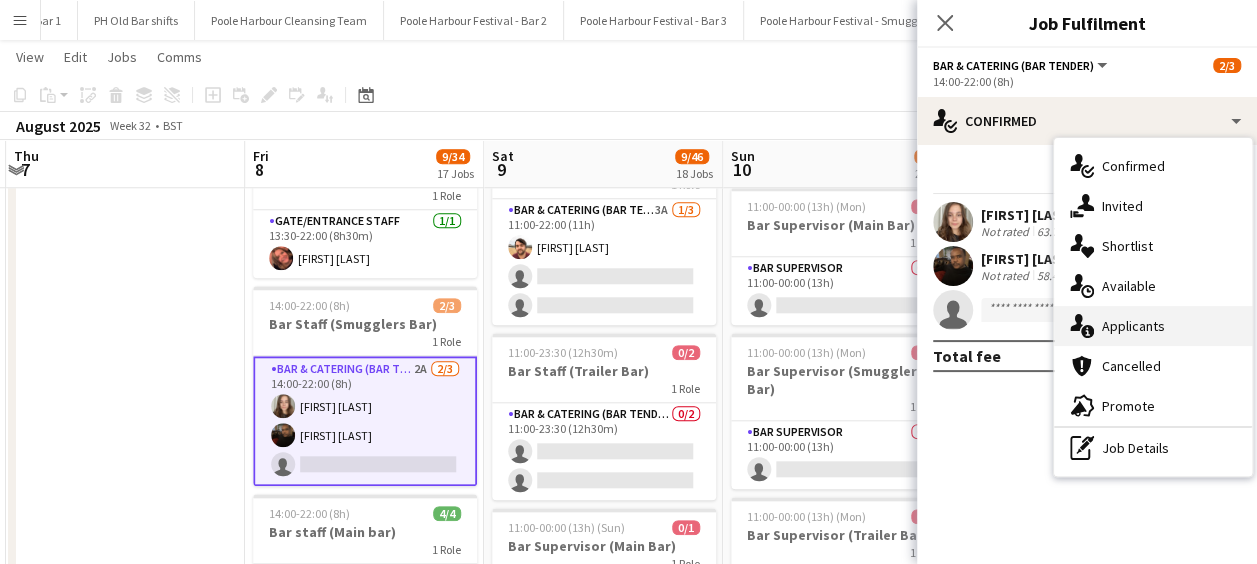 click on "single-neutral-actions-information
Applicants" at bounding box center [1153, 326] 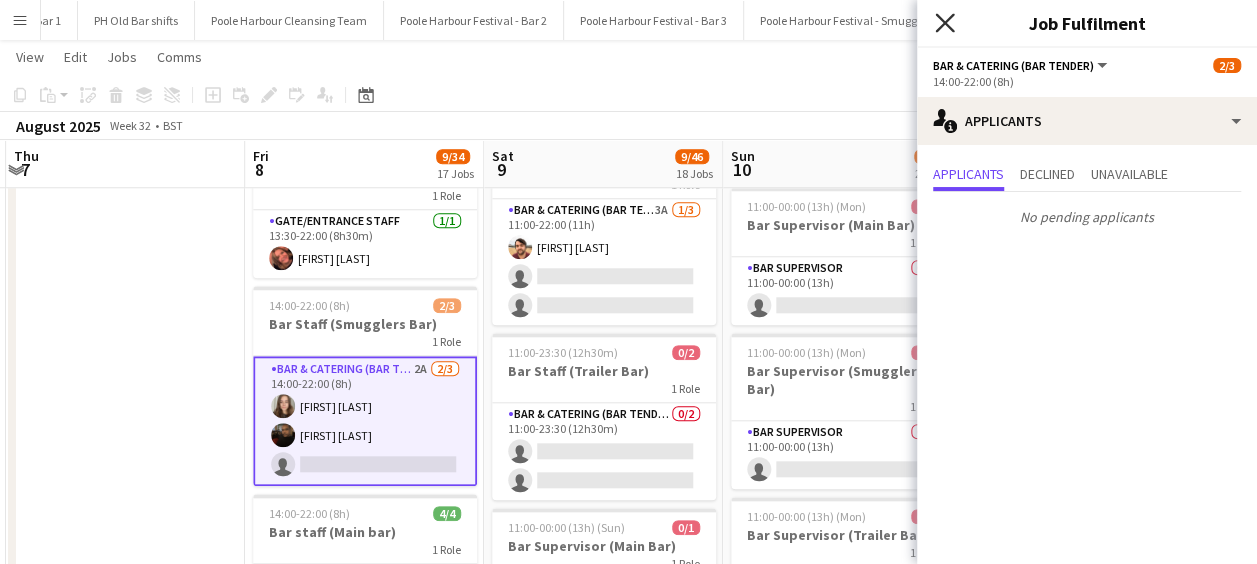 click on "Close pop-in" 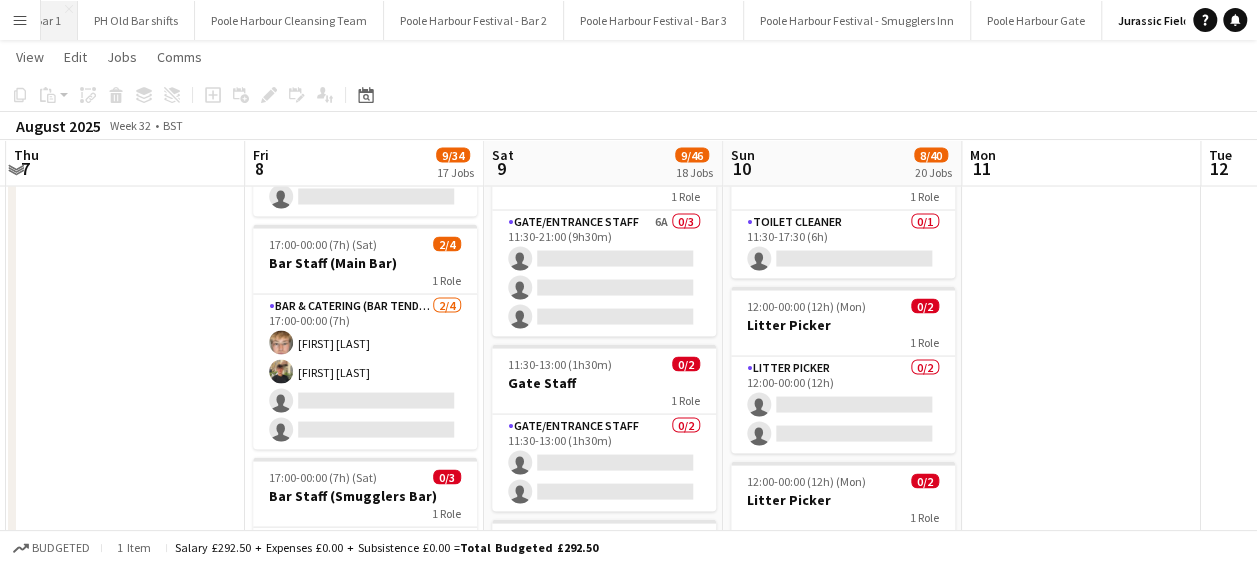 scroll, scrollTop: 1833, scrollLeft: 0, axis: vertical 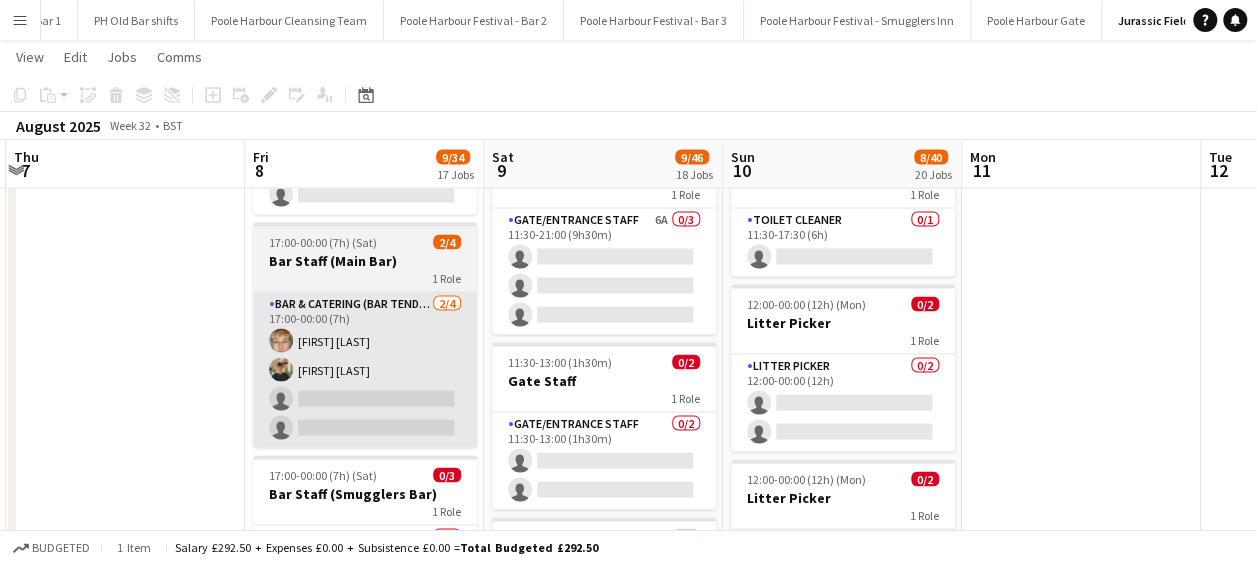 click on "Bar & Catering (Bar Tender)   2/4   17:00-00:00 (7h)
Sam Goddard Dwyer Louis Cunningham
single-neutral-actions
single-neutral-actions" at bounding box center [365, 369] 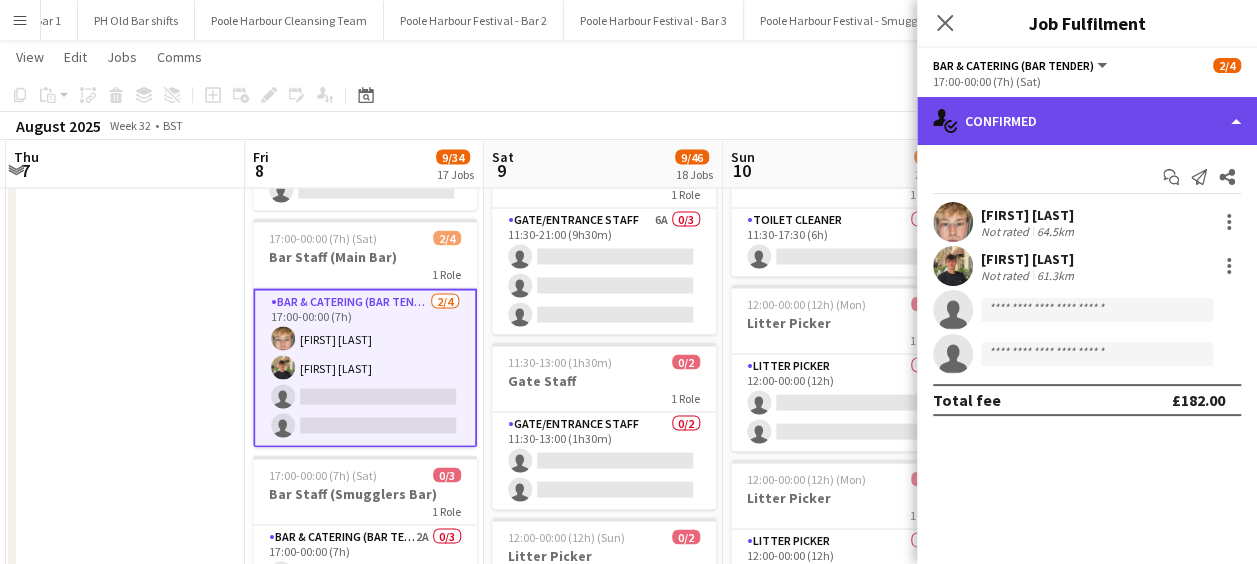 click on "single-neutral-actions-check-2
Confirmed" 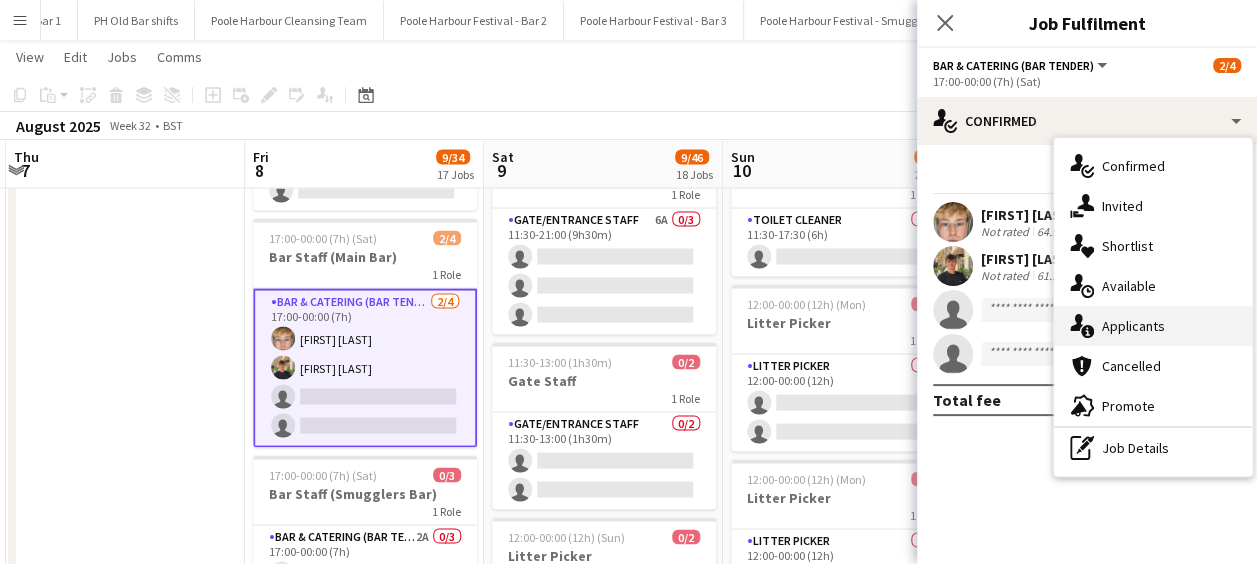 click on "single-neutral-actions-information
Applicants" at bounding box center (1153, 326) 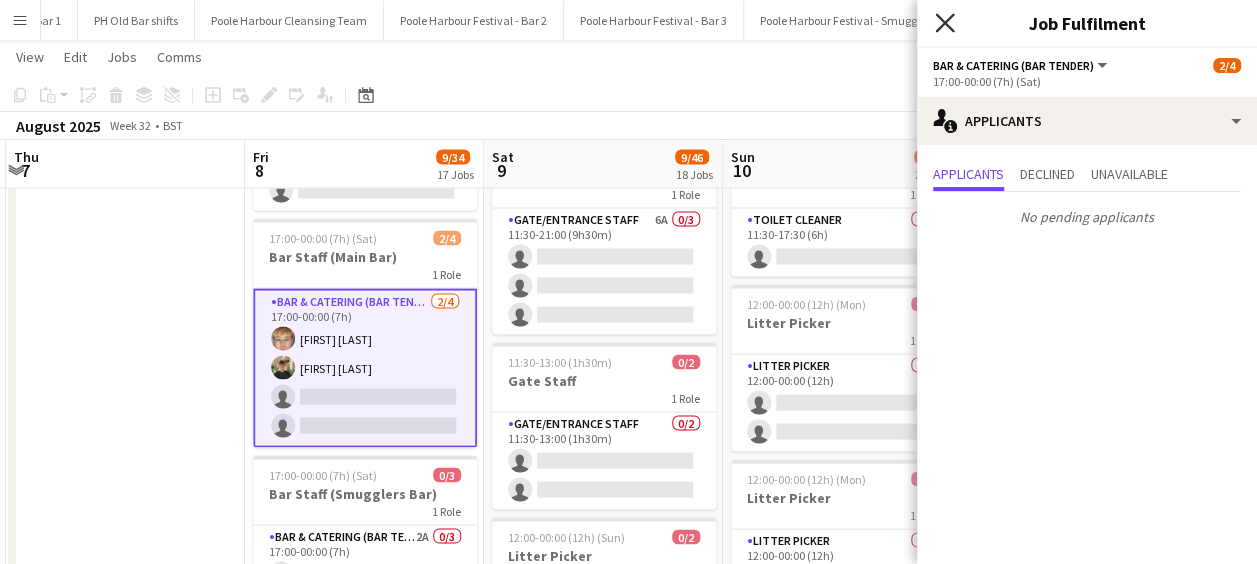 click on "Close pop-in" 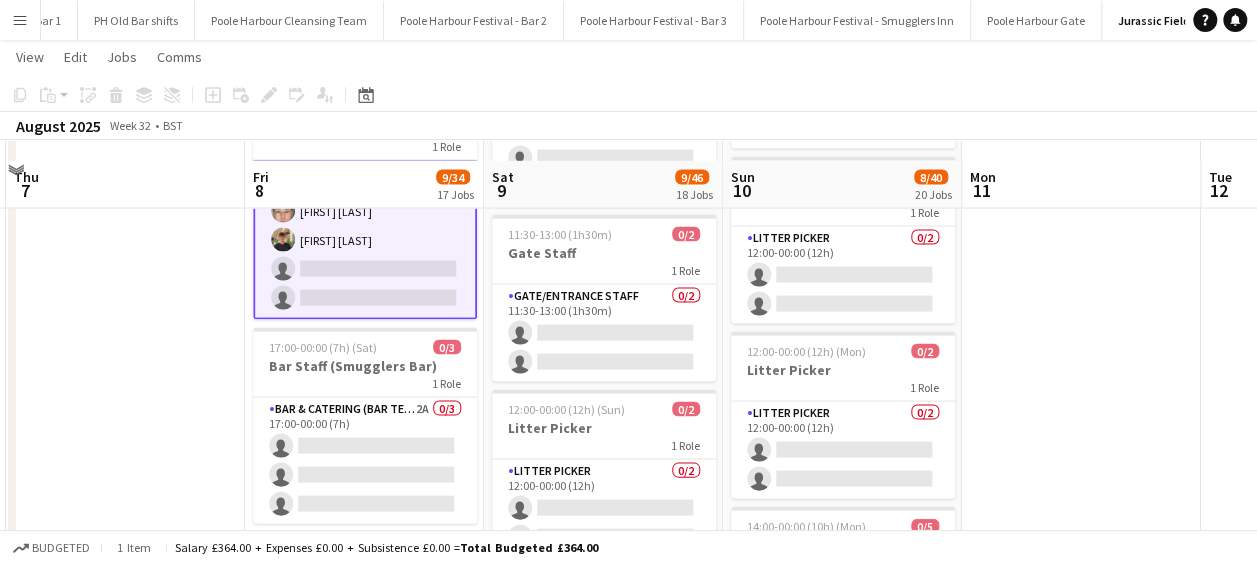 scroll, scrollTop: 1988, scrollLeft: 0, axis: vertical 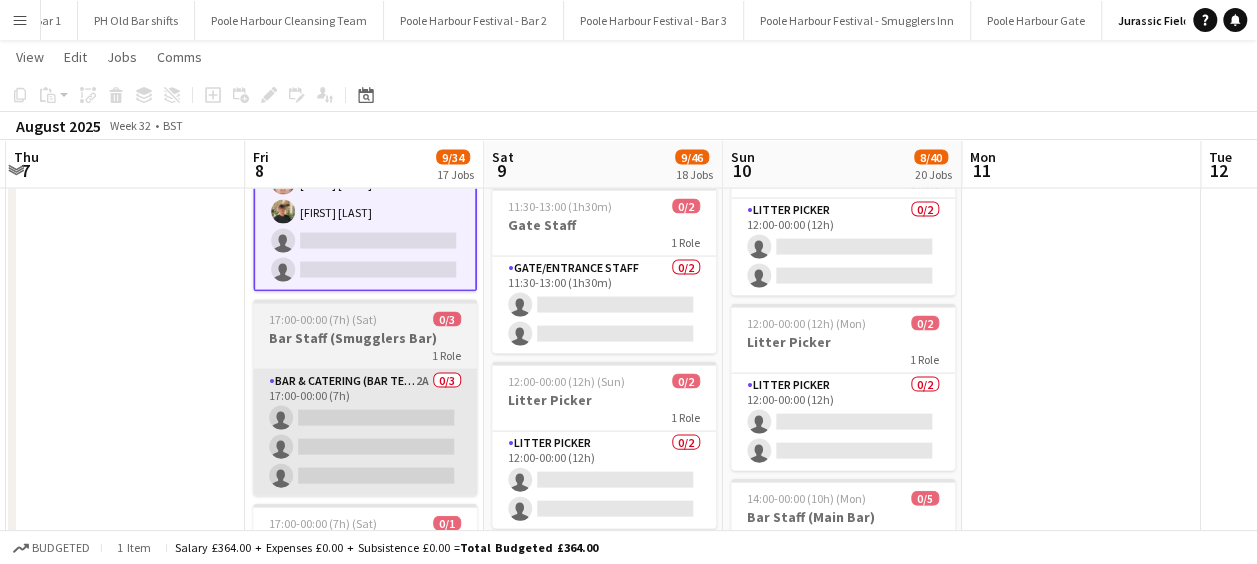 click on "Bar & Catering (Bar Tender)   2A   0/3   17:00-00:00 (7h)
single-neutral-actions
single-neutral-actions
single-neutral-actions" at bounding box center [365, 433] 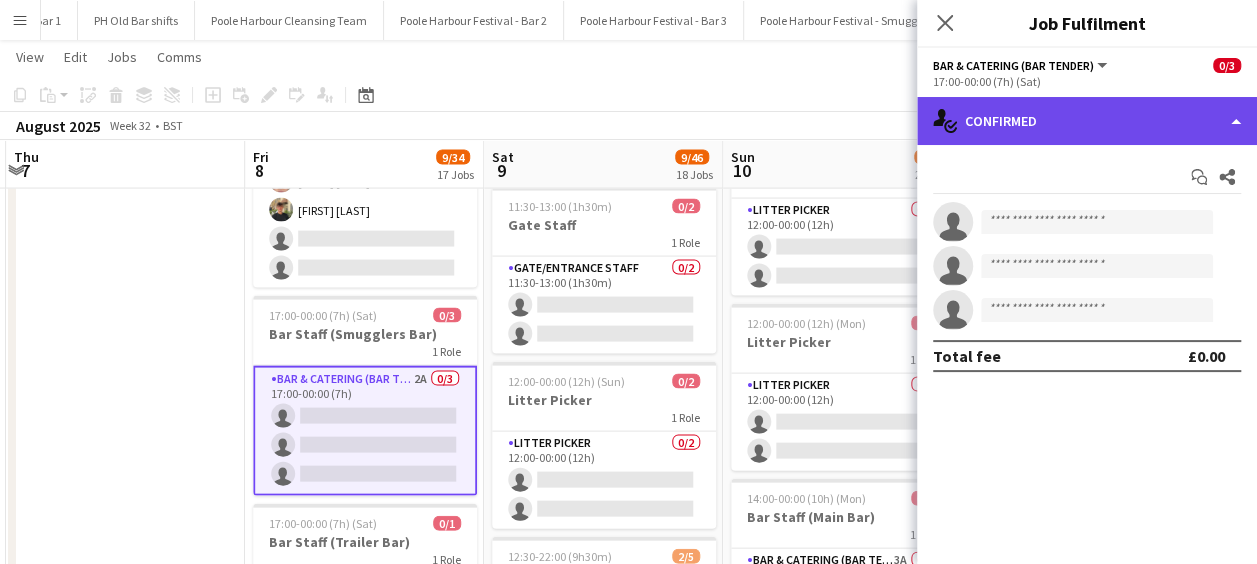 click on "single-neutral-actions-check-2
Confirmed" 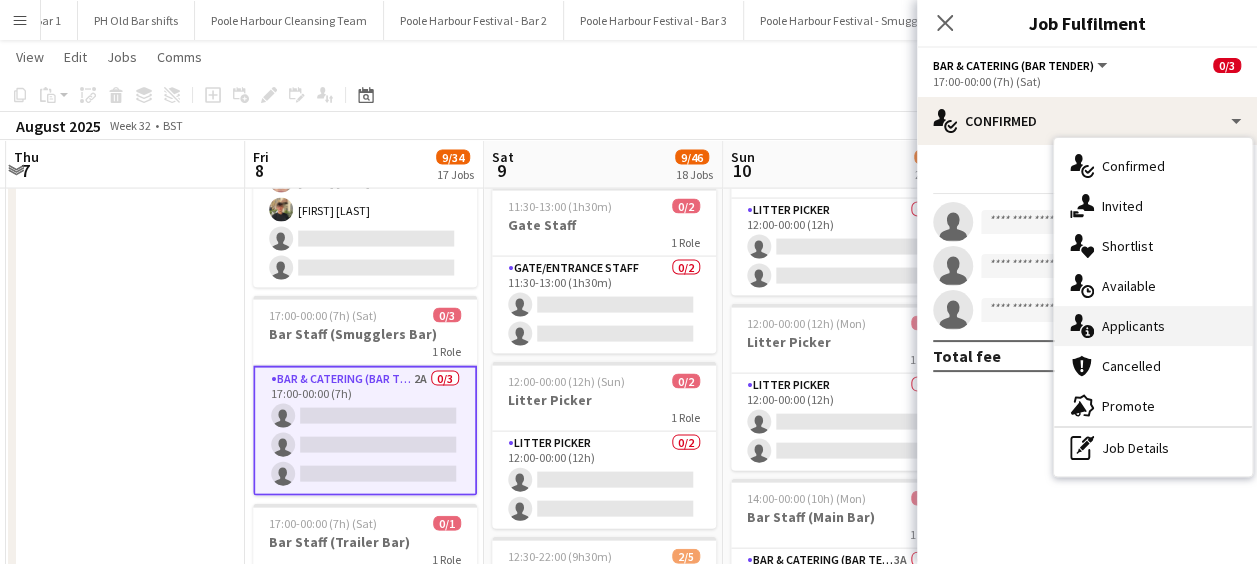 click on "single-neutral-actions-information
Applicants" at bounding box center (1153, 326) 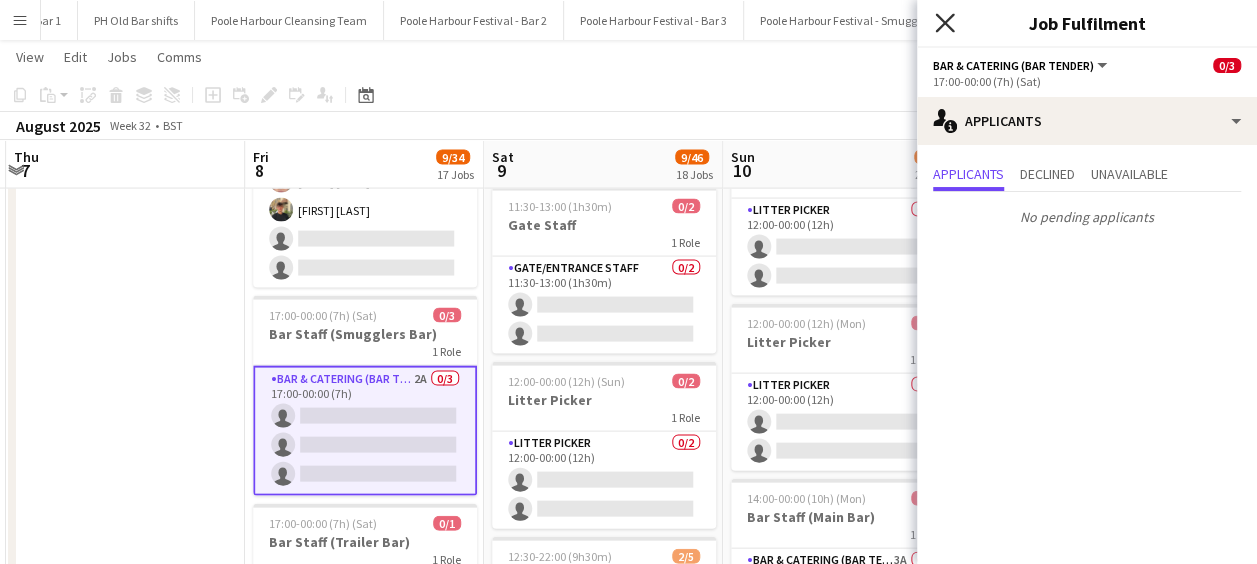 click on "Close pop-in" 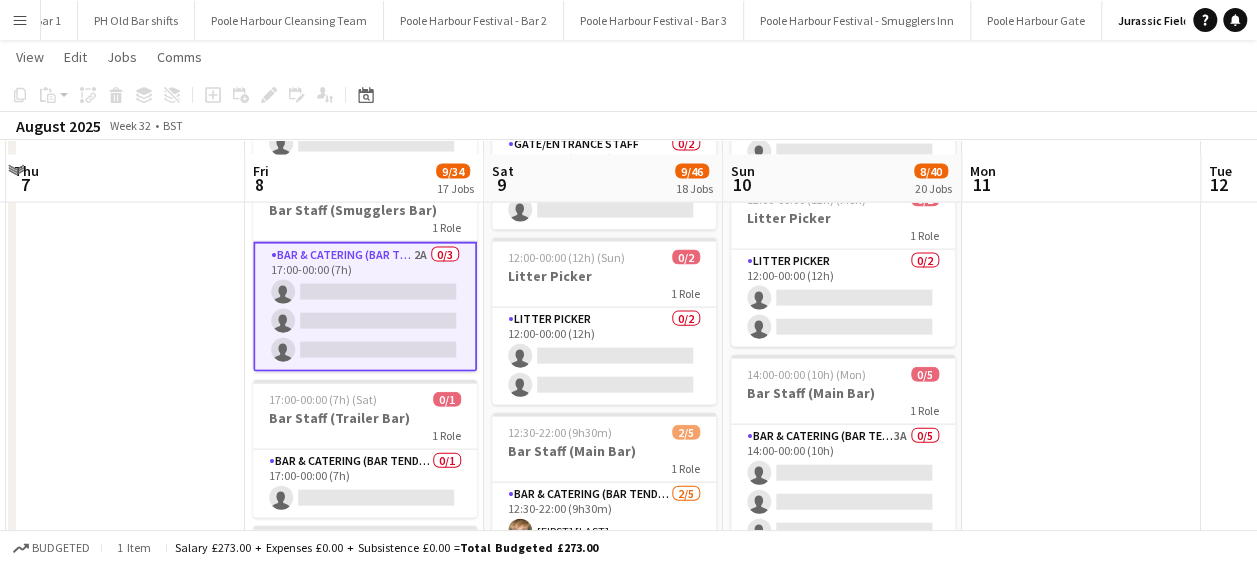 scroll, scrollTop: 2127, scrollLeft: 0, axis: vertical 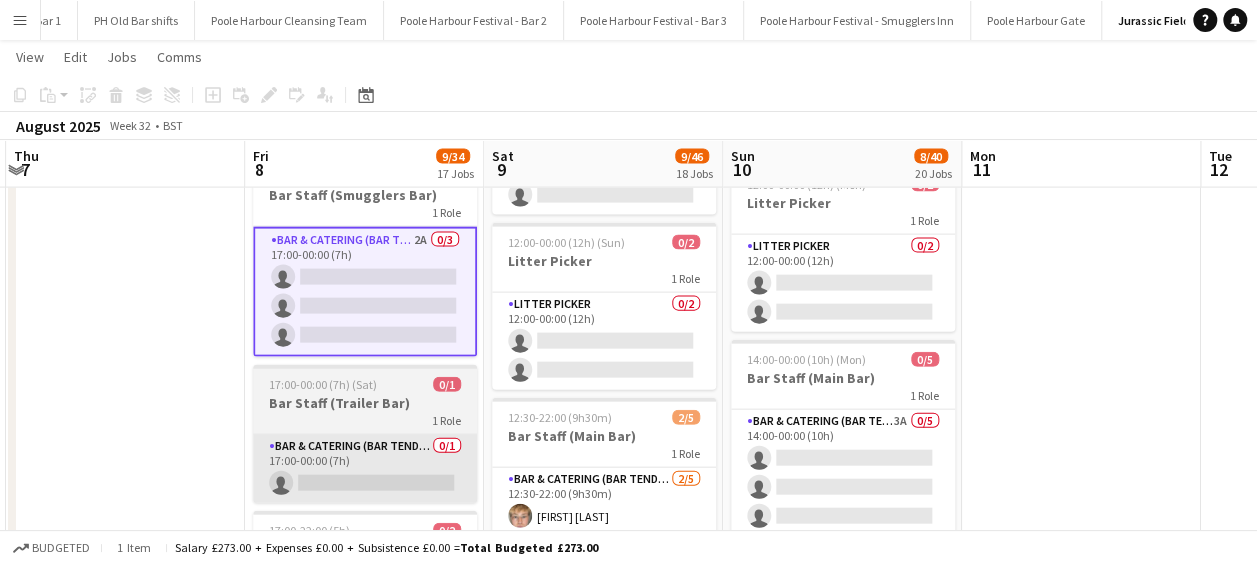 click on "Bar & Catering (Bar Tender)   0/1   17:00-00:00 (7h)
single-neutral-actions" at bounding box center (365, 469) 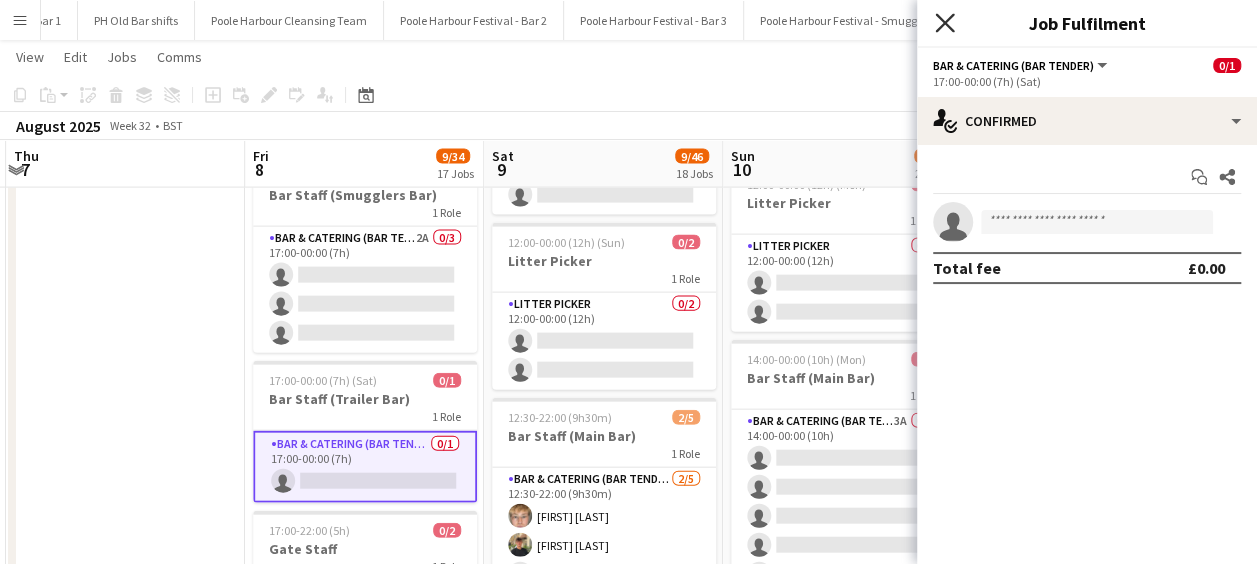 click on "Close pop-in" 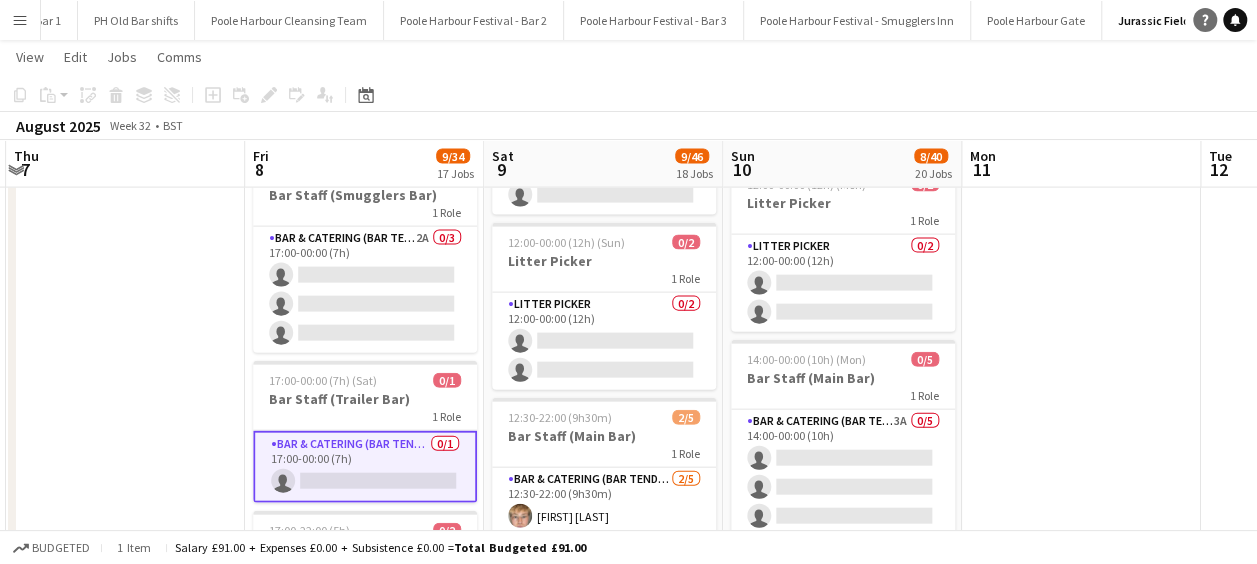 click on "Help" at bounding box center [1205, 20] 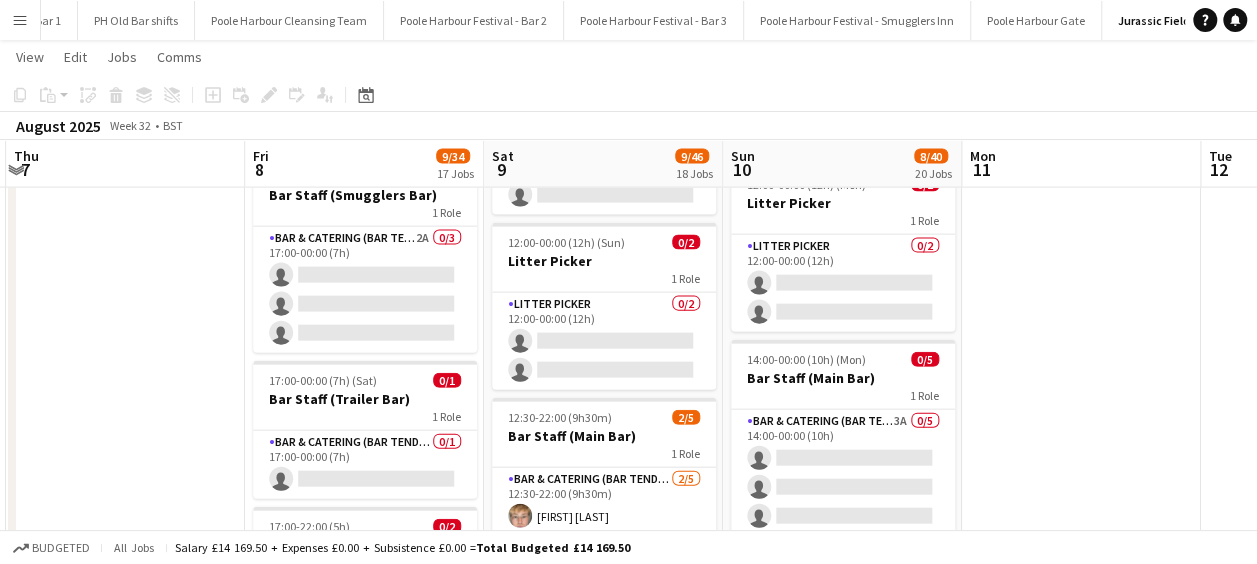 click on "Menu" at bounding box center [20, 20] 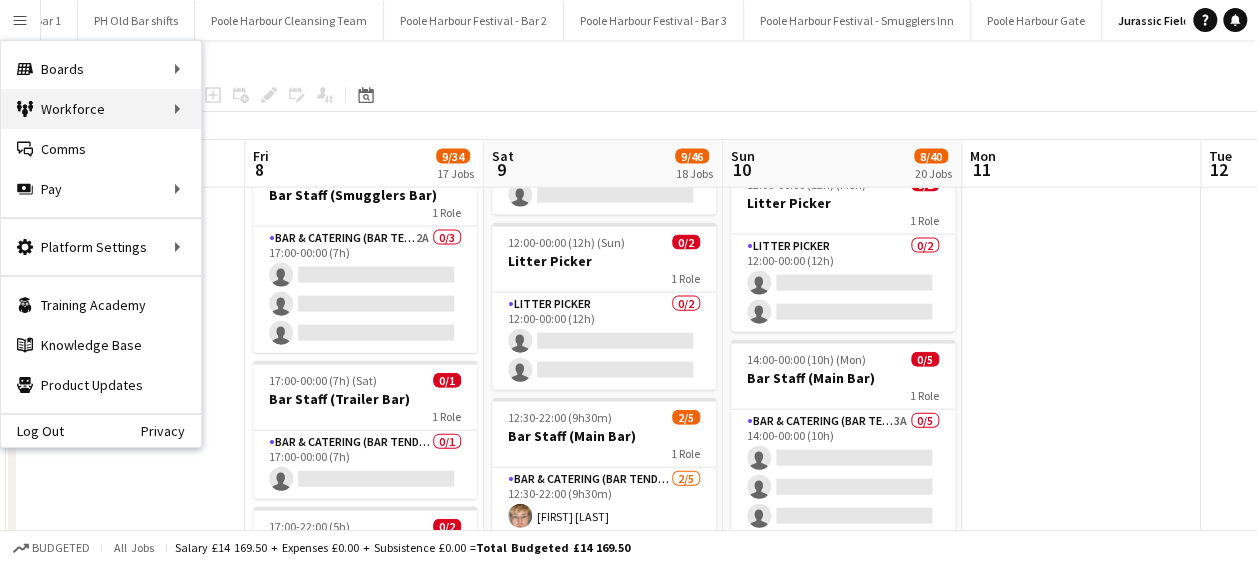 click on "Workforce
Workforce" at bounding box center [101, 109] 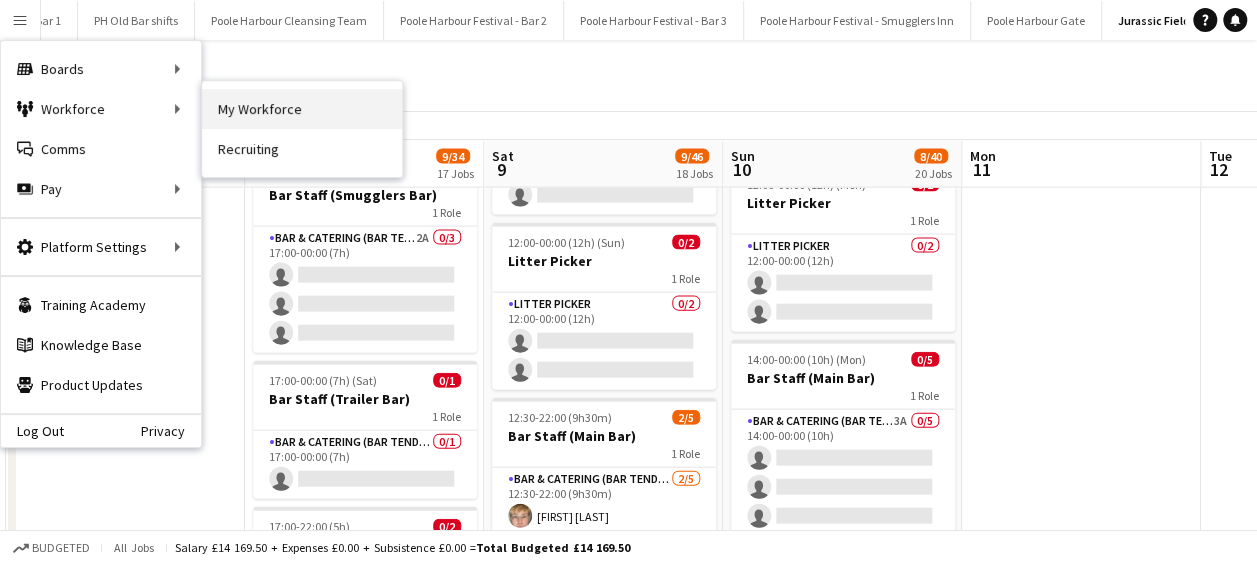 click on "My Workforce" at bounding box center [302, 109] 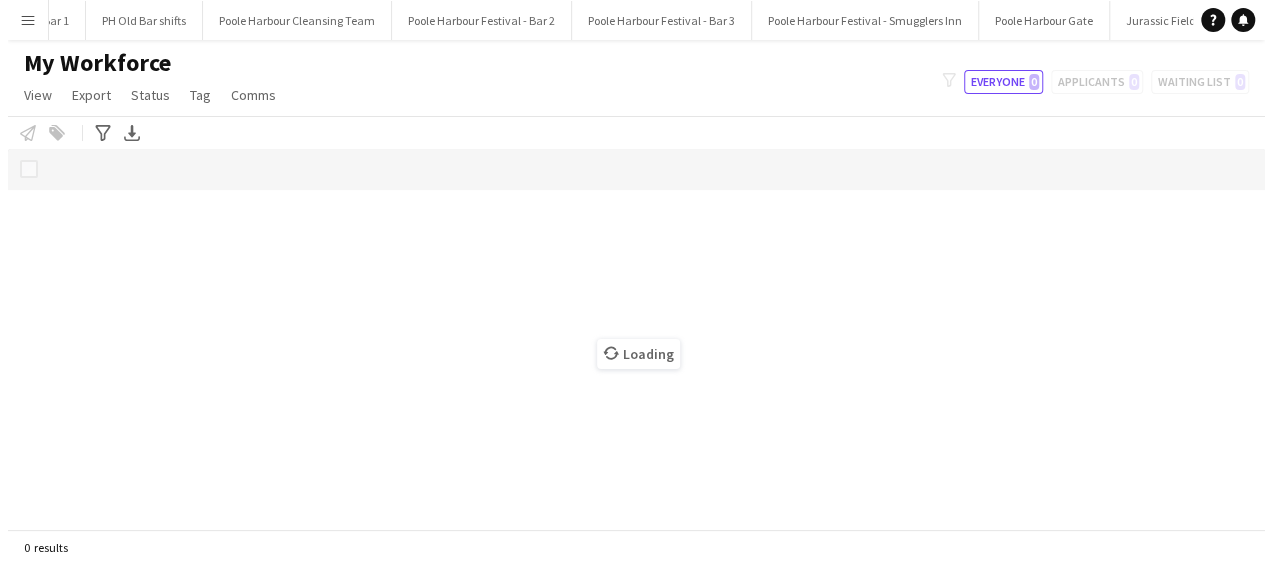 scroll, scrollTop: 0, scrollLeft: 0, axis: both 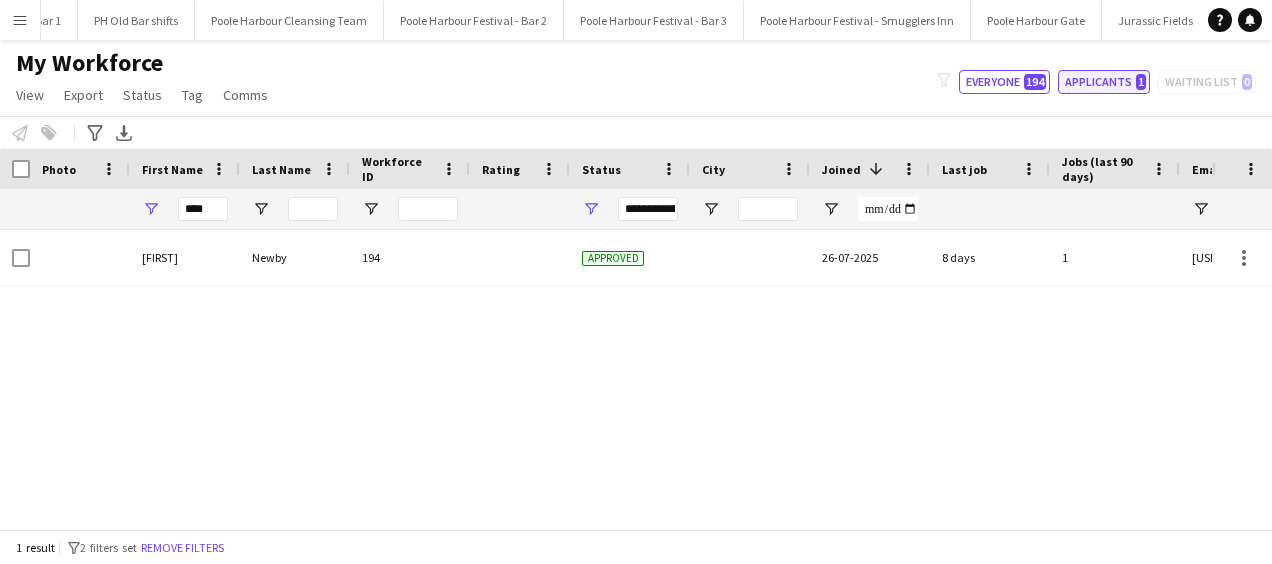 click on "Applicants   1" 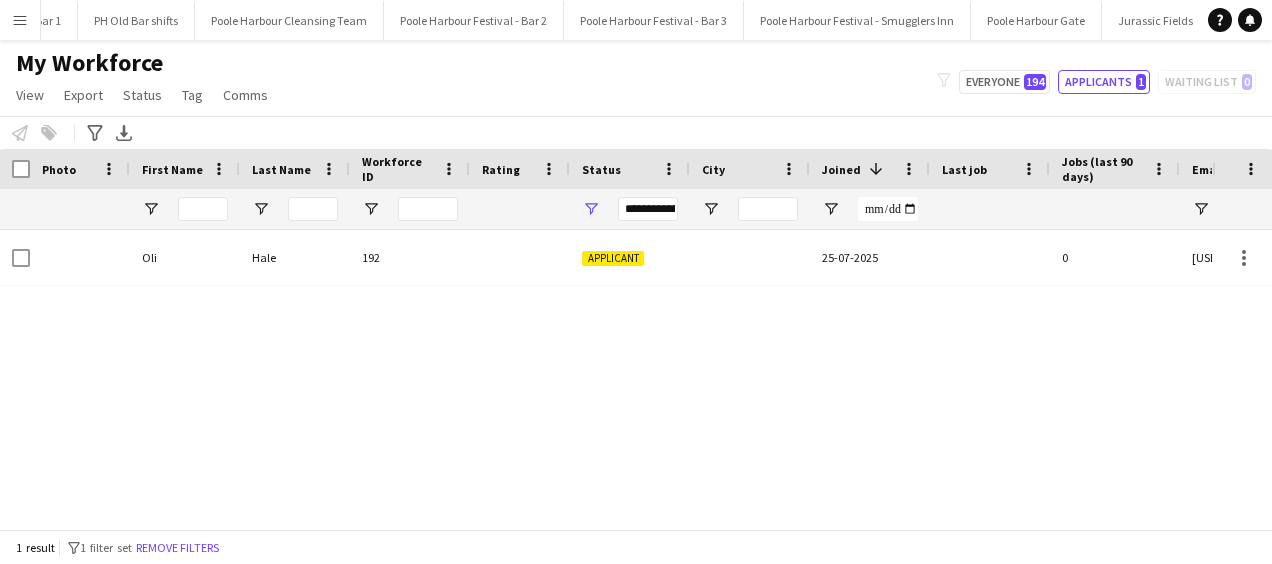 click at bounding box center (990, 257) 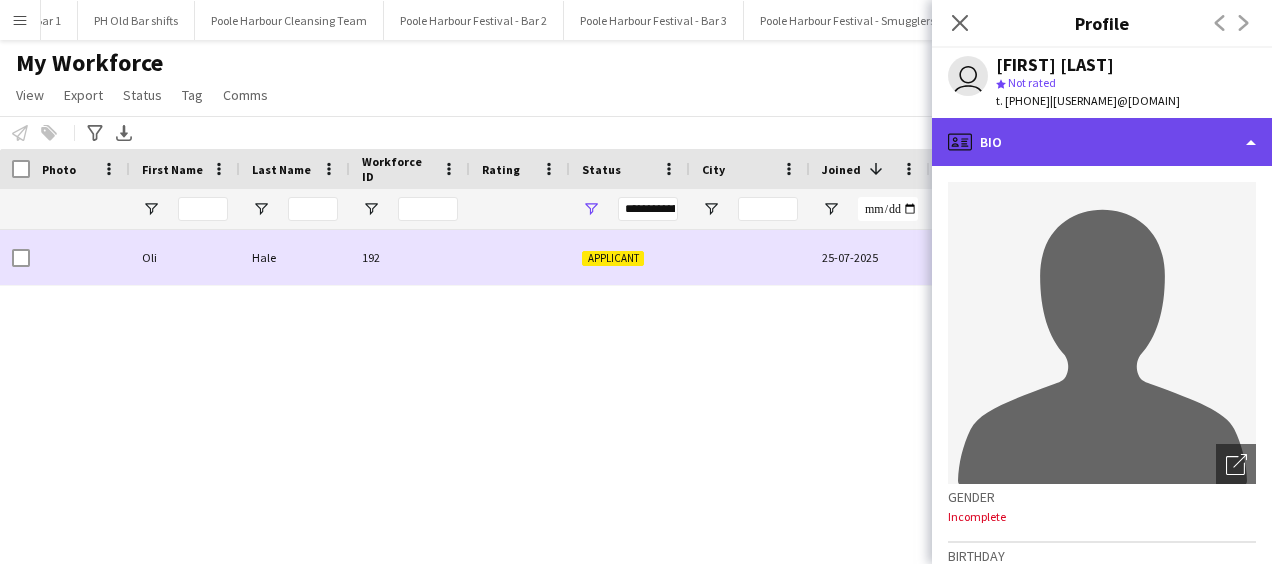 click on "profile
Bio" 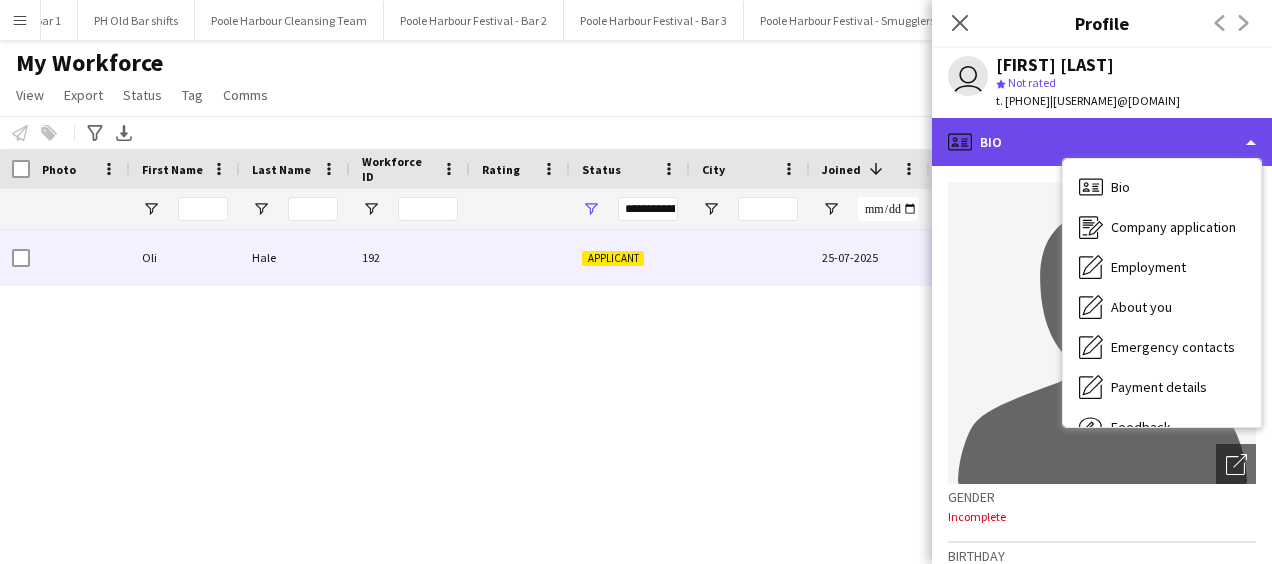 scroll, scrollTop: 68, scrollLeft: 0, axis: vertical 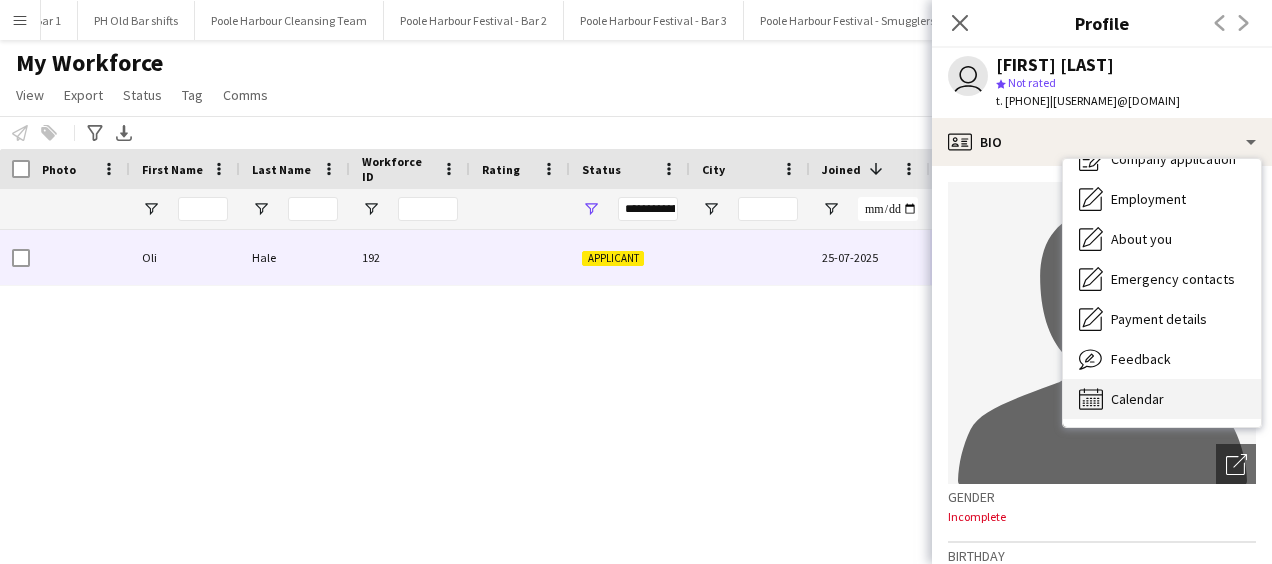 click on "Calendar
Calendar" at bounding box center [1162, 399] 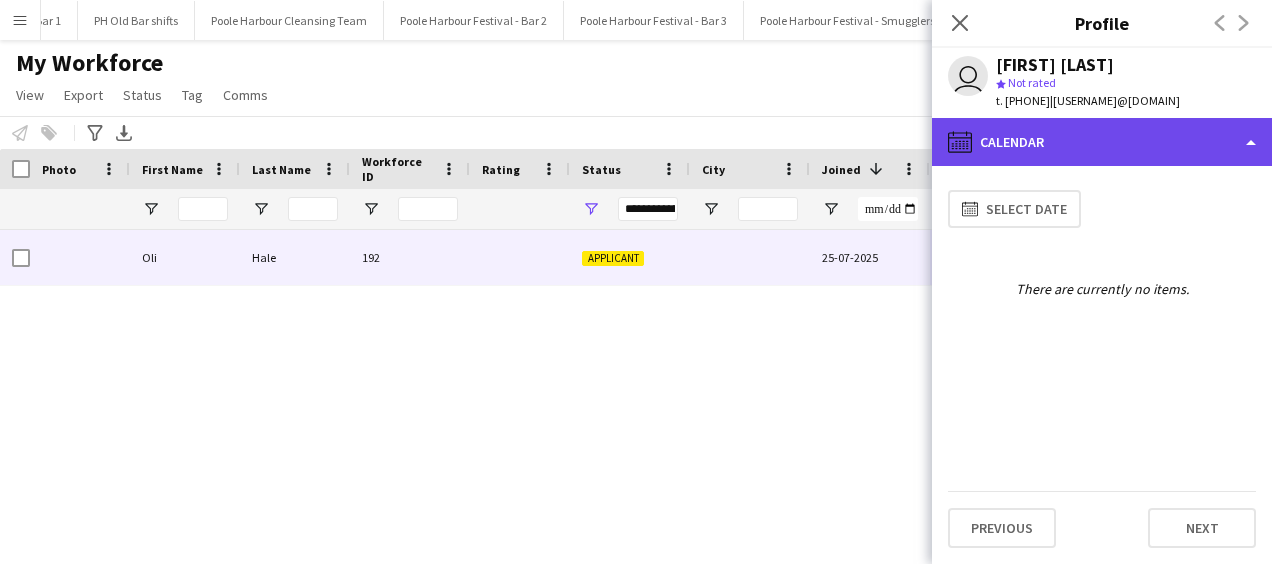 click on "calendar-full
Calendar" 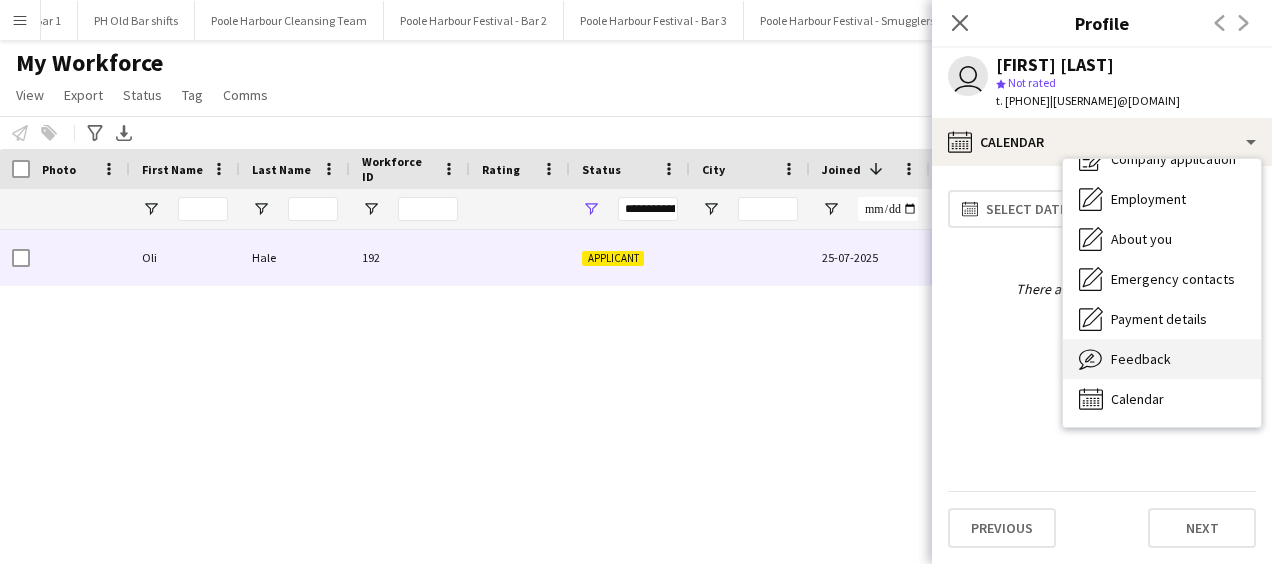 click on "Feedback
Feedback" at bounding box center (1162, 359) 